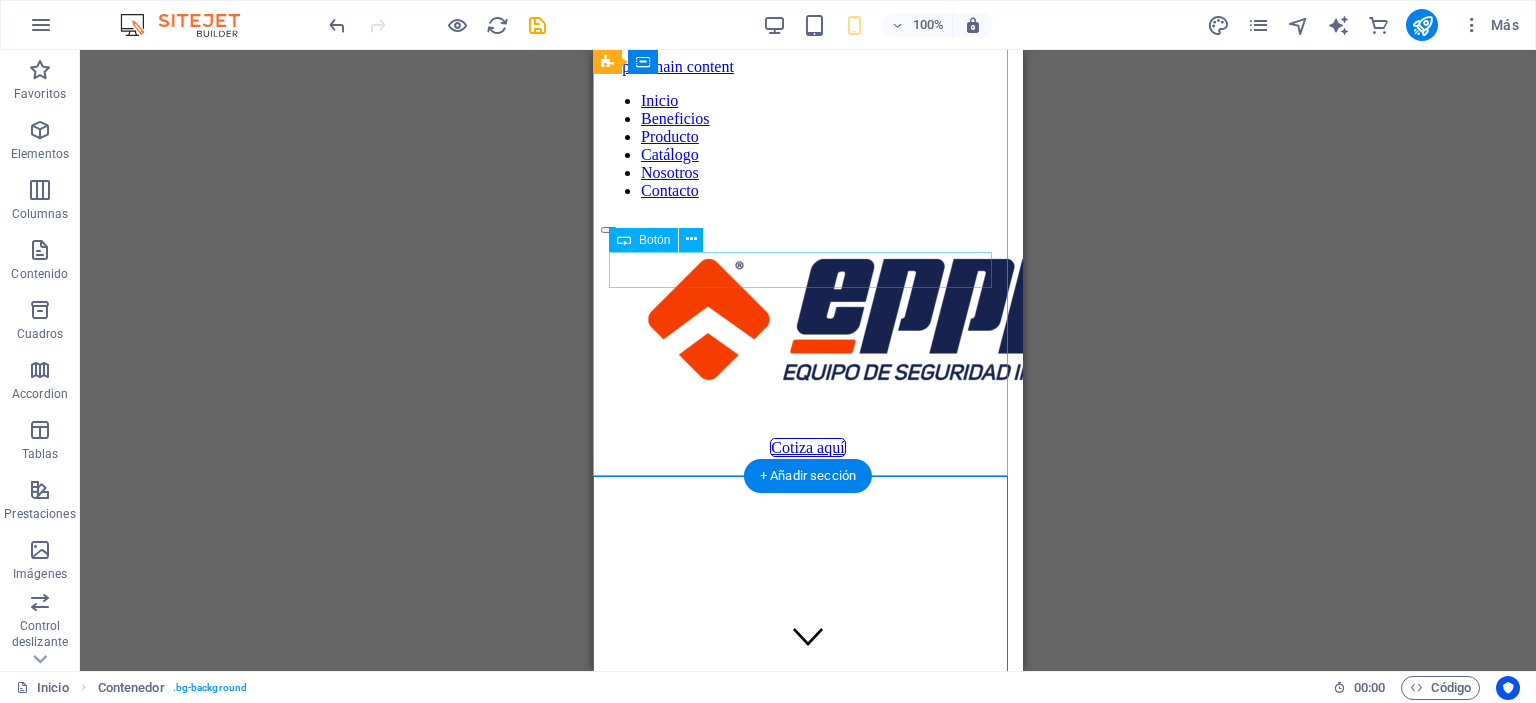 scroll, scrollTop: 0, scrollLeft: 0, axis: both 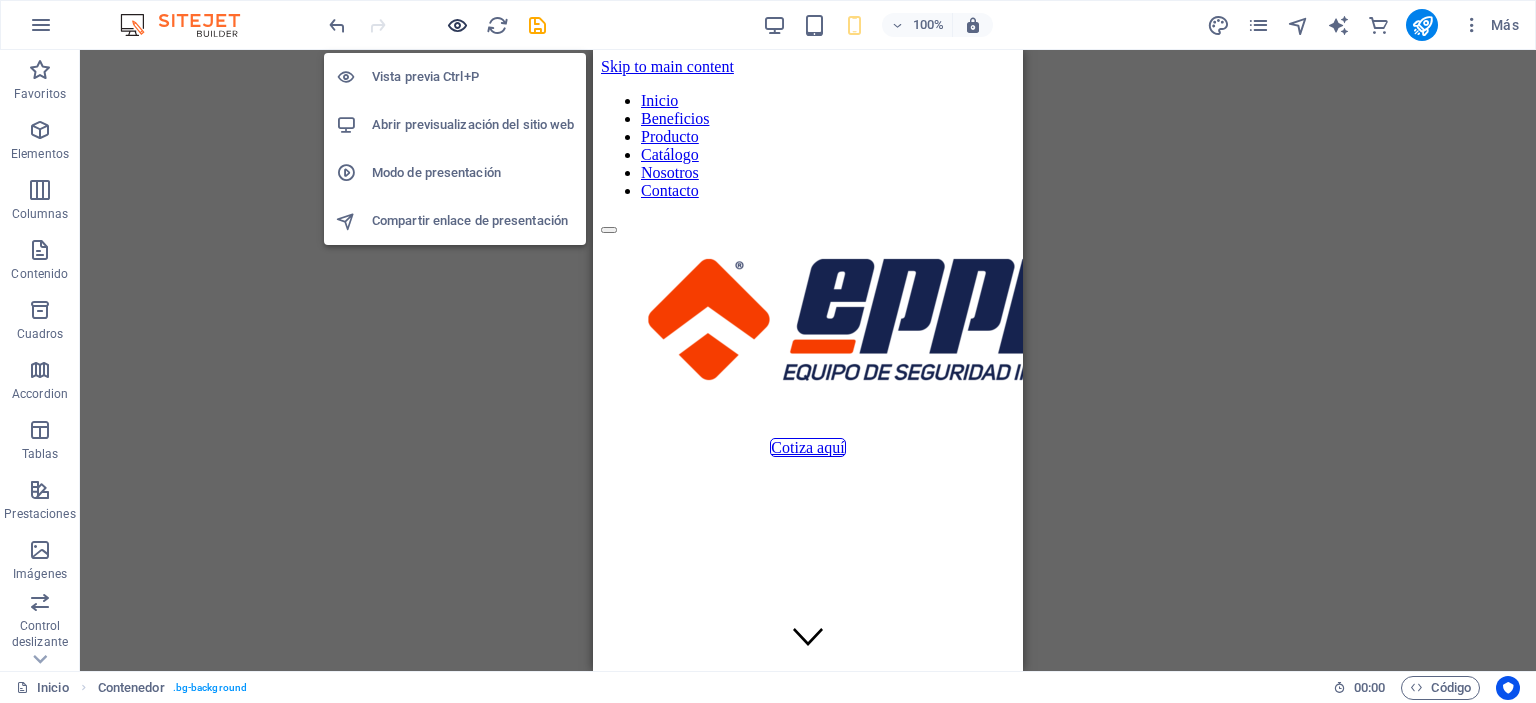 click at bounding box center [457, 25] 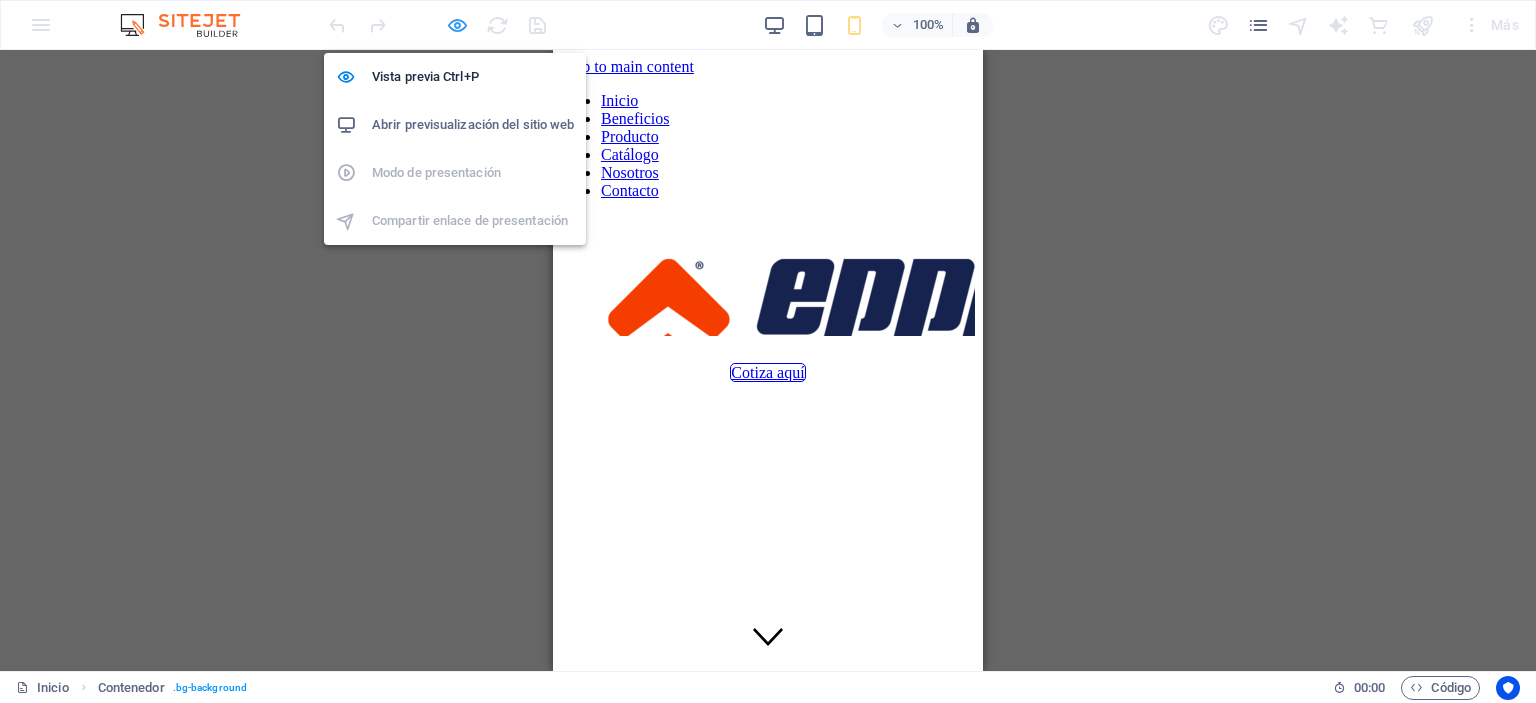 click at bounding box center [457, 25] 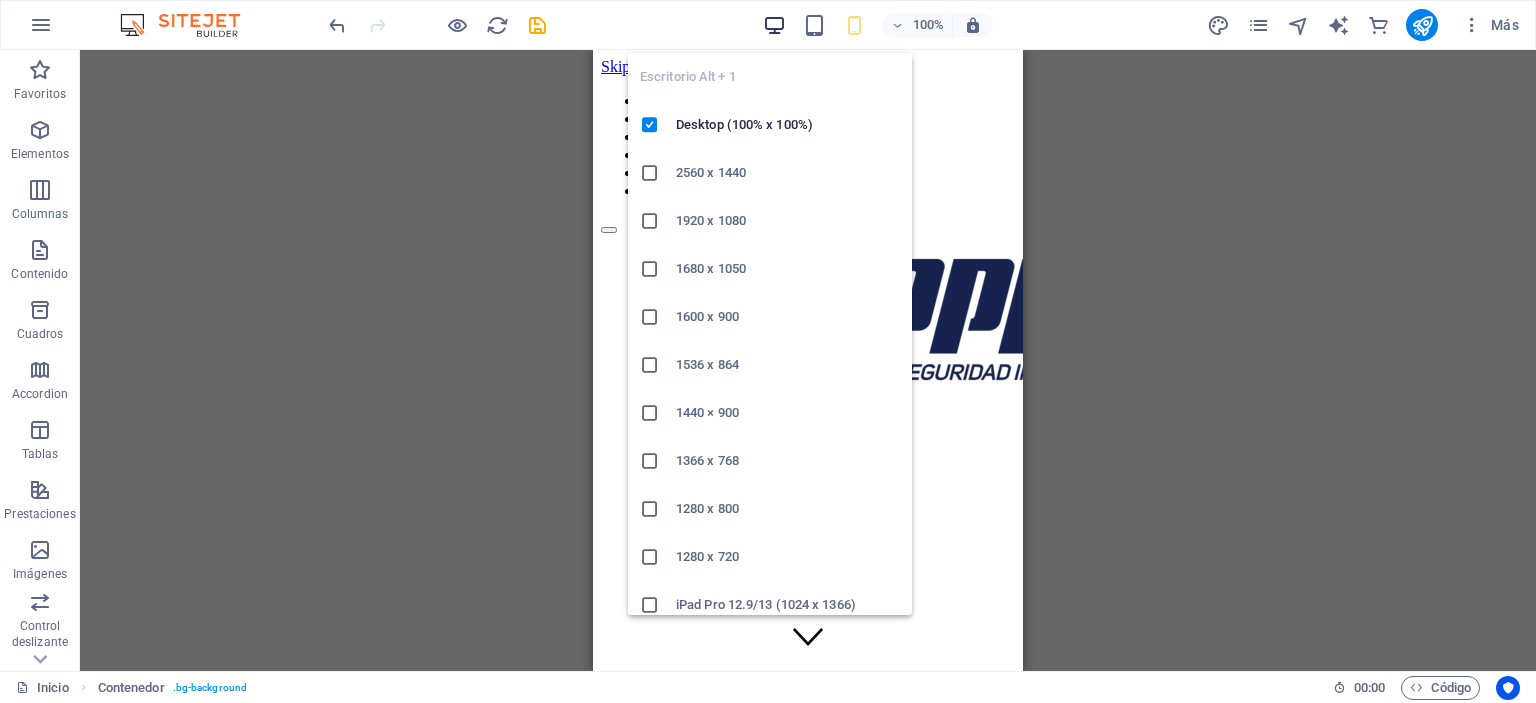 click at bounding box center [774, 25] 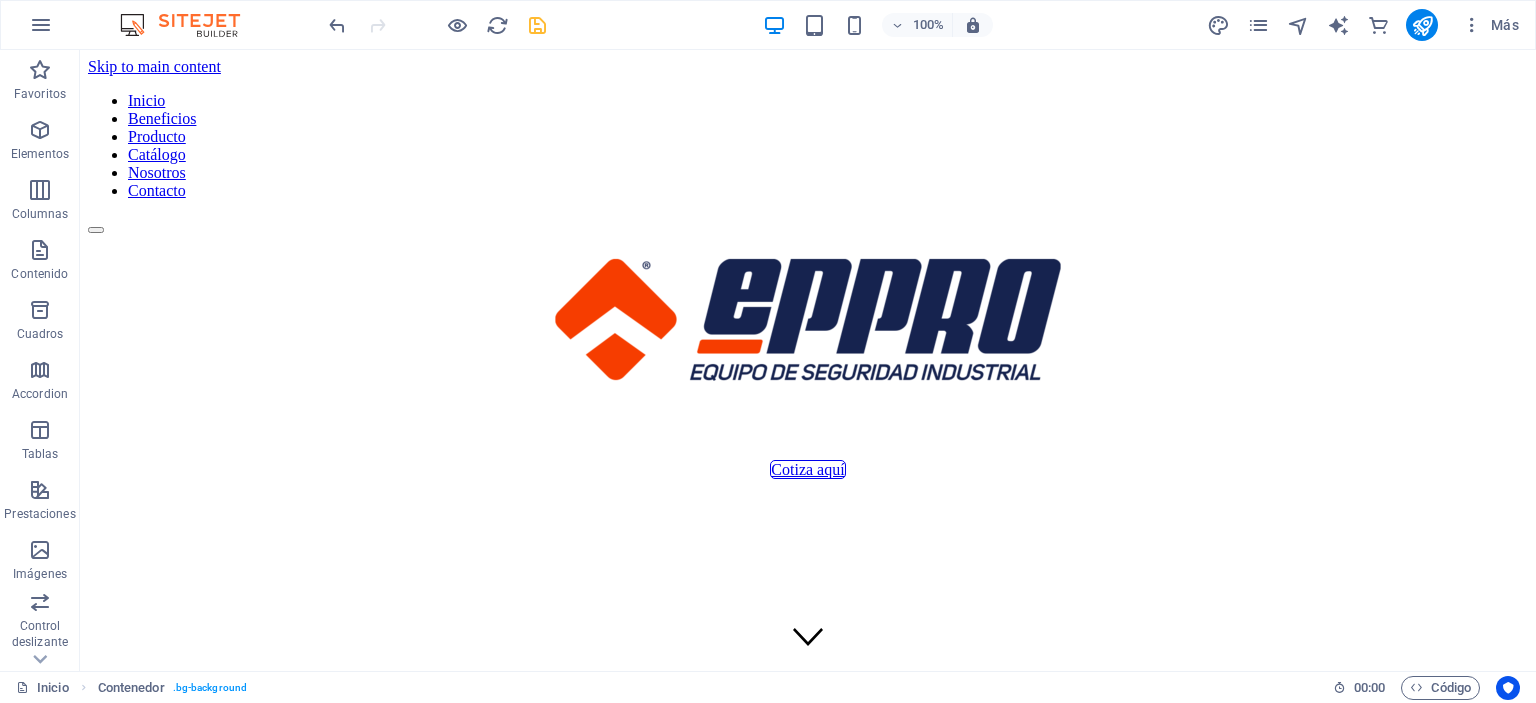click at bounding box center (537, 25) 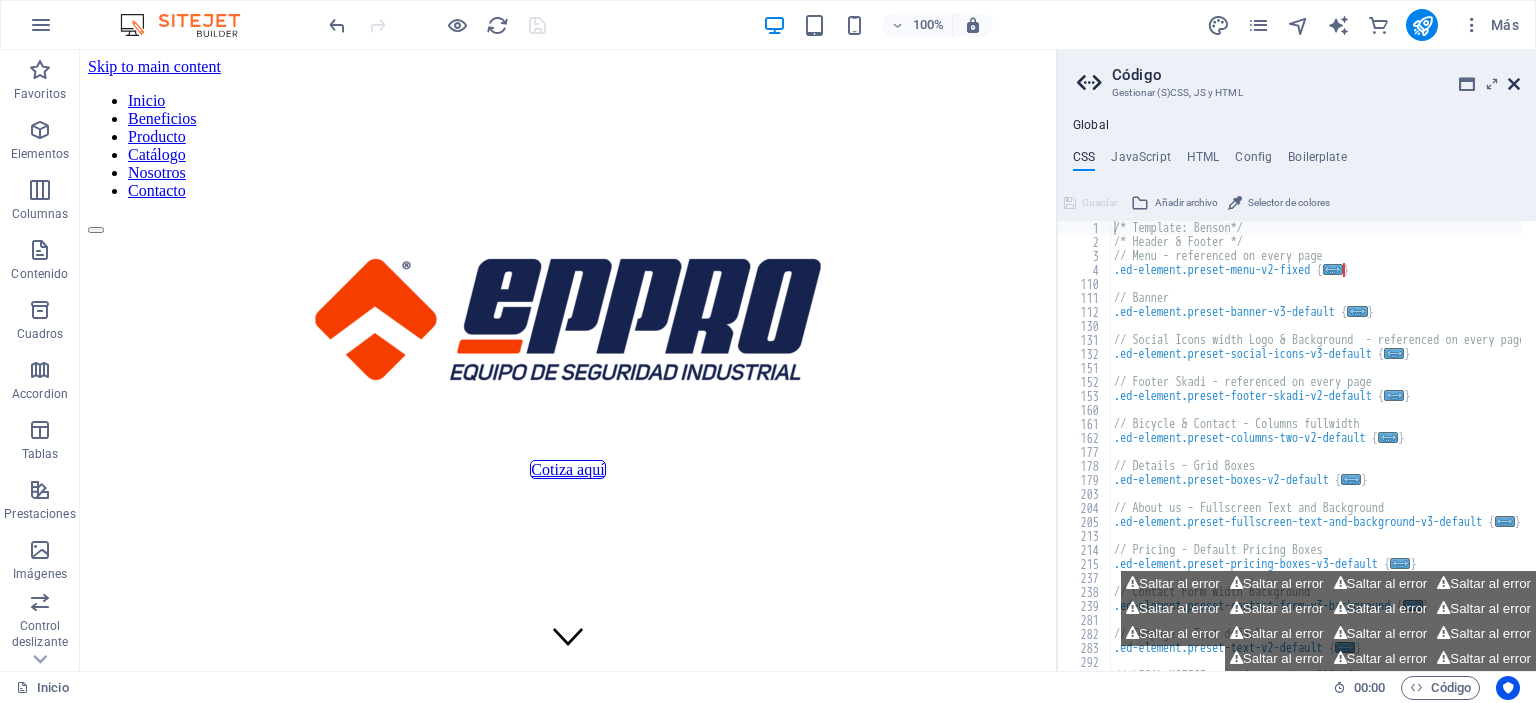 click at bounding box center (1514, 84) 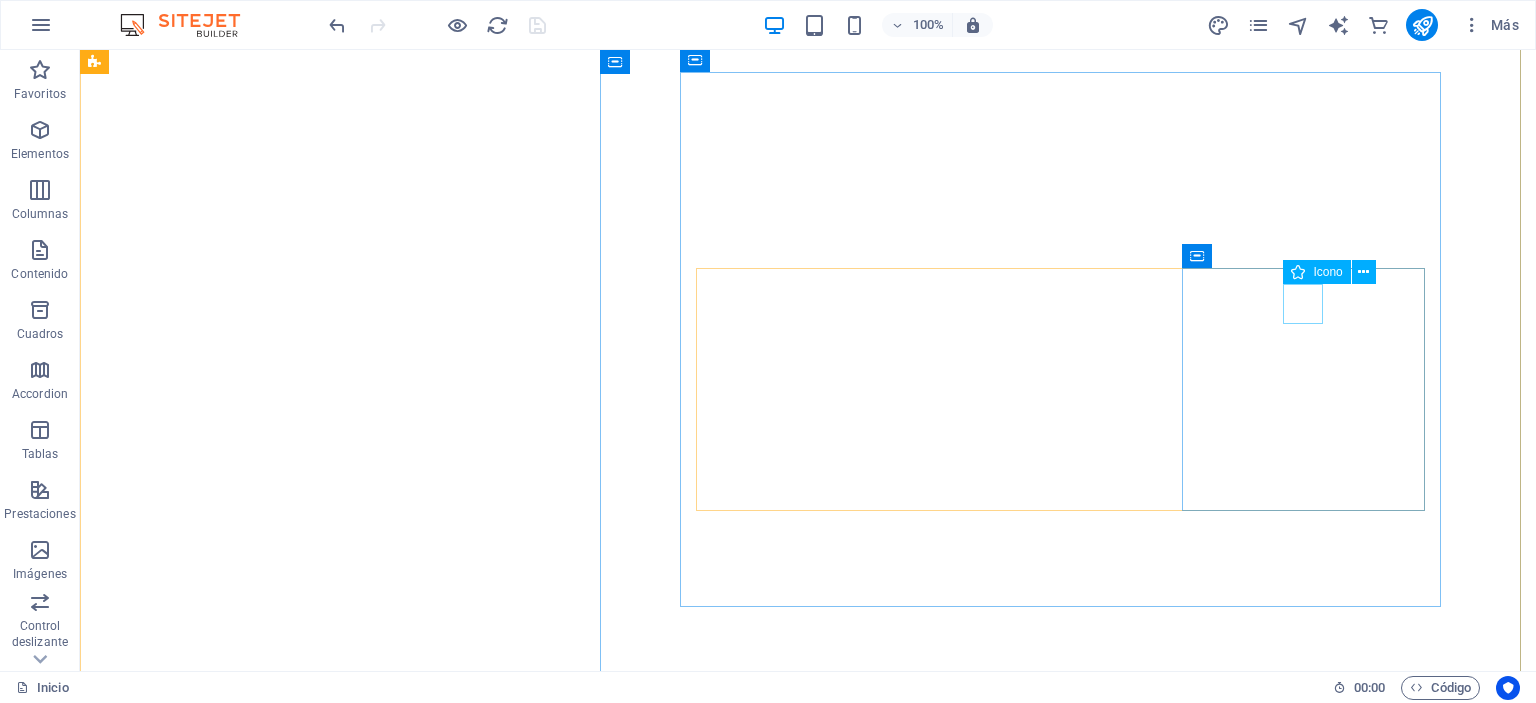 scroll, scrollTop: 1400, scrollLeft: 0, axis: vertical 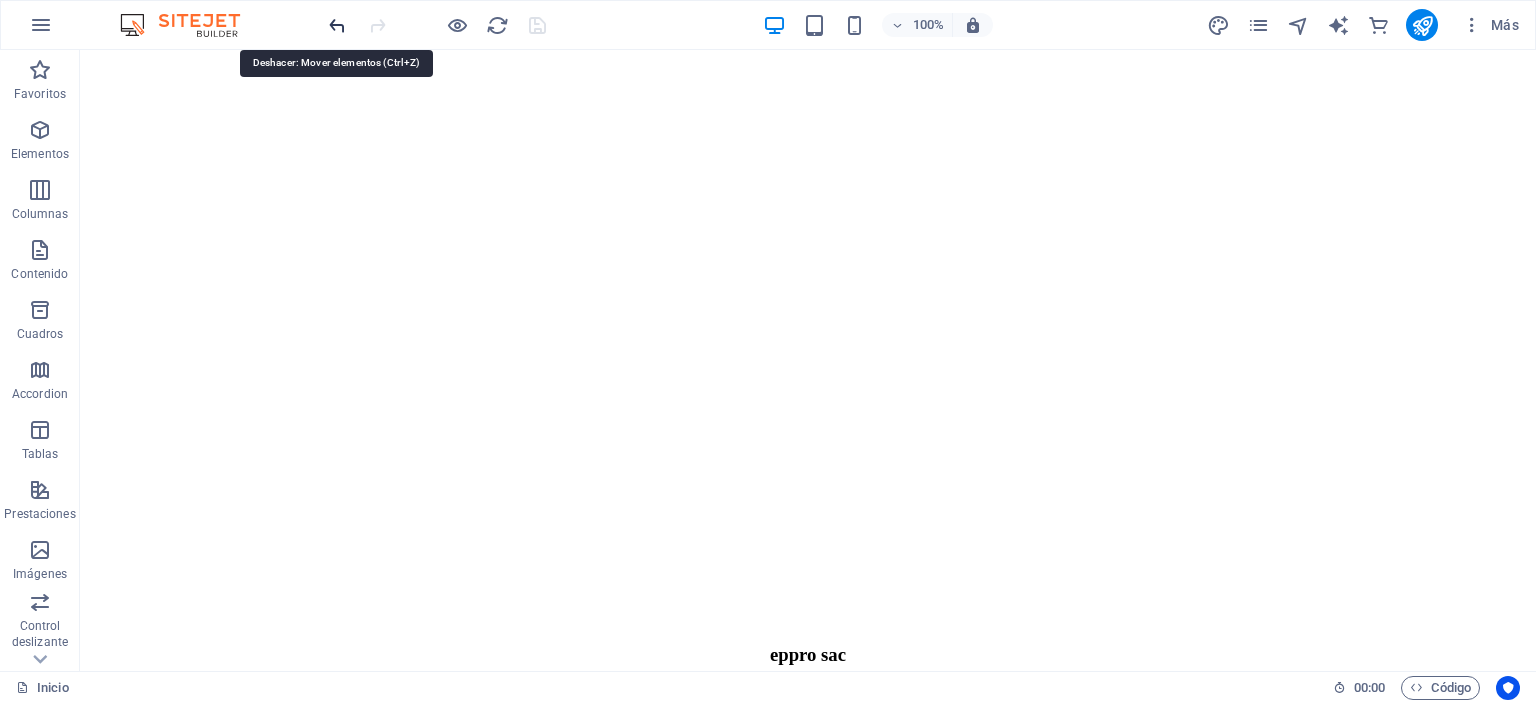 click at bounding box center (337, 25) 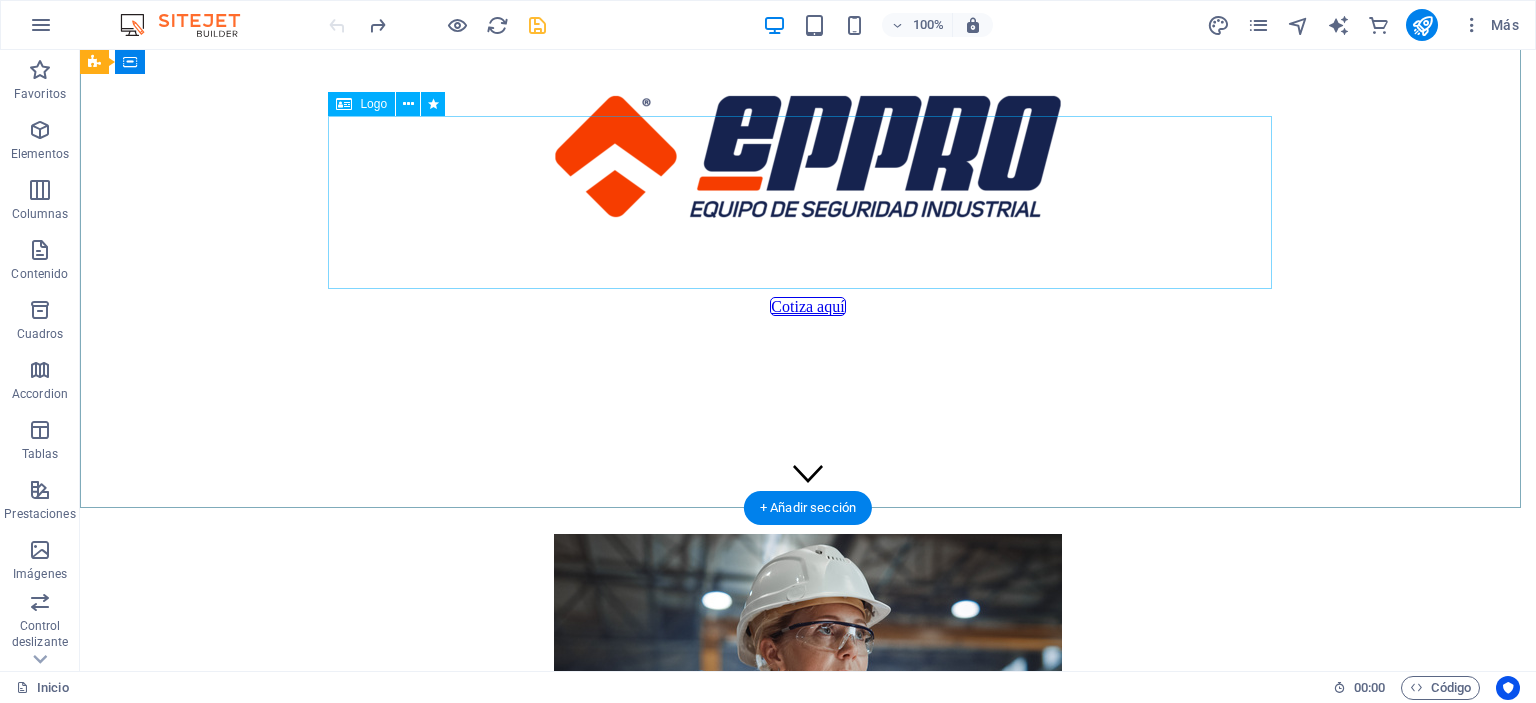 scroll, scrollTop: 0, scrollLeft: 0, axis: both 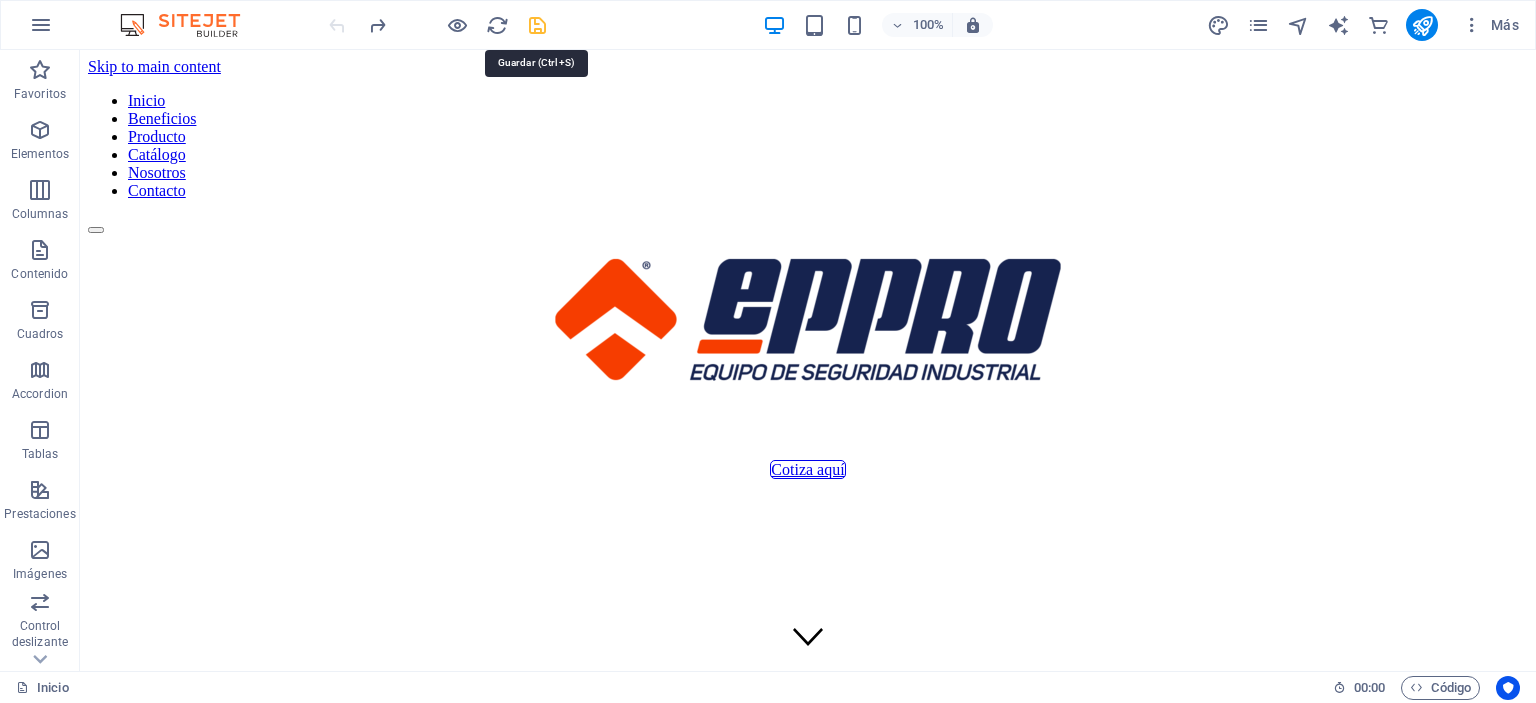 click at bounding box center (537, 25) 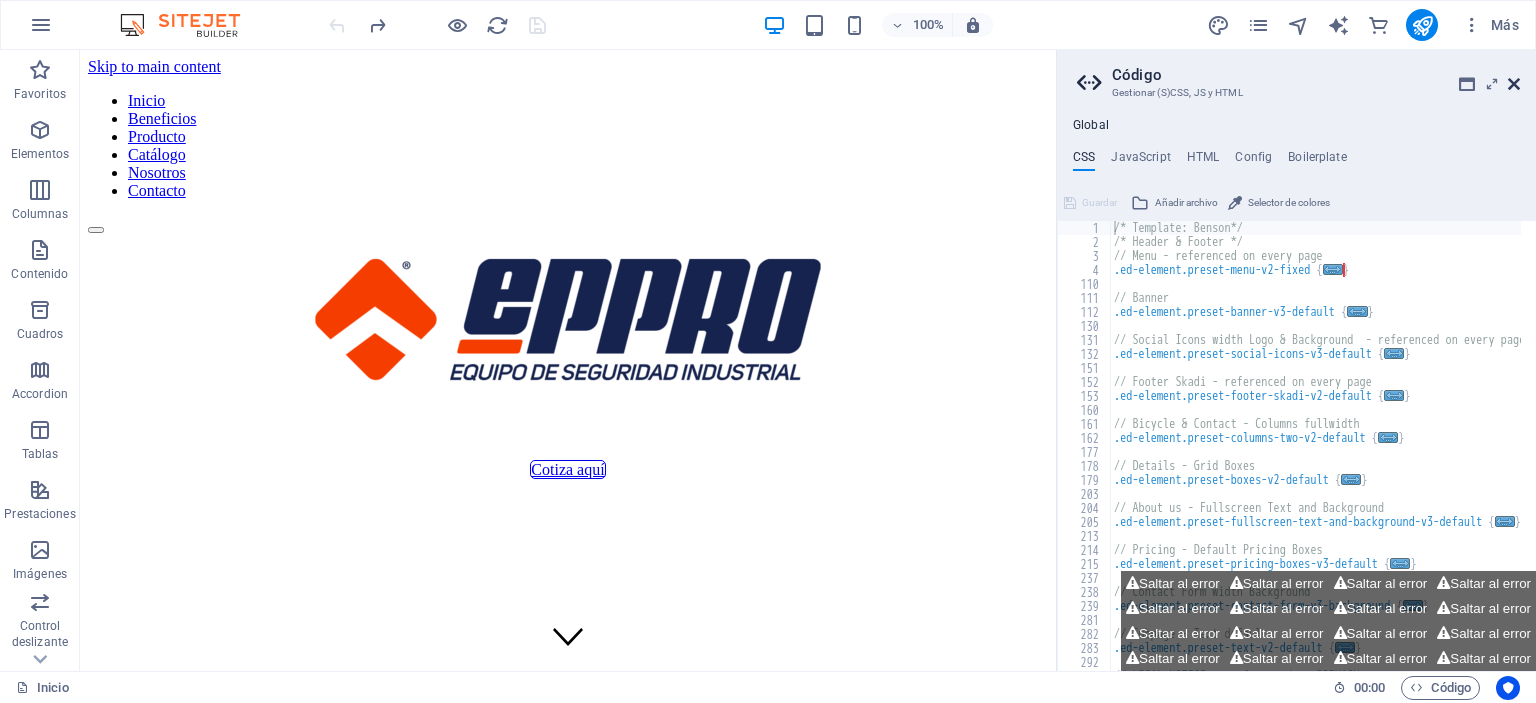 click at bounding box center (1514, 84) 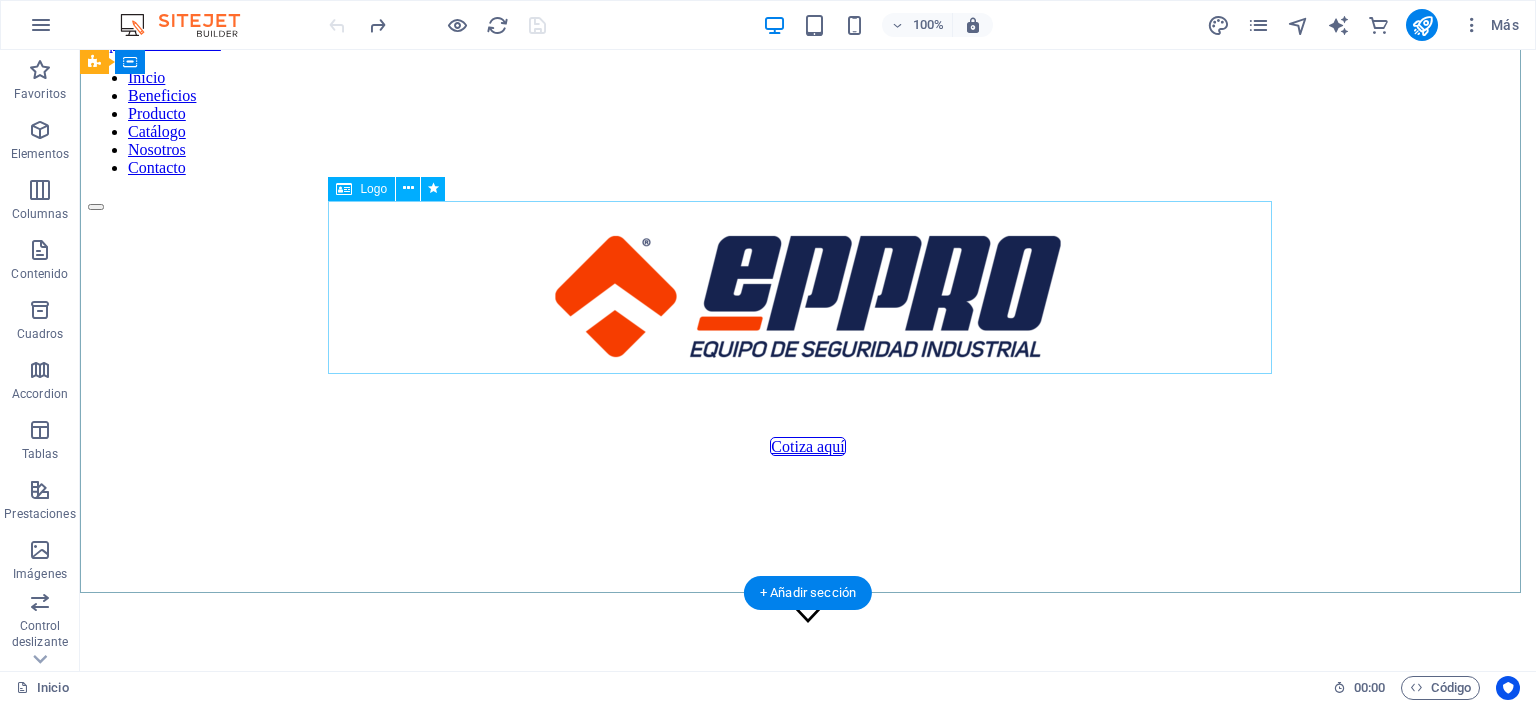 scroll, scrollTop: 0, scrollLeft: 0, axis: both 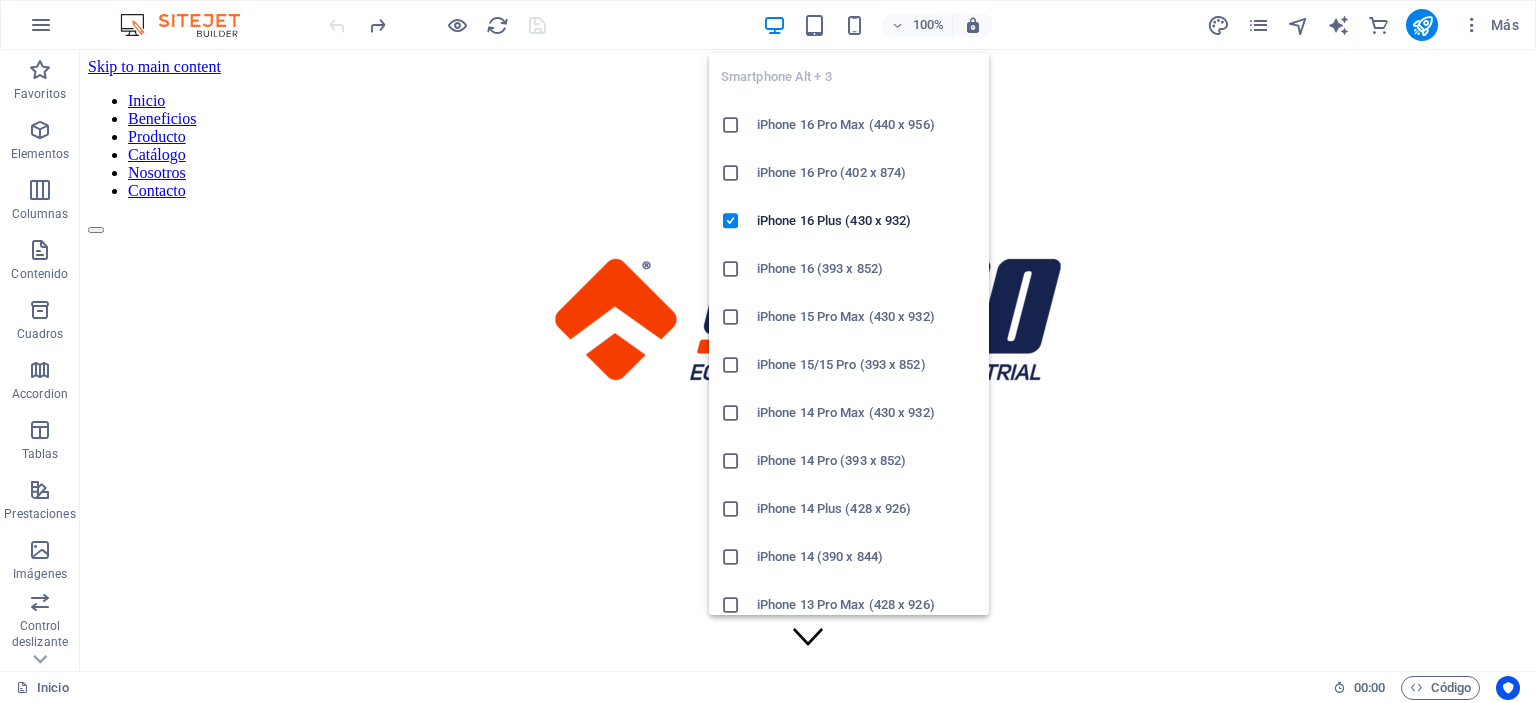 click on "iPhone 16 Pro Max (440 x 956)" at bounding box center (867, 125) 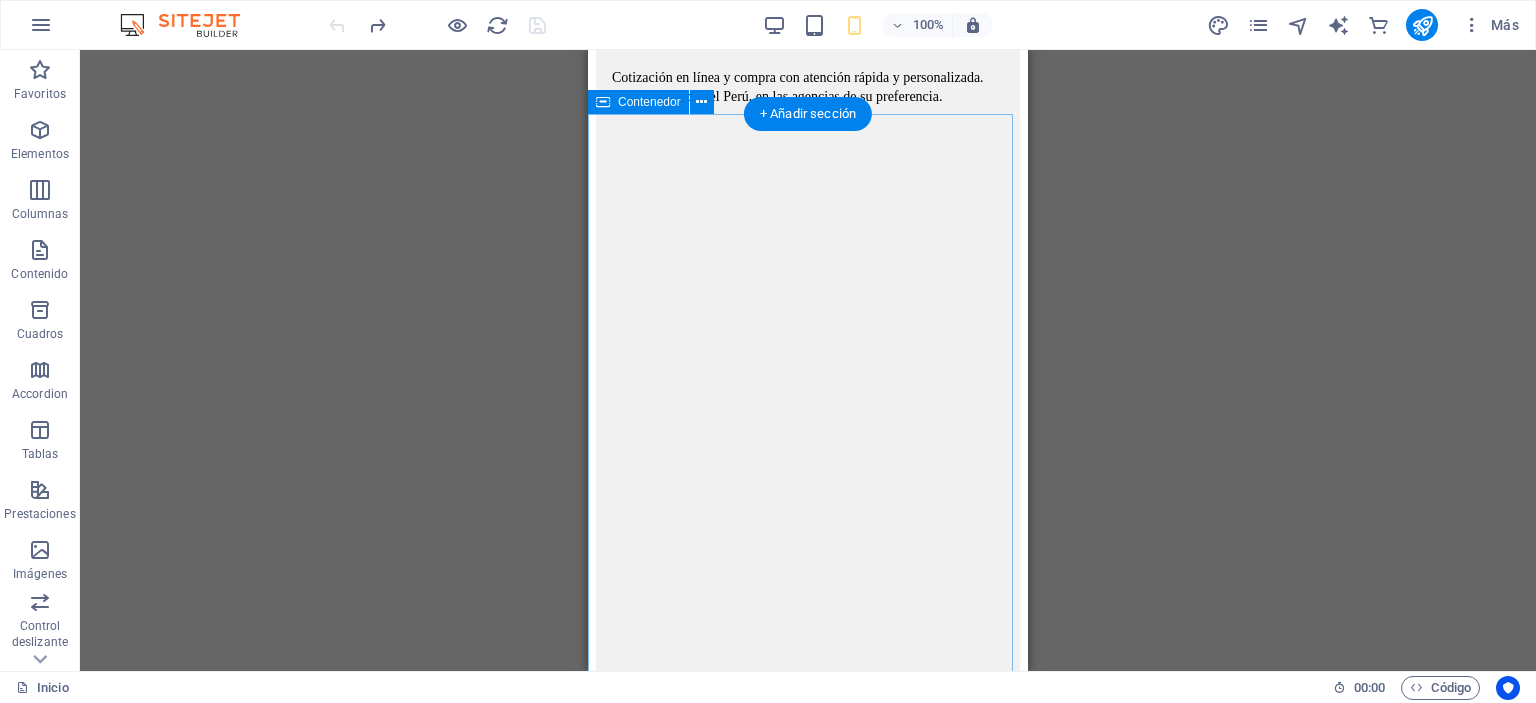 scroll, scrollTop: 3800, scrollLeft: 0, axis: vertical 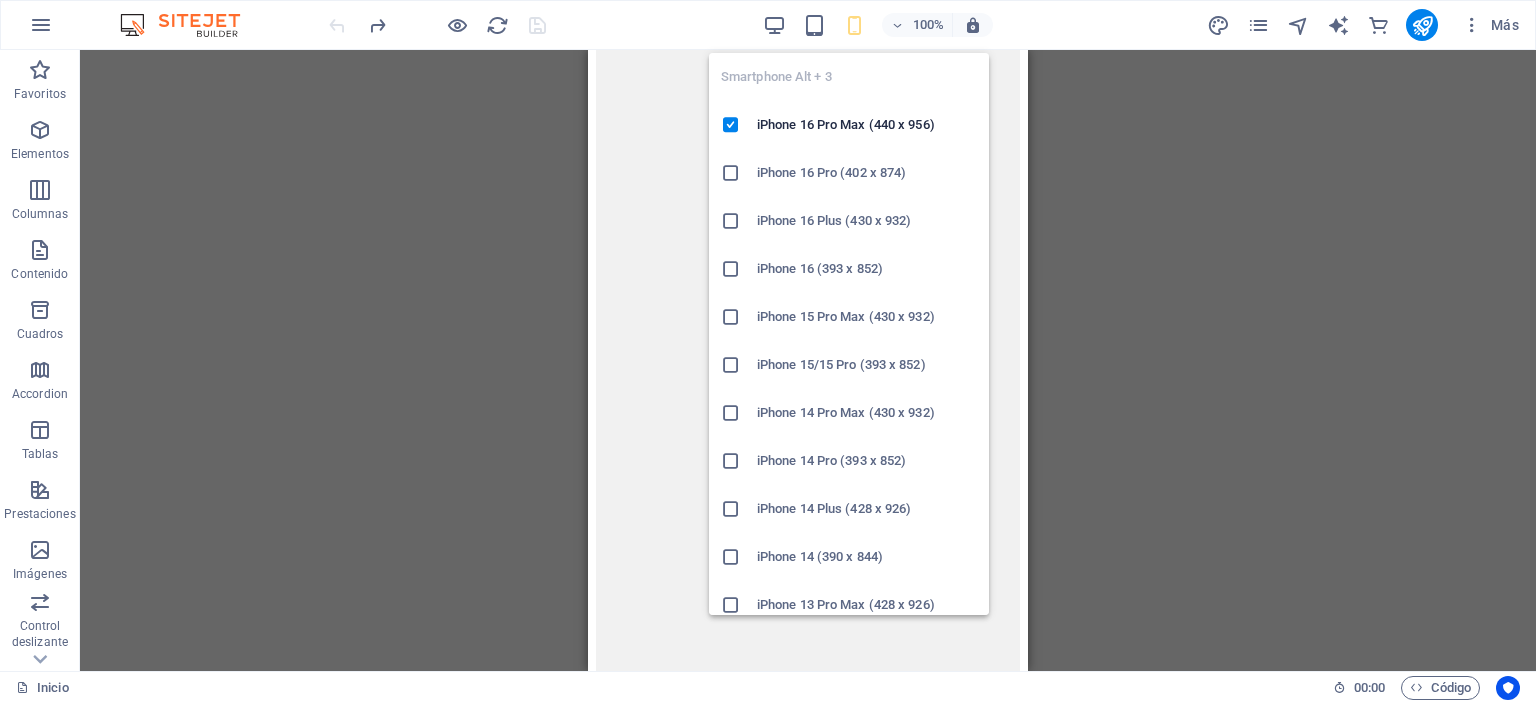 click at bounding box center [854, 25] 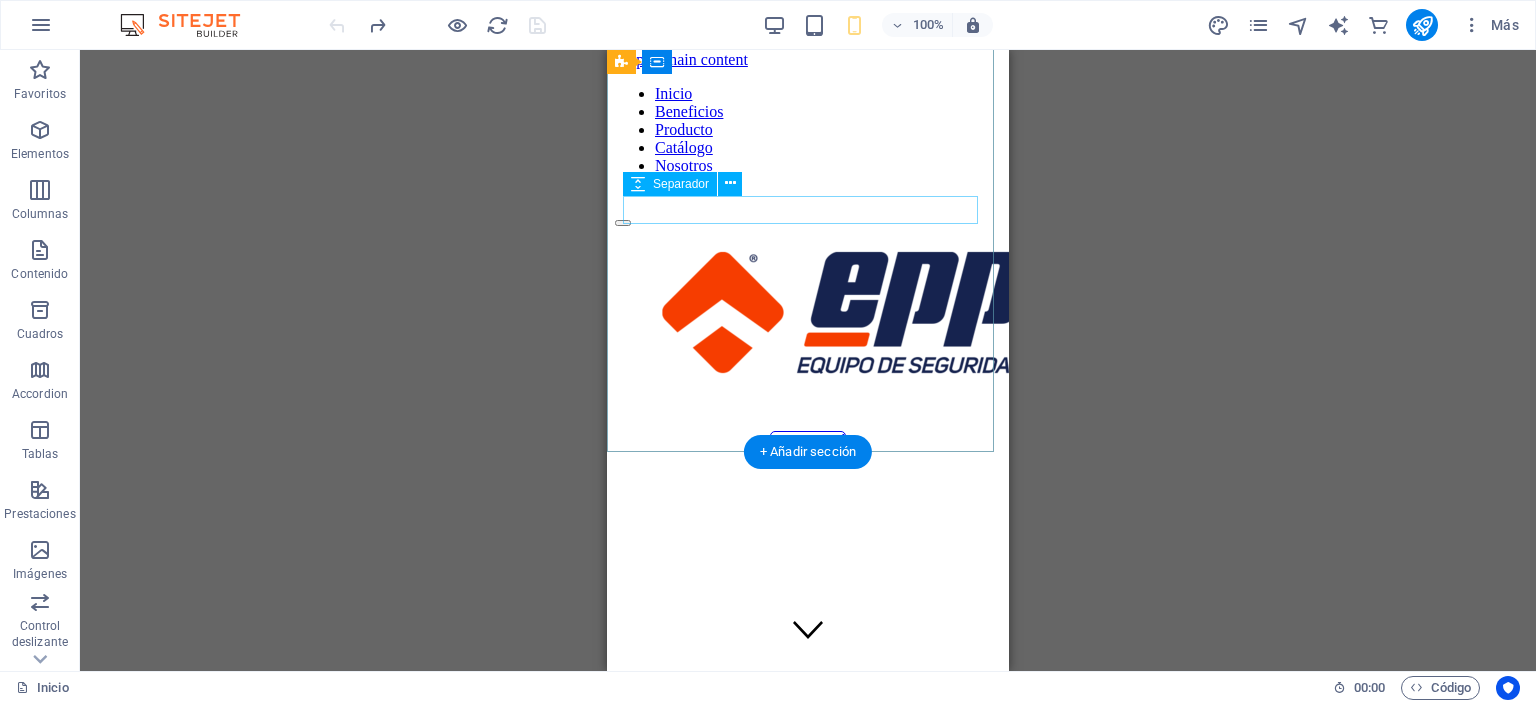 scroll, scrollTop: 0, scrollLeft: 0, axis: both 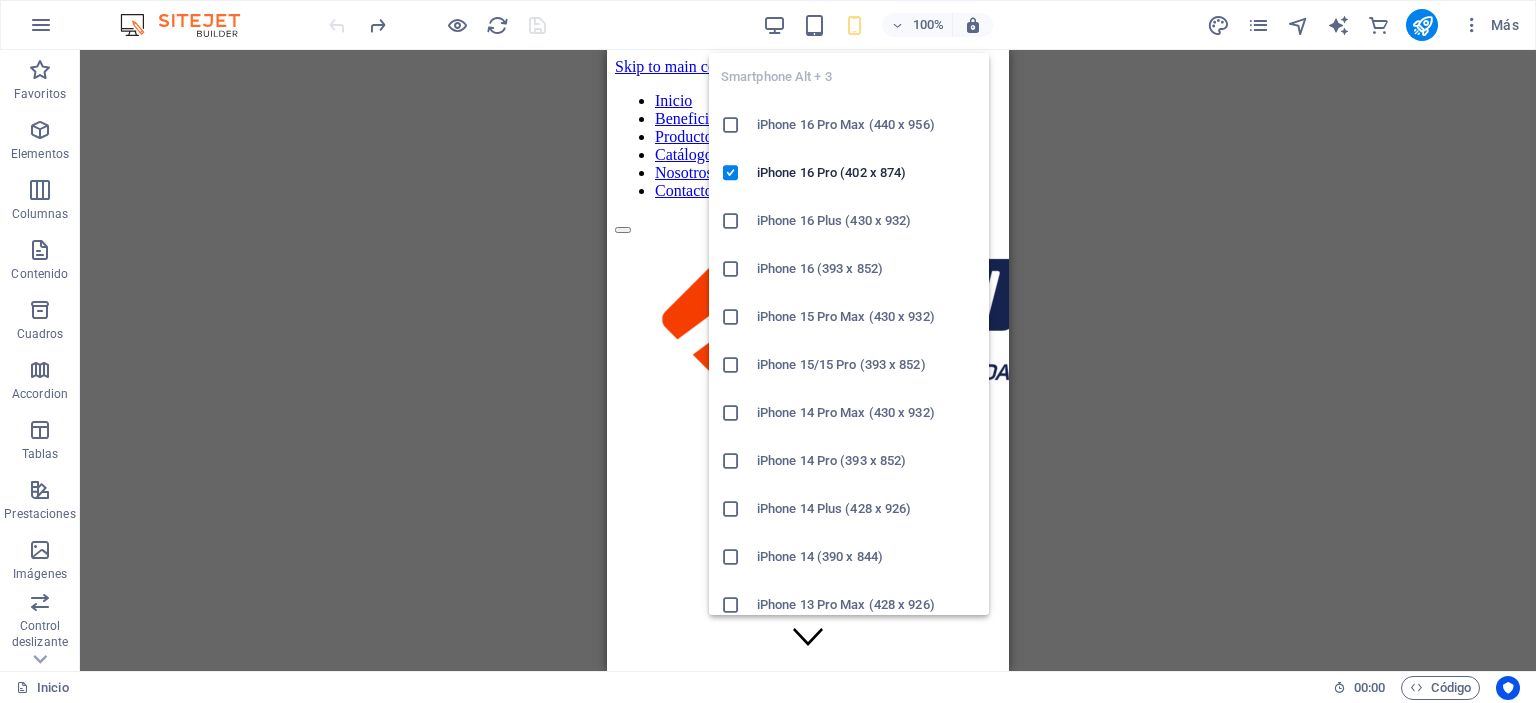 click on "iPhone 16 Plus (430 x 932)" at bounding box center [867, 221] 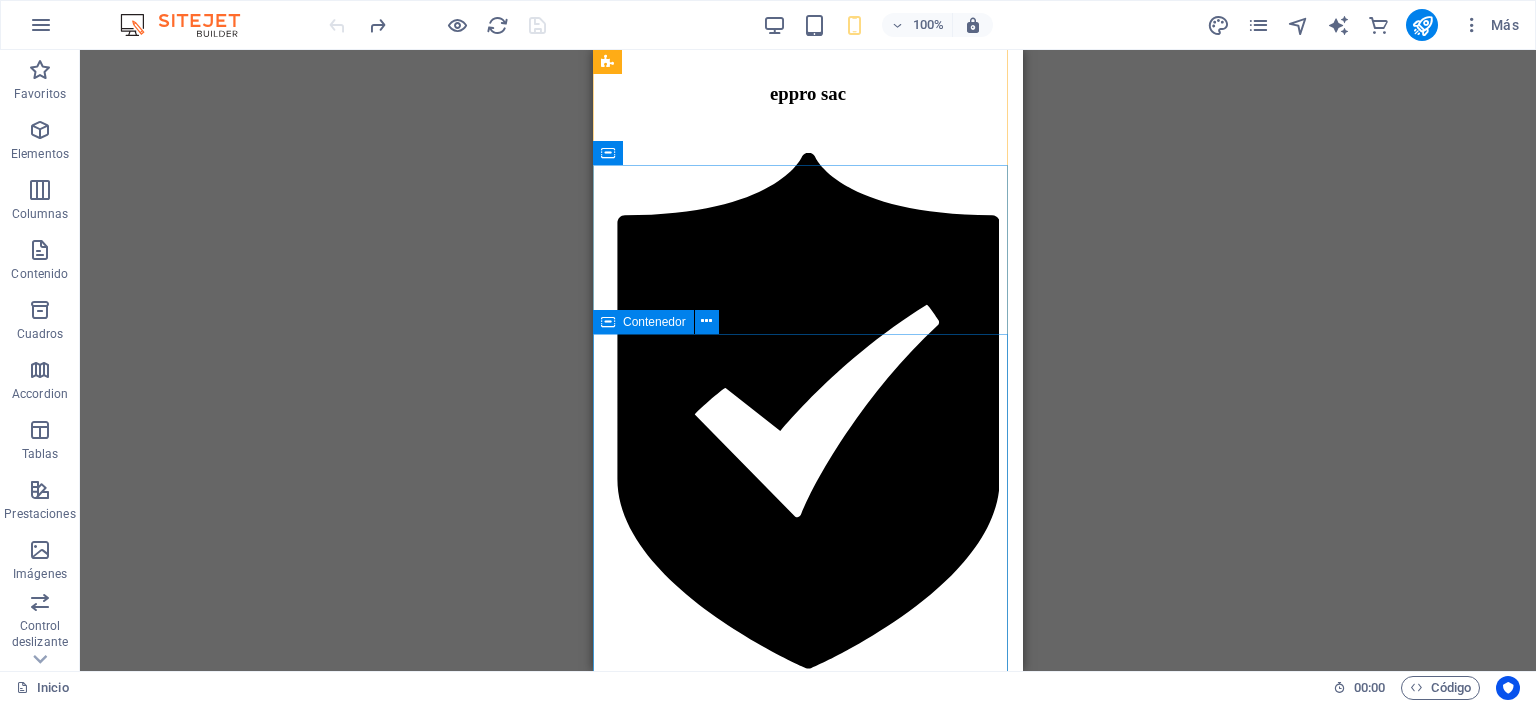 scroll, scrollTop: 1600, scrollLeft: 0, axis: vertical 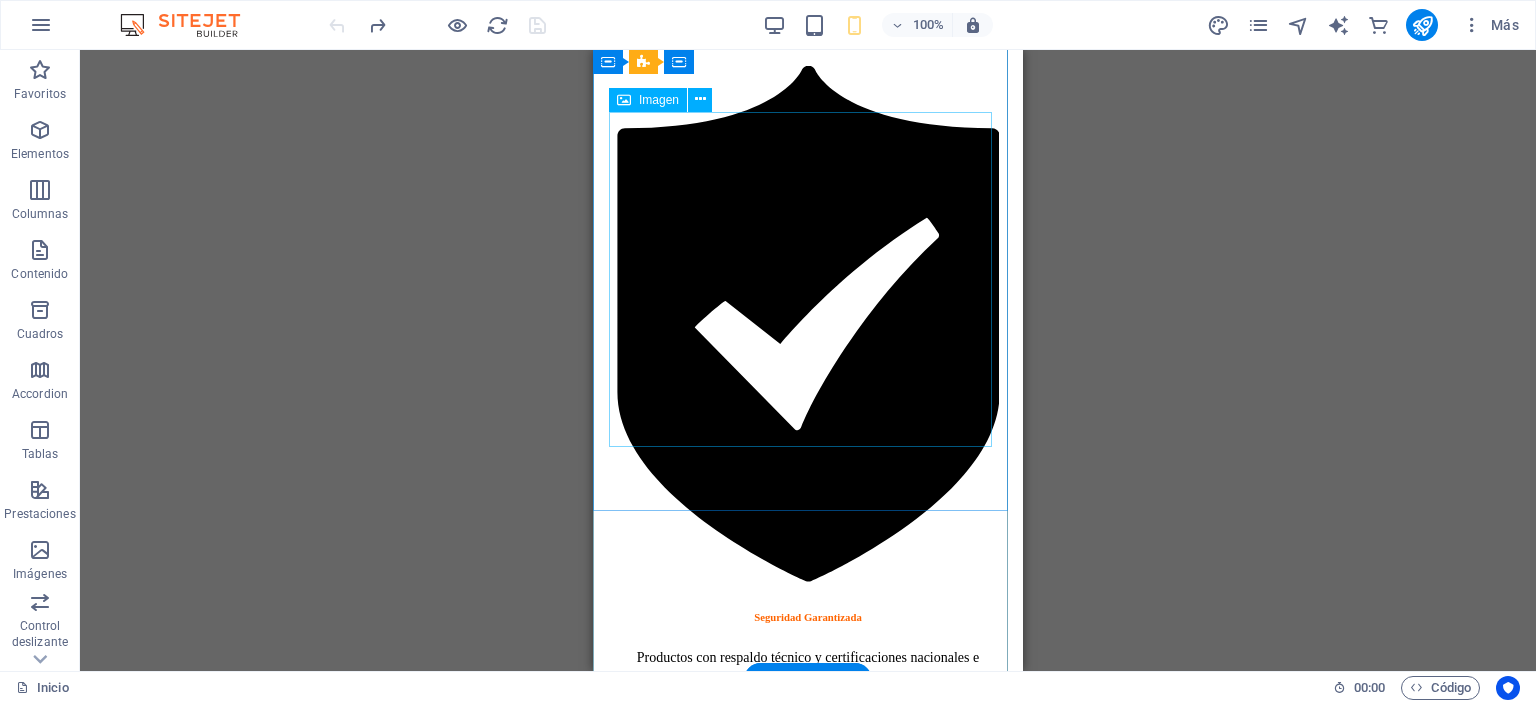 click at bounding box center [808, -679] 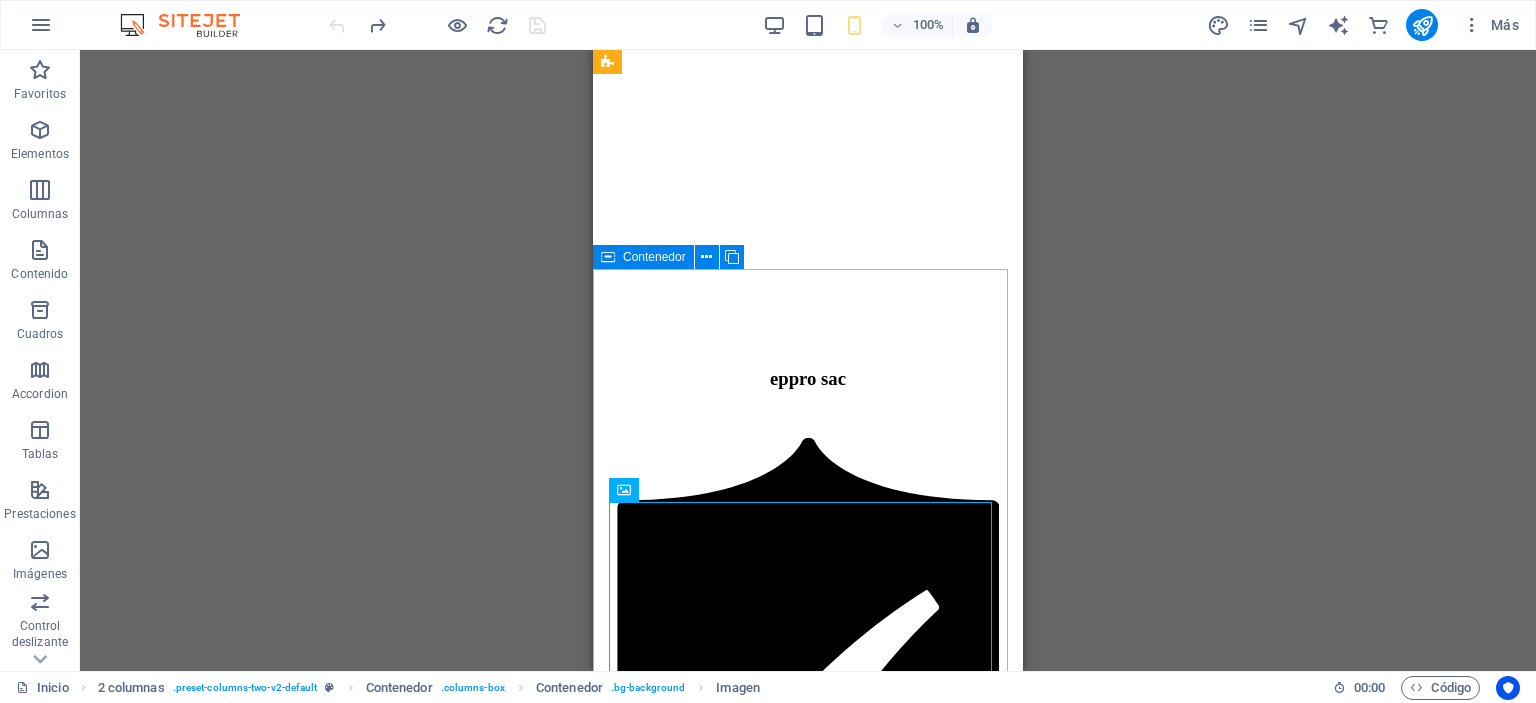 scroll, scrollTop: 1200, scrollLeft: 0, axis: vertical 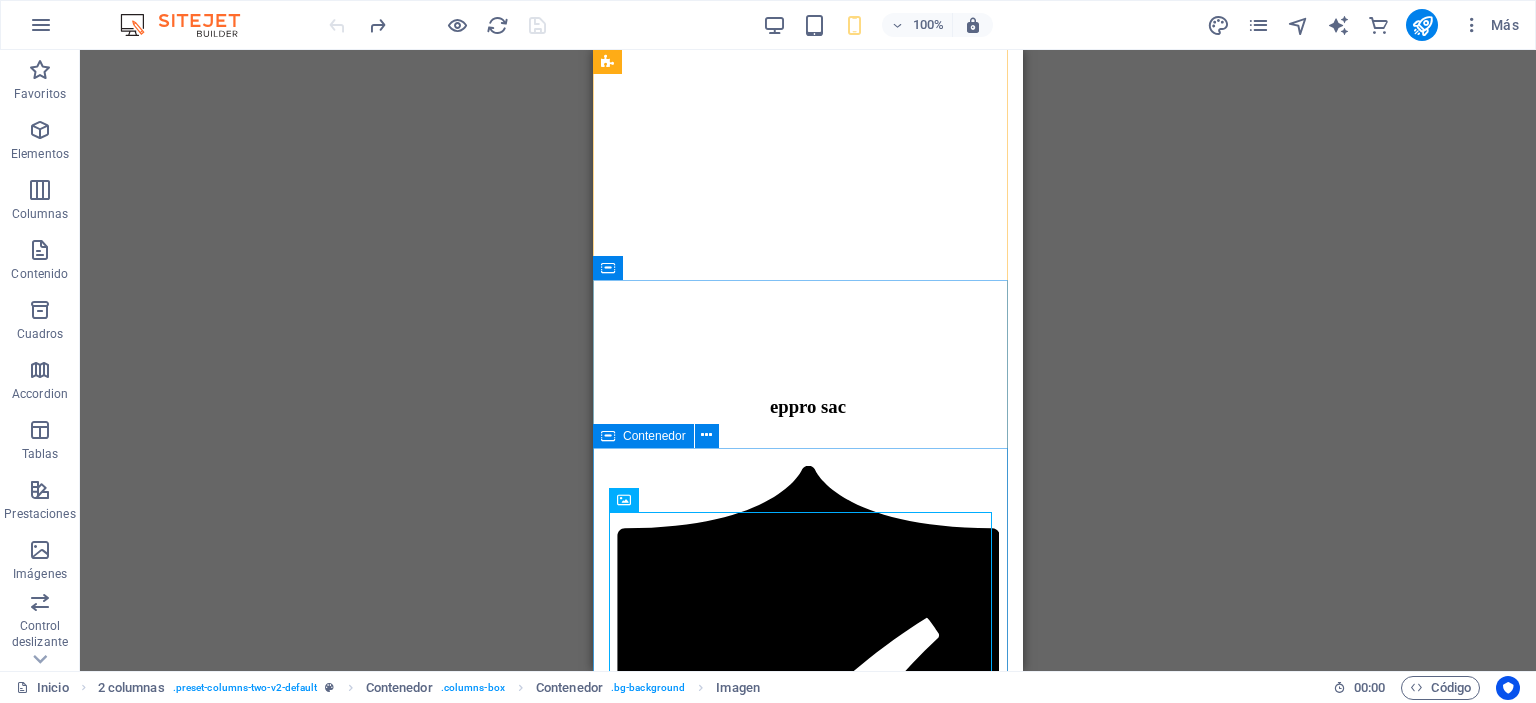 click at bounding box center (808, -279) 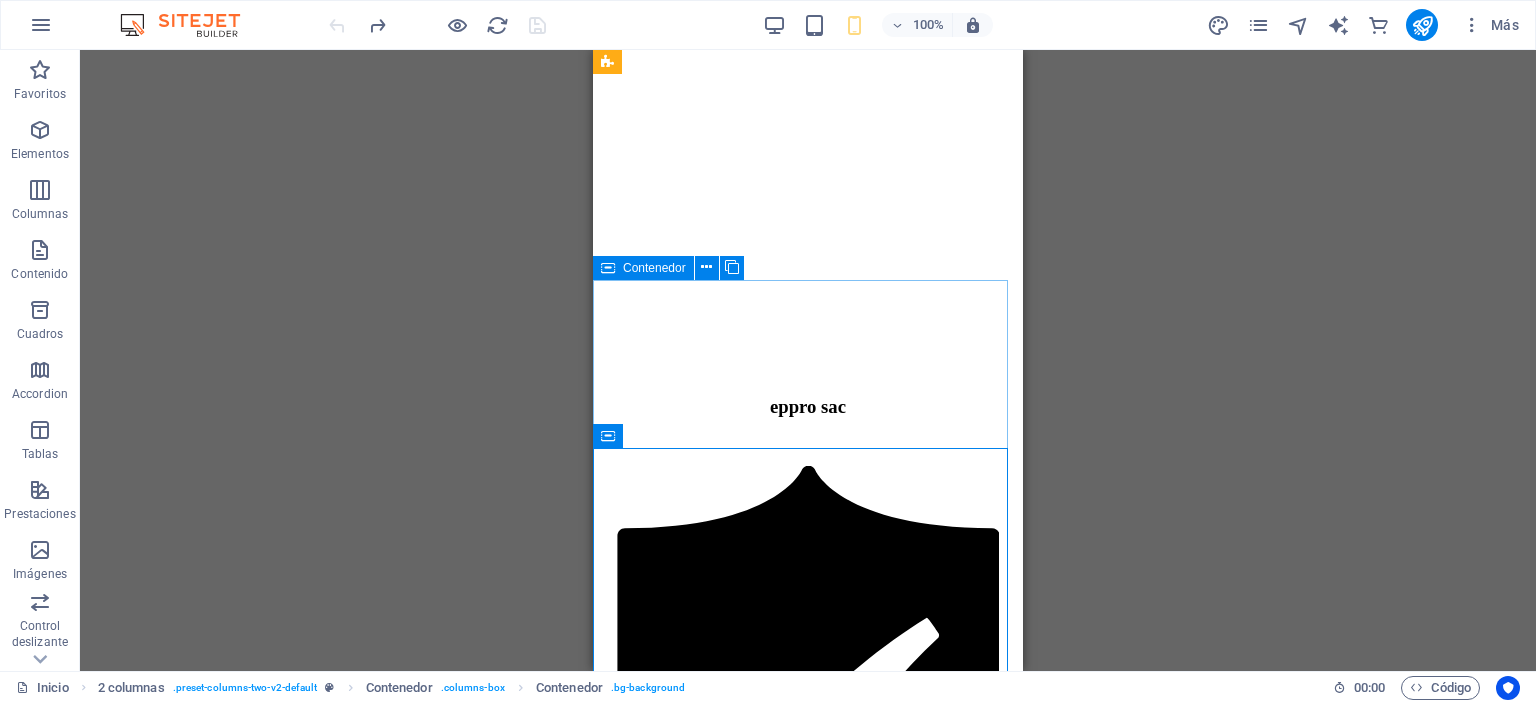 click at bounding box center (808, -103) 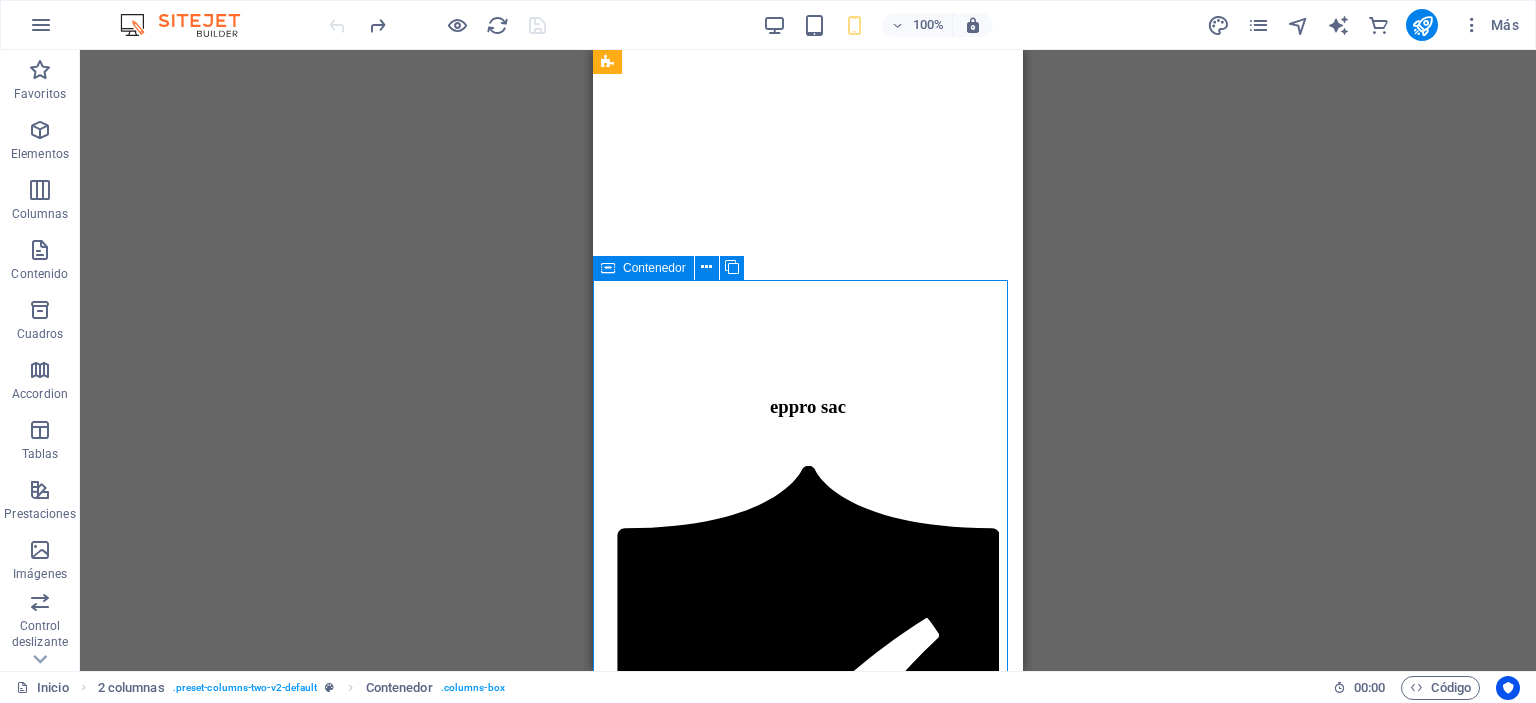 click at bounding box center [808, -103] 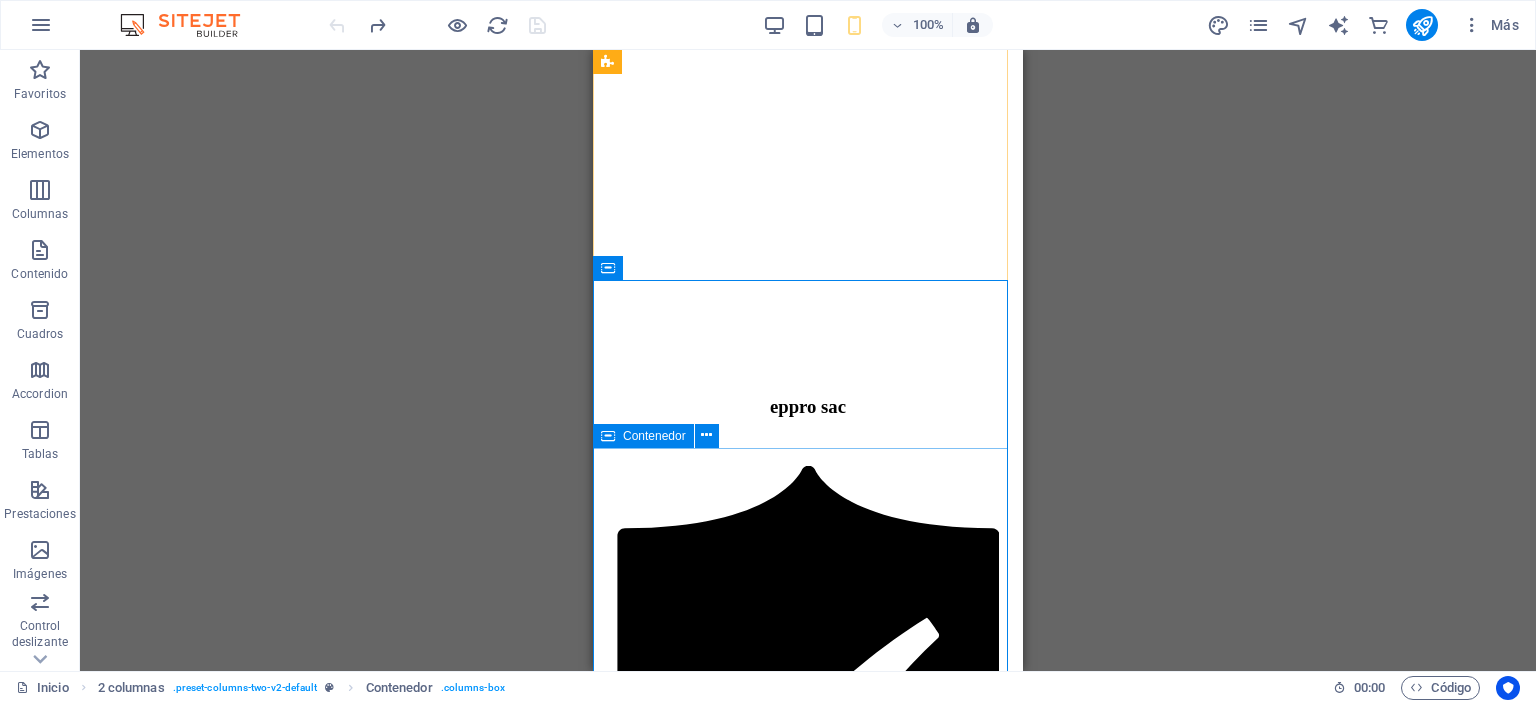 click at bounding box center [808, -279] 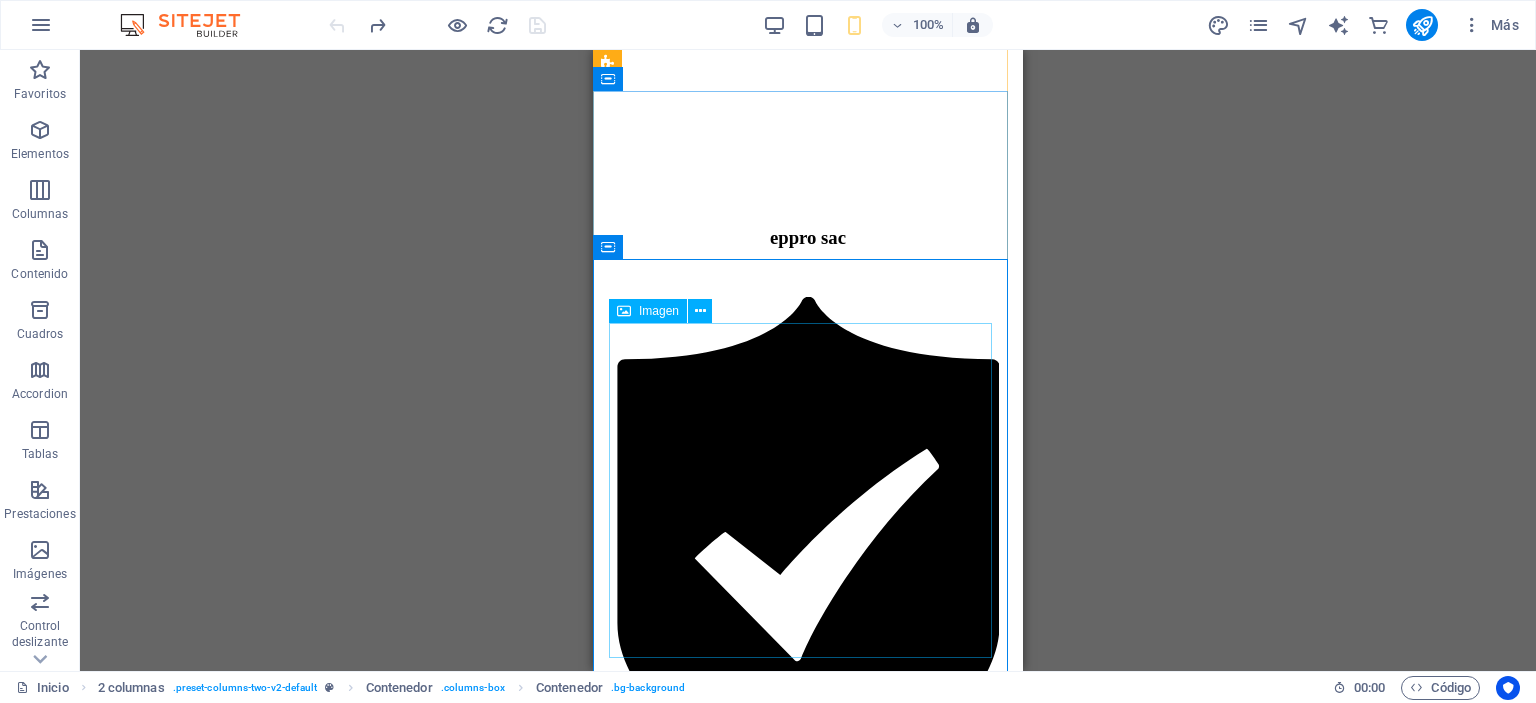 scroll, scrollTop: 1400, scrollLeft: 0, axis: vertical 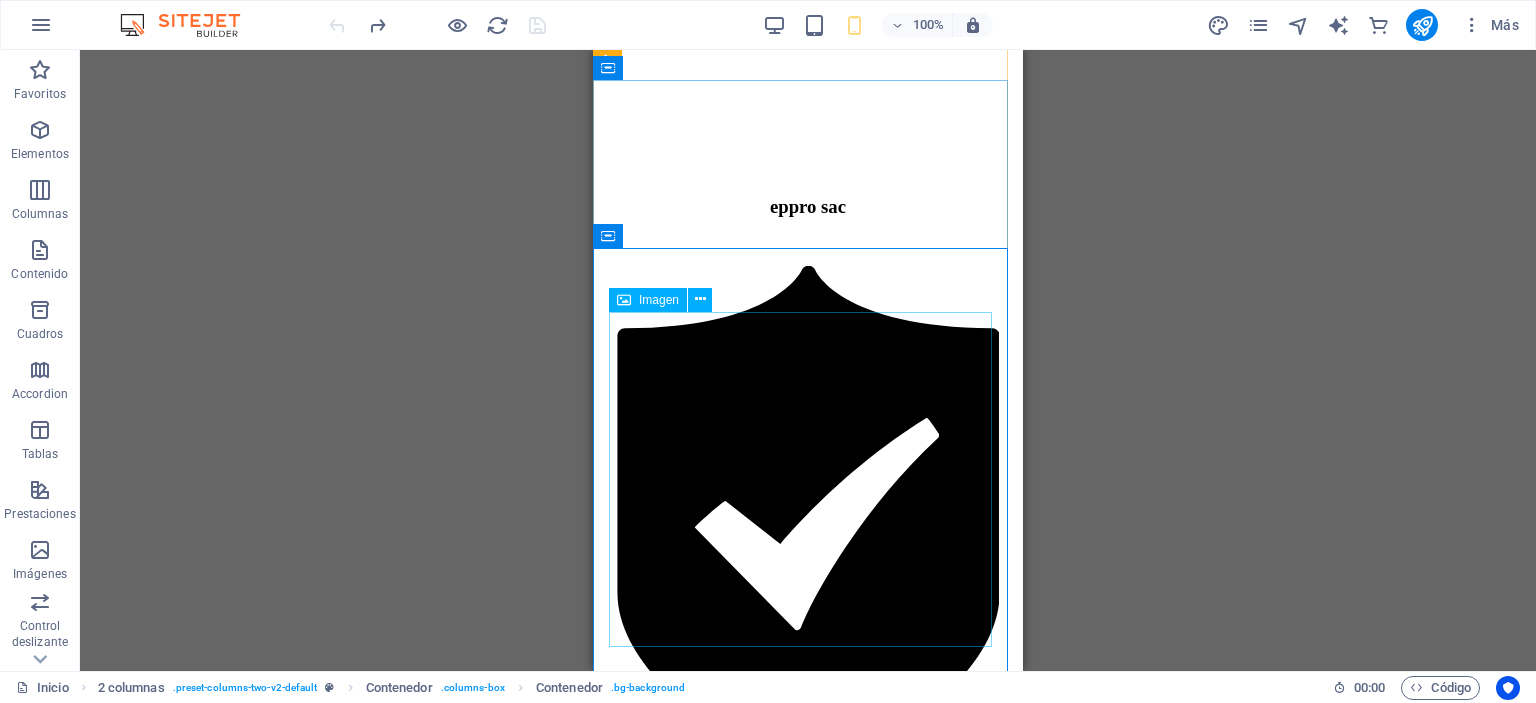 click at bounding box center [808, -479] 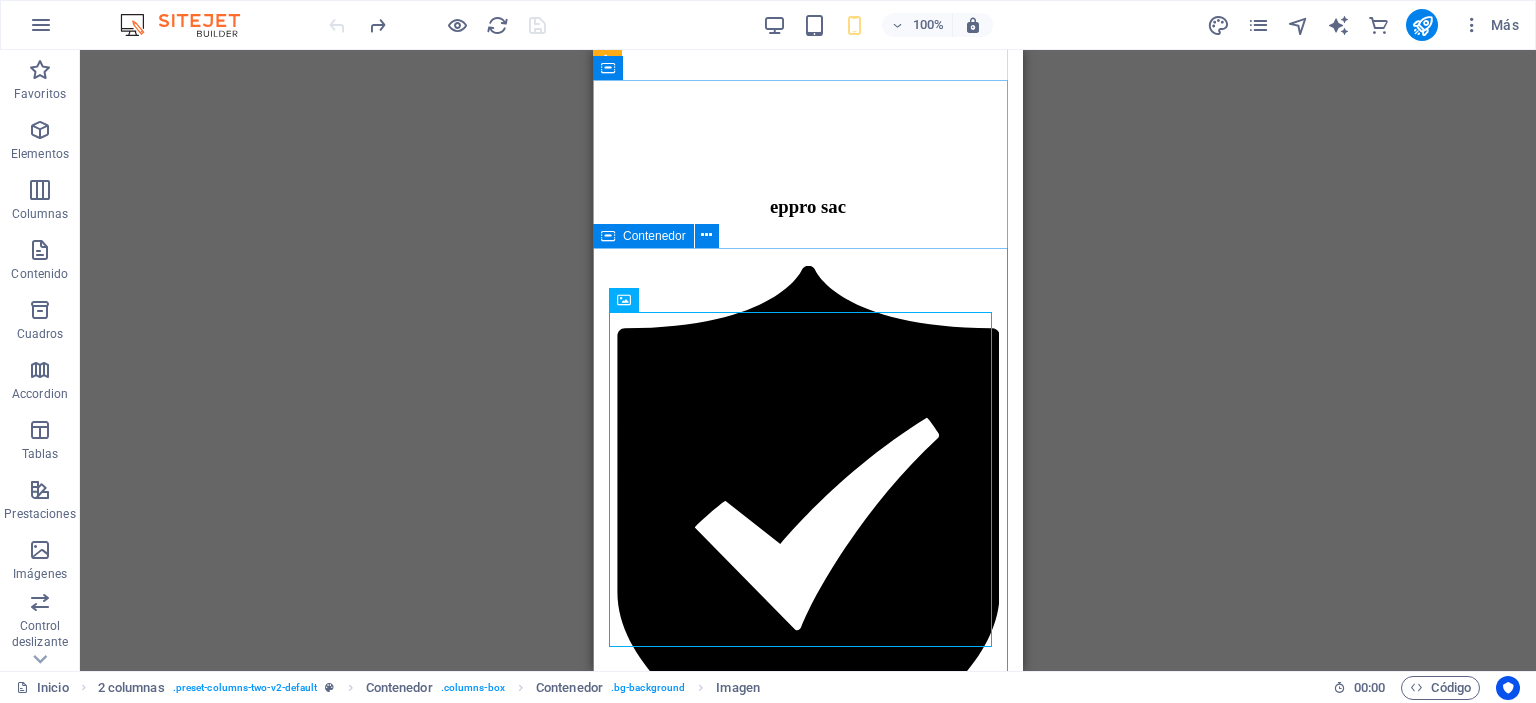 click at bounding box center (808, -479) 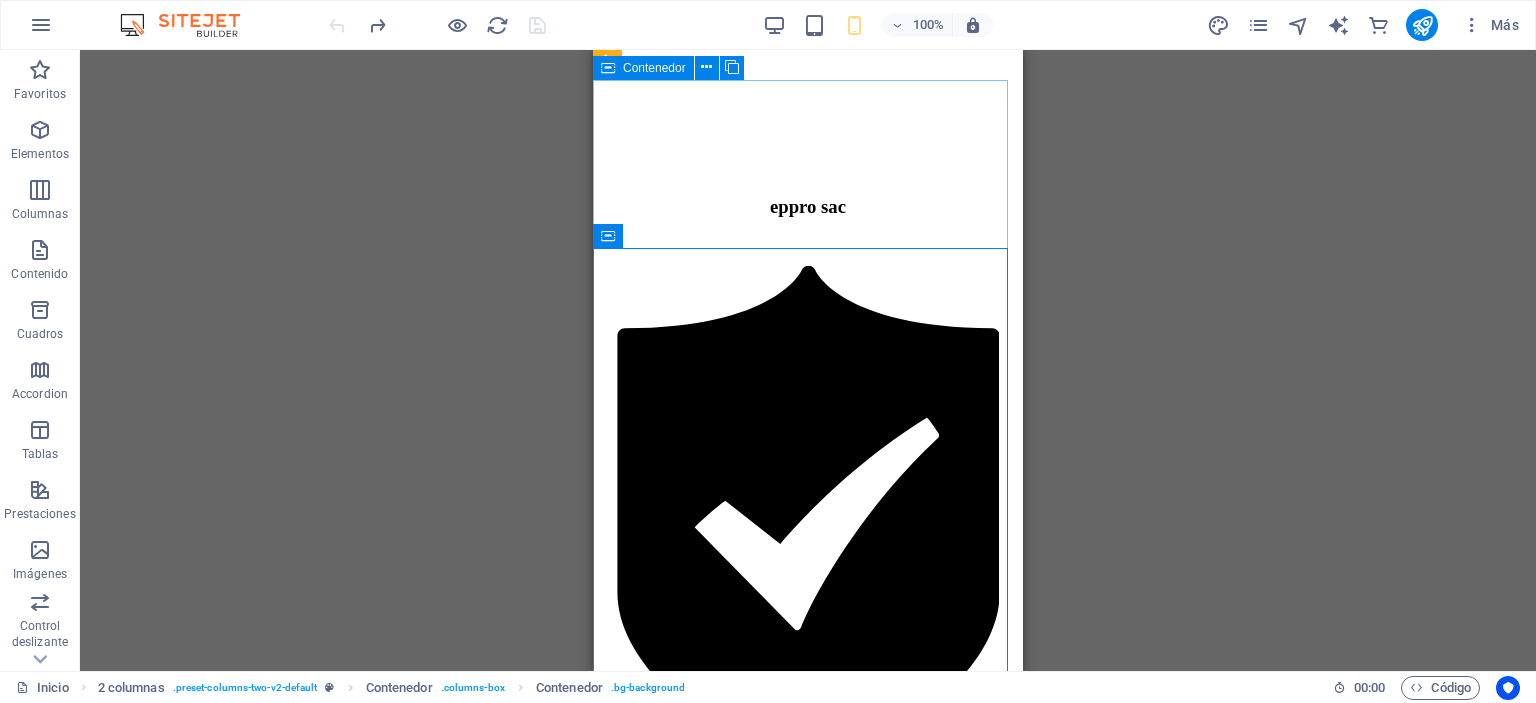 click at bounding box center [808, -303] 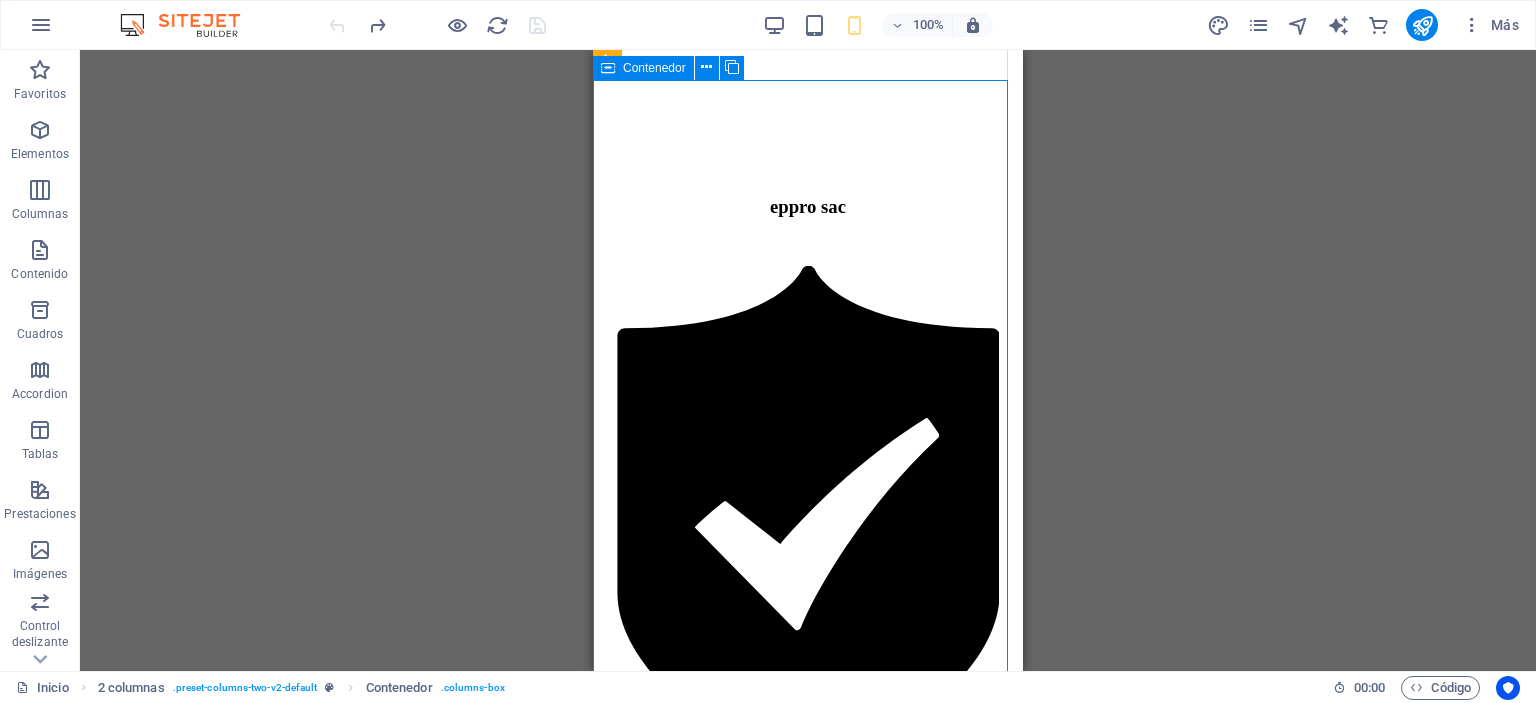 click at bounding box center (808, -303) 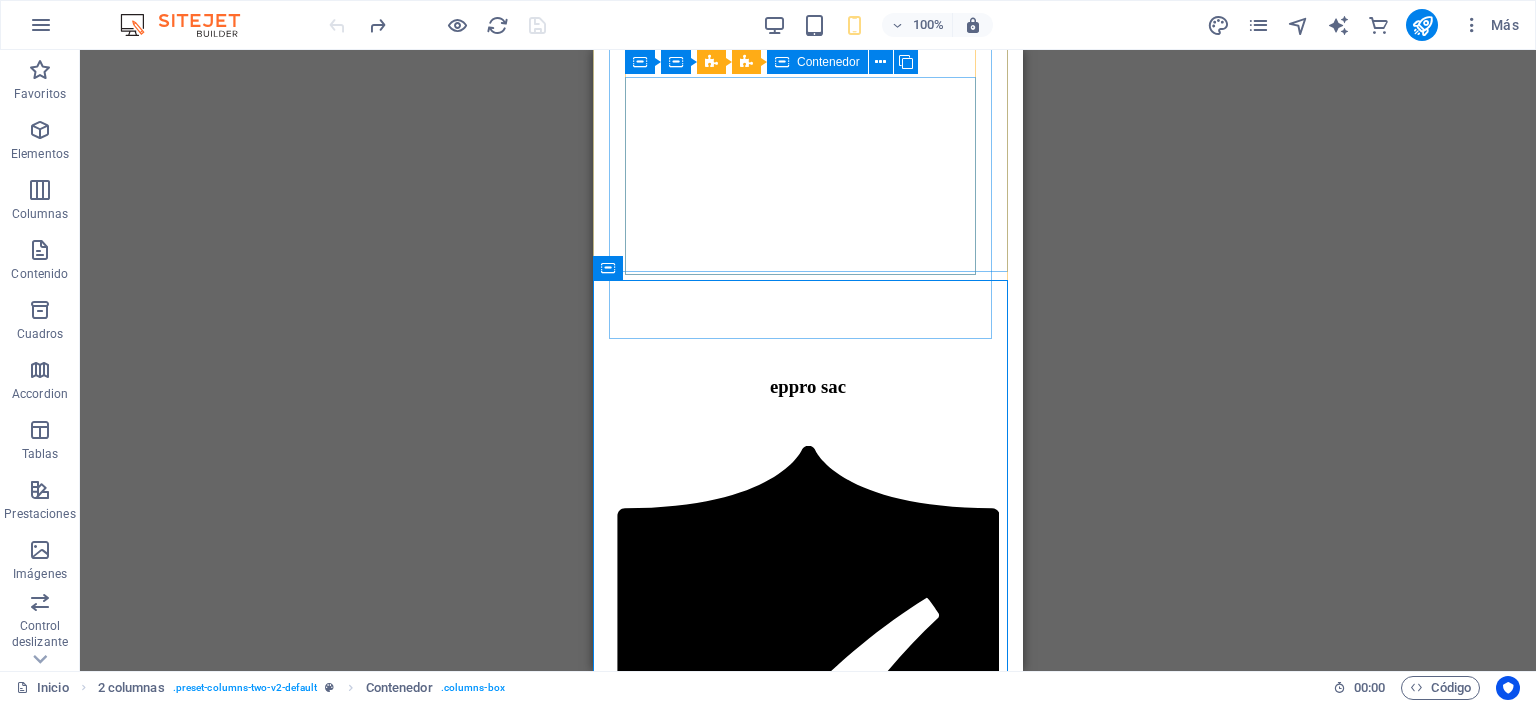 scroll, scrollTop: 1200, scrollLeft: 0, axis: vertical 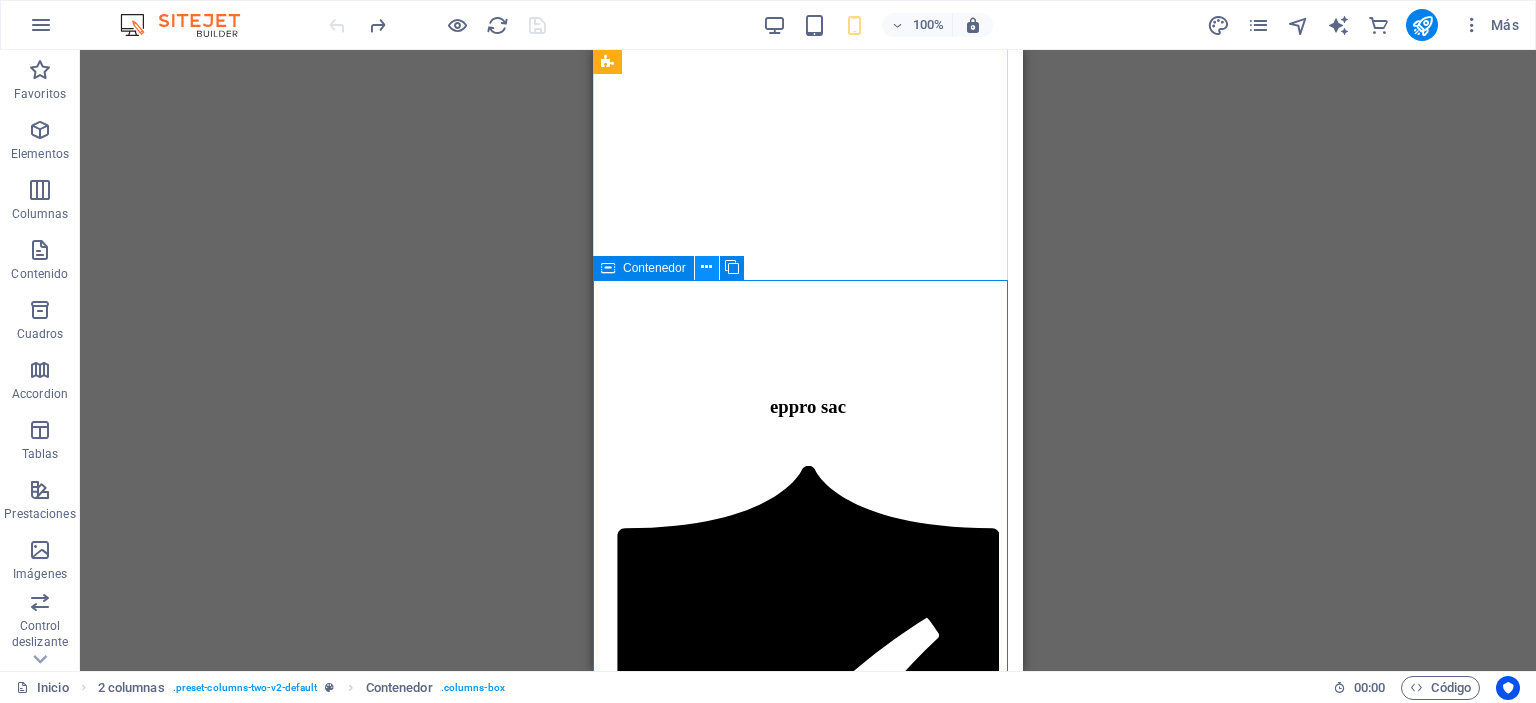 click at bounding box center (706, 267) 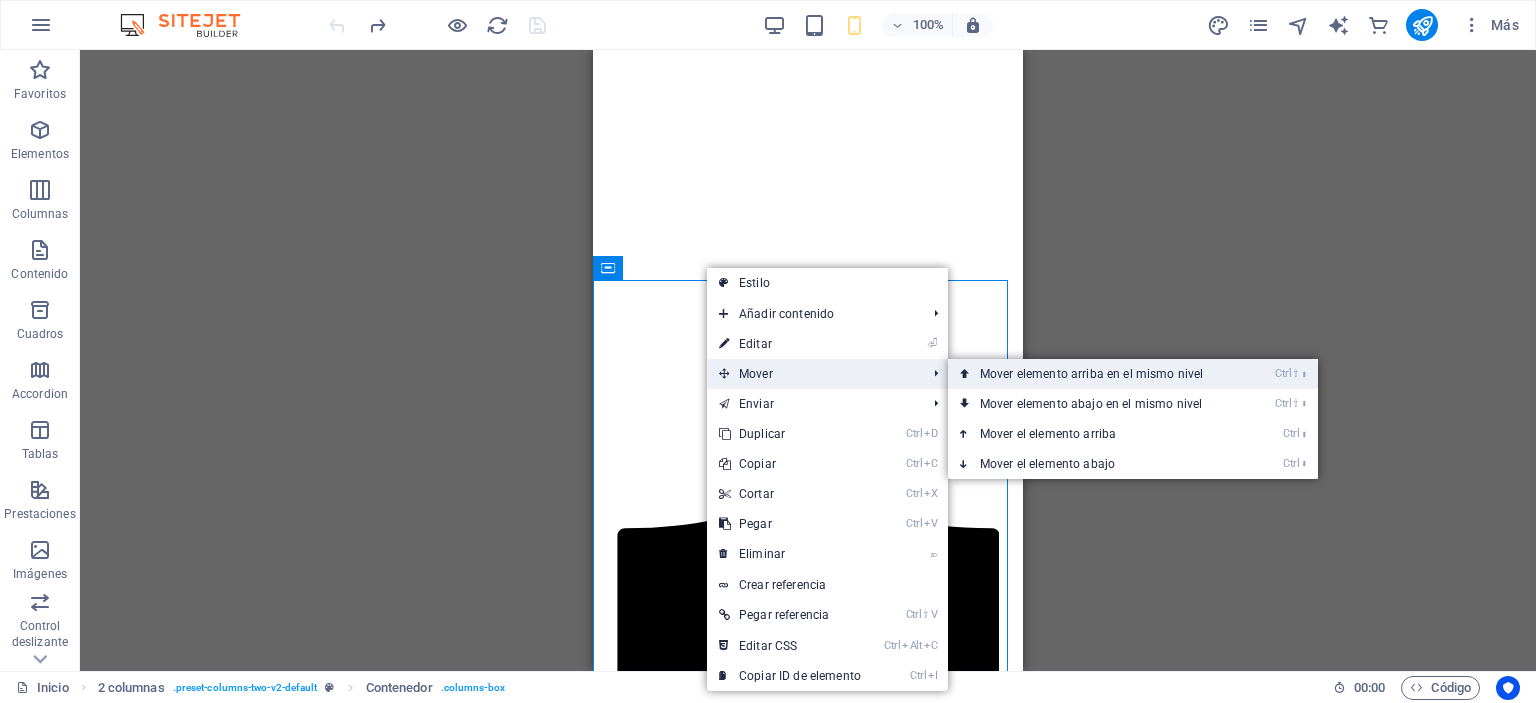 click on "Ctrl ⇧ ⬆  Mover elemento arriba en el mismo nivel" at bounding box center (1095, 374) 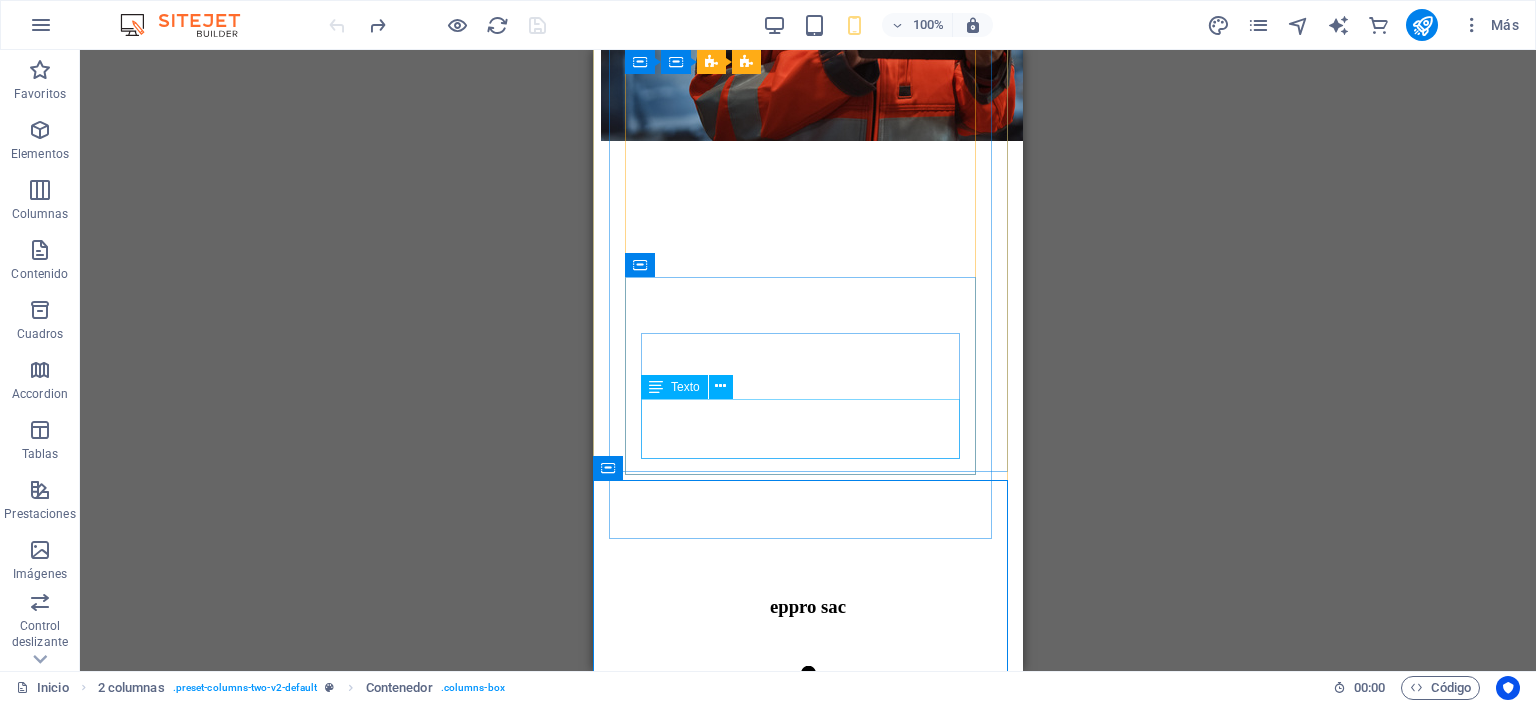 scroll, scrollTop: 1200, scrollLeft: 0, axis: vertical 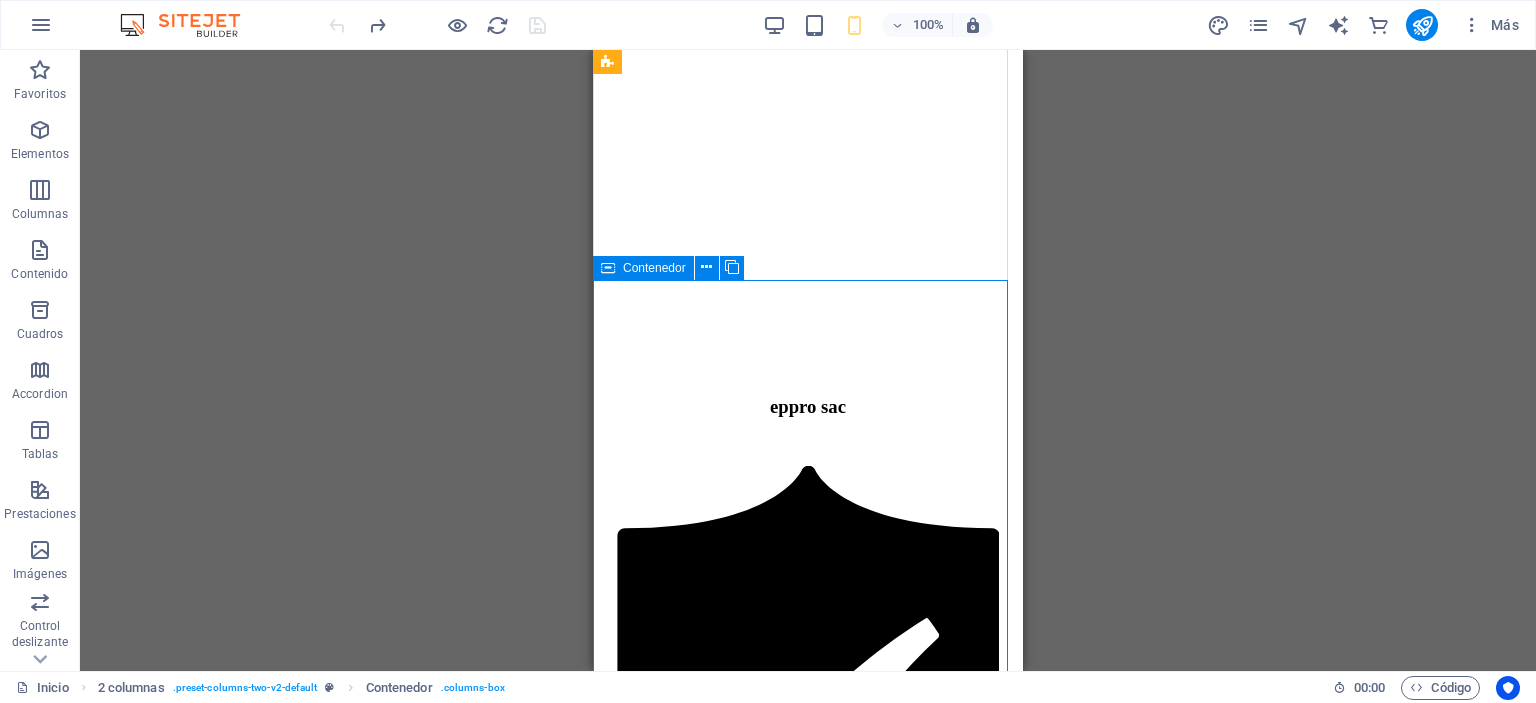 click at bounding box center [808, -103] 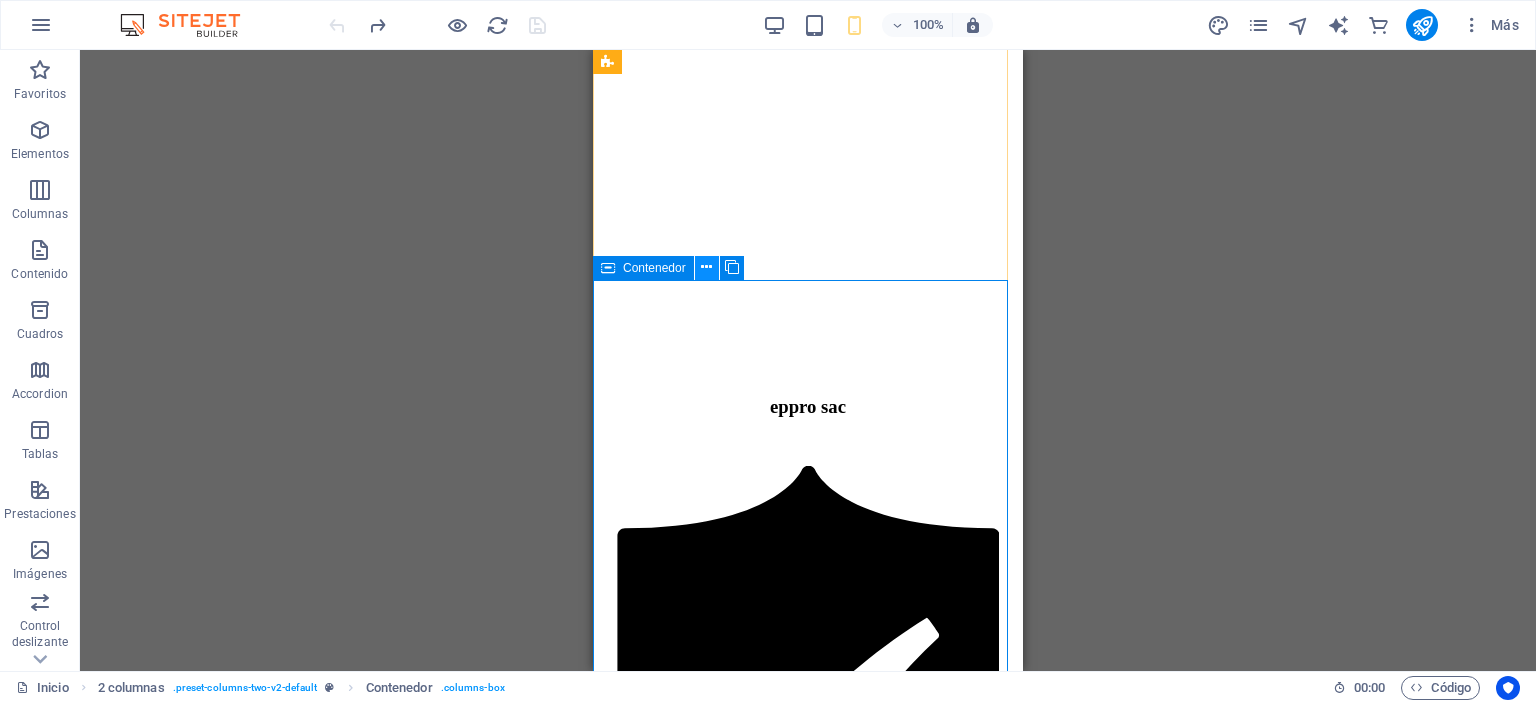 click at bounding box center (706, 267) 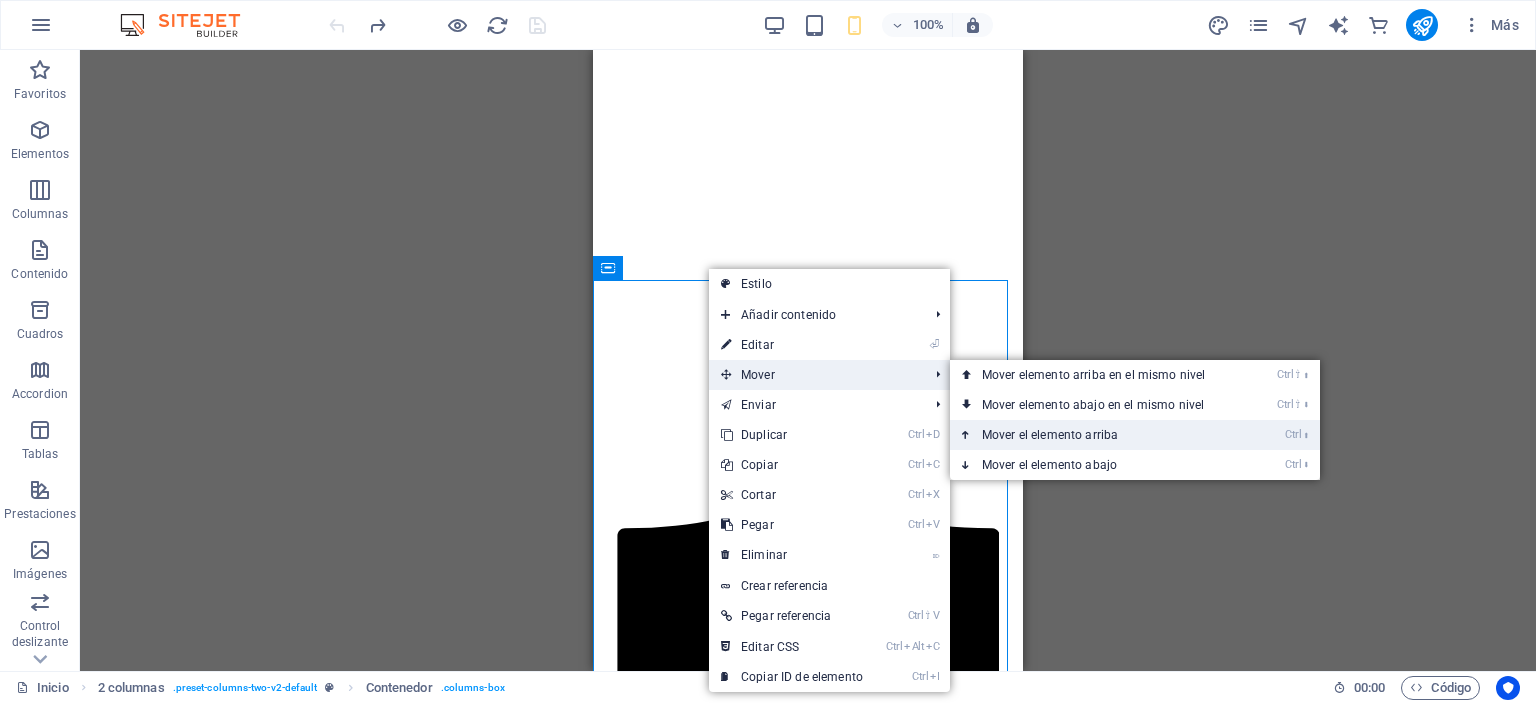 click on "Ctrl ⬆  Mover el elemento arriba" at bounding box center (1097, 435) 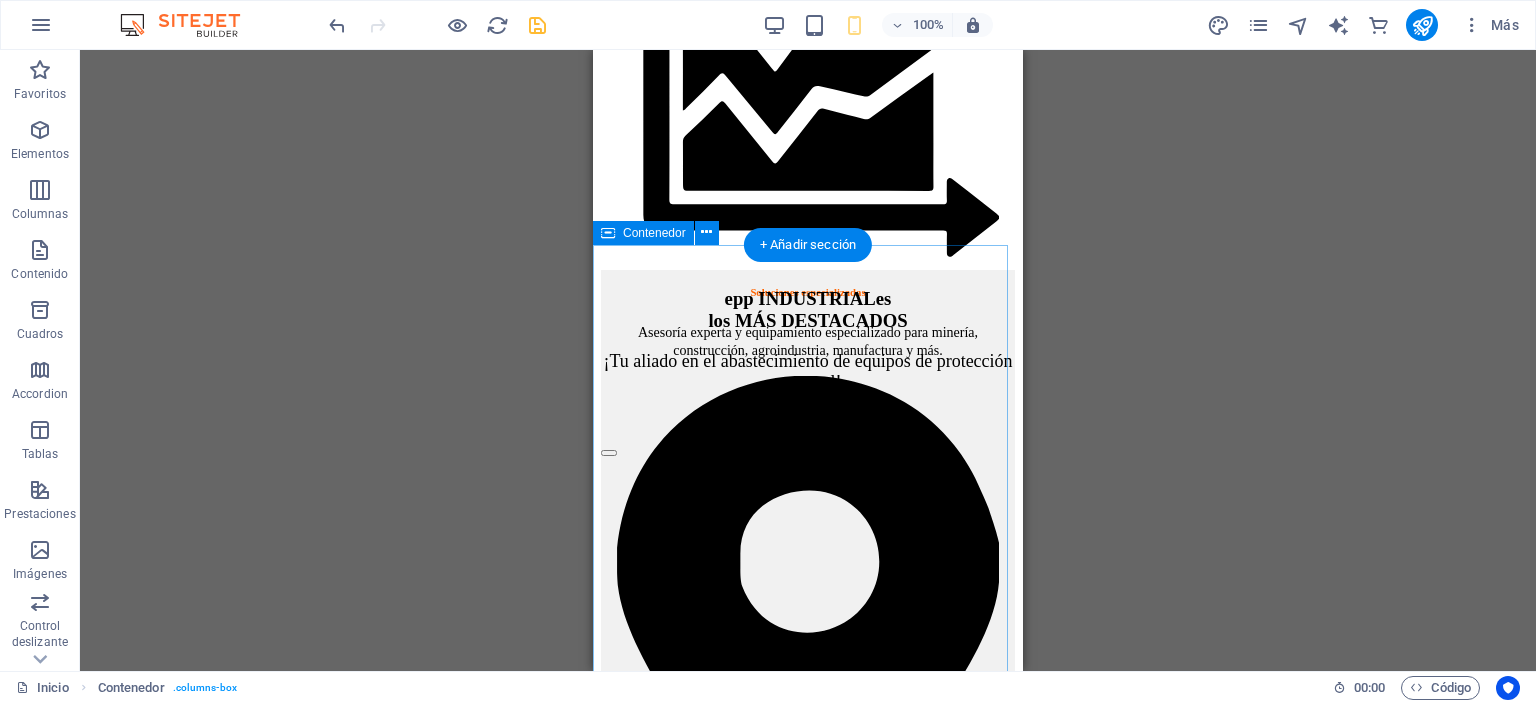 scroll, scrollTop: 2200, scrollLeft: 0, axis: vertical 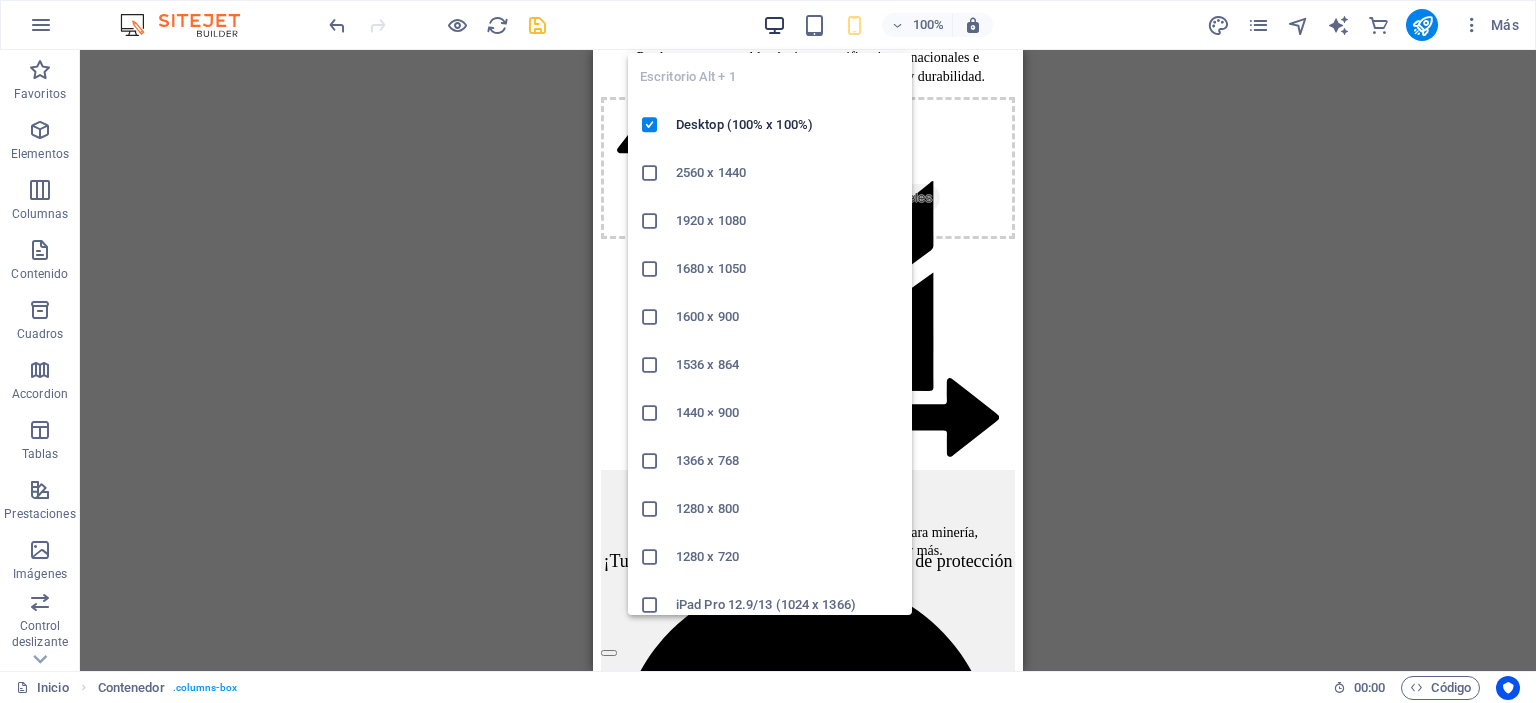 click at bounding box center [774, 25] 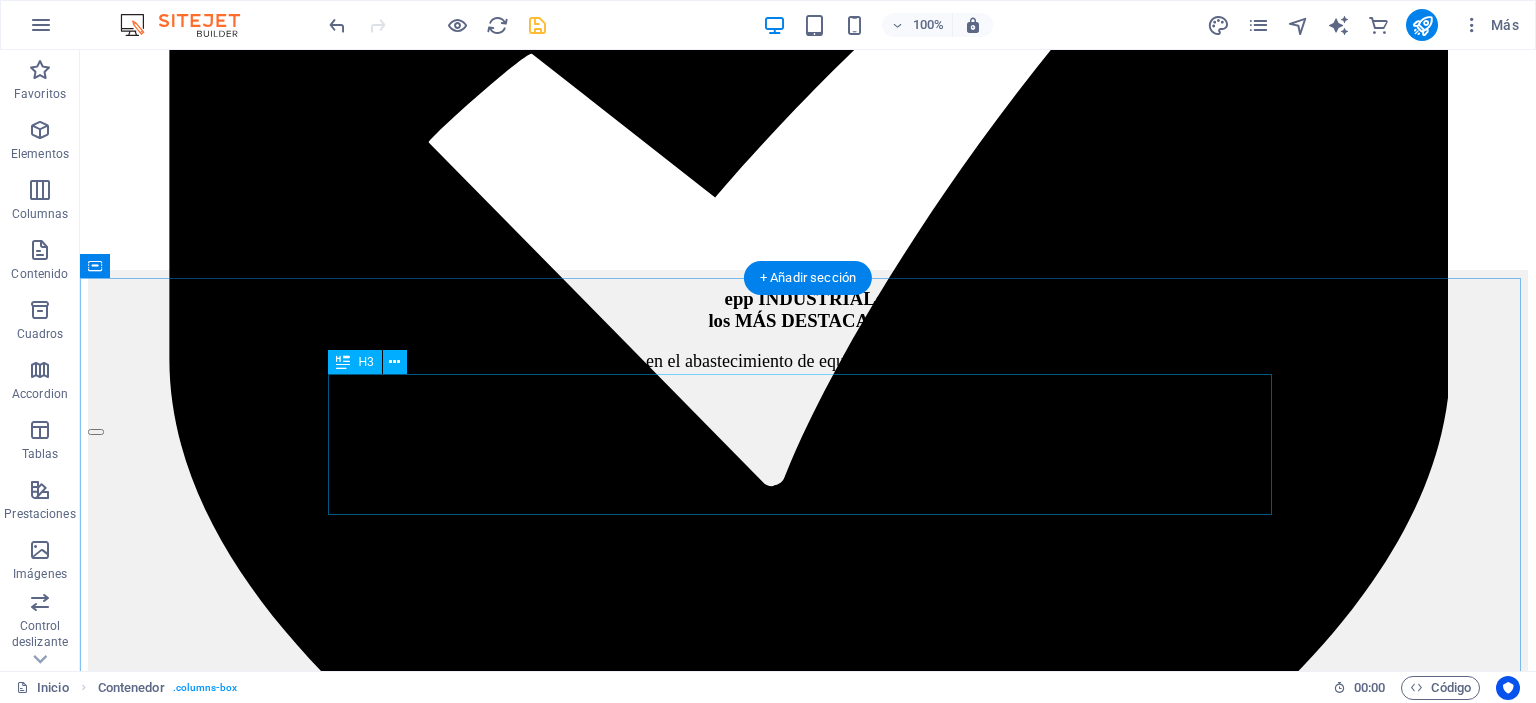 scroll, scrollTop: 1400, scrollLeft: 0, axis: vertical 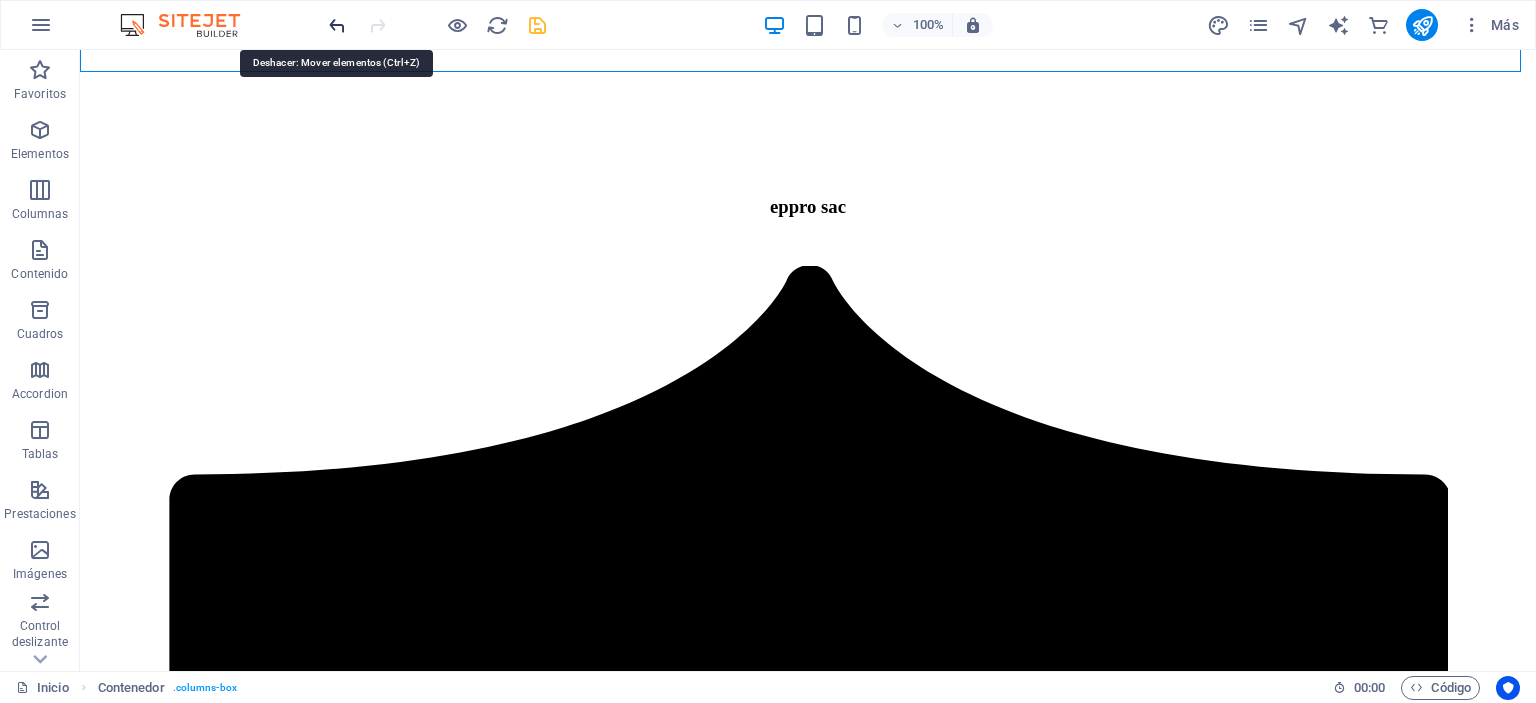 click at bounding box center [337, 25] 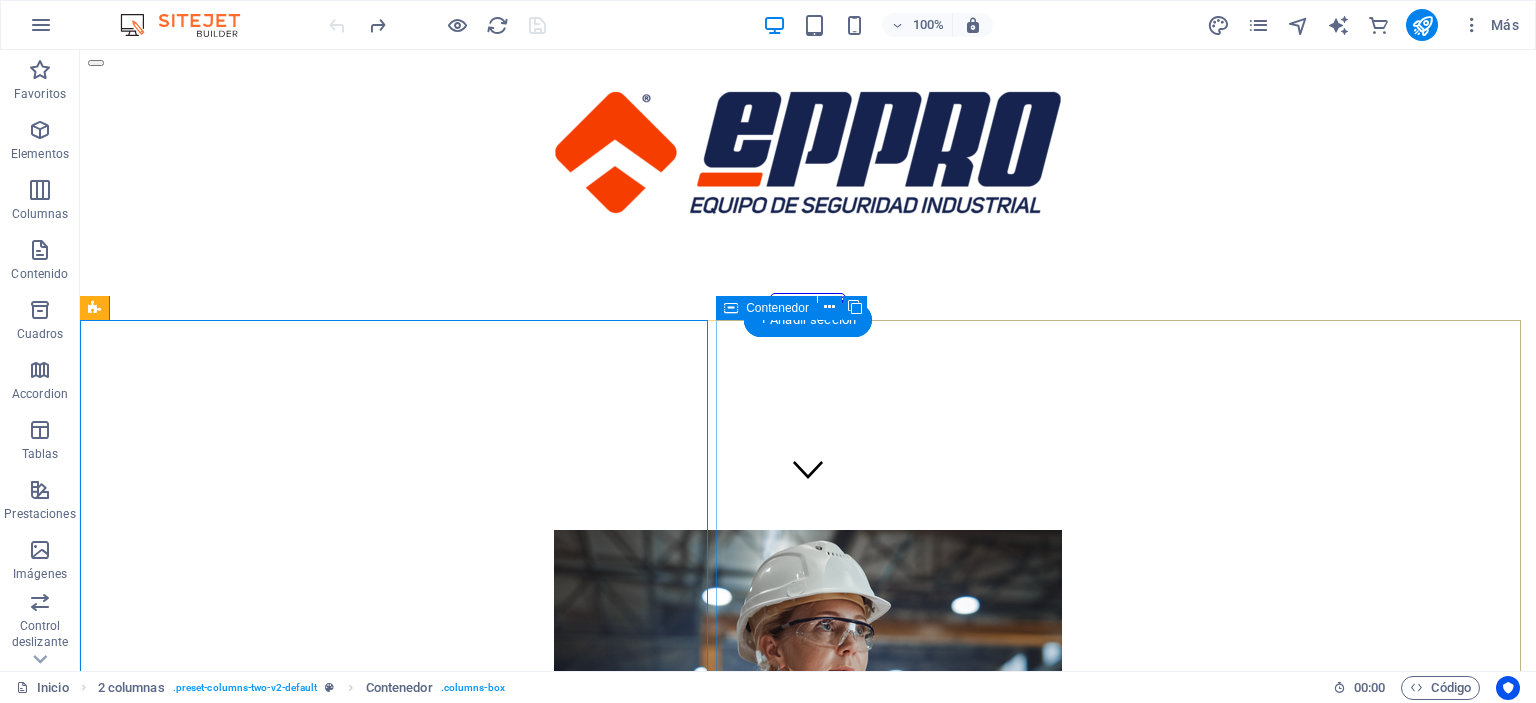 scroll, scrollTop: 0, scrollLeft: 0, axis: both 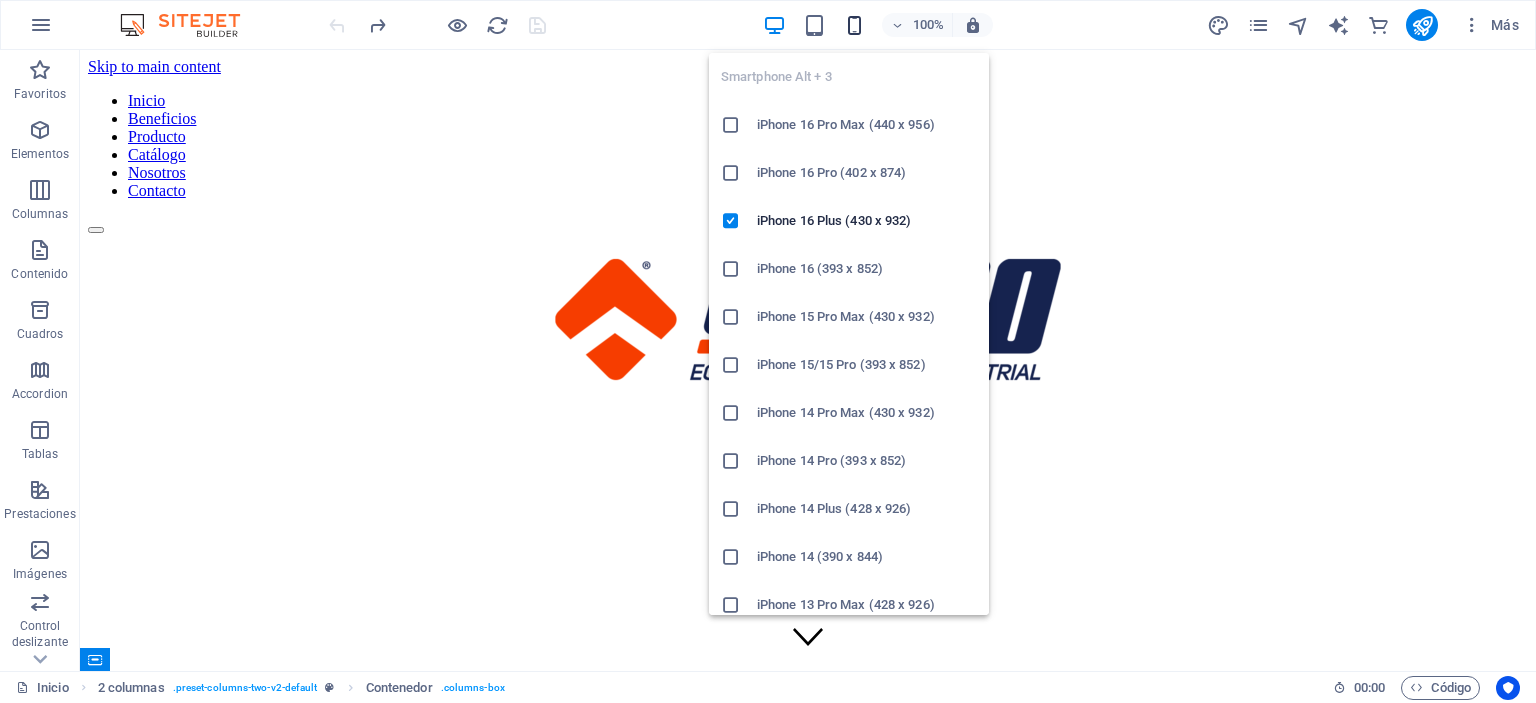 click at bounding box center [854, 25] 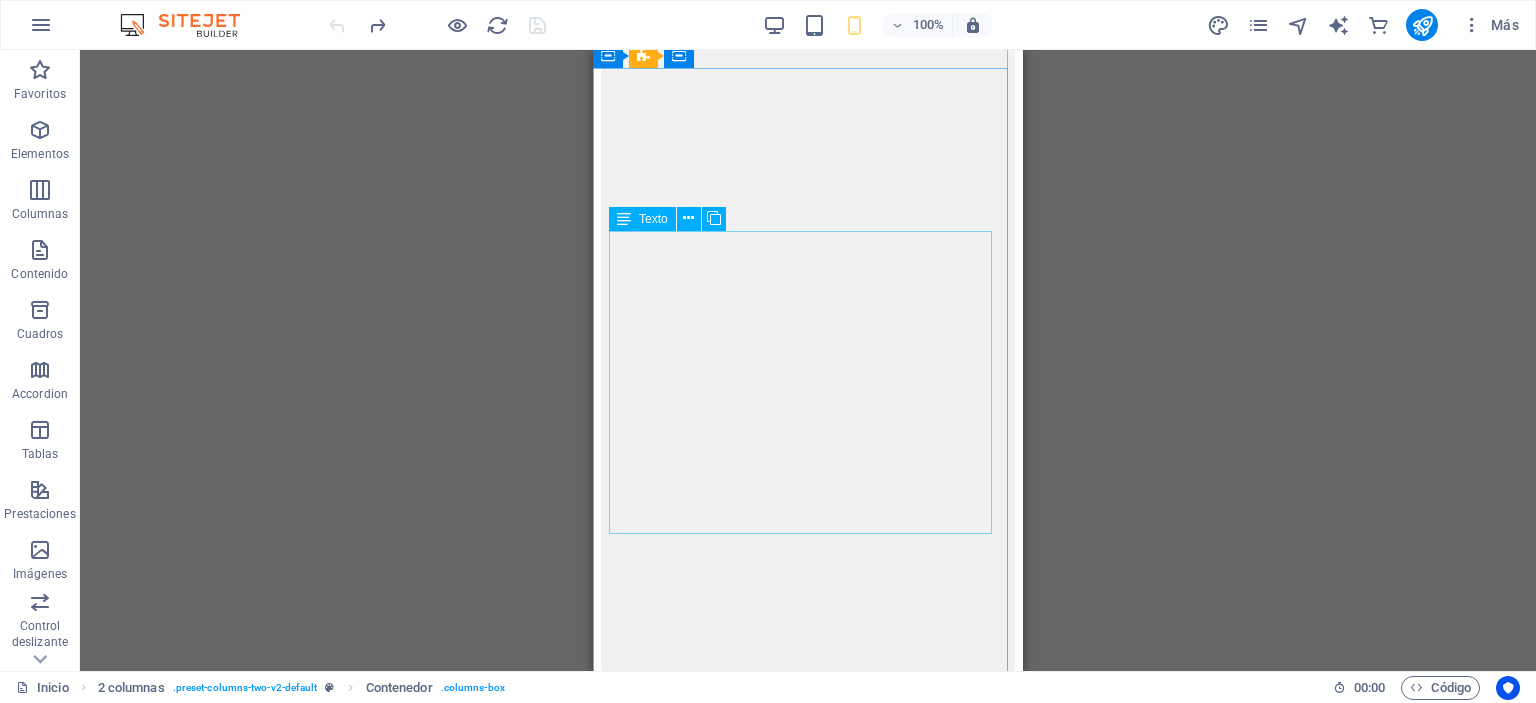 scroll, scrollTop: 4600, scrollLeft: 0, axis: vertical 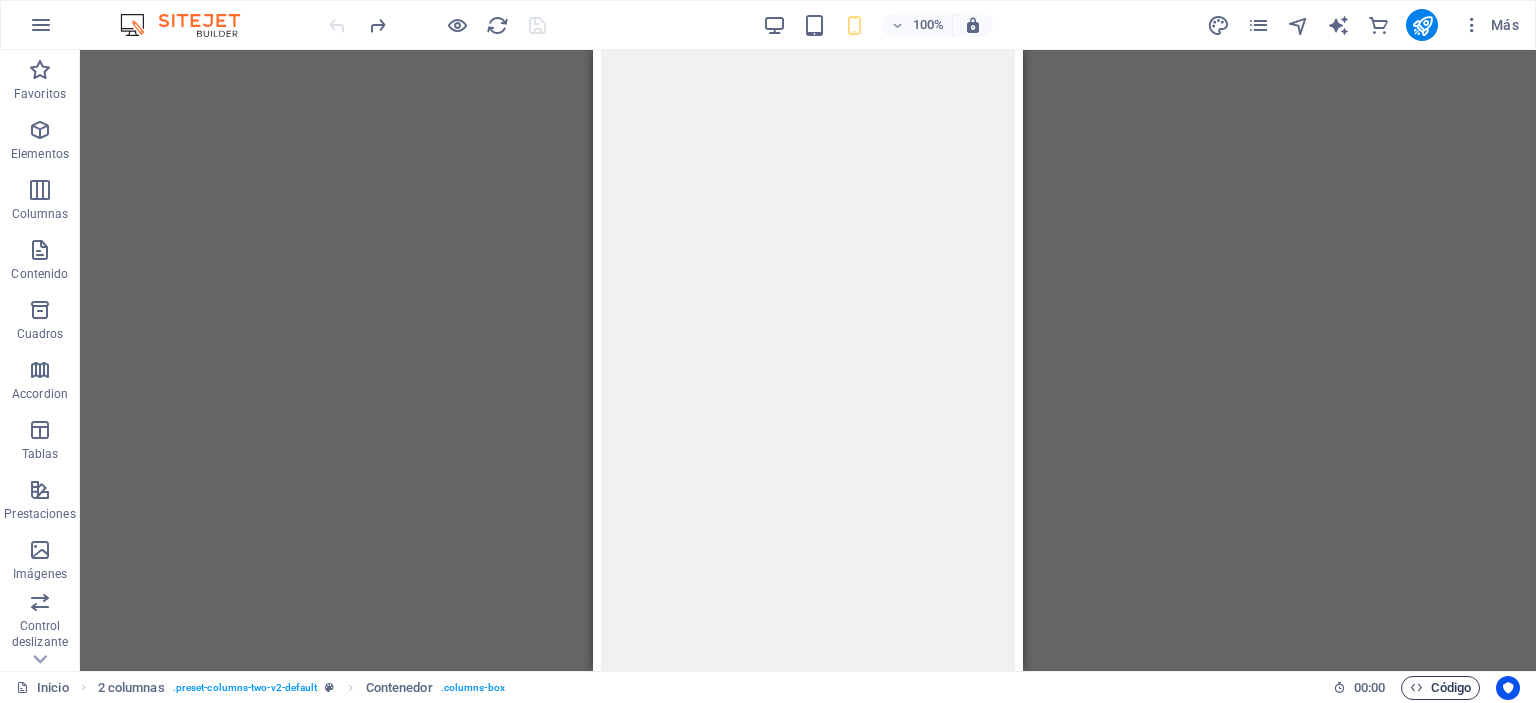 click on "Código" at bounding box center [1440, 688] 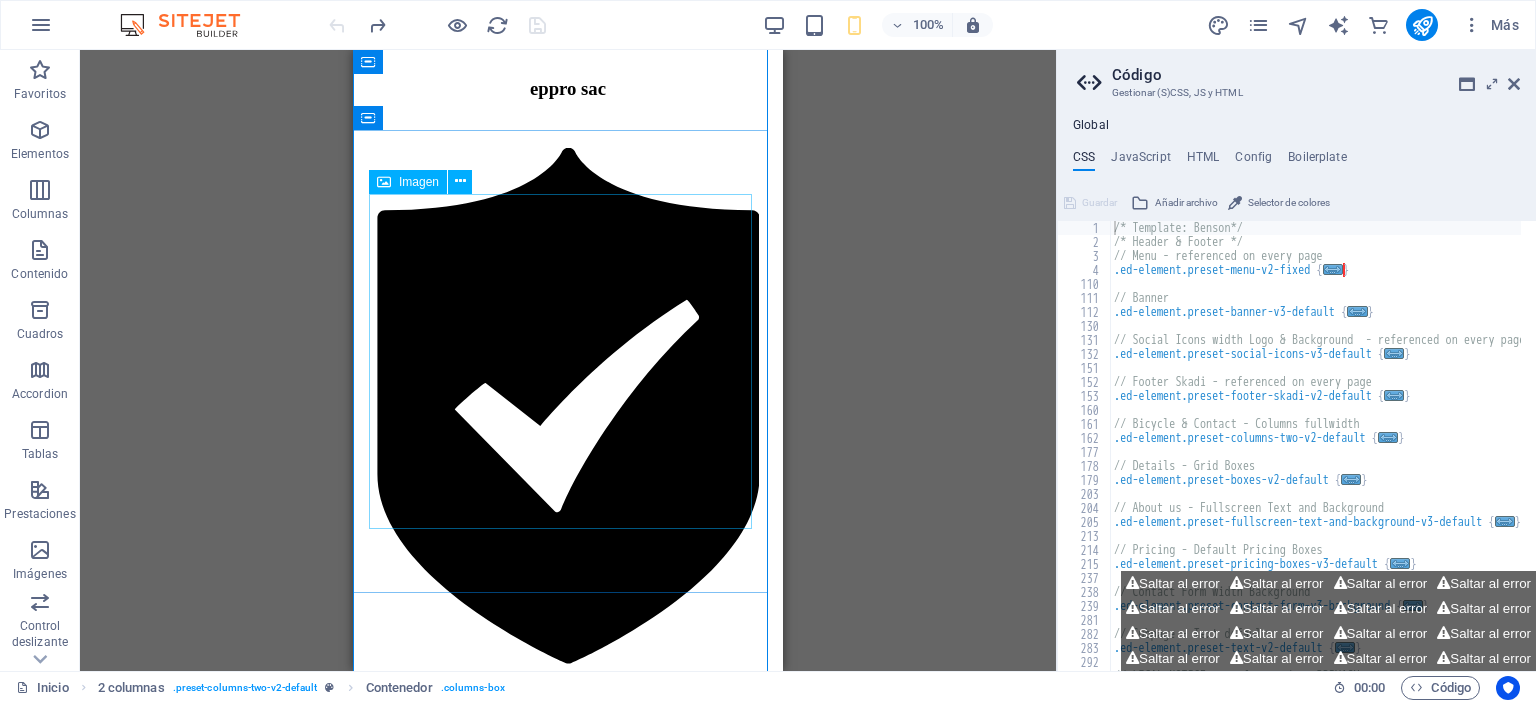 click at bounding box center [568, -597] 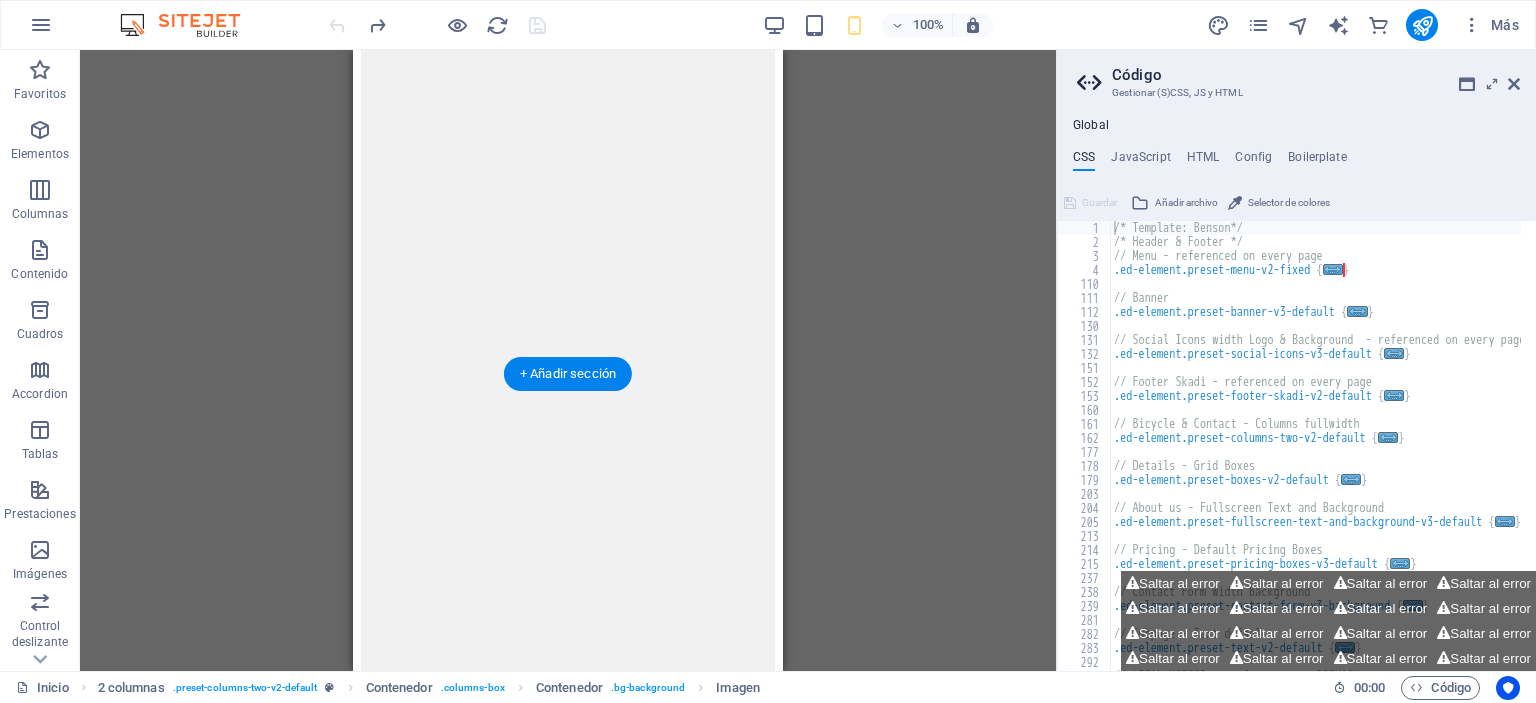 scroll, scrollTop: 3718, scrollLeft: 0, axis: vertical 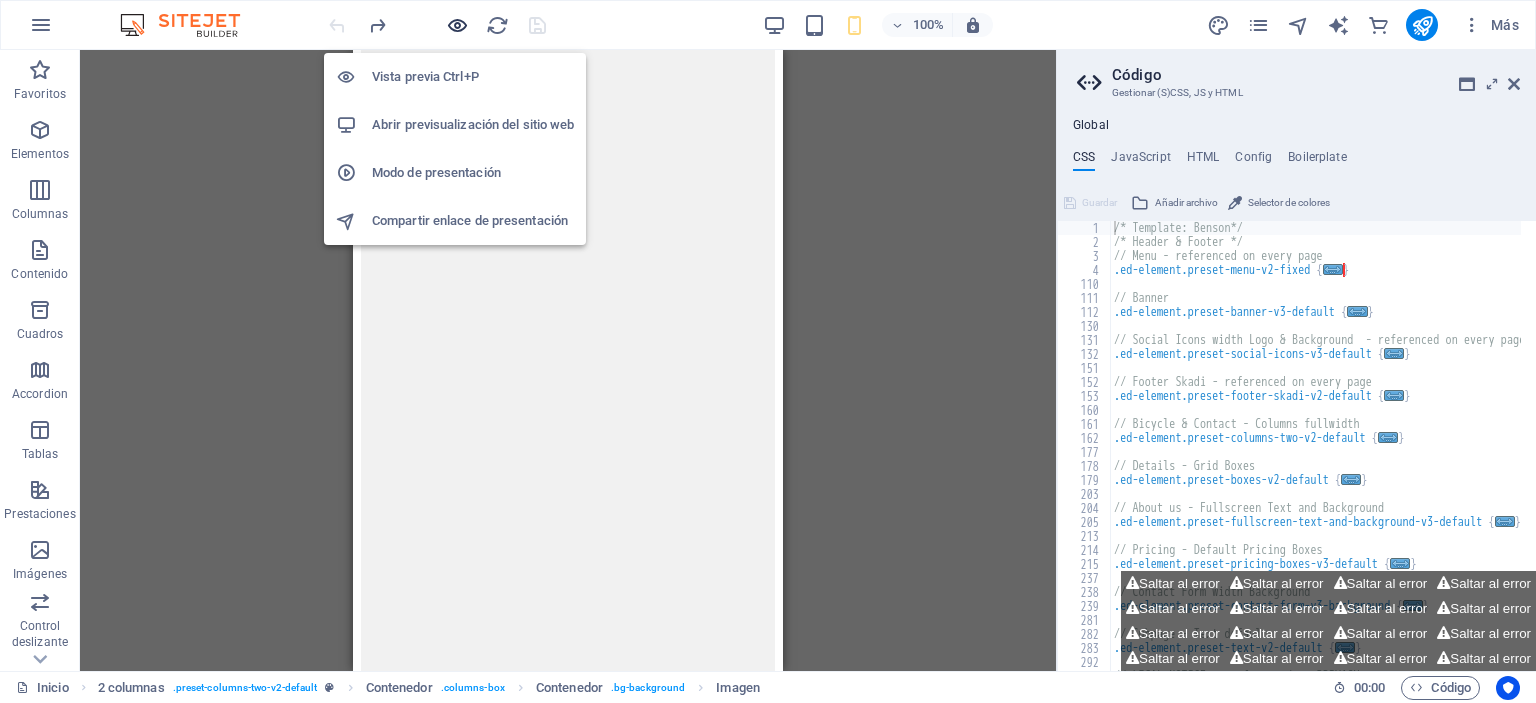 click at bounding box center (457, 25) 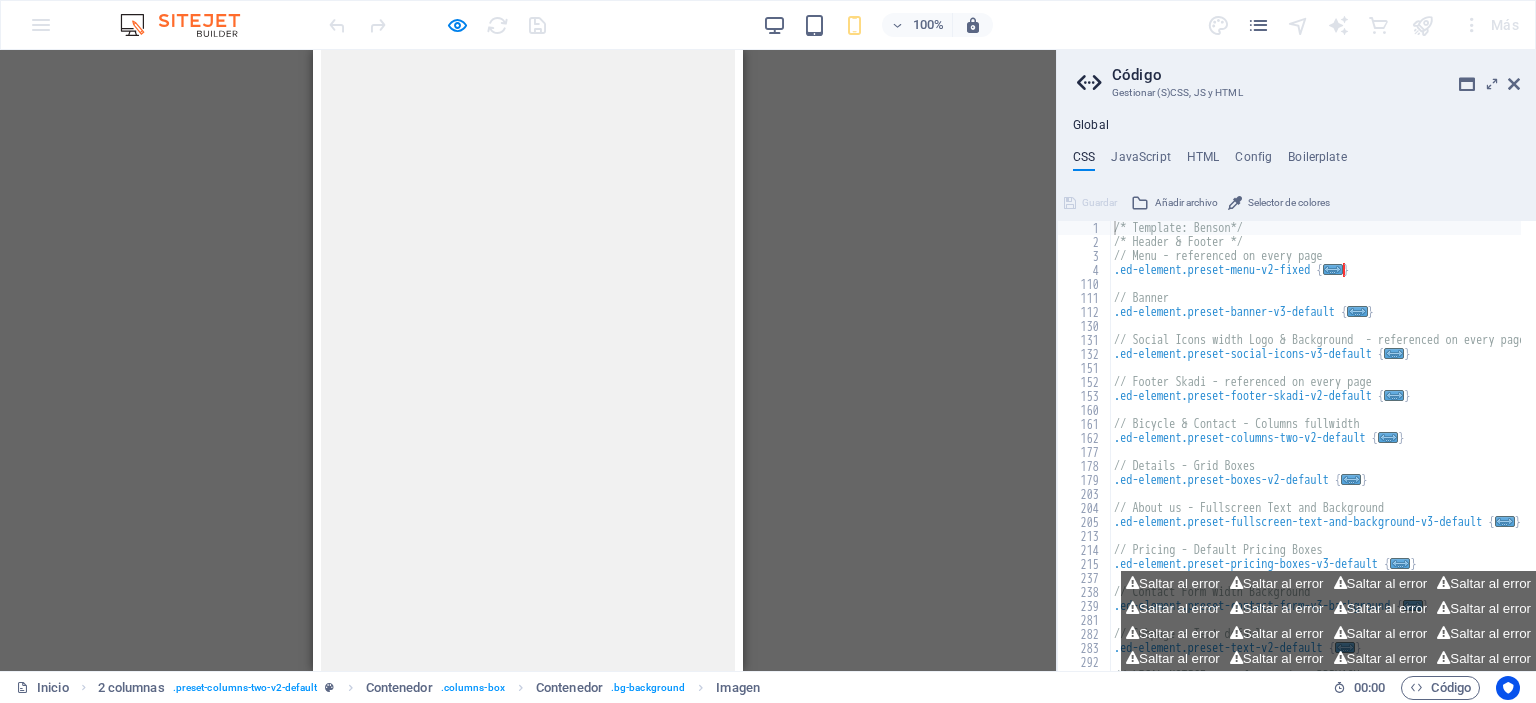 click at bounding box center (528, -3493) 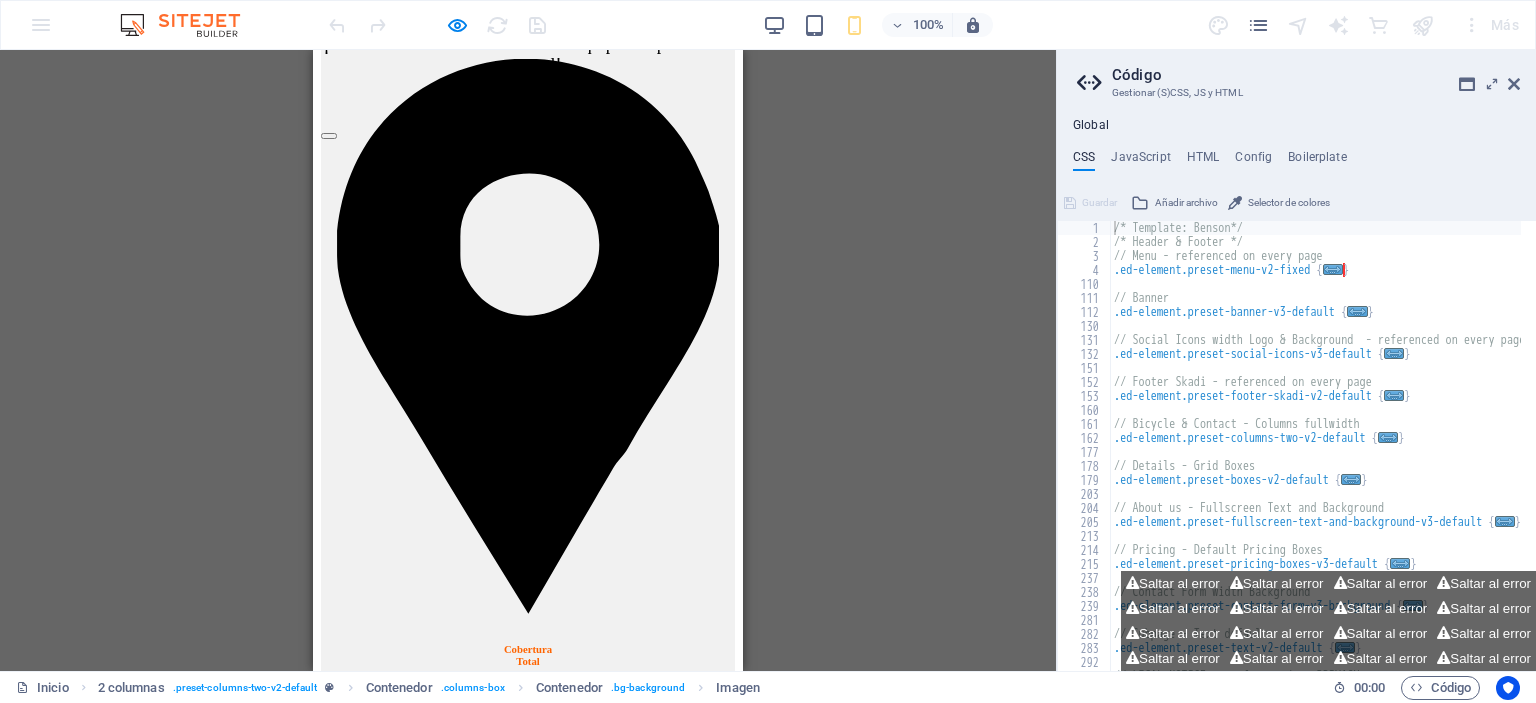 scroll, scrollTop: 2706, scrollLeft: 0, axis: vertical 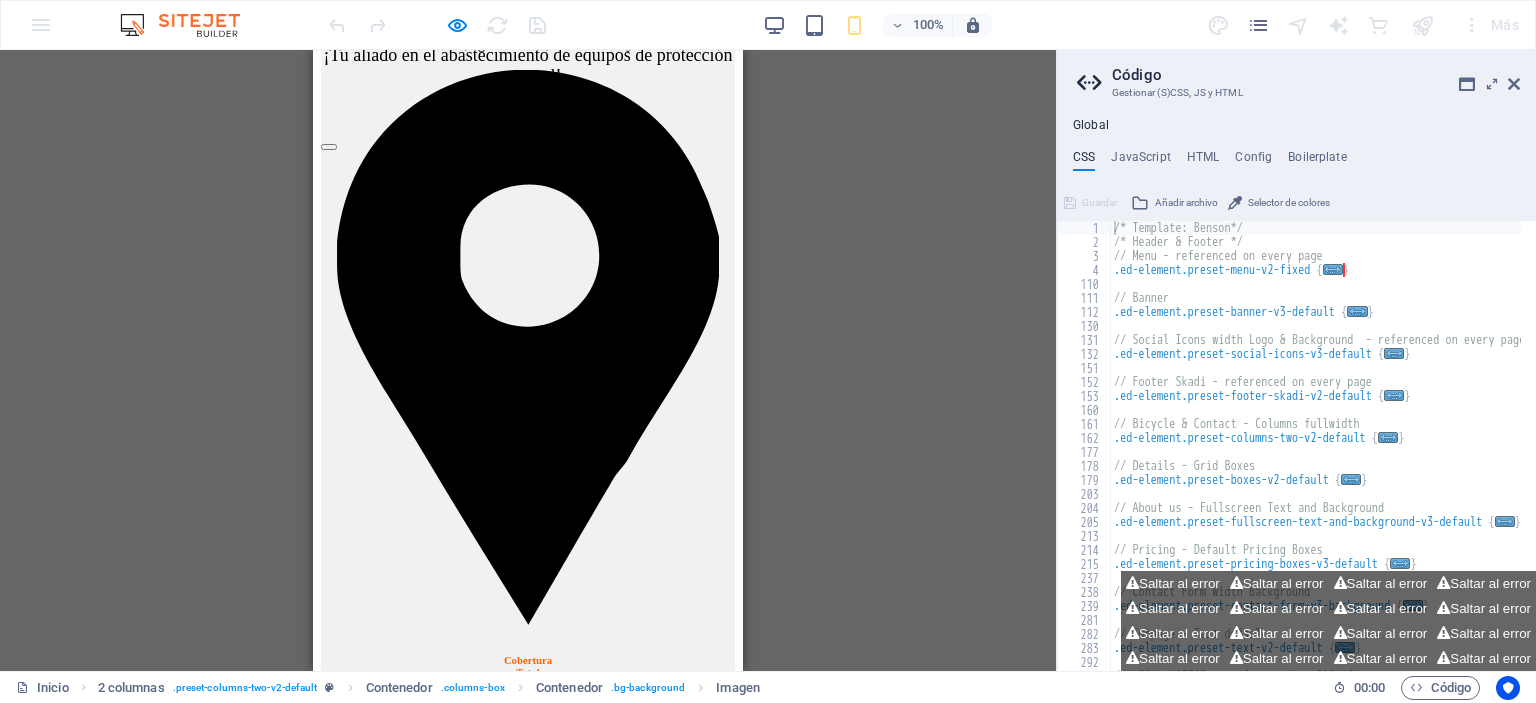 click at bounding box center (528, -2481) 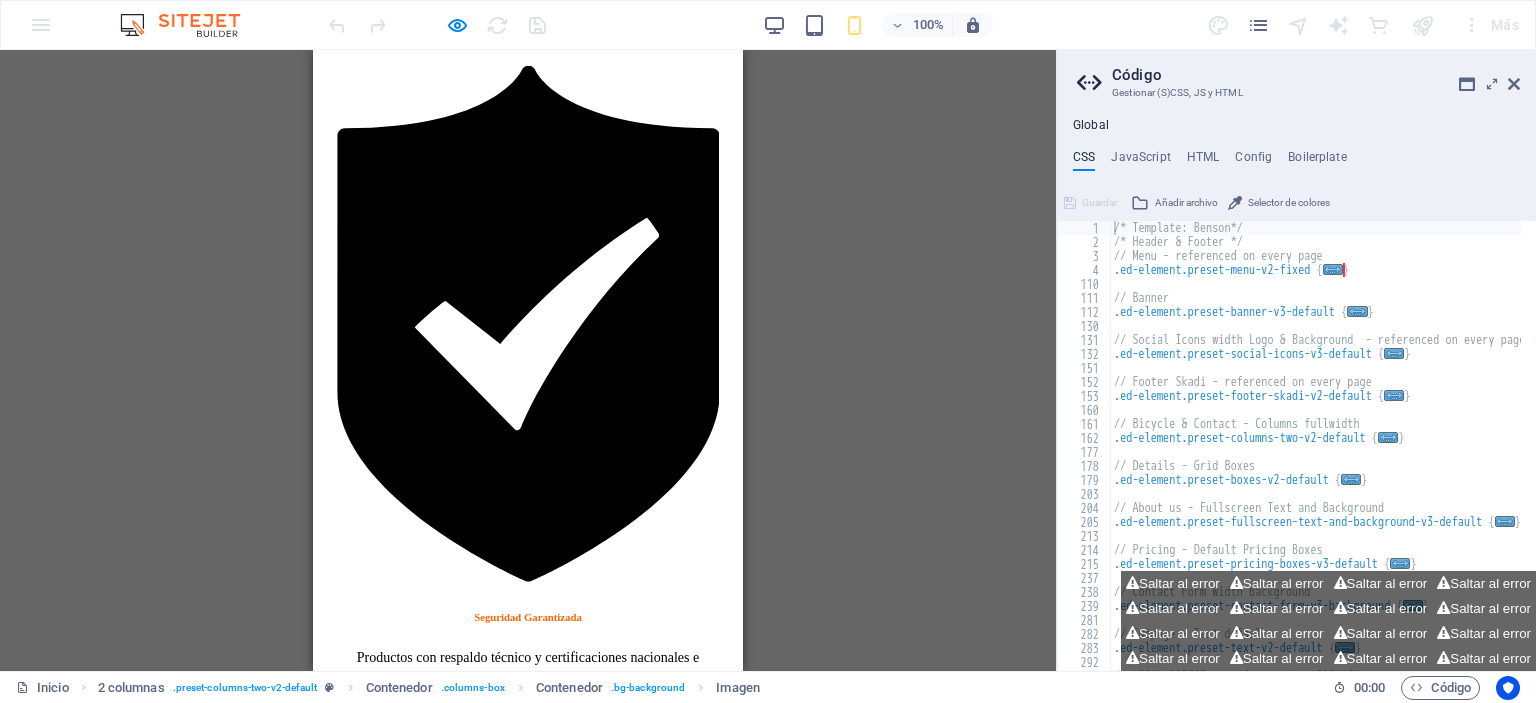scroll, scrollTop: 1200, scrollLeft: 0, axis: vertical 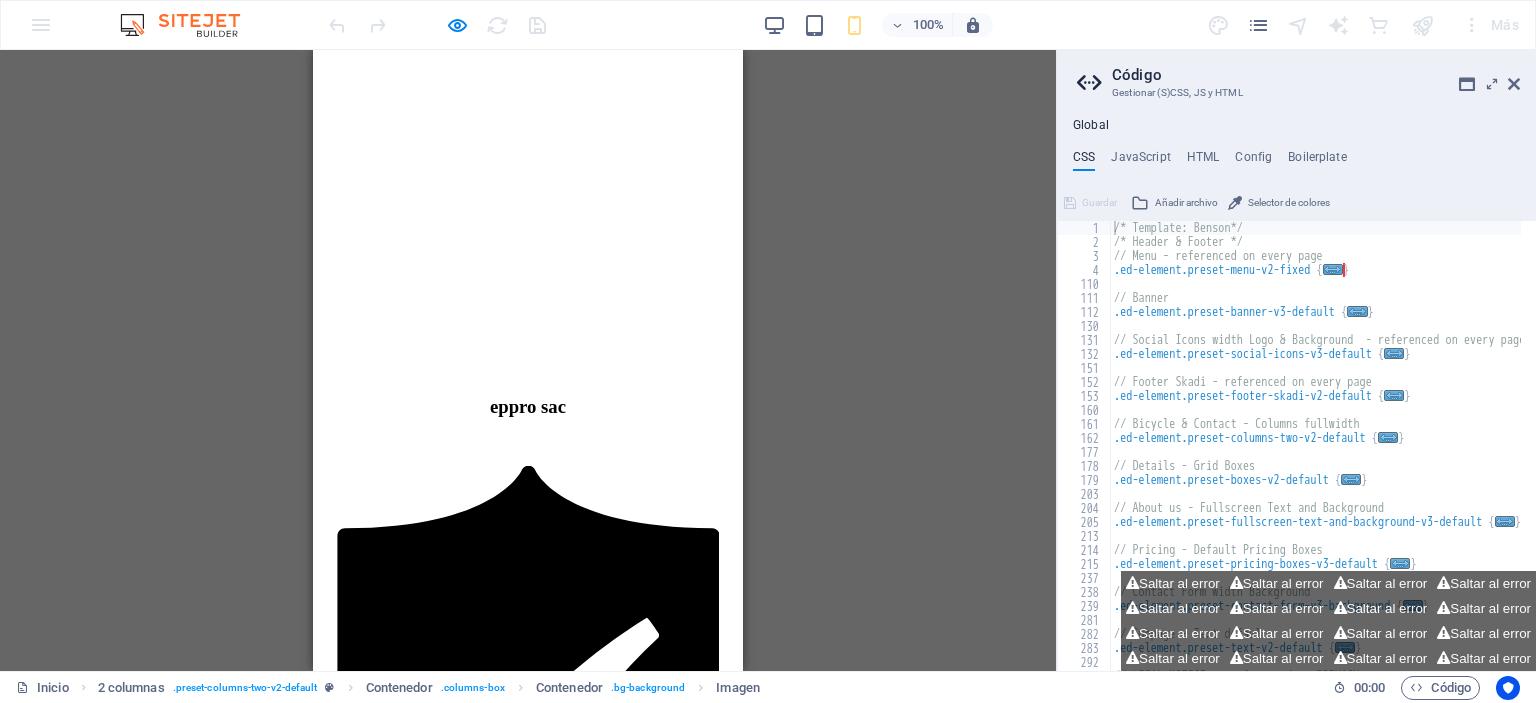 click at bounding box center [329, -970] 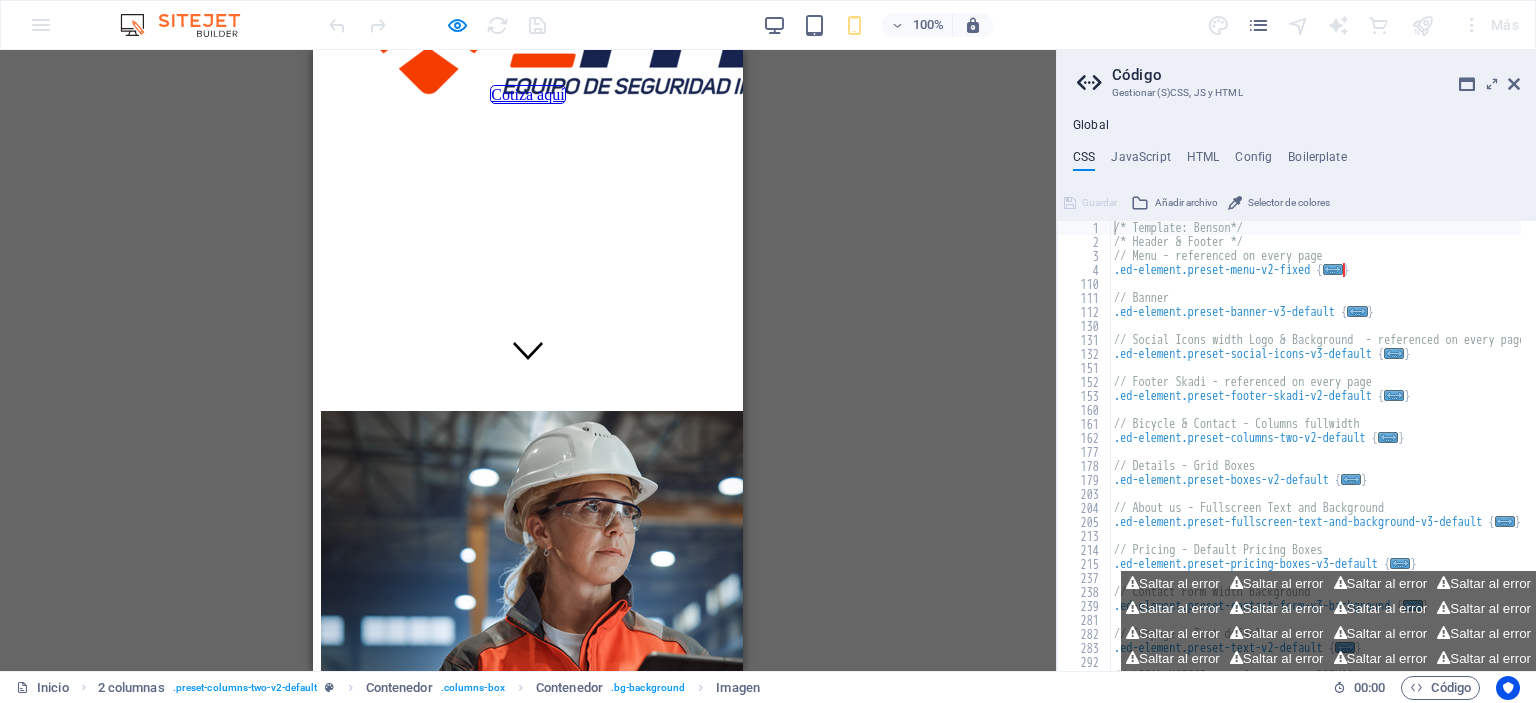 scroll, scrollTop: 0, scrollLeft: 0, axis: both 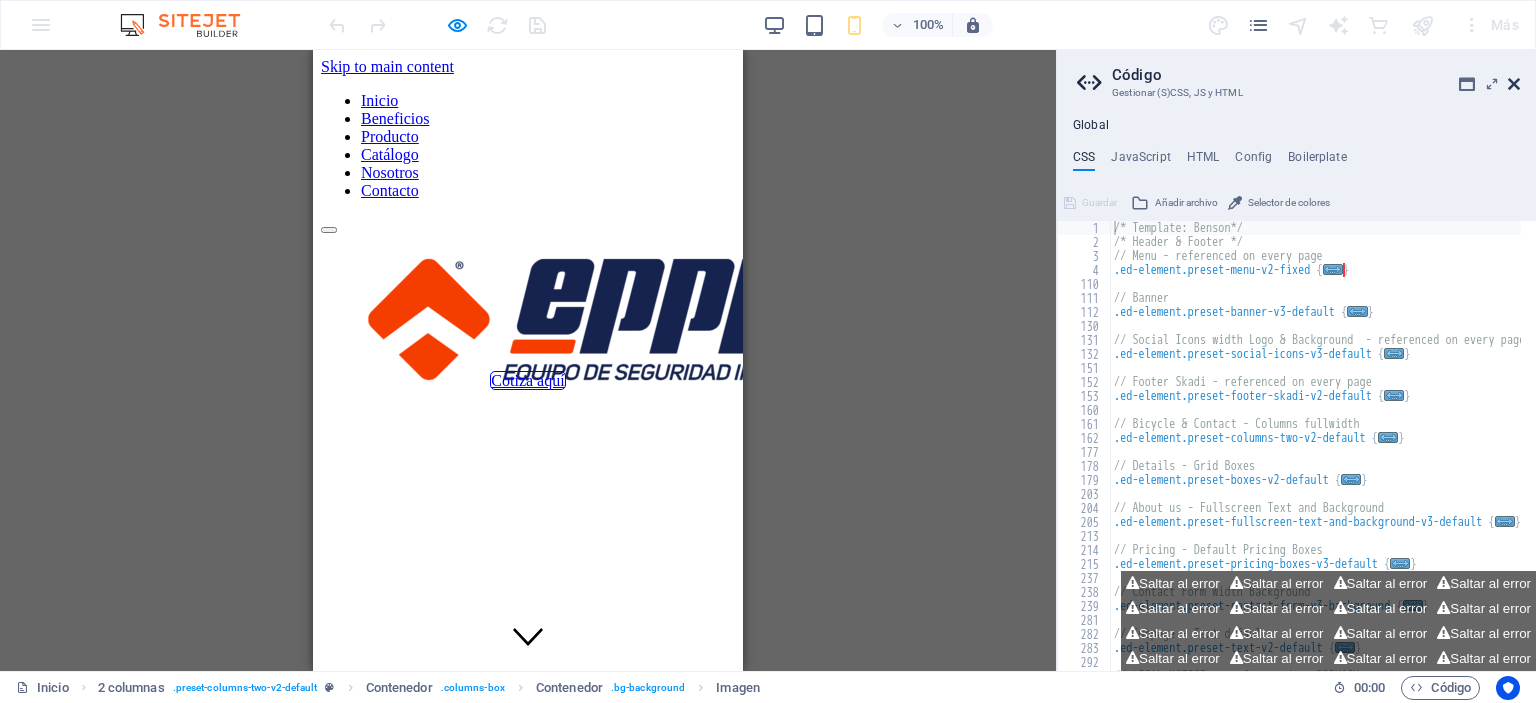 click at bounding box center [1514, 84] 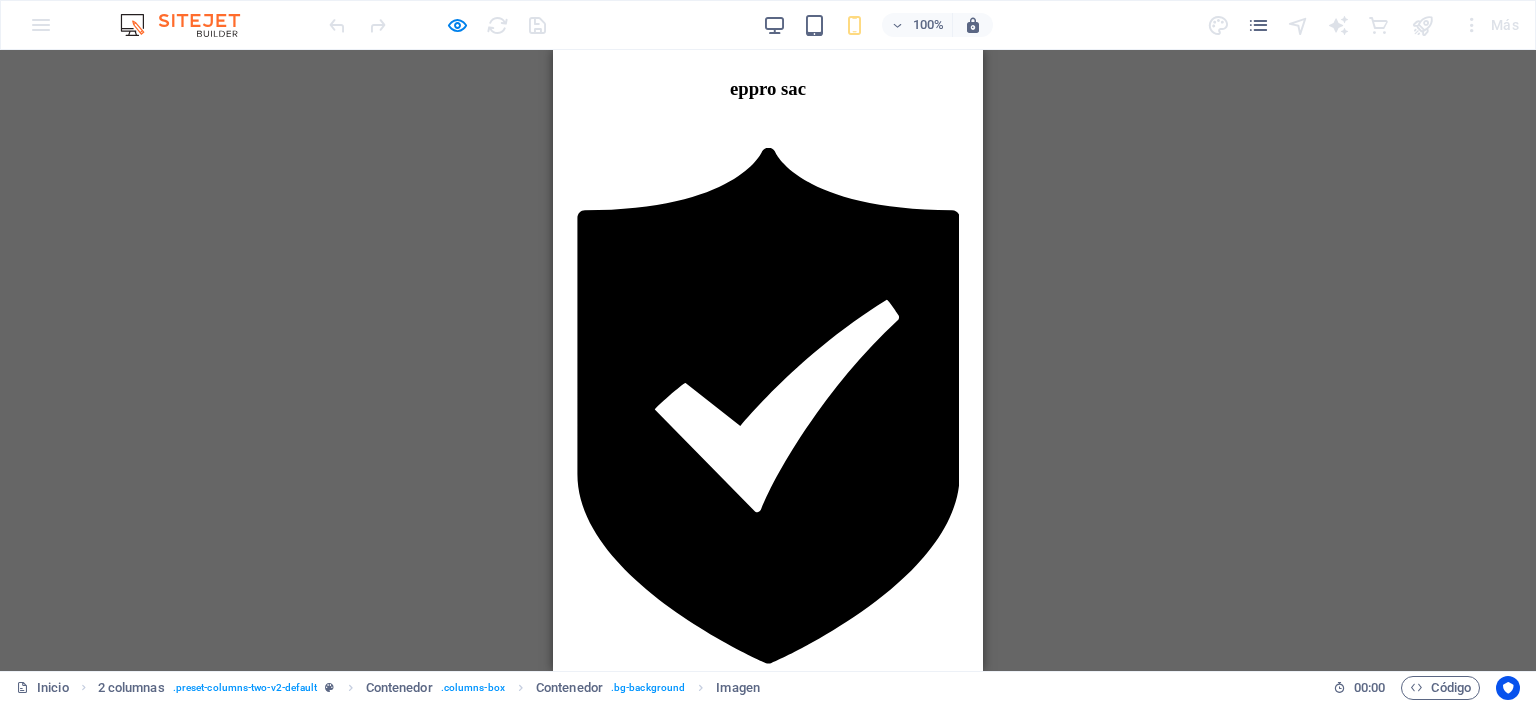 click at bounding box center [569, -1288] 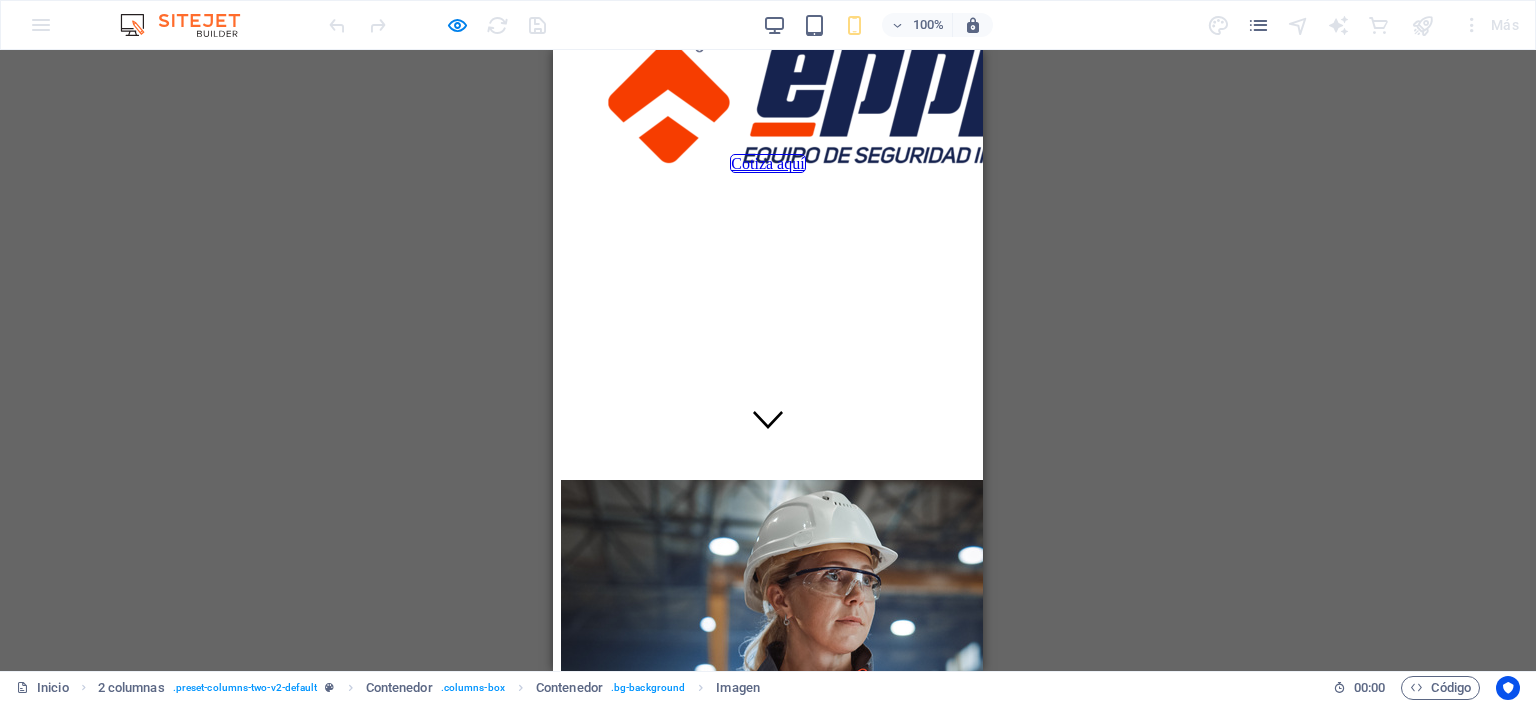 scroll, scrollTop: 0, scrollLeft: 0, axis: both 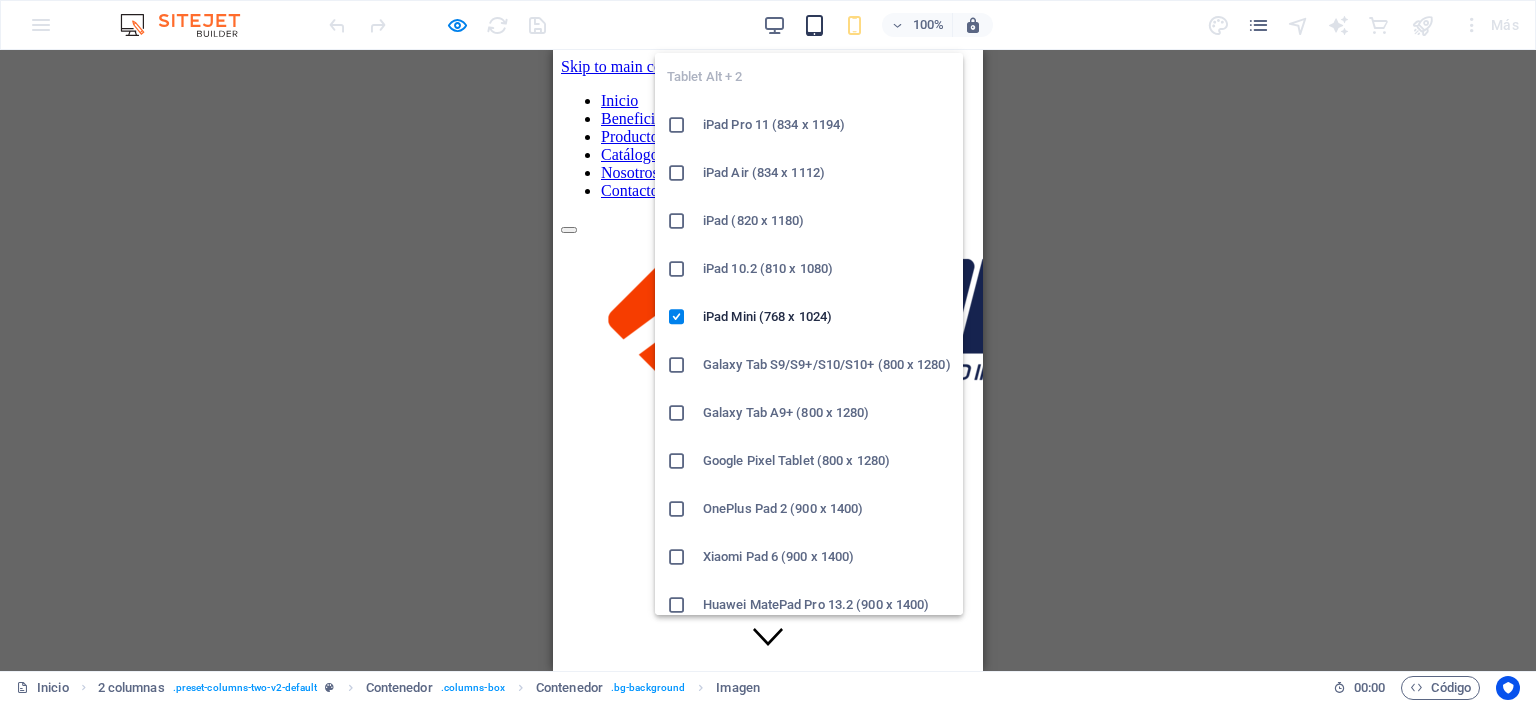 click at bounding box center (814, 25) 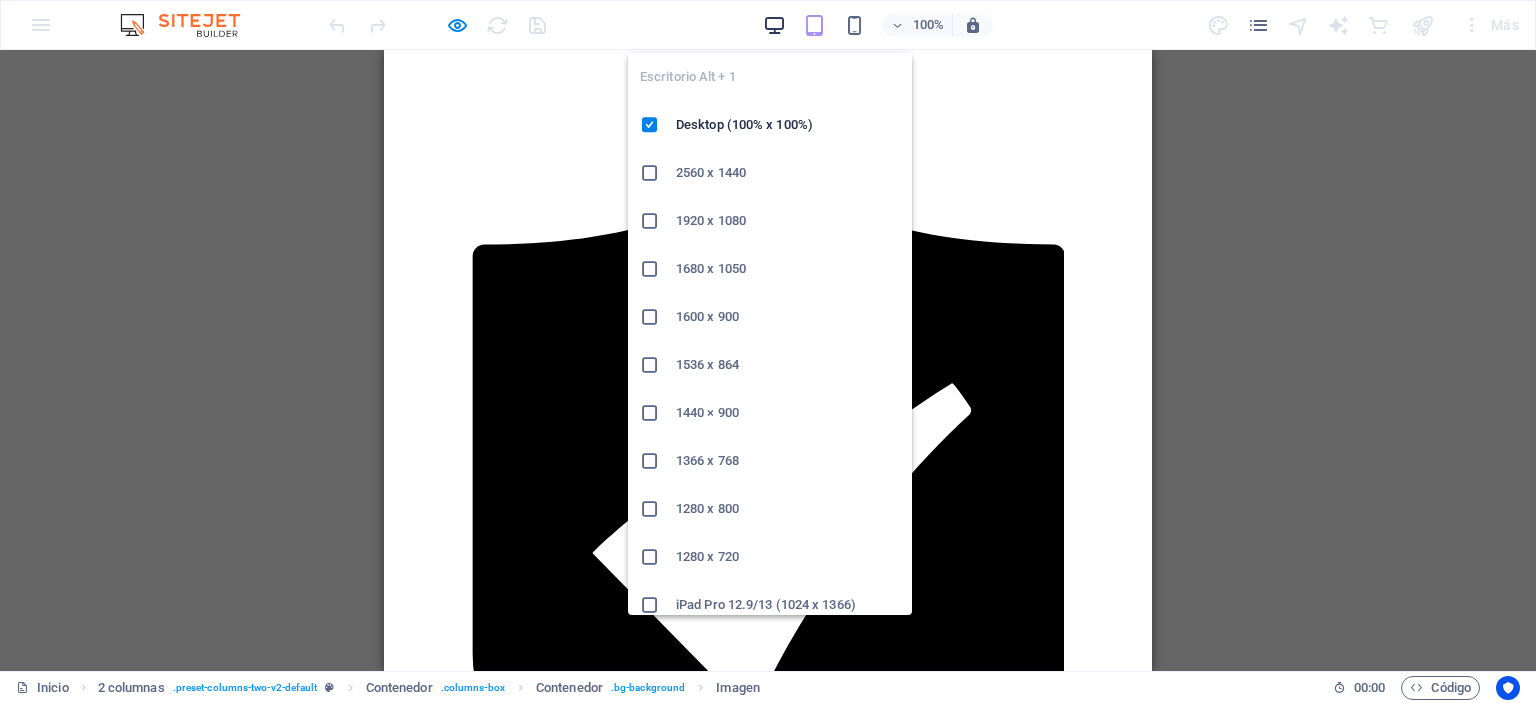 click at bounding box center [774, 25] 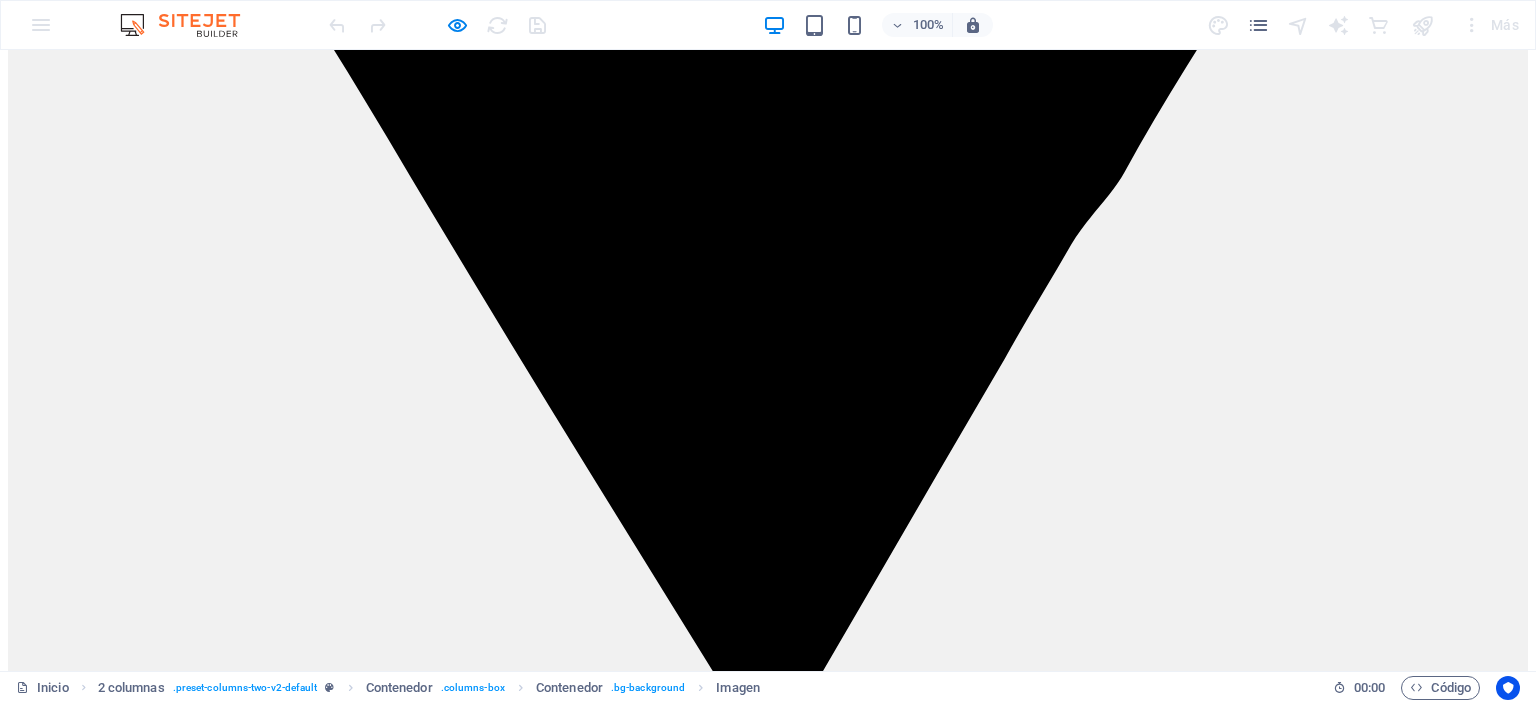 scroll, scrollTop: 6187, scrollLeft: 0, axis: vertical 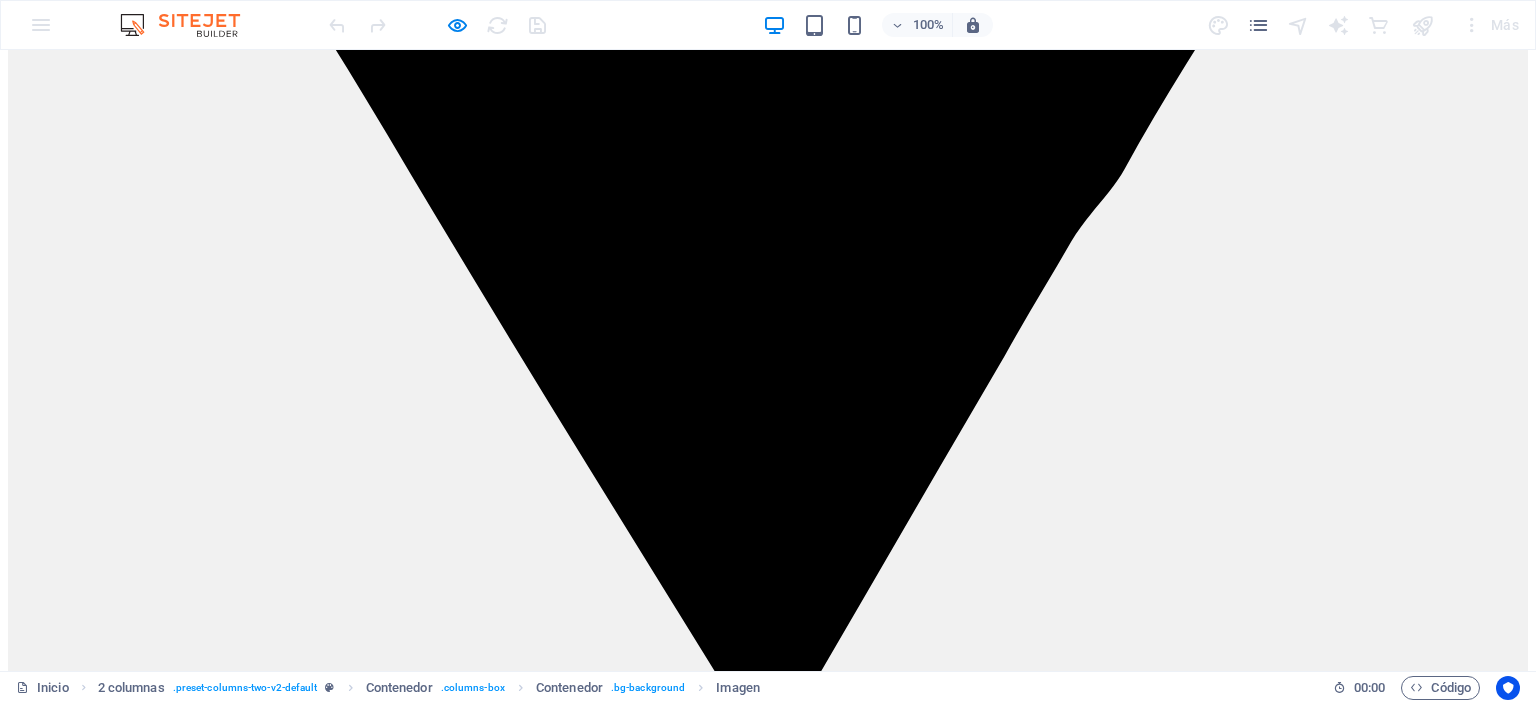 click on "Derechos reservados EPPRO SAC. 2022 |  Política de privacidad  | Términos y condiciones | Políticas de devolución y garantía" at bounding box center (768, 18124) 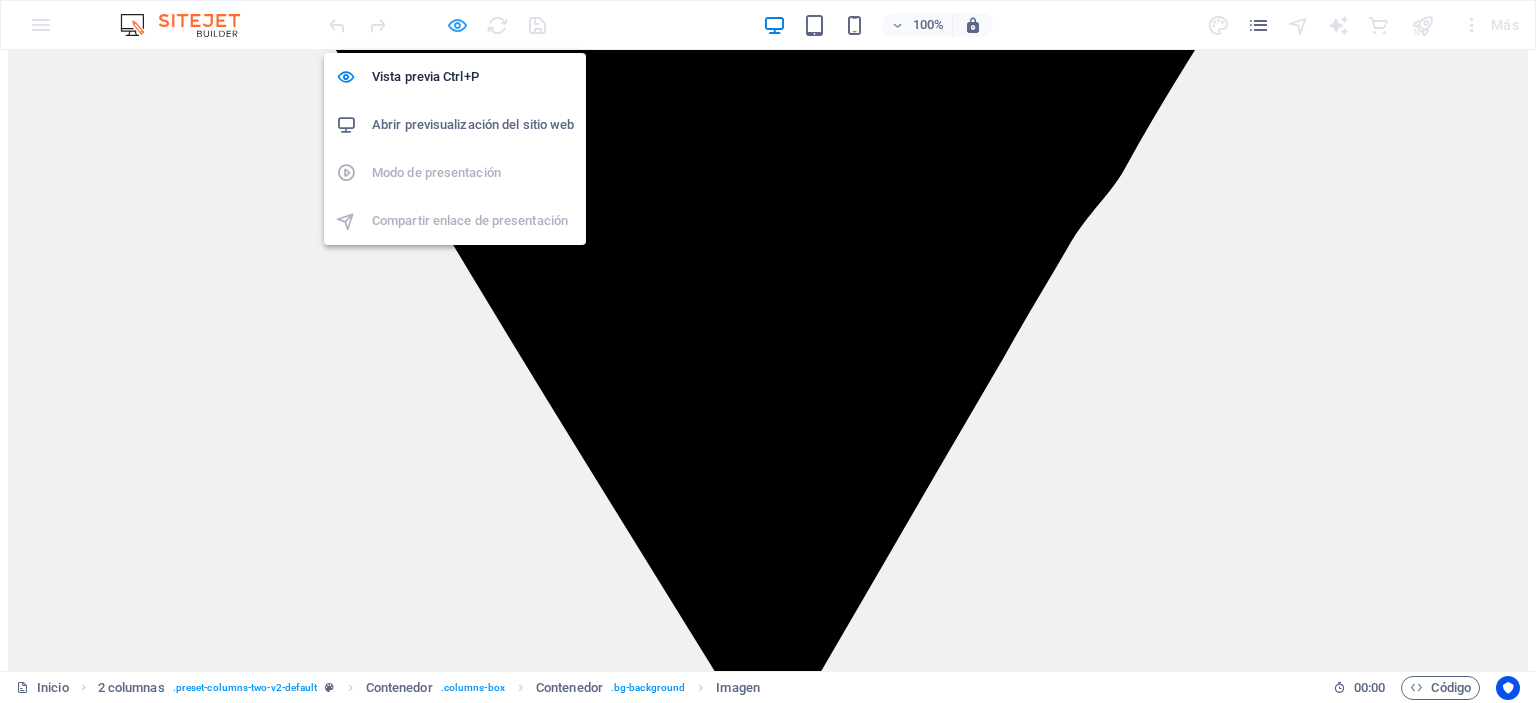 click at bounding box center [457, 25] 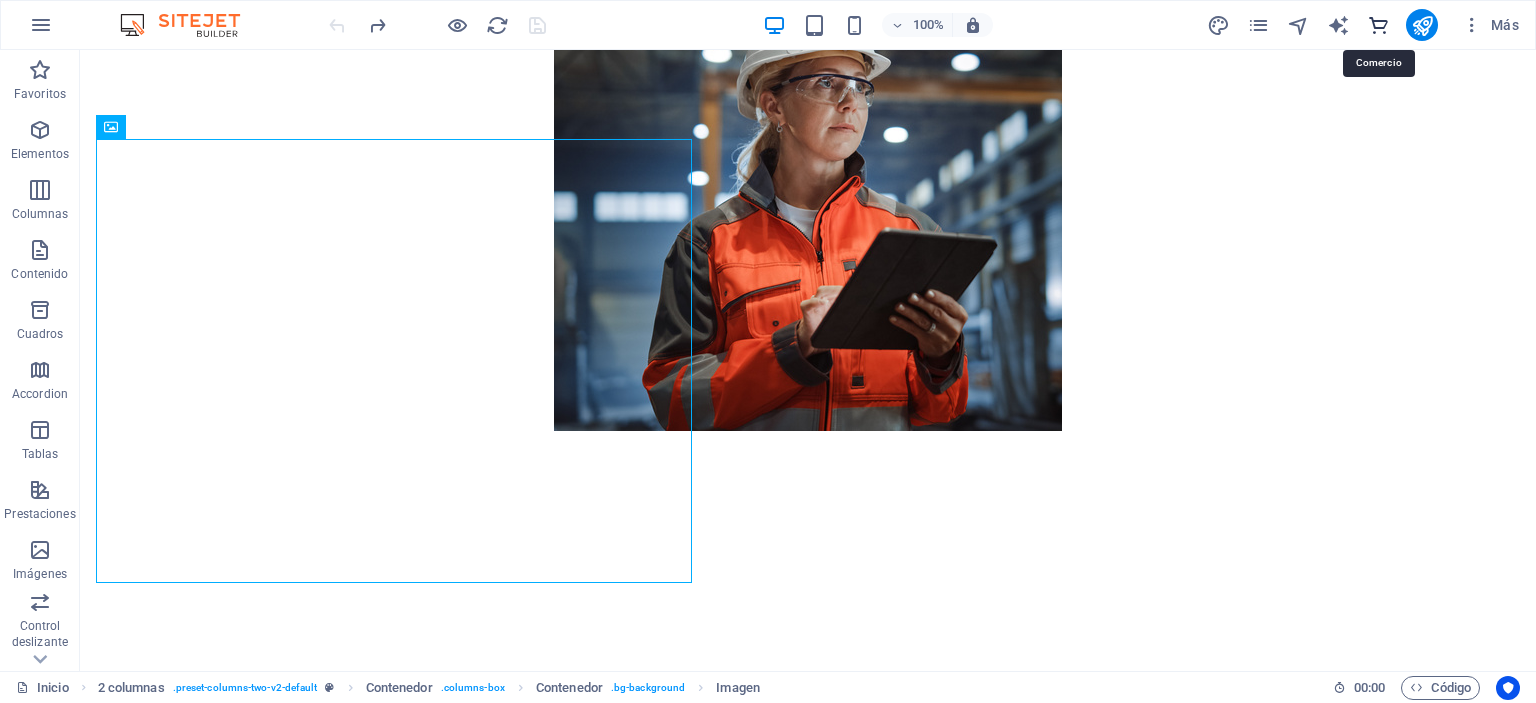 click at bounding box center [1378, 25] 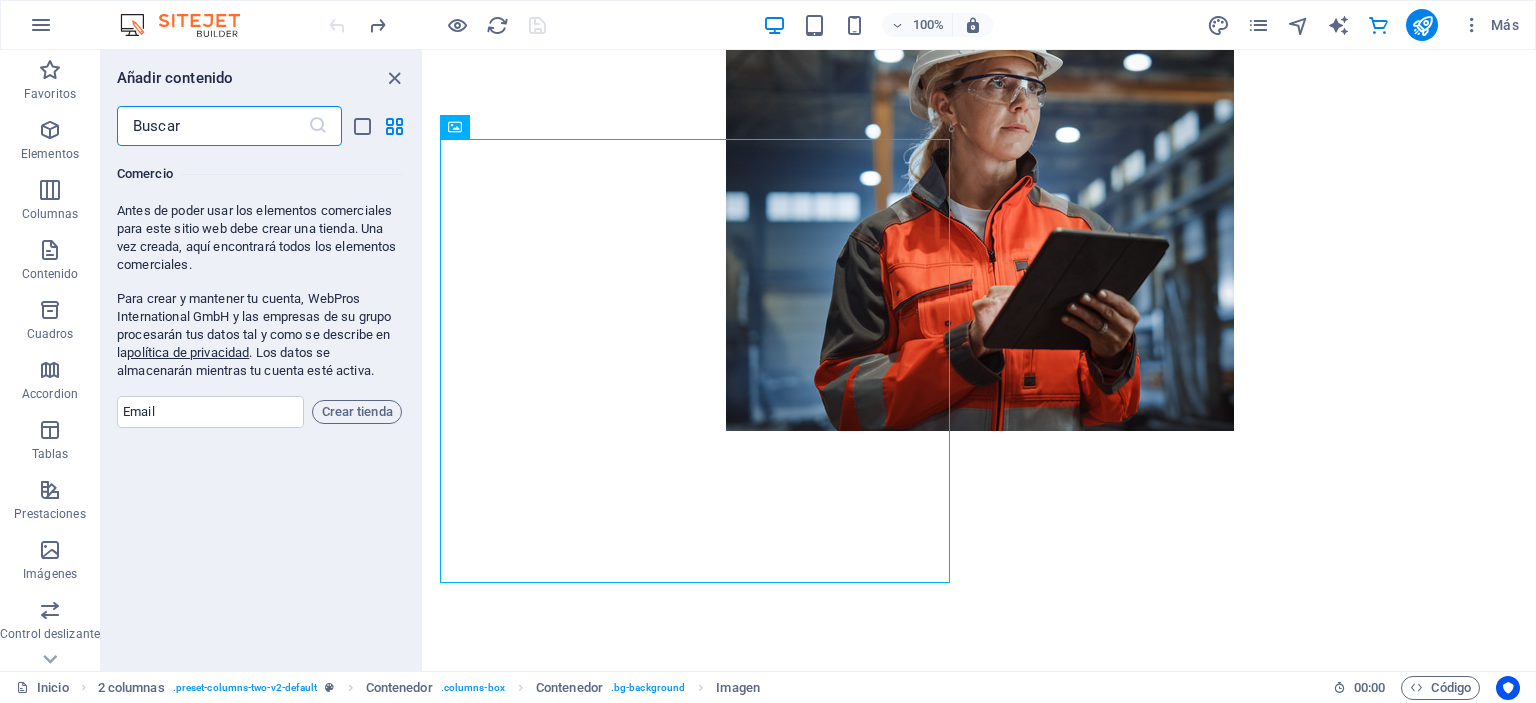 scroll, scrollTop: 39109, scrollLeft: 0, axis: vertical 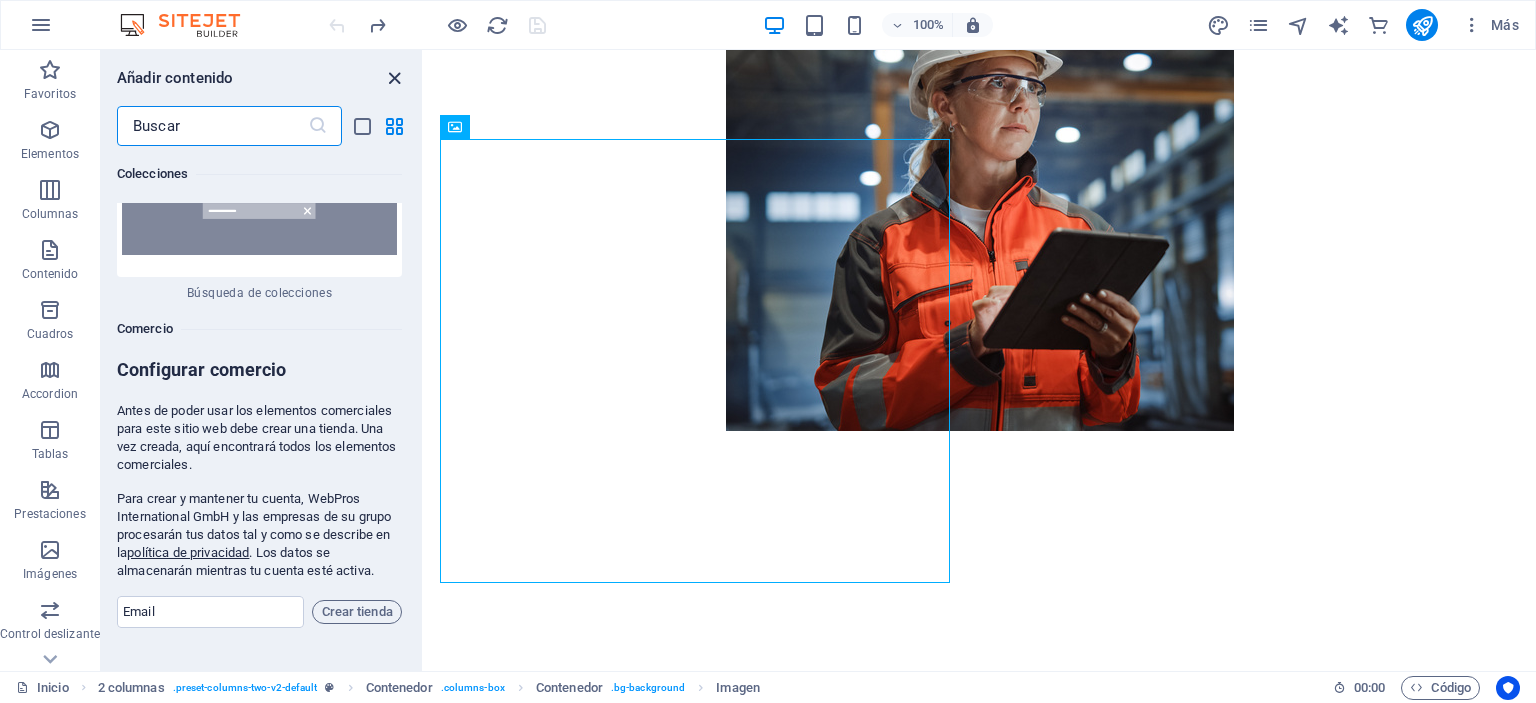 click at bounding box center [394, 78] 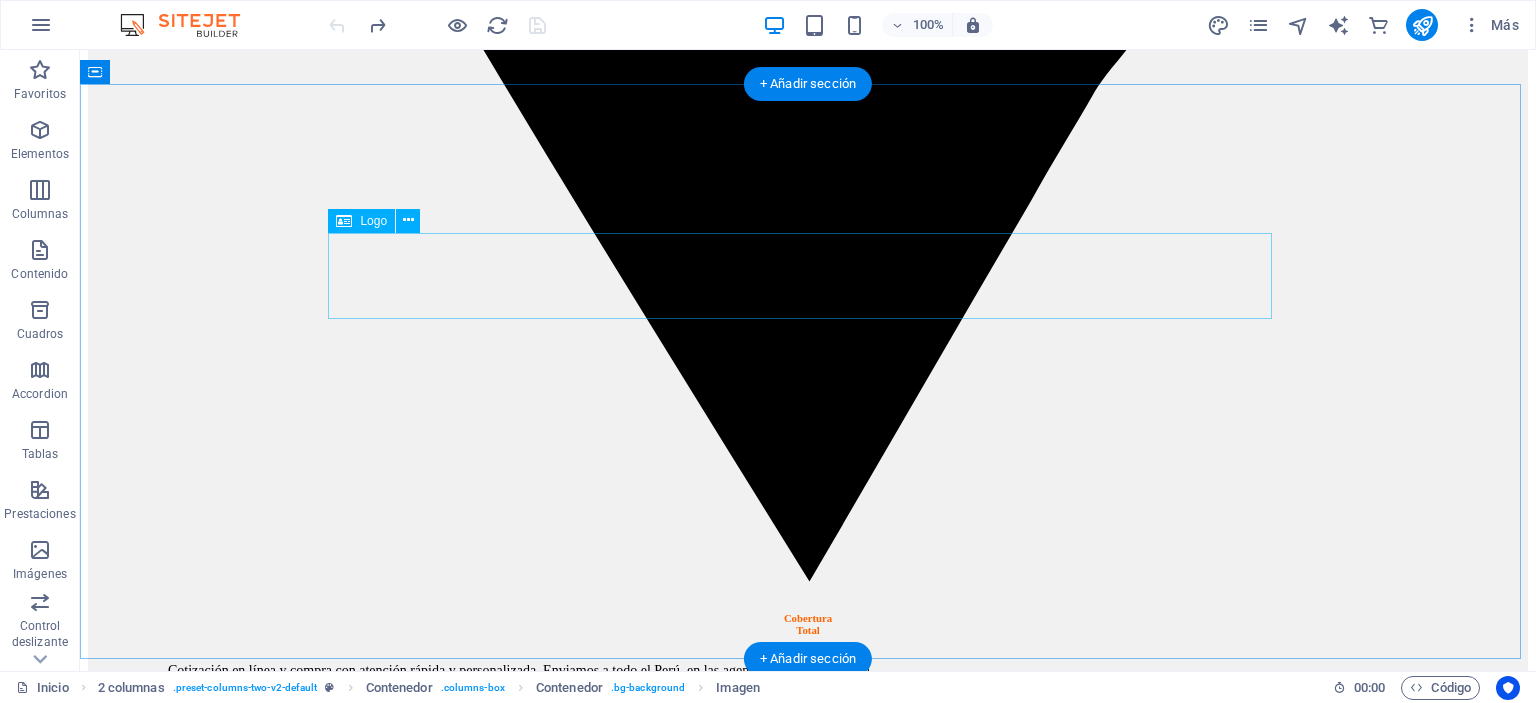 scroll, scrollTop: 6187, scrollLeft: 0, axis: vertical 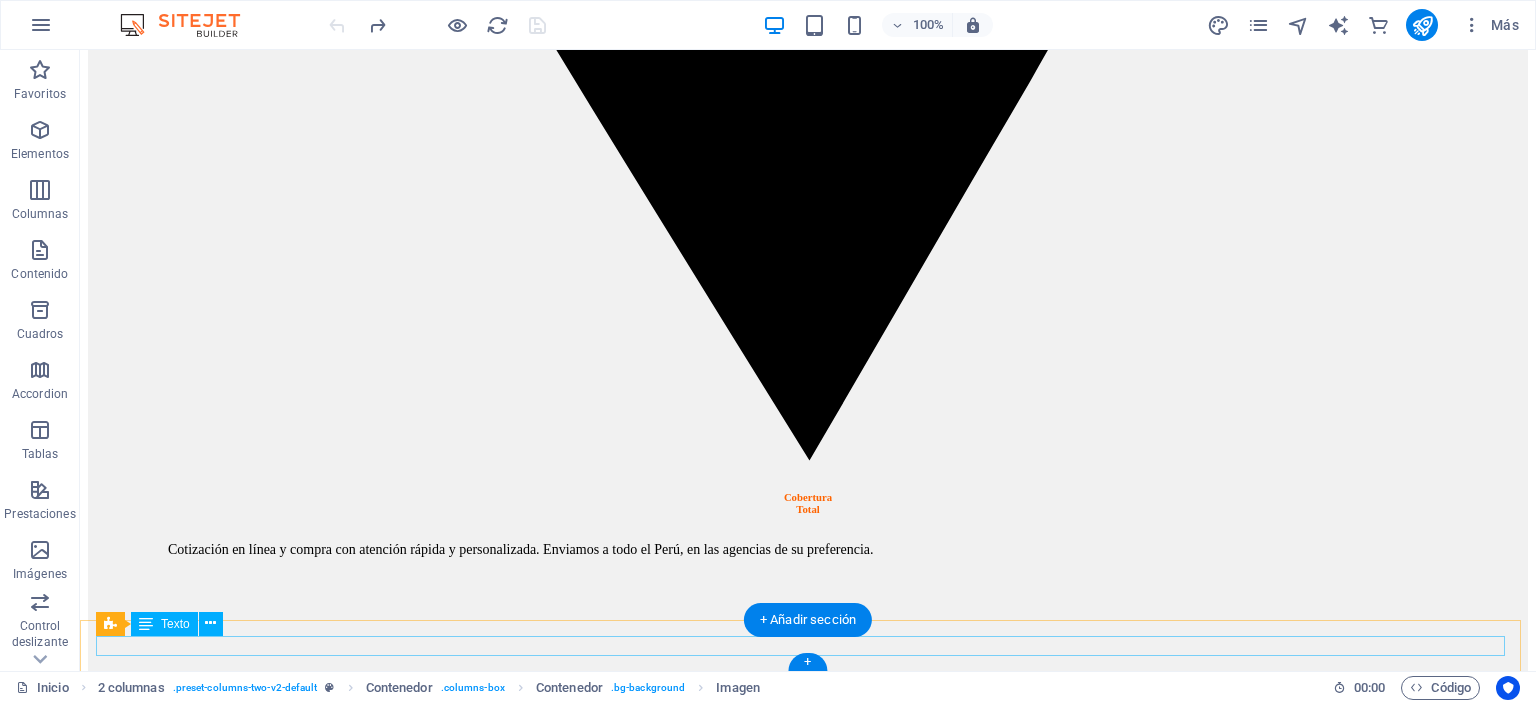 click on "Derechos reservados EPPRO SAC. 2022 |  Política de privacidad  | Términos y condiciones | Políticas de devolución y garantía" at bounding box center [808, 17735] 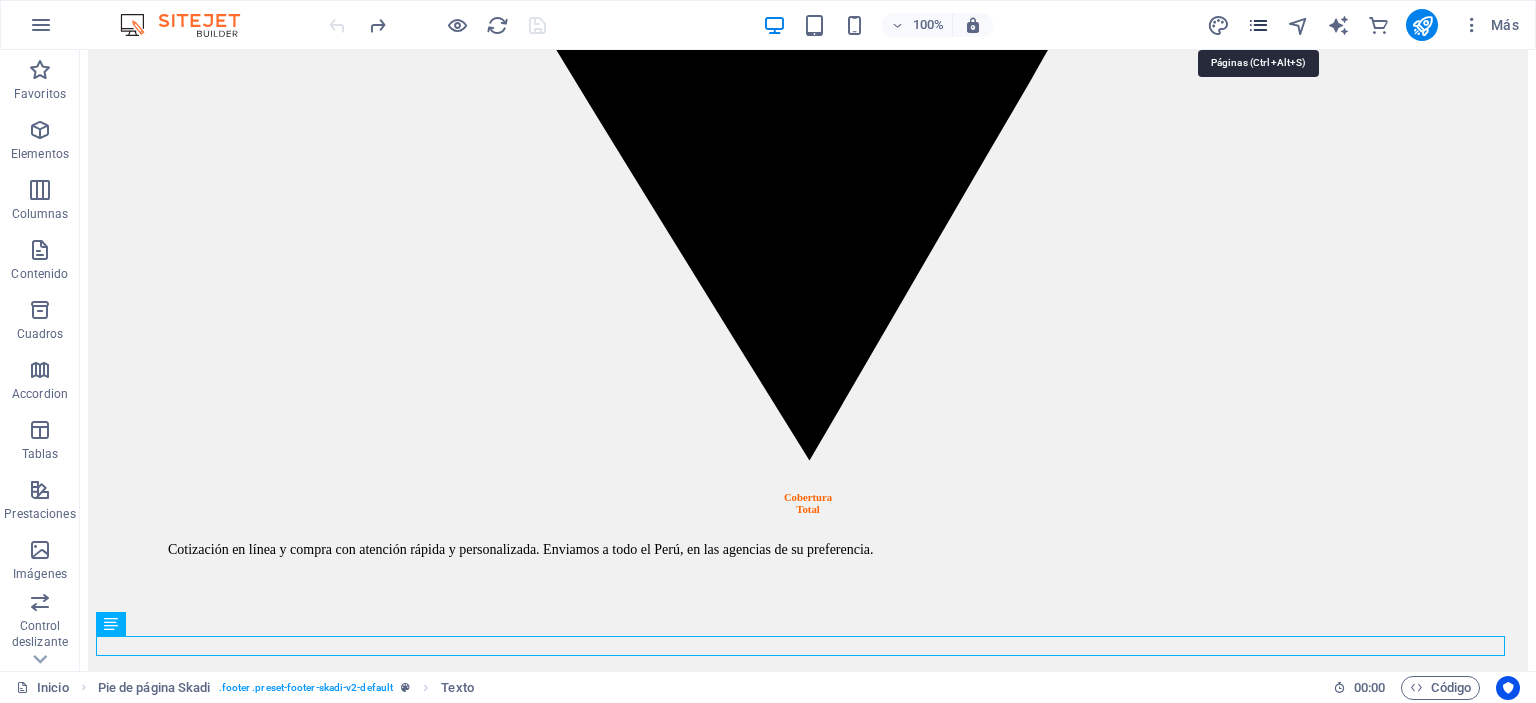 click at bounding box center [1258, 25] 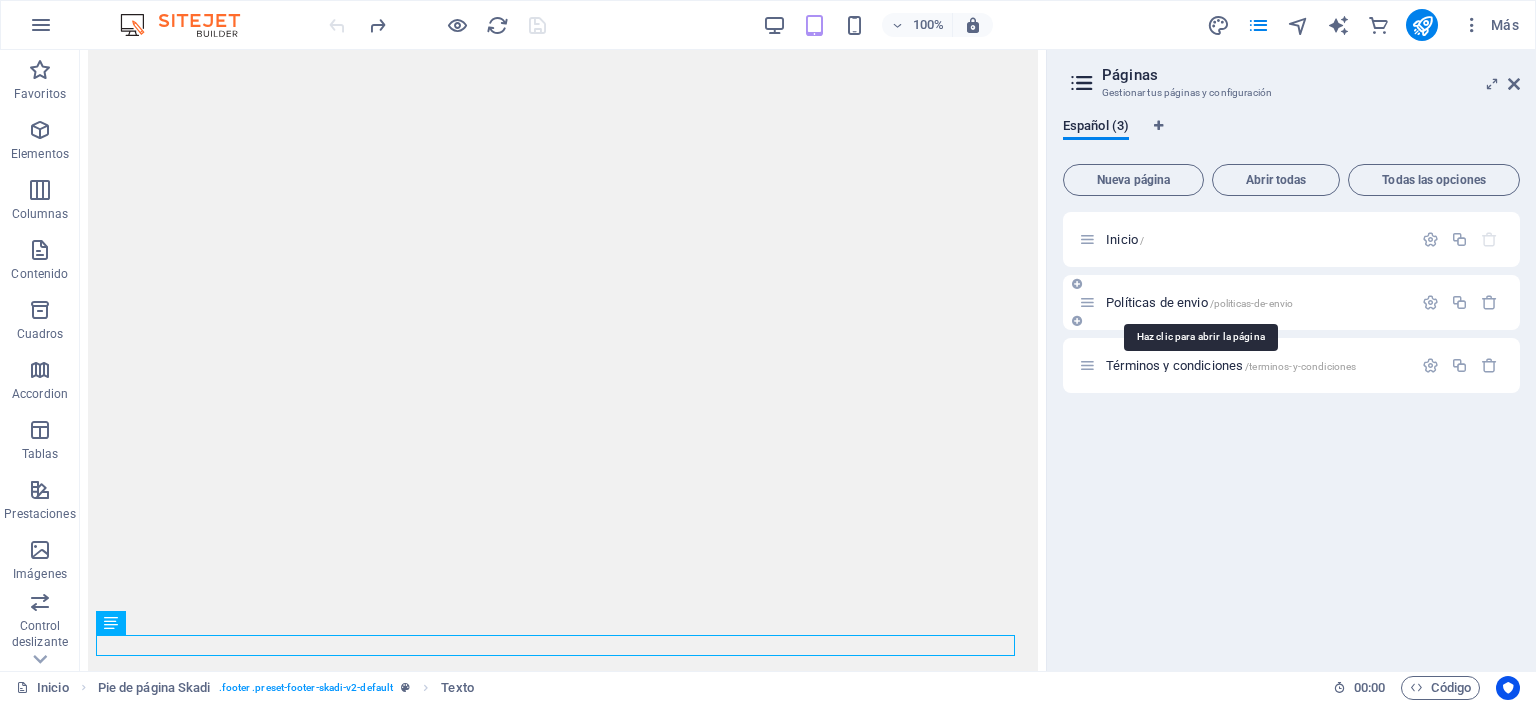 click on "Políticas de envio /politicas-de-envio" at bounding box center (1199, 302) 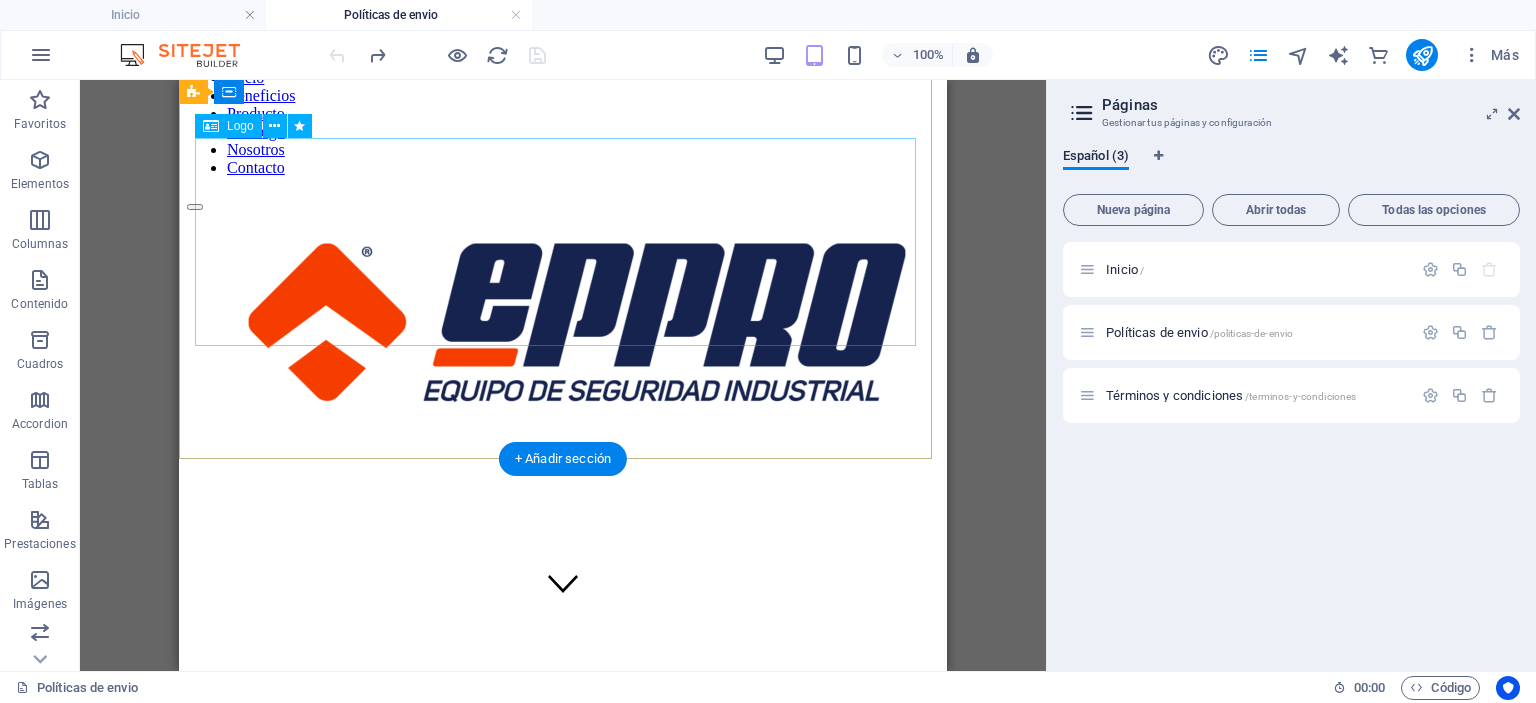 scroll, scrollTop: 0, scrollLeft: 0, axis: both 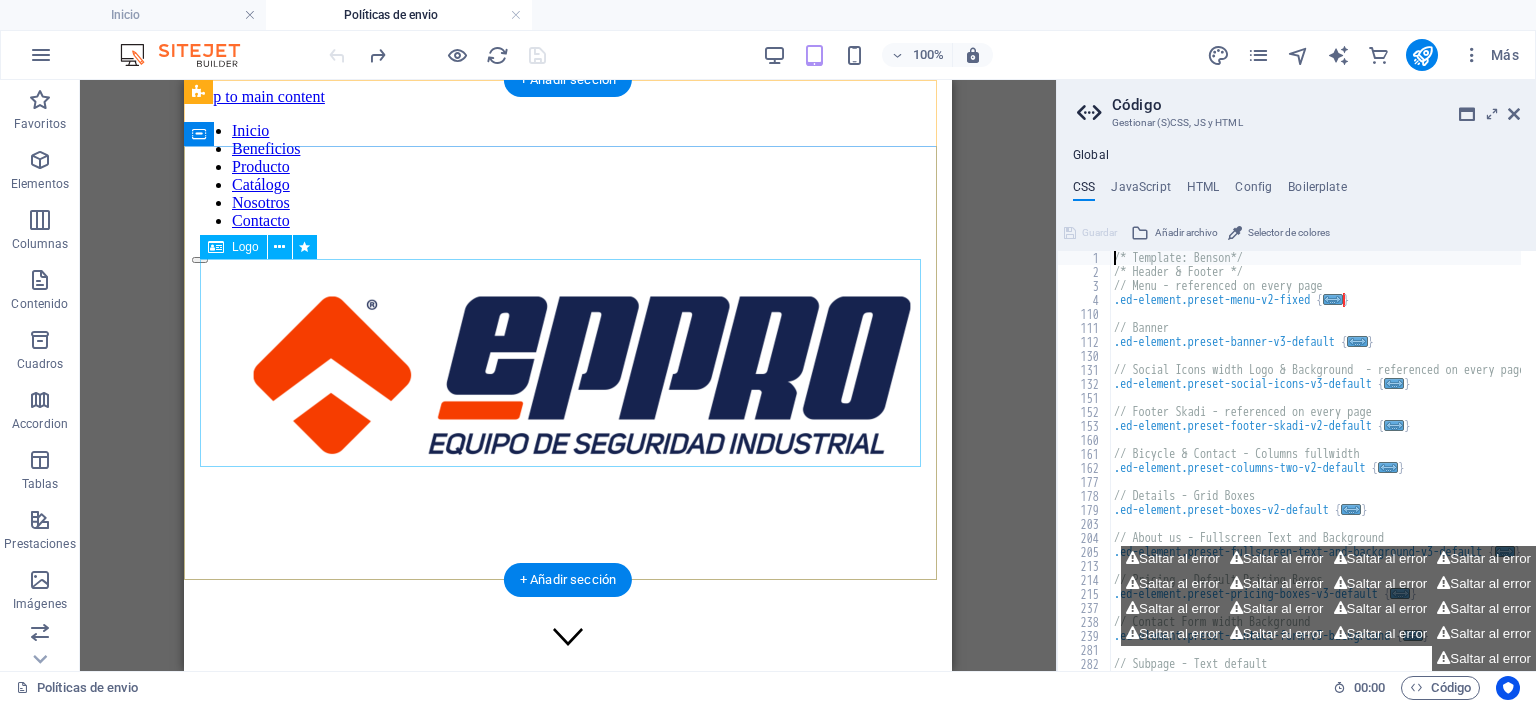 click at bounding box center [568, 378] 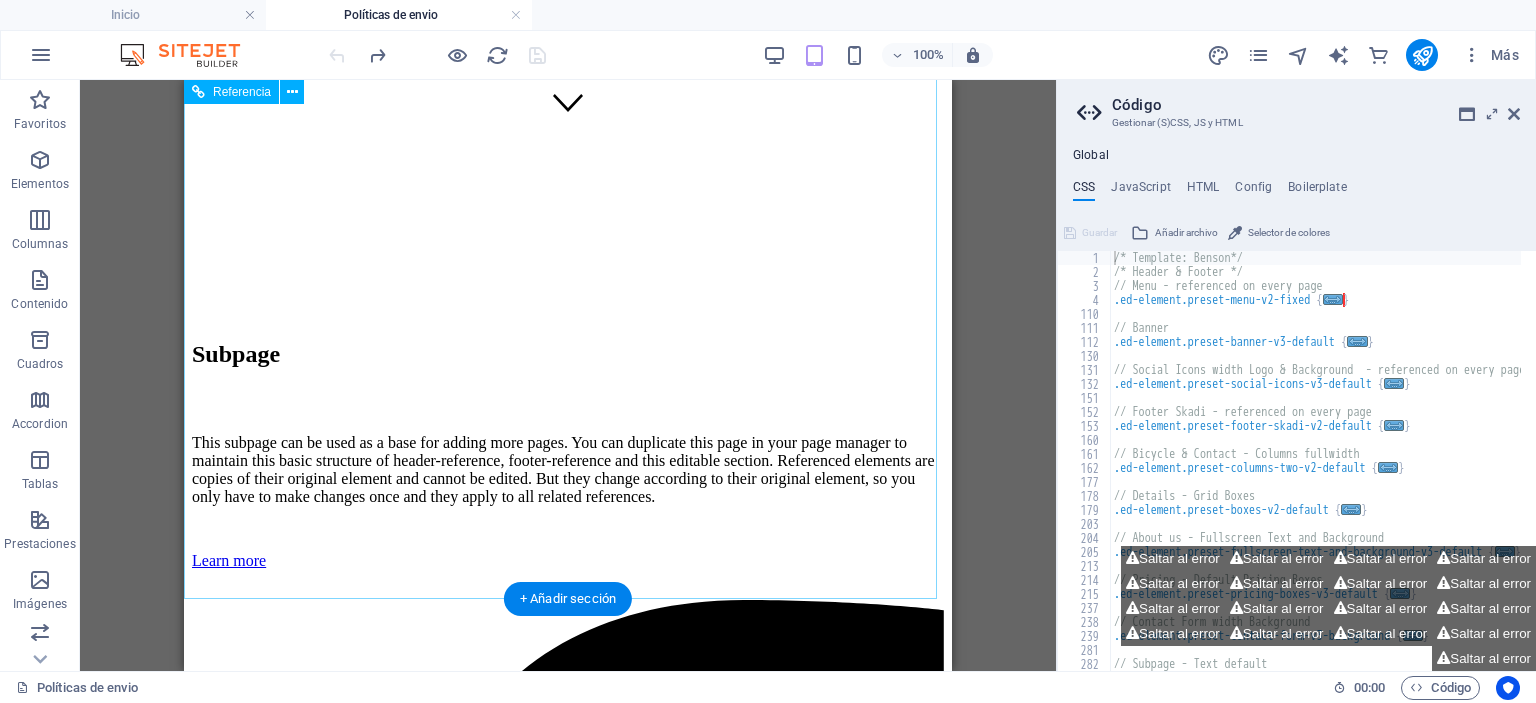 scroll, scrollTop: 520, scrollLeft: 0, axis: vertical 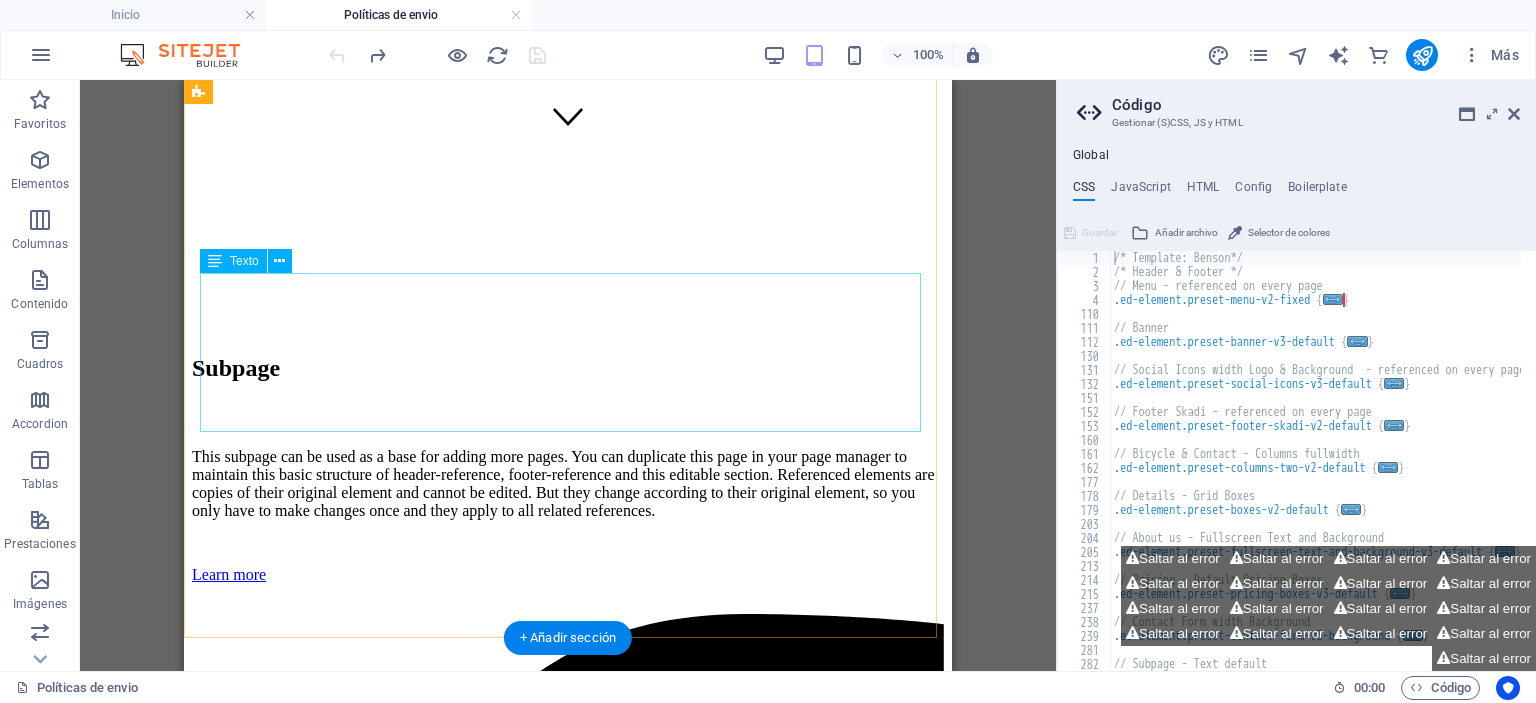 click on "This subpage can be used as a base for adding more pages. You can duplicate this page in your page manager to maintain this basic structure of header-reference, footer-reference and this editable section. Referenced elements are copies of their original element and cannot be edited. But they change according to their original element, so you only have to make changes once and they apply to all related references." at bounding box center (568, 484) 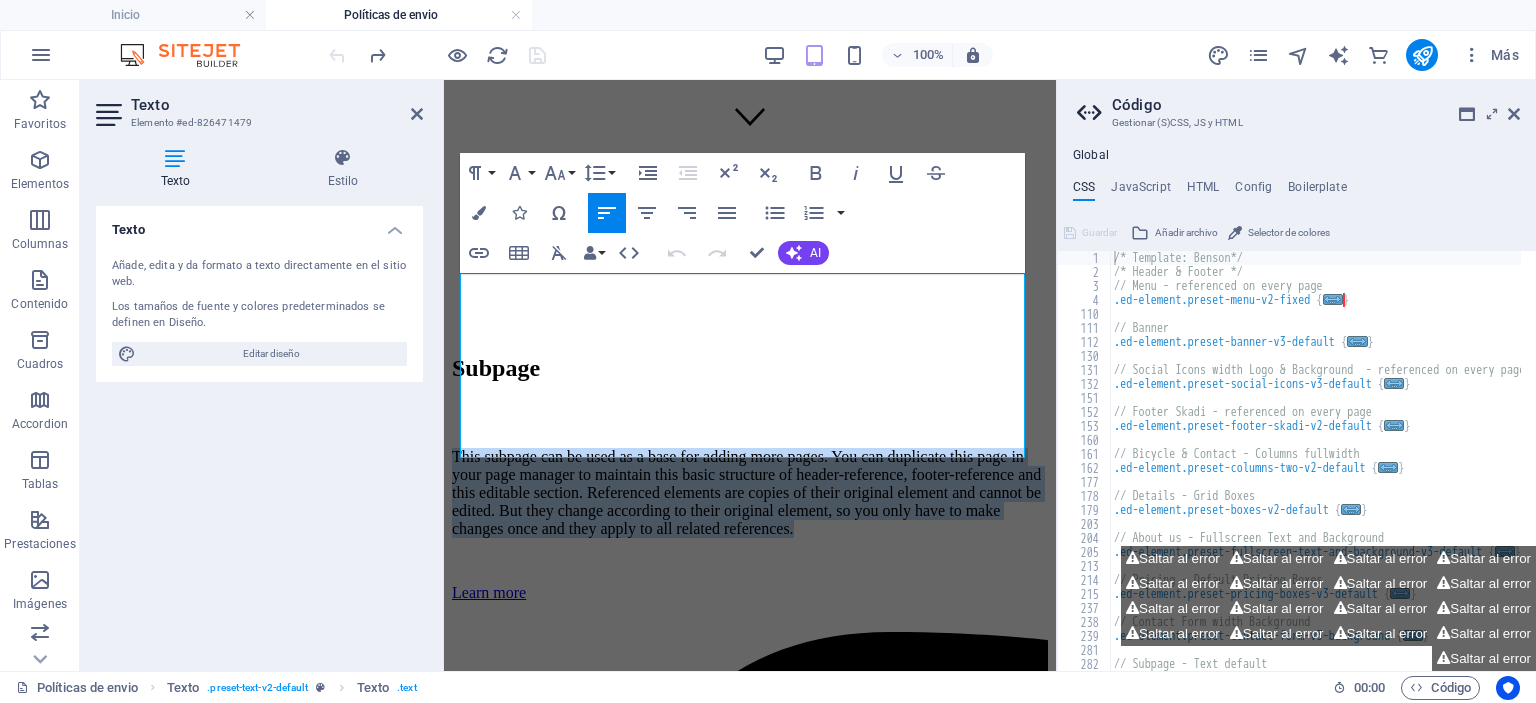 drag, startPoint x: 845, startPoint y: 445, endPoint x: 360, endPoint y: 245, distance: 524.6189 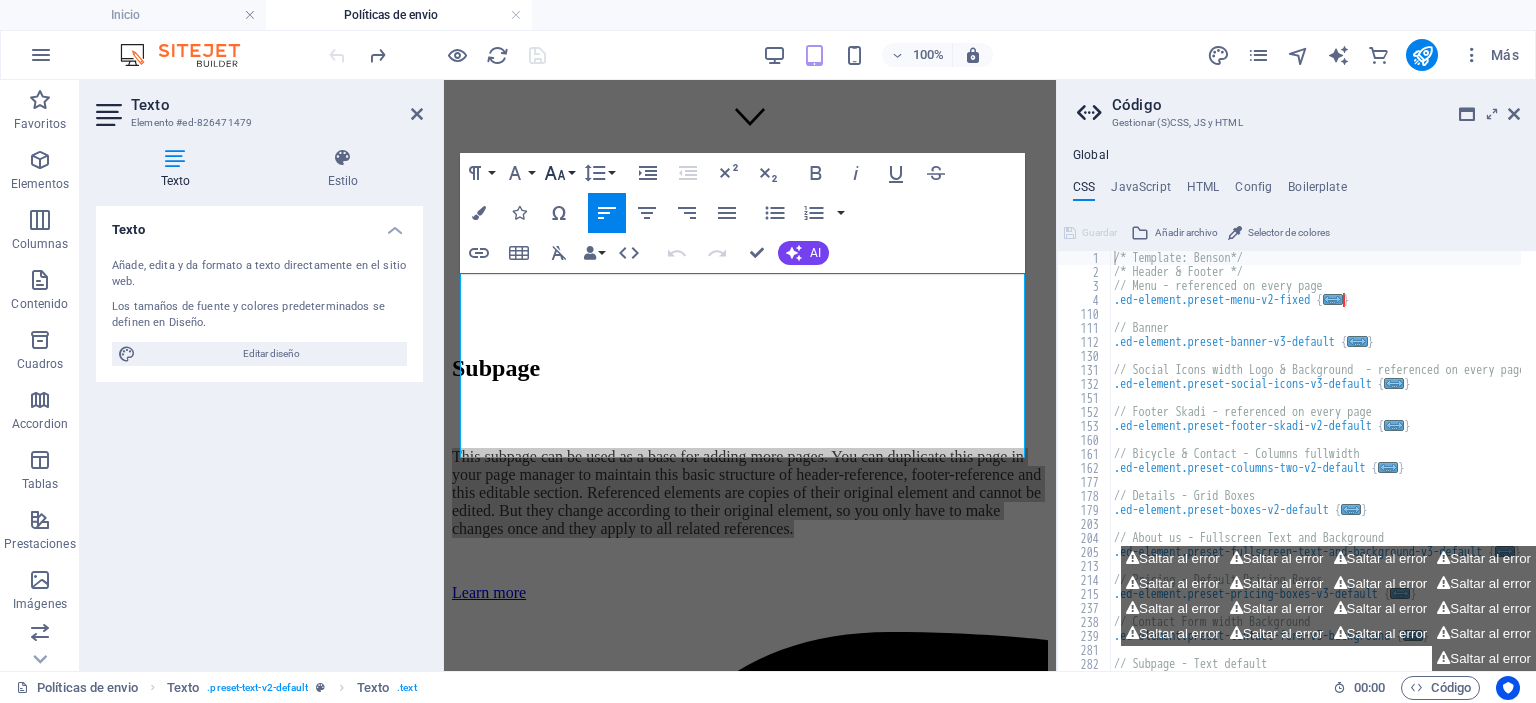 click on "Font Size" at bounding box center [559, 173] 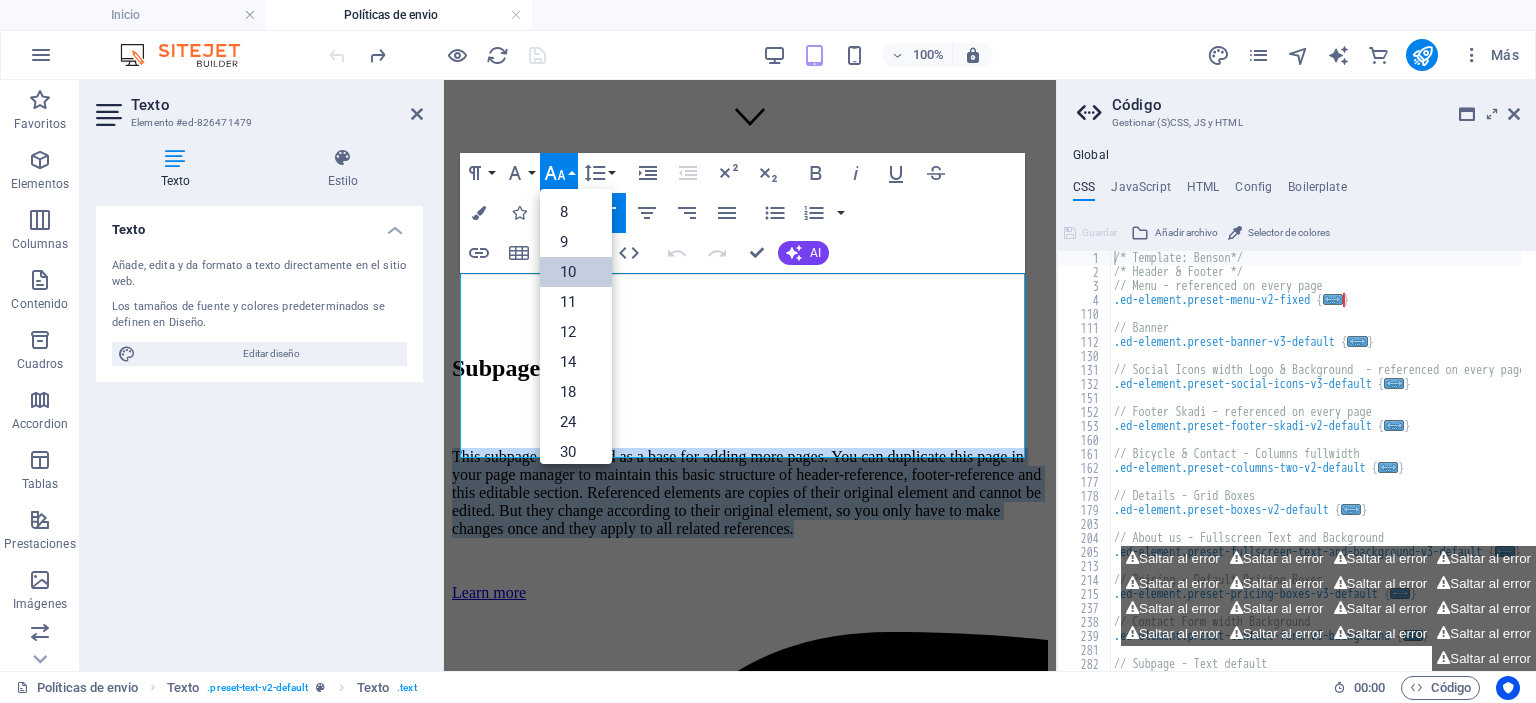 click on "10" at bounding box center [576, 272] 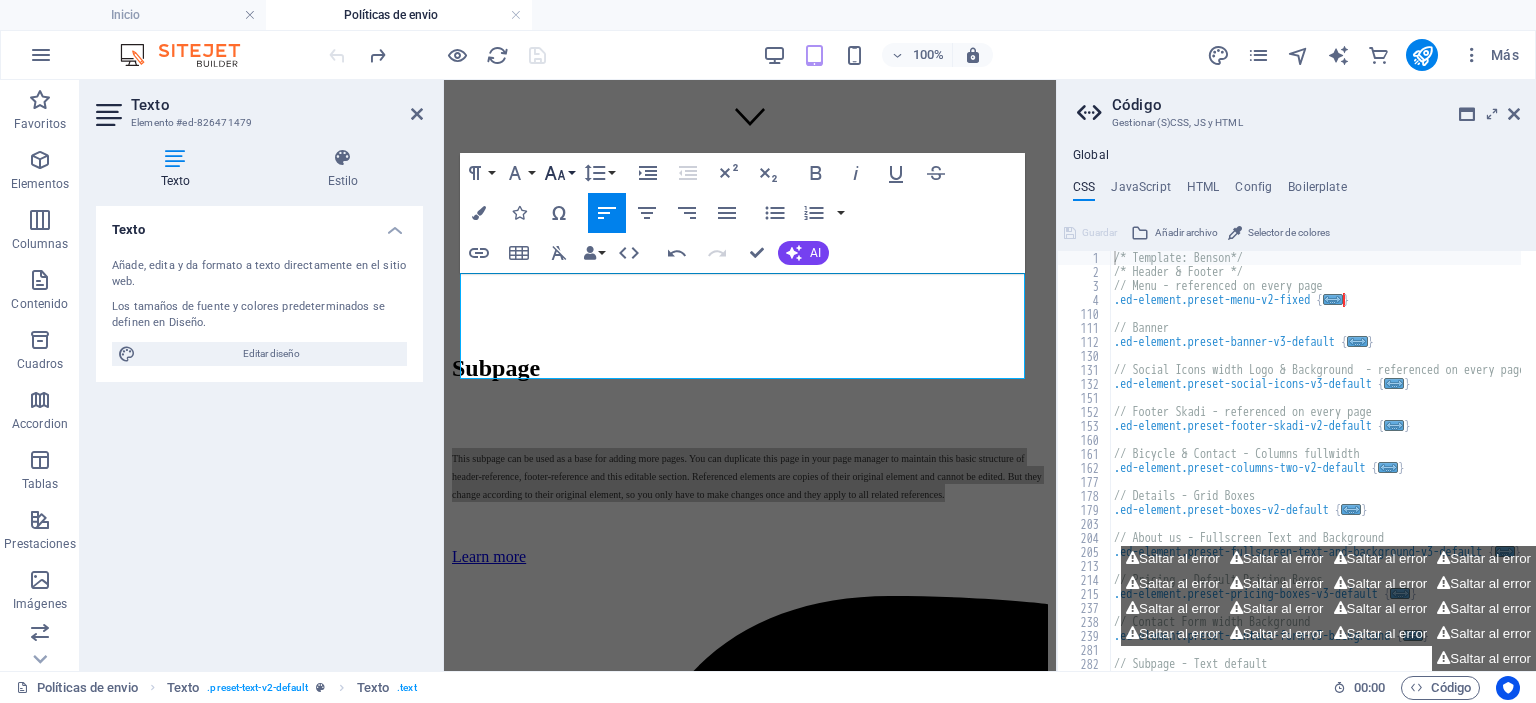 click on "Font Size" at bounding box center [559, 173] 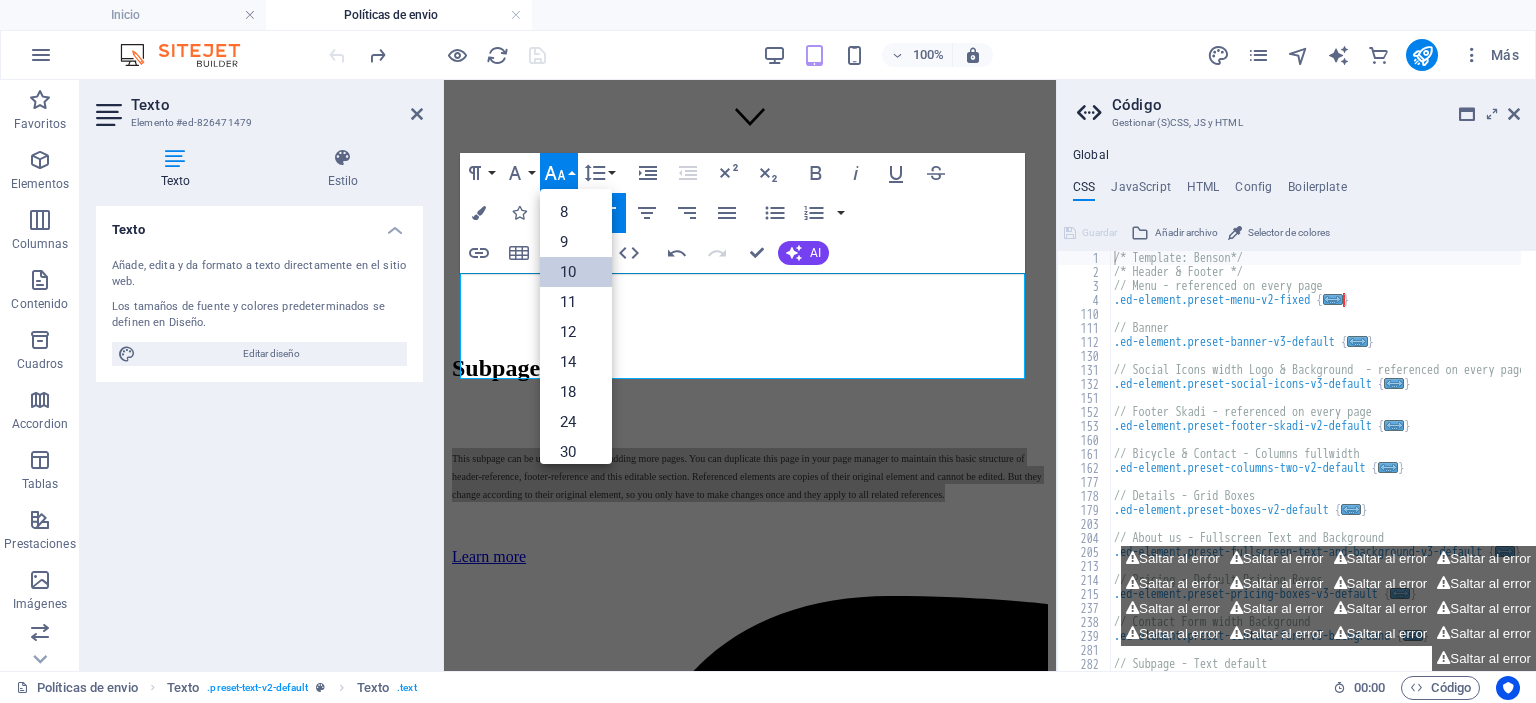 scroll, scrollTop: 83, scrollLeft: 0, axis: vertical 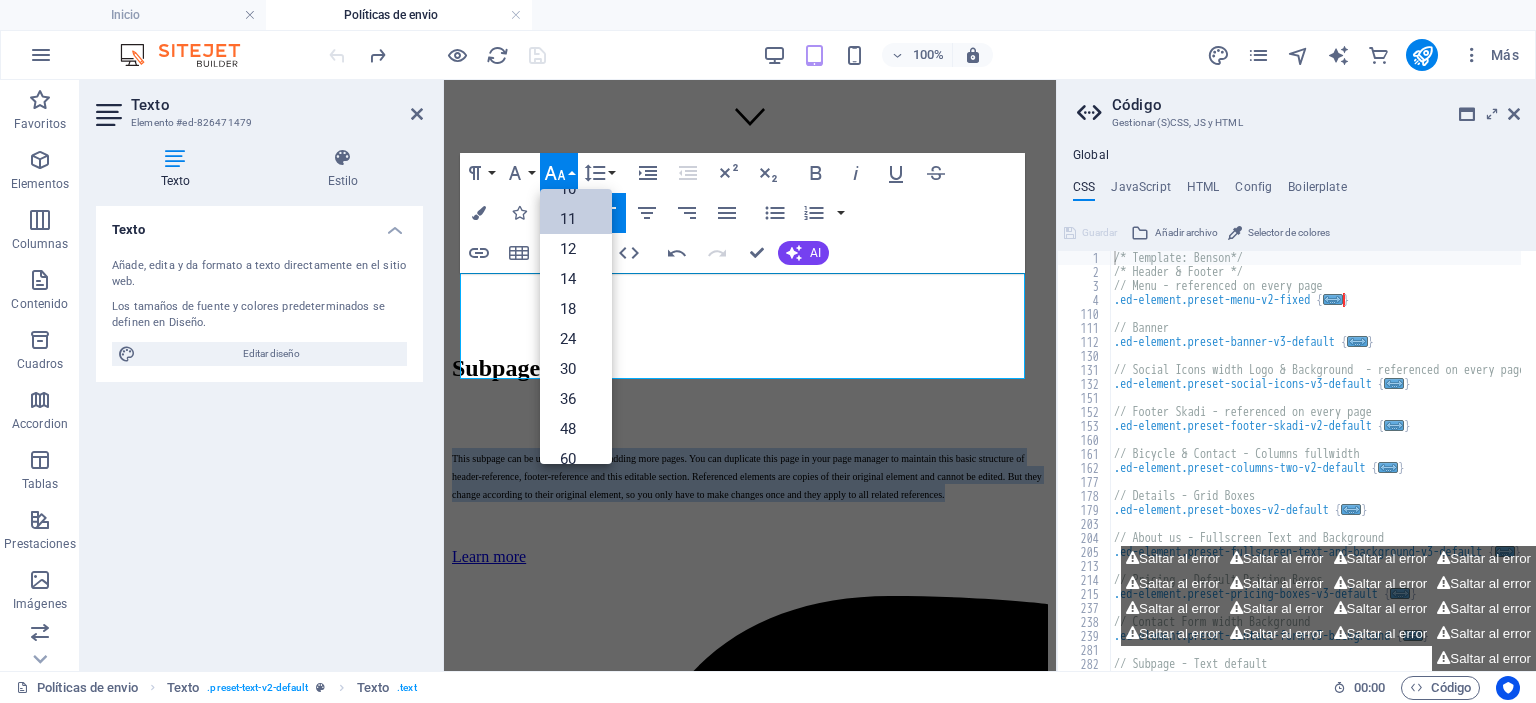click on "11" at bounding box center [576, 219] 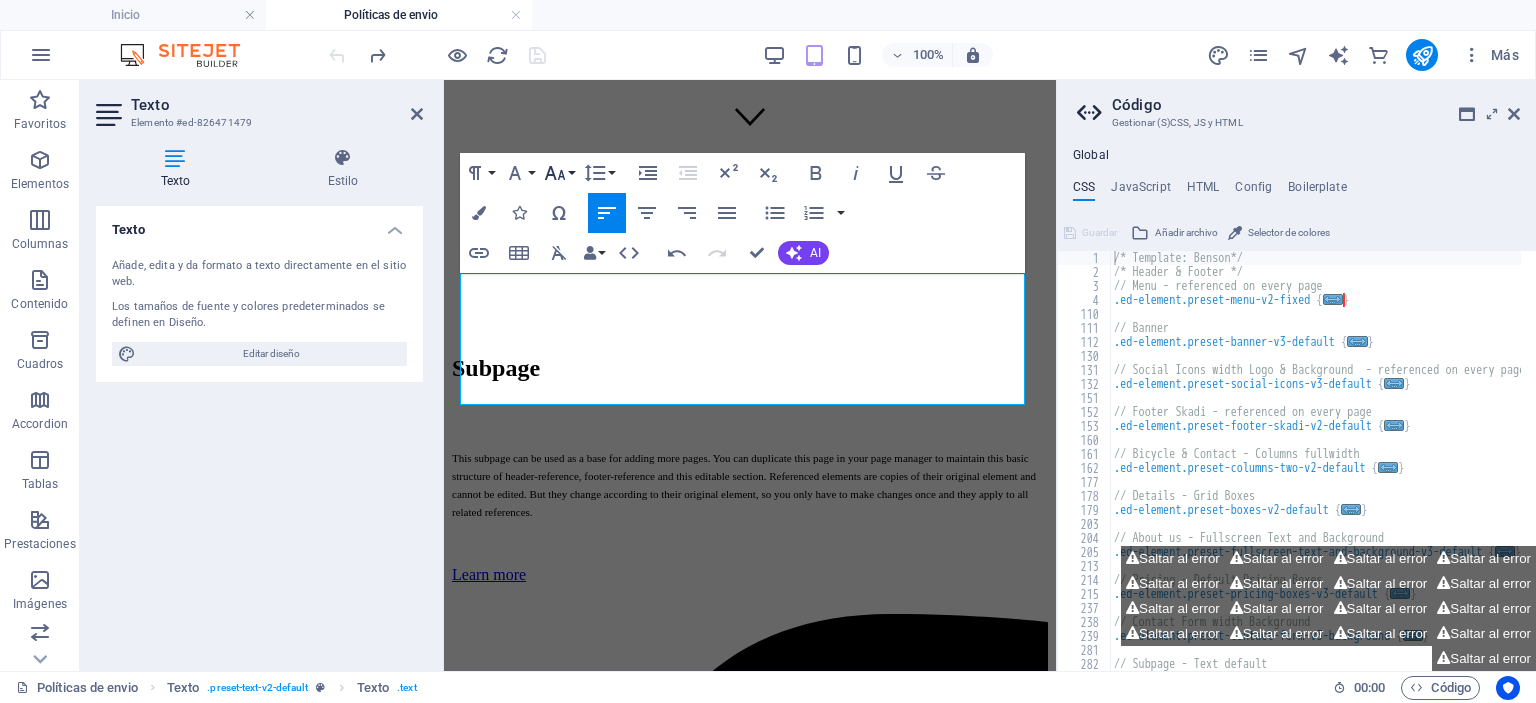 click 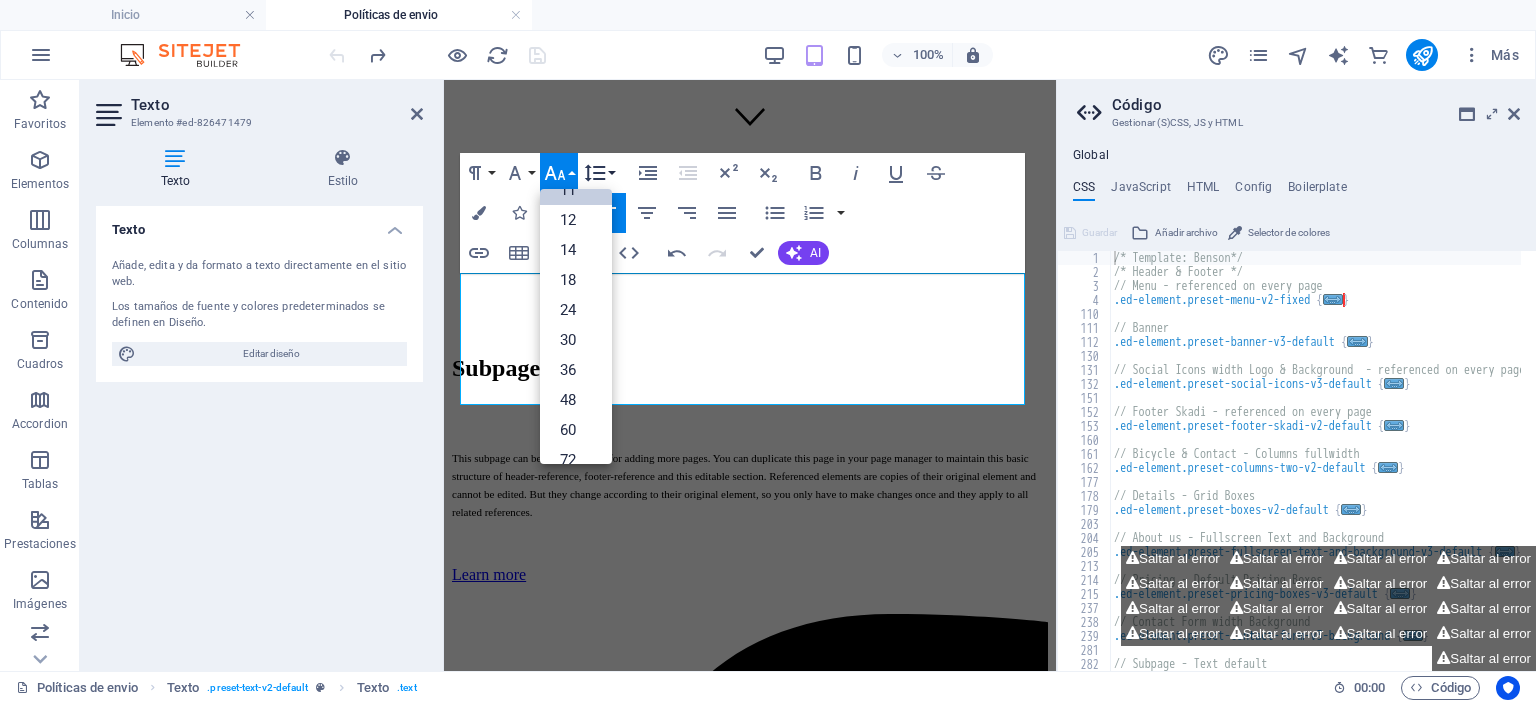 click on "Line Height" at bounding box center (599, 173) 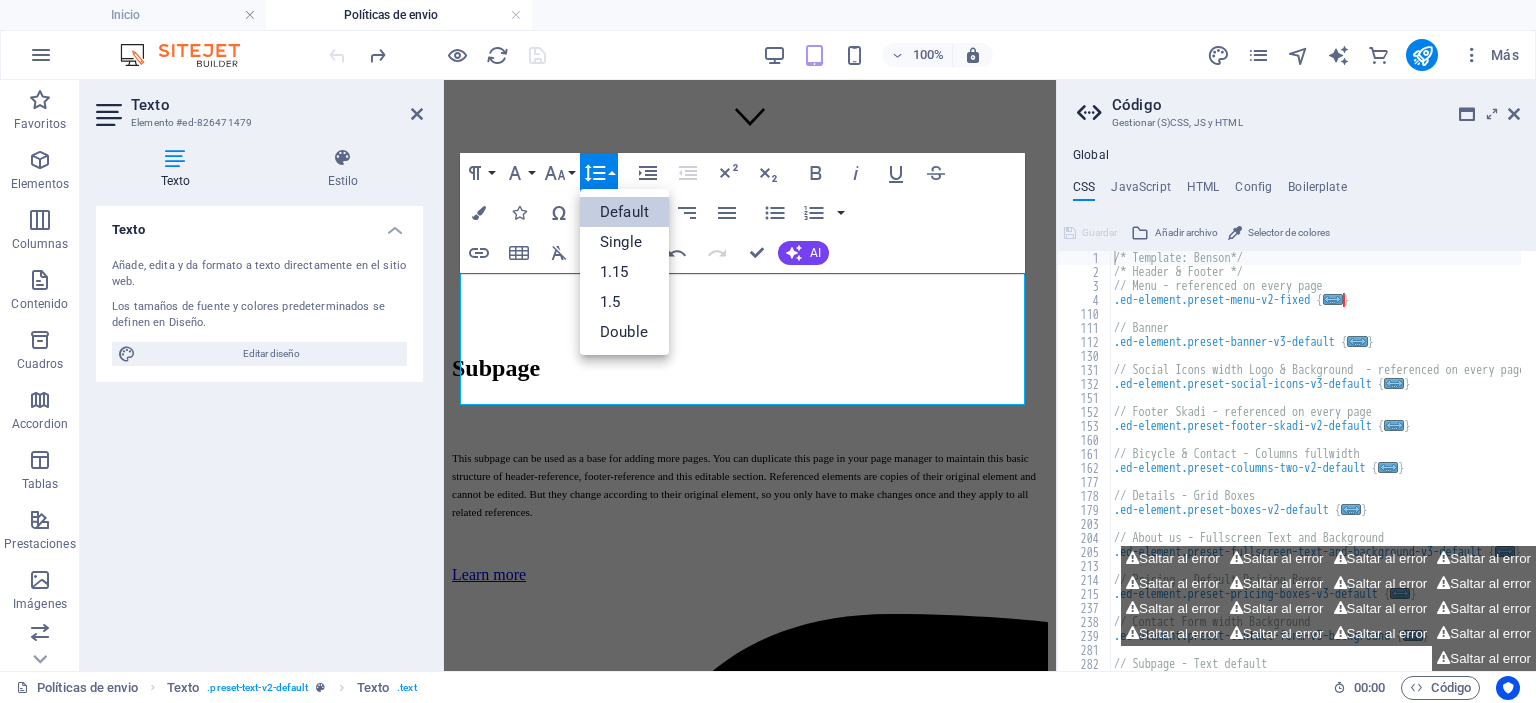 scroll, scrollTop: 0, scrollLeft: 0, axis: both 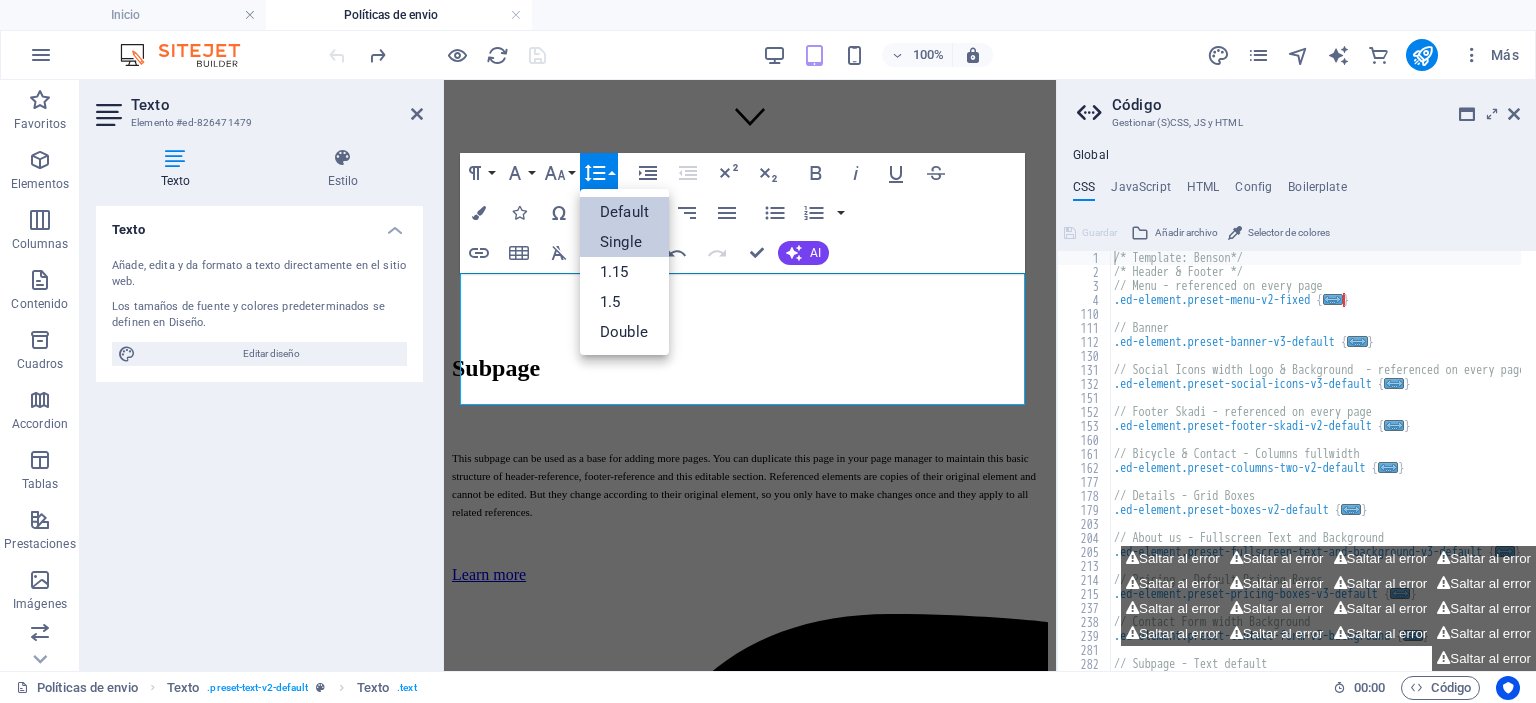 click on "Single" at bounding box center [624, 242] 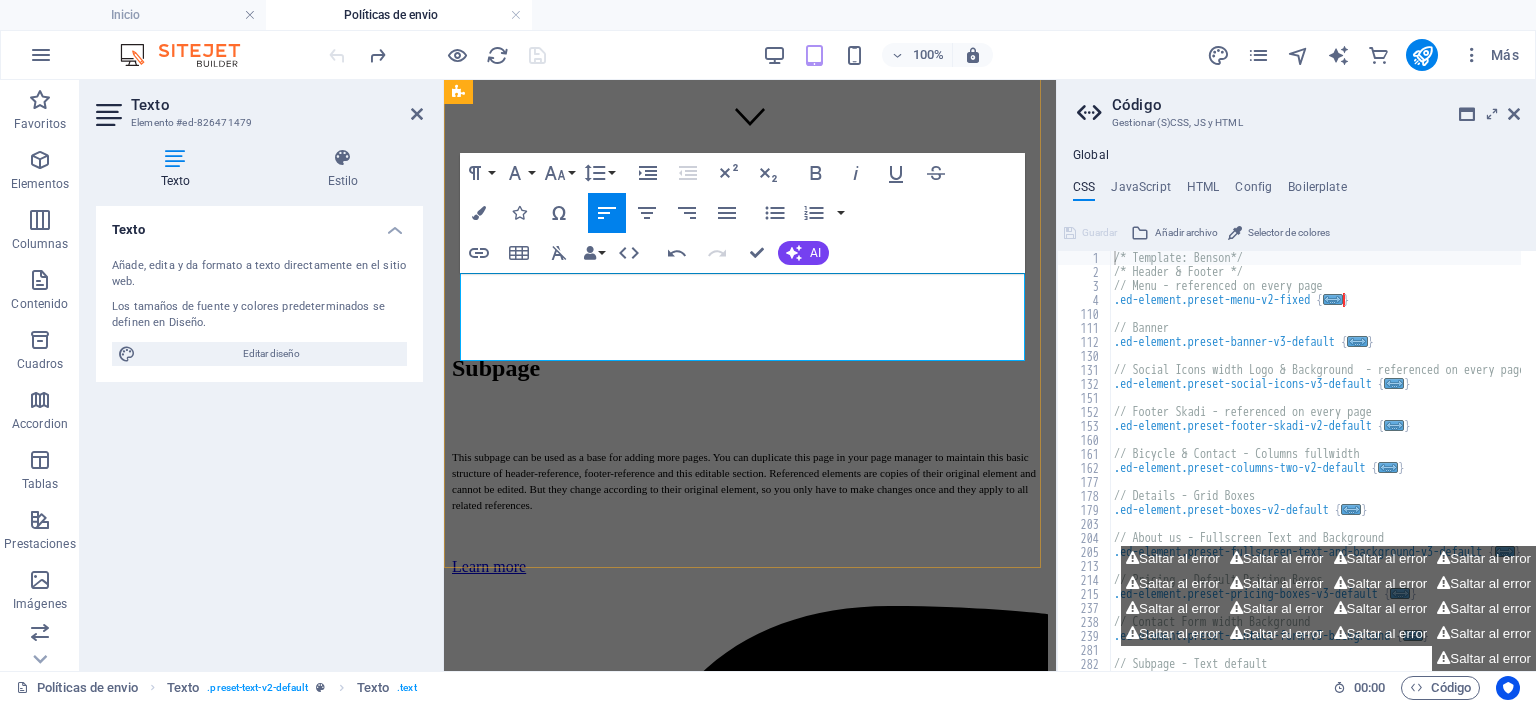 click on "This subpage can be used as a base for adding more pages. You can duplicate this page in your page manager to maintain this basic structure of header-reference, footer-reference and this editable section. Referenced elements are copies of their original element and cannot be edited. But they change according to their original element, so you only have to make changes once and they apply to all related references." at bounding box center (750, 480) 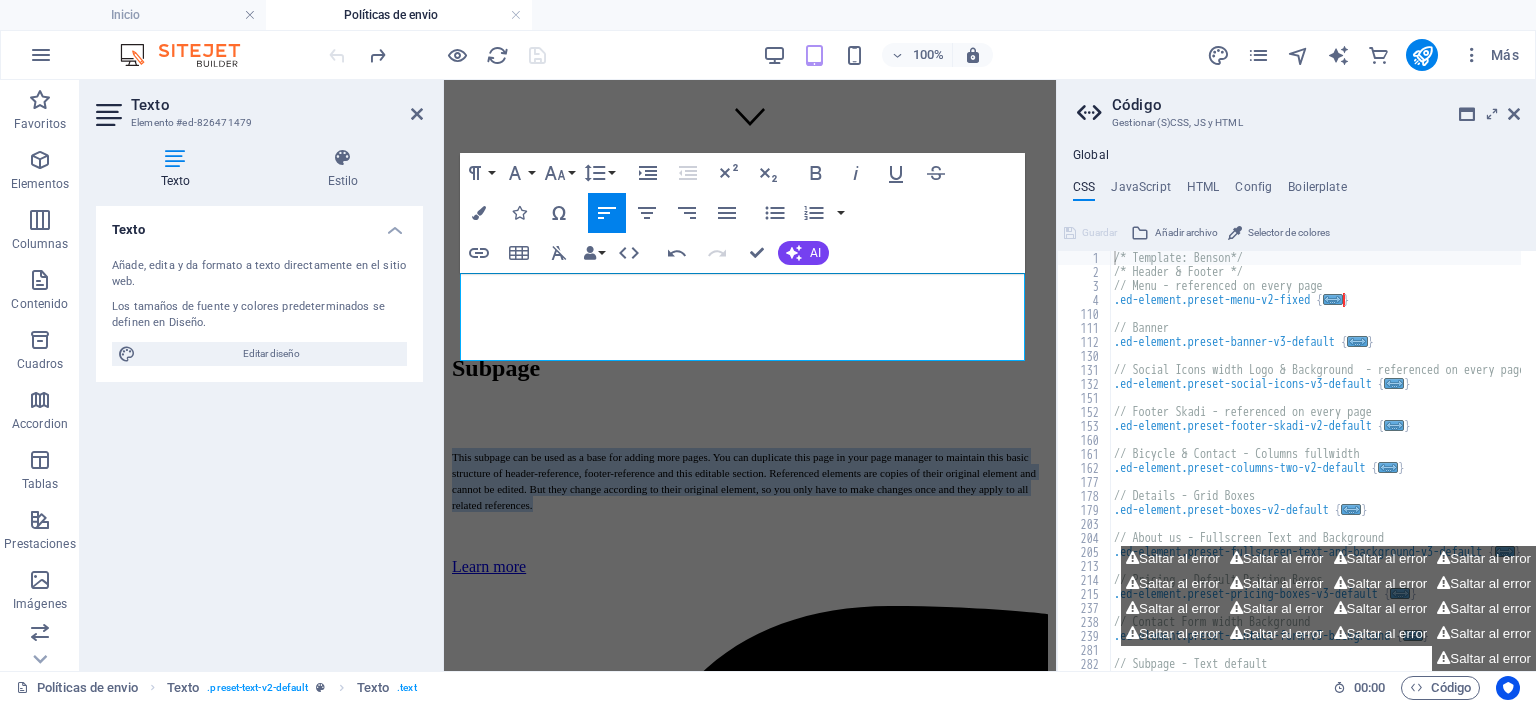 drag, startPoint x: 544, startPoint y: 350, endPoint x: 436, endPoint y: 214, distance: 173.66635 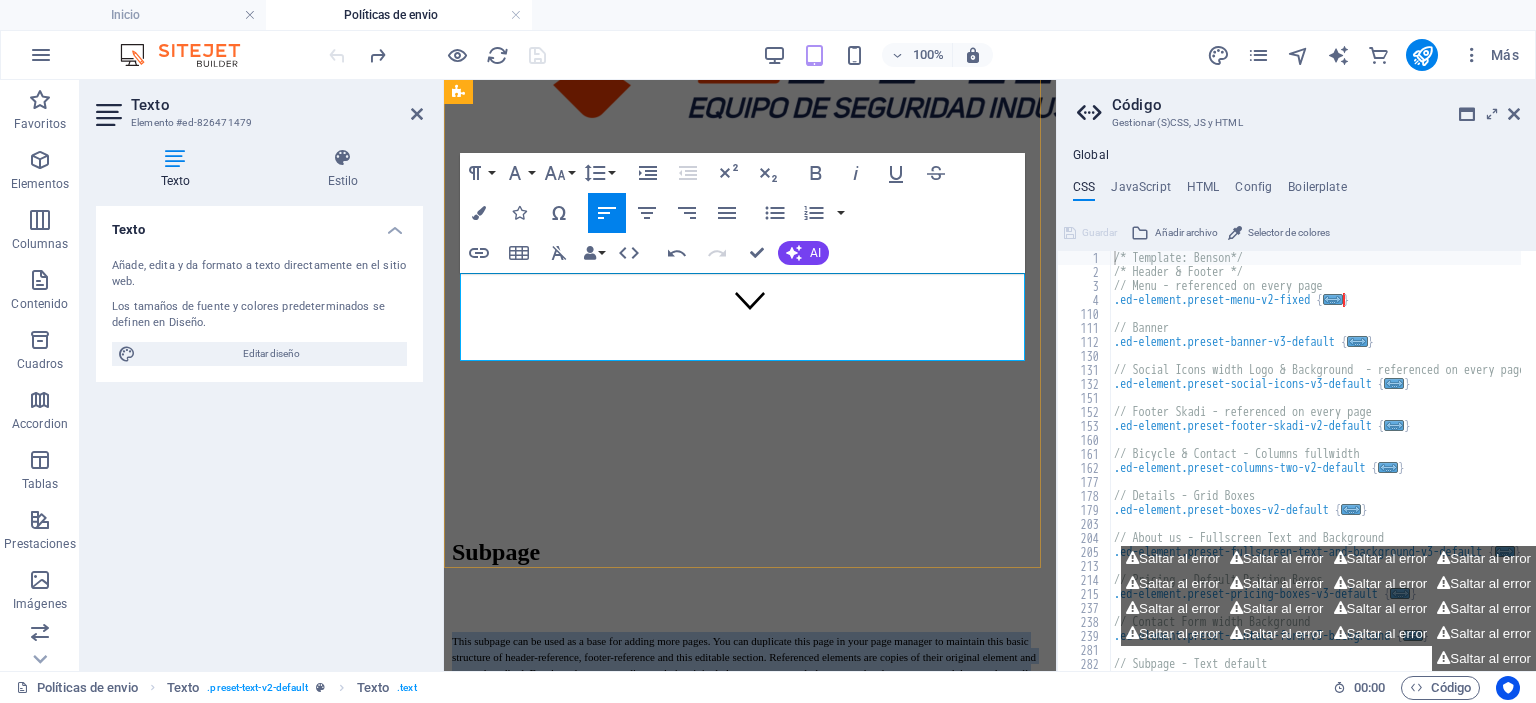 scroll, scrollTop: 320, scrollLeft: 0, axis: vertical 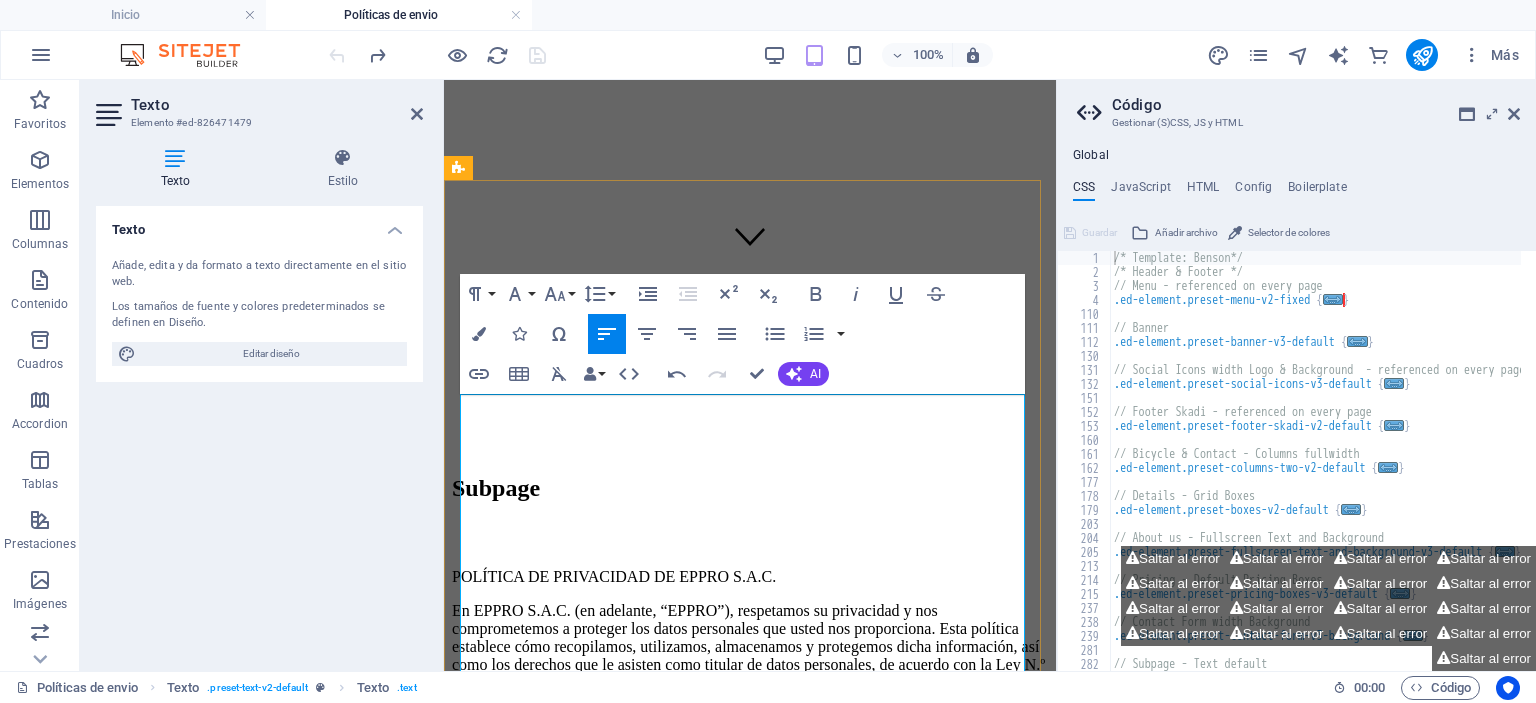 click on "POLÍTICA DE PRIVACIDAD DE EPPRO S.A.C." at bounding box center [750, 577] 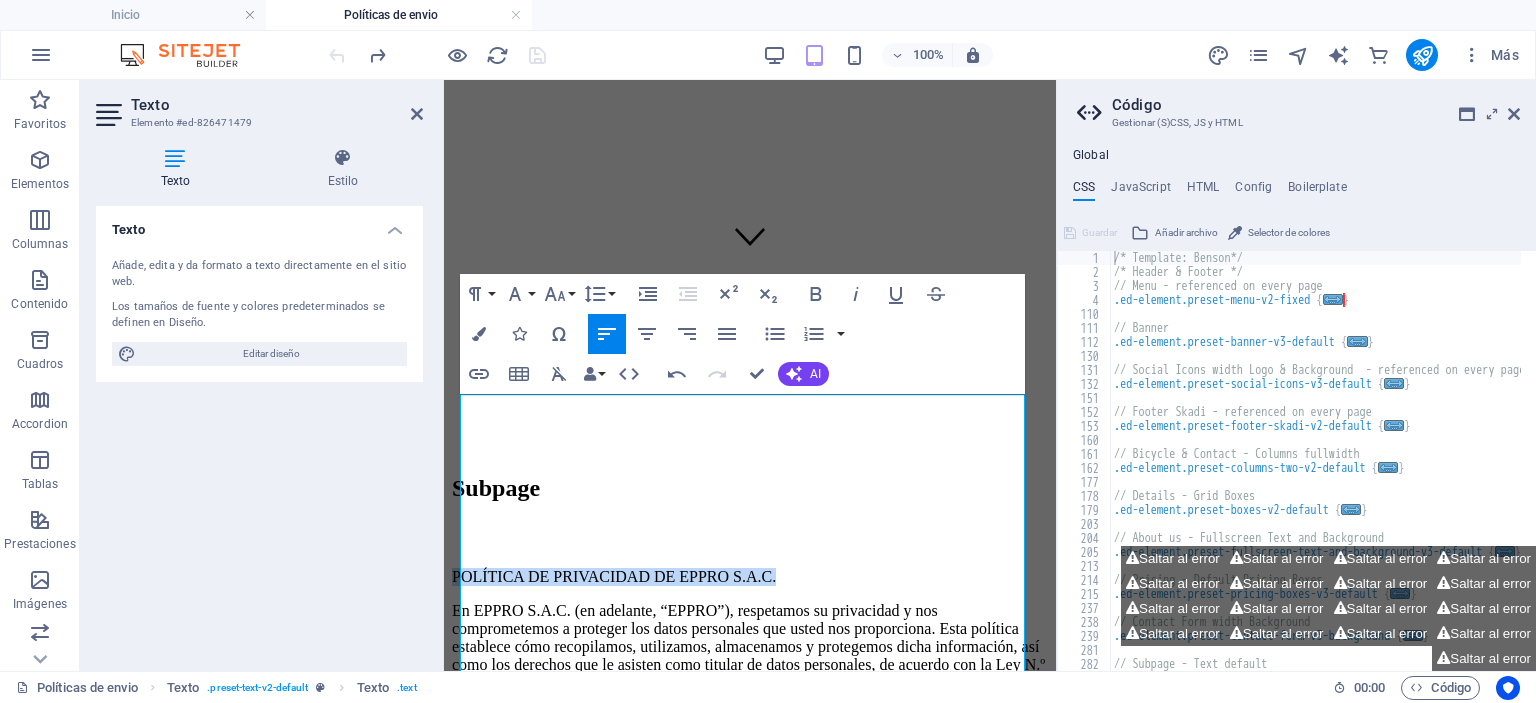 drag, startPoint x: 853, startPoint y: 404, endPoint x: 832, endPoint y: 478, distance: 76.922035 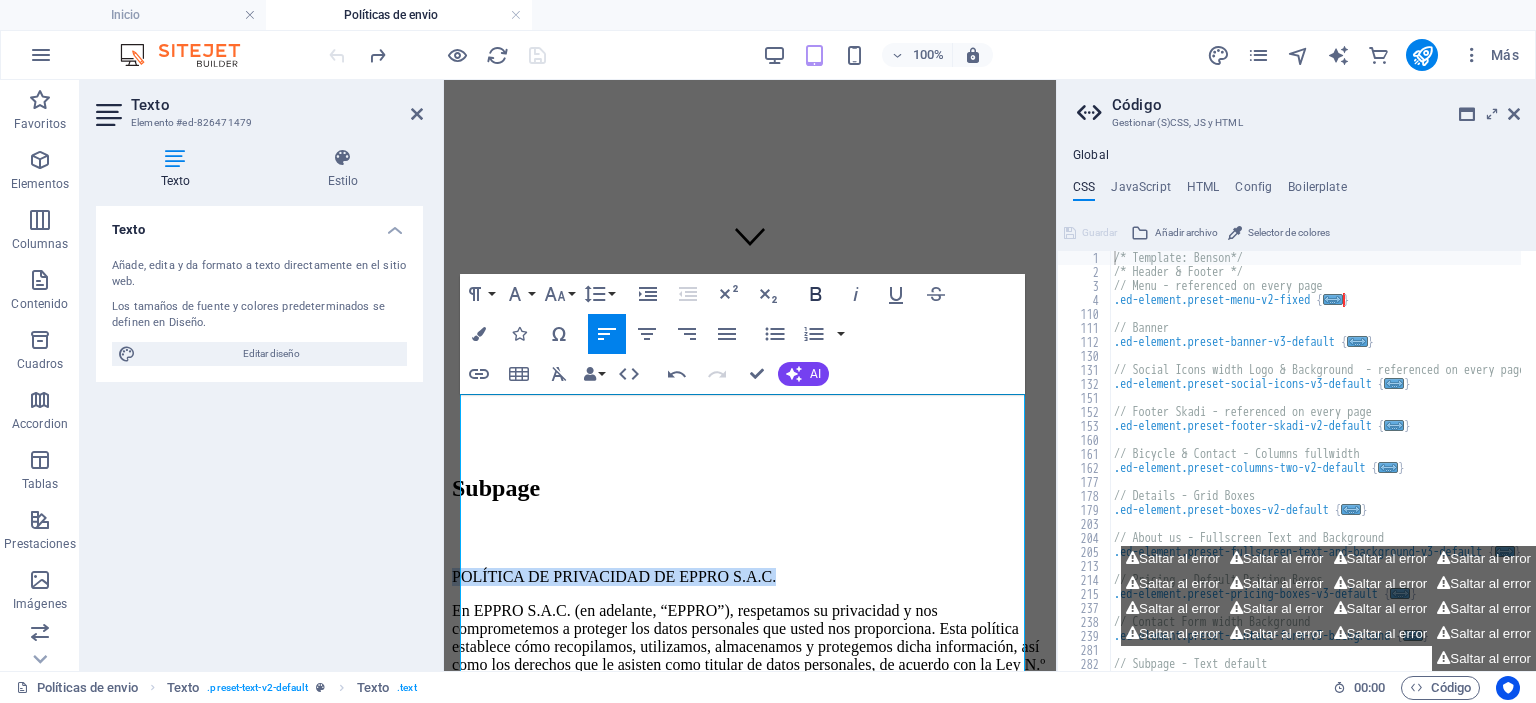 click 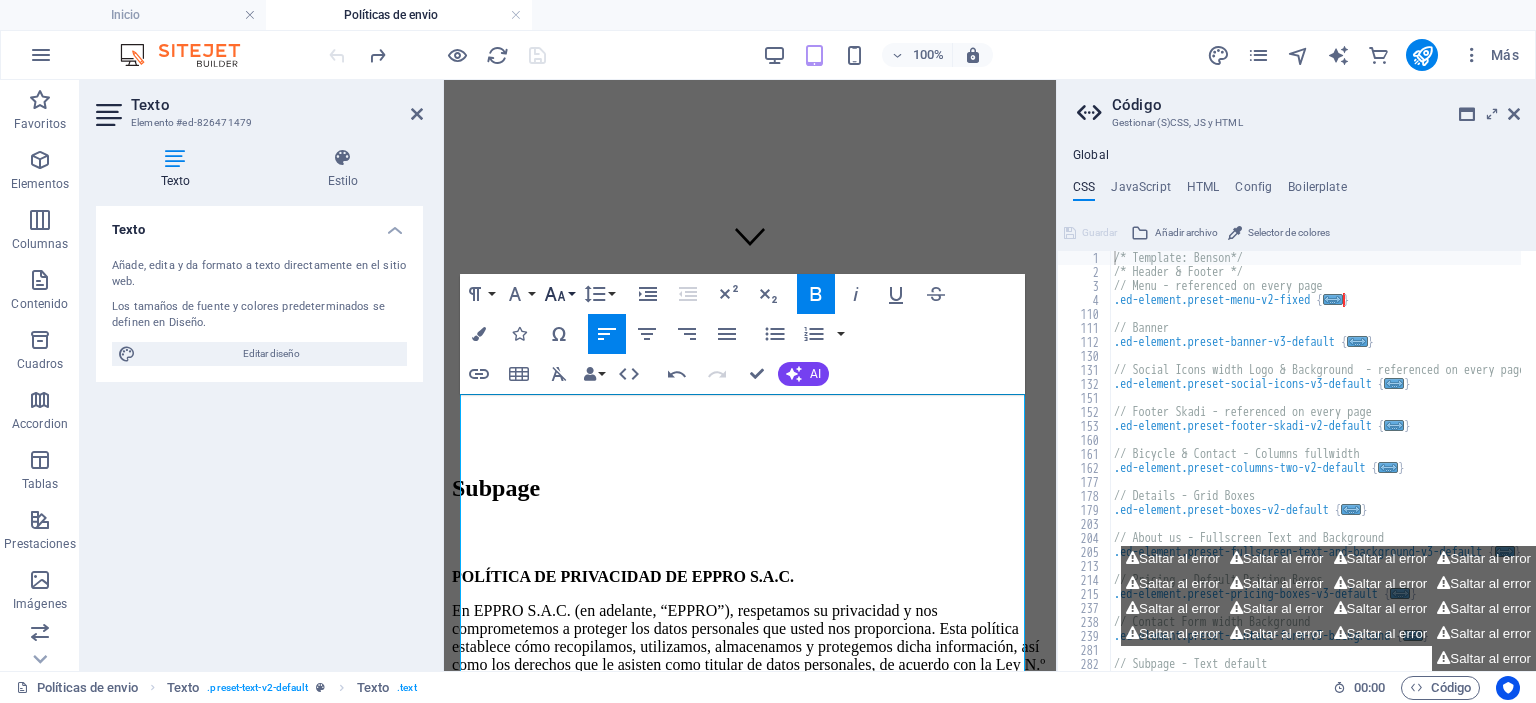 click on "Font Size" at bounding box center (559, 294) 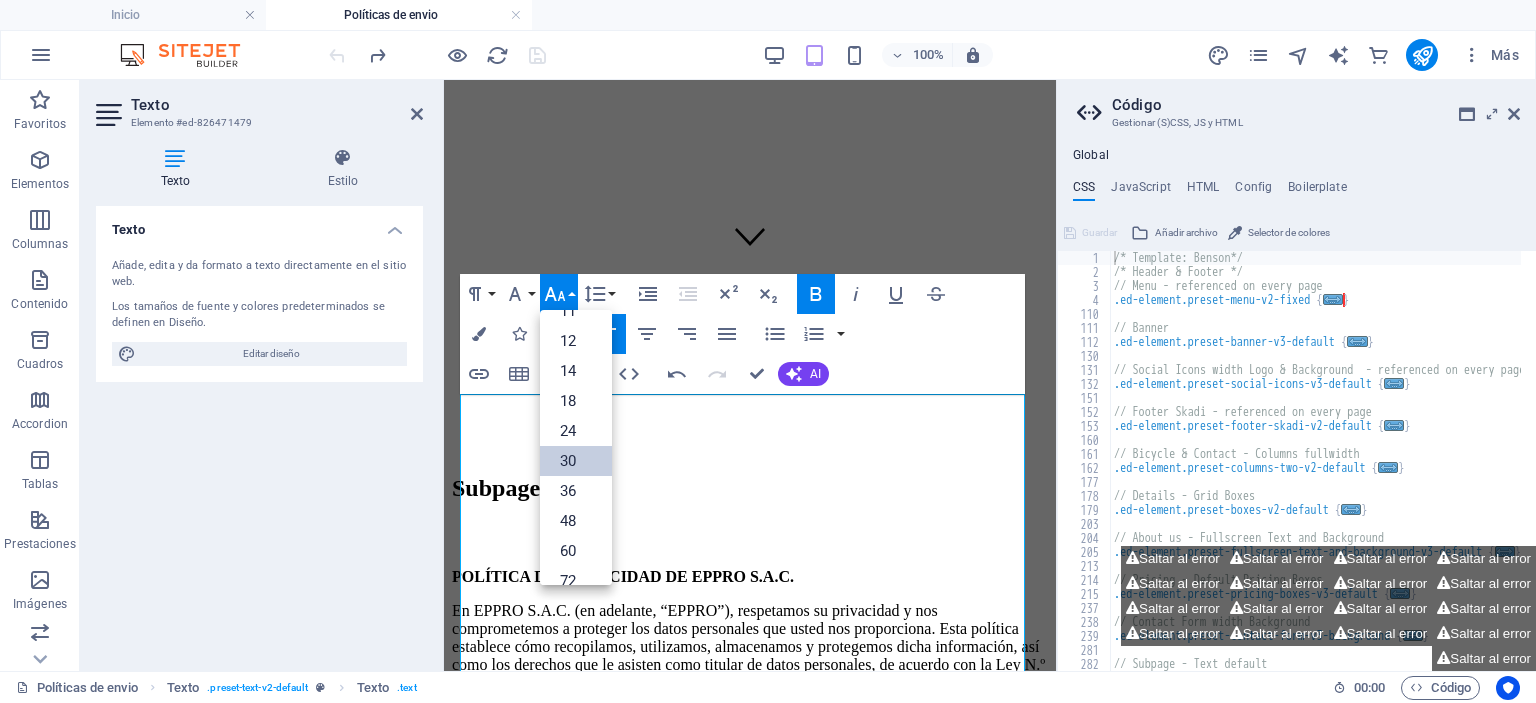 click on "30" at bounding box center (576, 461) 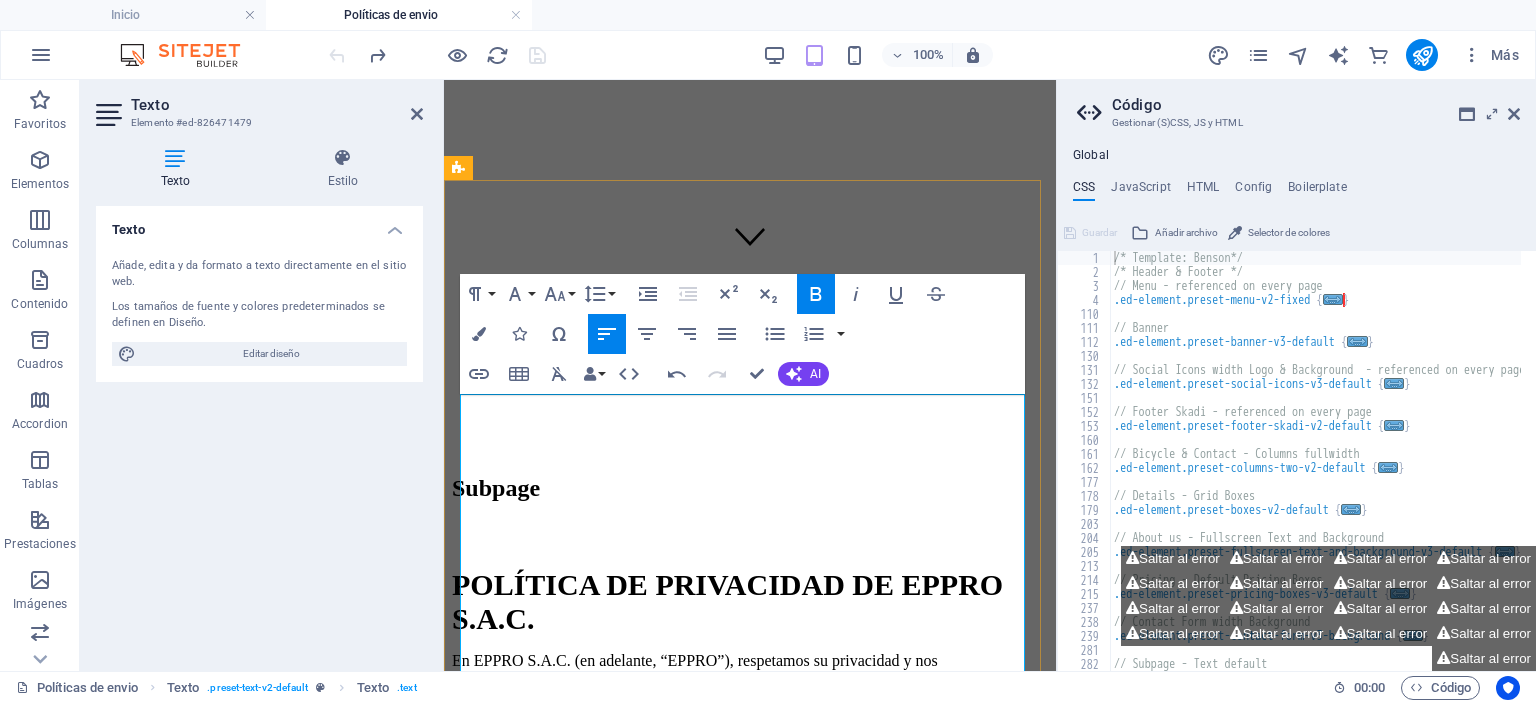 click on "POLÍTICA DE PRIVACIDAD DE EPPRO S.A.C." at bounding box center [750, 602] 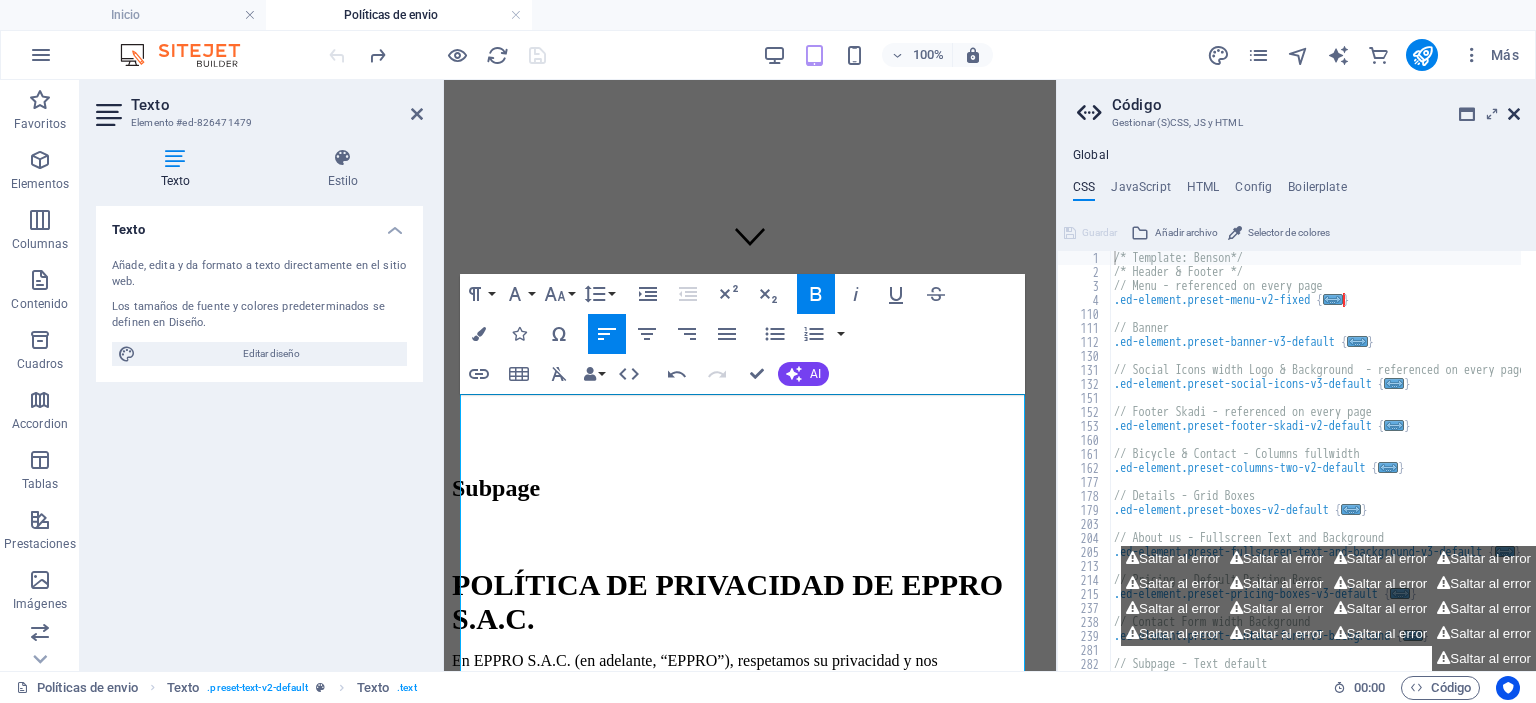 click at bounding box center (1514, 114) 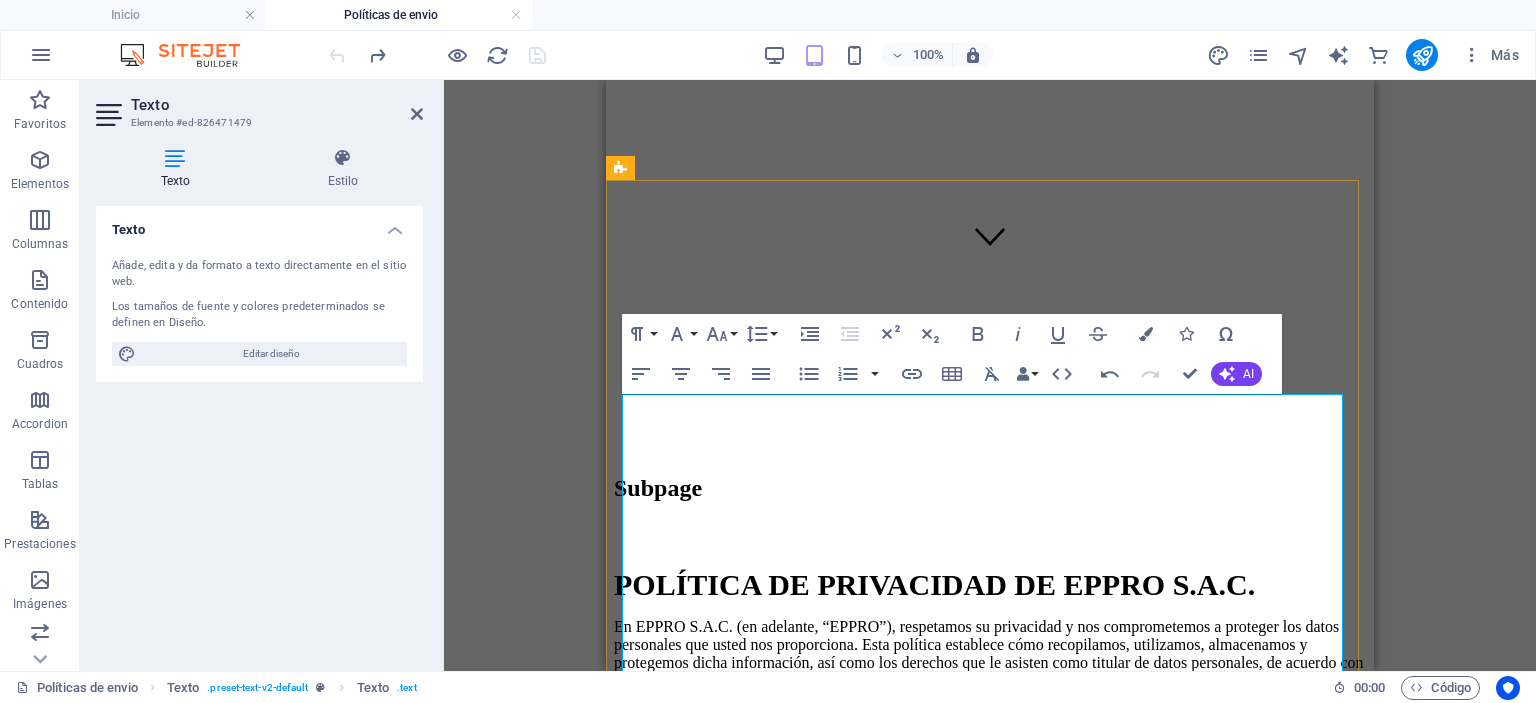 click on "En EPPRO S.A.C. (en adelante, “EPPRO”), respetamos su privacidad y nos comprometemos a proteger los datos personales que usted nos proporciona. Esta política establece cómo recopilamos, utilizamos, almacenamos y protegemos dicha información, así como los derechos que le asisten como titular de datos personales, de acuerdo con la Ley N.º 29733 y su reglamento." at bounding box center [990, 654] 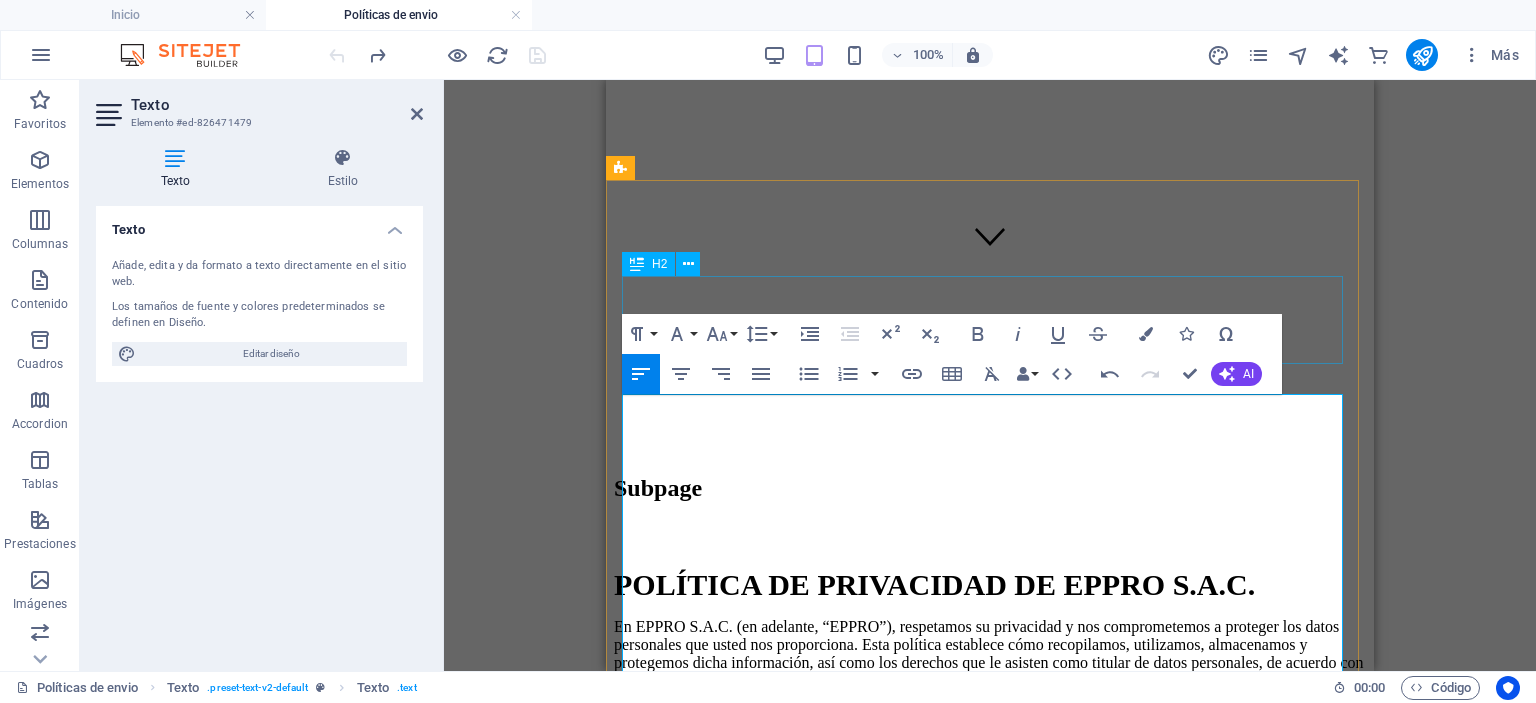 click on "Subpage" at bounding box center [990, 488] 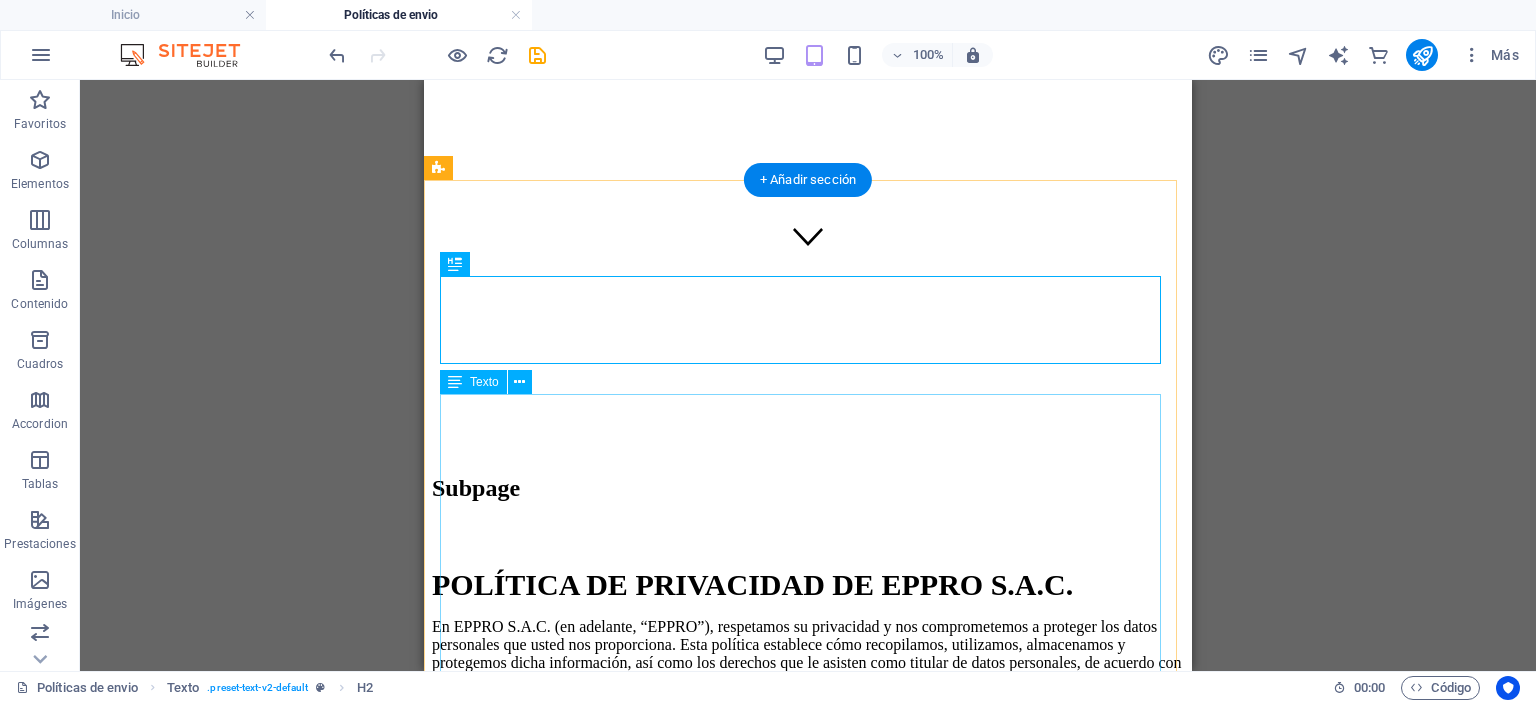 click on "POLÍTICA DE PRIVACIDAD DE EPPRO S.A.C. En EPPRO S.A.C. (en adelante, “EPPRO”), respetamos su privacidad y nos comprometemos a proteger los datos personales que usted nos proporciona. Esta política establece cómo recopilamos, utilizamos, almacenamos y protegemos dicha información, así como los derechos que le asisten como titular de datos personales, de acuerdo con la Ley N.º 29733 y su reglamento. 1. IDENTIDAD Y DOMICILIO DEL RESPONSABLE DEL TRATAMIENTO DE DATOS EPPRO S.A.C., con domicilio en [colocar dirección fiscal/legal], es la empresa responsable del tratamiento de sus datos personales. Al interactuar con nuestra página web, formularios de contacto, tienda online, libro de reclamaciones u otros medios digitales o físicos, usted acepta esta Política de Privacidad y autoriza el uso de su información conforme a los fines aquí detallados. 2. FINALIDADES DEL USO DE SUS DATOS PERSONALES Los datos personales que recopilamos serán utilizados para: Atender consultas, solicitudes y reclamos." at bounding box center (808, 1500) 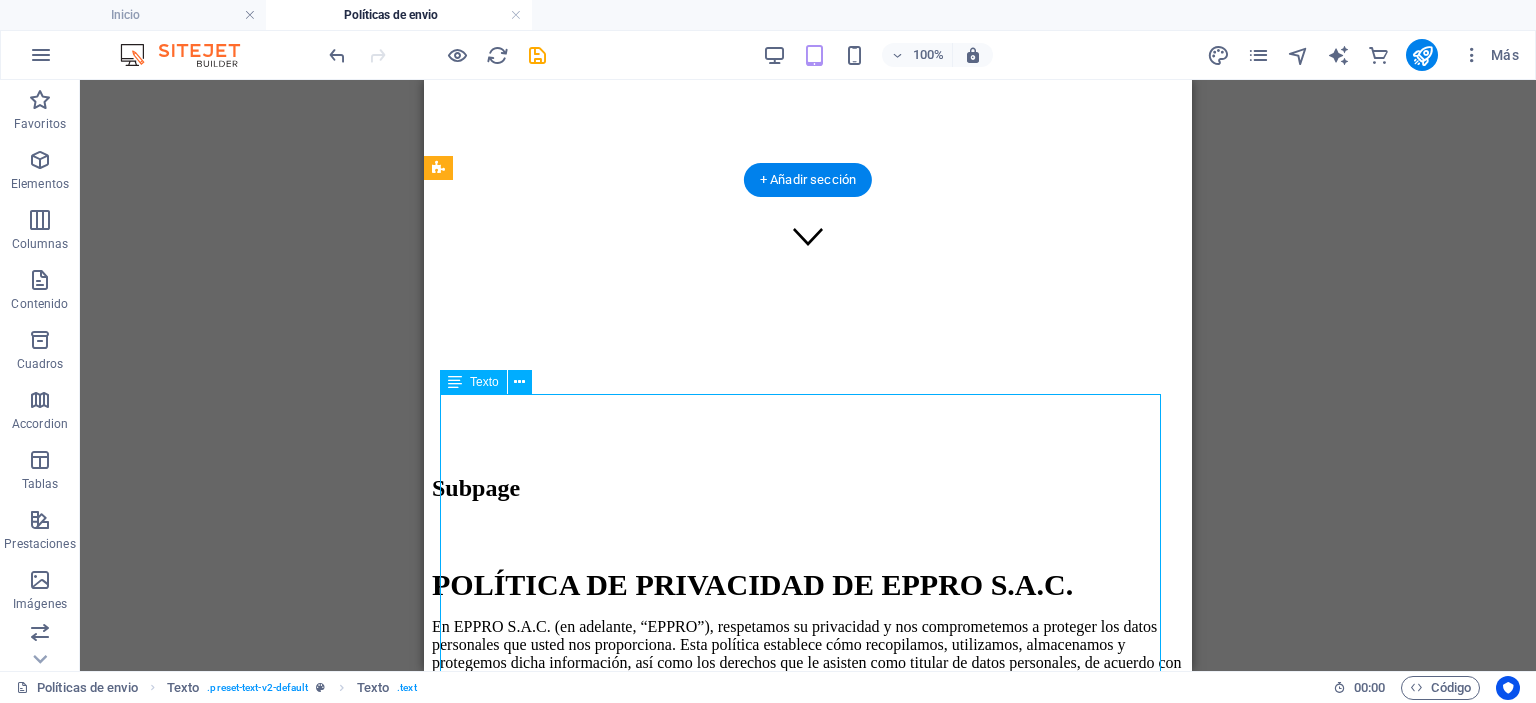 click on "POLÍTICA DE PRIVACIDAD DE EPPRO S.A.C. En EPPRO S.A.C. (en adelante, “EPPRO”), respetamos su privacidad y nos comprometemos a proteger los datos personales que usted nos proporciona. Esta política establece cómo recopilamos, utilizamos, almacenamos y protegemos dicha información, así como los derechos que le asisten como titular de datos personales, de acuerdo con la Ley N.º 29733 y su reglamento. 1. IDENTIDAD Y DOMICILIO DEL RESPONSABLE DEL TRATAMIENTO DE DATOS EPPRO S.A.C., con domicilio en [colocar dirección fiscal/legal], es la empresa responsable del tratamiento de sus datos personales. Al interactuar con nuestra página web, formularios de contacto, tienda online, libro de reclamaciones u otros medios digitales o físicos, usted acepta esta Política de Privacidad y autoriza el uso de su información conforme a los fines aquí detallados. 2. FINALIDADES DEL USO DE SUS DATOS PERSONALES Los datos personales que recopilamos serán utilizados para: Atender consultas, solicitudes y reclamos." at bounding box center [808, 1500] 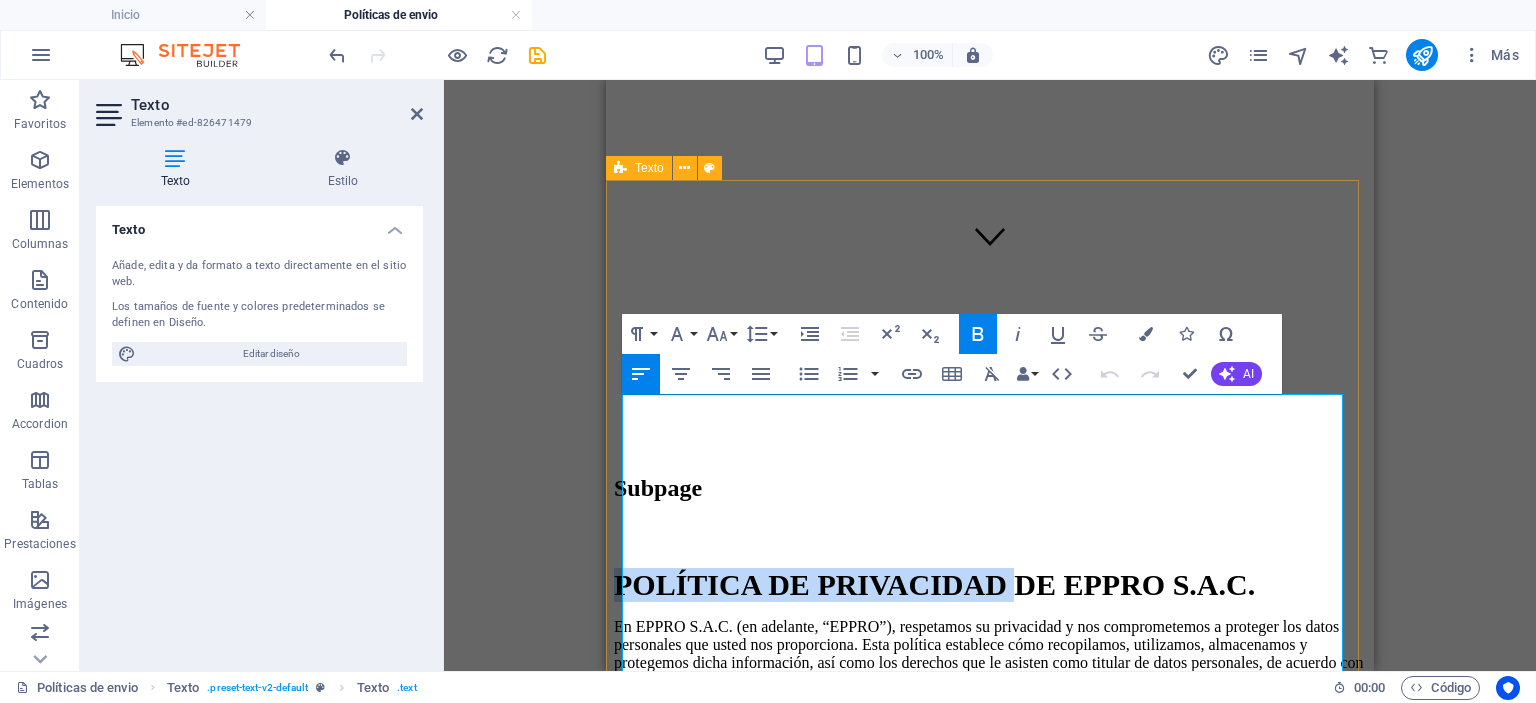 drag, startPoint x: 1049, startPoint y: 419, endPoint x: 609, endPoint y: 416, distance: 440.01022 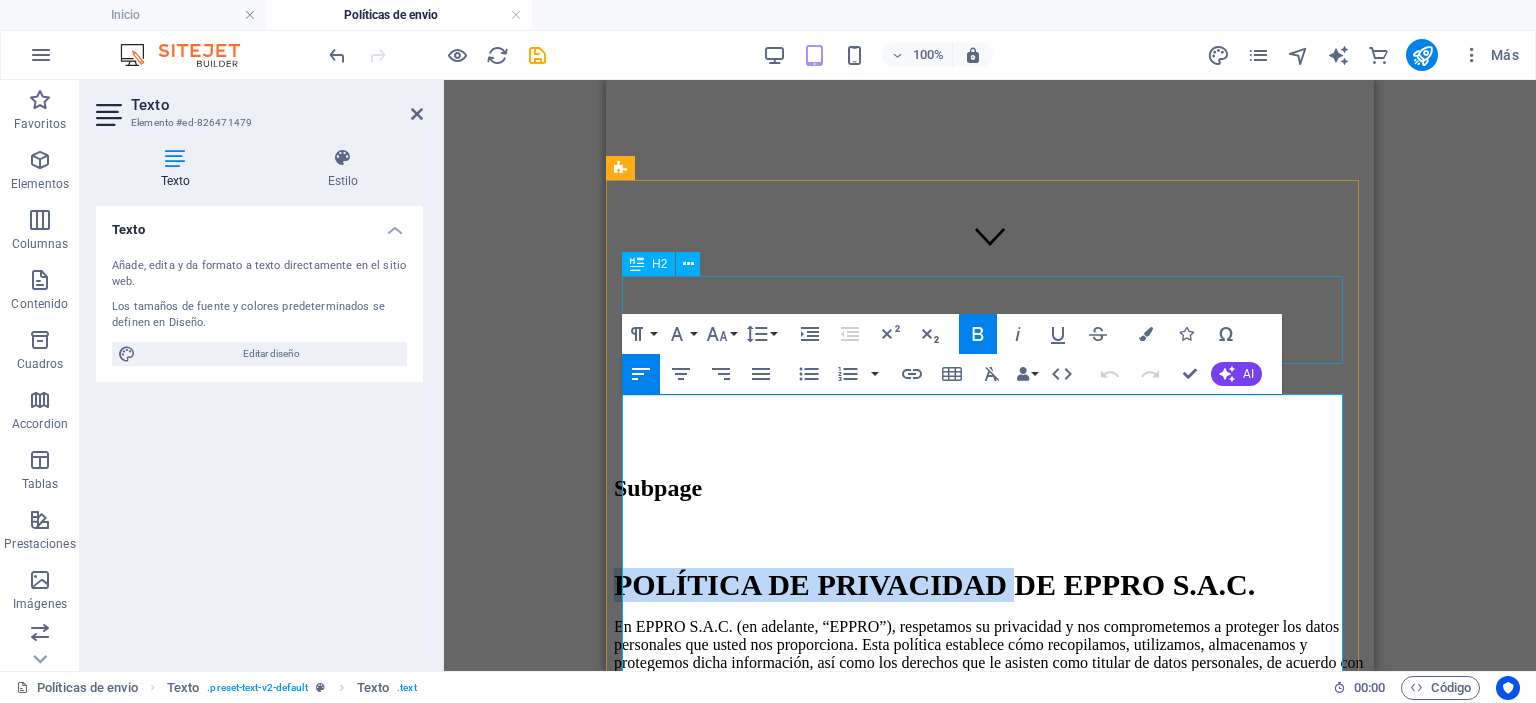 click on "Subpage" at bounding box center (990, 488) 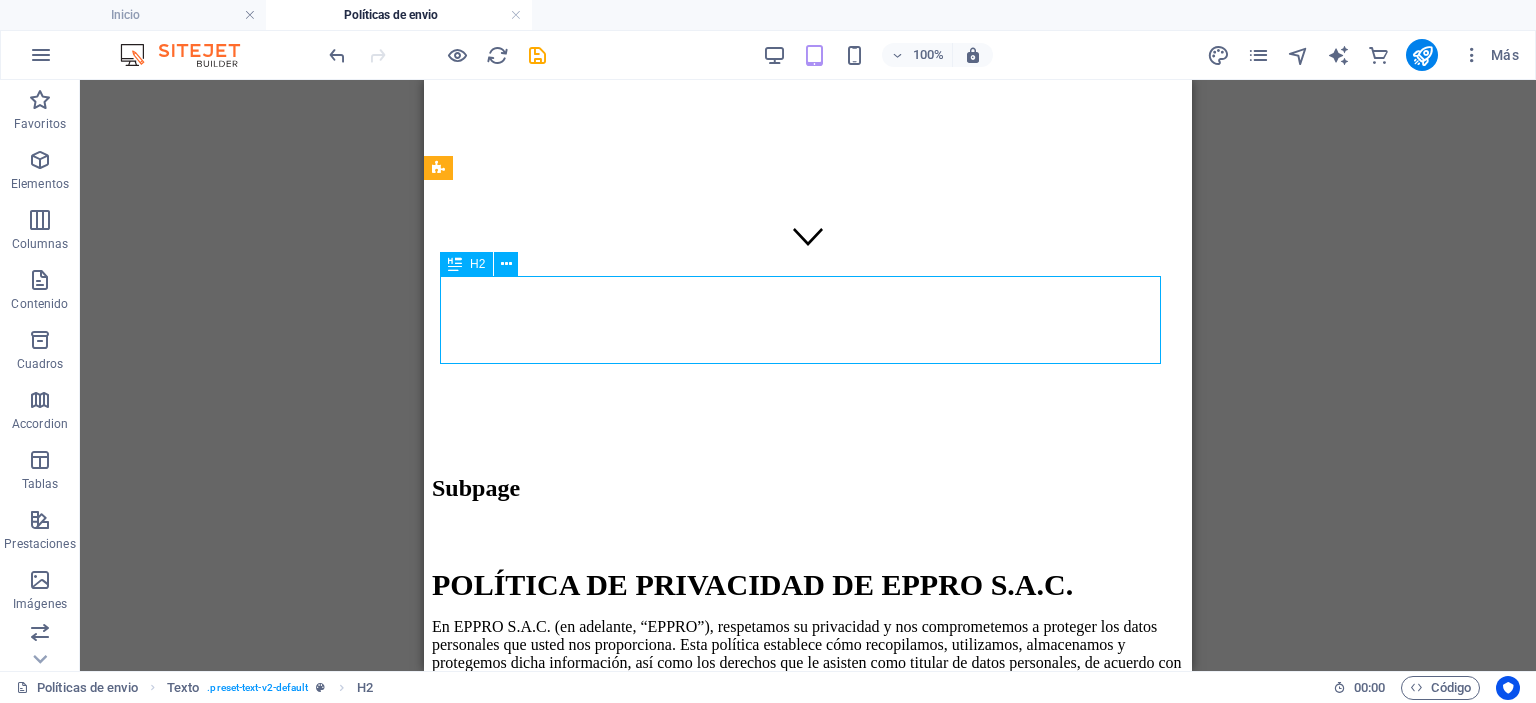 click on "Subpage" at bounding box center (808, 488) 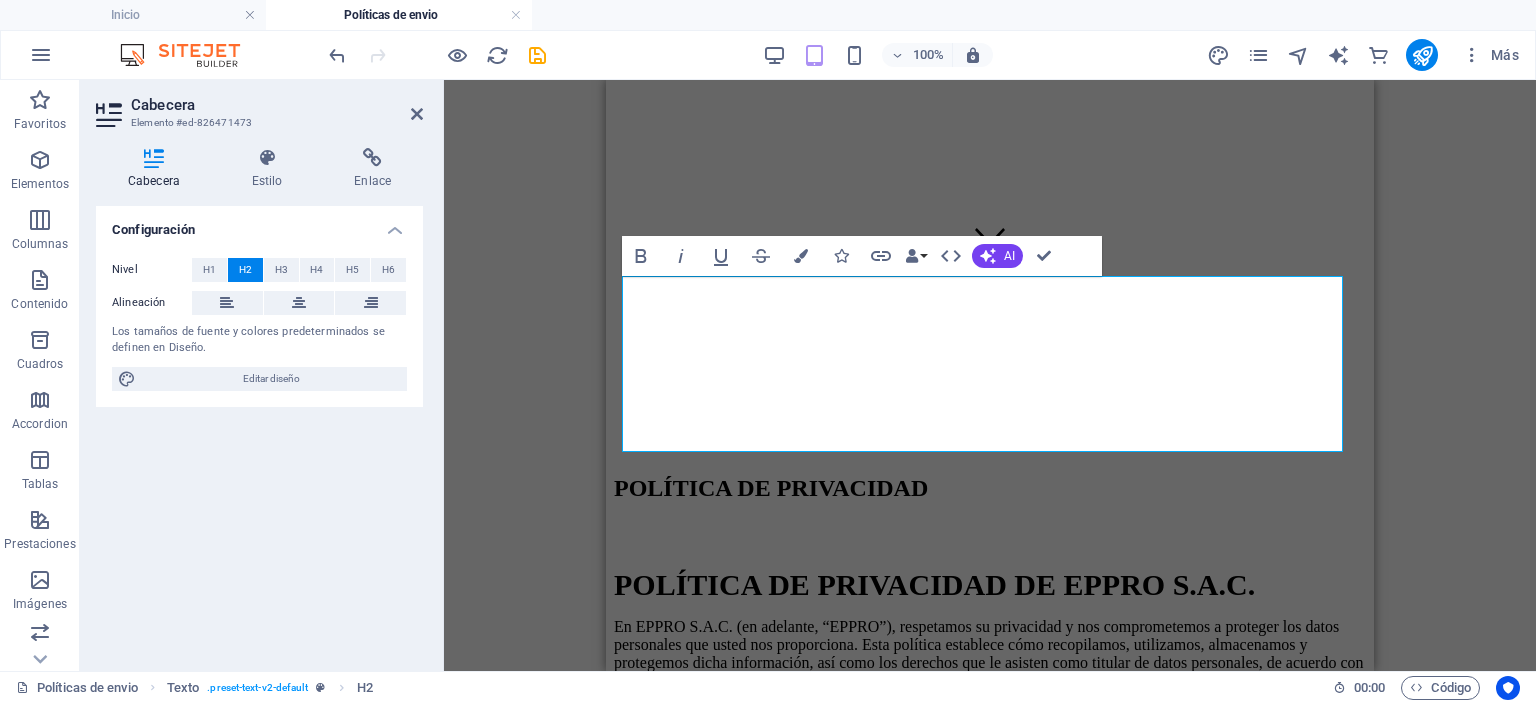 click on "Arrastra aquí para reemplazar el contenido existente. Si quieres crear un elemento nuevo, pulsa “Ctrl”.
H2   Texto   Texto   Referencia   Separador   Contenedor   Banner   Logo   Botón   Separador   Separador Bold Italic Underline Strikethrough Colors Icons Link Data Bindings Empresa Nombre Apellidos Calle Código postal Ciudad Email Teléfono Móvil Fax Campo personalizado 1 Campo personalizado 2 Campo personalizado 3 Campo personalizado 4 Campo personalizado 5 Campo personalizado 6 HTML AI Mejorar Hacer más corto Hacer más largo Corregir ortografía y gramática Traducir a Español Generar texto Confirm (Ctrl+⏎)" at bounding box center (990, 375) 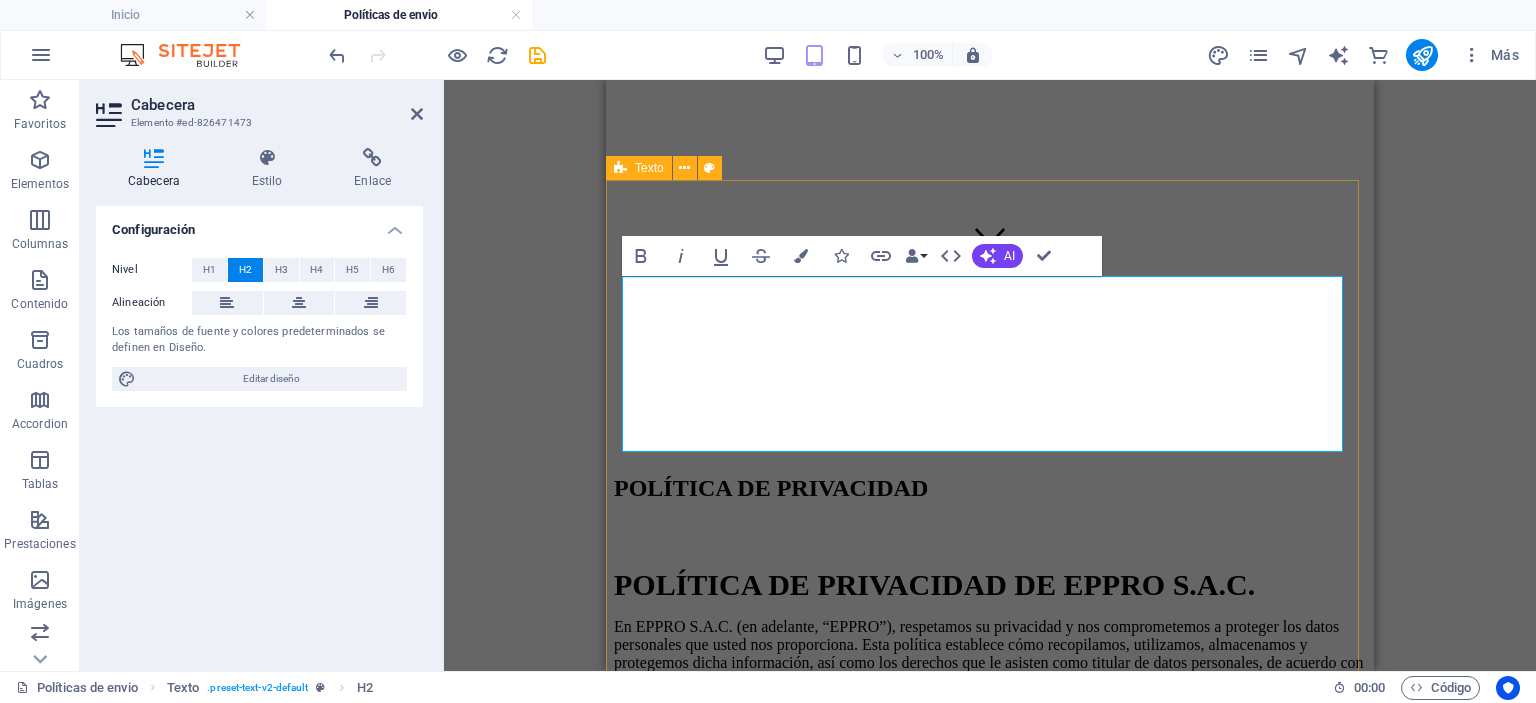 click on "POLÍTICA DE PRIVACIDAD POLÍTICA DE PRIVACIDAD DE EPPRO S.A.C. En EPPRO S.A.C. (en adelante, “EPPRO”), respetamos su privacidad y nos comprometemos a proteger los datos personales que usted nos proporciona. Esta política establece cómo recopilamos, utilizamos, almacenamos y protegemos dicha información, así como los derechos que le asisten como titular de datos personales, de acuerdo con la Ley N.º 29733 y su reglamento. 1. IDENTIDAD Y DOMICILIO DEL RESPONSABLE DEL TRATAMIENTO DE DATOS EPPRO S.A.C., con domicilio en [colocar dirección fiscal/legal], es la empresa responsable del tratamiento de sus datos personales. Al interactuar con nuestra página web, formularios de contacto, tienda online, libro de reclamaciones u otros medios digitales o físicos, usted acepta esta Política de Privacidad y autoriza el uso de su información conforme a los fines aquí detallados. 2. FINALIDADES DEL USO DE SUS DATOS PERSONALES Los datos personales que recopilamos serán utilizados para: contacto@eppro.pe" at bounding box center [990, 1500] 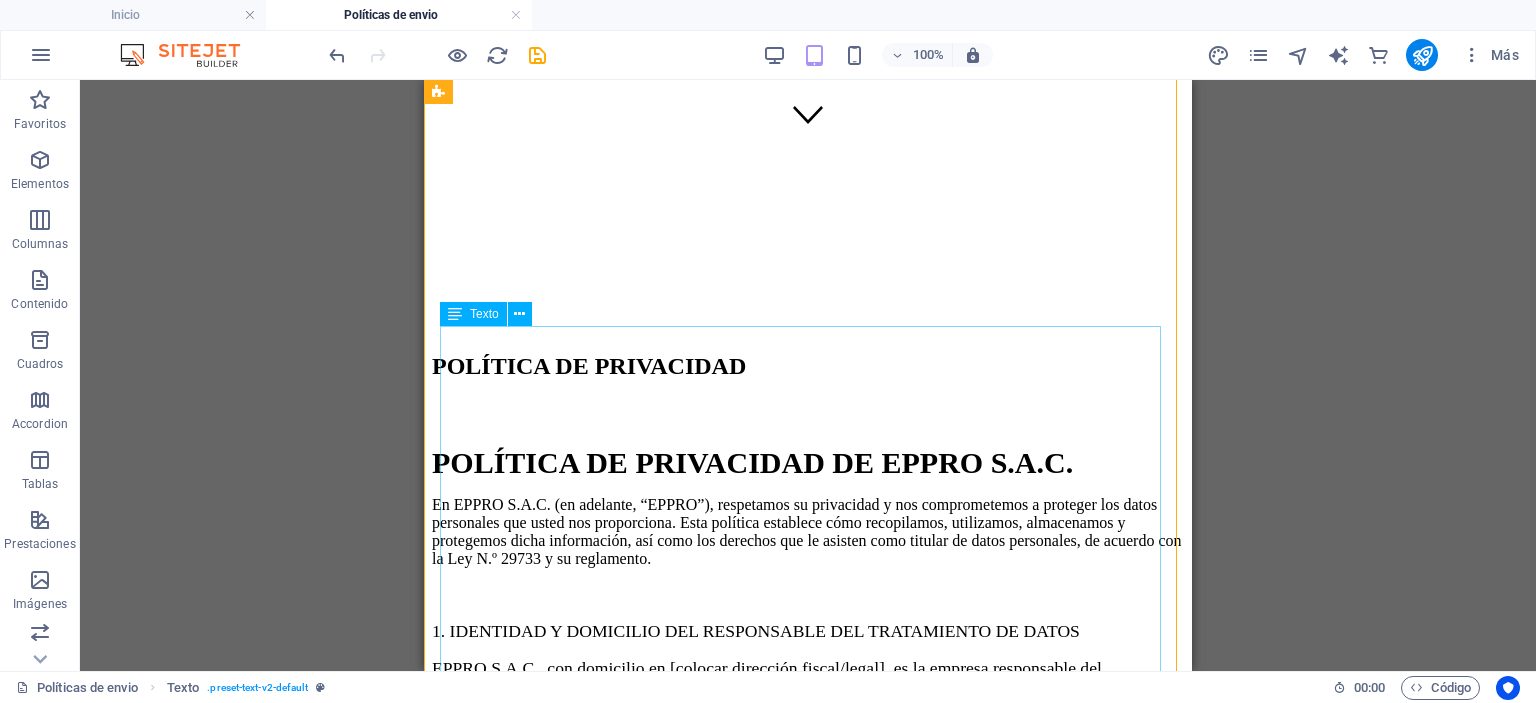 scroll, scrollTop: 600, scrollLeft: 0, axis: vertical 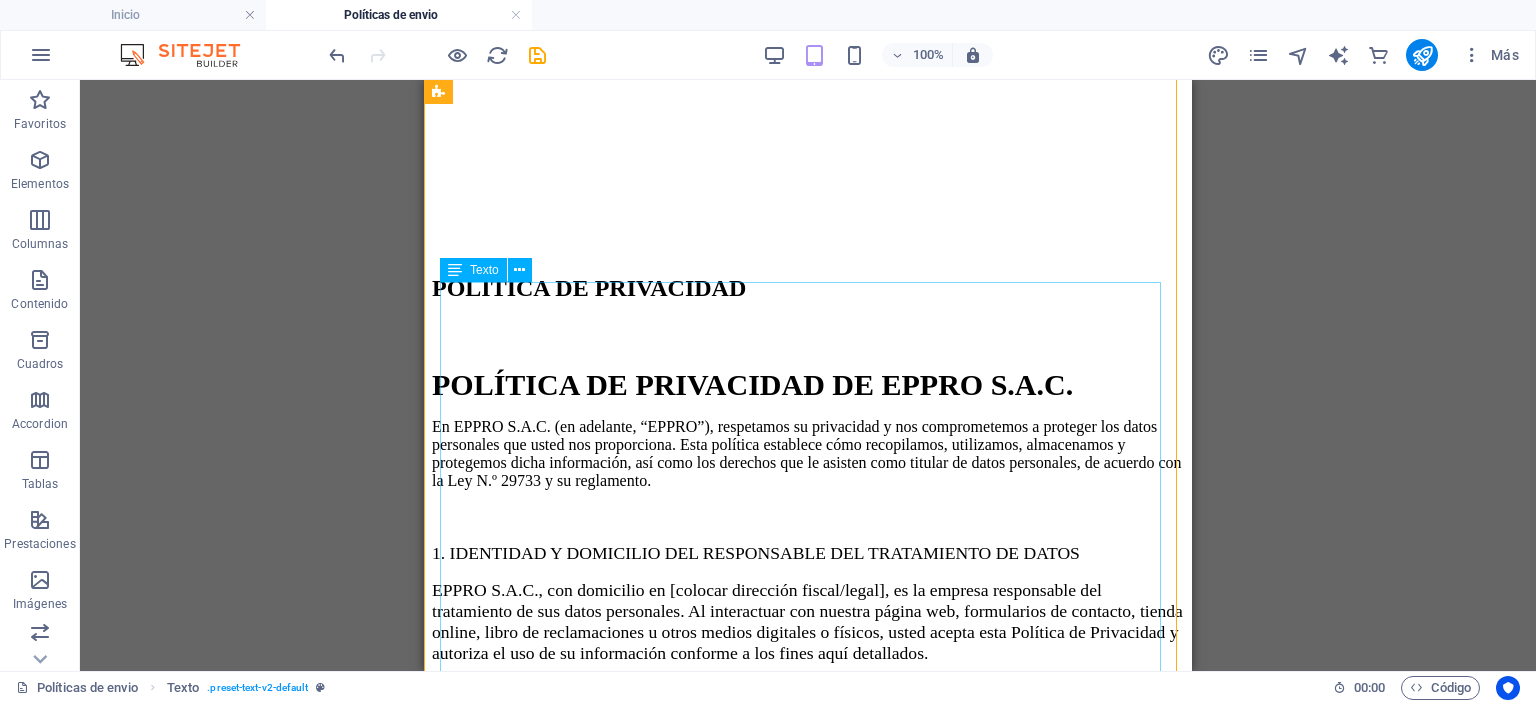 click on "POLÍTICA DE PRIVACIDAD DE EPPRO S.A.C. En EPPRO S.A.C. (en adelante, “EPPRO”), respetamos su privacidad y nos comprometemos a proteger los datos personales que usted nos proporciona. Esta política establece cómo recopilamos, utilizamos, almacenamos y protegemos dicha información, así como los derechos que le asisten como titular de datos personales, de acuerdo con la Ley N.º 29733 y su reglamento. 1. IDENTIDAD Y DOMICILIO DEL RESPONSABLE DEL TRATAMIENTO DE DATOS EPPRO S.A.C., con domicilio en [colocar dirección fiscal/legal], es la empresa responsable del tratamiento de sus datos personales. Al interactuar con nuestra página web, formularios de contacto, tienda online, libro de reclamaciones u otros medios digitales o físicos, usted acepta esta Política de Privacidad y autoriza el uso de su información conforme a los fines aquí detallados. 2. FINALIDADES DEL USO DE SUS DATOS PERSONALES Los datos personales que recopilamos serán utilizados para: Atender consultas, solicitudes y reclamos." at bounding box center [808, 1300] 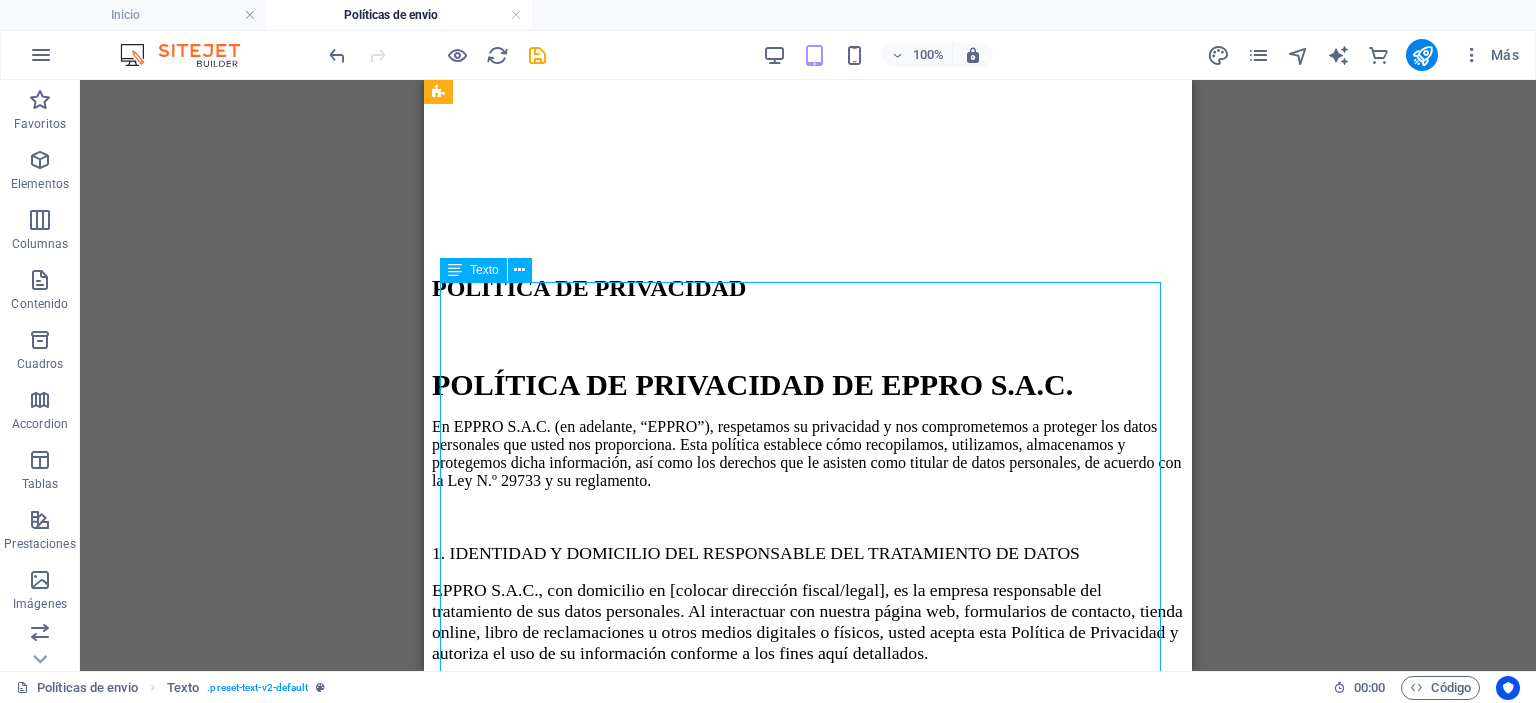 click on "POLÍTICA DE PRIVACIDAD DE EPPRO S.A.C. En EPPRO S.A.C. (en adelante, “EPPRO”), respetamos su privacidad y nos comprometemos a proteger los datos personales que usted nos proporciona. Esta política establece cómo recopilamos, utilizamos, almacenamos y protegemos dicha información, así como los derechos que le asisten como titular de datos personales, de acuerdo con la Ley N.º 29733 y su reglamento. 1. IDENTIDAD Y DOMICILIO DEL RESPONSABLE DEL TRATAMIENTO DE DATOS EPPRO S.A.C., con domicilio en [colocar dirección fiscal/legal], es la empresa responsable del tratamiento de sus datos personales. Al interactuar con nuestra página web, formularios de contacto, tienda online, libro de reclamaciones u otros medios digitales o físicos, usted acepta esta Política de Privacidad y autoriza el uso de su información conforme a los fines aquí detallados. 2. FINALIDADES DEL USO DE SUS DATOS PERSONALES Los datos personales que recopilamos serán utilizados para: Atender consultas, solicitudes y reclamos." at bounding box center (808, 1300) 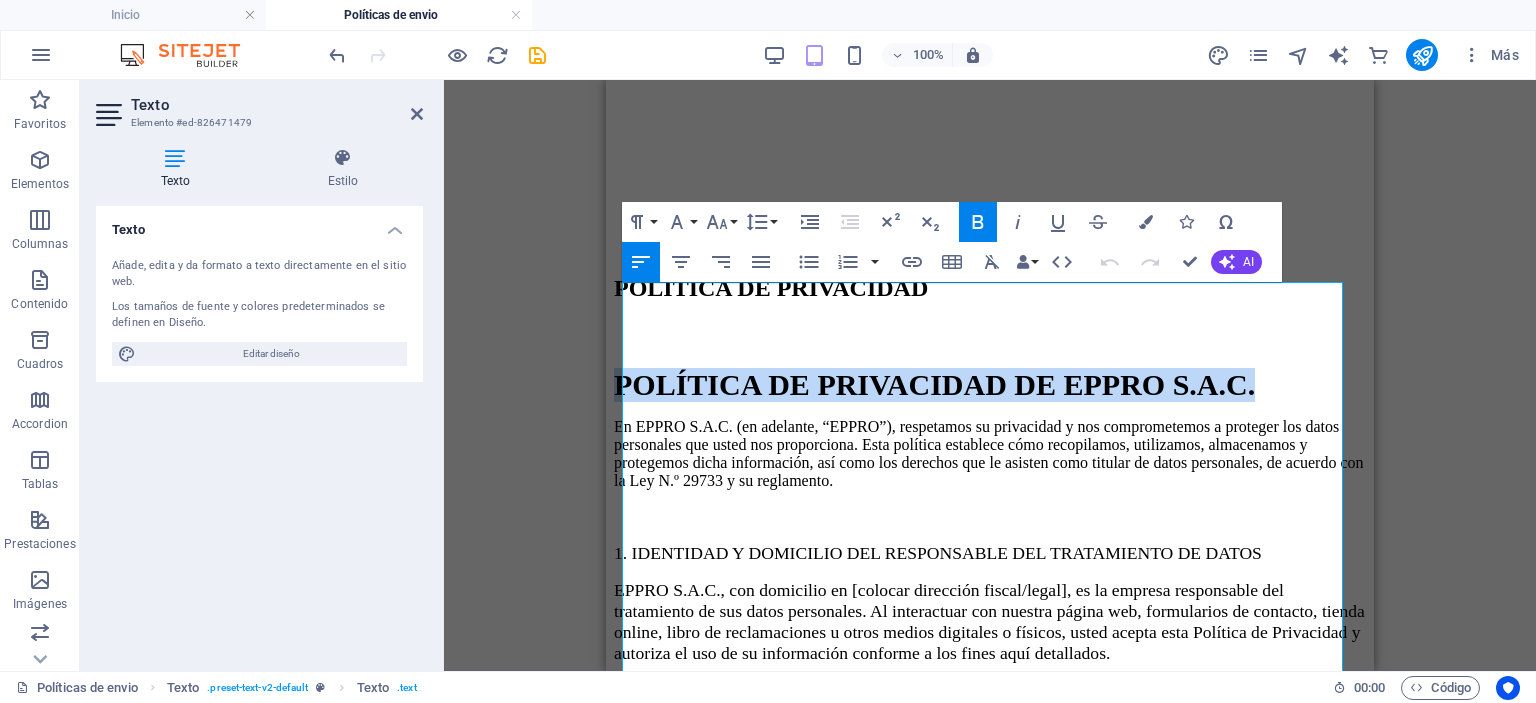 drag, startPoint x: 1324, startPoint y: 302, endPoint x: 576, endPoint y: 312, distance: 748.06683 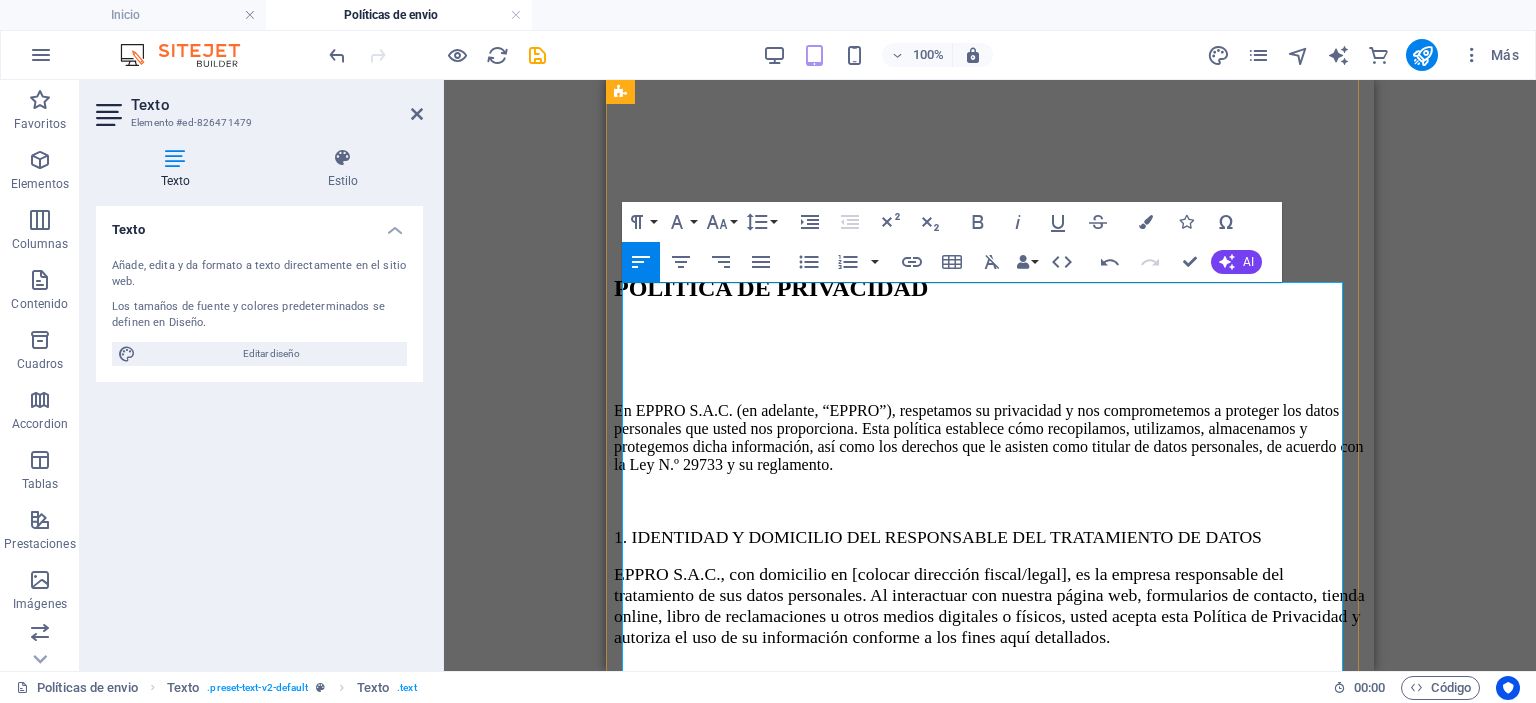 click on "En EPPRO S.A.C. (en adelante, “EPPRO”), respetamos su privacidad y nos comprometemos a proteger los datos personales que usted nos proporciona. Esta política establece cómo recopilamos, utilizamos, almacenamos y protegemos dicha información, así como los derechos que le asisten como titular de datos personales, de acuerdo con la Ley N.º 29733 y su reglamento." at bounding box center (990, 438) 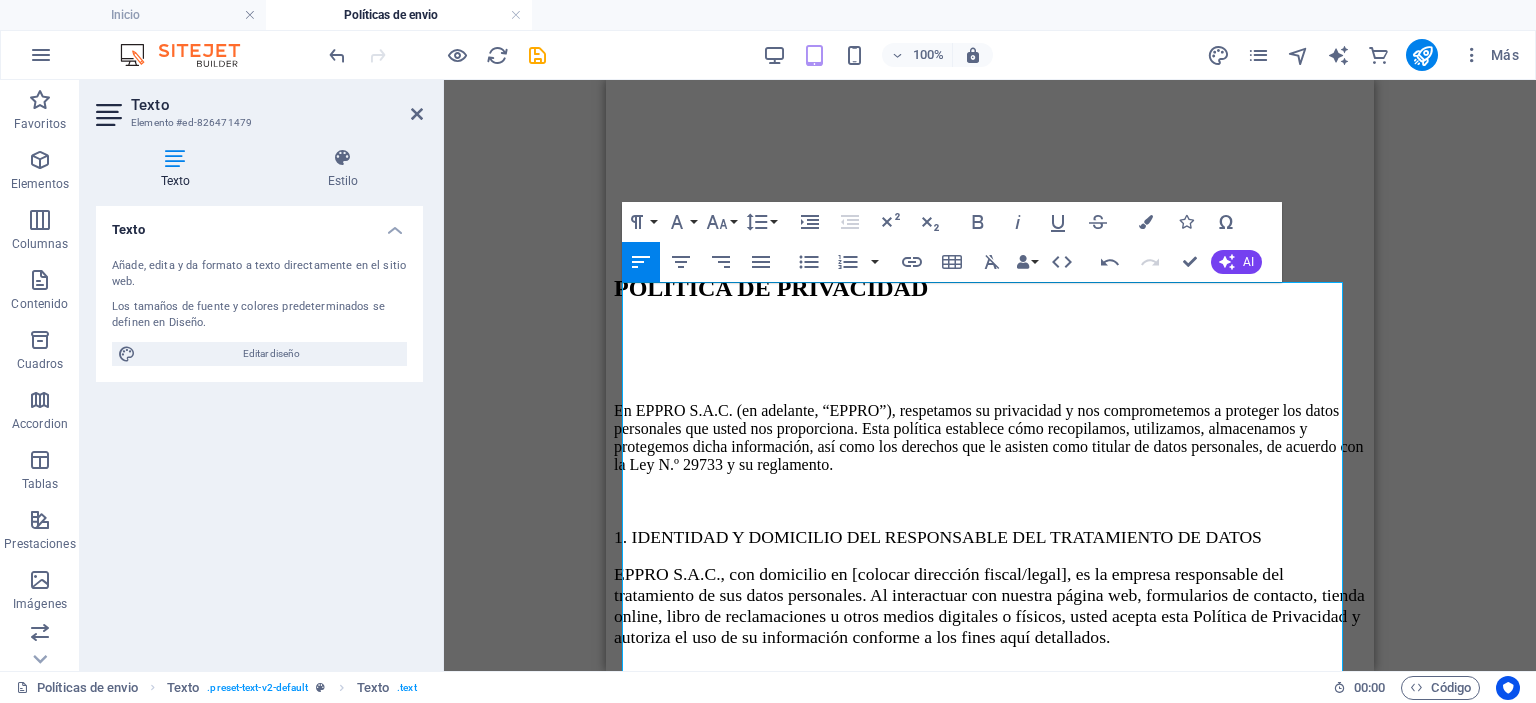 click on "Arrastra aquí para reemplazar el contenido existente. Si quieres crear un elemento nuevo, pulsa “Ctrl”.
H2   Texto   Texto   Referencia   Separador   Contenedor   Banner   Logo   Botón   Separador   Separador Paragraph Format Normal Heading 1 Heading 2 Heading 3 Heading 4 Heading 5 Heading 6 Code Font Family Arial Georgia Impact Tahoma Times New Roman Verdana Montserrat Font Size 8 9 10 11 12 14 18 24 30 36 48 60 72 96 Line Height Default Single 1.15 1.5 Double Increase Indent Decrease Indent Superscript Subscript Bold Italic Underline Strikethrough Colors Icons Special Characters Align Left Align Center Align Right Align Justify Unordered List   Default Circle Disc Square    Ordered List   Default Lower Alpha Lower Greek Lower Roman Upper Alpha Upper Roman    Insert Link Insert Table Clear Formatting Data Bindings Empresa Nombre Apellidos Calle Código postal Ciudad Email Teléfono Móvil Fax Campo personalizado 1 Campo personalizado 2 Campo personalizado 3 Campo personalizado 4 AI" at bounding box center [990, 375] 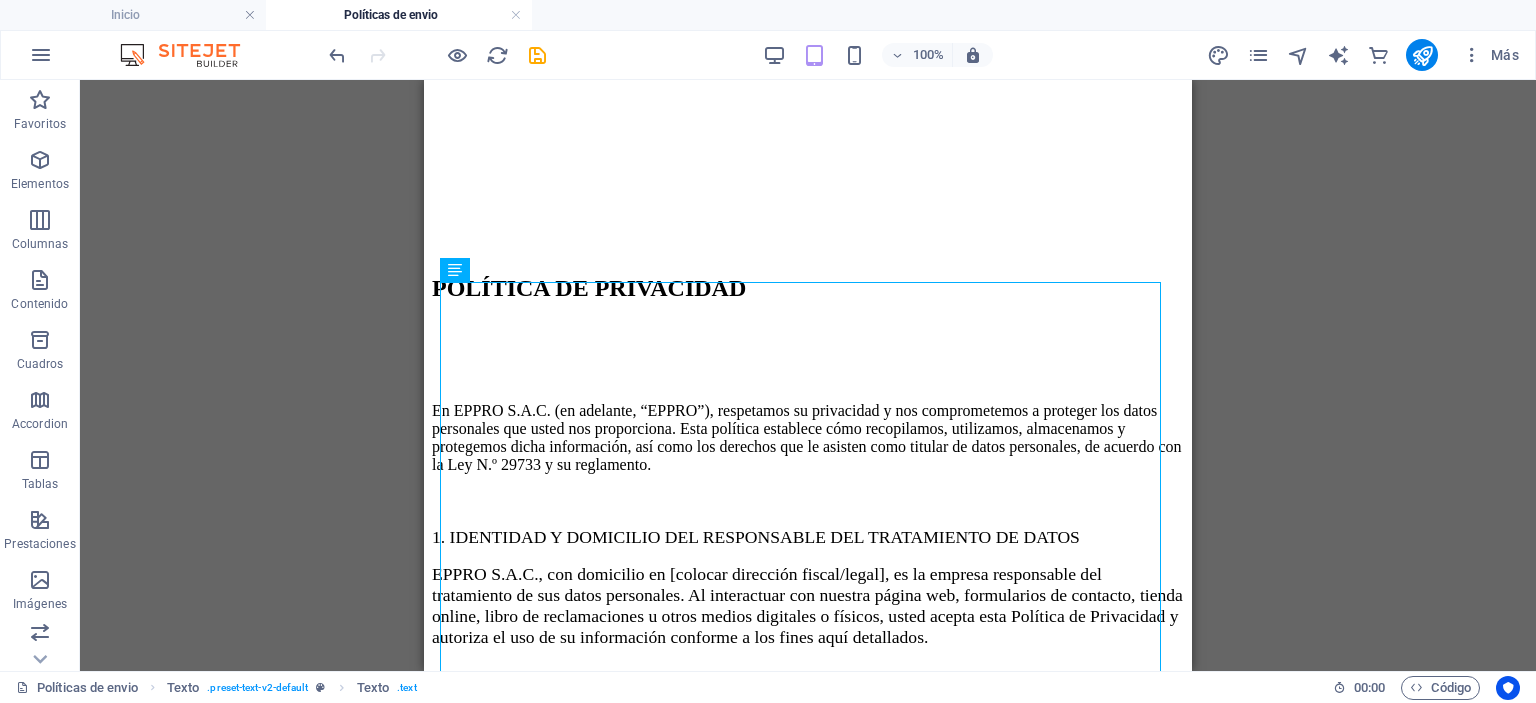 click on "Arrastra aquí para reemplazar el contenido existente. Si quieres crear un elemento nuevo, pulsa “Ctrl”.
H2   Texto   Texto   Referencia   Separador   Contenedor   Banner   Logo   Botón   Separador   Separador" at bounding box center (808, 375) 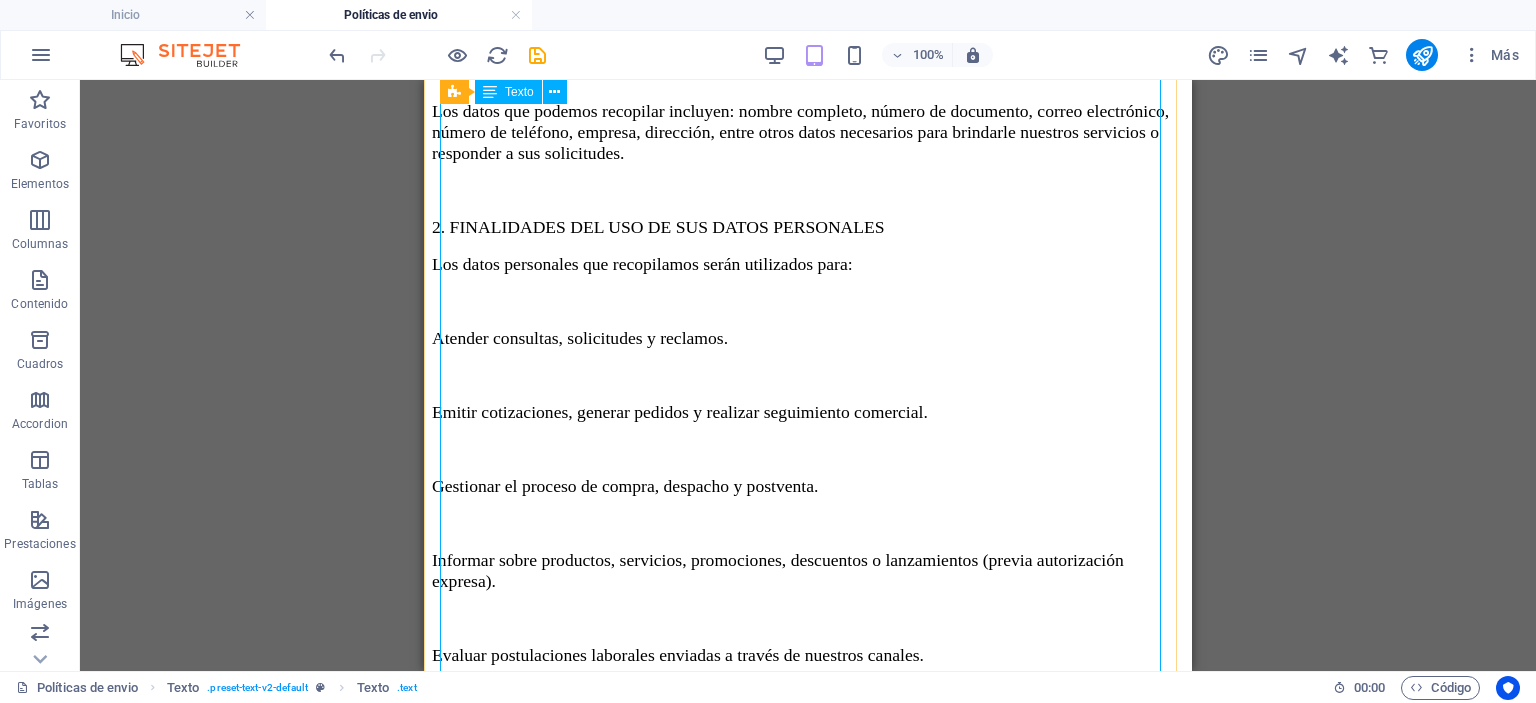 scroll, scrollTop: 1400, scrollLeft: 0, axis: vertical 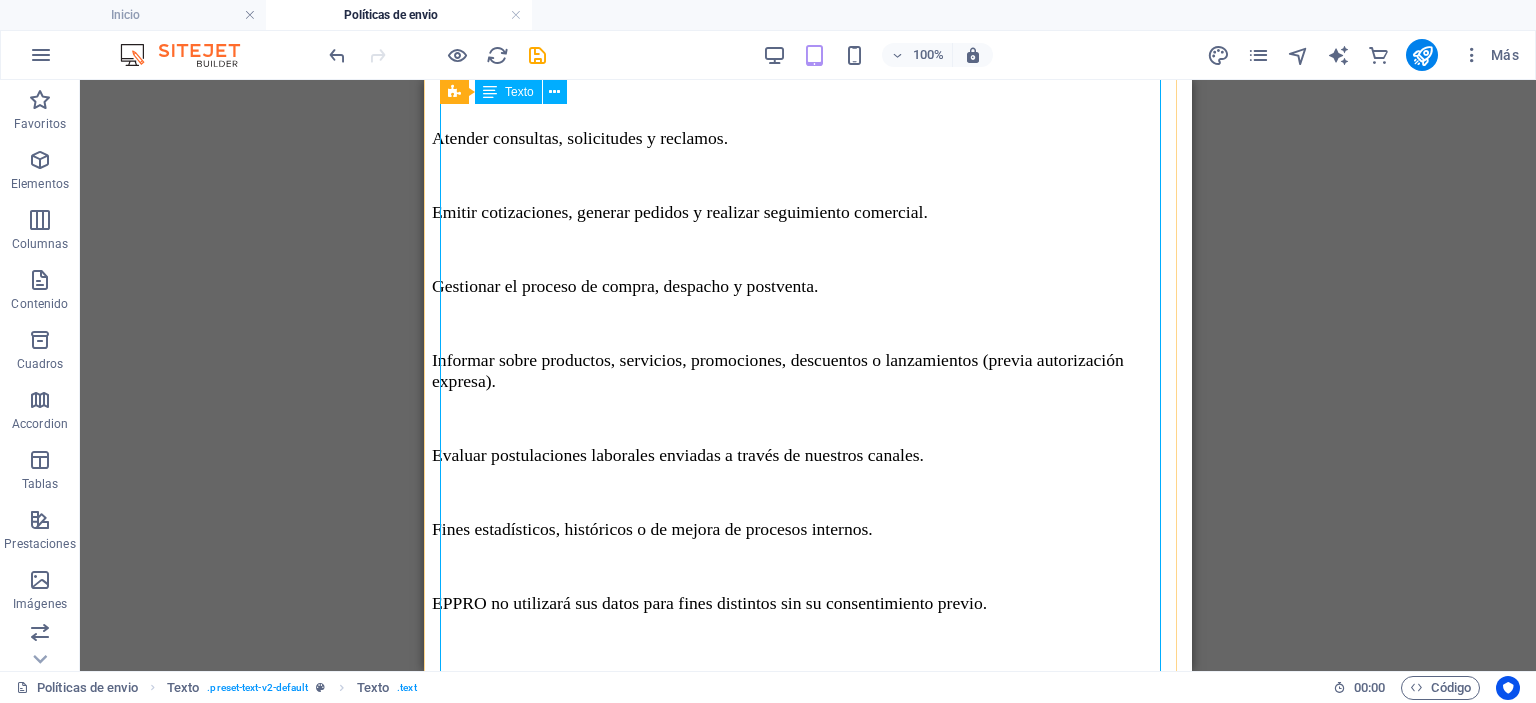 click on "En EPPRO S.A.C. (en adelante, “EPPRO”), respetamos su privacidad y nos comprometemos a proteger los datos personales que usted nos proporciona. Esta política establece cómo recopilamos, utilizamos, almacenamos y protegemos dicha información, así como los derechos que le asisten como titular de datos personales, de acuerdo con la Ley N.º 29733 y su reglamento. 1. IDENTIDAD Y DOMICILIO DEL RESPONSABLE DEL TRATAMIENTO DE DATOS EPPRO S.A.C., con domicilio en [colocar dirección fiscal/legal], es la empresa responsable del tratamiento de sus datos personales. Al interactuar con nuestra página web, formularios de contacto, tienda online, libro de reclamaciones u otros medios digitales o físicos, usted acepta esta Política de Privacidad y autoriza el uso de su información conforme a los fines aquí detallados. 2. FINALIDADES DEL USO DE SUS DATOS PERSONALES Los datos personales que recopilamos serán utilizados para: Atender consultas, solicitudes y reclamos. 3. MEDIDAS DE SEGURIDAD Y CONFIDENCIALIDAD" at bounding box center [808, 492] 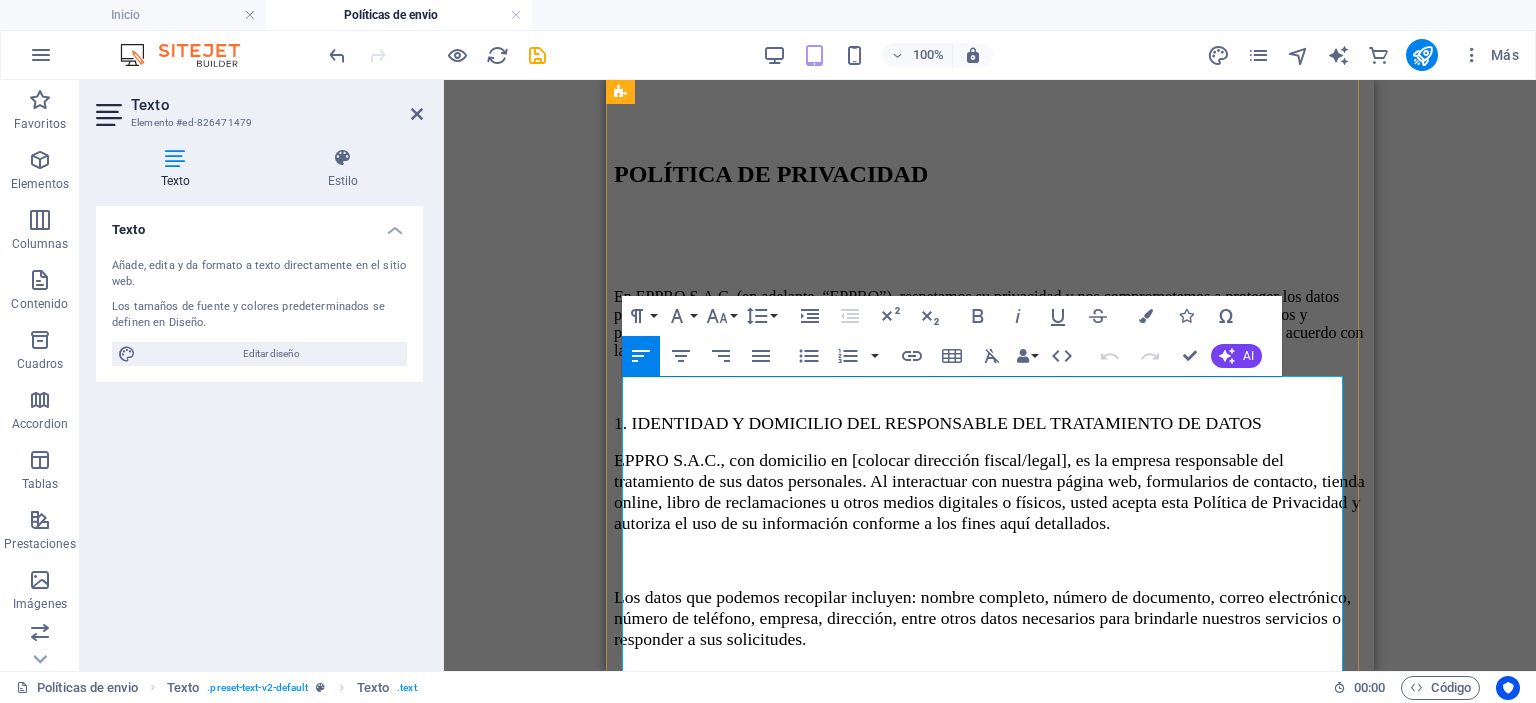 scroll, scrollTop: 906, scrollLeft: 0, axis: vertical 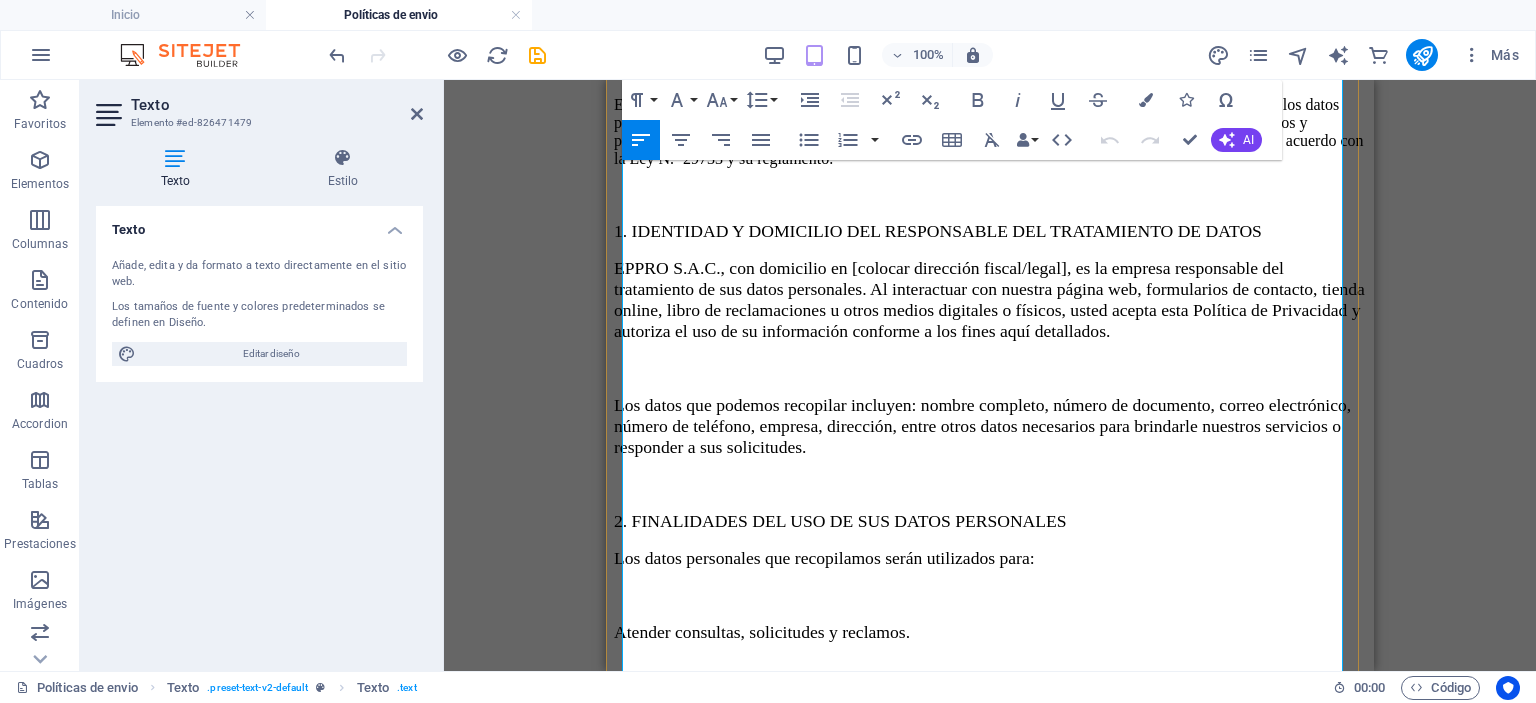 click on "Los datos que podemos recopilar incluyen: nombre completo, número de documento, correo electrónico, número de teléfono, empresa, dirección, entre otros datos necesarios para brindarle nuestros servicios o responder a sus solicitudes." at bounding box center [982, 426] 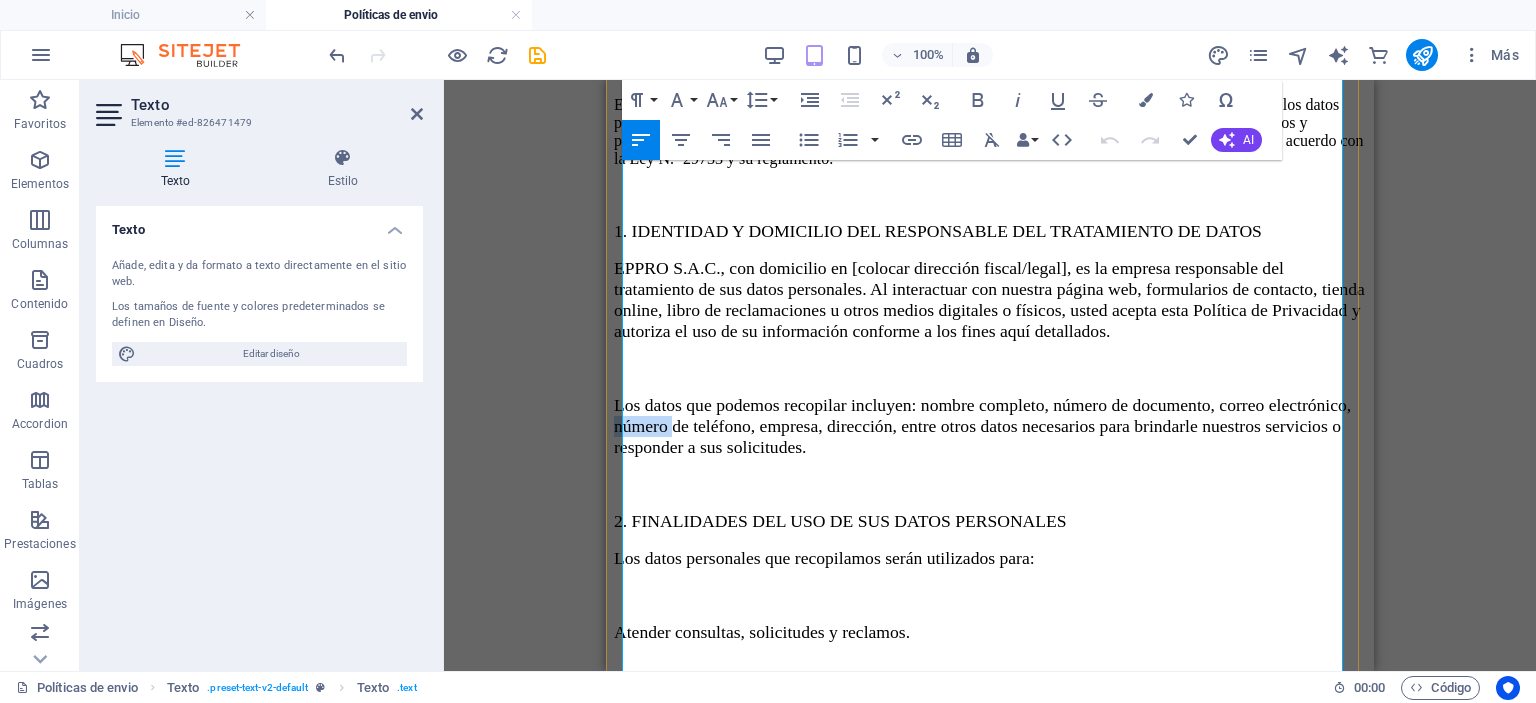 click on "Los datos que podemos recopilar incluyen: nombre completo, número de documento, correo electrónico, número de teléfono, empresa, dirección, entre otros datos necesarios para brindarle nuestros servicios o responder a sus solicitudes." at bounding box center (982, 426) 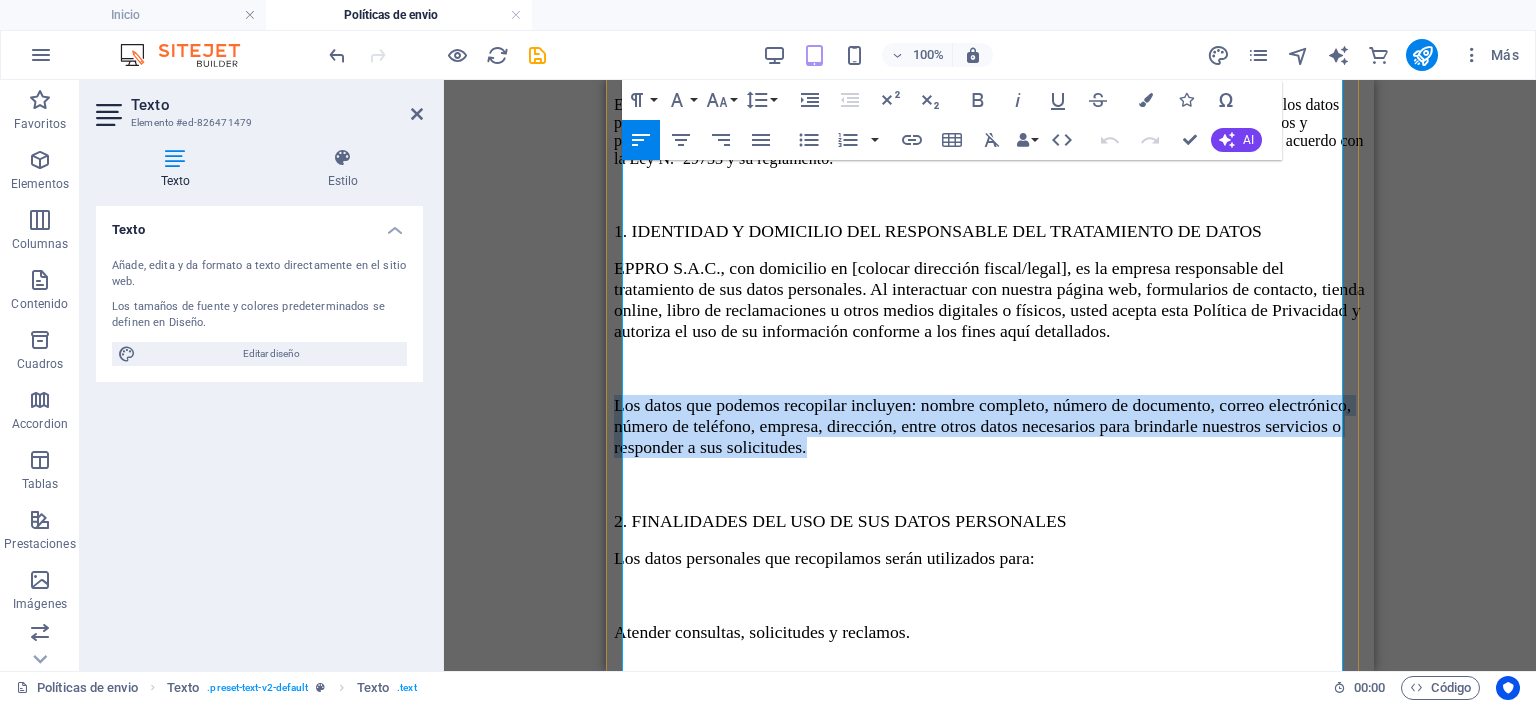 click on "Los datos que podemos recopilar incluyen: nombre completo, número de documento, correo electrónico, número de teléfono, empresa, dirección, entre otros datos necesarios para brindarle nuestros servicios o responder a sus solicitudes." at bounding box center [982, 426] 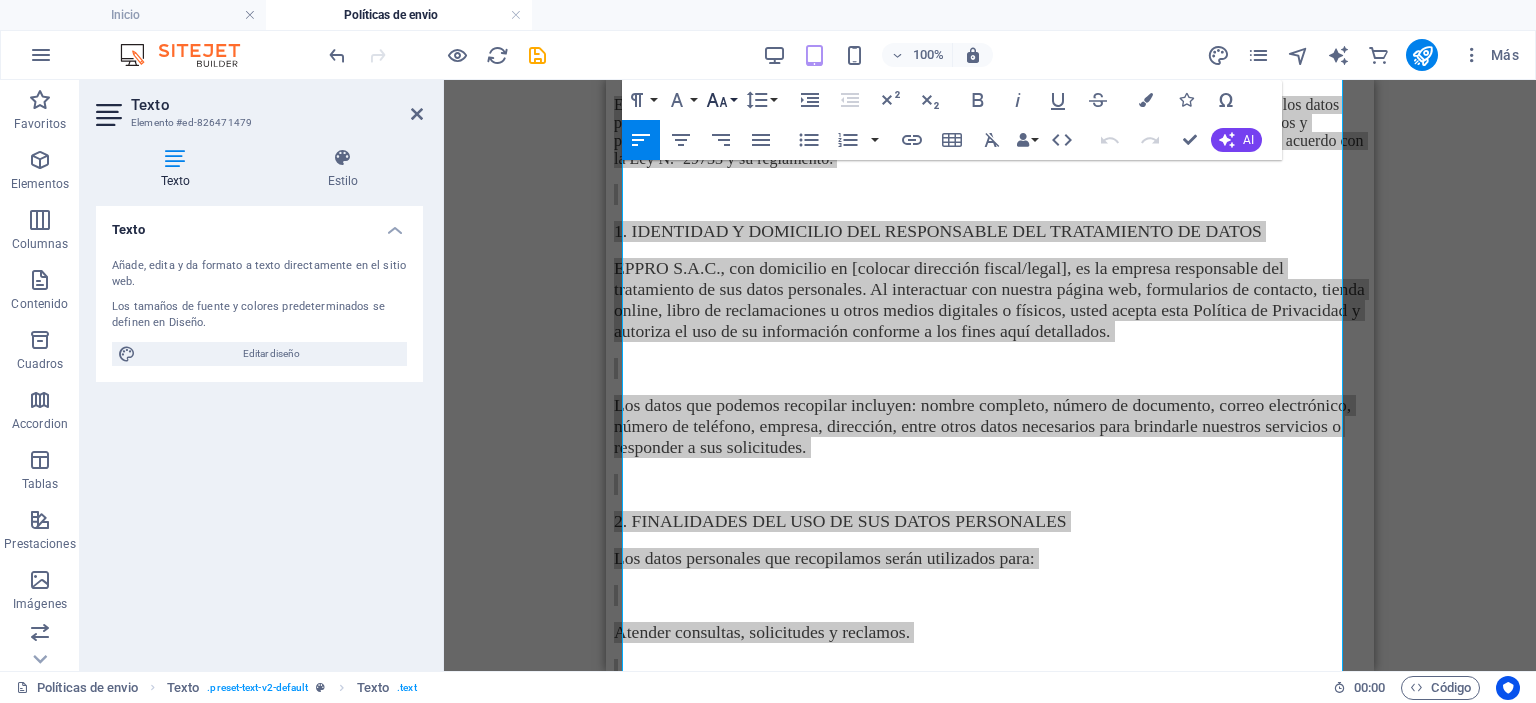 click on "Font Size" at bounding box center (721, 100) 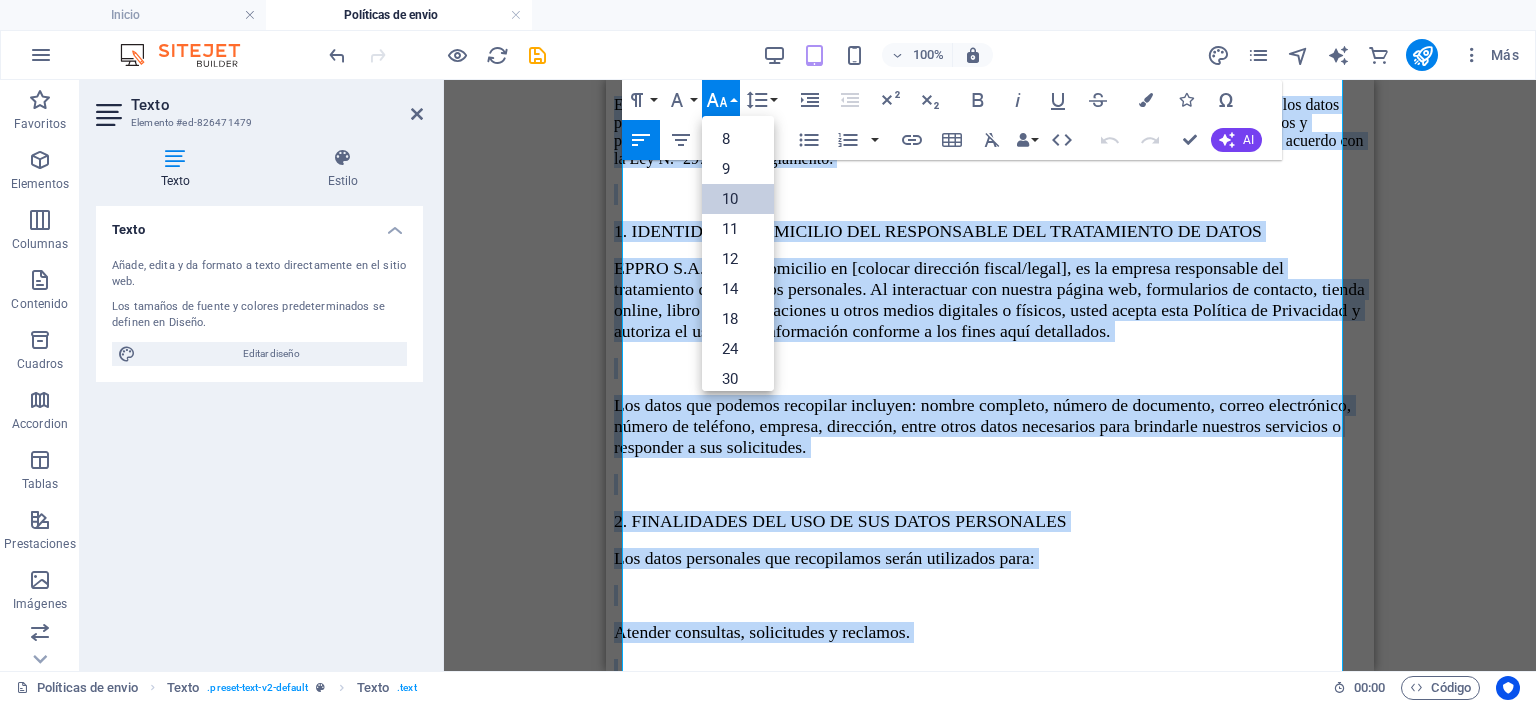 click on "10" at bounding box center [738, 199] 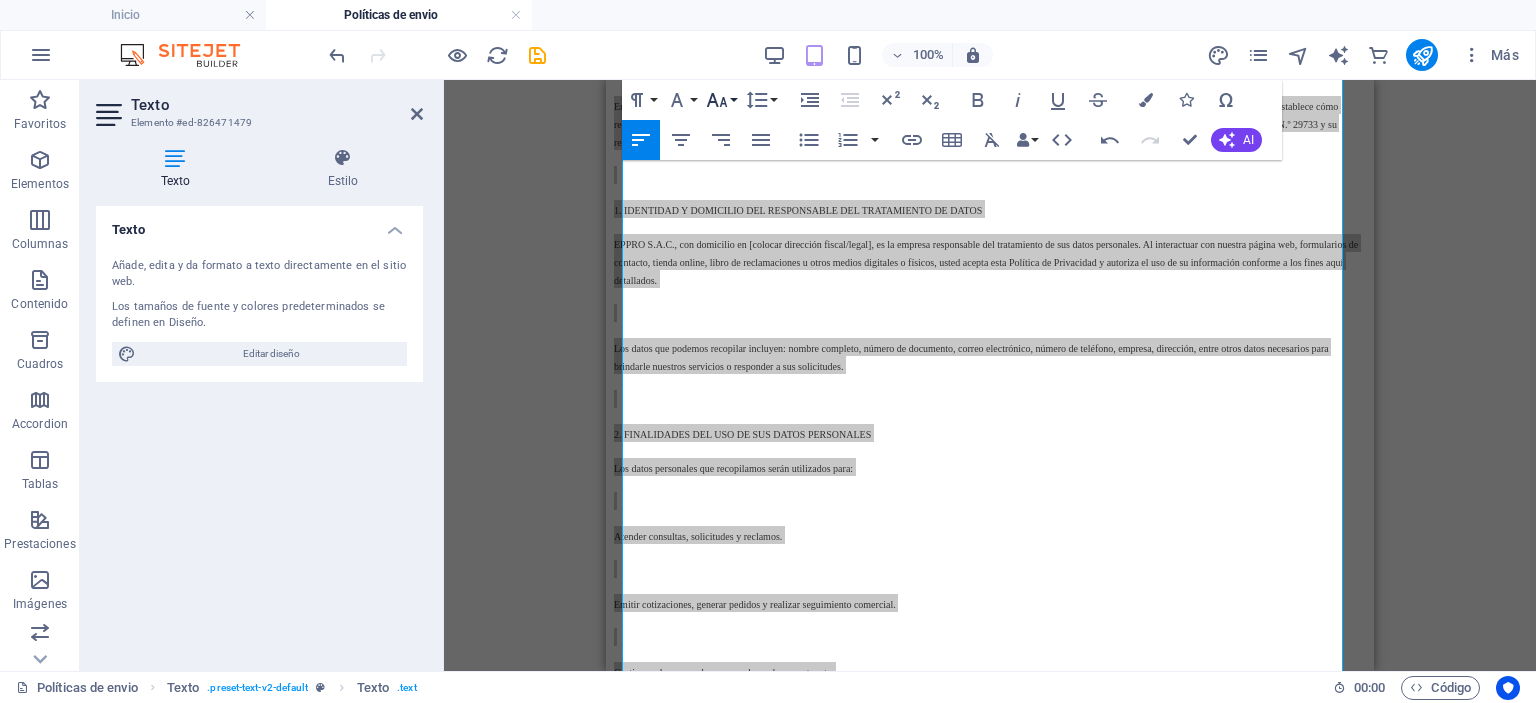 click on "Font Size" at bounding box center [721, 100] 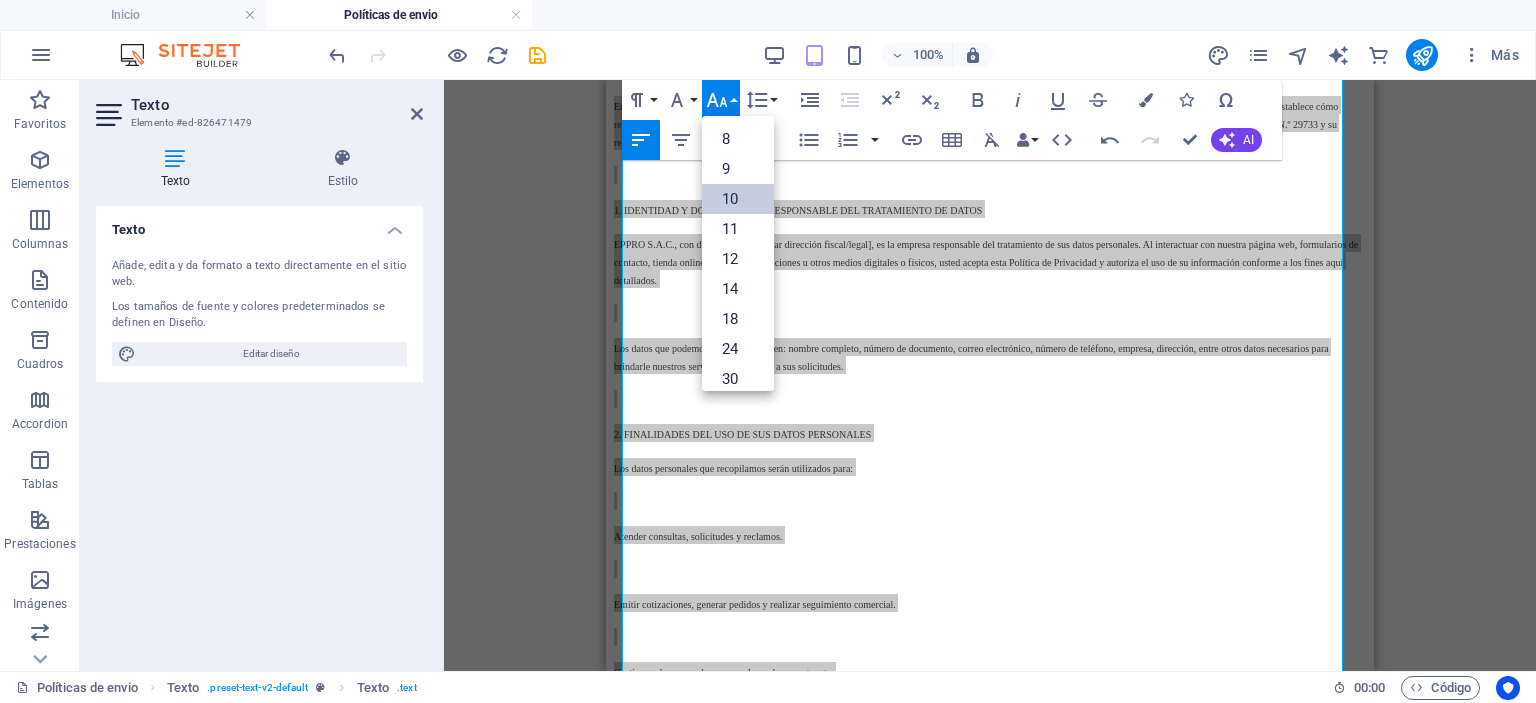 scroll, scrollTop: 83, scrollLeft: 0, axis: vertical 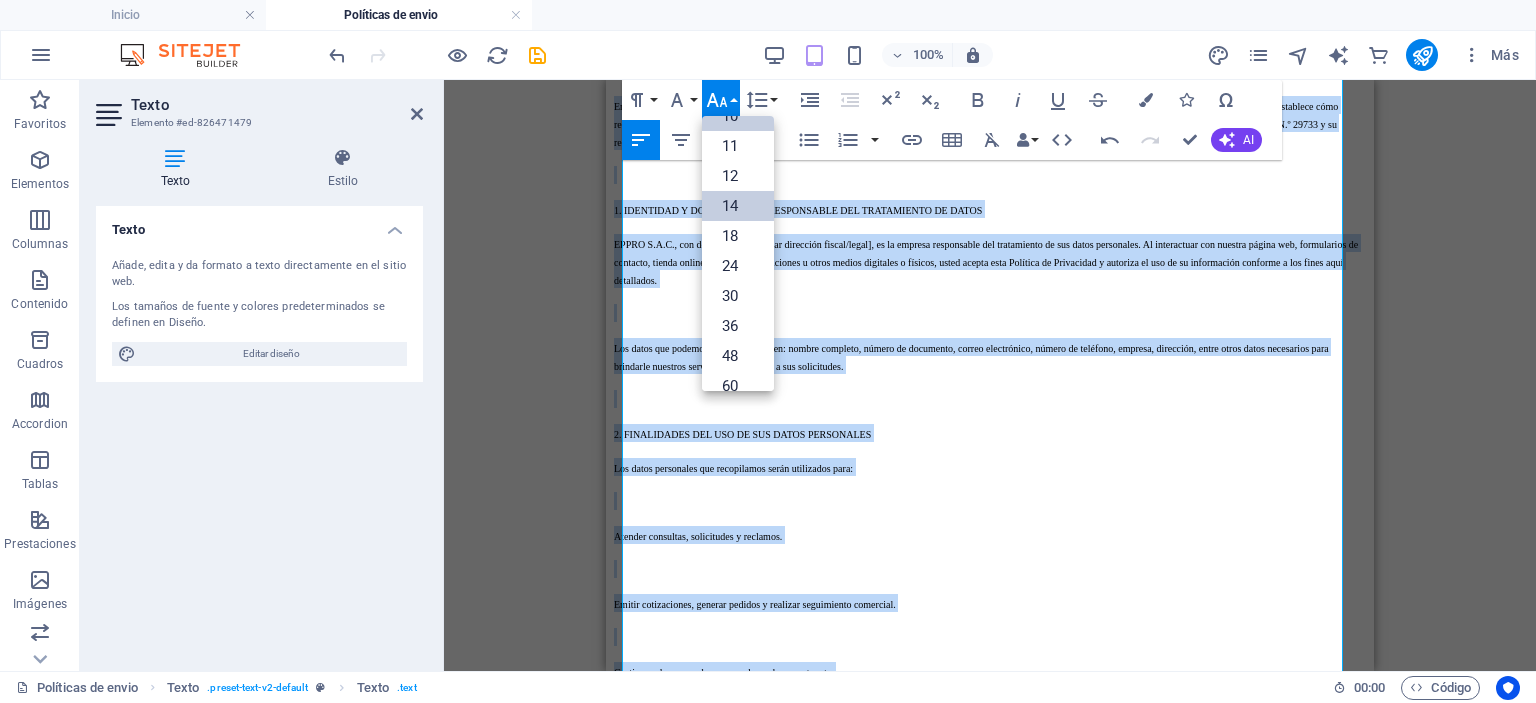 click on "14" at bounding box center (738, 206) 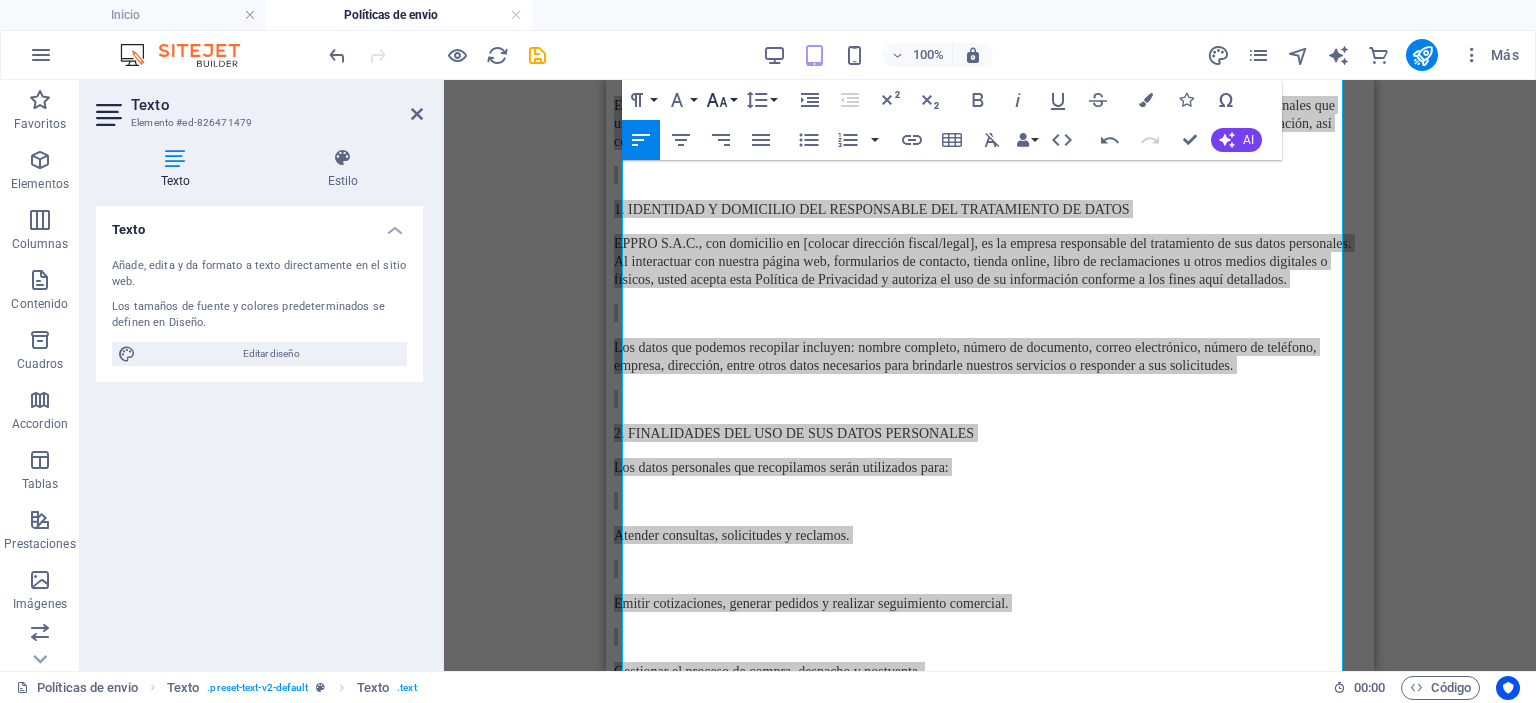 click 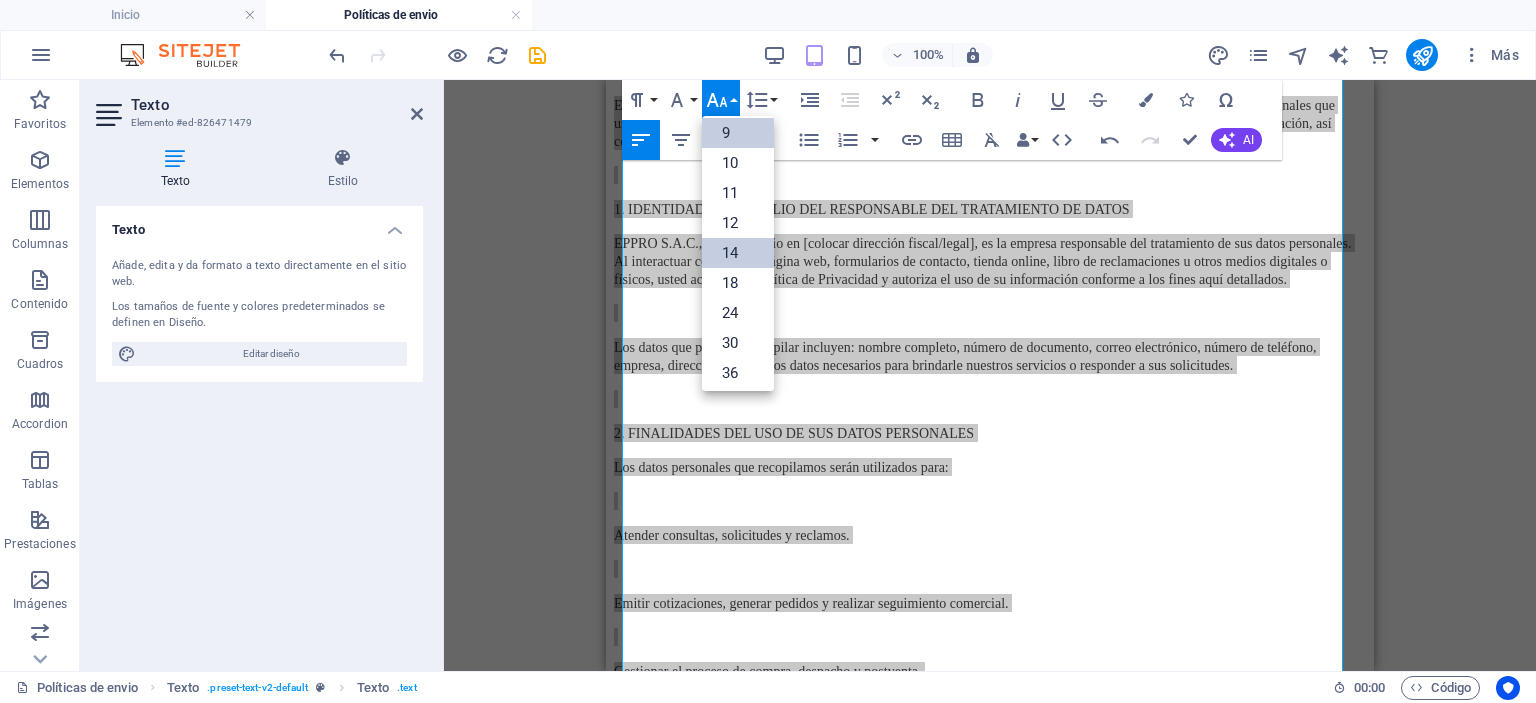 scroll, scrollTop: 0, scrollLeft: 0, axis: both 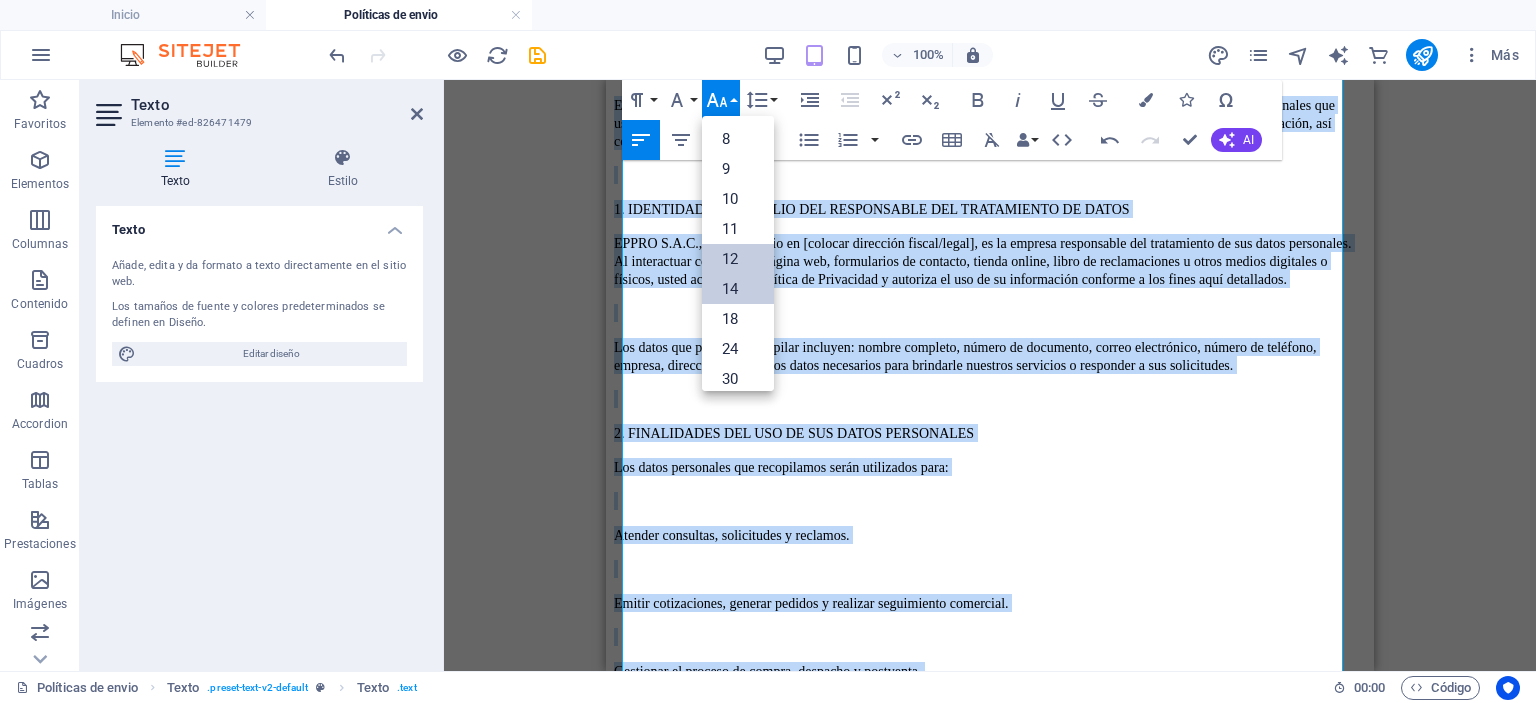 click on "12" at bounding box center (738, 259) 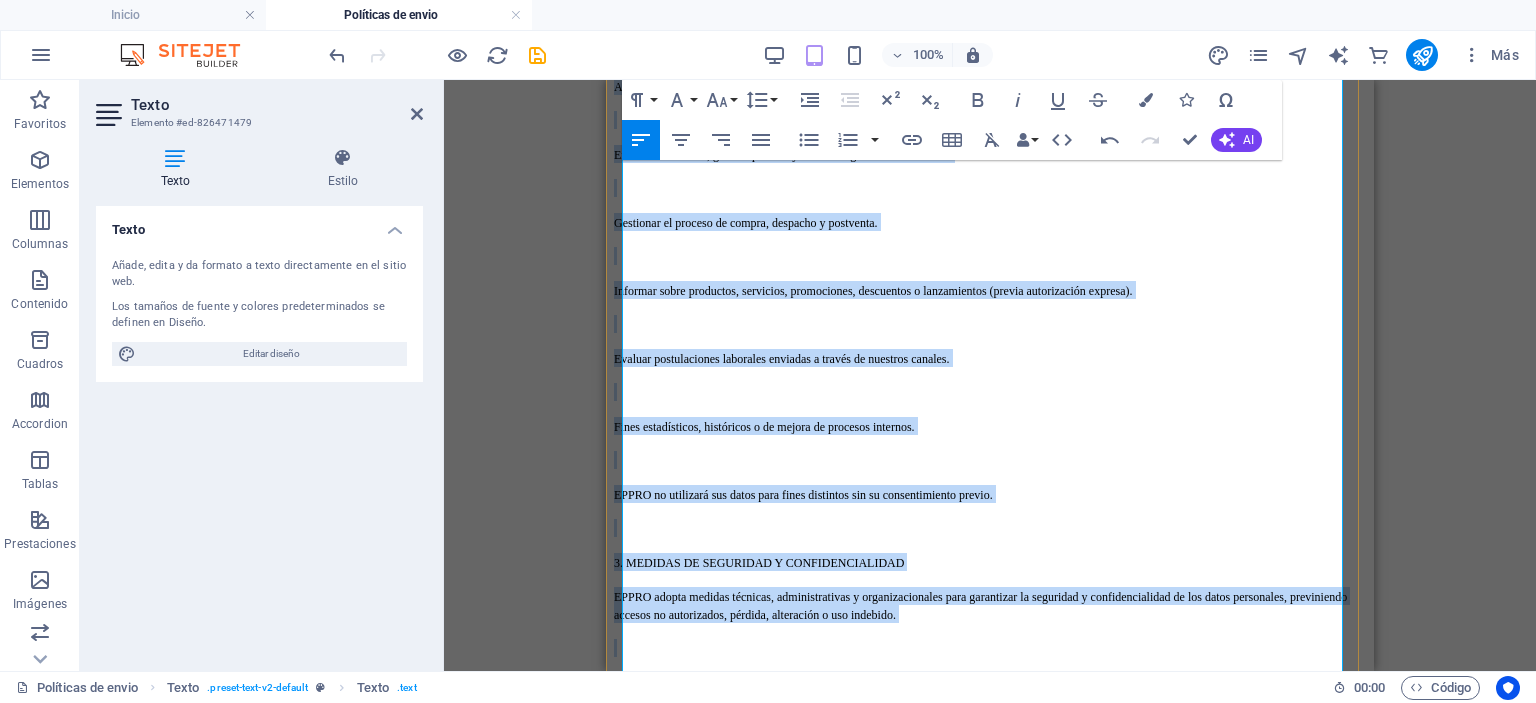 scroll, scrollTop: 1306, scrollLeft: 0, axis: vertical 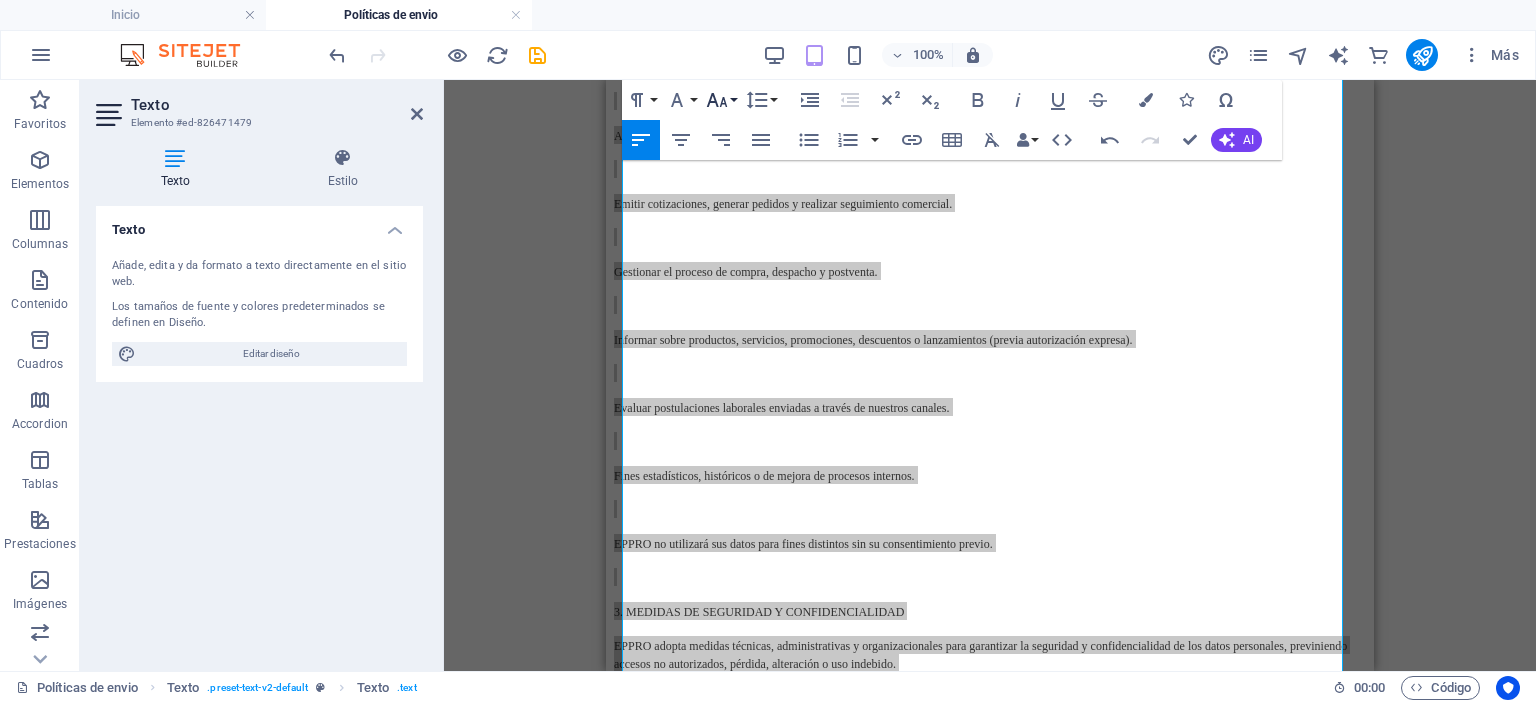 click on "Font Size" at bounding box center [721, 100] 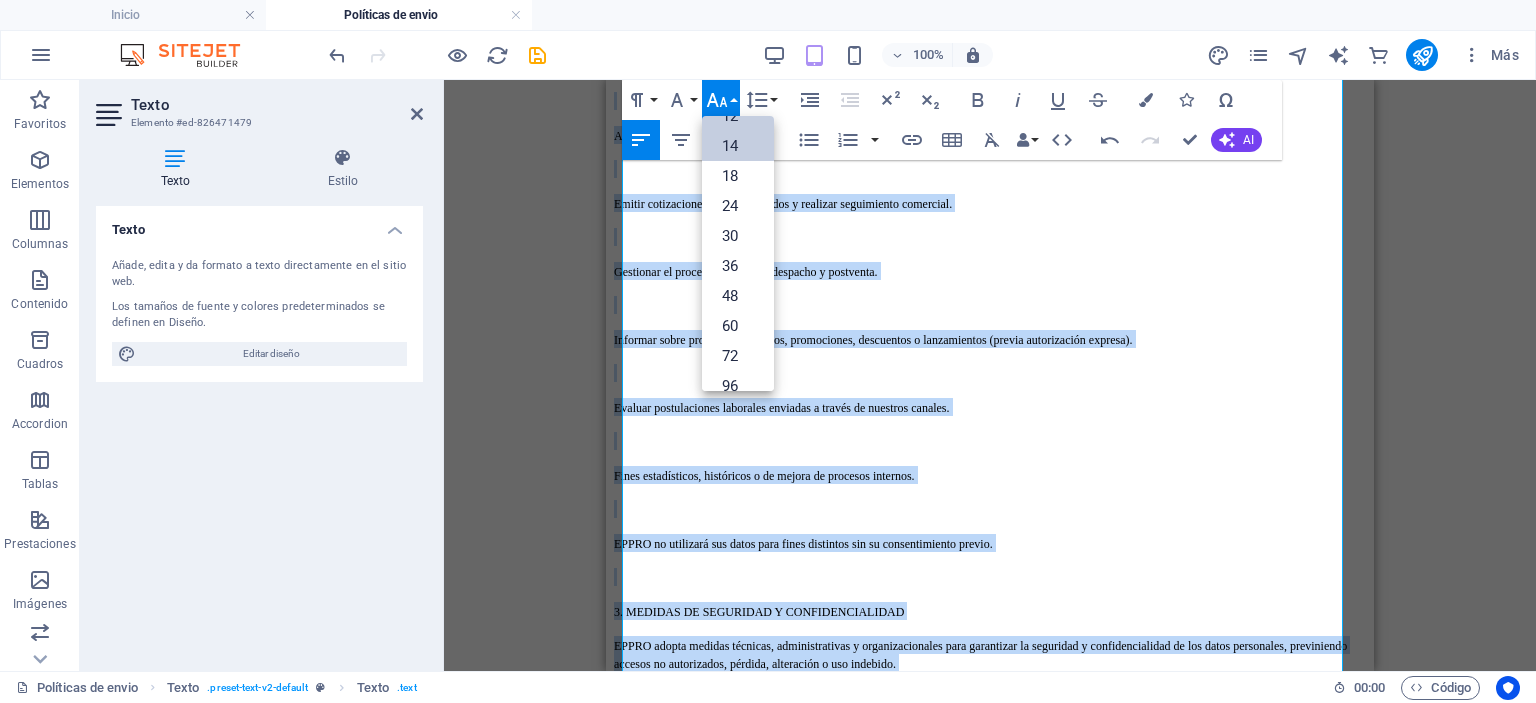 click on "14" at bounding box center (738, 146) 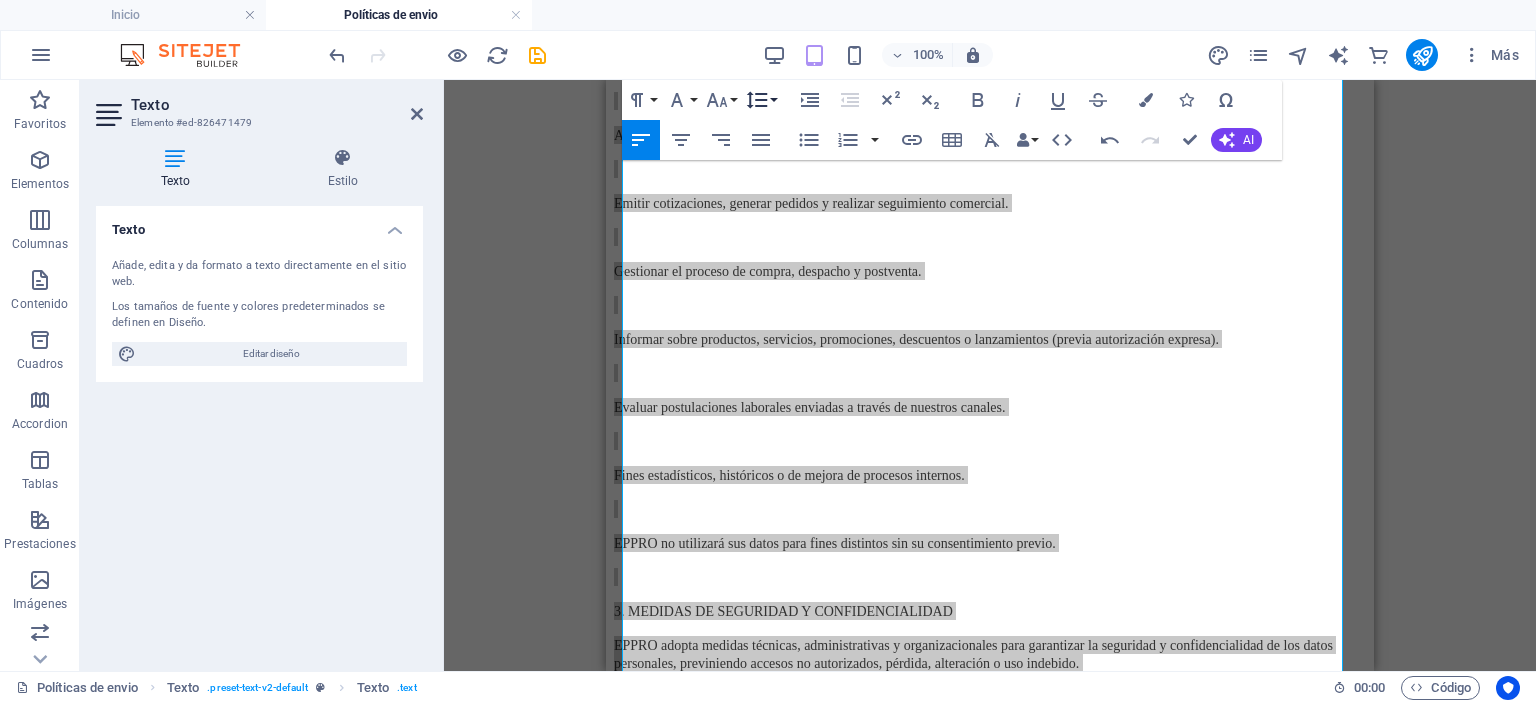 click on "Line Height" at bounding box center [761, 100] 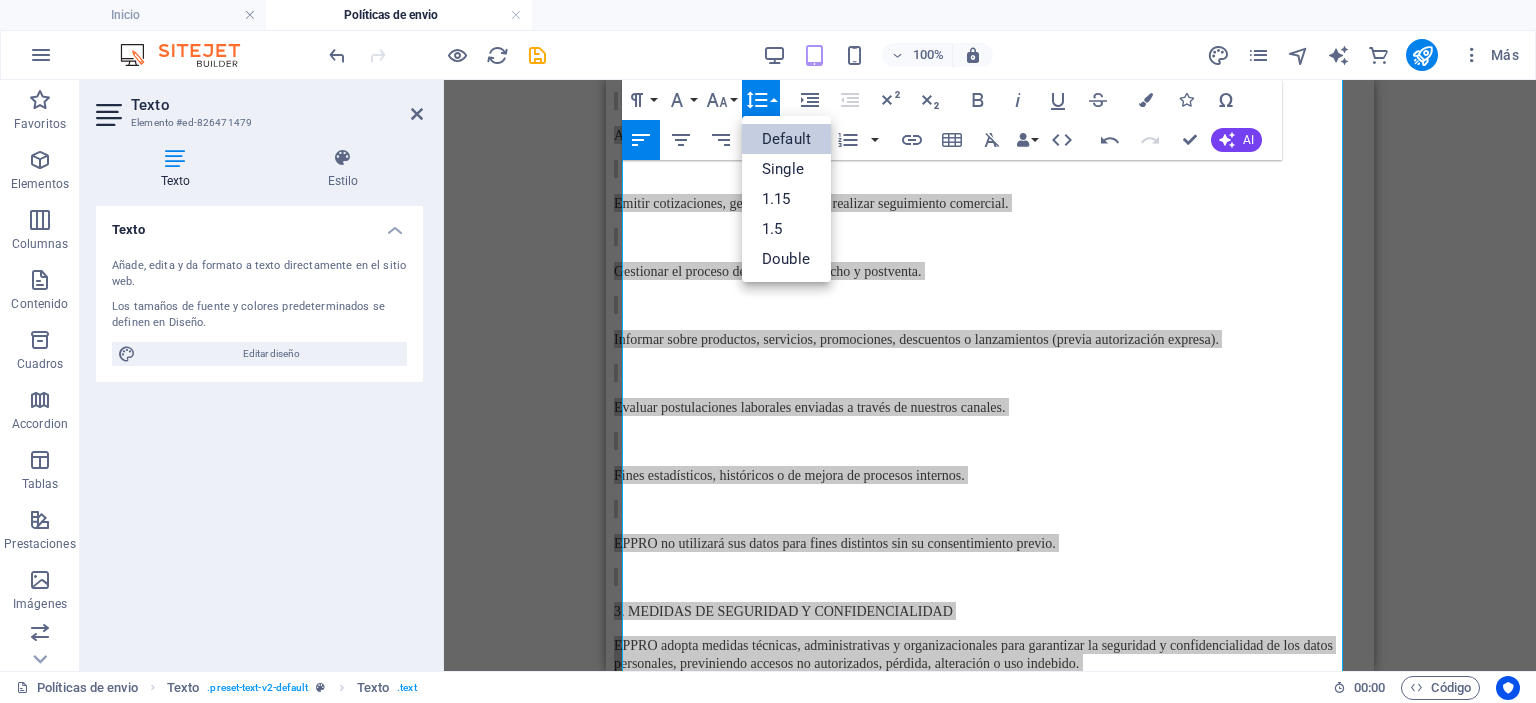 scroll, scrollTop: 0, scrollLeft: 0, axis: both 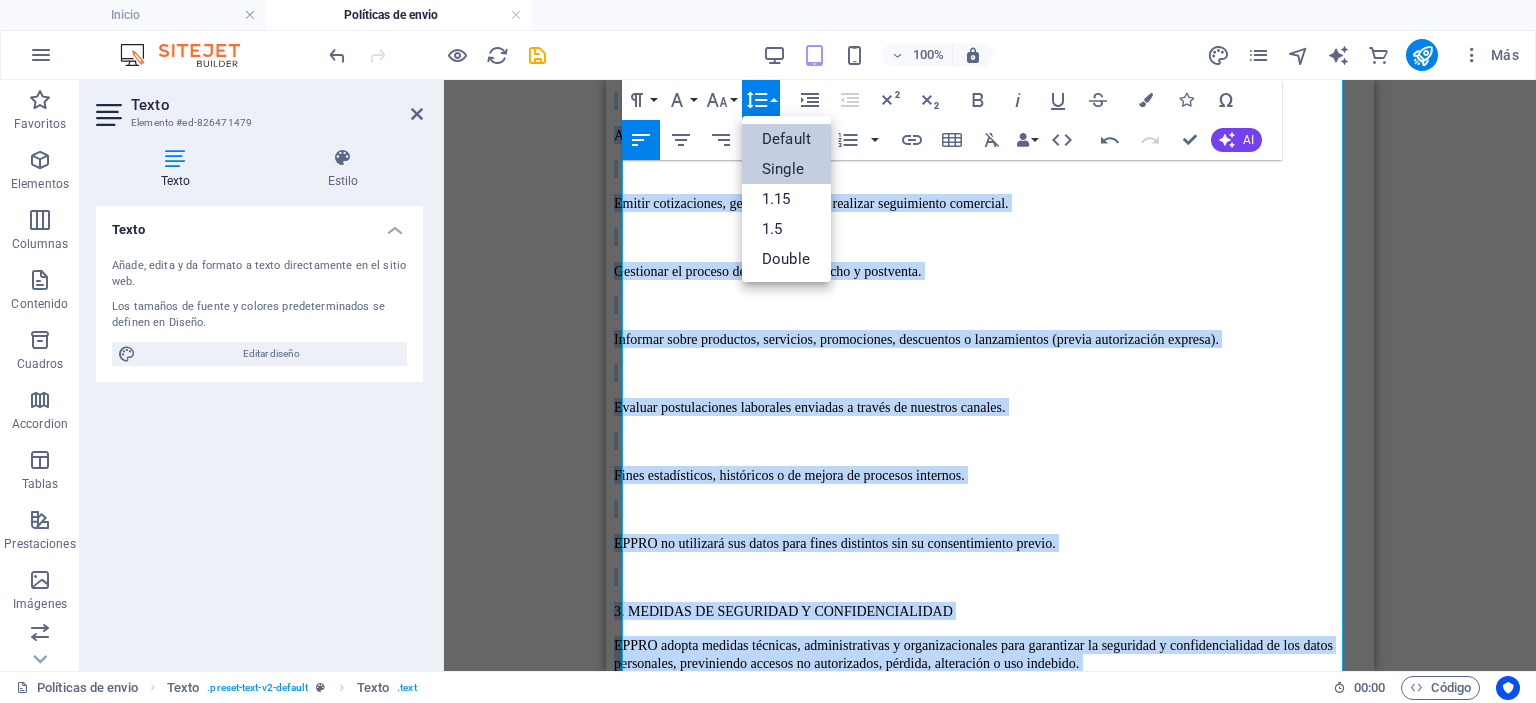 click on "Single" at bounding box center [786, 169] 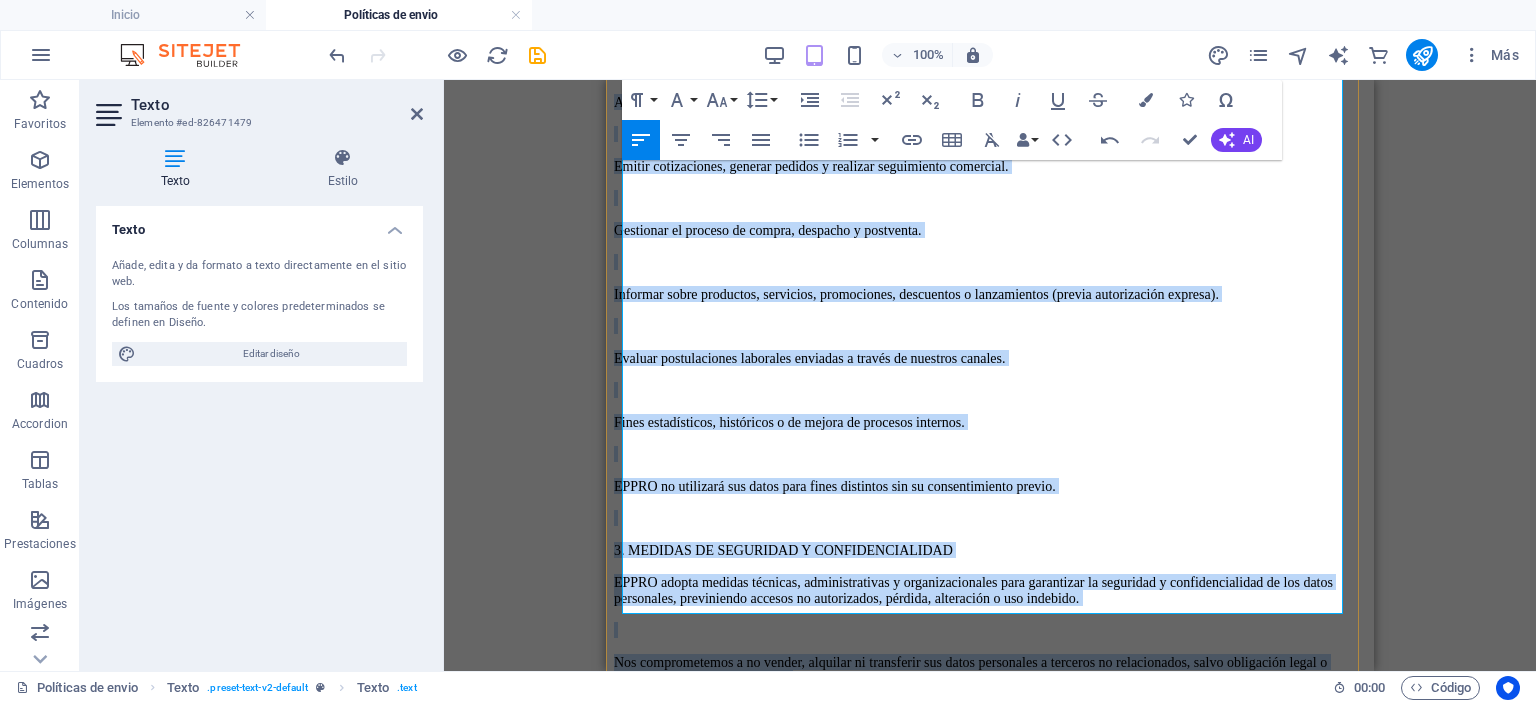 scroll, scrollTop: 906, scrollLeft: 0, axis: vertical 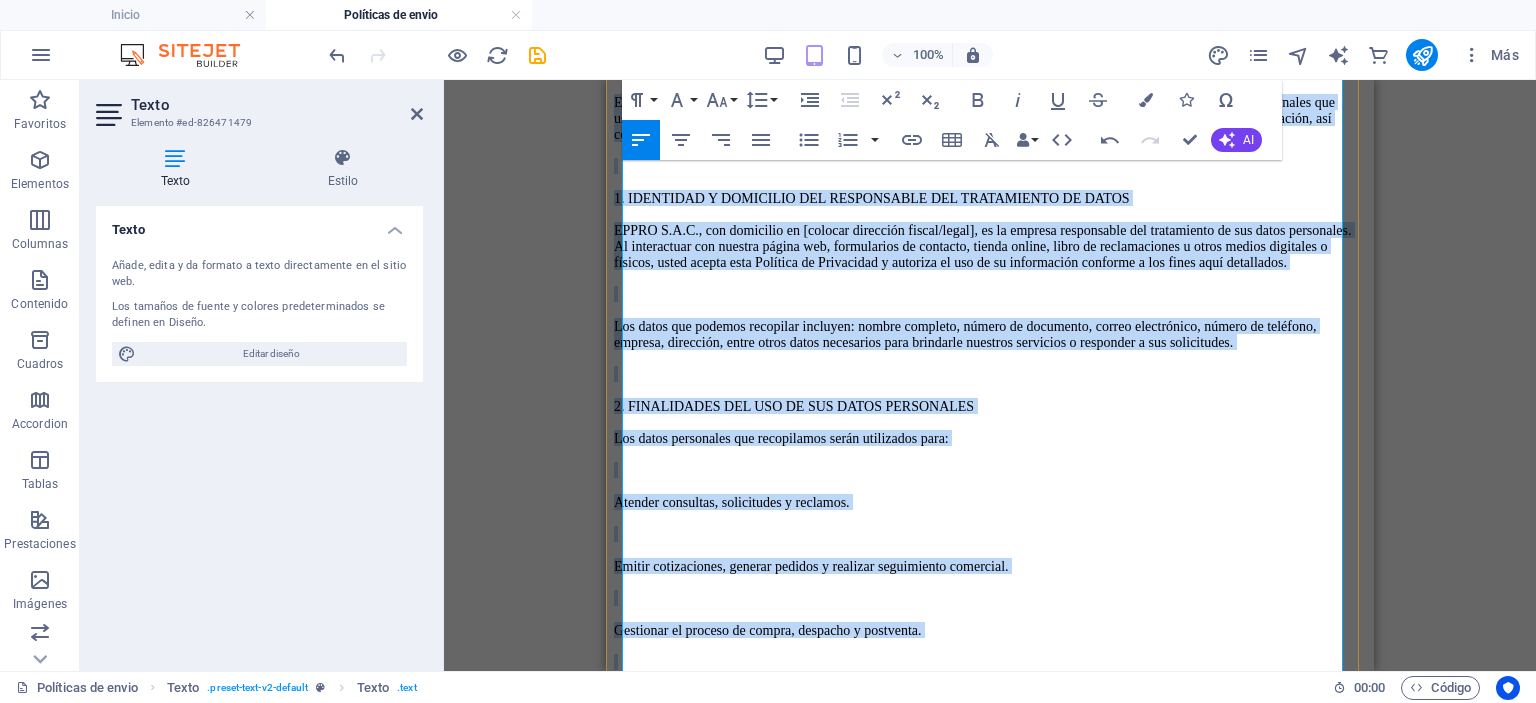 click on "Gestionar el proceso de compra, despacho y postventa." at bounding box center [768, 630] 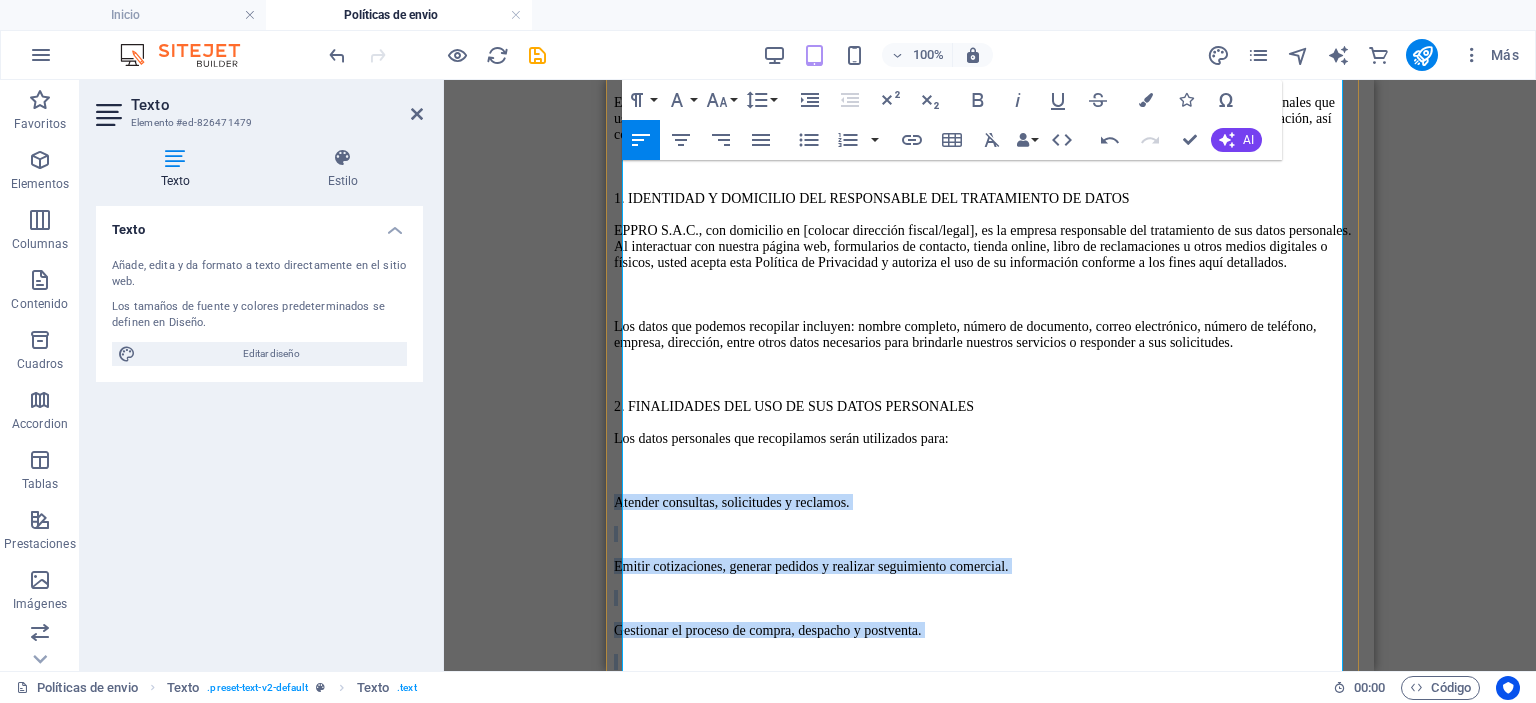 drag, startPoint x: 1192, startPoint y: 552, endPoint x: 621, endPoint y: 318, distance: 617.0875 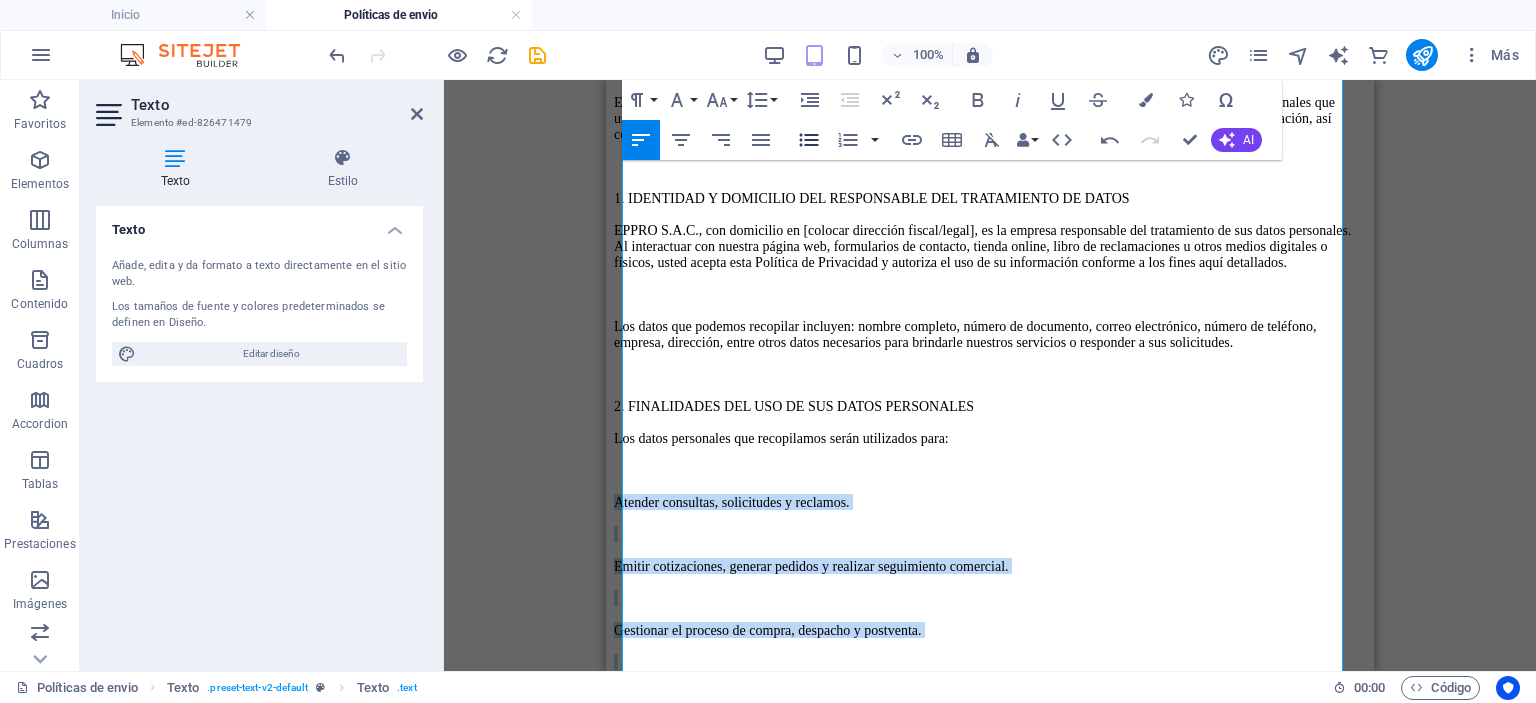 click 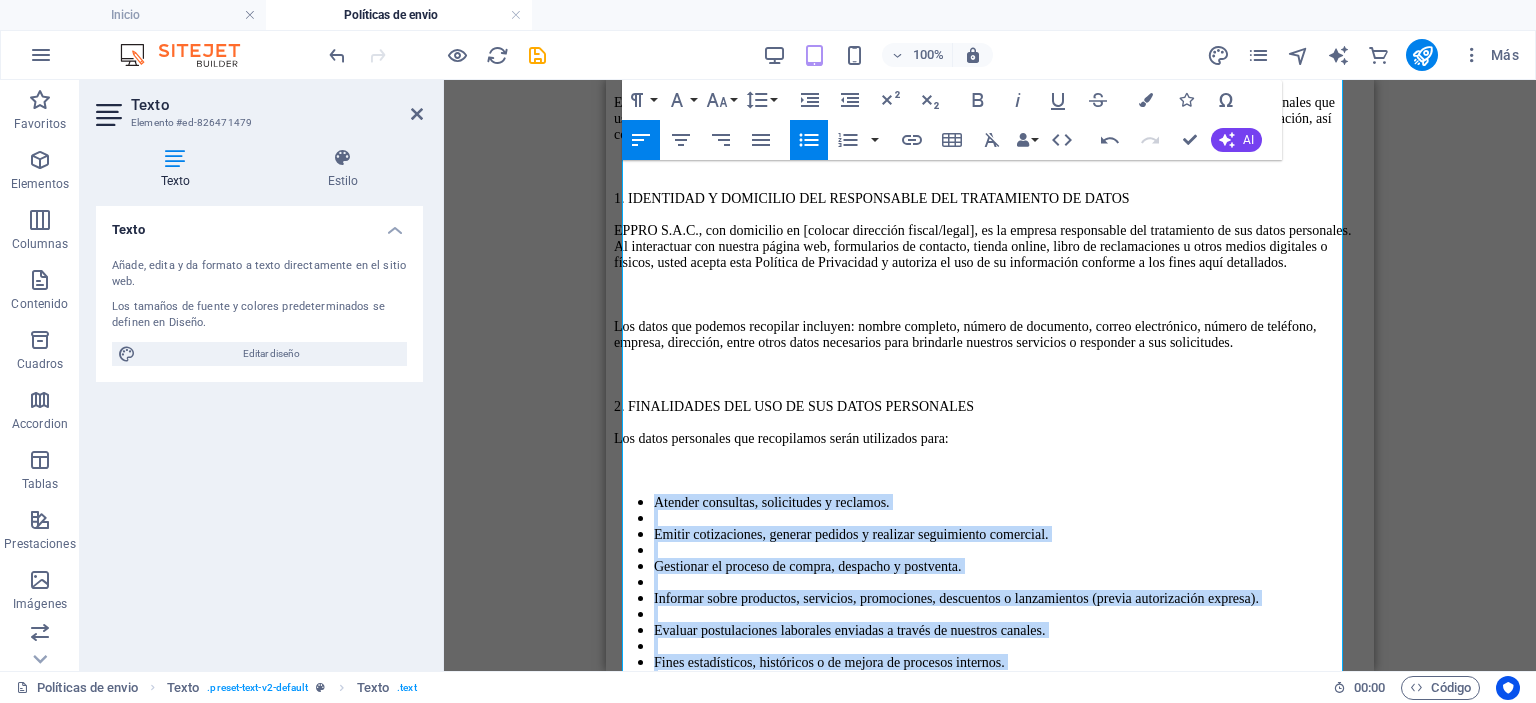 click 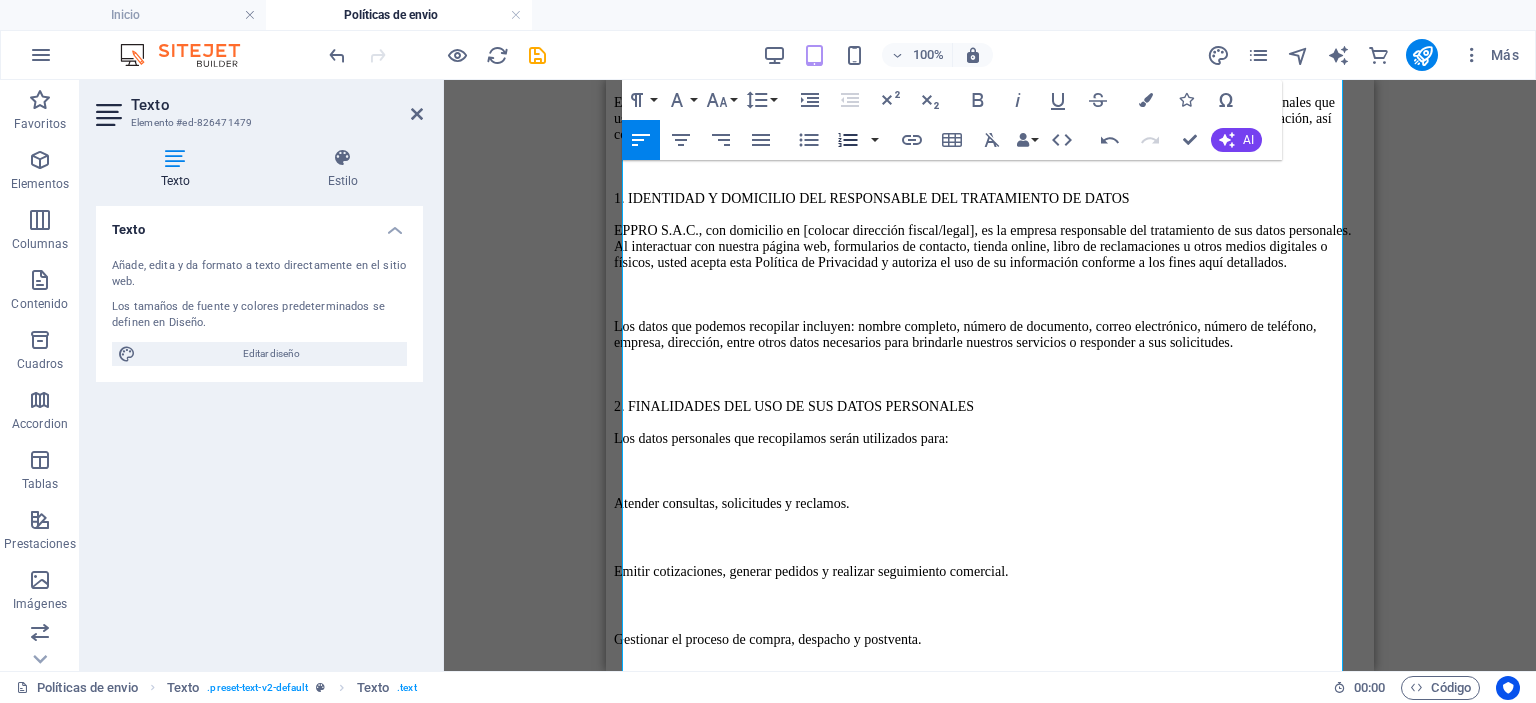 click 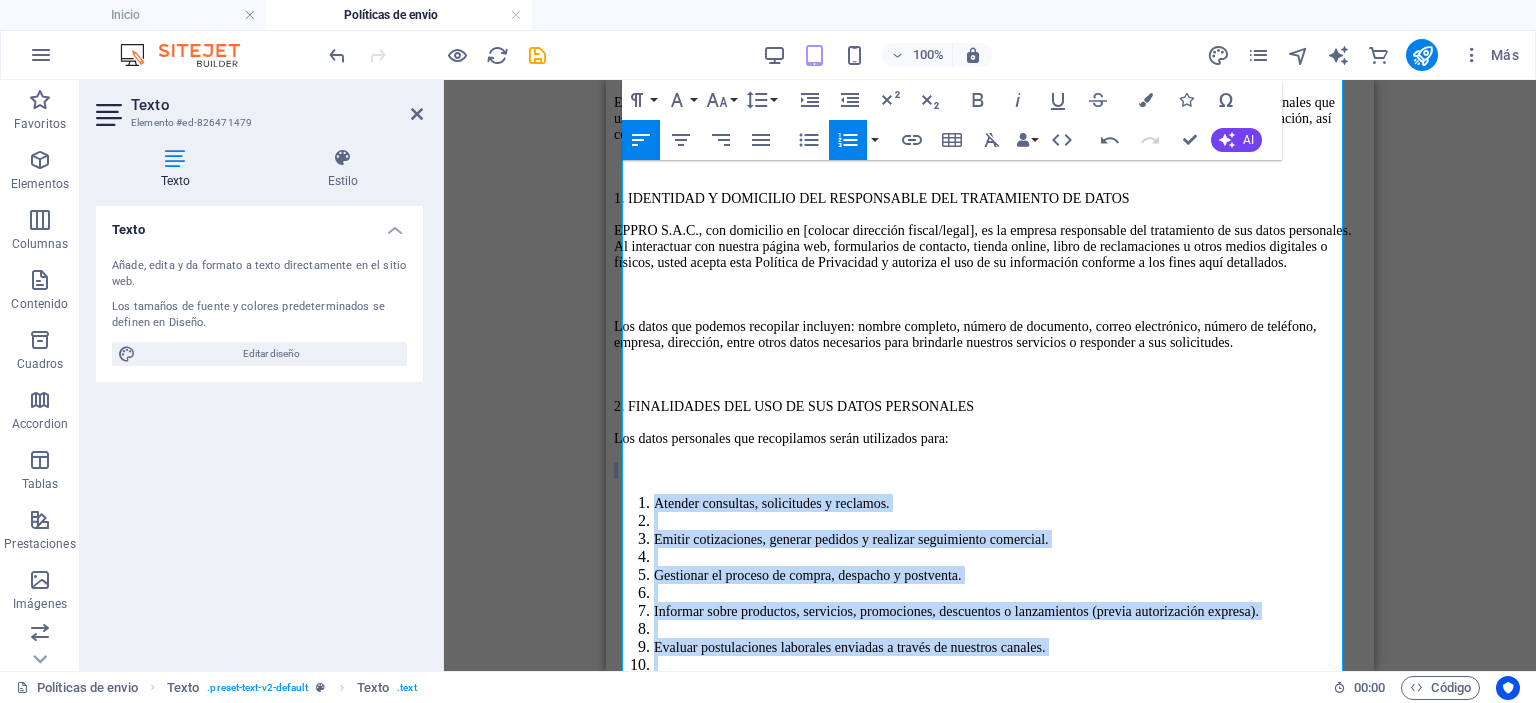 click 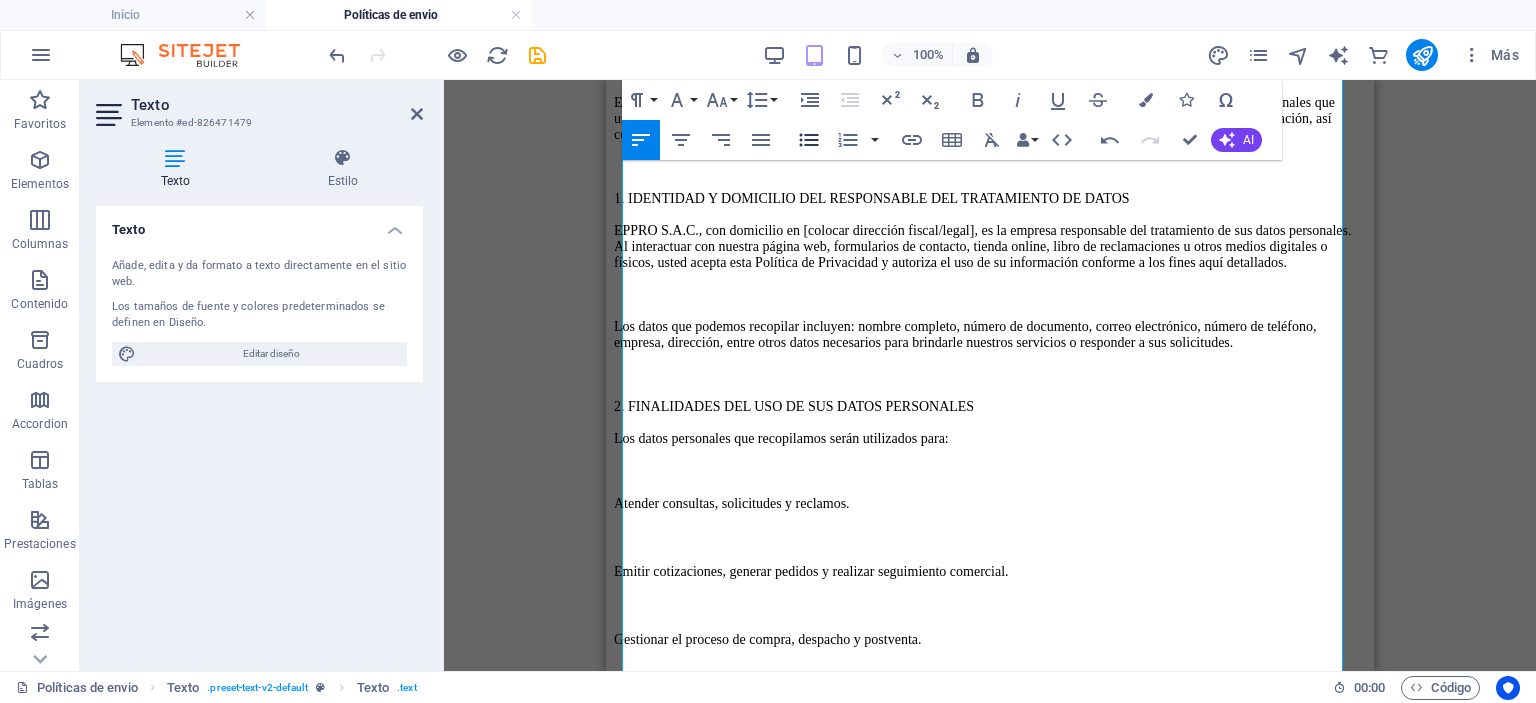 click 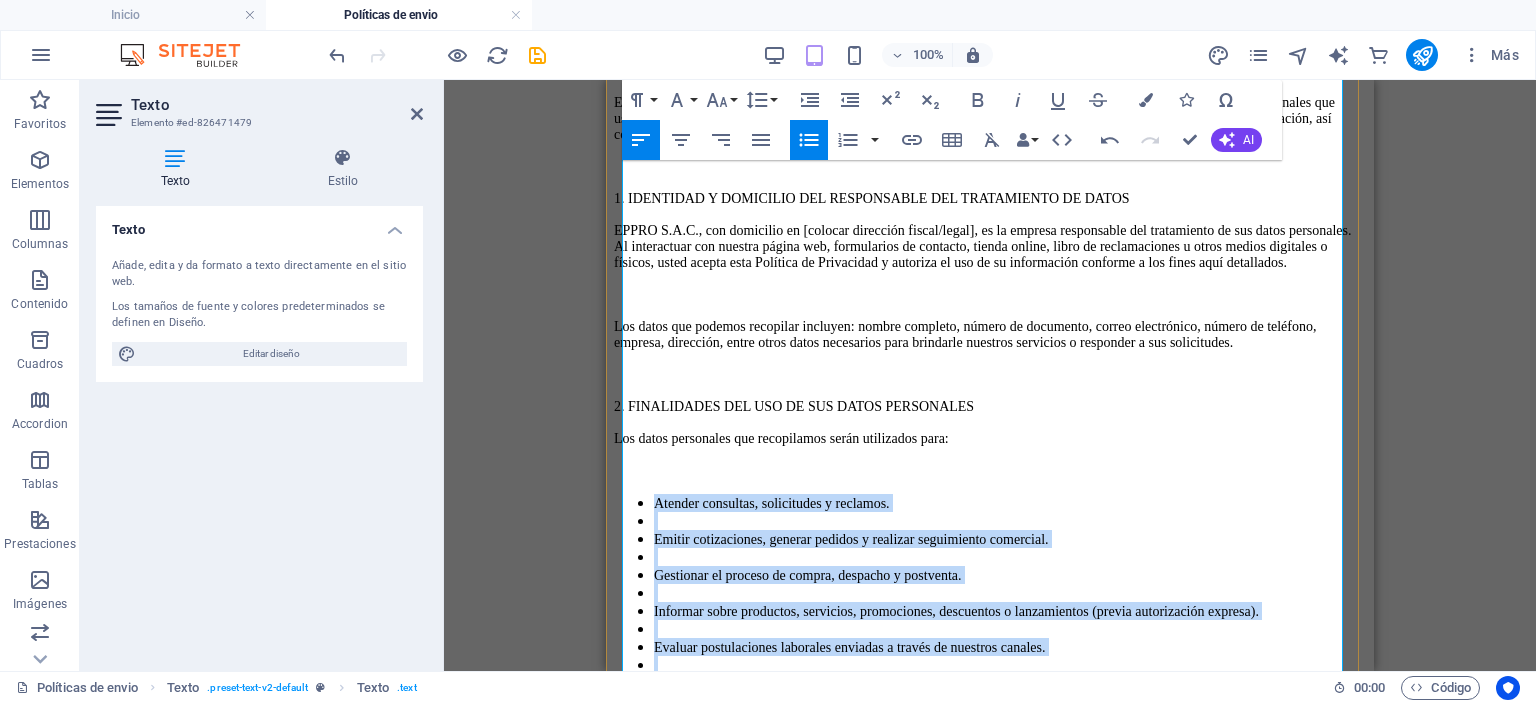 click at bounding box center (1010, 593) 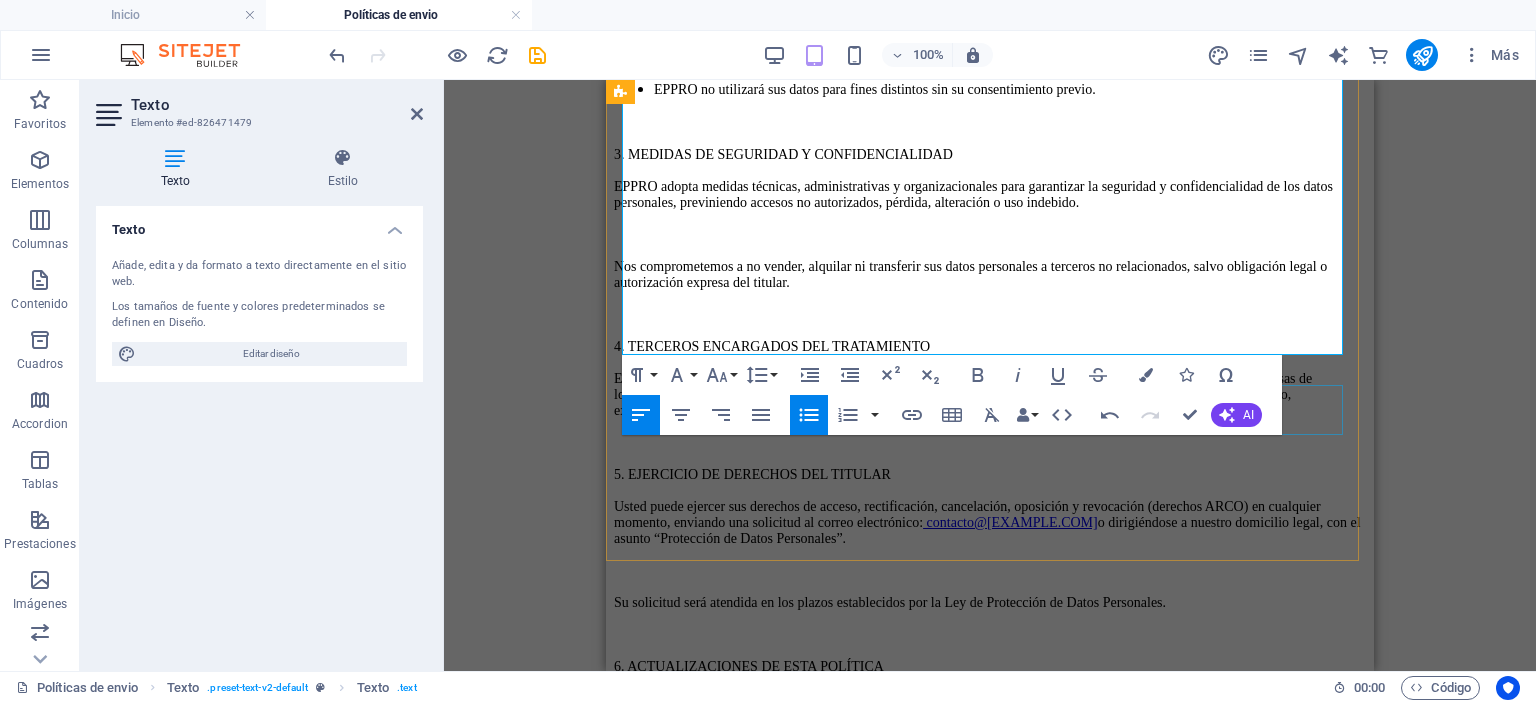 scroll, scrollTop: 1506, scrollLeft: 0, axis: vertical 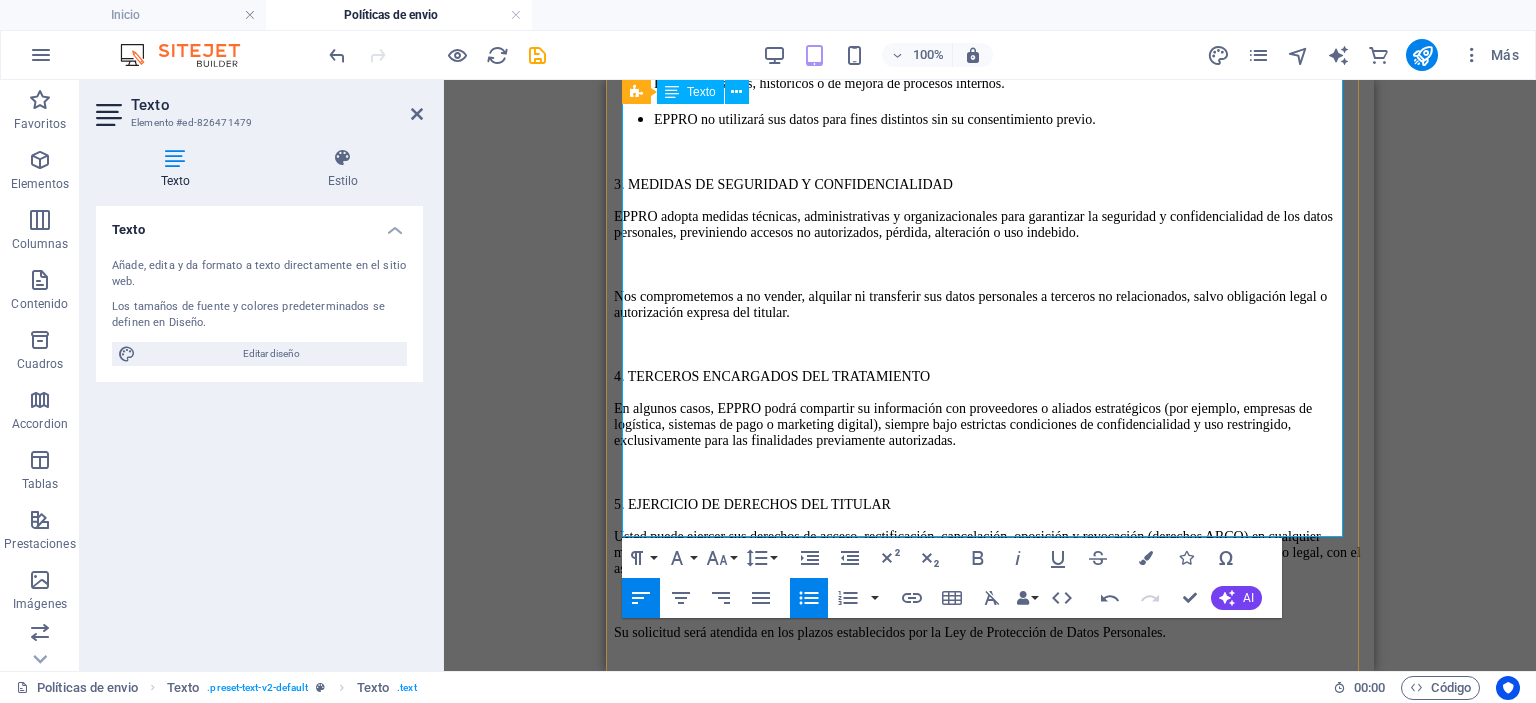 click on "EPPRO se reserva el derecho de modificar esta política para adaptarla a cambios normativos o mejoras en nuestros procesos. Cualquier actualización será publicada en esta misma sección. Se recomienda revisar esta política periódicamente para mantenerse informado." at bounding box center [990, 744] 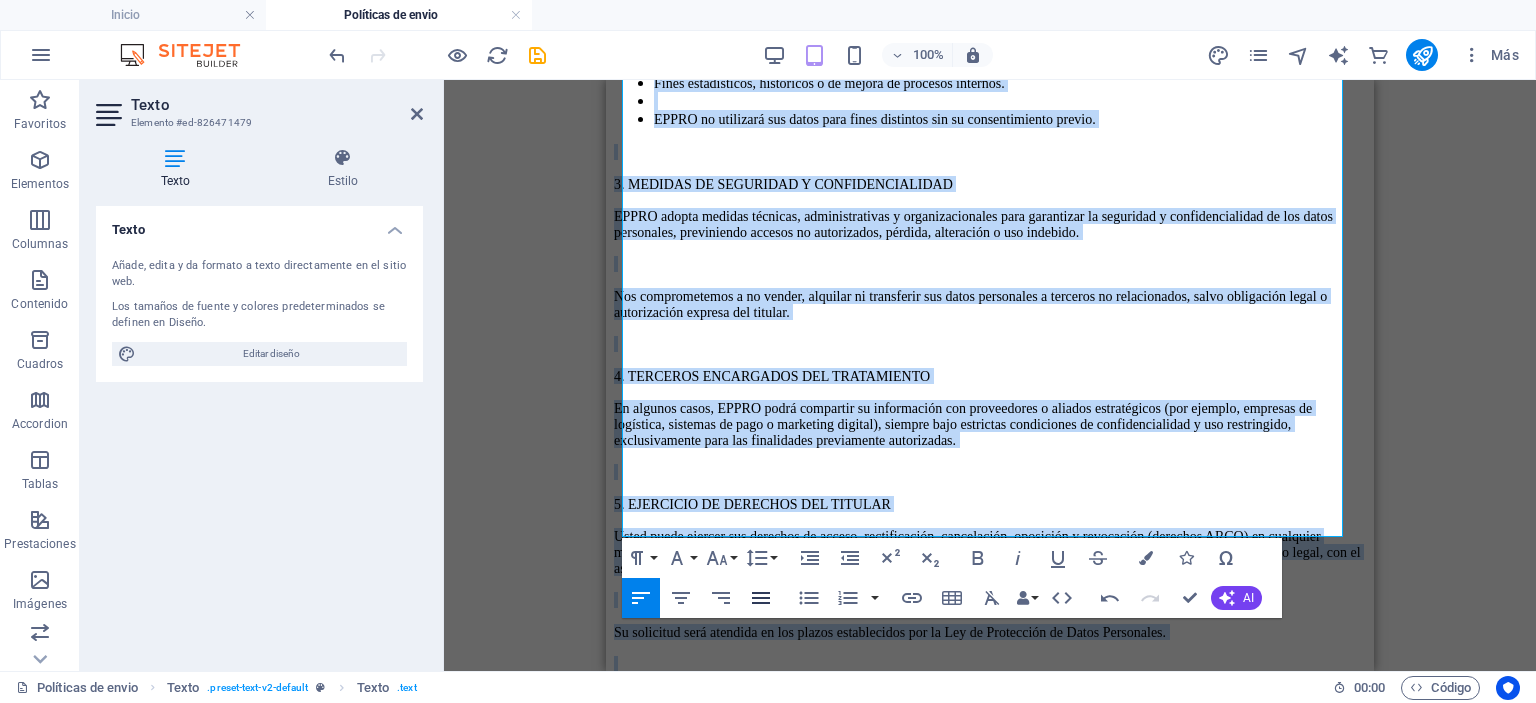 click 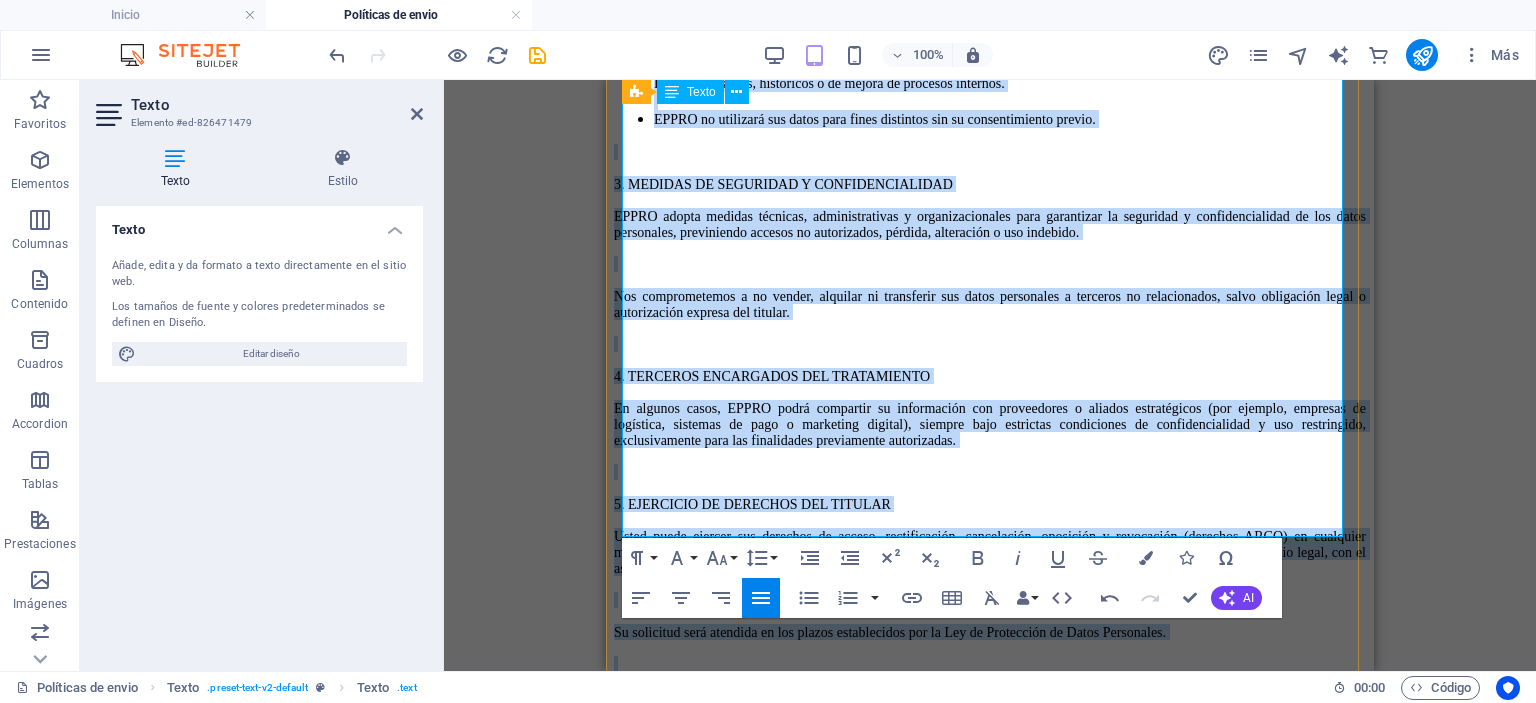 click at bounding box center (990, 472) 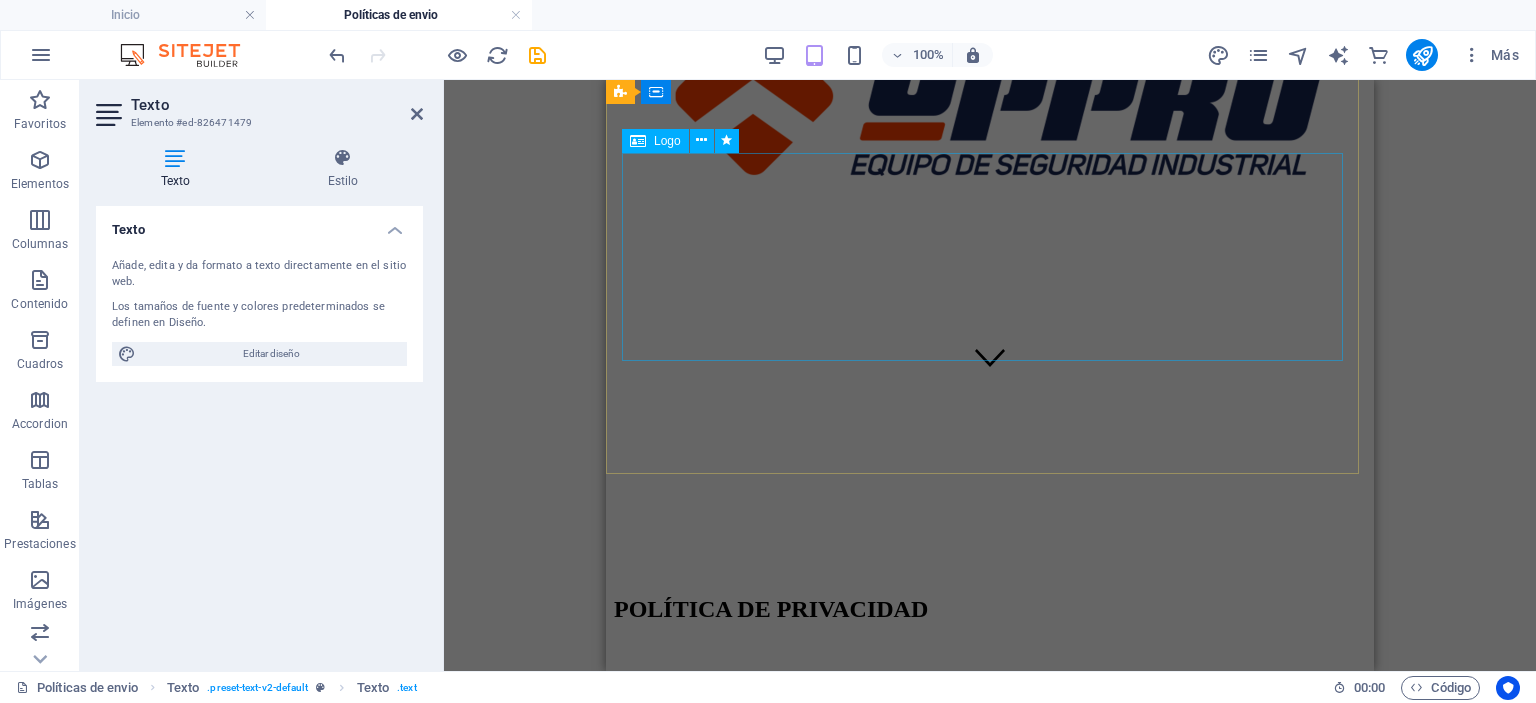 scroll, scrollTop: 306, scrollLeft: 0, axis: vertical 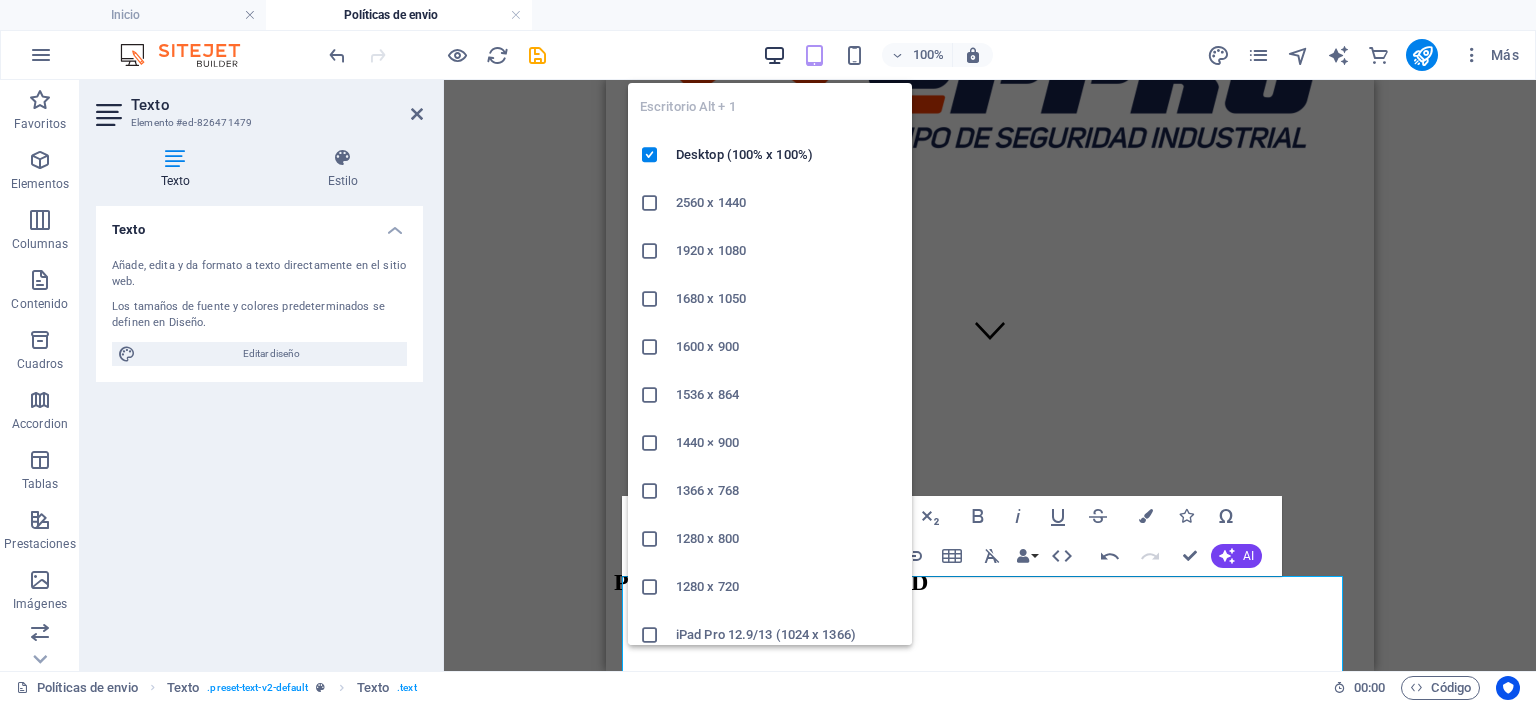 click at bounding box center [774, 55] 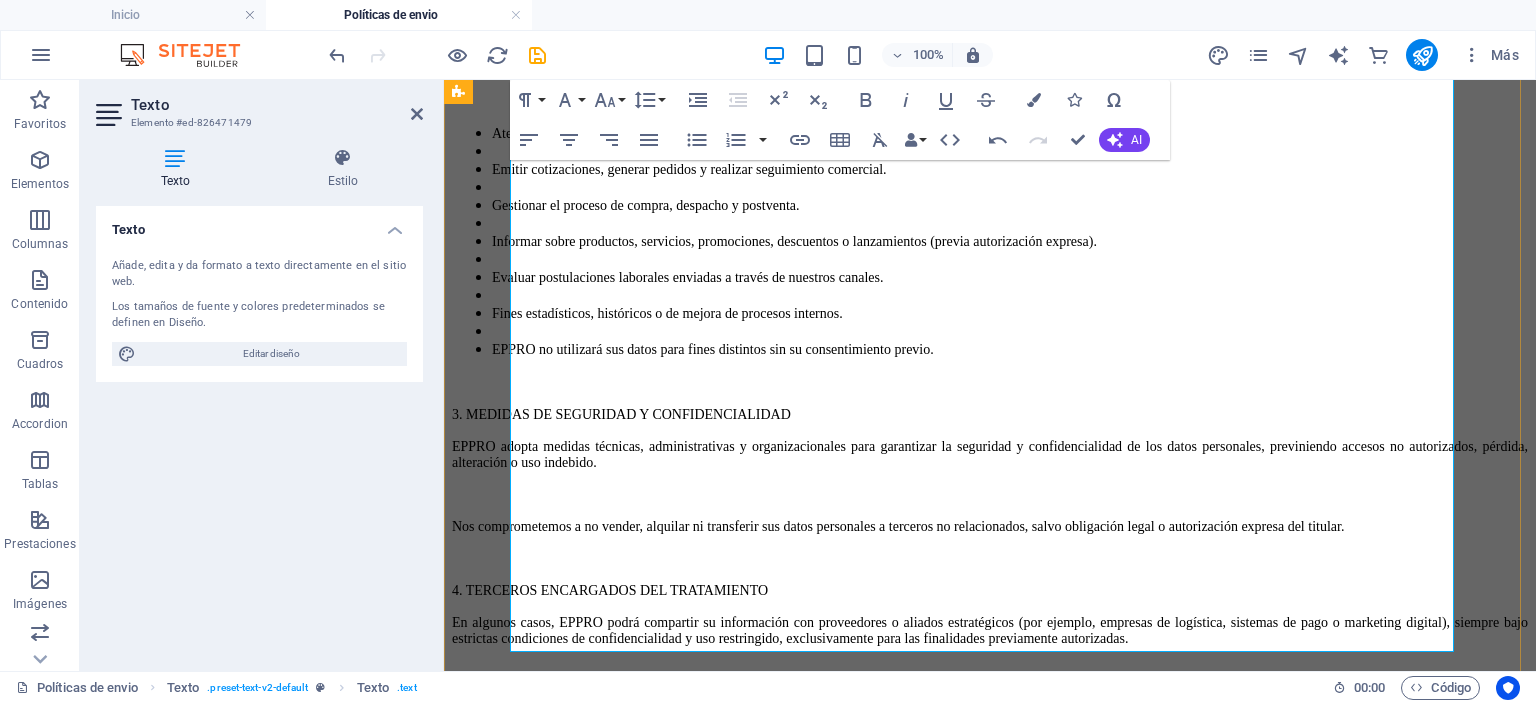 scroll, scrollTop: 1306, scrollLeft: 0, axis: vertical 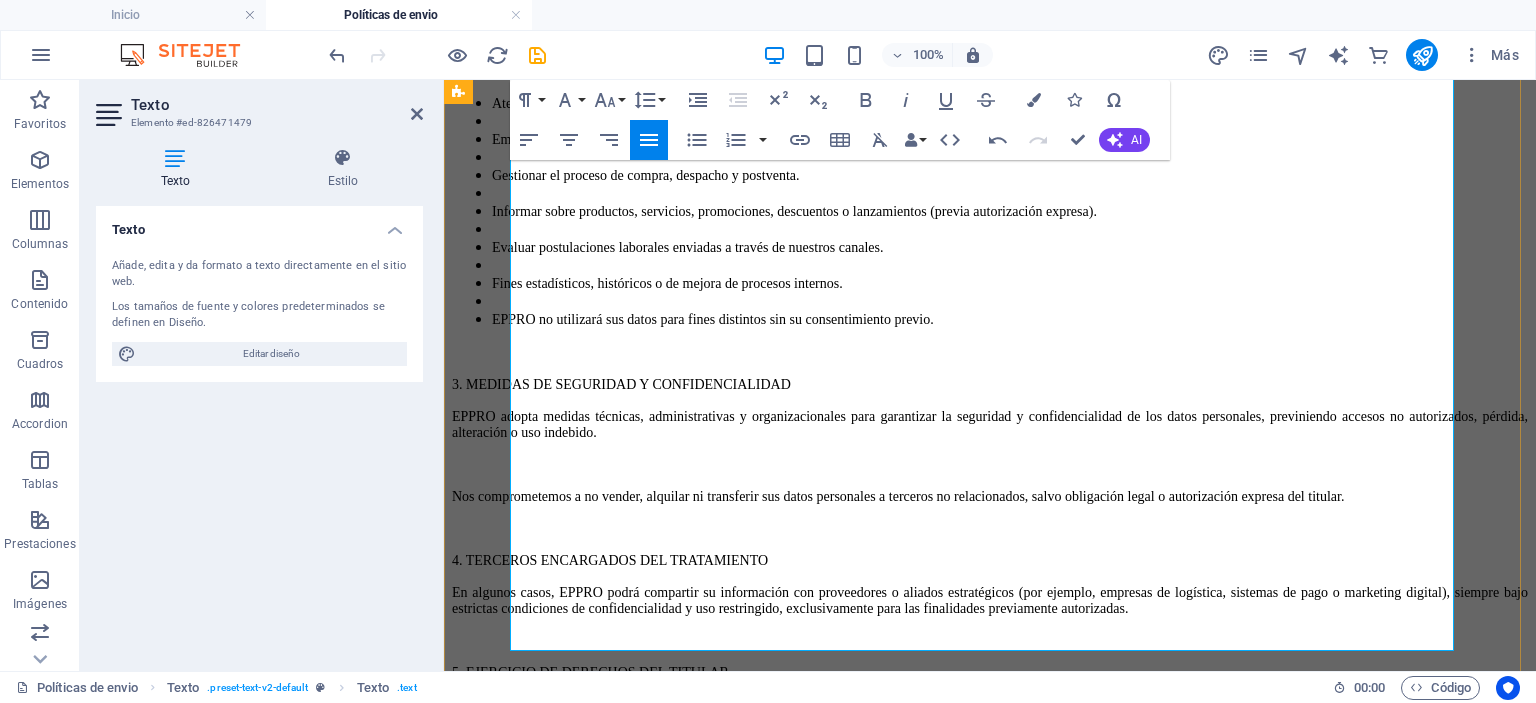 click on "EPPRO adopta medidas técnicas, administrativas y organizacionales para garantizar la seguridad y confidencialidad de los datos personales, previniendo accesos no autorizados, pérdida, alteración o uso indebido." at bounding box center [990, 424] 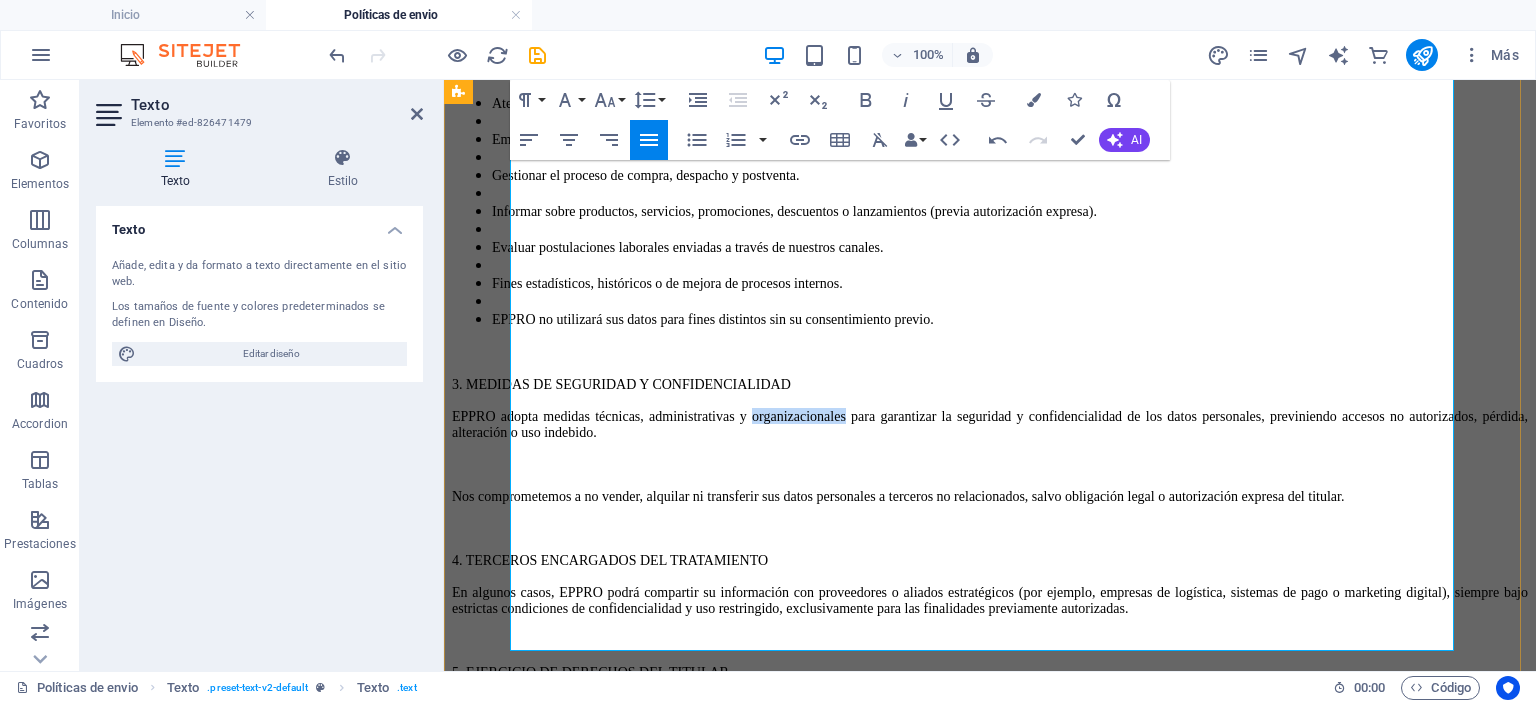 drag, startPoint x: 935, startPoint y: 288, endPoint x: 909, endPoint y: 289, distance: 26.019224 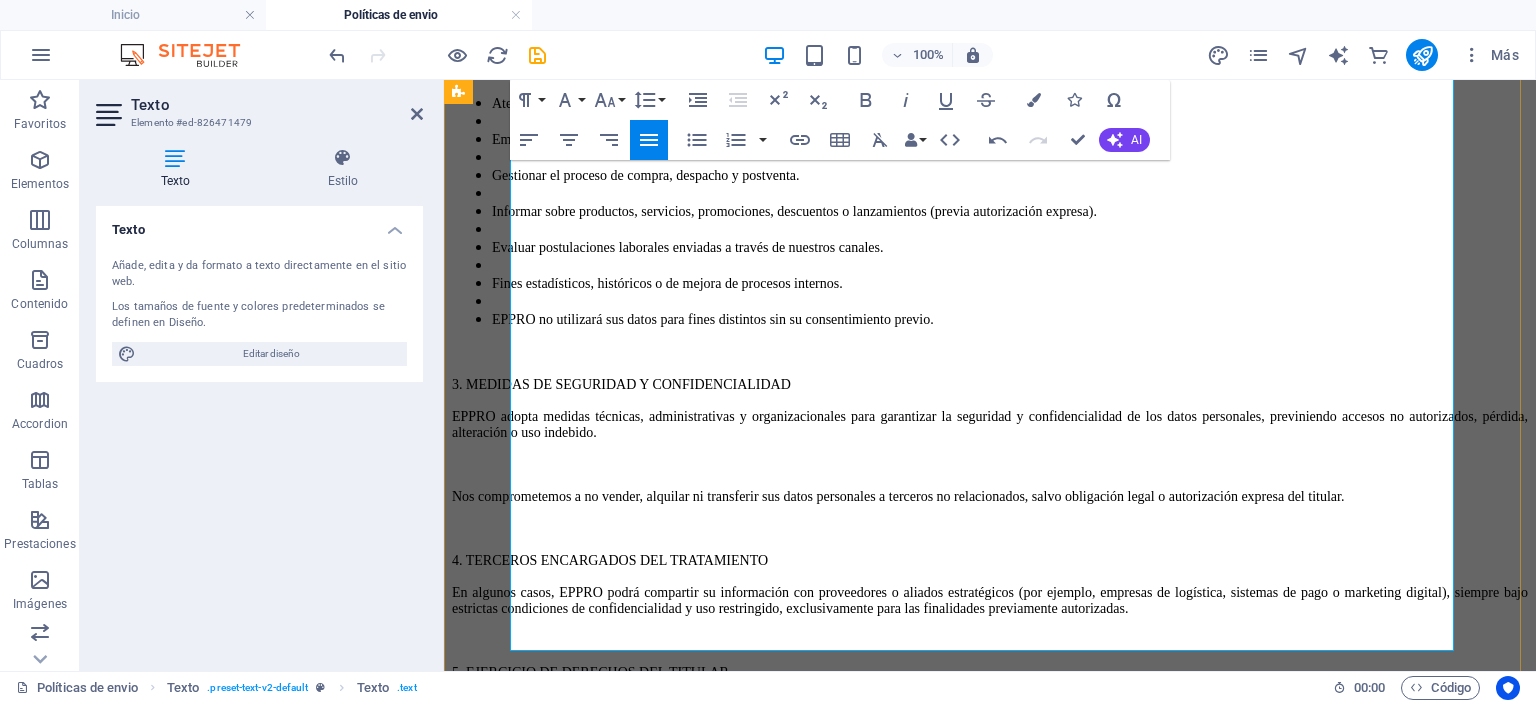 drag, startPoint x: 900, startPoint y: 520, endPoint x: 888, endPoint y: 519, distance: 12.0415945 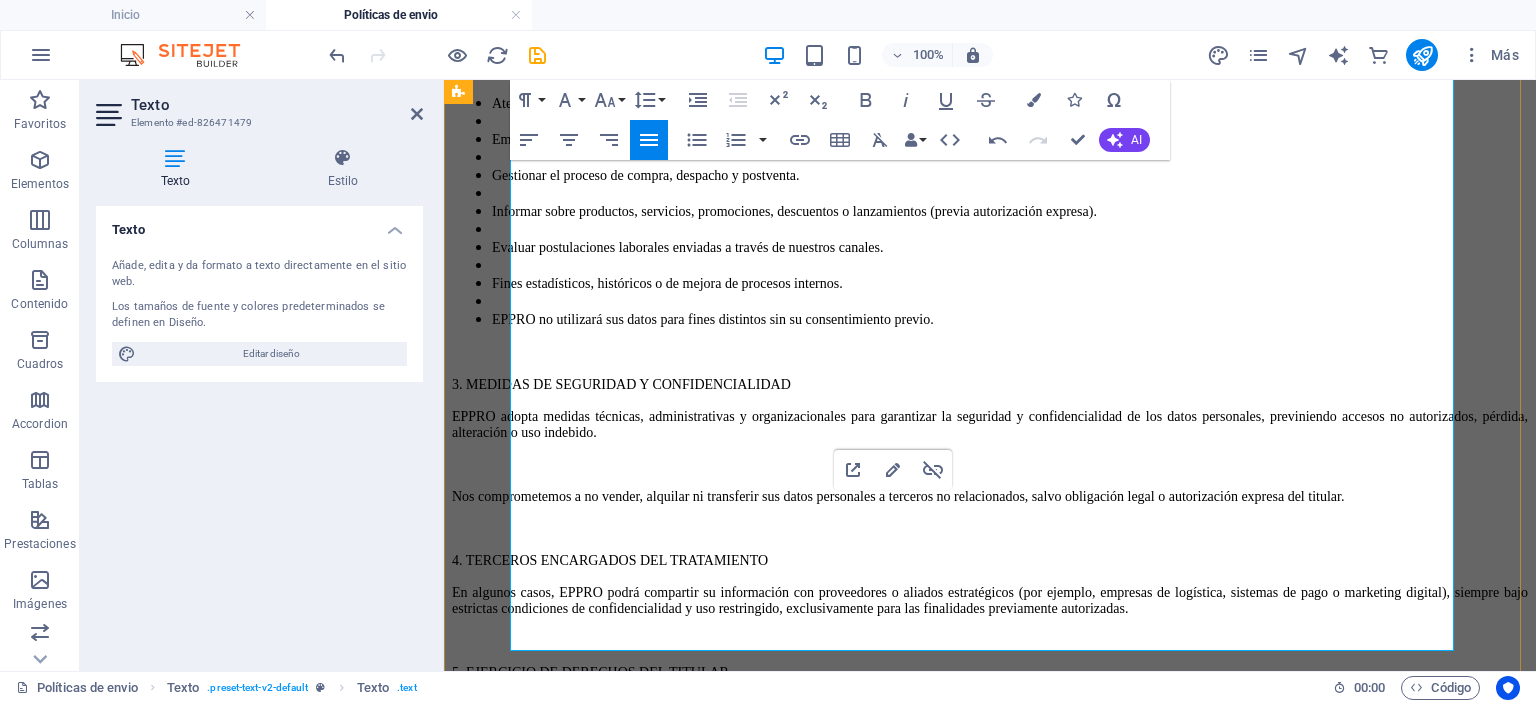 type 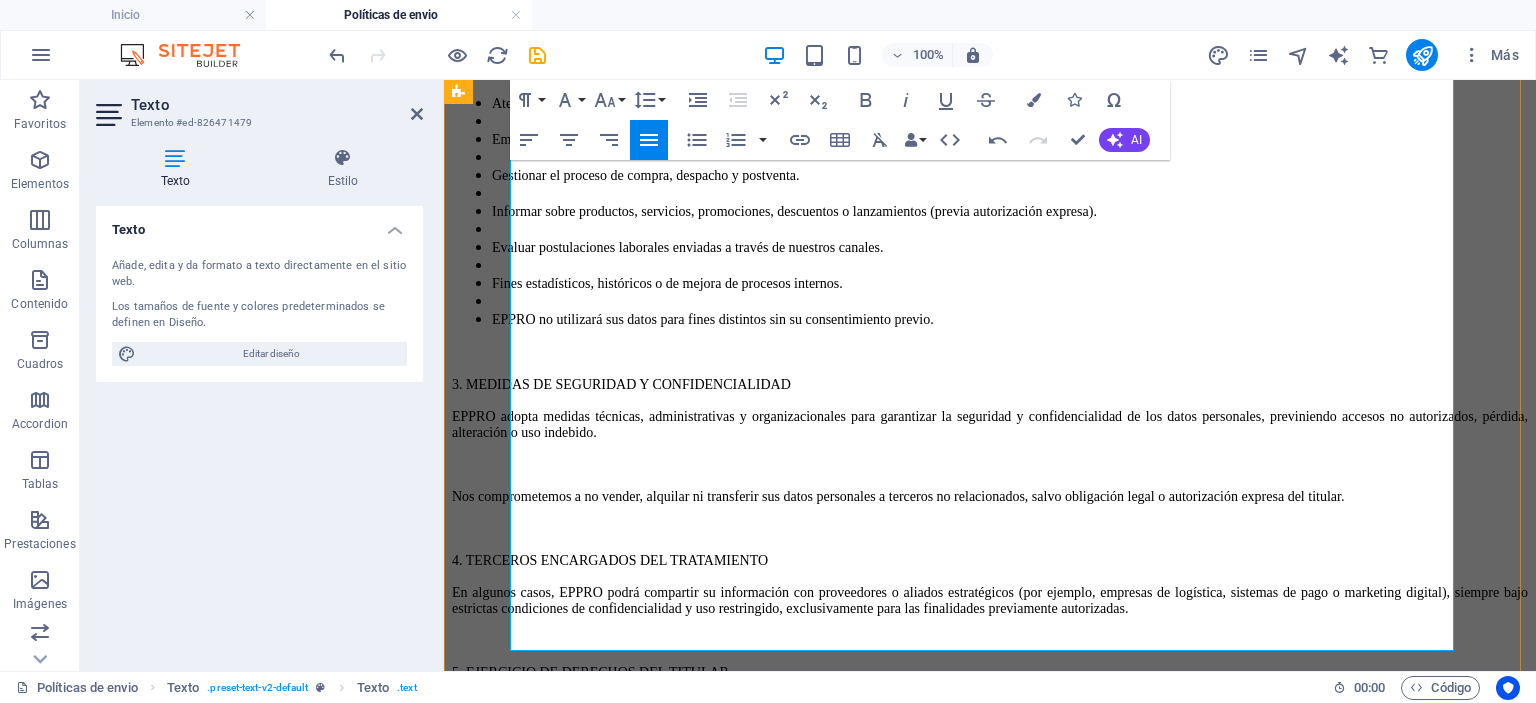 click on "contacto.eppro.pe" at bounding box center [555, 720] 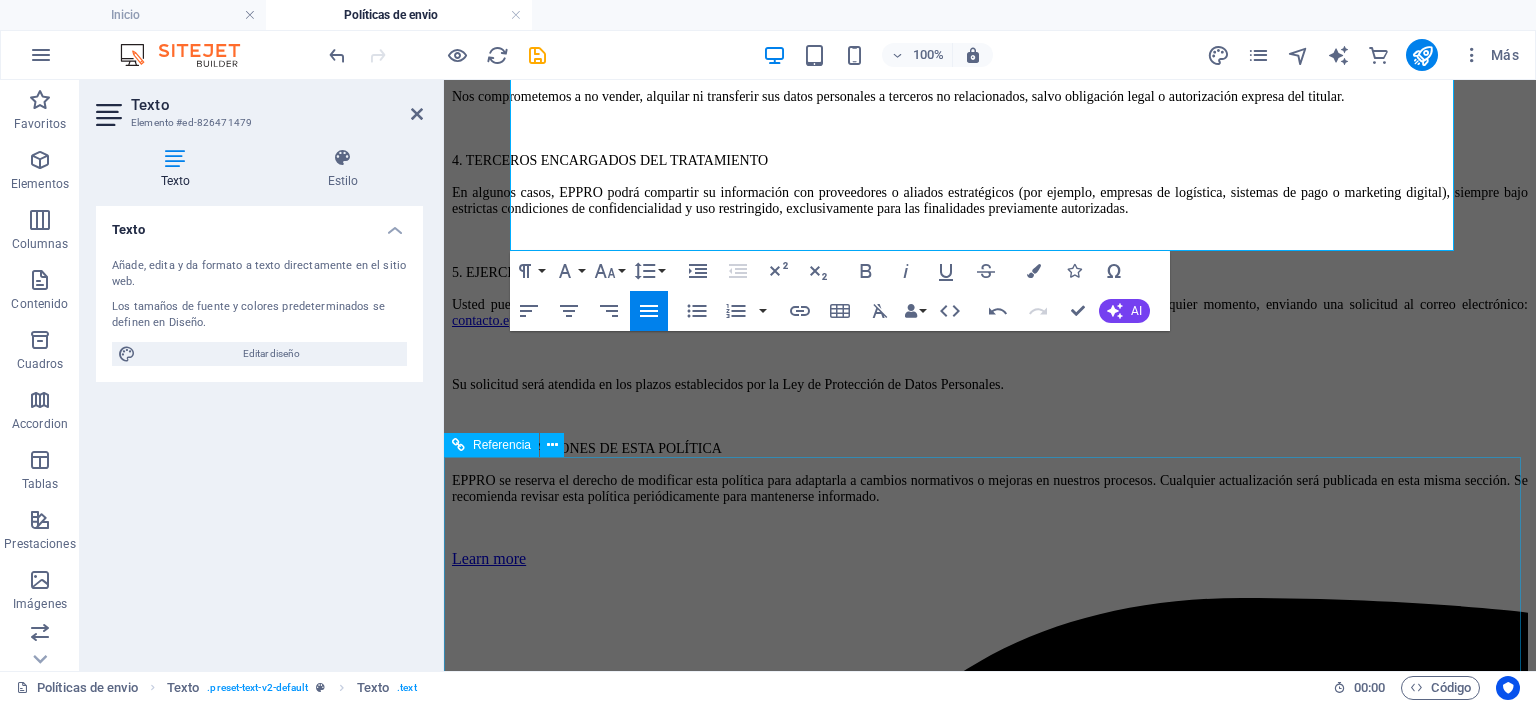 scroll, scrollTop: 1506, scrollLeft: 0, axis: vertical 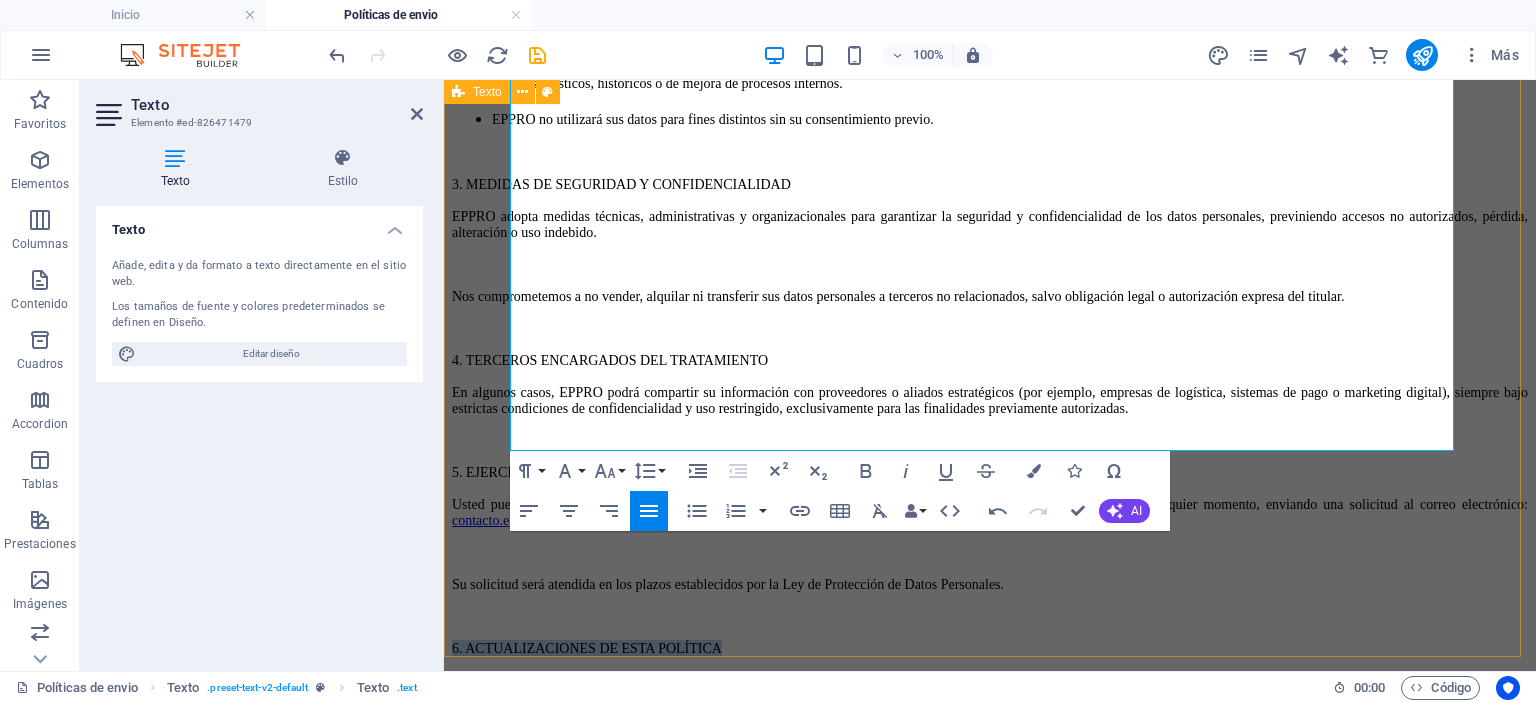 drag, startPoint x: 764, startPoint y: 409, endPoint x: 487, endPoint y: 409, distance: 277 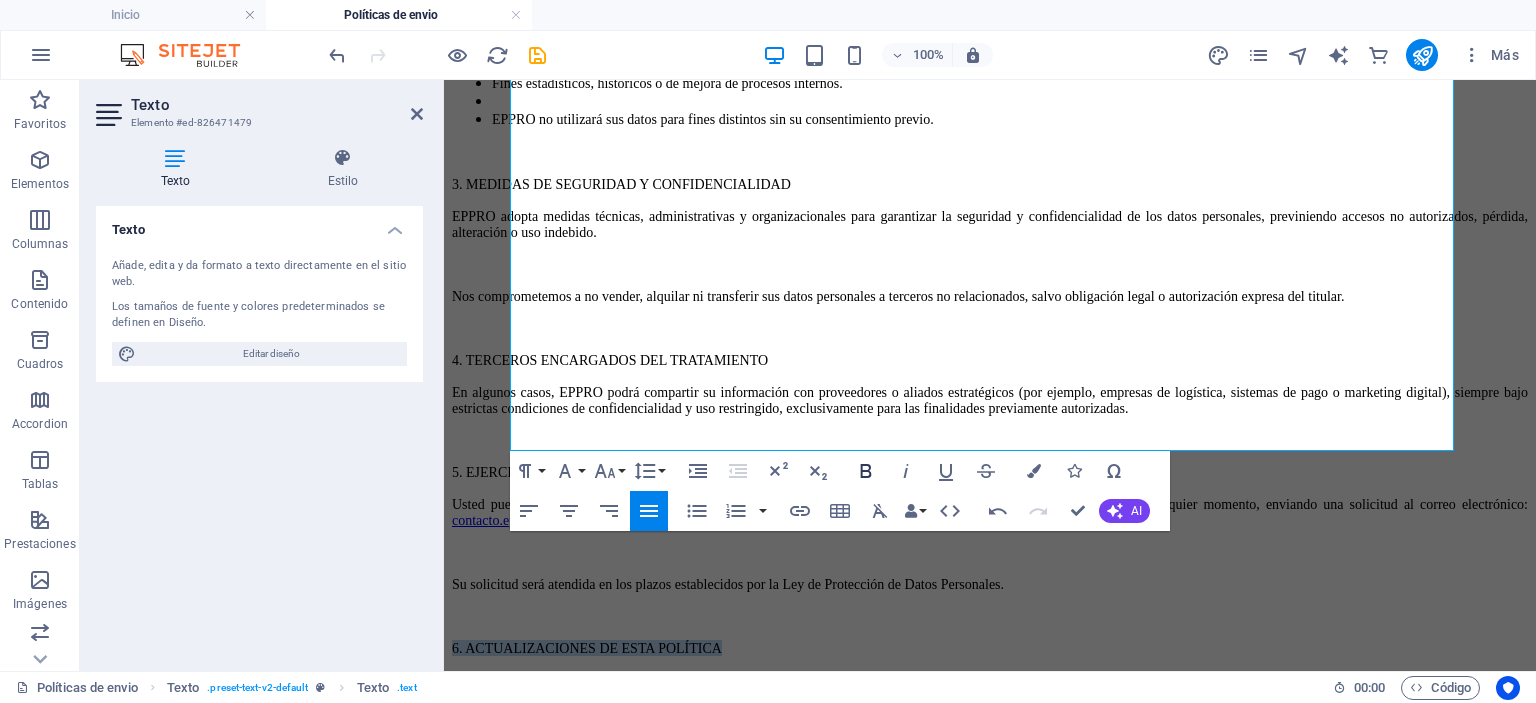 click 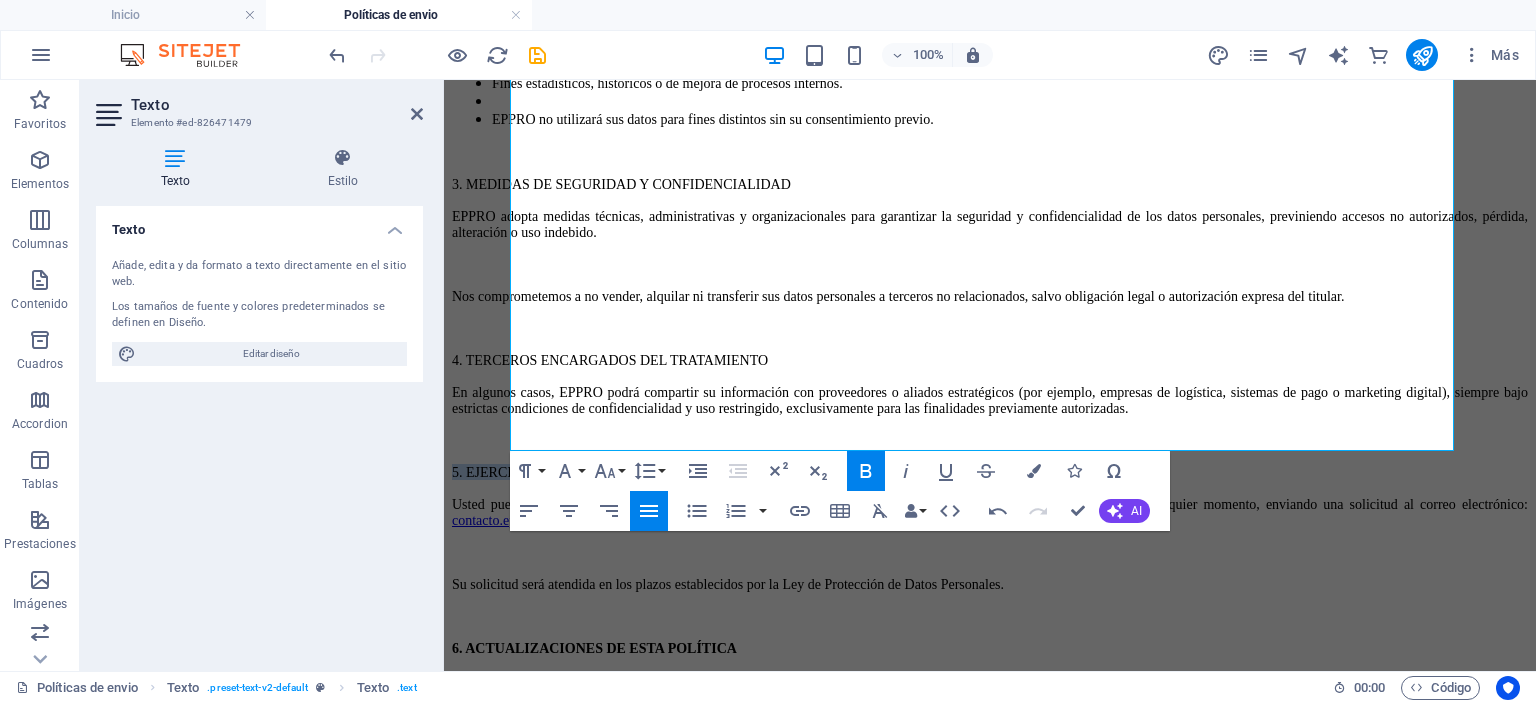drag, startPoint x: 819, startPoint y: 287, endPoint x: 440, endPoint y: 280, distance: 379.06464 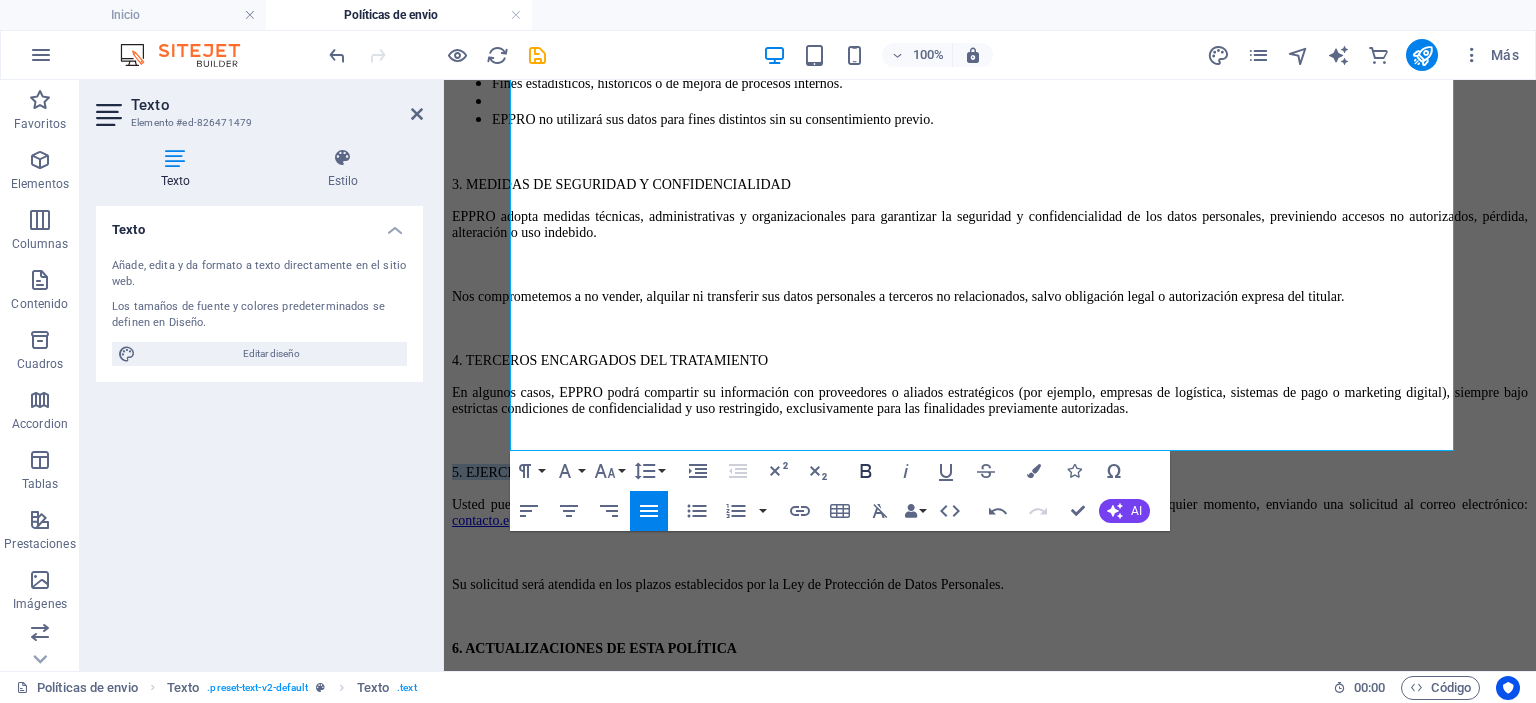 click 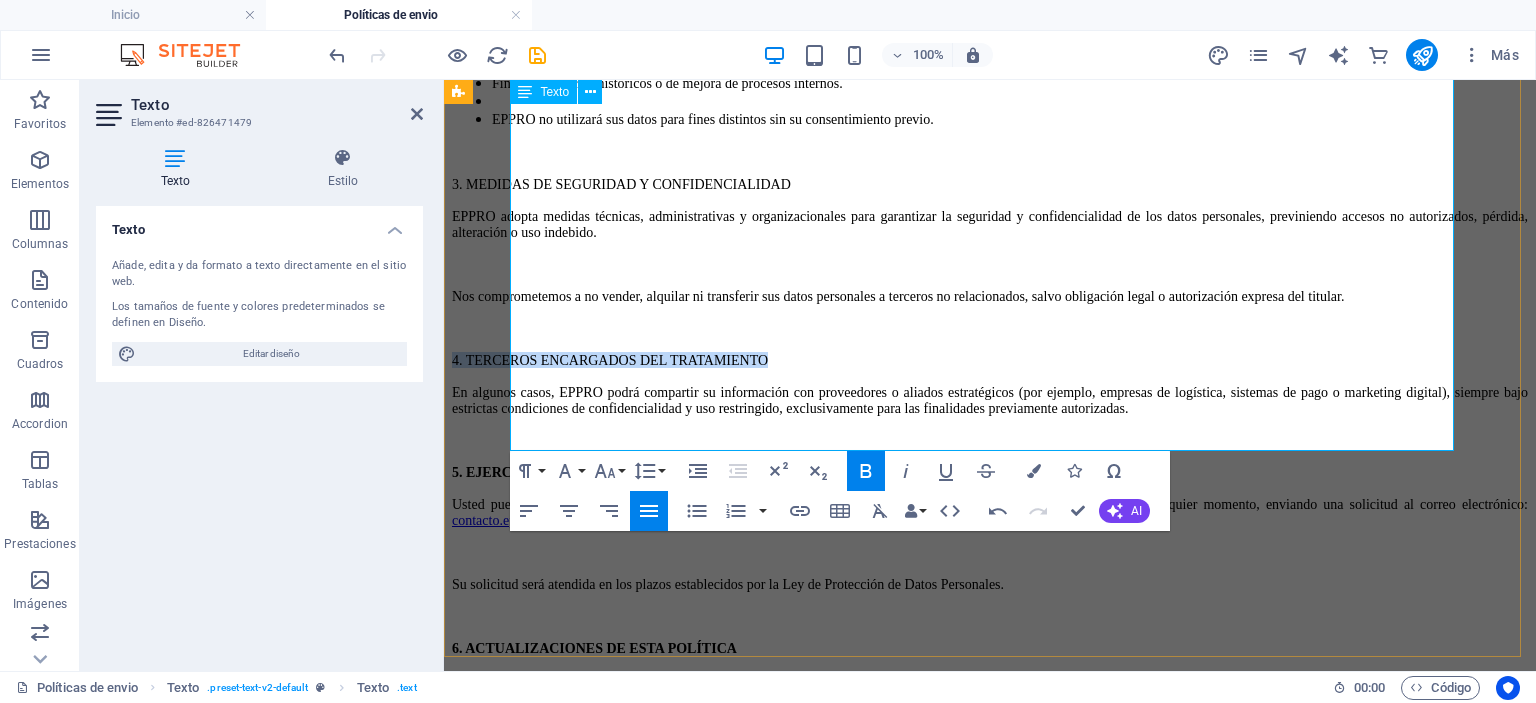 drag, startPoint x: 860, startPoint y: 191, endPoint x: 513, endPoint y: 187, distance: 347.02304 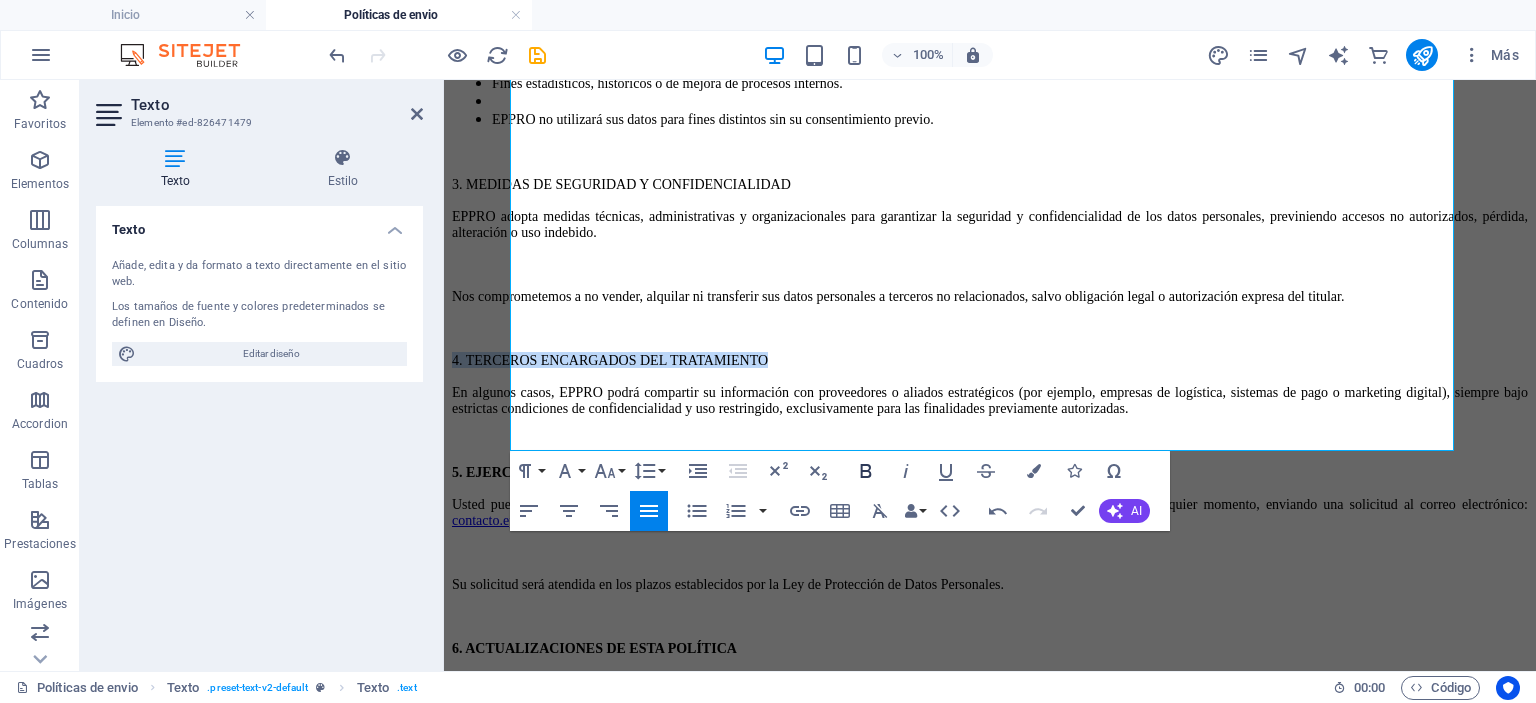 click 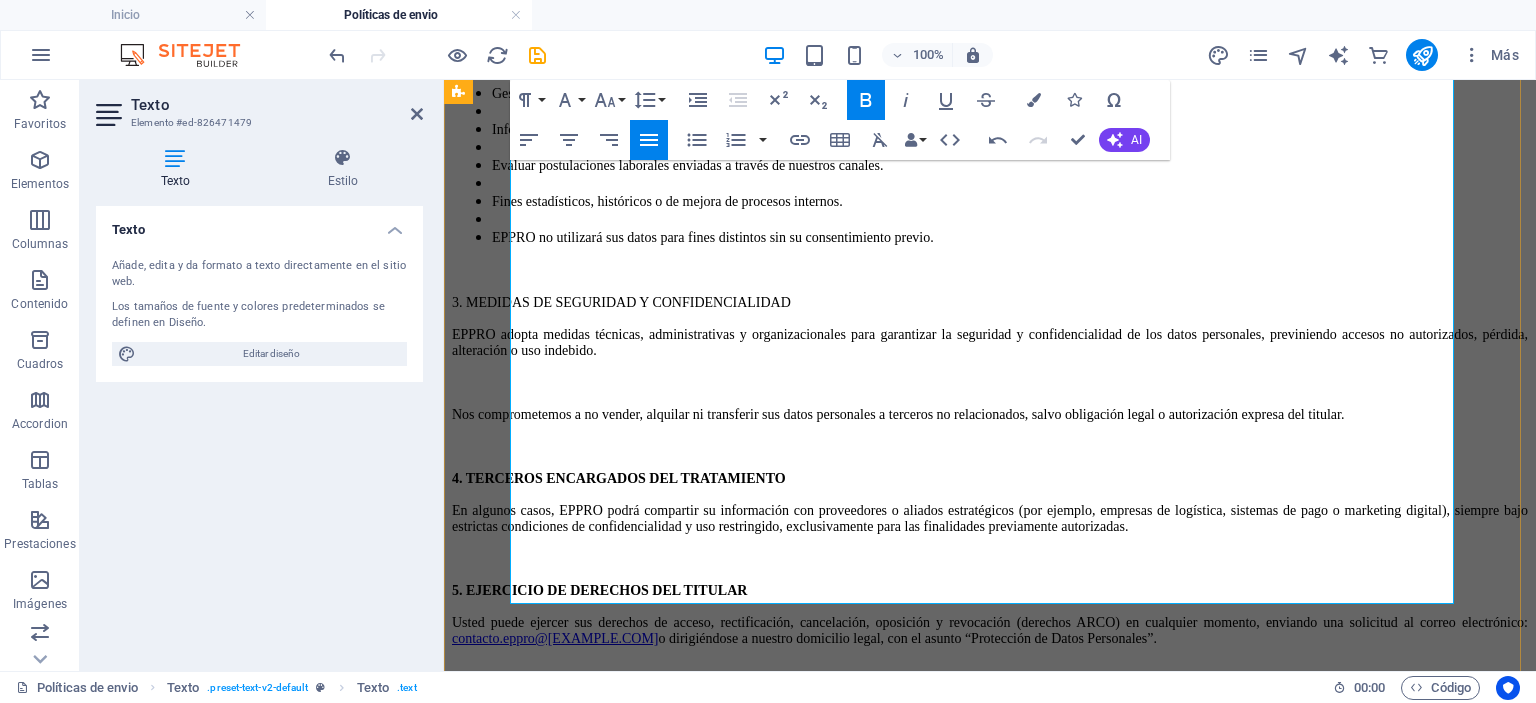 scroll, scrollTop: 1306, scrollLeft: 0, axis: vertical 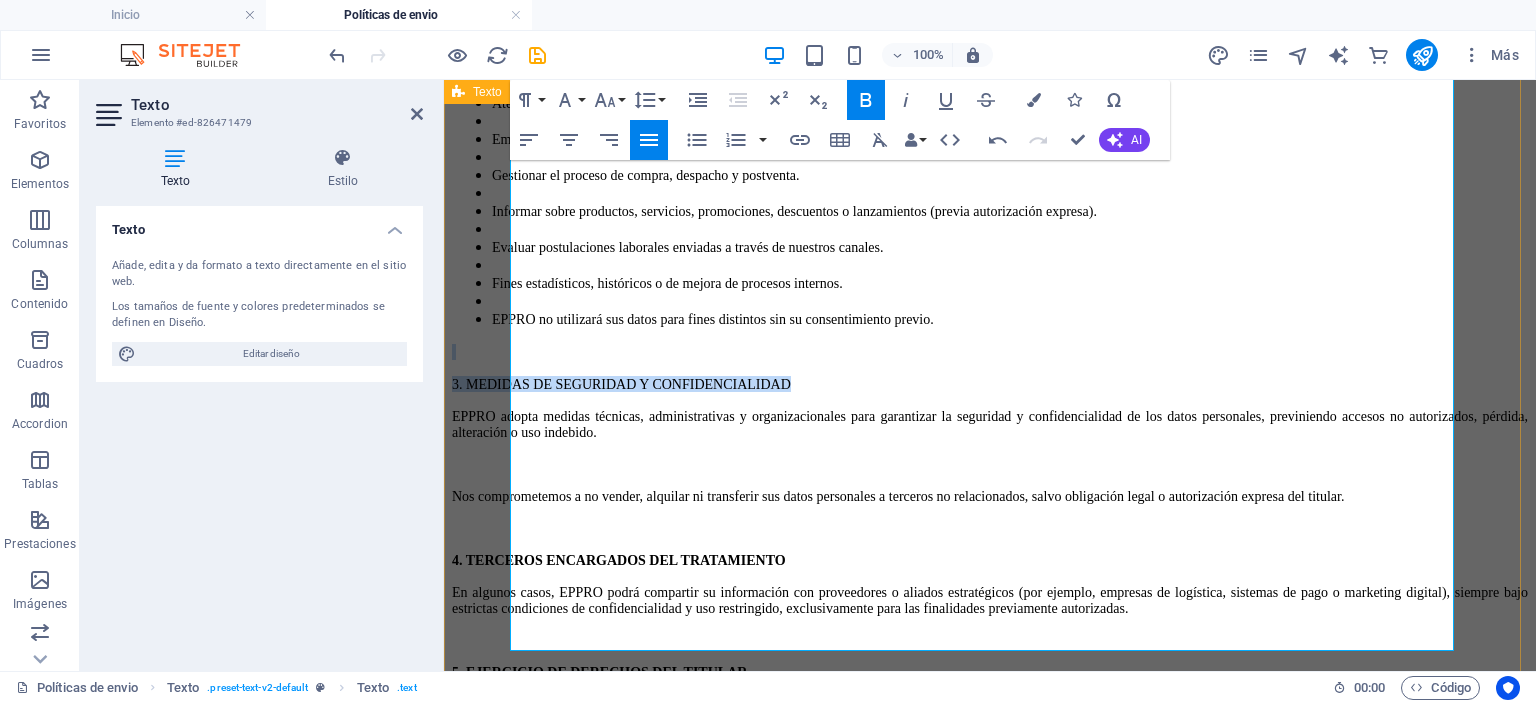drag, startPoint x: 876, startPoint y: 274, endPoint x: 478, endPoint y: 263, distance: 398.15198 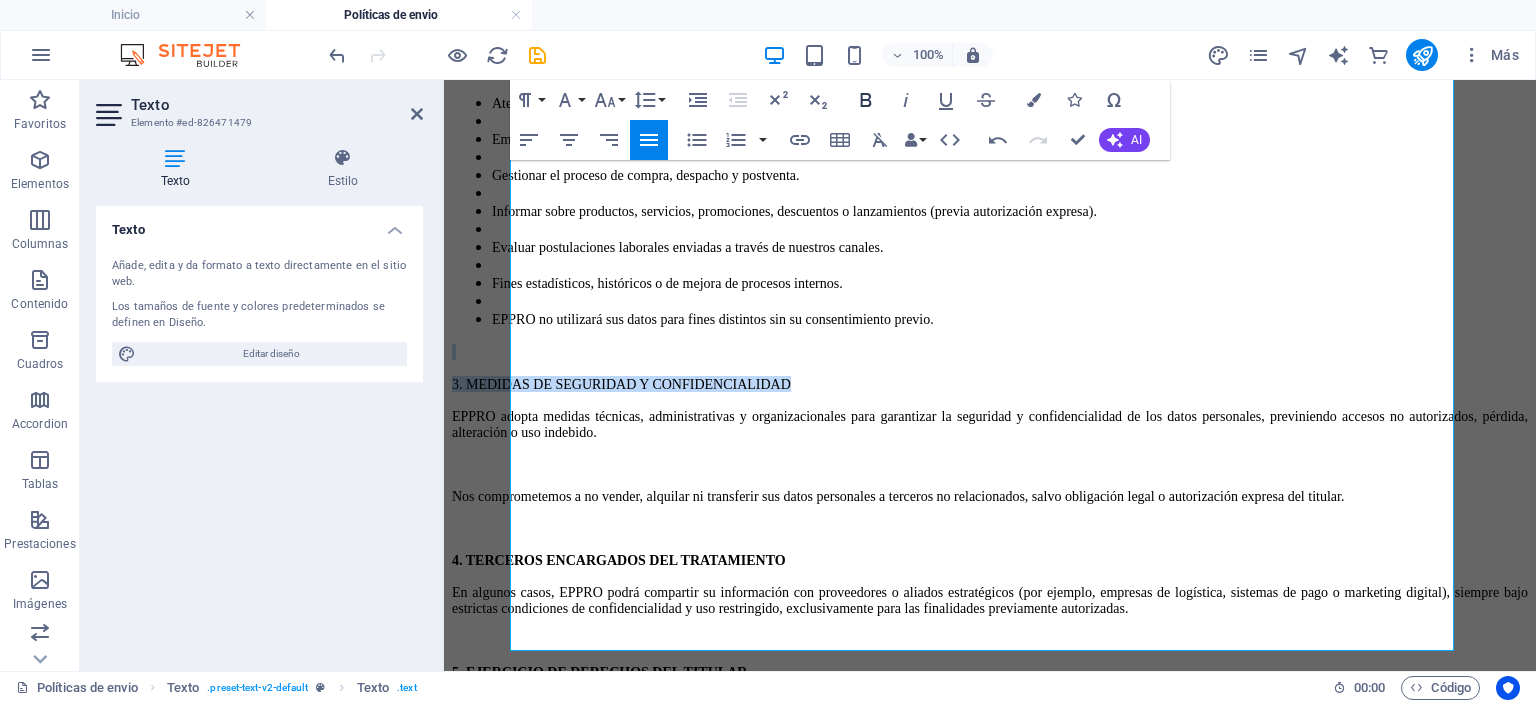 click 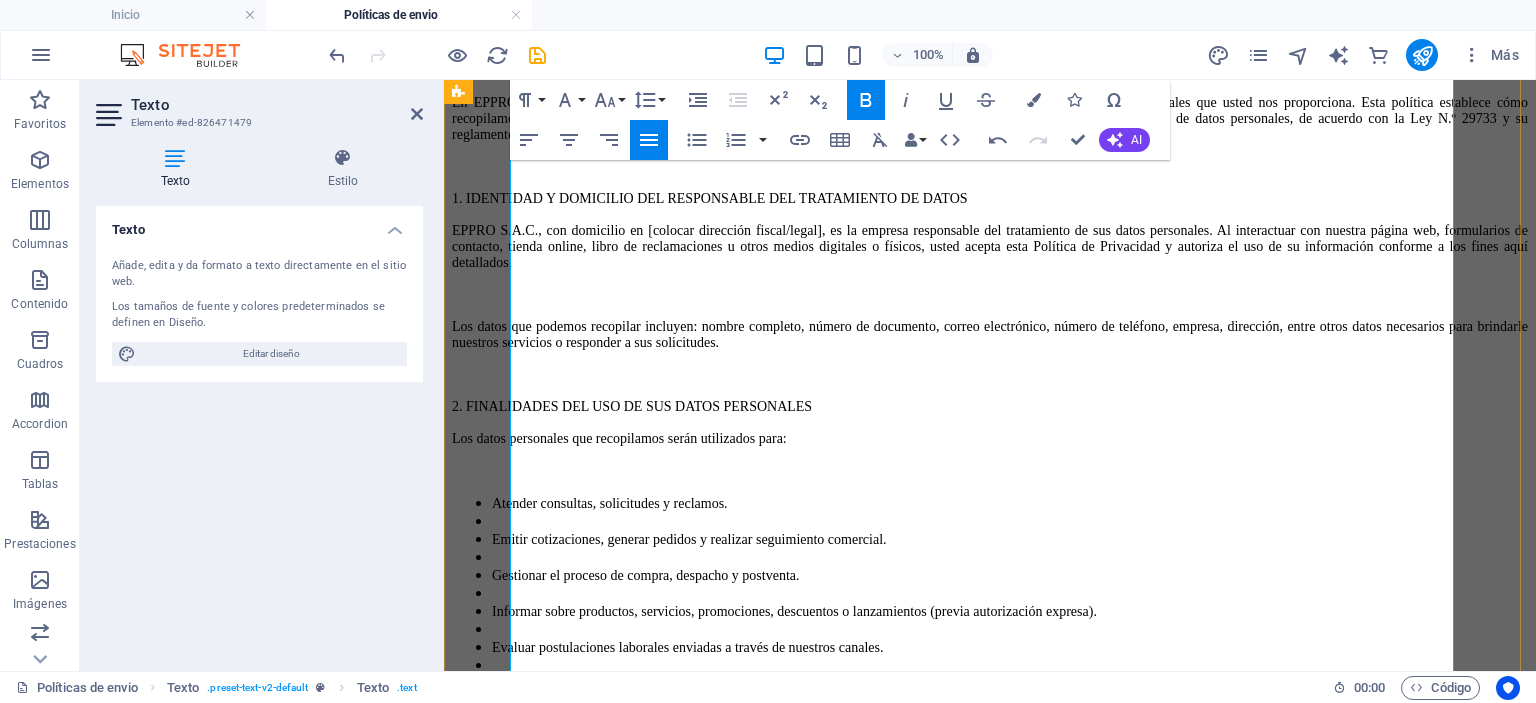 scroll, scrollTop: 706, scrollLeft: 0, axis: vertical 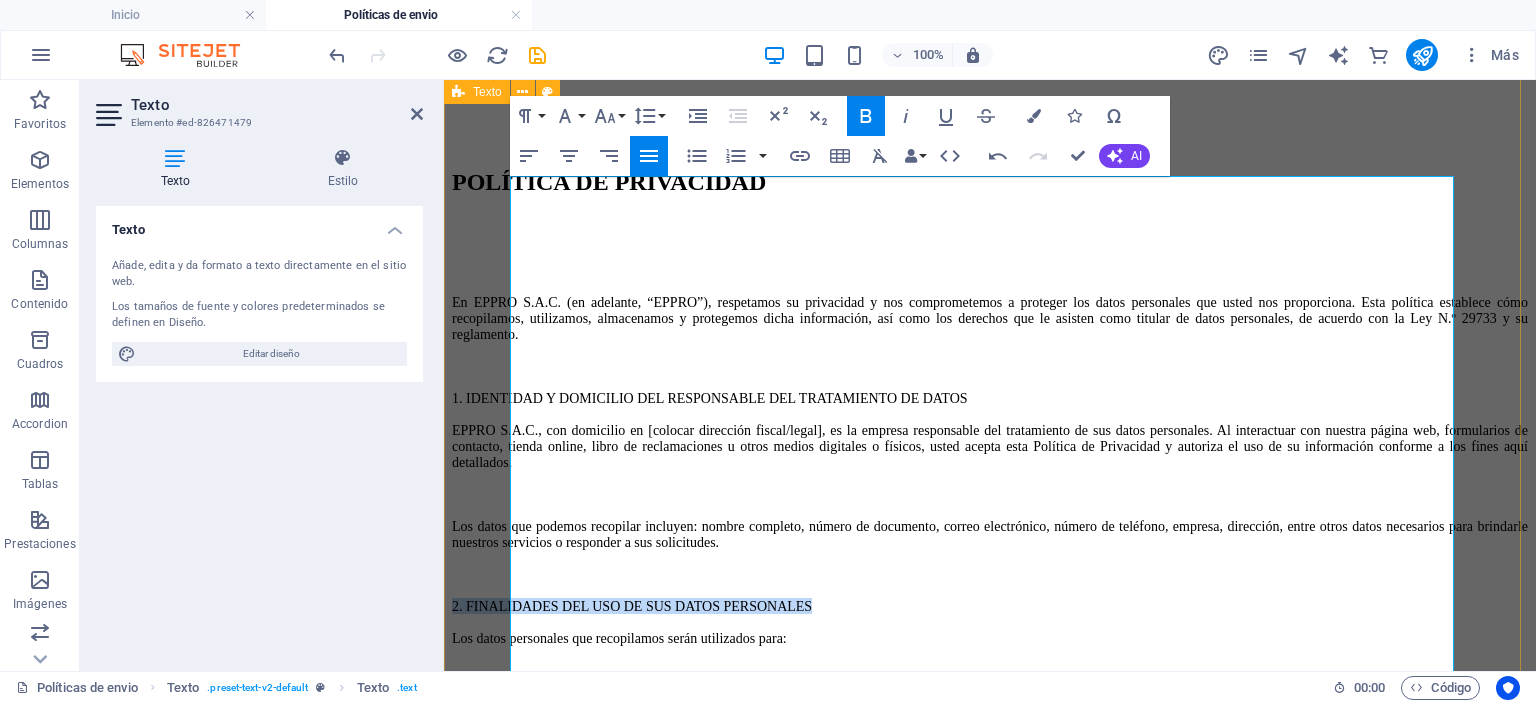drag, startPoint x: 918, startPoint y: 407, endPoint x: 467, endPoint y: 409, distance: 451.00443 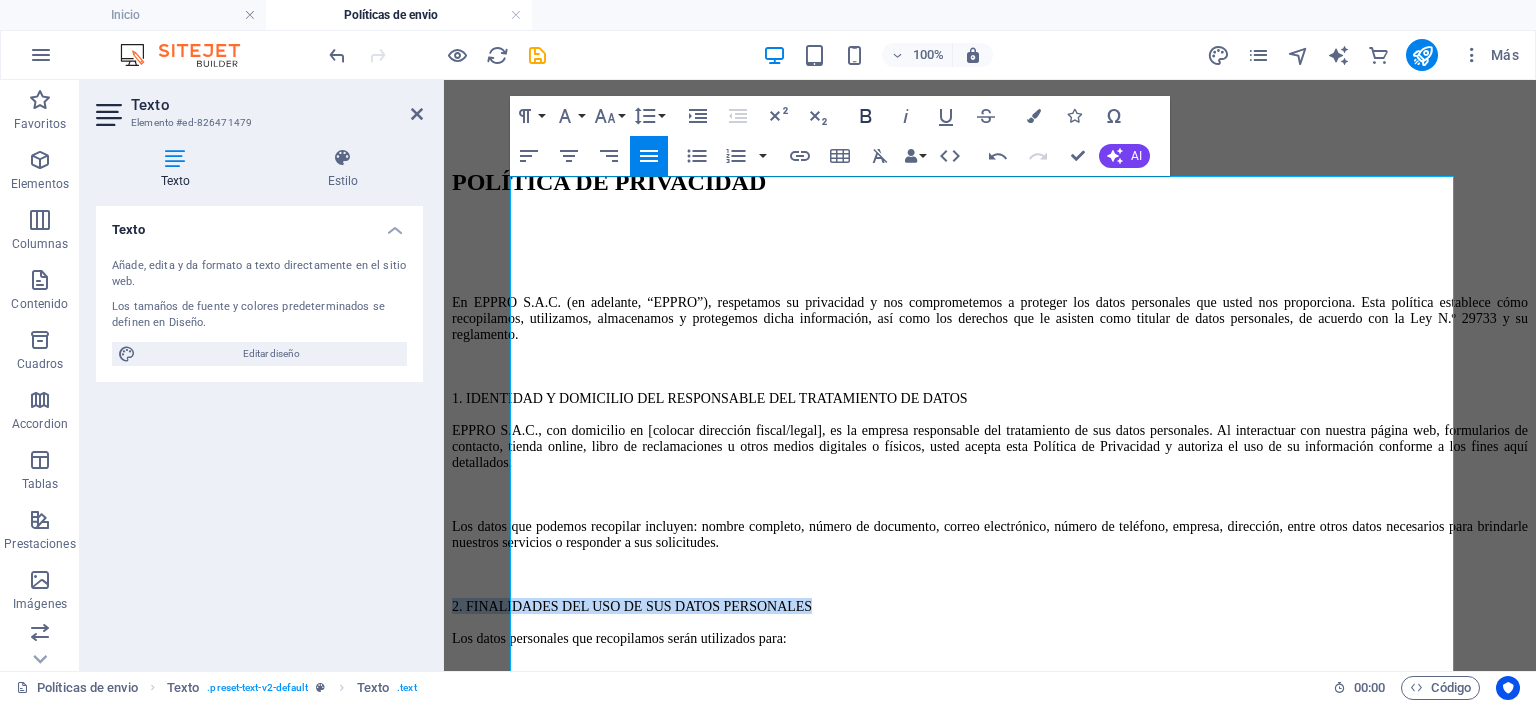 click 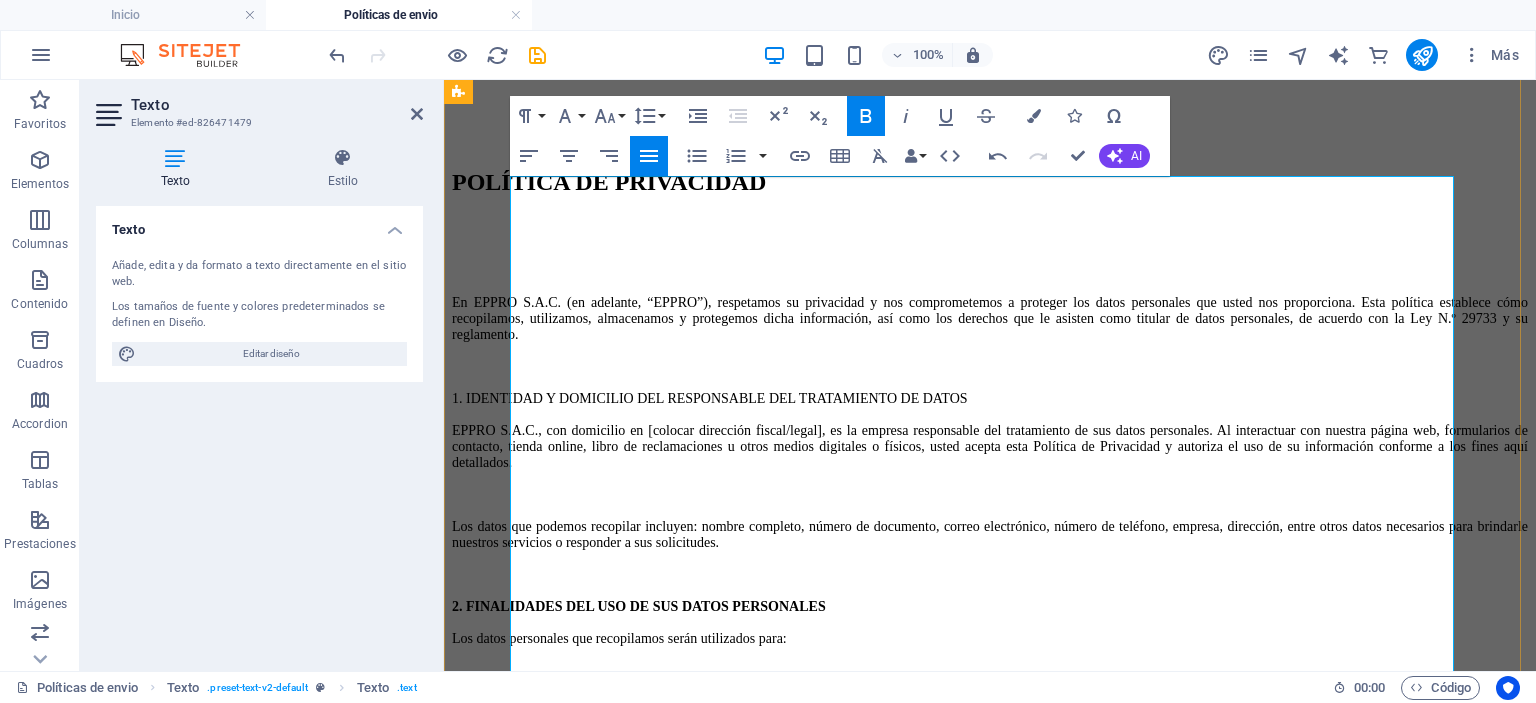 scroll, scrollTop: 506, scrollLeft: 0, axis: vertical 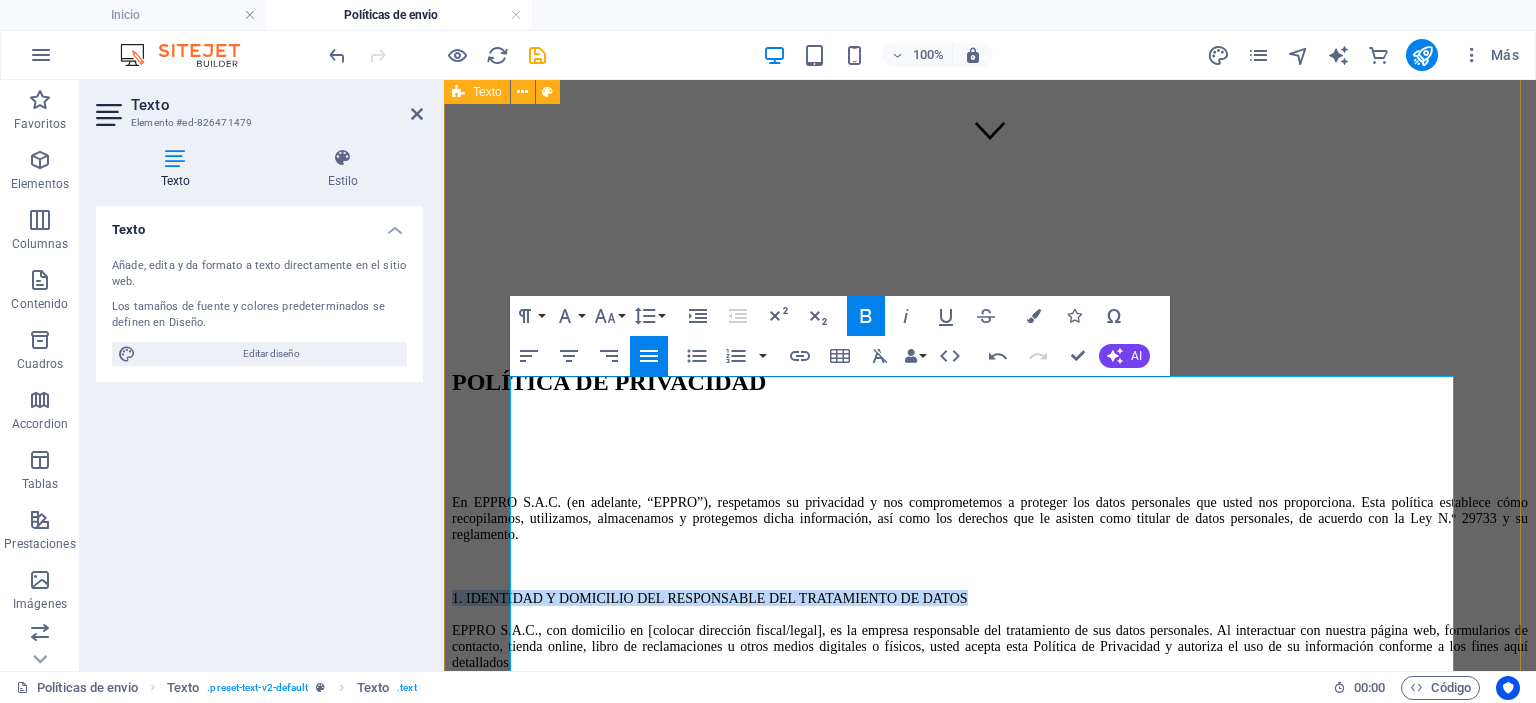 drag, startPoint x: 1007, startPoint y: 473, endPoint x: 503, endPoint y: 471, distance: 504.00397 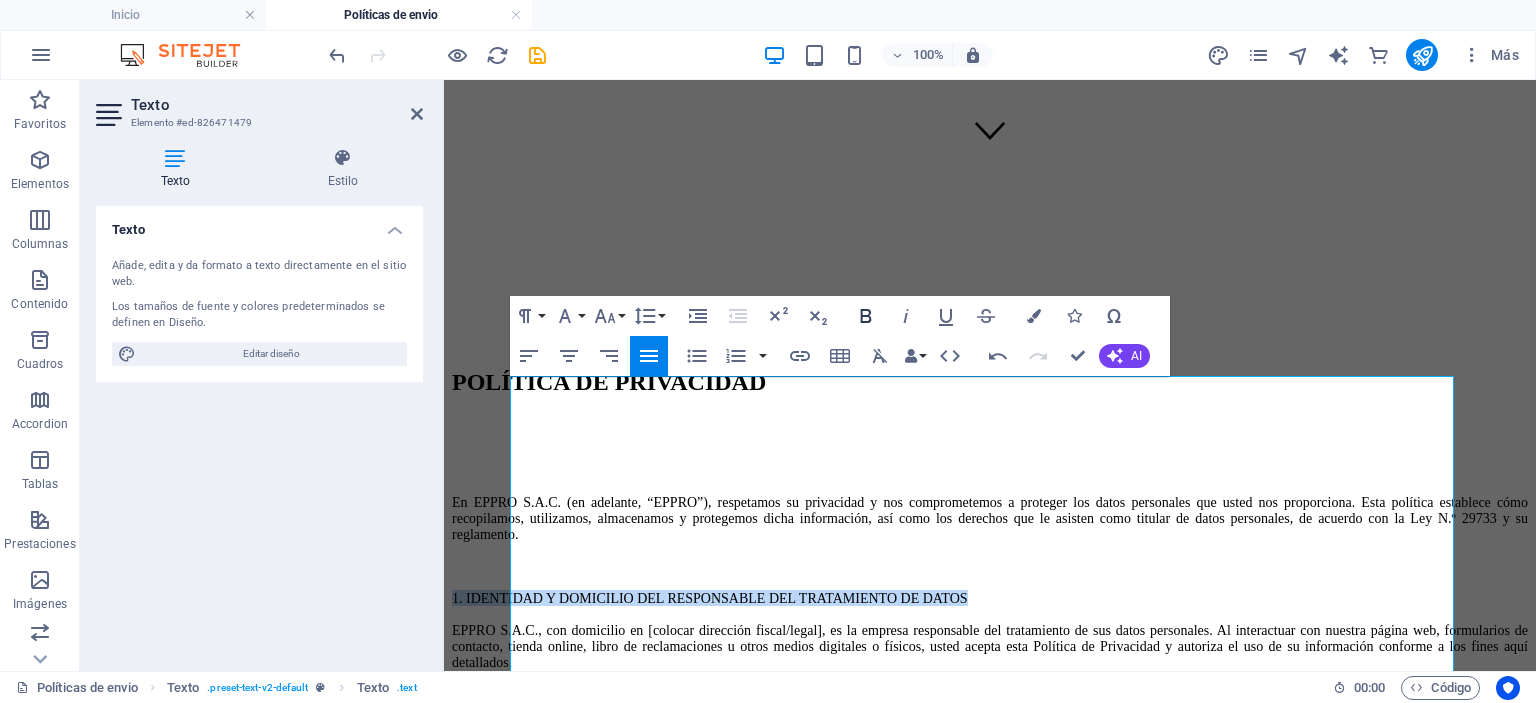 click 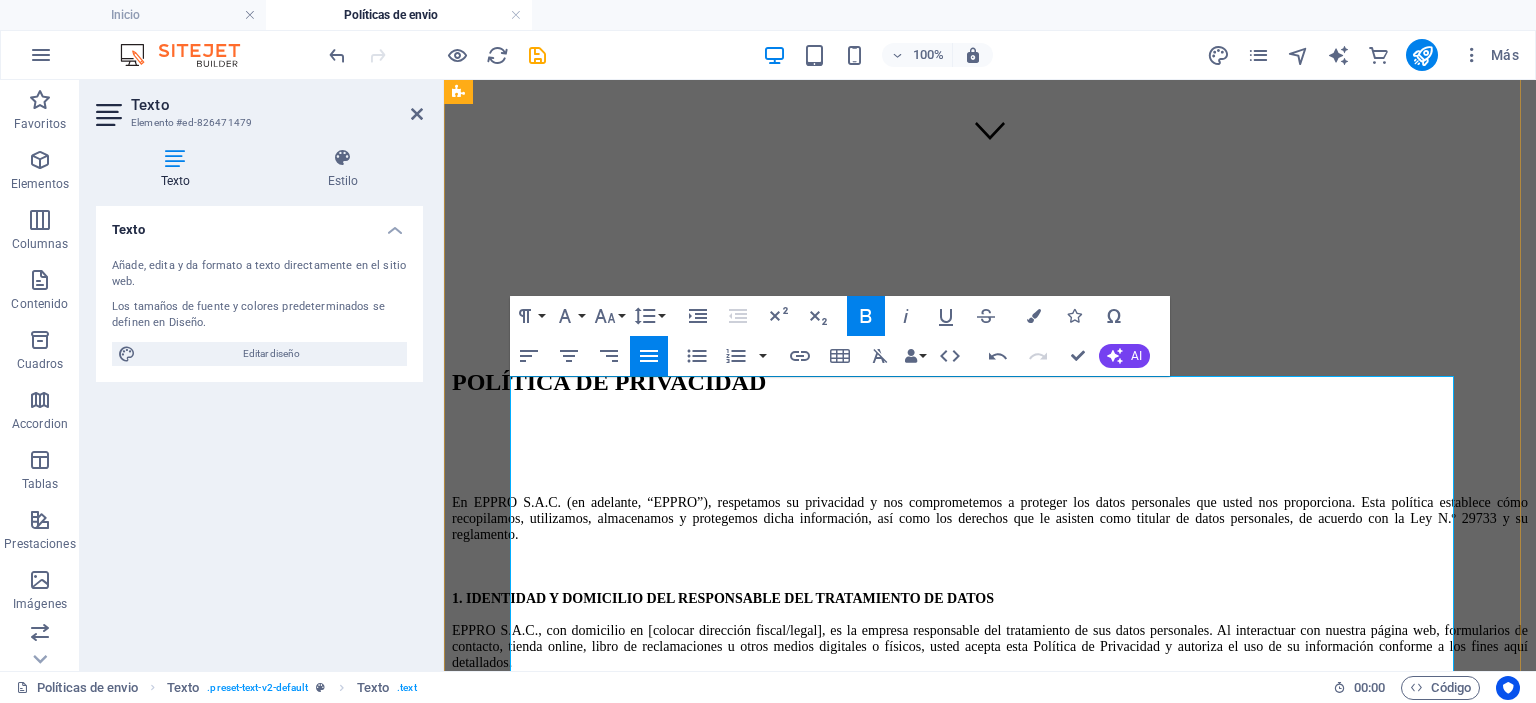 click at bounding box center [990, 566] 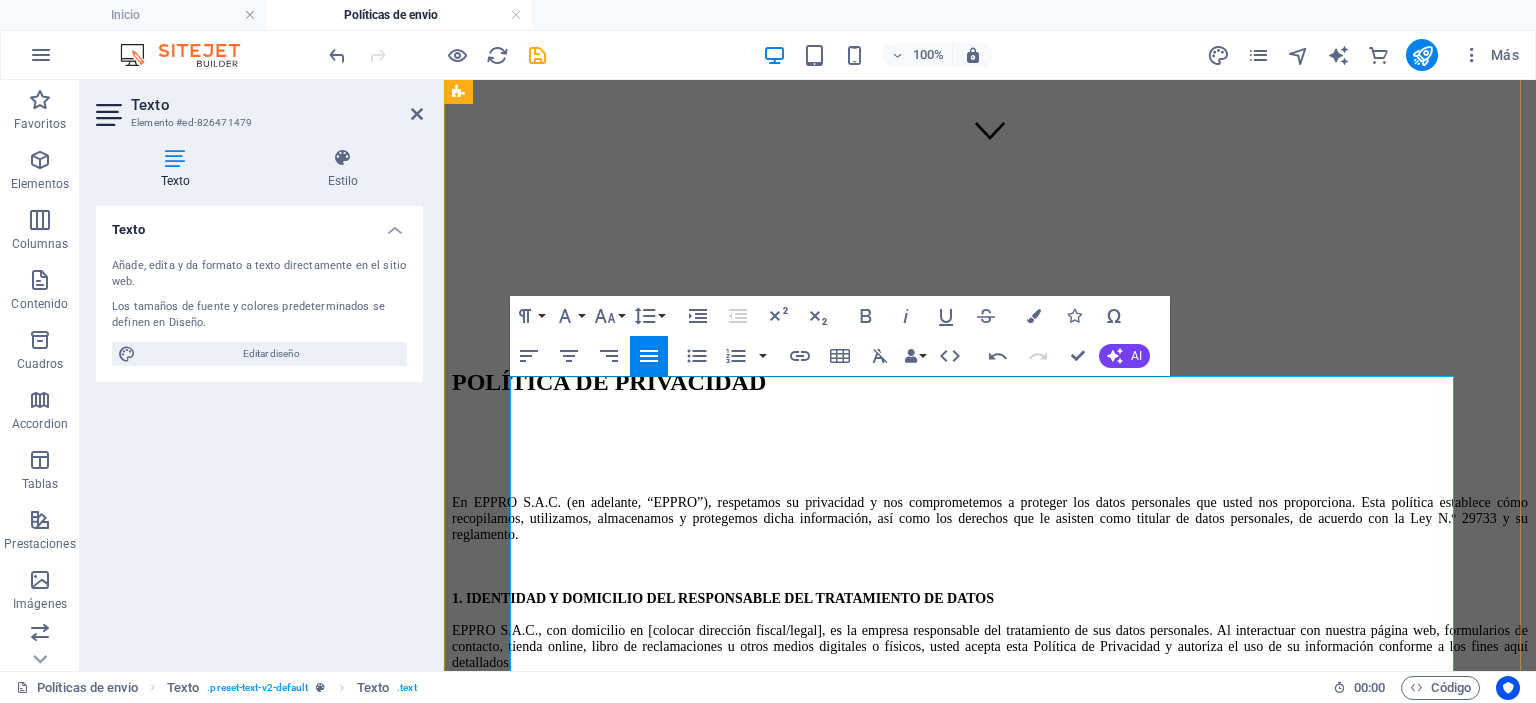 scroll, scrollTop: 906, scrollLeft: 0, axis: vertical 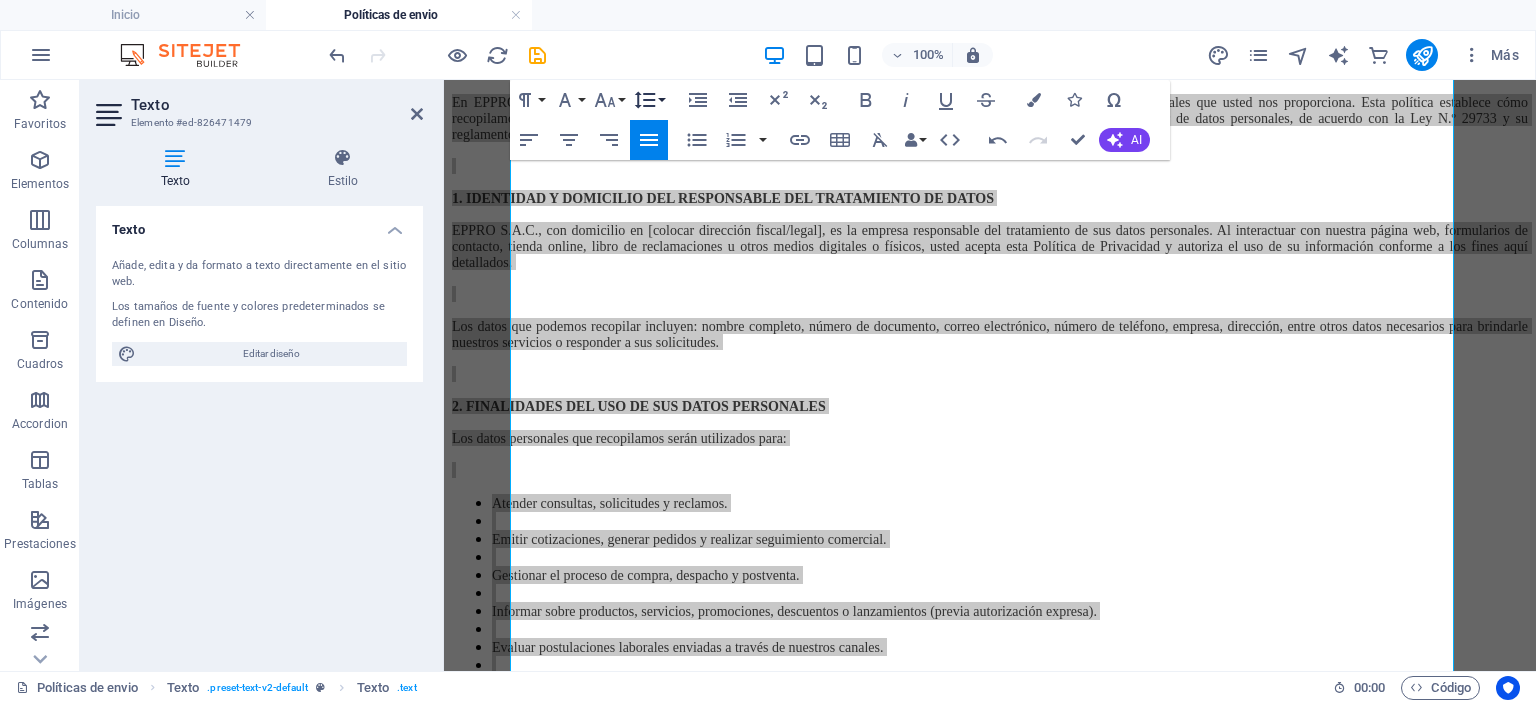 click on "Line Height" at bounding box center [649, 100] 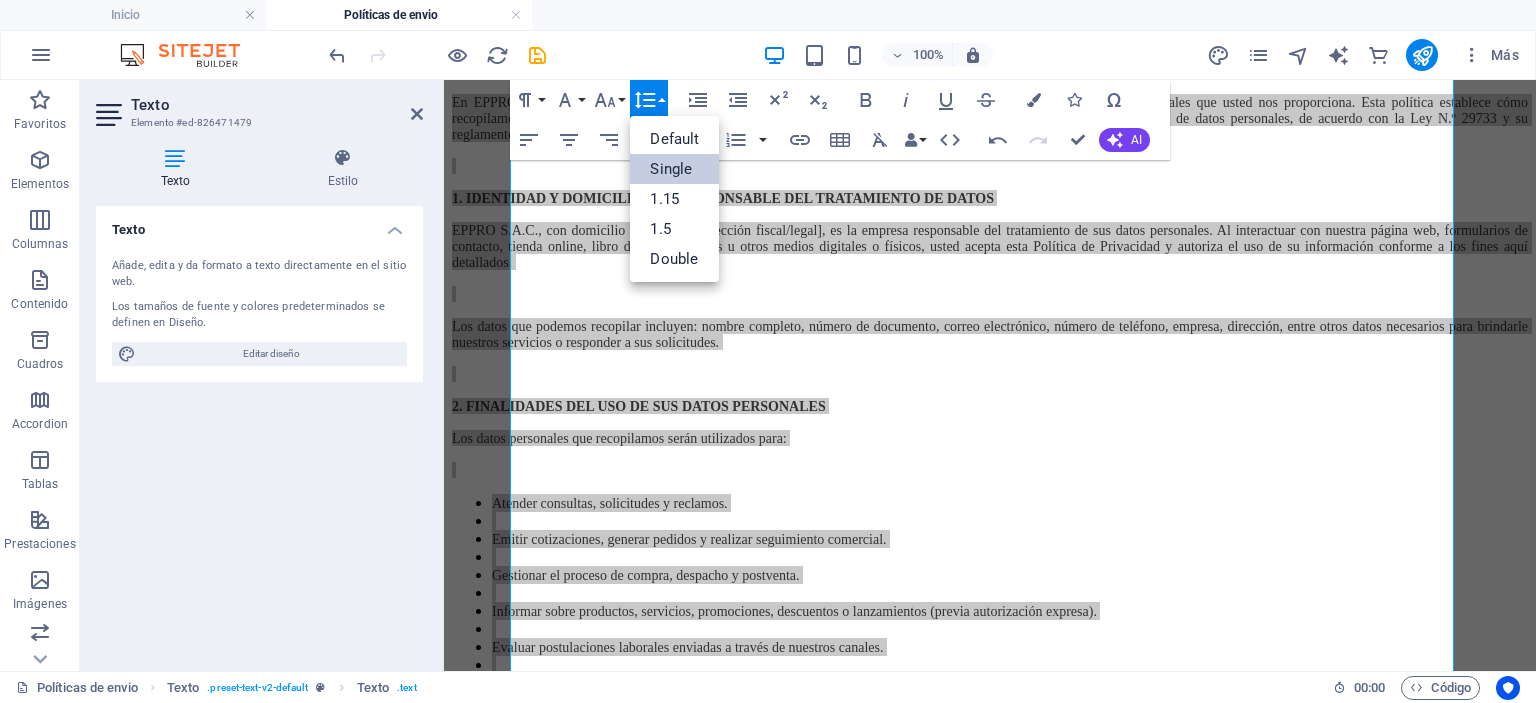 scroll, scrollTop: 0, scrollLeft: 0, axis: both 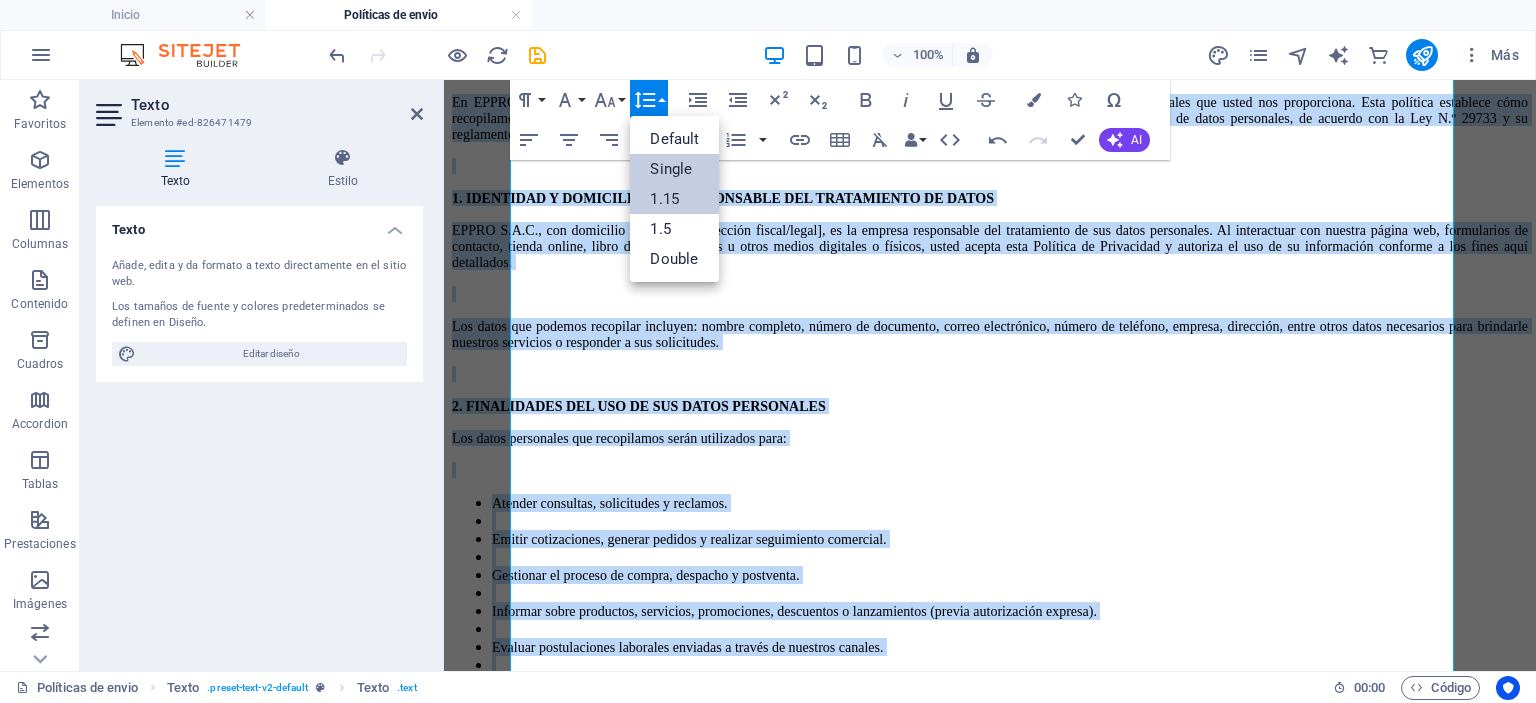 click on "1.15" at bounding box center (674, 199) 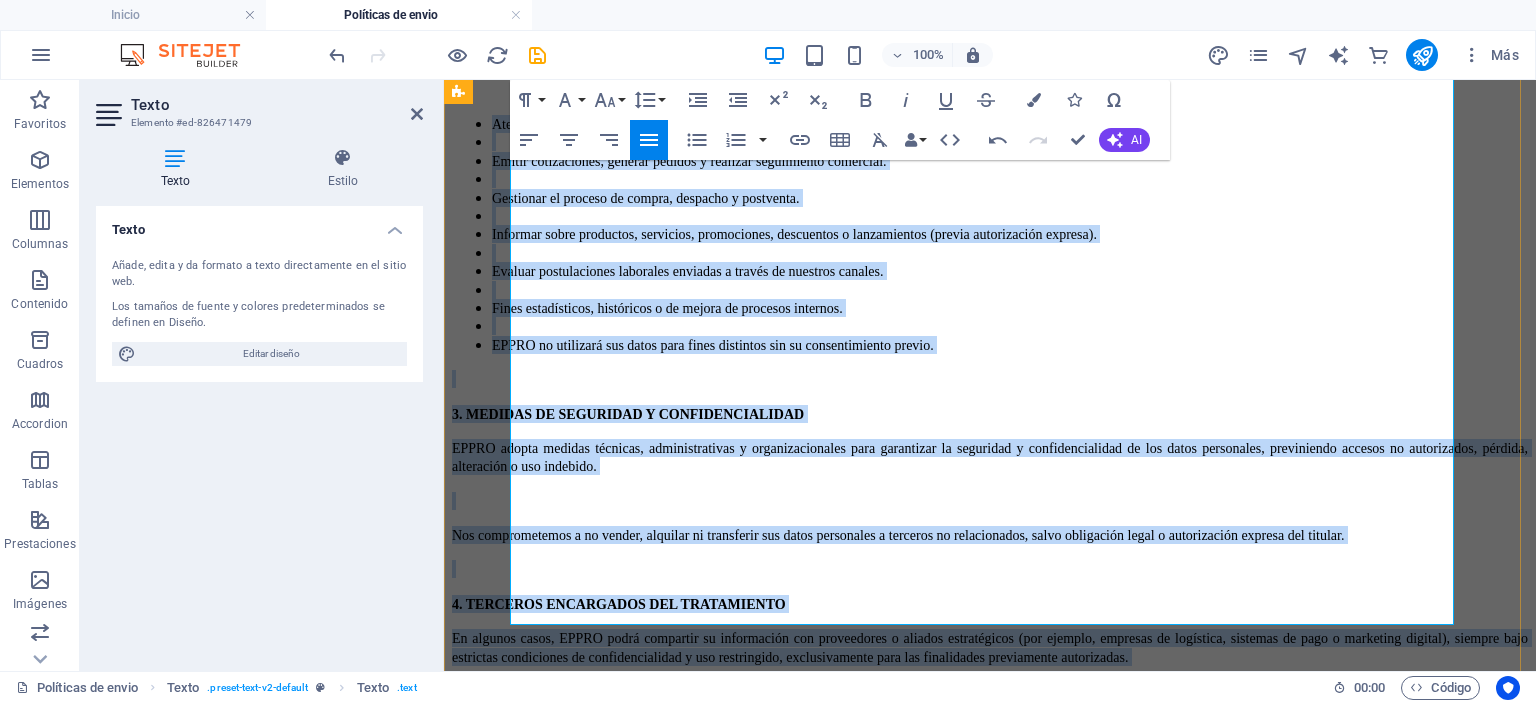 scroll, scrollTop: 1306, scrollLeft: 0, axis: vertical 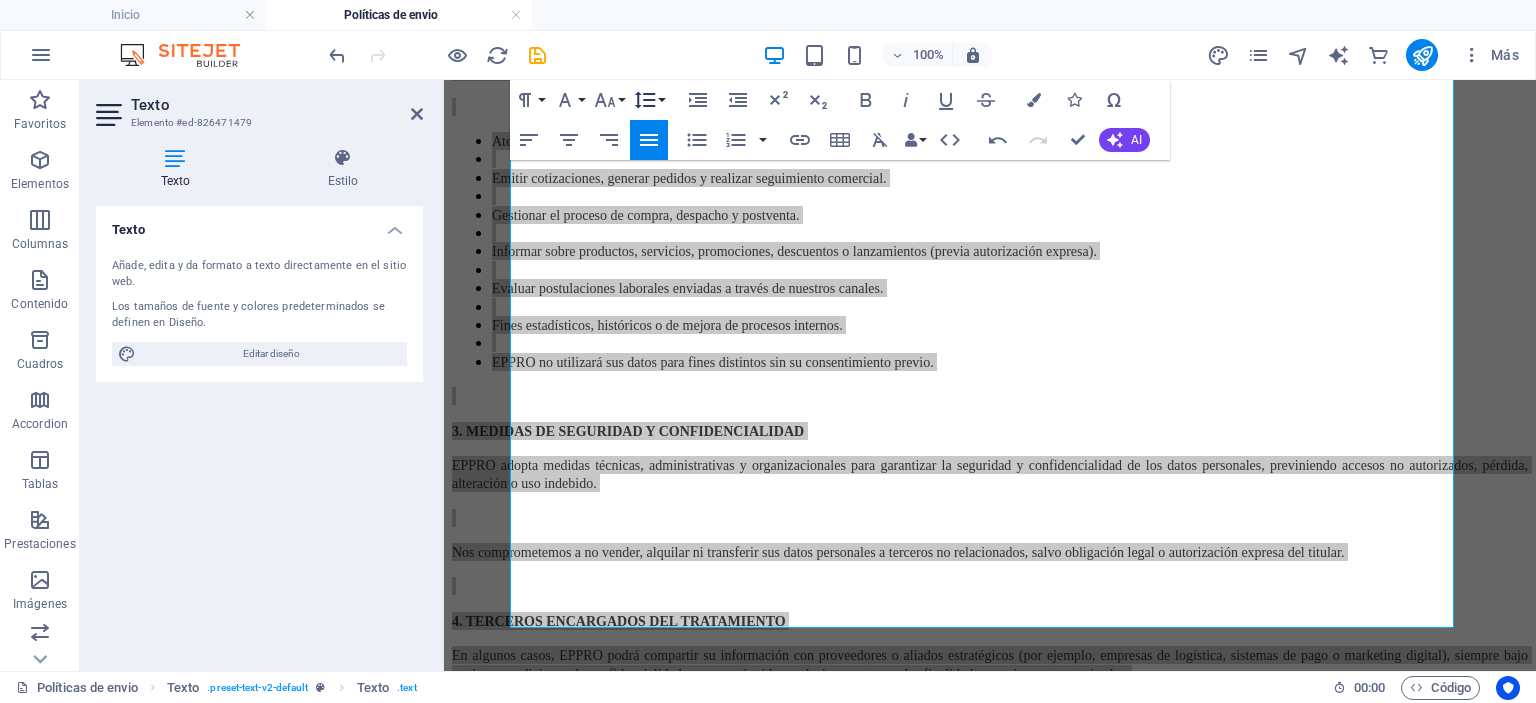 click on "Line Height" at bounding box center [649, 100] 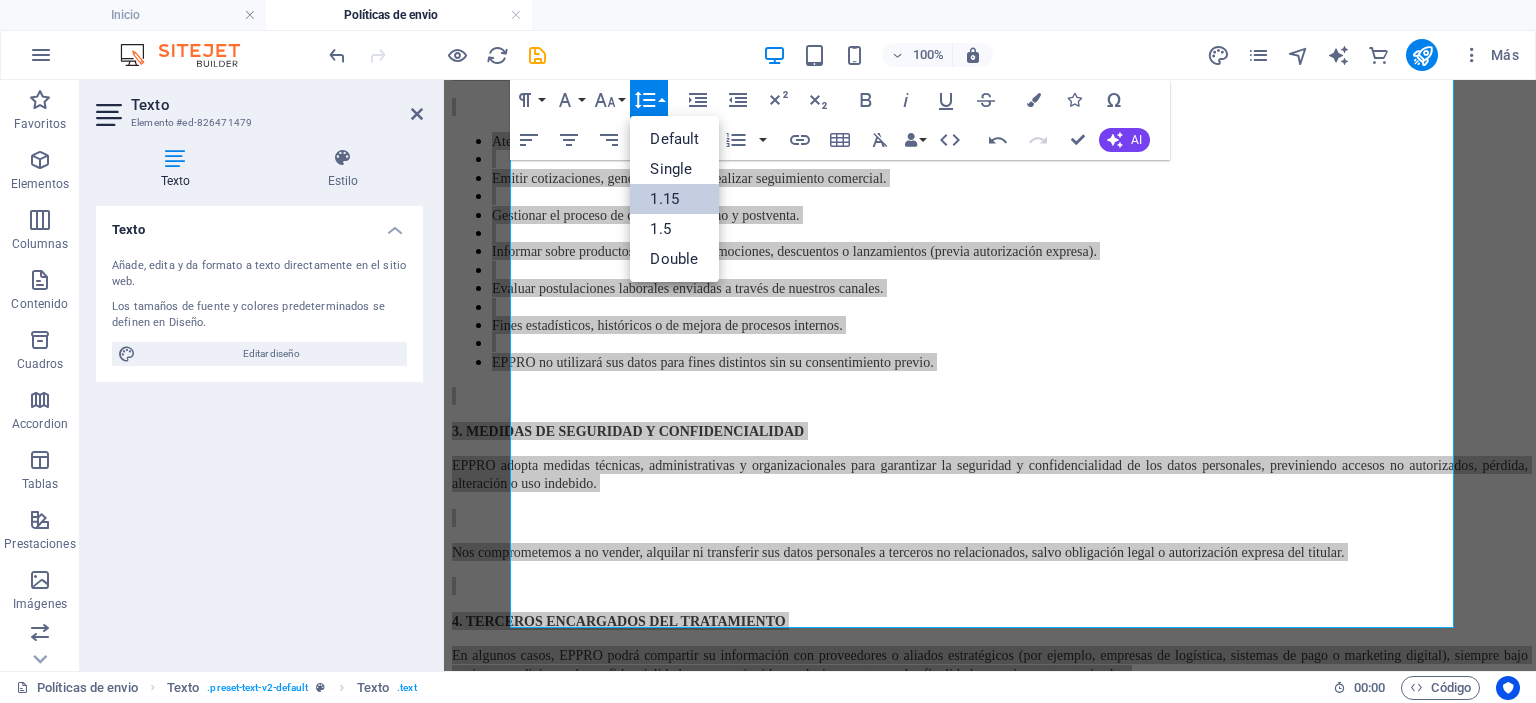scroll, scrollTop: 0, scrollLeft: 0, axis: both 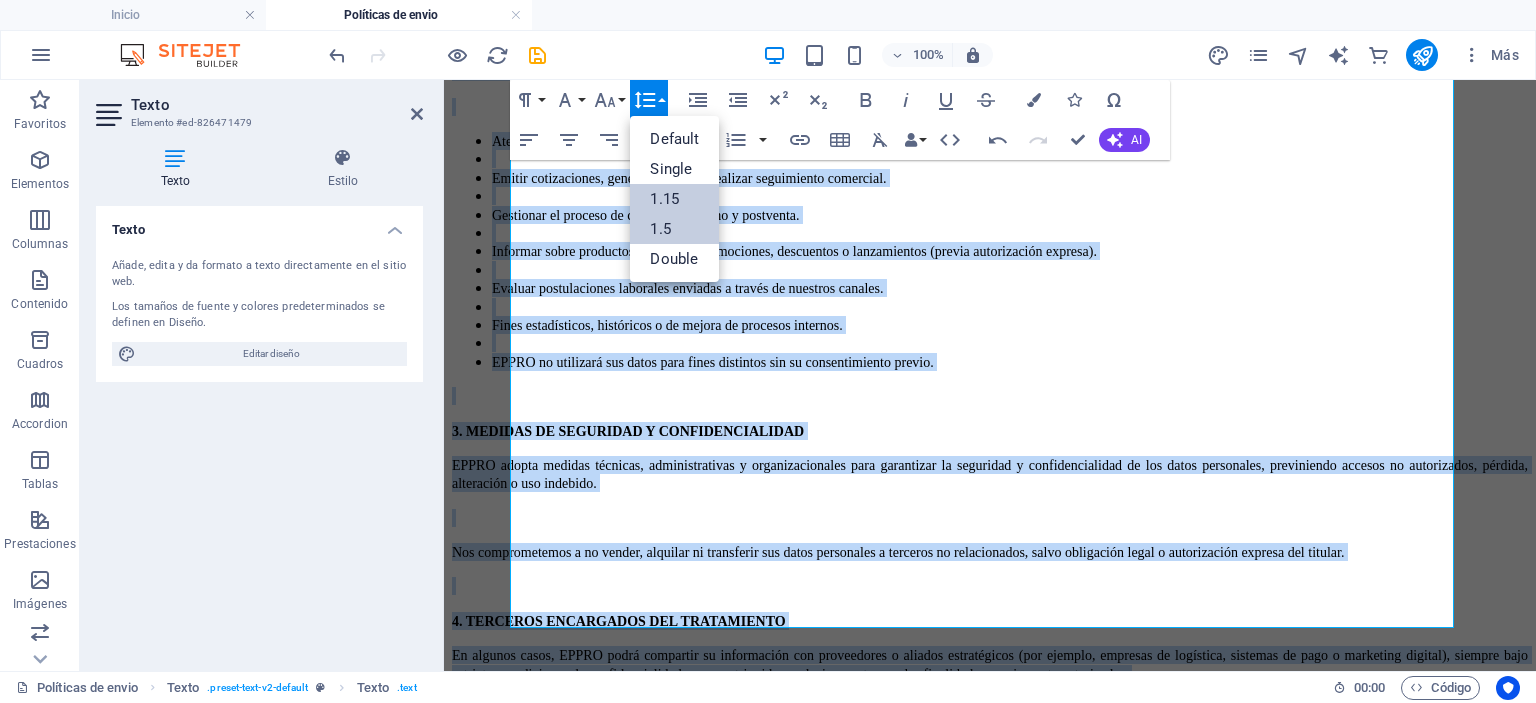click on "1.5" at bounding box center [674, 229] 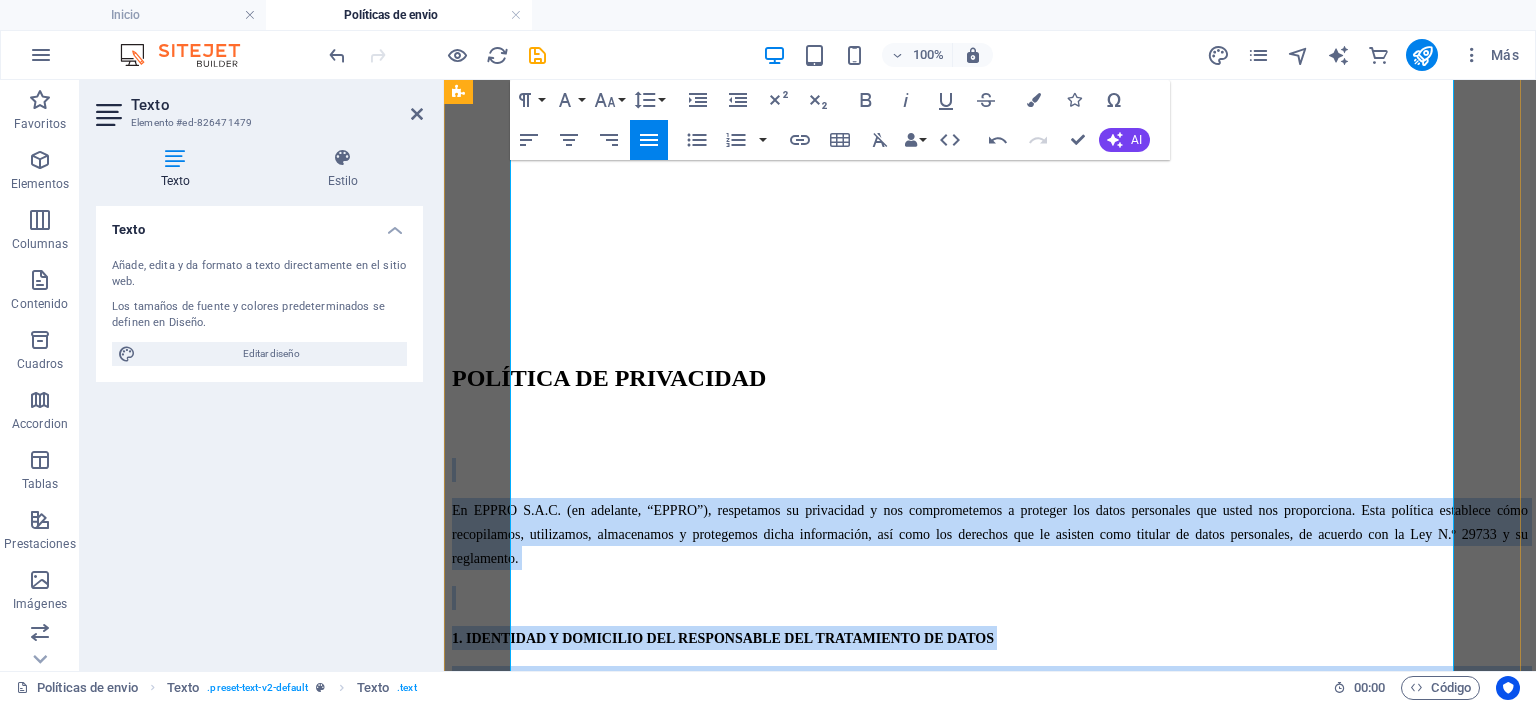 scroll, scrollTop: 506, scrollLeft: 0, axis: vertical 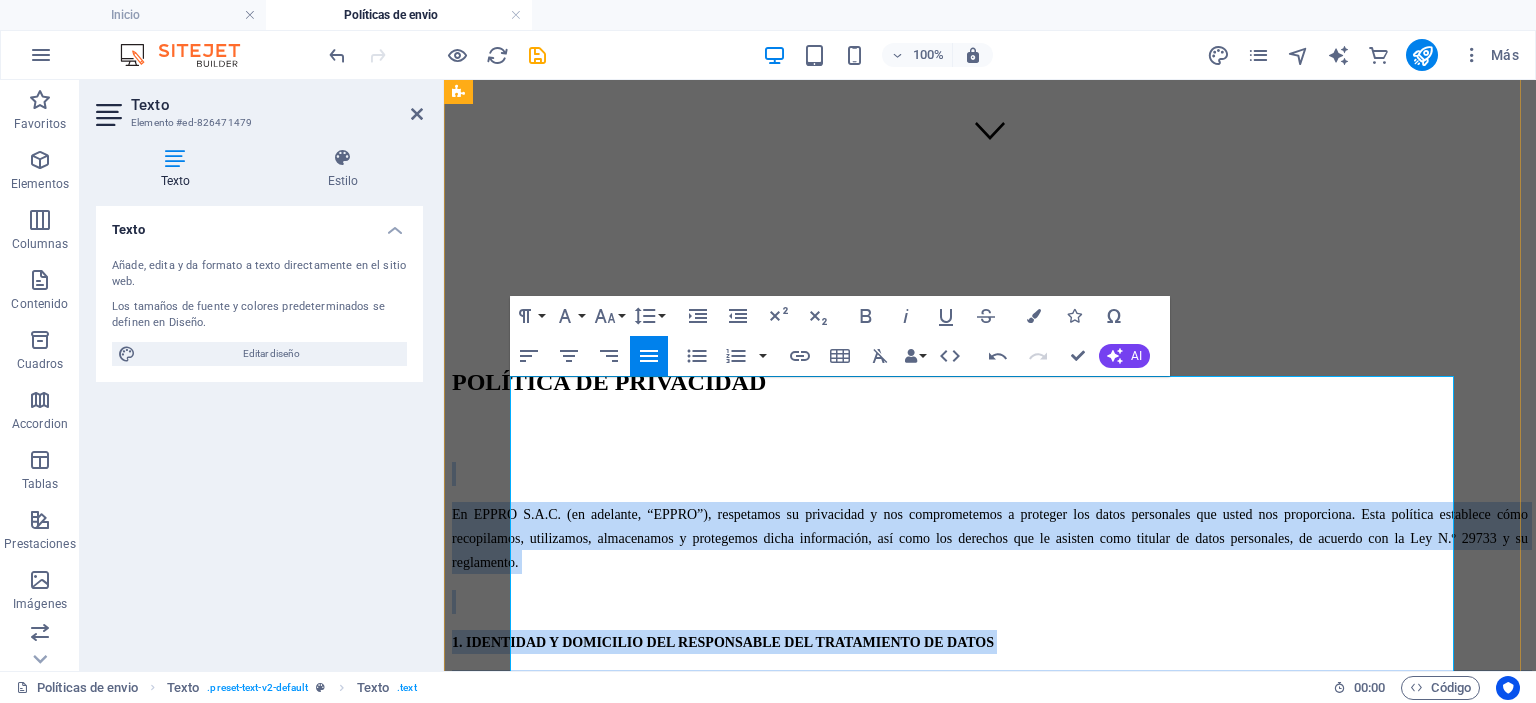 click on "En EPPRO S.A.C. (en adelante, “EPPRO”), respetamos su privacidad y nos comprometemos a proteger los datos personales que usted nos proporciona. Esta política establece cómo recopilamos, utilizamos, almacenamos y protegemos dicha información, así como los derechos que le asisten como titular de datos personales, de acuerdo con la Ley N.º 29733 y su reglamento." at bounding box center (990, 538) 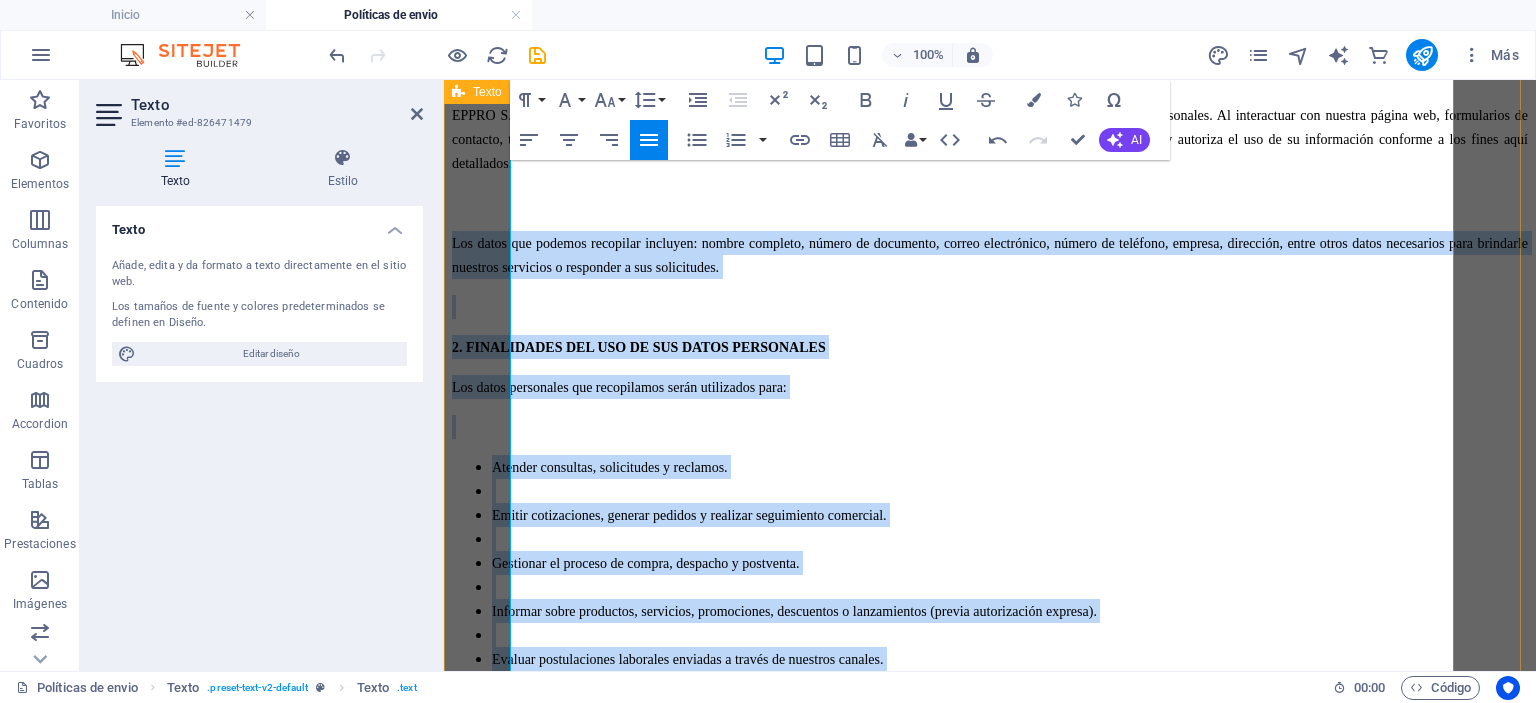 scroll, scrollTop: 1060, scrollLeft: 0, axis: vertical 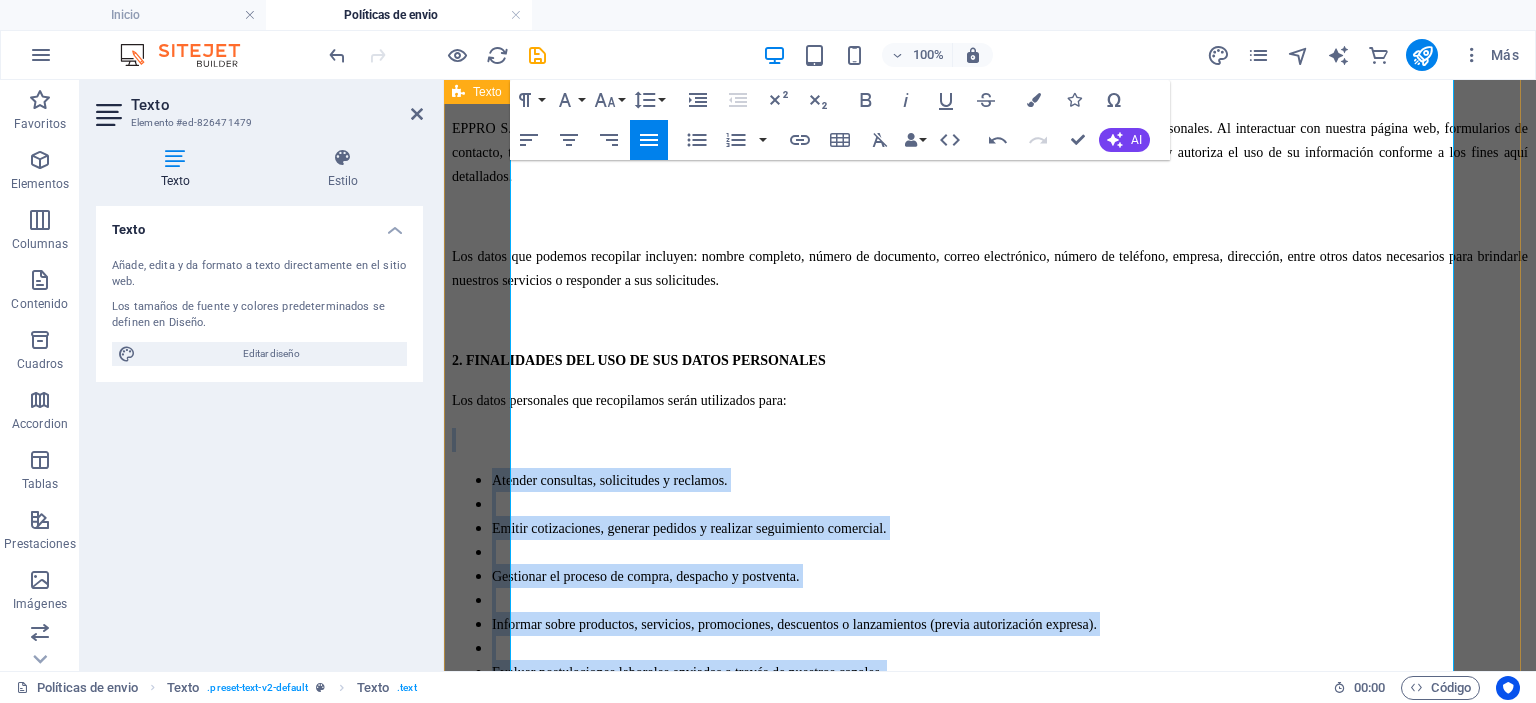 drag, startPoint x: 1060, startPoint y: 522, endPoint x: 505, endPoint y: 231, distance: 626.6626 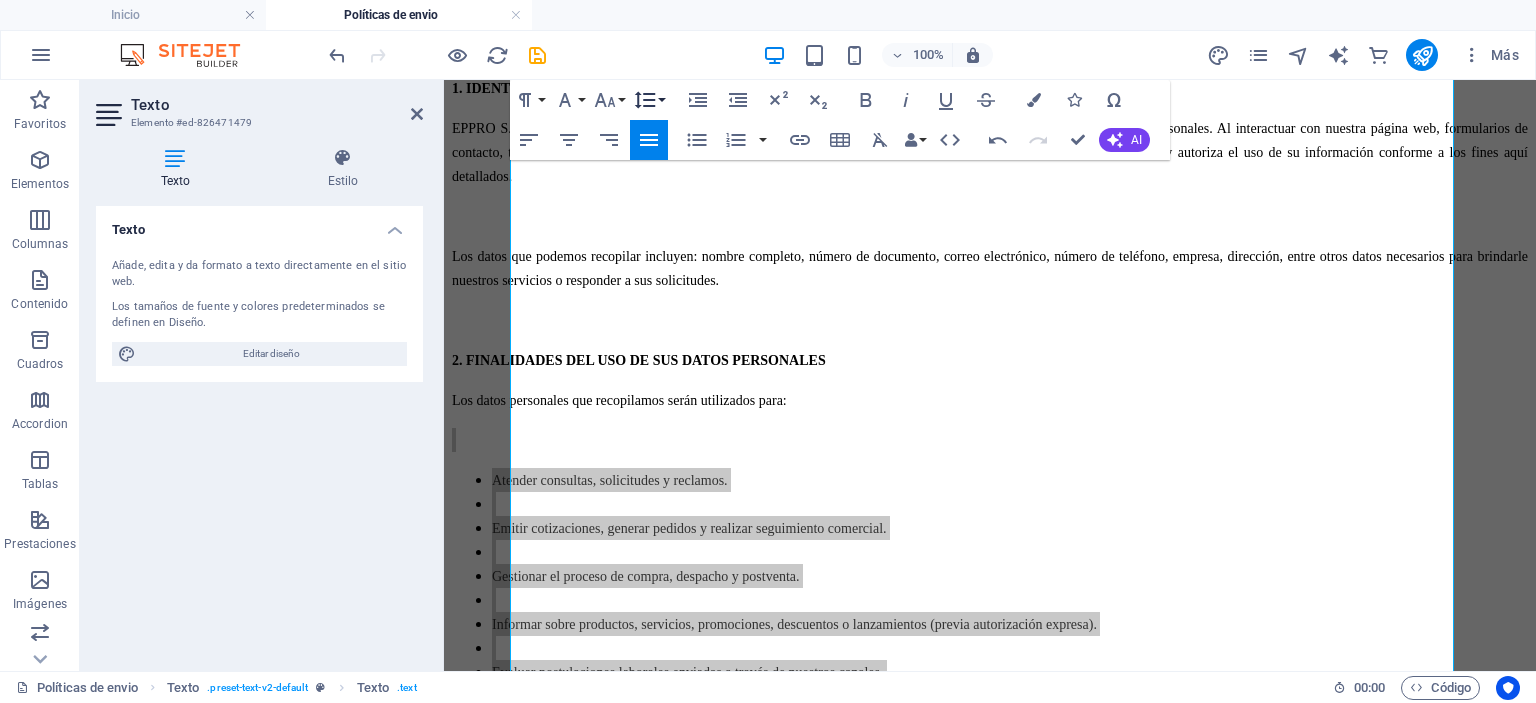click on "Line Height" at bounding box center (649, 100) 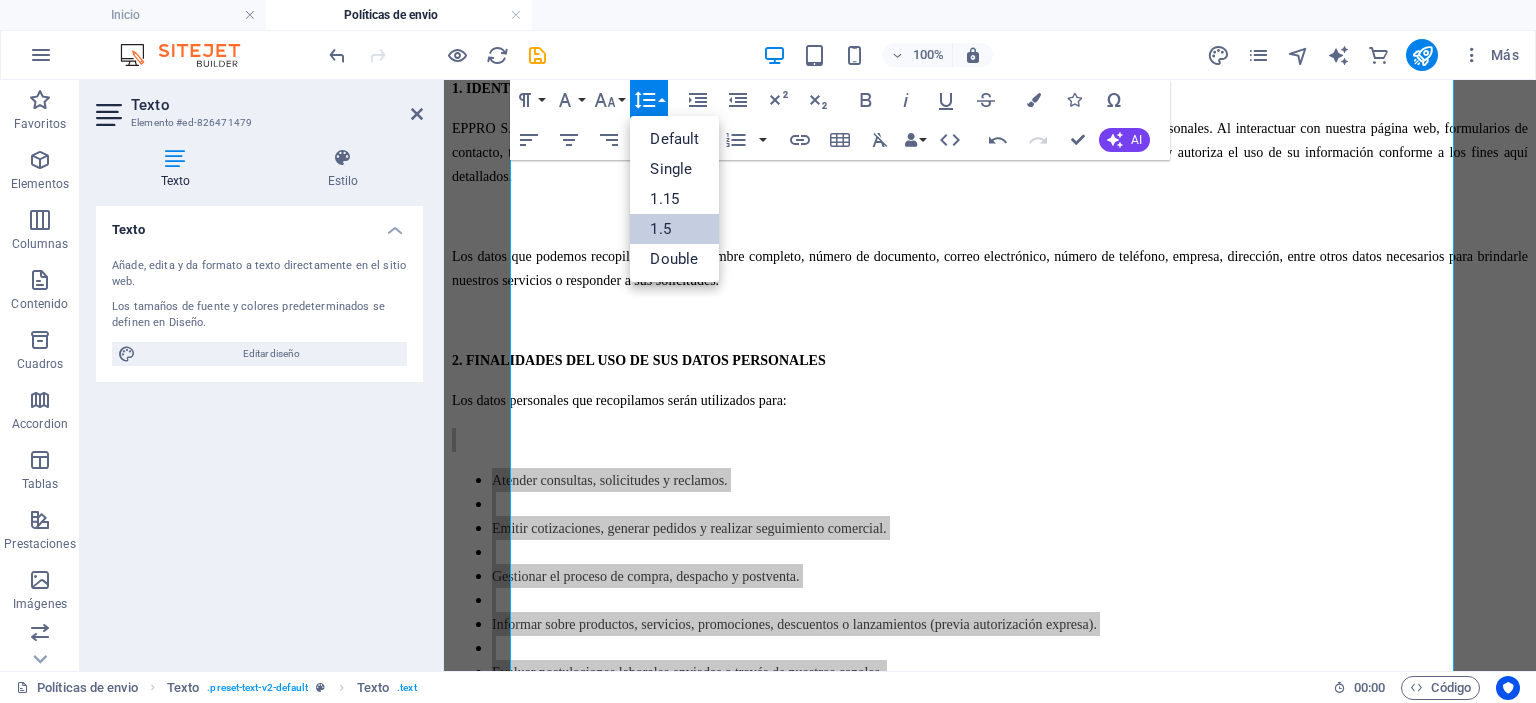 scroll, scrollTop: 0, scrollLeft: 0, axis: both 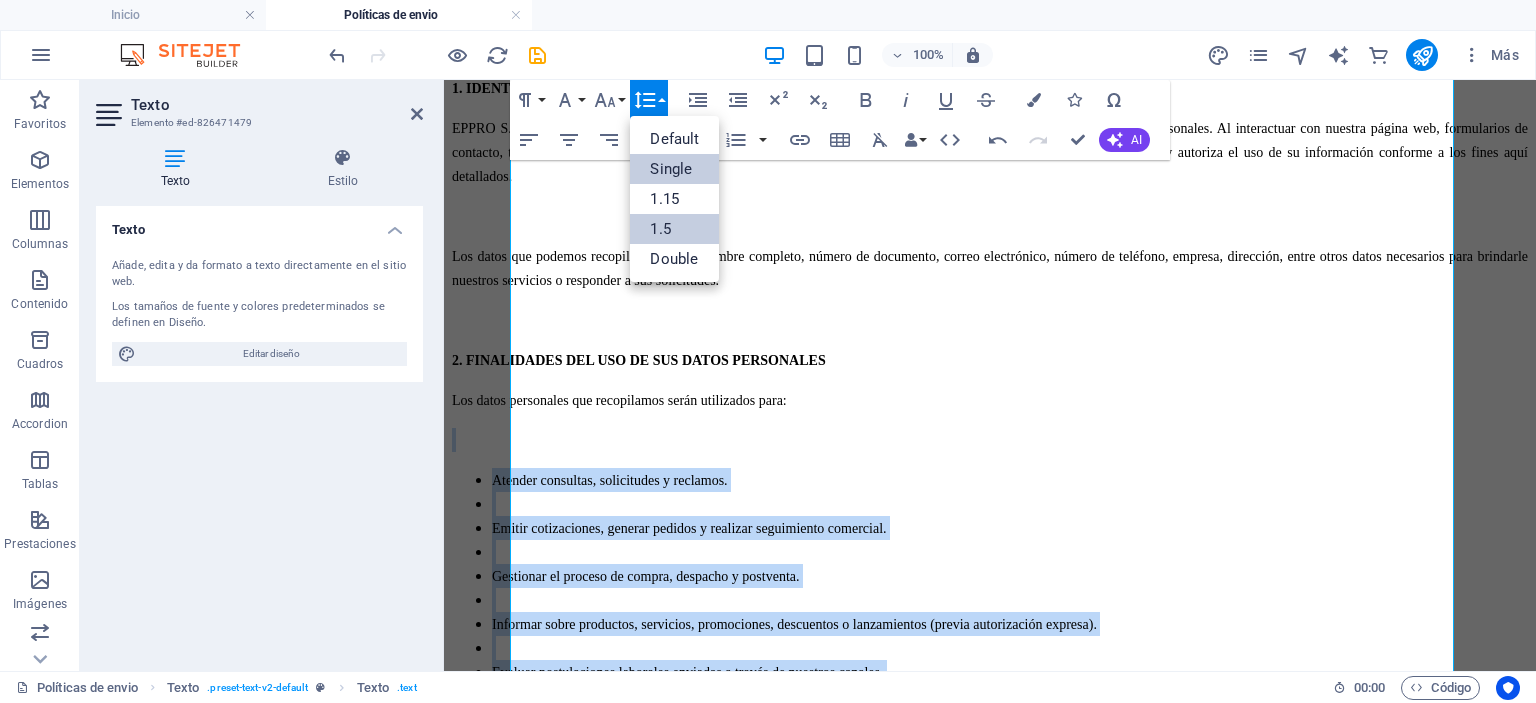 click on "Single" at bounding box center [674, 169] 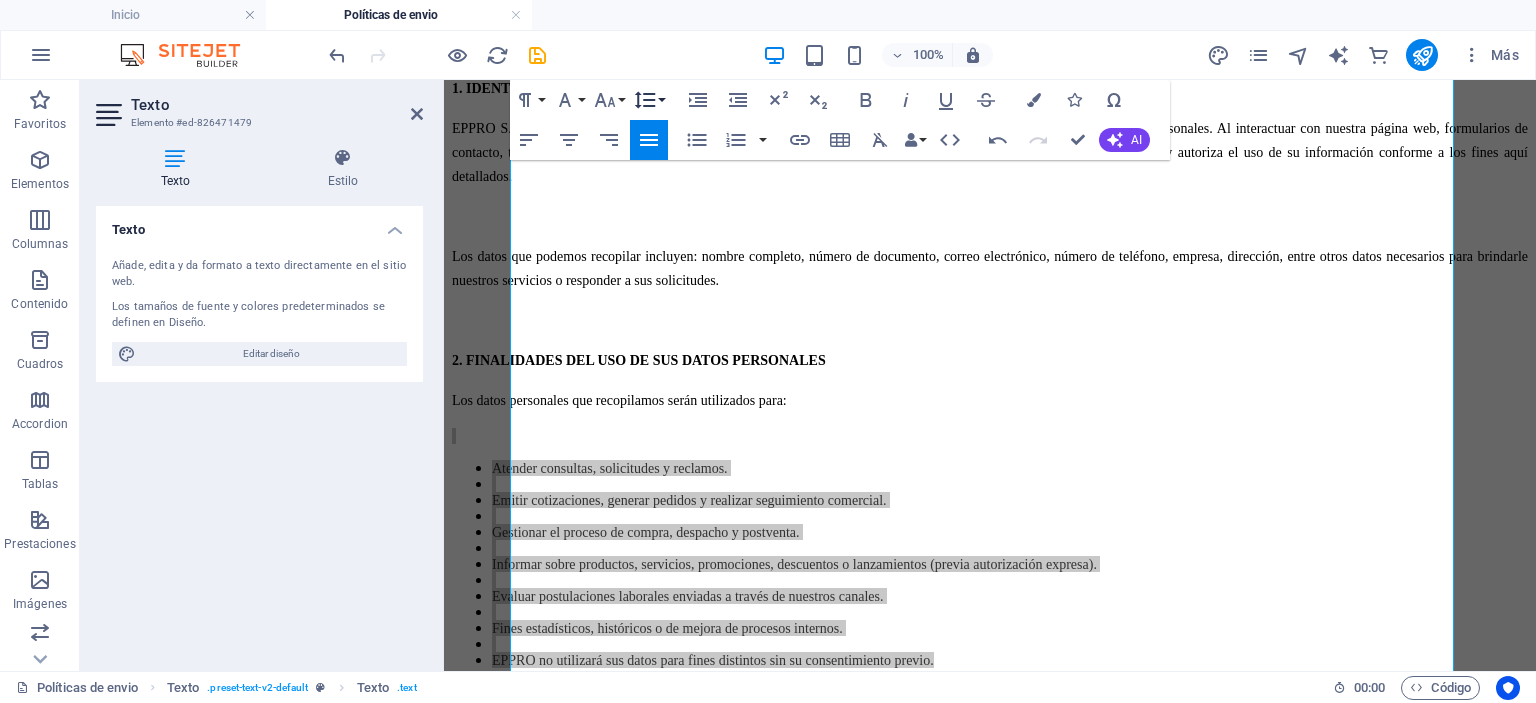 click on "Line Height" at bounding box center (649, 100) 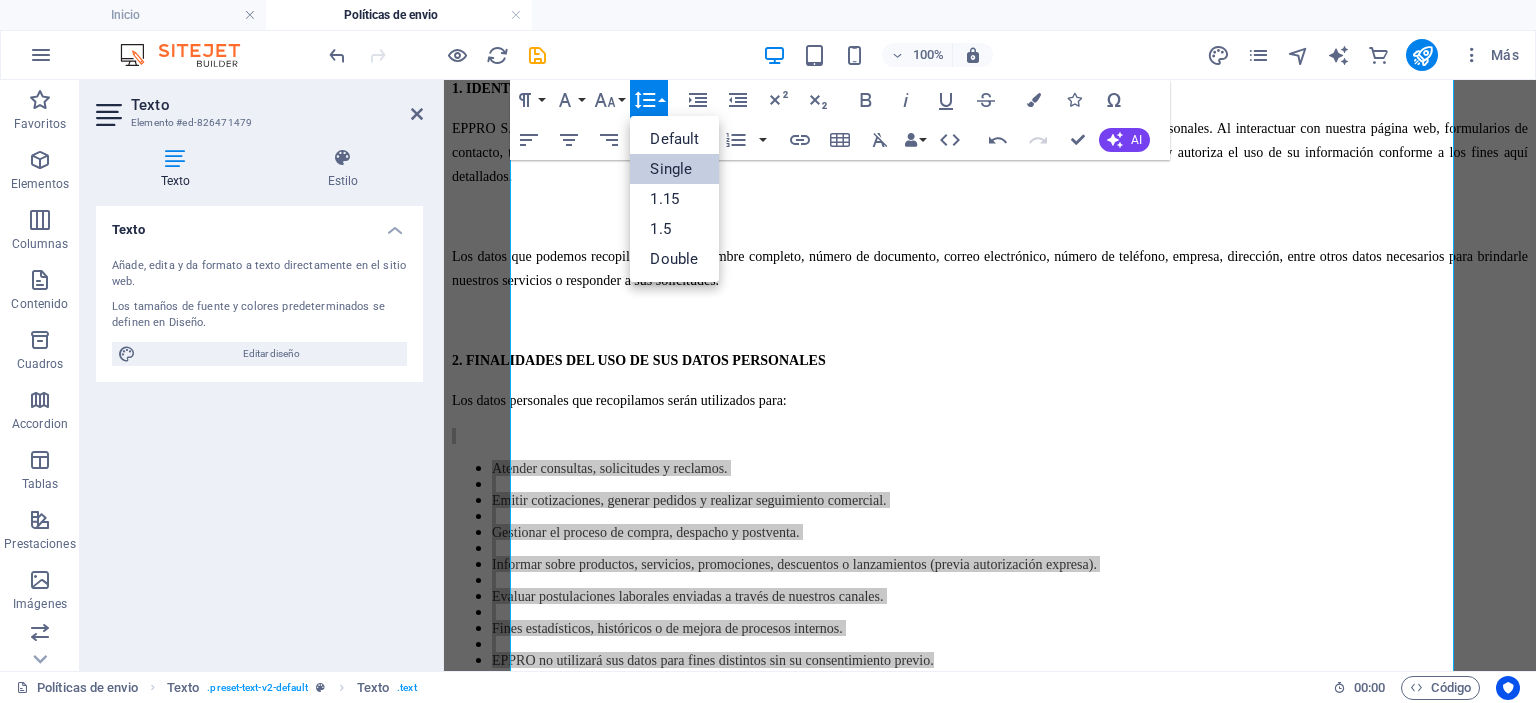 scroll, scrollTop: 0, scrollLeft: 0, axis: both 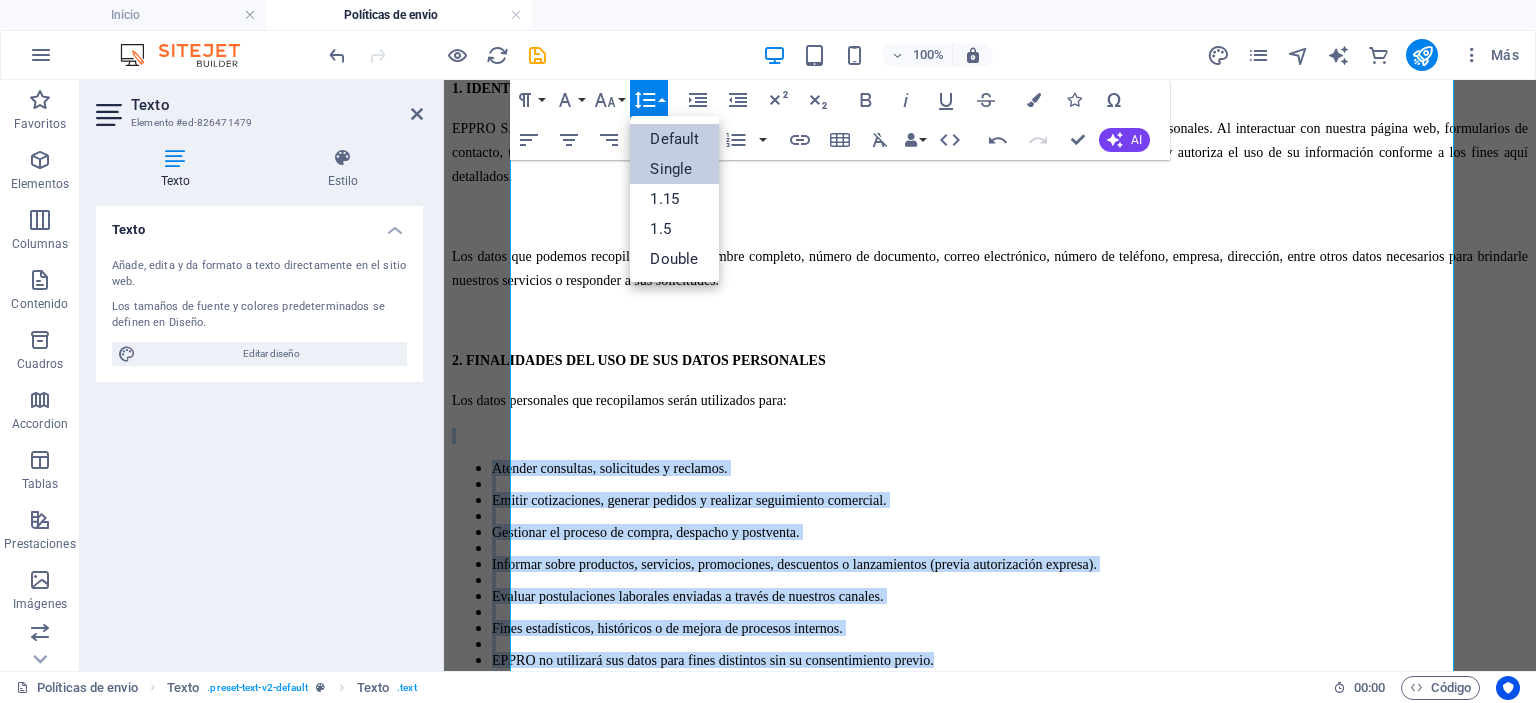 click on "Default" at bounding box center (674, 139) 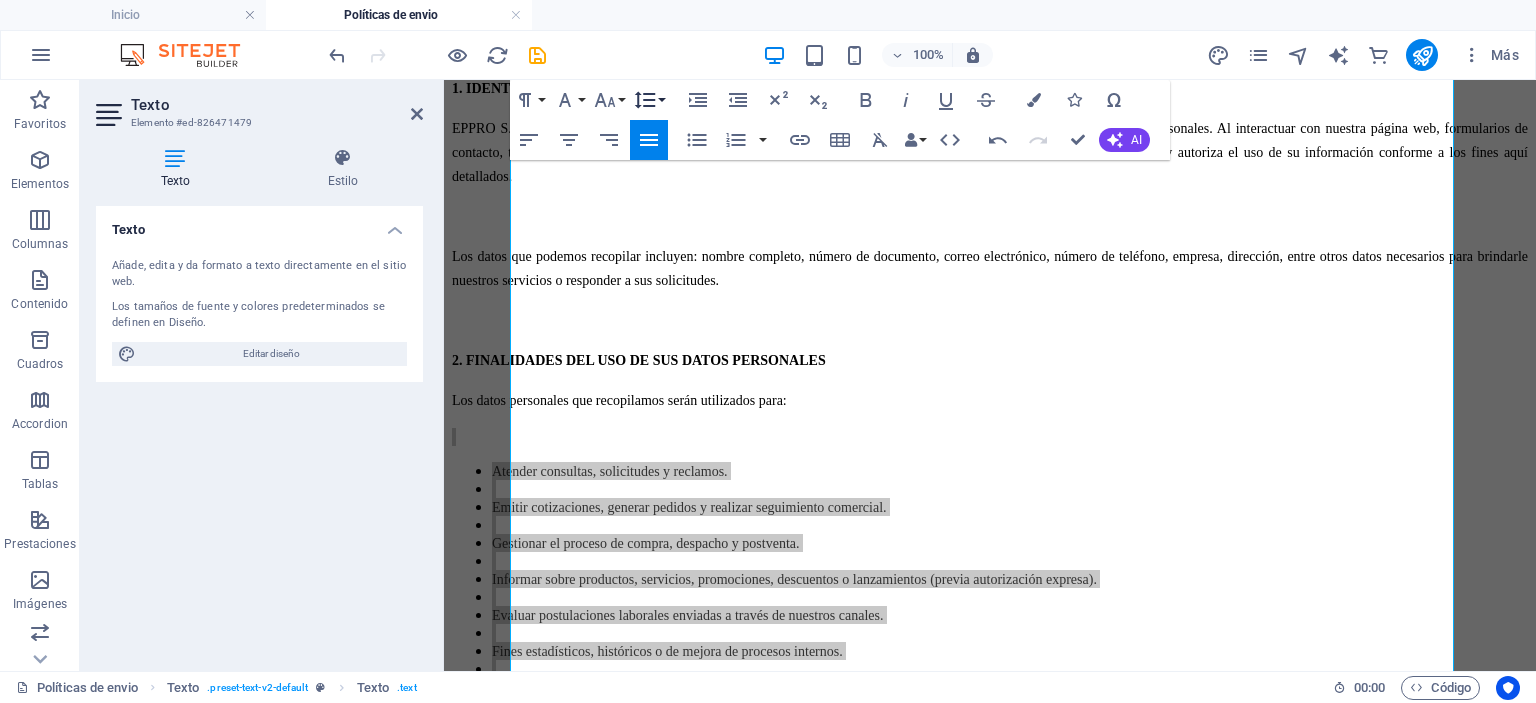 click on "Line Height" at bounding box center [649, 100] 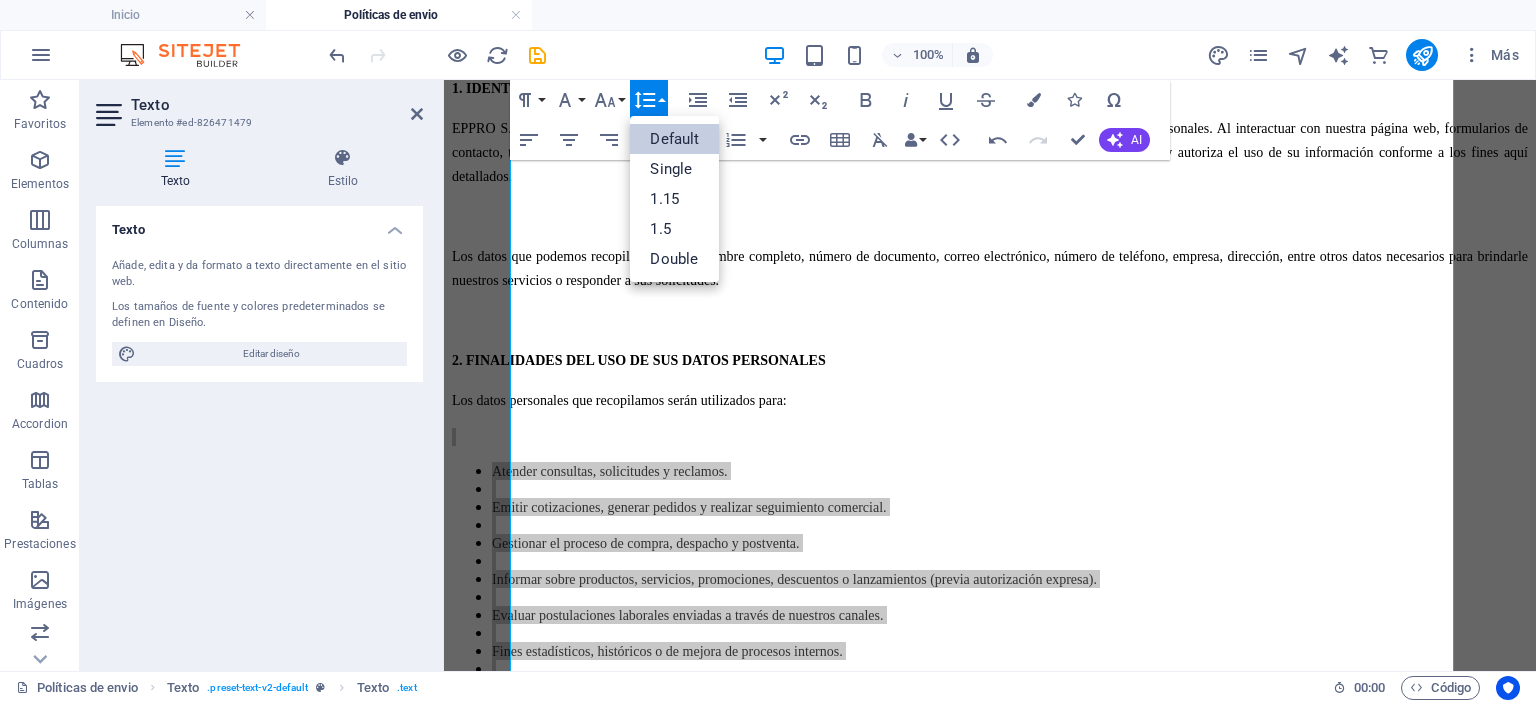 scroll, scrollTop: 0, scrollLeft: 0, axis: both 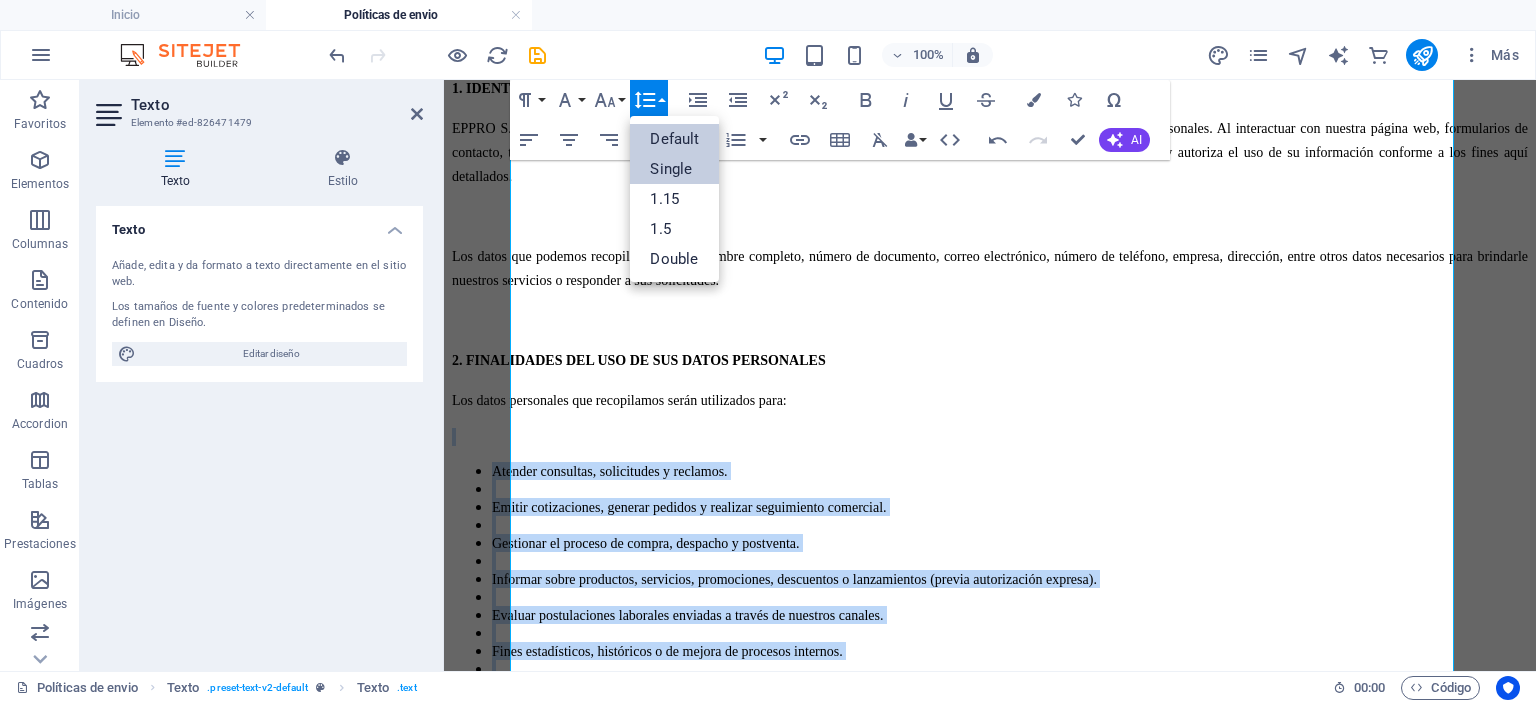 click on "Single" at bounding box center [674, 169] 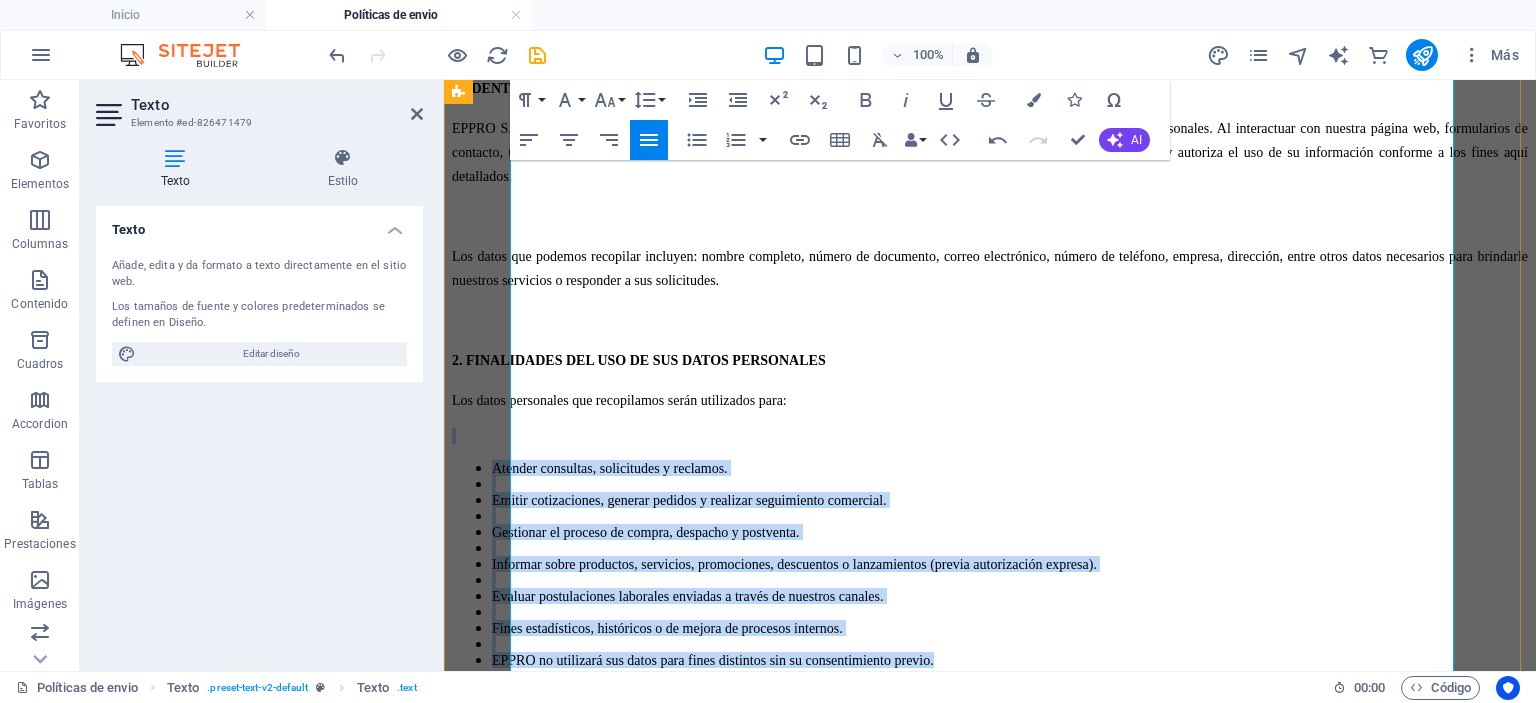 click on "Gestionar el proceso de compra, despacho y postventa." at bounding box center (1010, 532) 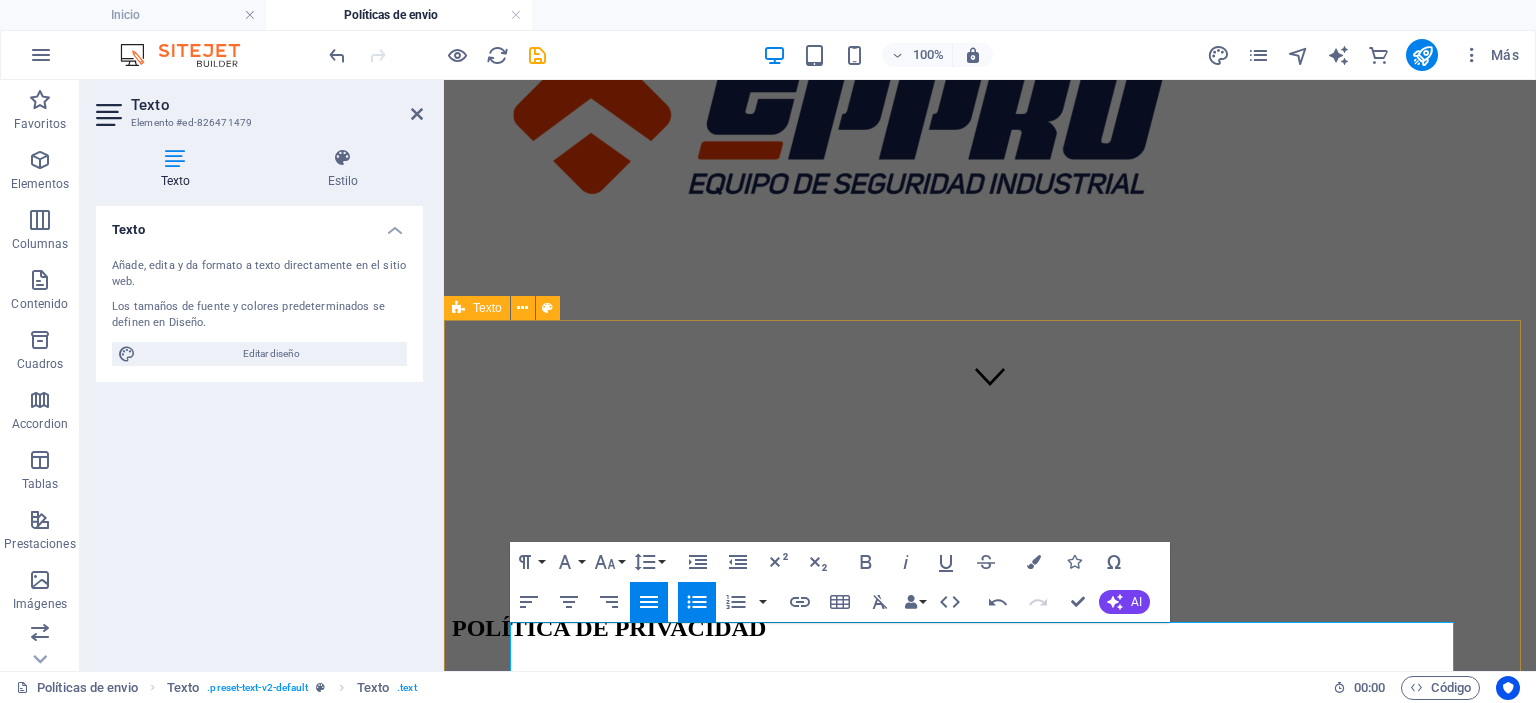 scroll, scrollTop: 660, scrollLeft: 0, axis: vertical 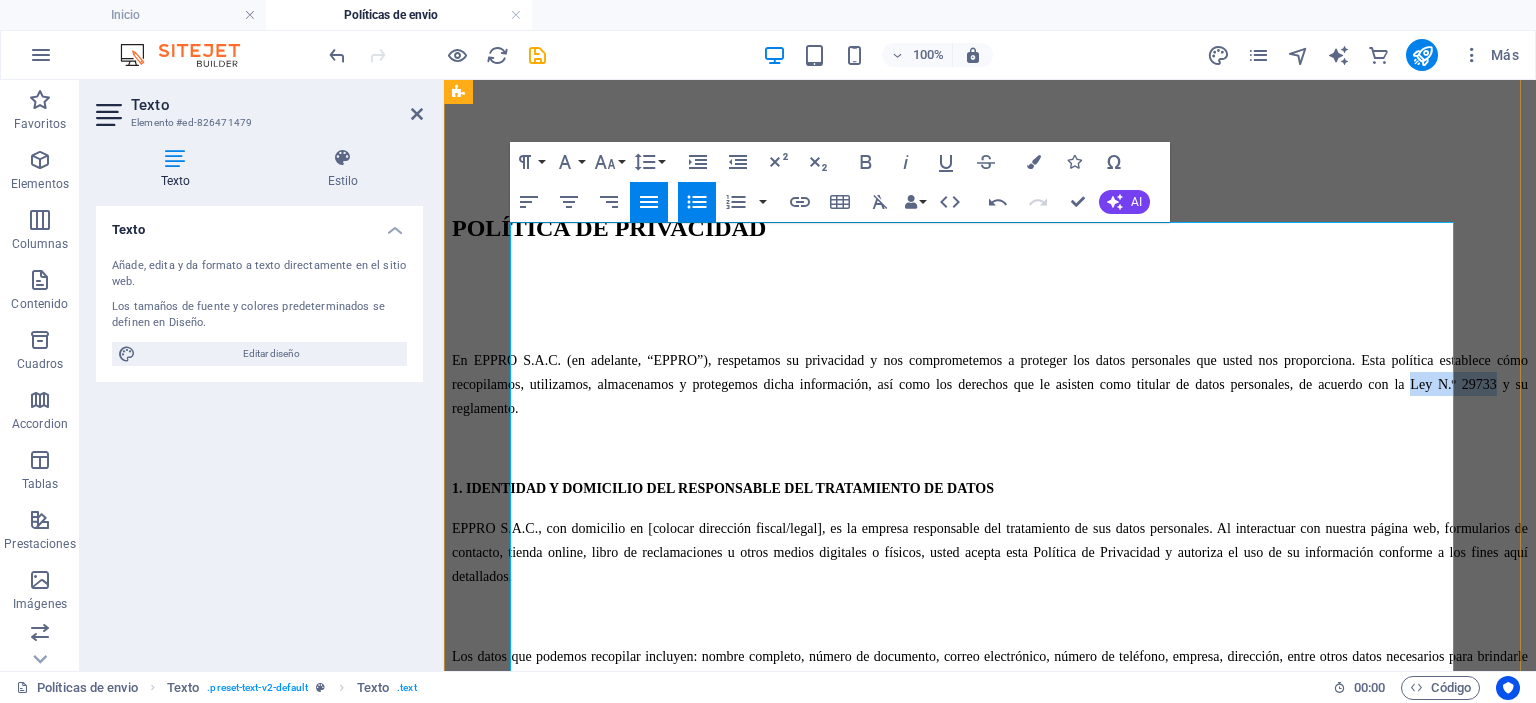 drag, startPoint x: 1036, startPoint y: 317, endPoint x: 1125, endPoint y: 321, distance: 89.08984 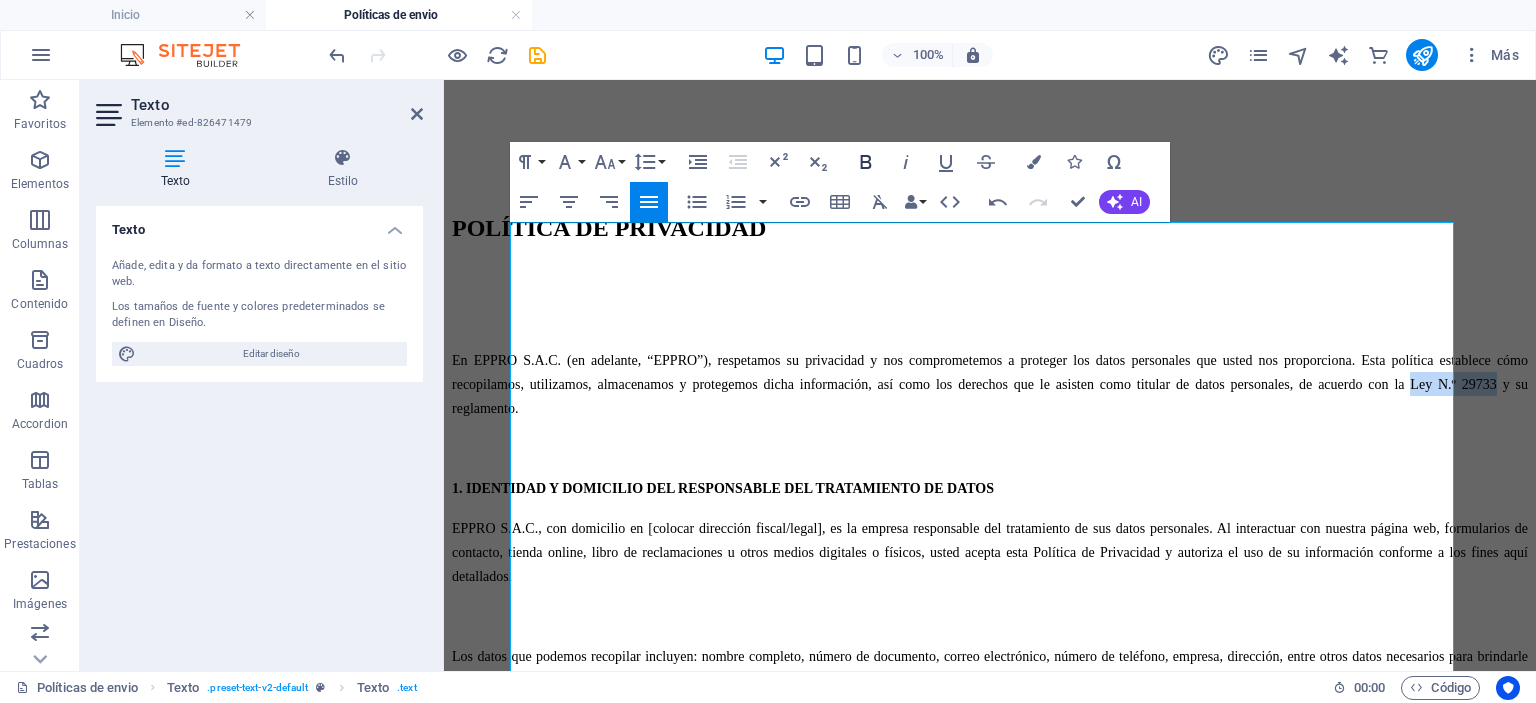 click 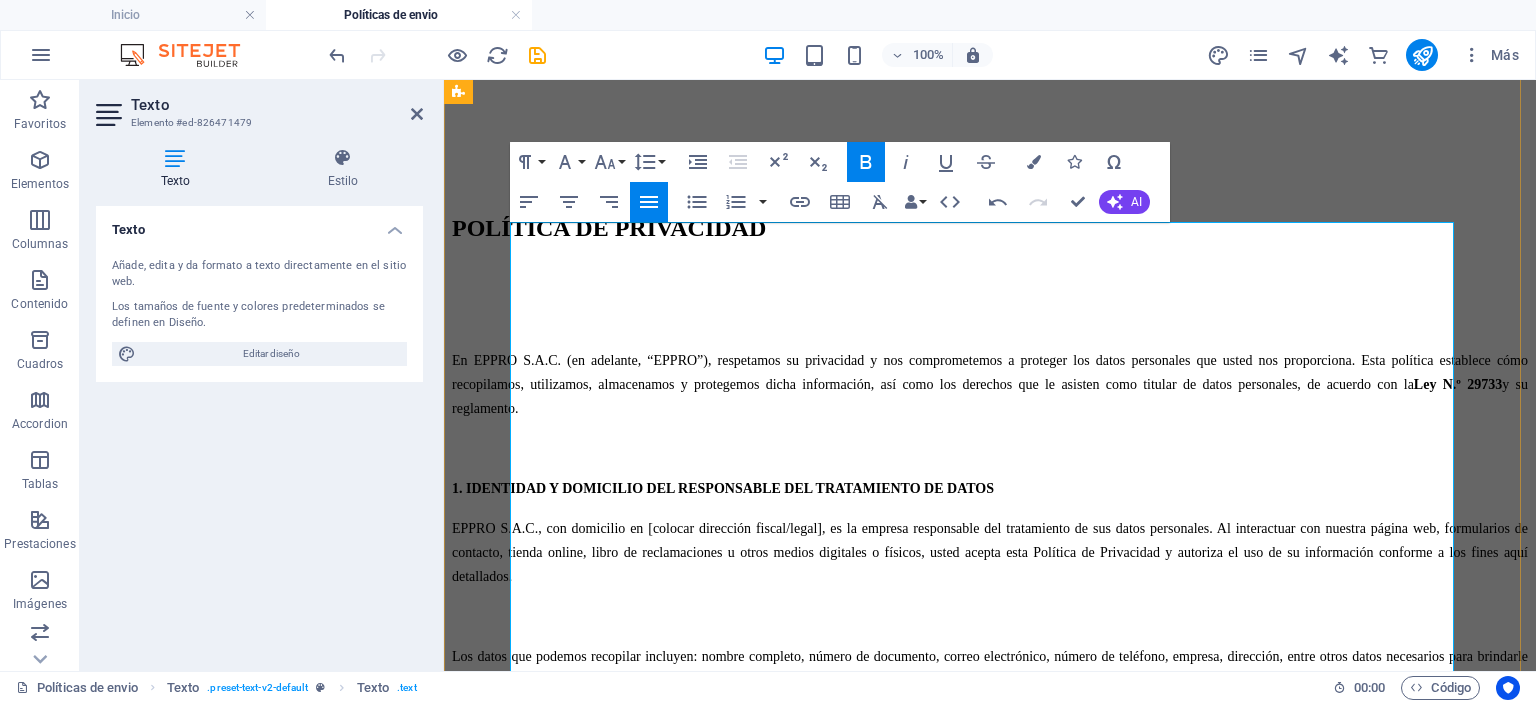 click on "EPPRO S.A.C., con domicilio en [colocar dirección fiscal/legal], es la empresa responsable del tratamiento de sus datos personales. Al interactuar con nuestra página web, formularios de contacto, tienda online, libro de reclamaciones u otros medios digitales o físicos, usted acepta esta Política de Privacidad y autoriza el uso de su información conforme a los fines aquí detallados." at bounding box center (990, 552) 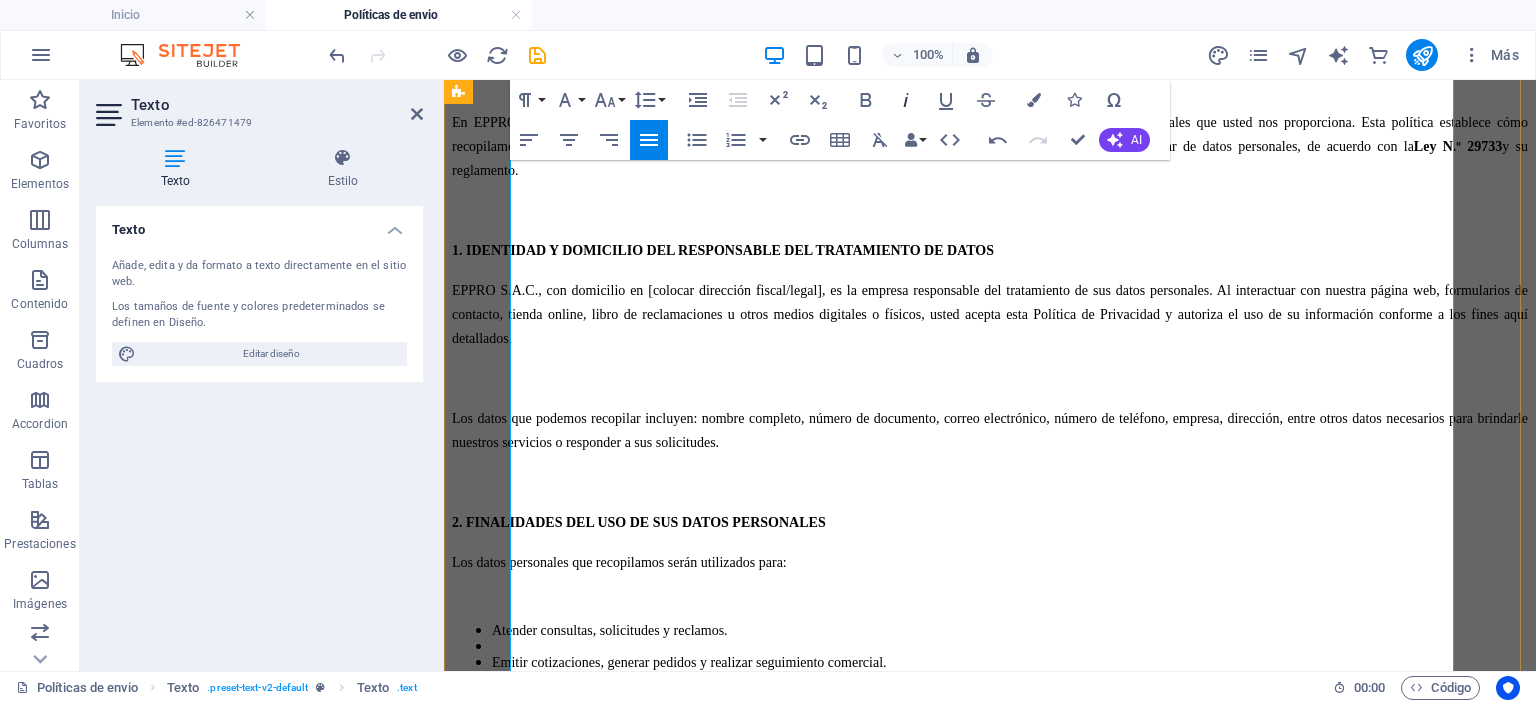 scroll, scrollTop: 660, scrollLeft: 0, axis: vertical 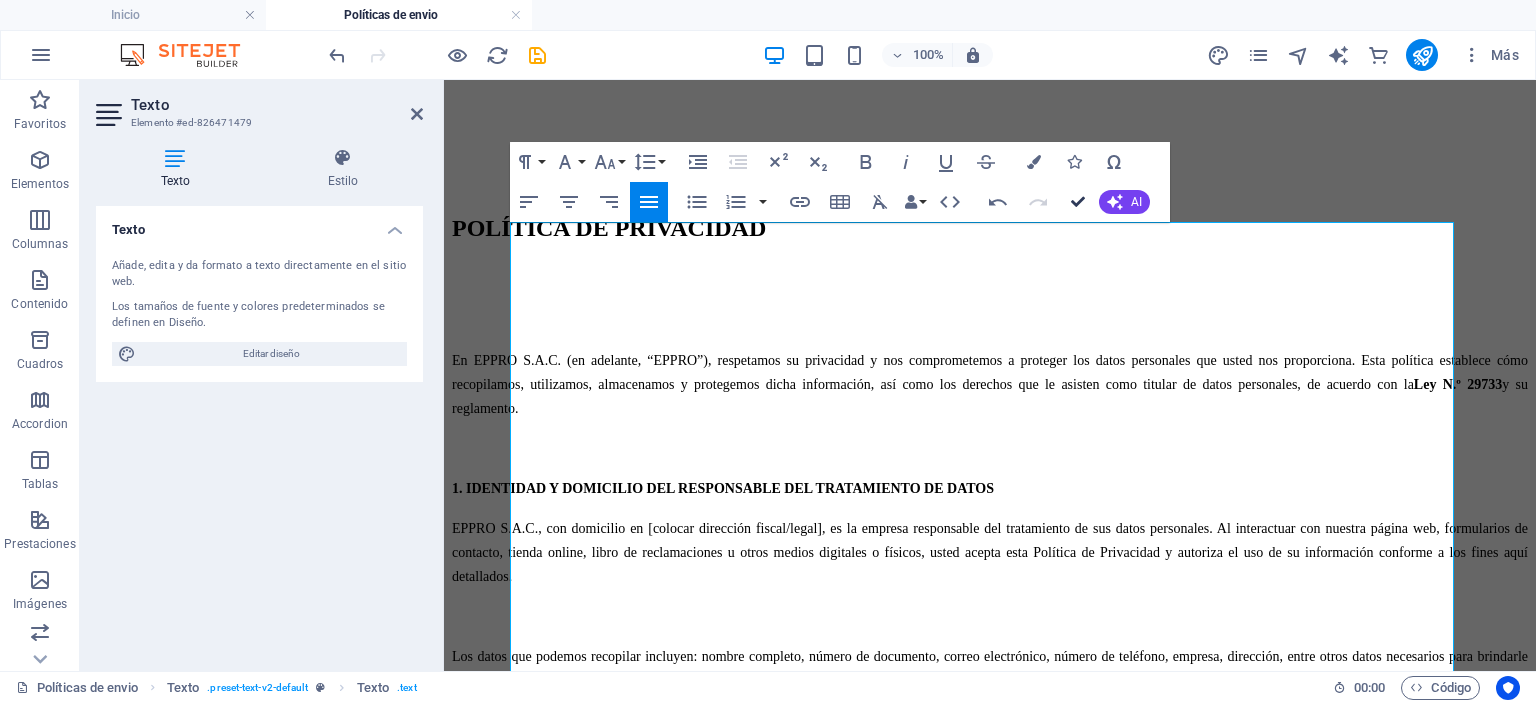 drag, startPoint x: 1078, startPoint y: 203, endPoint x: 998, endPoint y: 124, distance: 112.432205 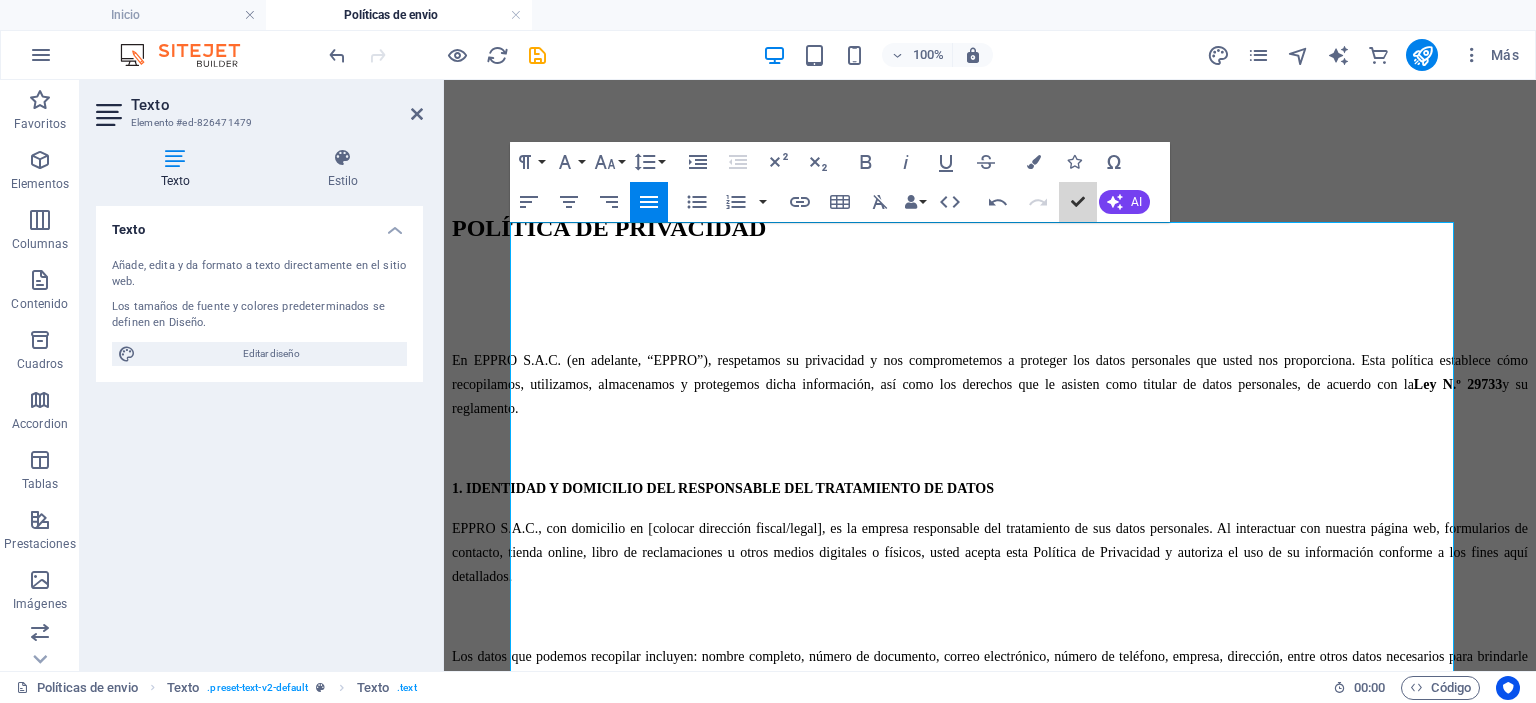 scroll, scrollTop: 672, scrollLeft: 0, axis: vertical 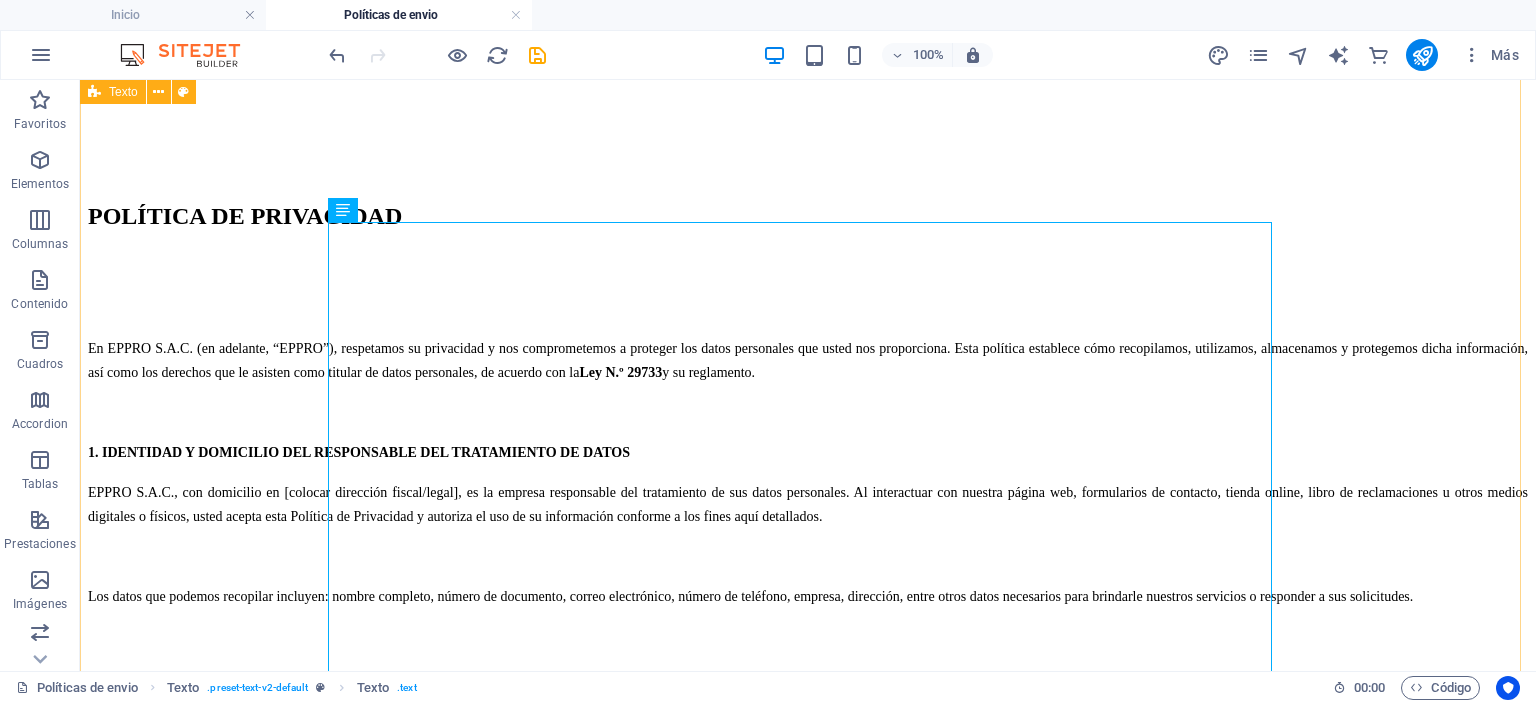 click on "POLÍTICA DE PRIVACIDAD En EPPRO S.A.C. (en adelante, “EPPRO”), respetamos su privacidad y nos comprometemos a proteger los datos personales que usted nos proporciona. Esta política establece cómo recopilamos, utilizamos, almacenamos y protegemos dicha información, así como los derechos que le asisten como titular de datos personales, de acuerdo con la  Ley N.º 29733  y su reglamento. 1. IDENTIDAD Y DOMICILIO DEL RESPONSABLE DEL TRATAMIENTO DE DATOS EPPRO S.A.C., con domicilio en [colocar dirección fiscal/legal], es la empresa responsable del tratamiento de sus datos personales. Al interactuar con nuestra página web, formularios de contacto, tienda online, libro de reclamaciones u otros medios digitales o físicos, usted acepta esta Política de Privacidad y autoriza el uso de su información conforme a los fines aquí detallados. 2. FINALIDADES DEL USO DE SUS DATOS PERSONALES Los datos personales que recopilamos serán utilizados para: Atender consultas, solicitudes y reclamos. Learn more" at bounding box center [808, 996] 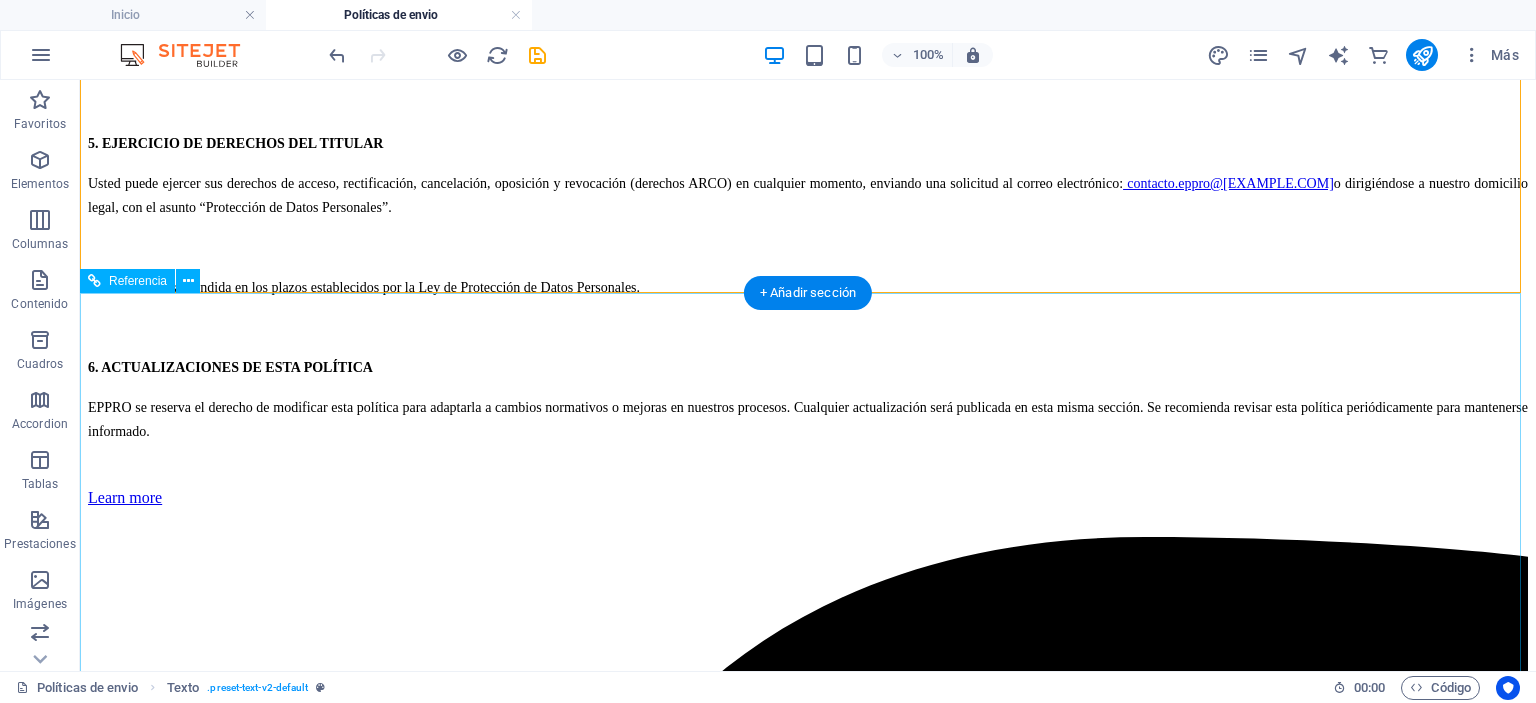 scroll, scrollTop: 1872, scrollLeft: 0, axis: vertical 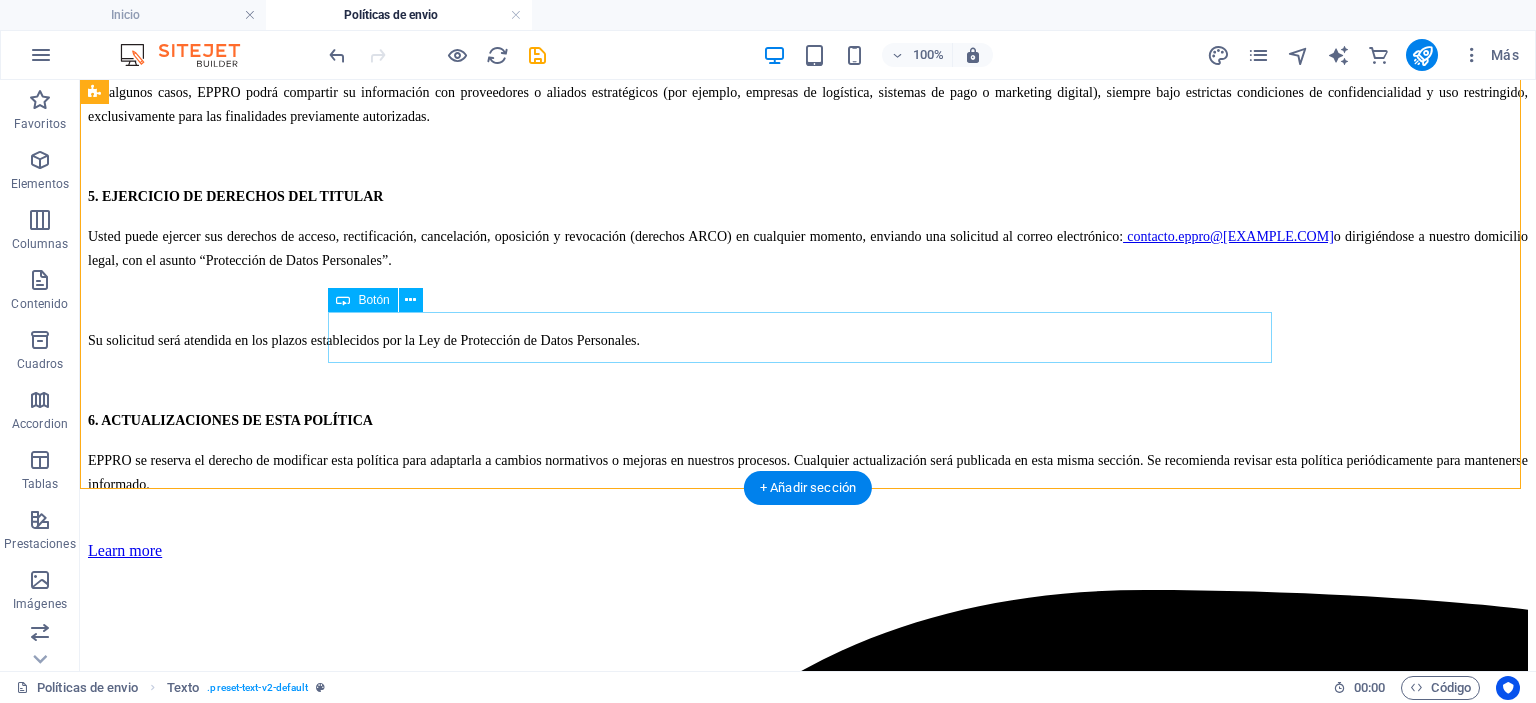 click on "Learn more" at bounding box center (808, 551) 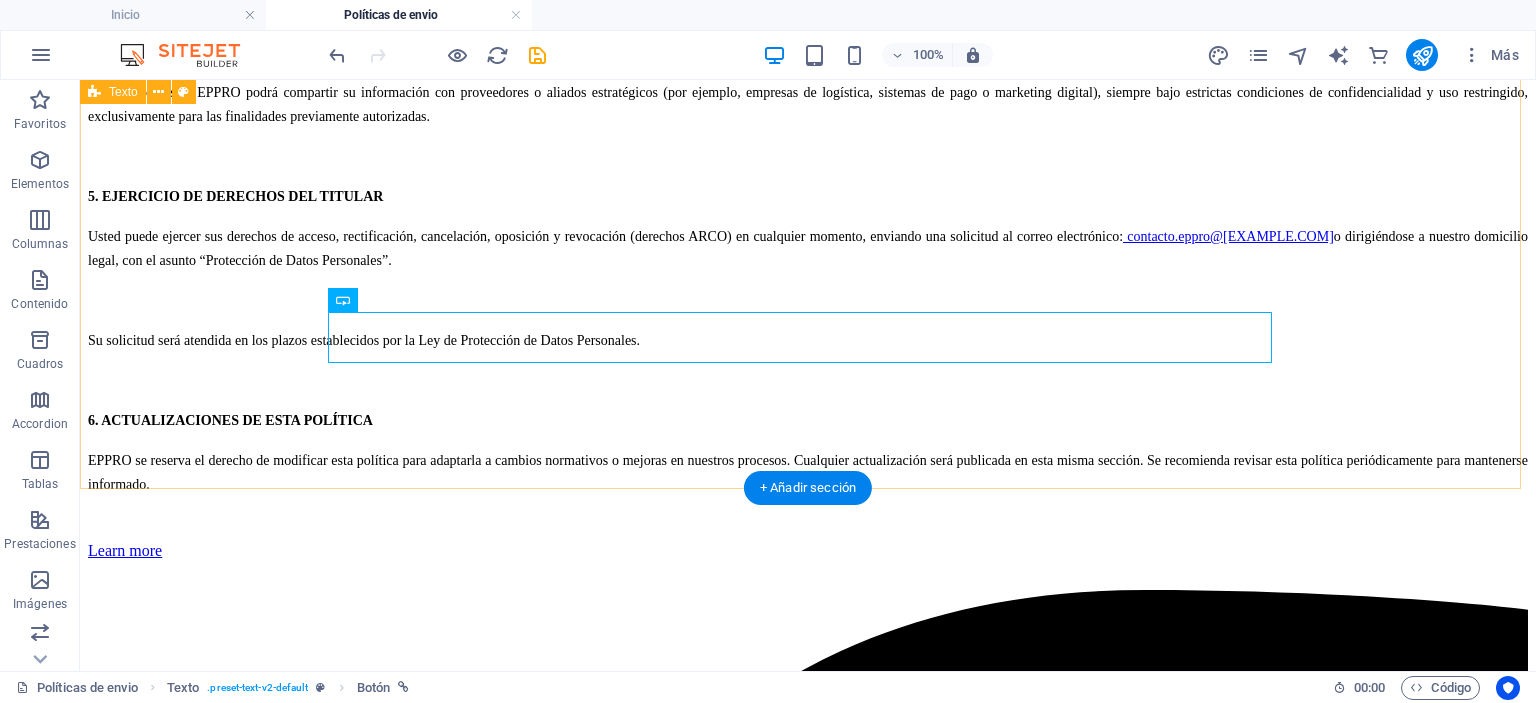 click on "POLÍTICA DE PRIVACIDAD En EPPRO S.A.C. (en adelante, “EPPRO”), respetamos su privacidad y nos comprometemos a proteger los datos personales que usted nos proporciona. Esta política establece cómo recopilamos, utilizamos, almacenamos y protegemos dicha información, así como los derechos que le asisten como titular de datos personales, de acuerdo con la  Ley N.º 29733  y su reglamento. 1. IDENTIDAD Y DOMICILIO DEL RESPONSABLE DEL TRATAMIENTO DE DATOS EPPRO S.A.C., con domicilio en [colocar dirección fiscal/legal], es la empresa responsable del tratamiento de sus datos personales. Al interactuar con nuestra página web, formularios de contacto, tienda online, libro de reclamaciones u otros medios digitales o físicos, usted acepta esta Política de Privacidad y autoriza el uso de su información conforme a los fines aquí detallados. 2. FINALIDADES DEL USO DE SUS DATOS PERSONALES Los datos personales que recopilamos serán utilizados para: Atender consultas, solicitudes y reclamos. Learn more" at bounding box center [808, -204] 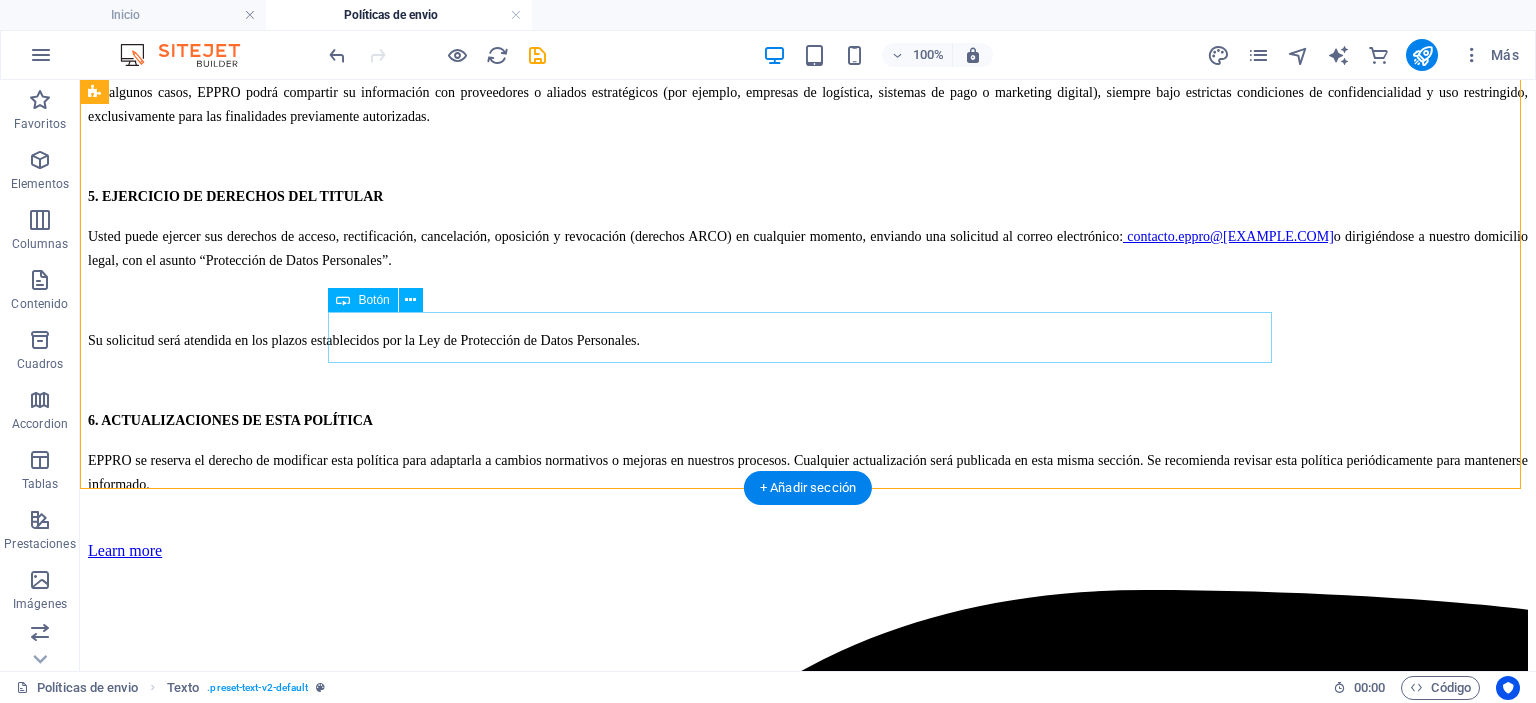 click on "Learn more" at bounding box center (808, 551) 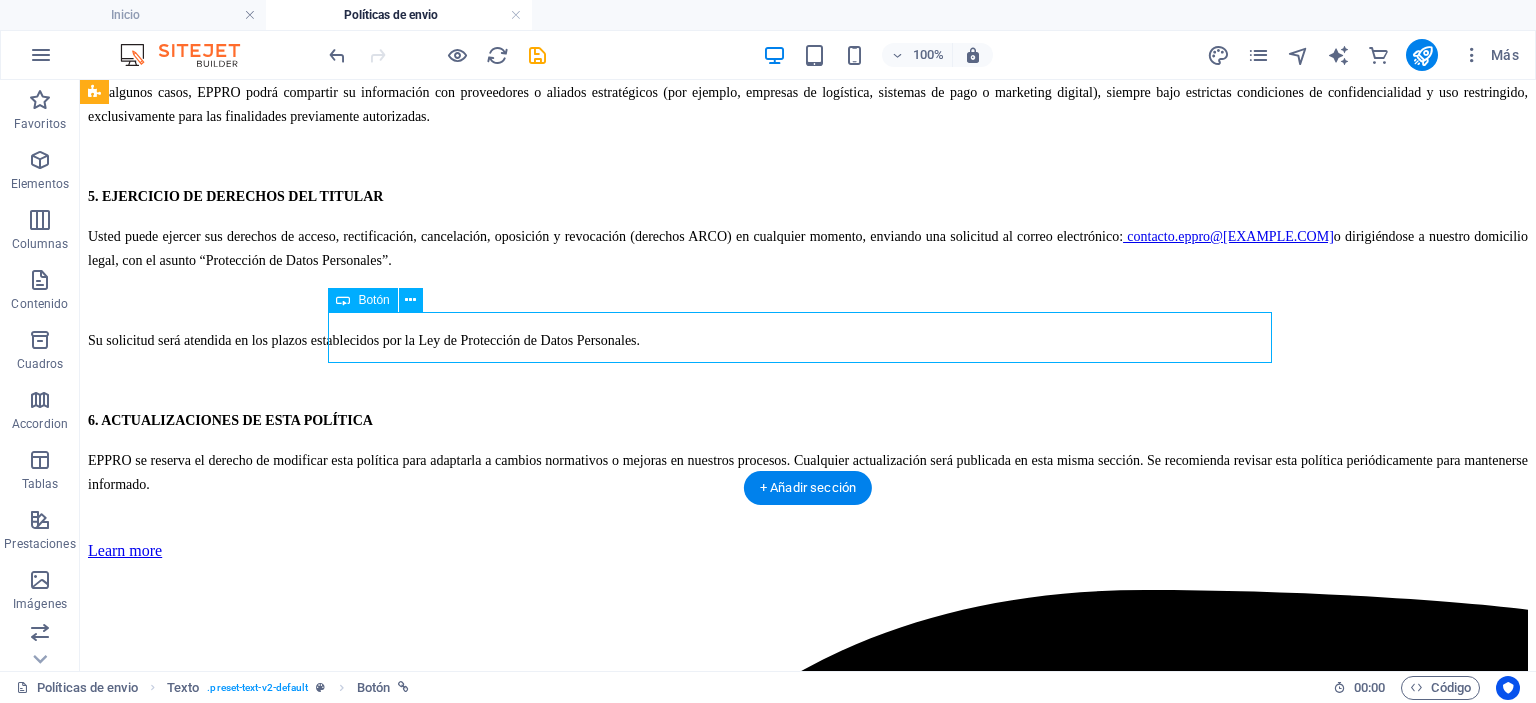 click on "Learn more" at bounding box center (808, 551) 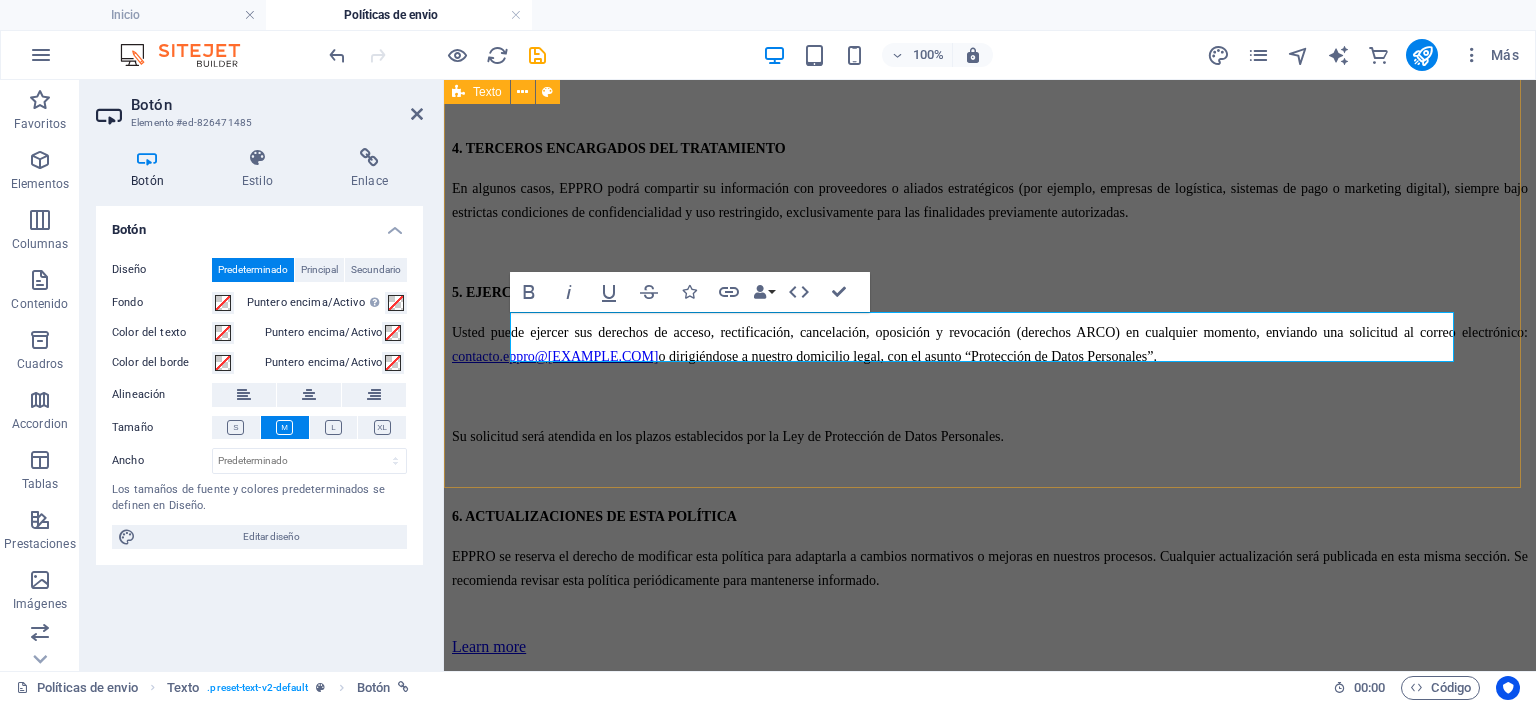 scroll, scrollTop: 1860, scrollLeft: 0, axis: vertical 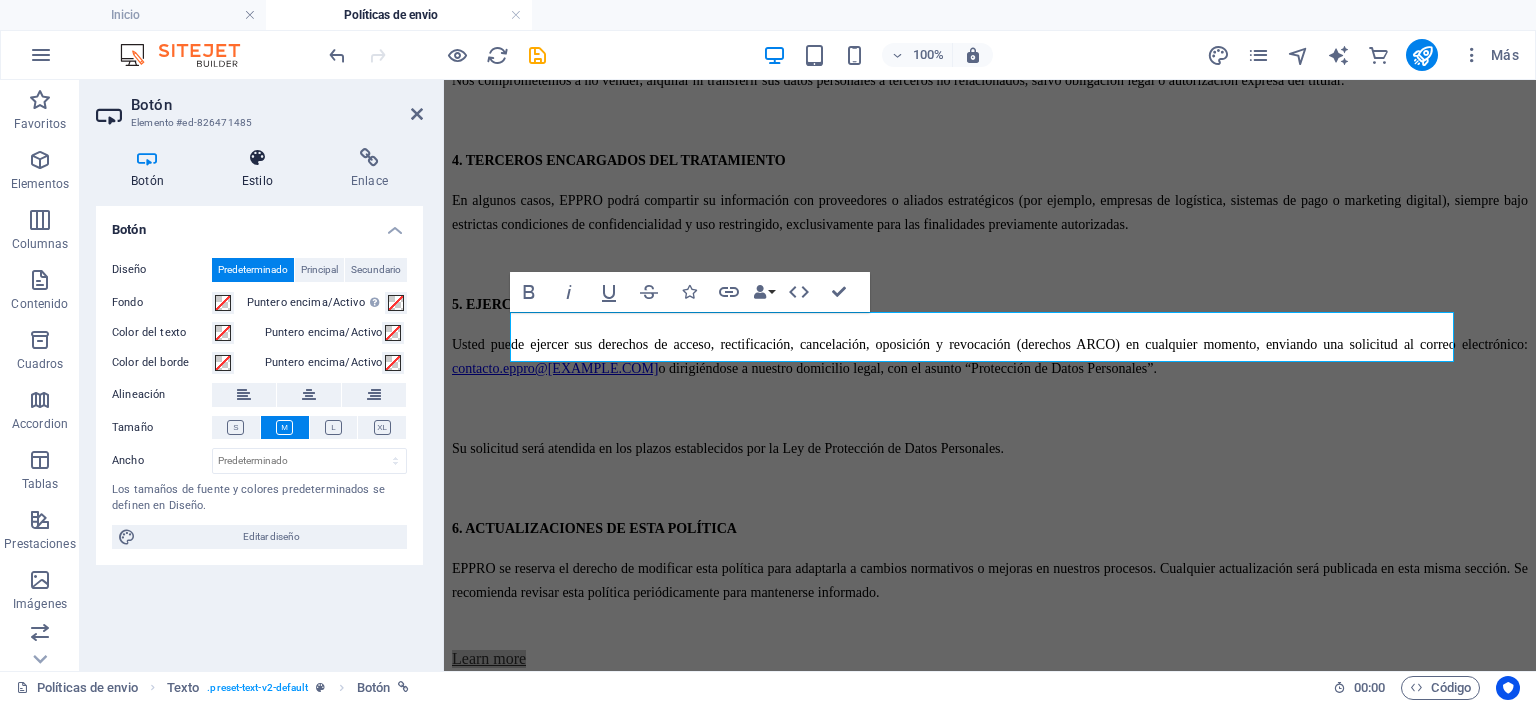 click at bounding box center [257, 158] 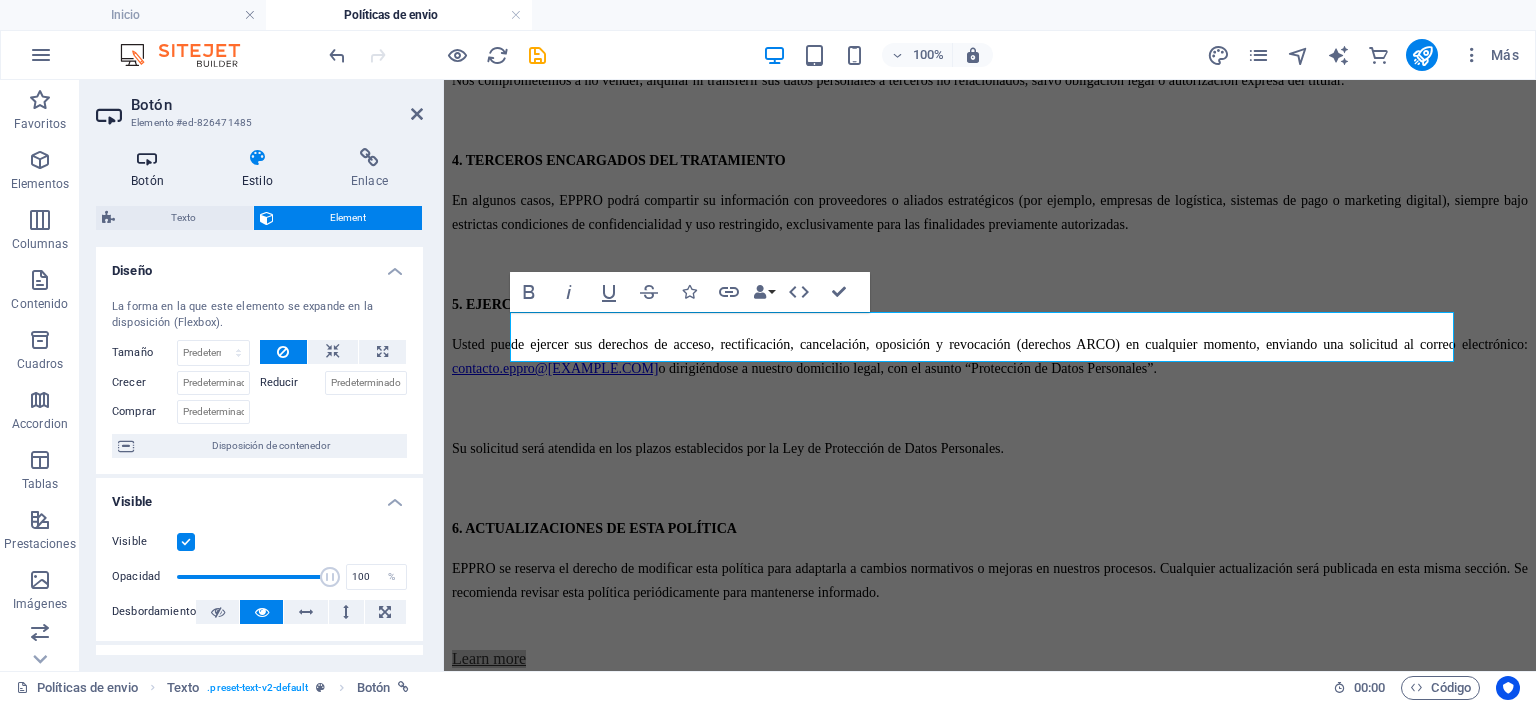 click at bounding box center [147, 158] 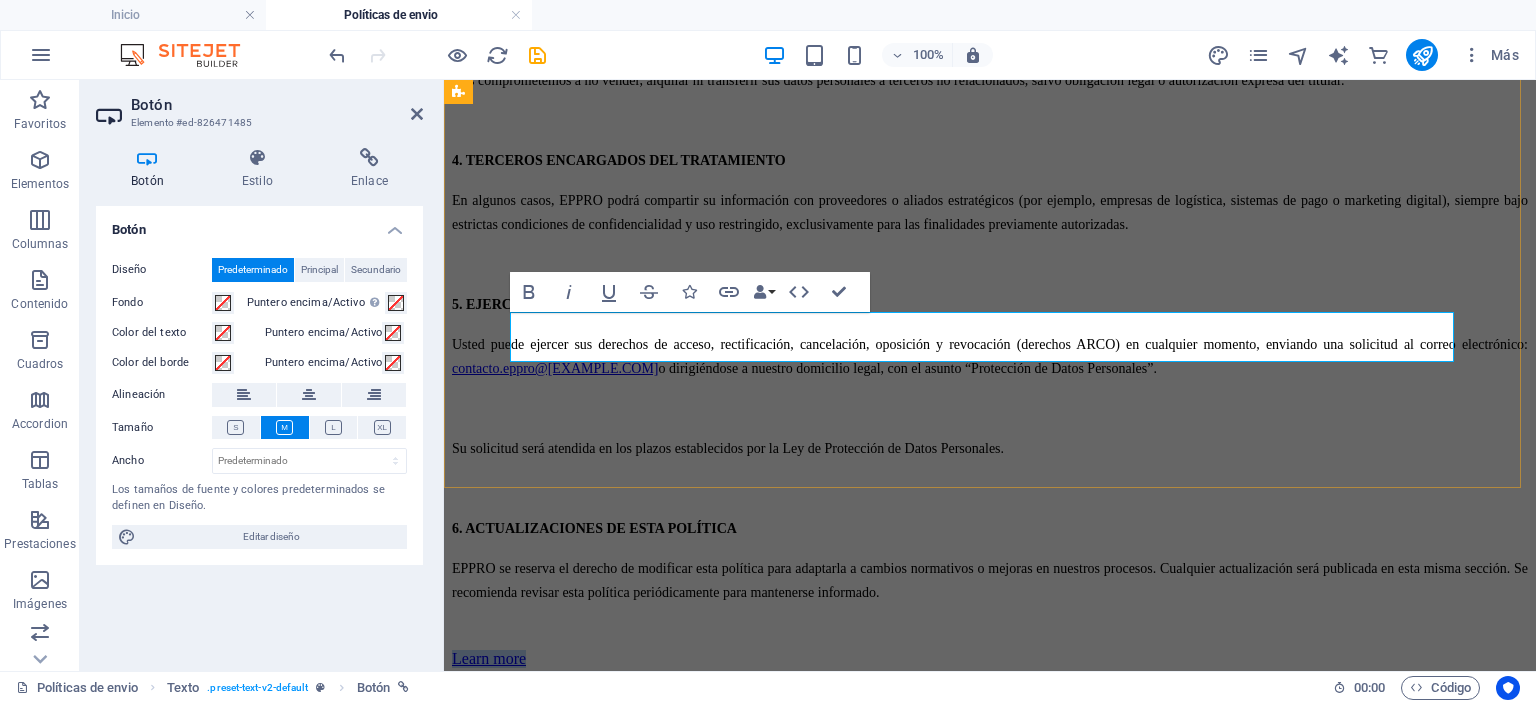 click on "Learn more" at bounding box center (489, 658) 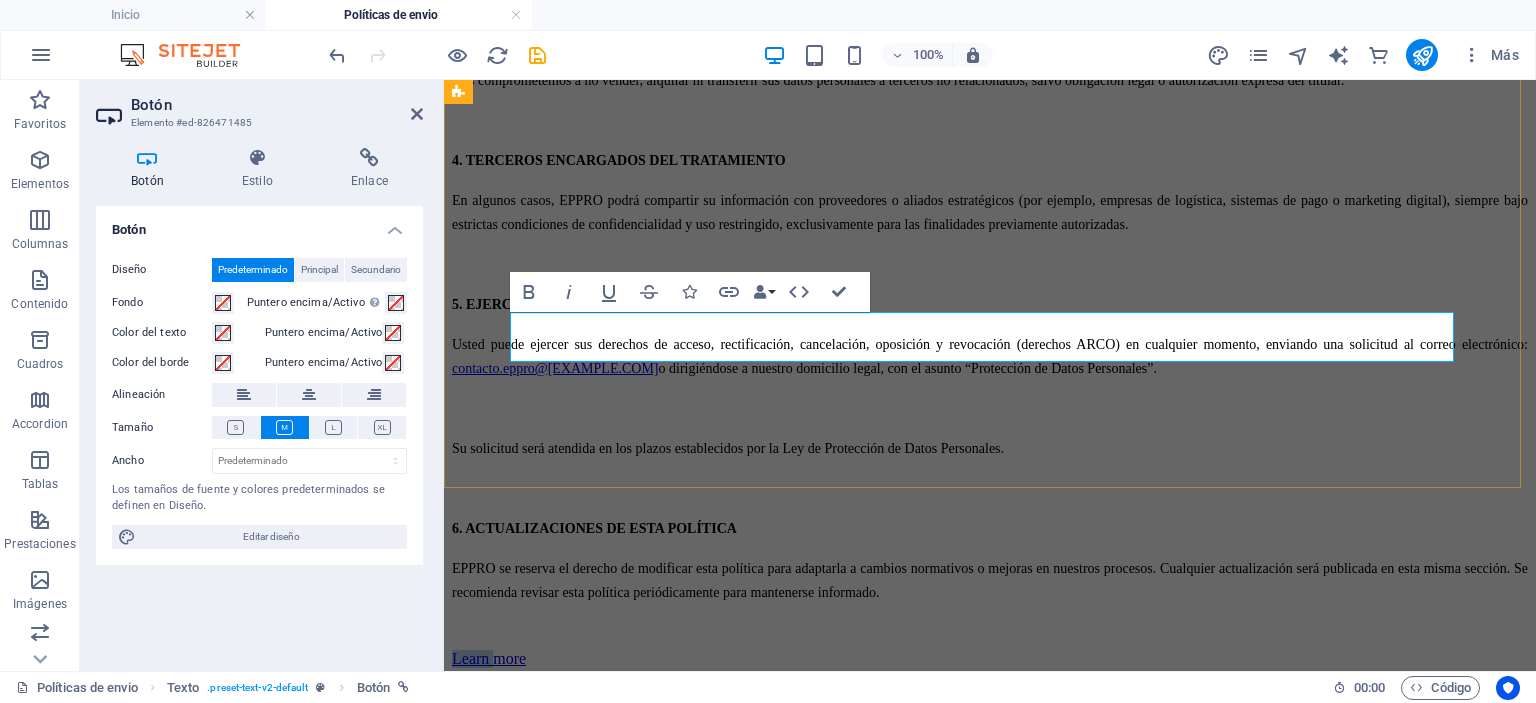 click on "Learn more" at bounding box center [489, 658] 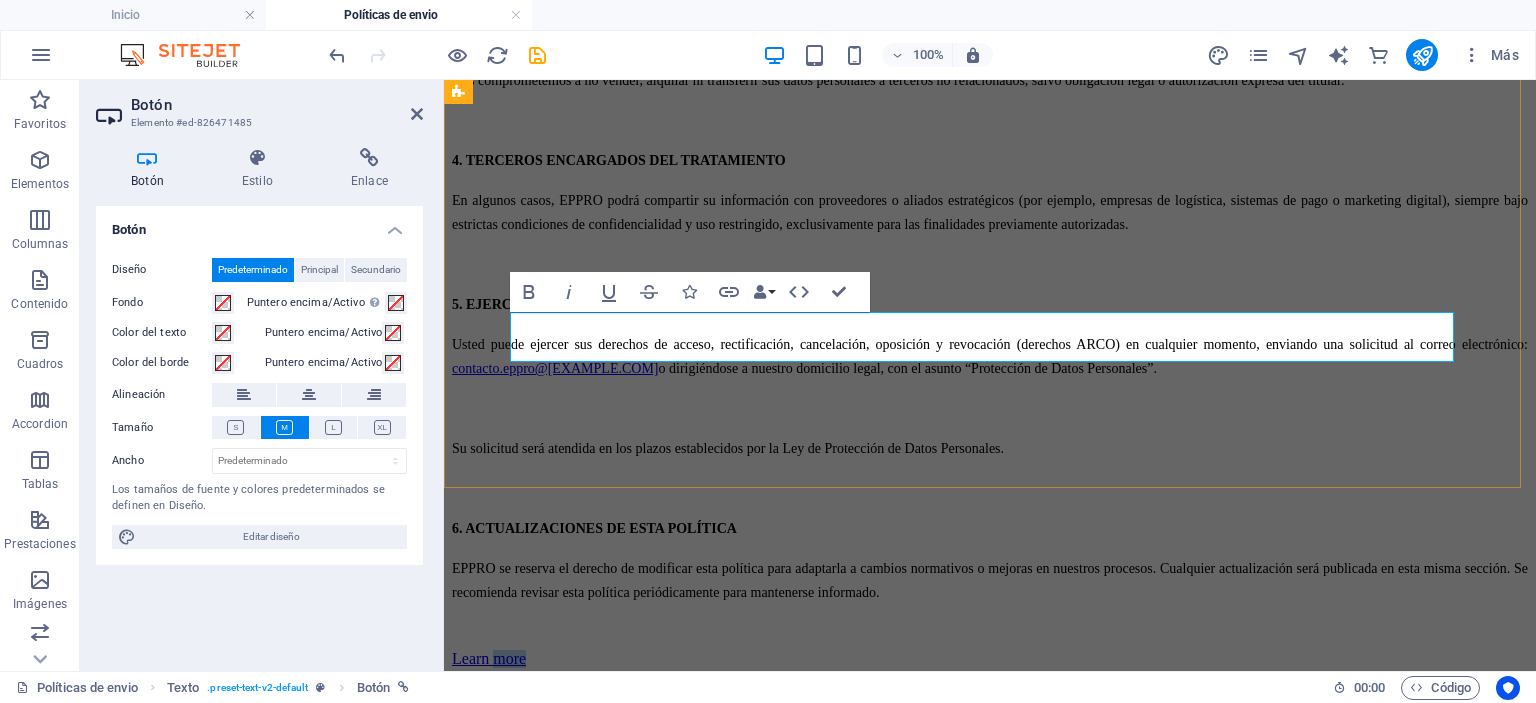 click on "Learn more" at bounding box center (489, 658) 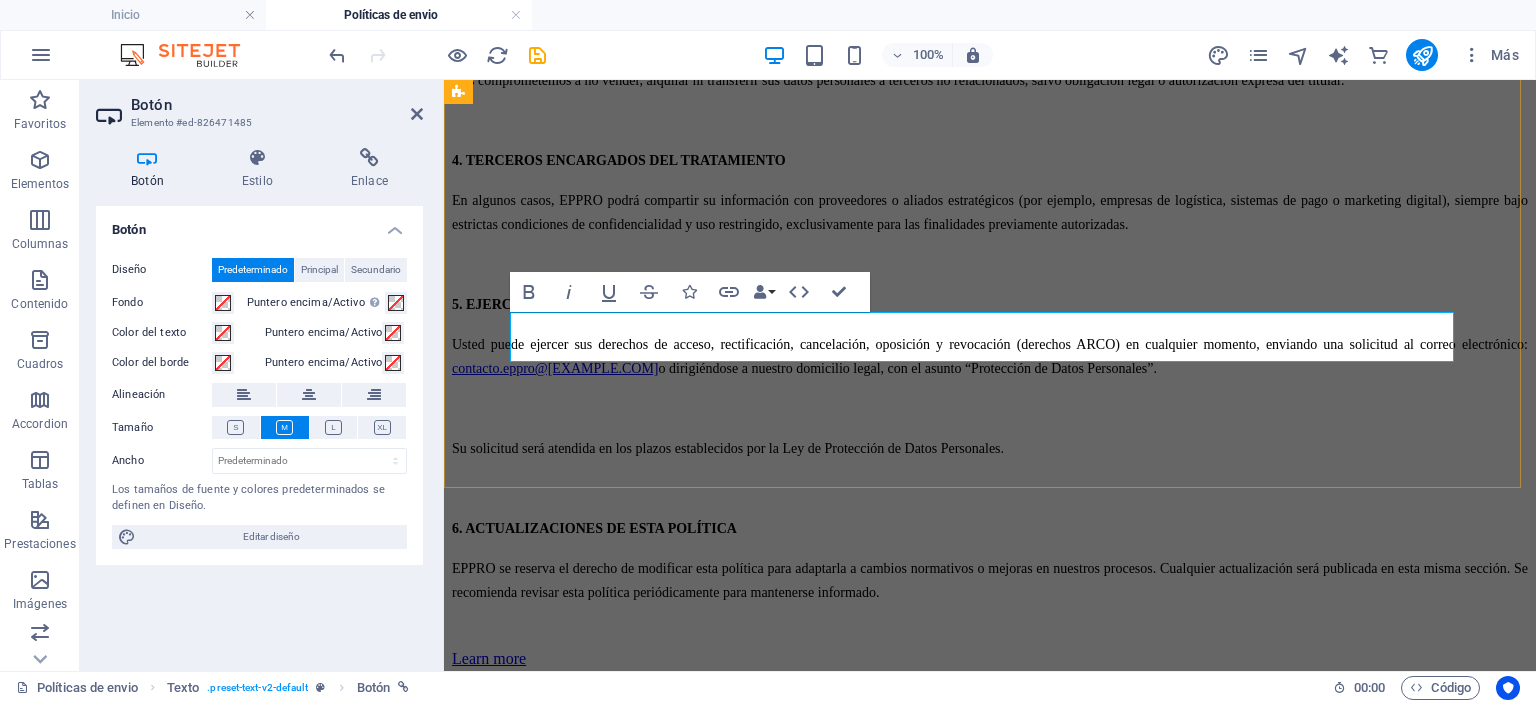 click on "Learn more" at bounding box center (489, 658) 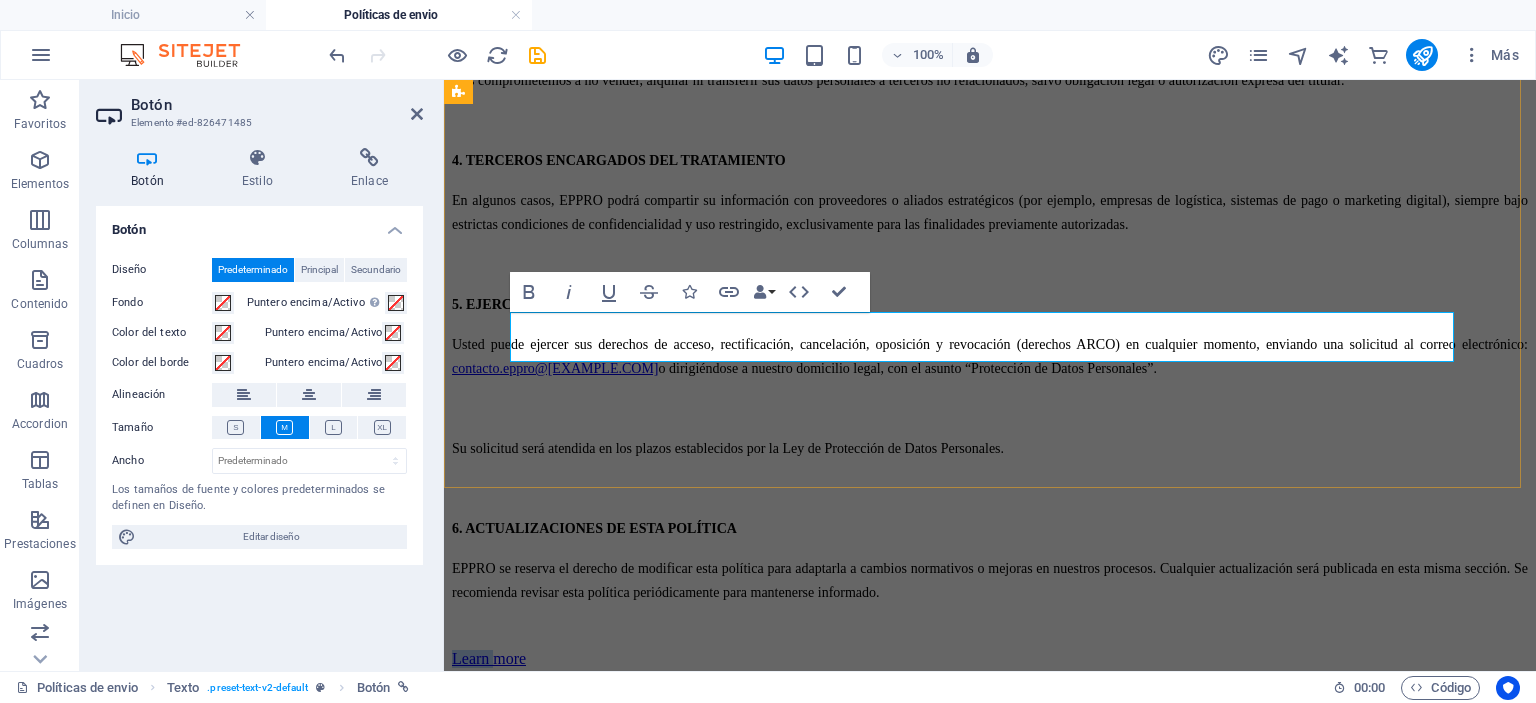 click on "Learn more" at bounding box center [489, 658] 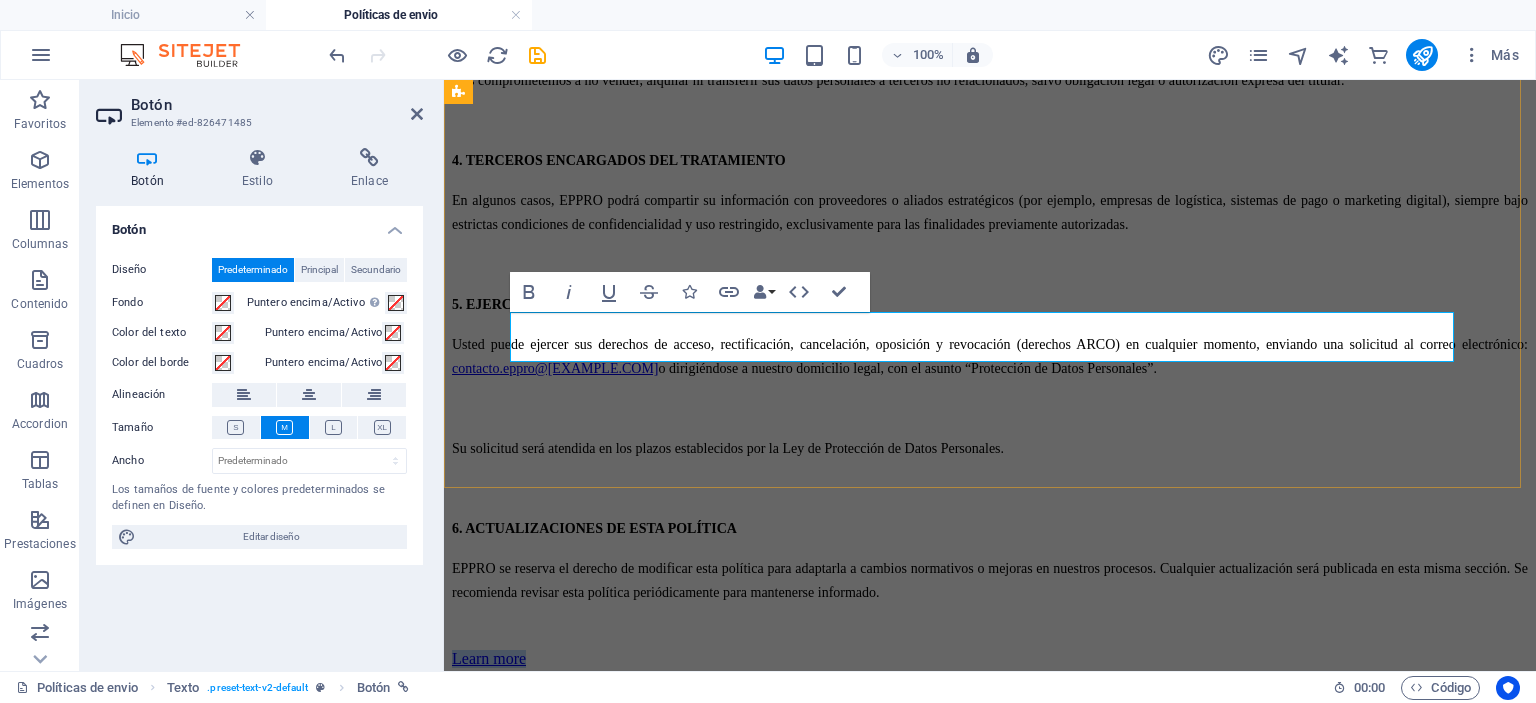 click on "Learn more" at bounding box center (489, 658) 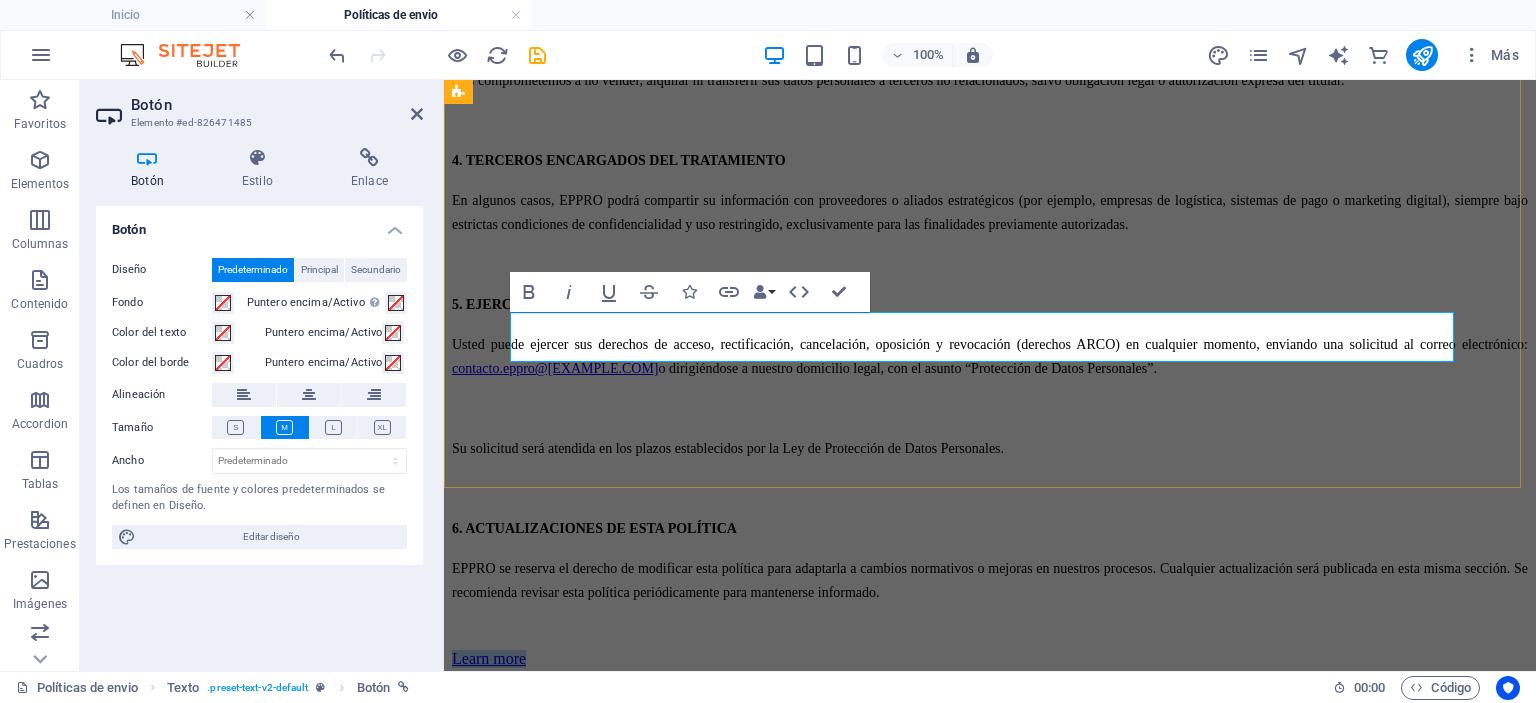 type 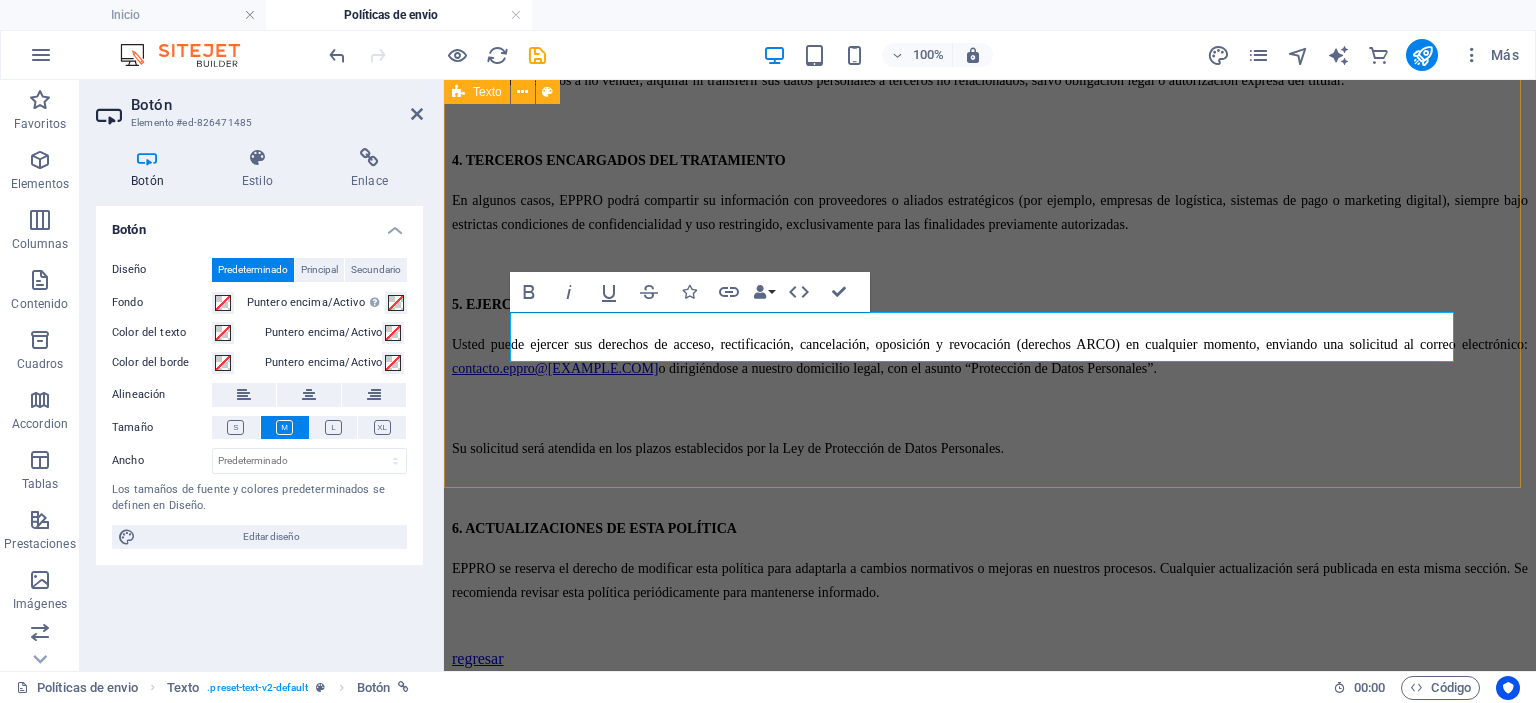 click on "POLÍTICA DE PRIVACIDAD En EPPRO S.A.C. (en adelante, “EPPRO”), respetamos su privacidad y nos comprometemos a proteger los datos personales que usted nos proporciona. Esta política establece cómo recopilamos, utilizamos, almacenamos y protegemos dicha información, así como los derechos que le asisten como titular de datos personales, de acuerdo con la  Ley N.º 29733  y su reglamento. 1. IDENTIDAD Y DOMICILIO DEL RESPONSABLE DEL TRATAMIENTO DE DATOS EPPRO S.A.C., con domicilio en [colocar dirección fiscal/legal], es la empresa responsable del tratamiento de sus datos personales. Al interactuar con nuestra página web, formularios de contacto, tienda online, libro de reclamaciones u otros medios digitales o físicos, usted acepta esta Política de Privacidad y autoriza el uso de su información conforme a los fines aquí detallados. 2. FINALIDADES DEL USO DE SUS DATOS PERSONALES Los datos personales que recopilamos serán utilizados para: Atender consultas, solicitudes y reclamos. regresar" at bounding box center (990, -144) 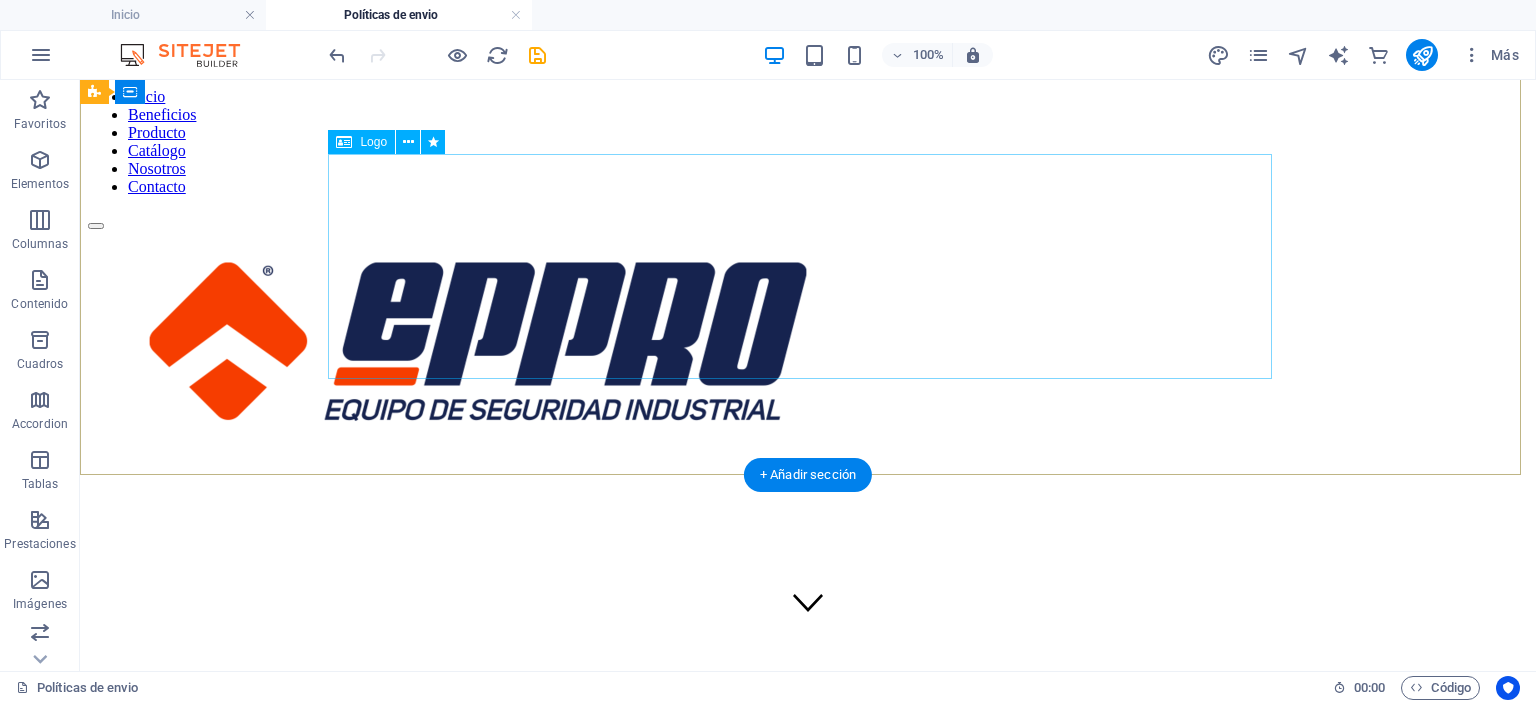 scroll, scrollTop: 0, scrollLeft: 0, axis: both 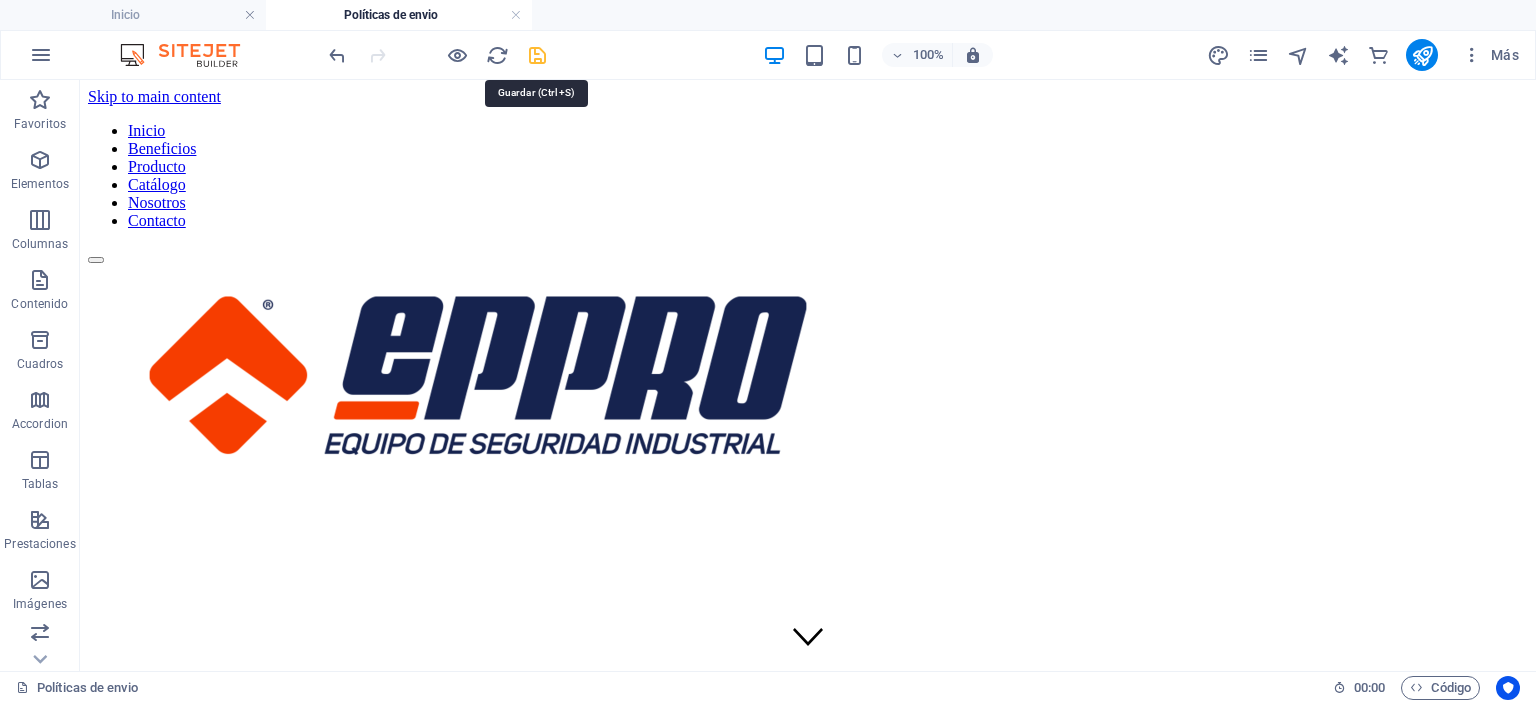 click at bounding box center (537, 55) 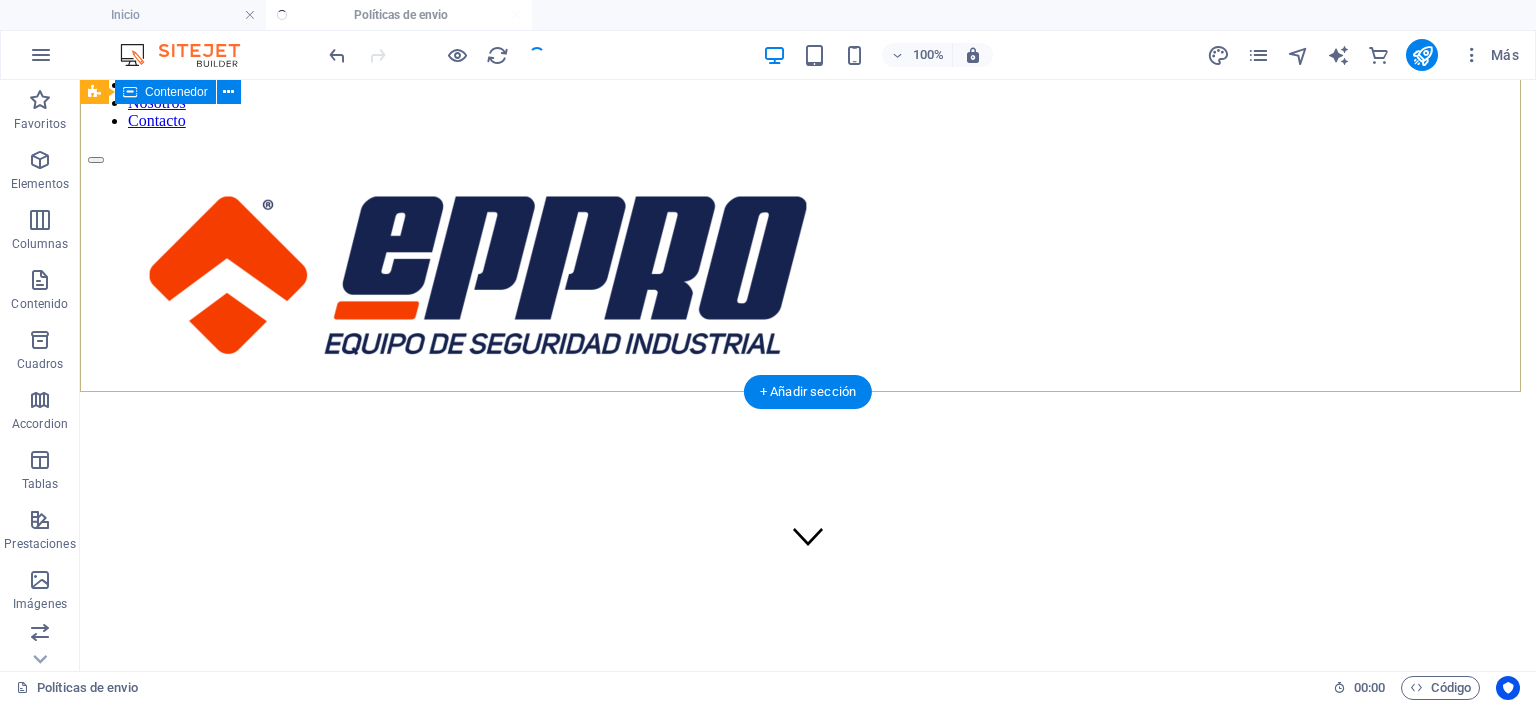scroll, scrollTop: 0, scrollLeft: 0, axis: both 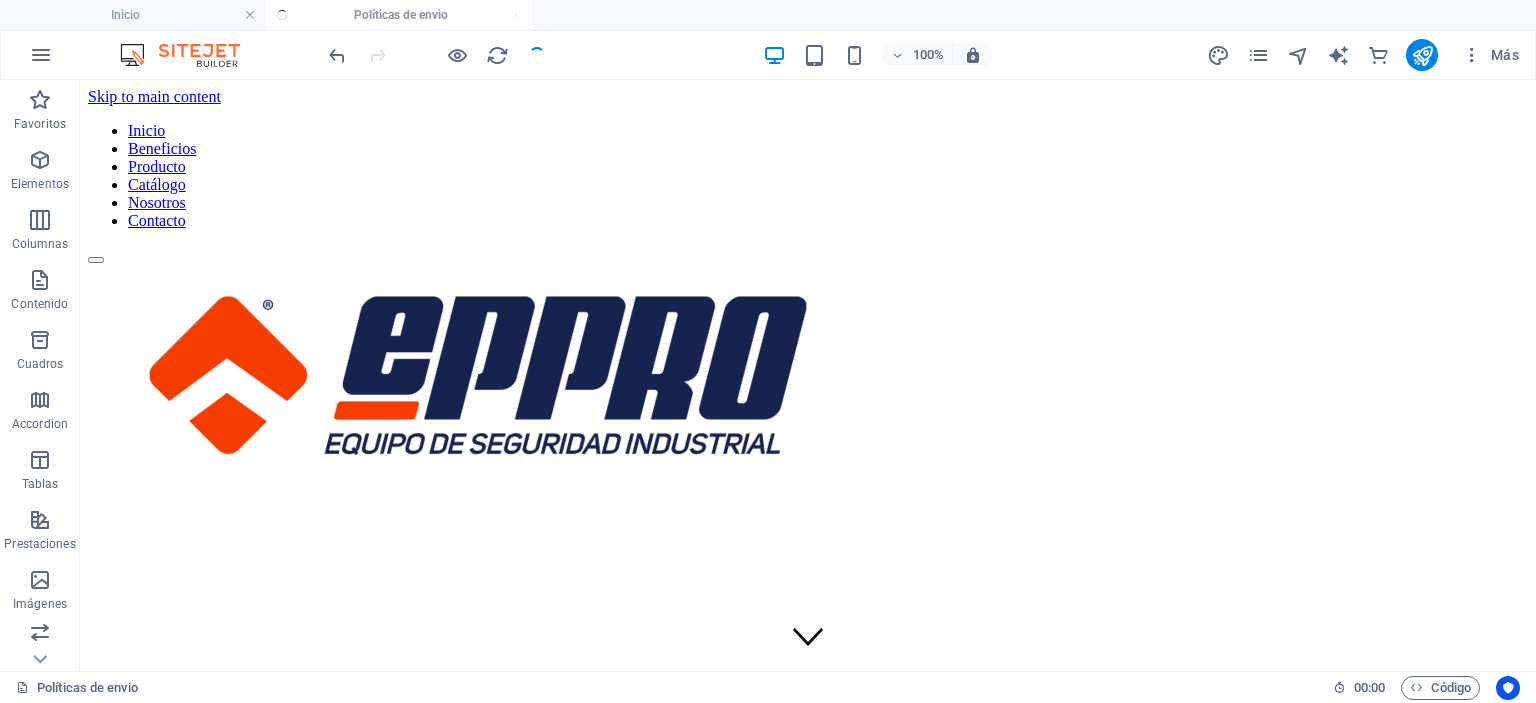 click at bounding box center [437, 55] 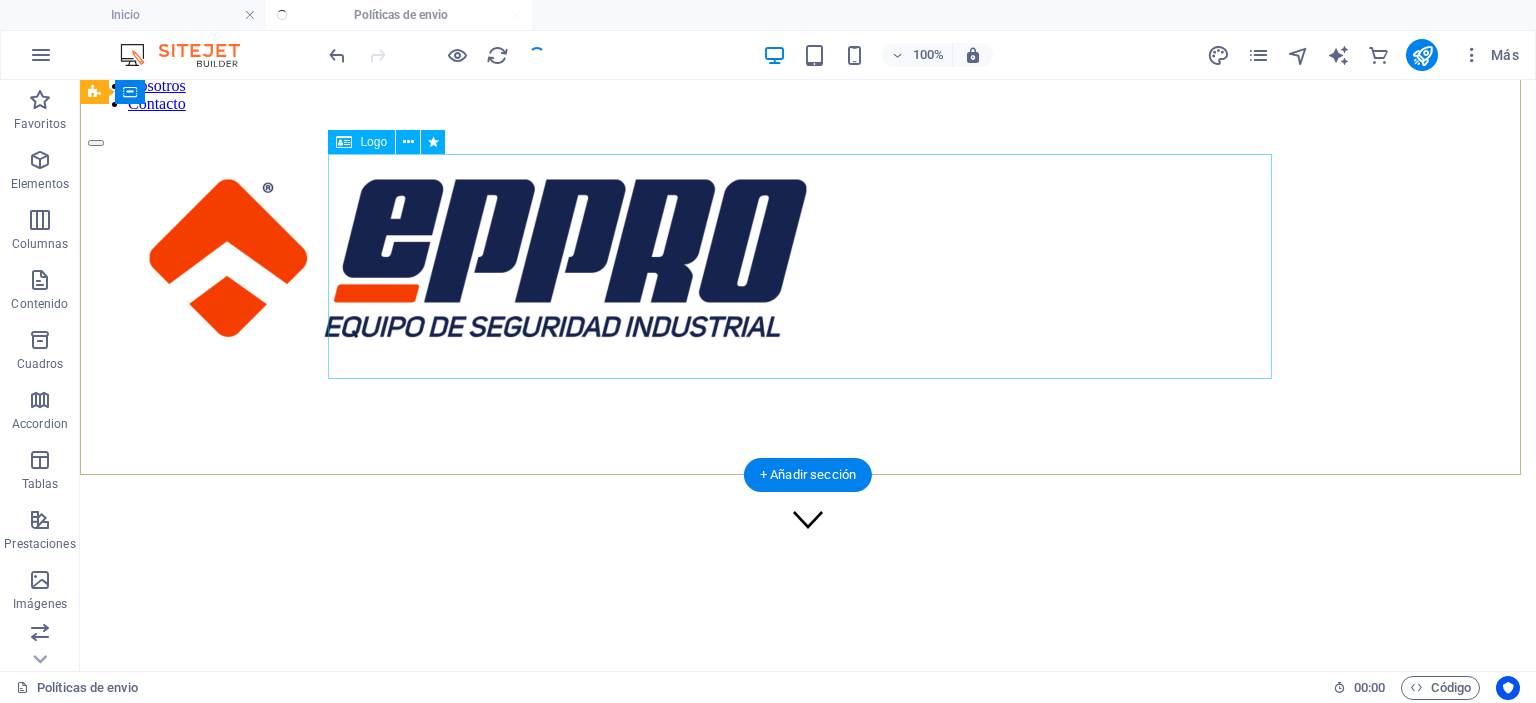 scroll, scrollTop: 0, scrollLeft: 0, axis: both 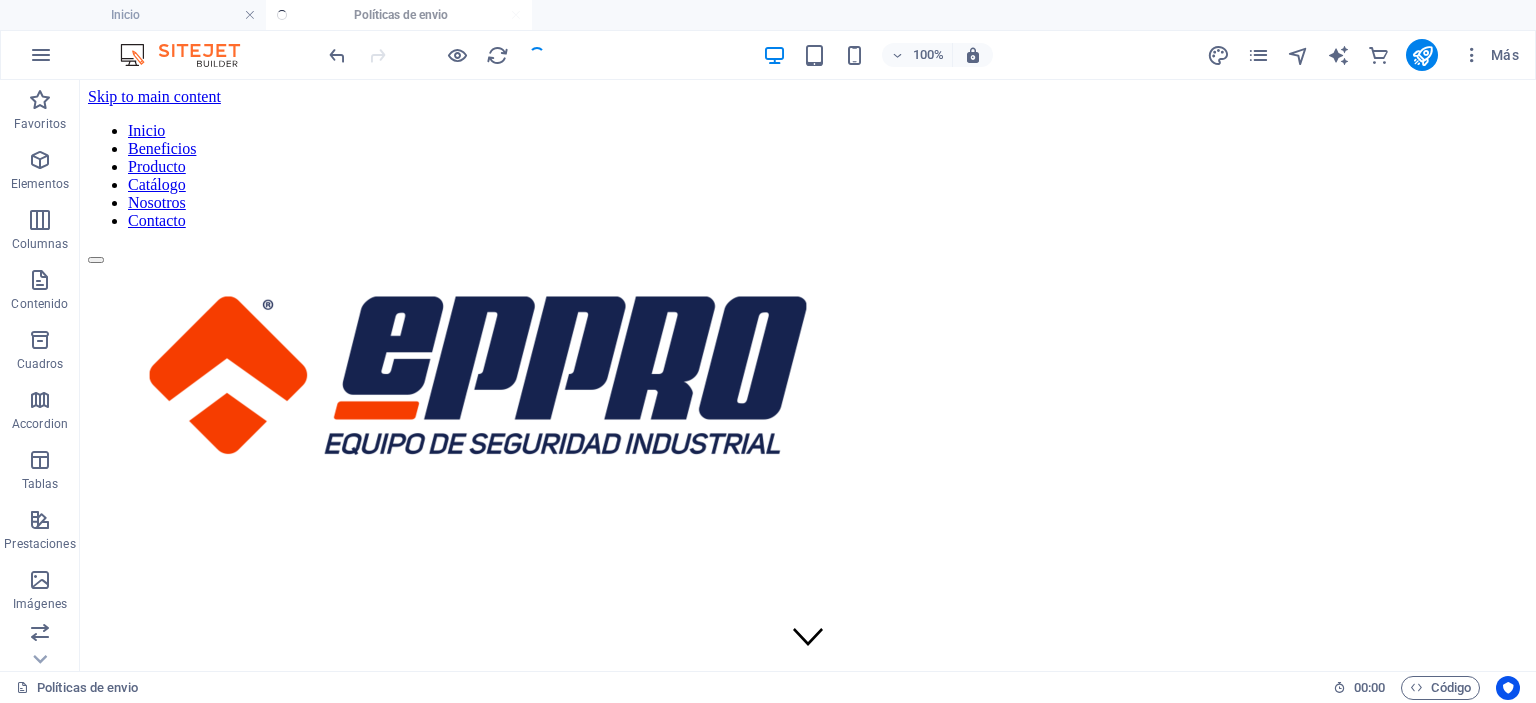 click at bounding box center (437, 55) 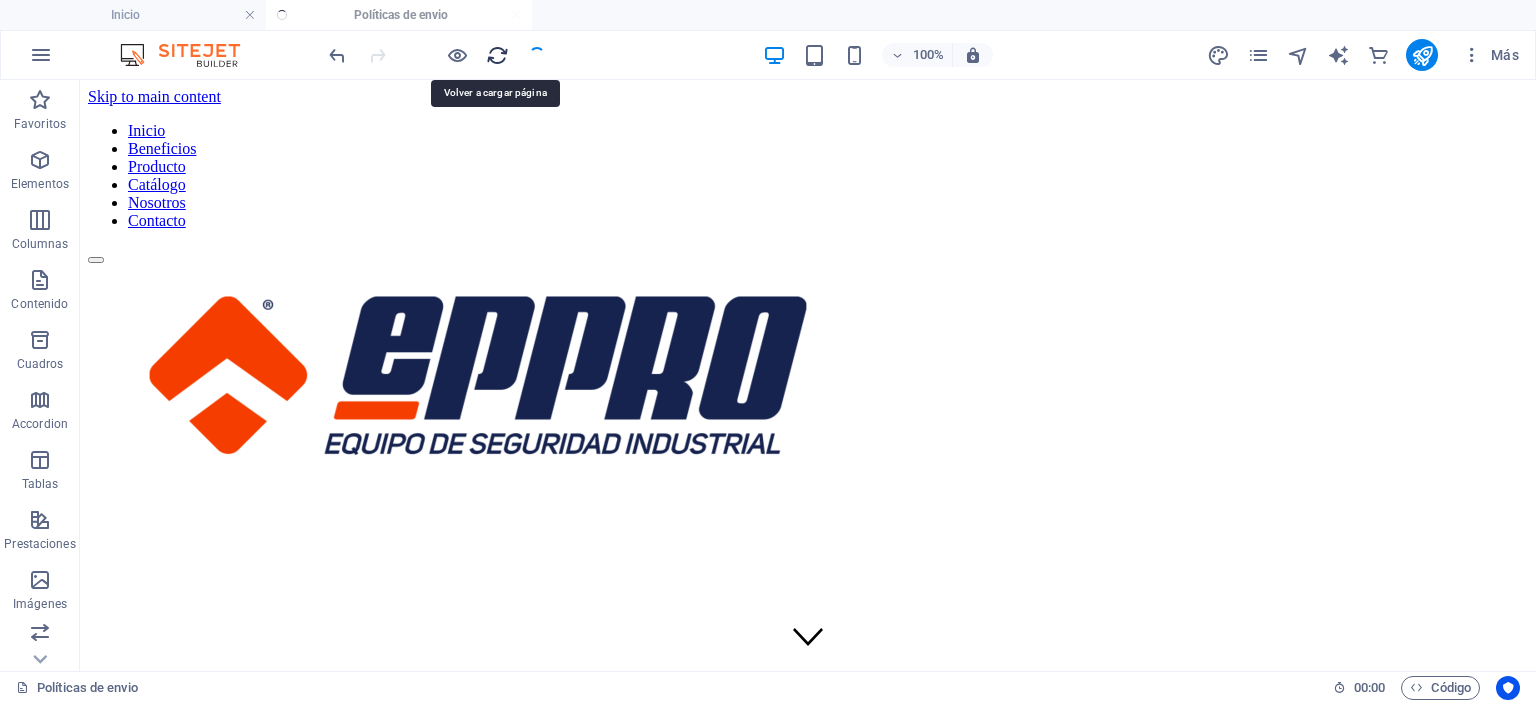 click at bounding box center [497, 55] 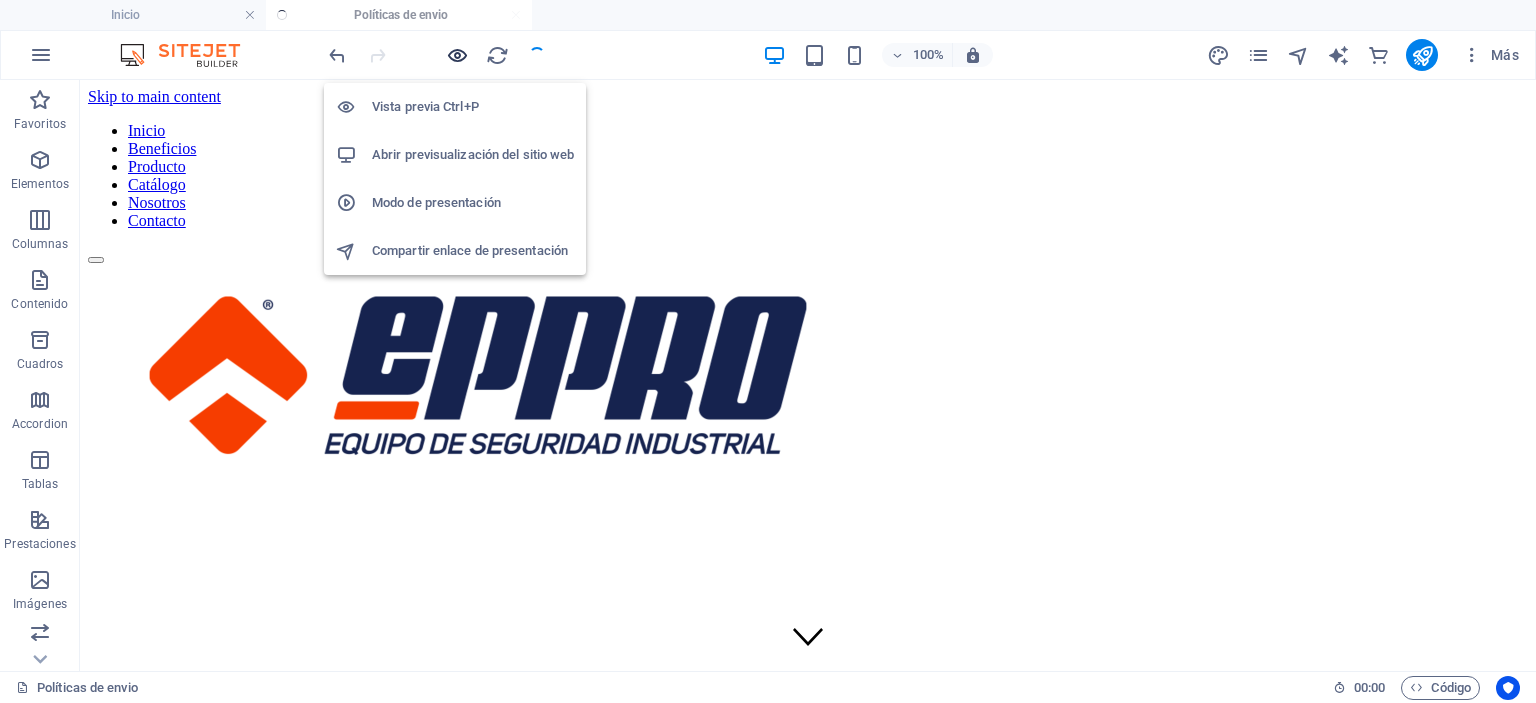 click at bounding box center (457, 55) 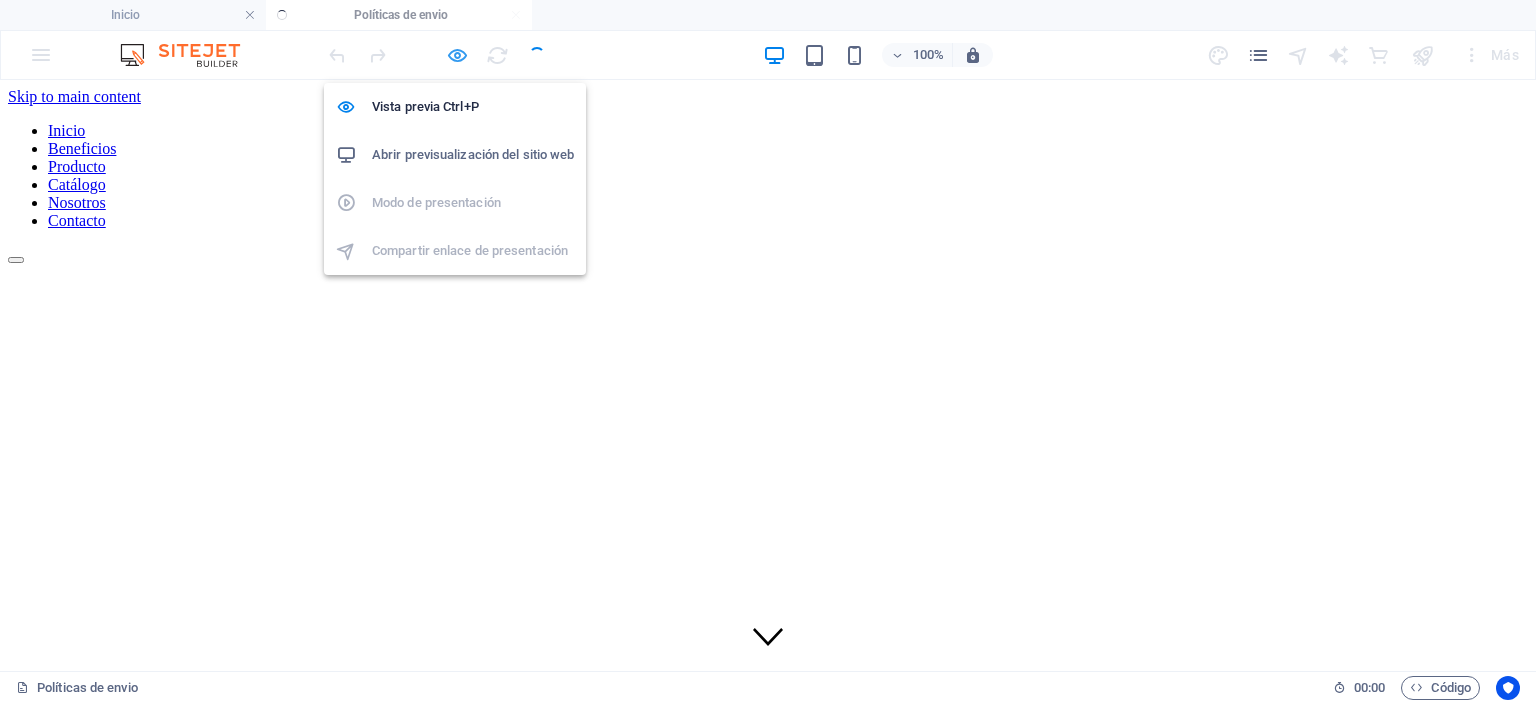 click at bounding box center (457, 55) 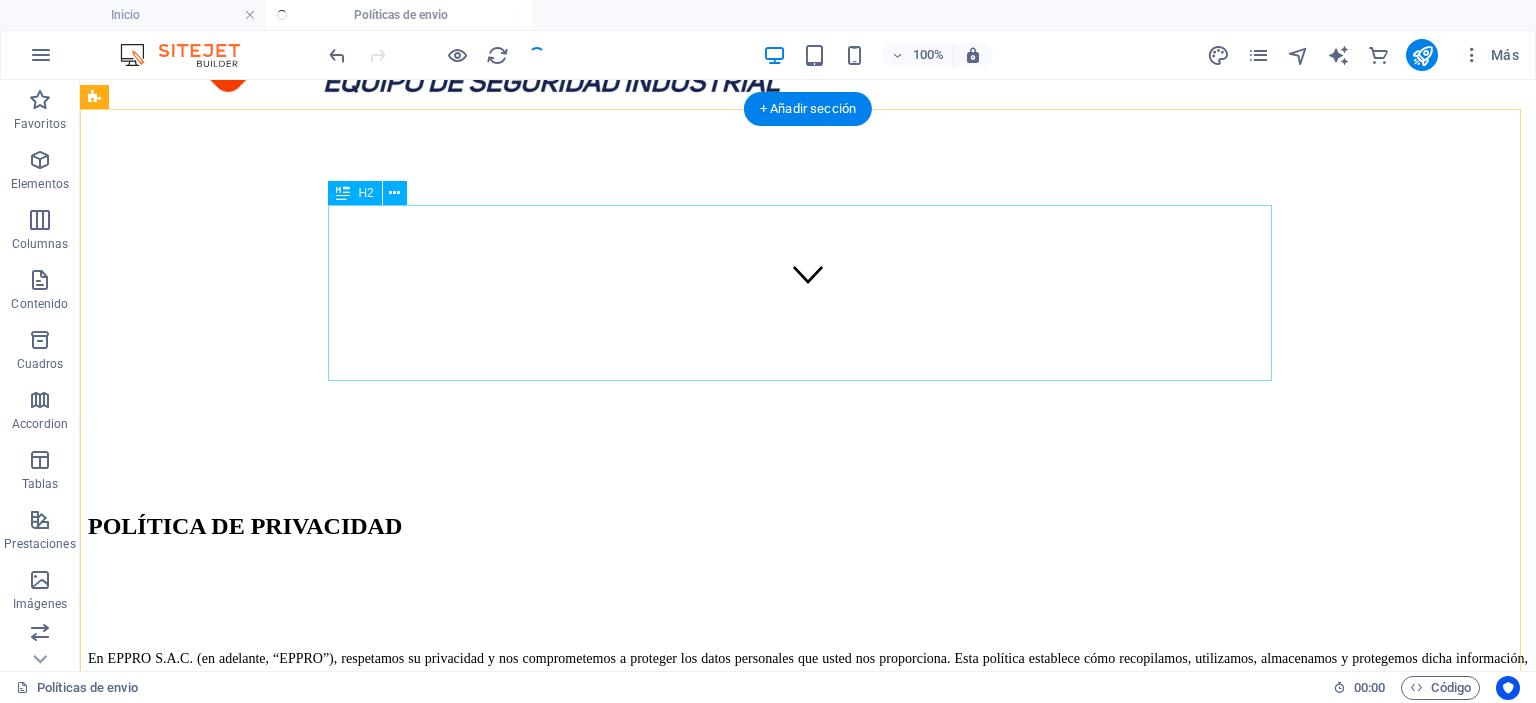 scroll, scrollTop: 600, scrollLeft: 0, axis: vertical 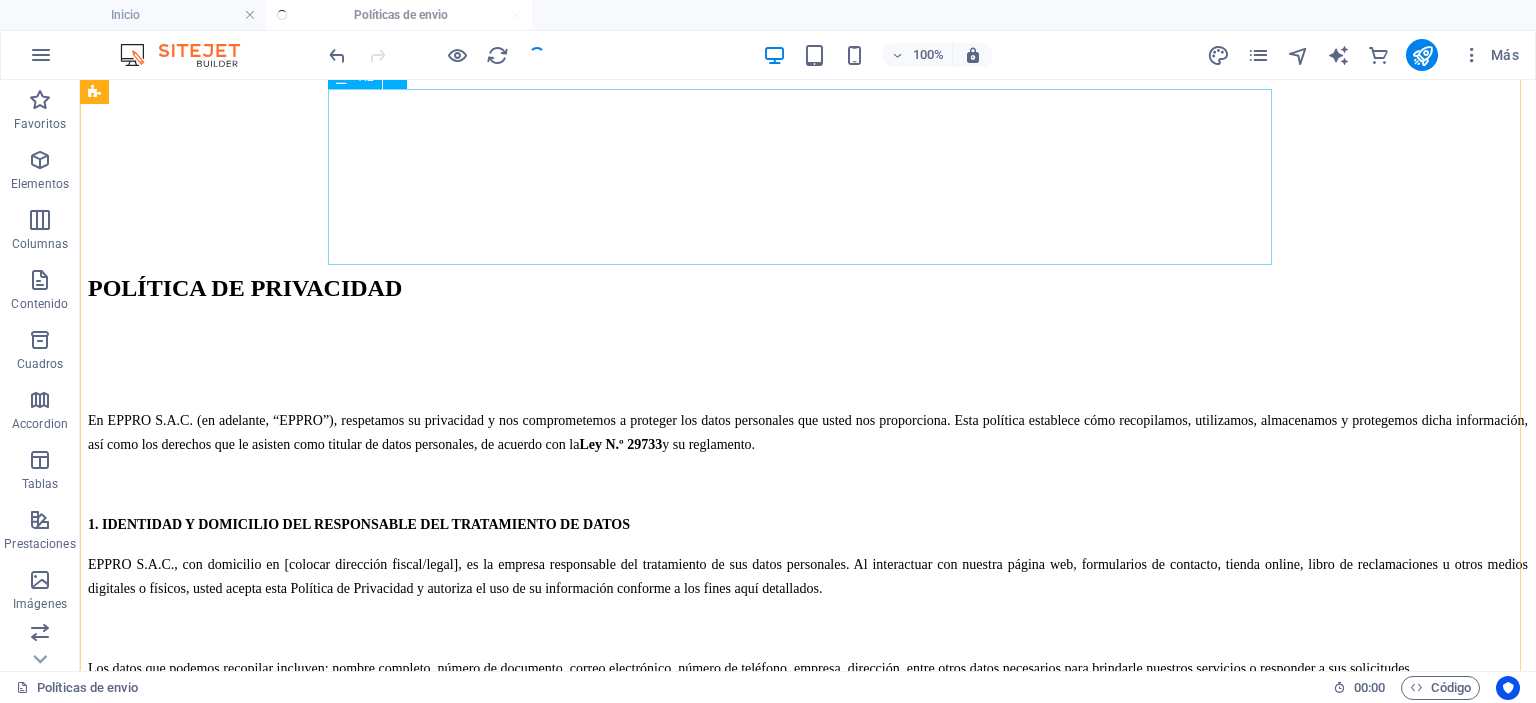 click on "POLÍTICA DE PRIVACIDAD" at bounding box center [808, 288] 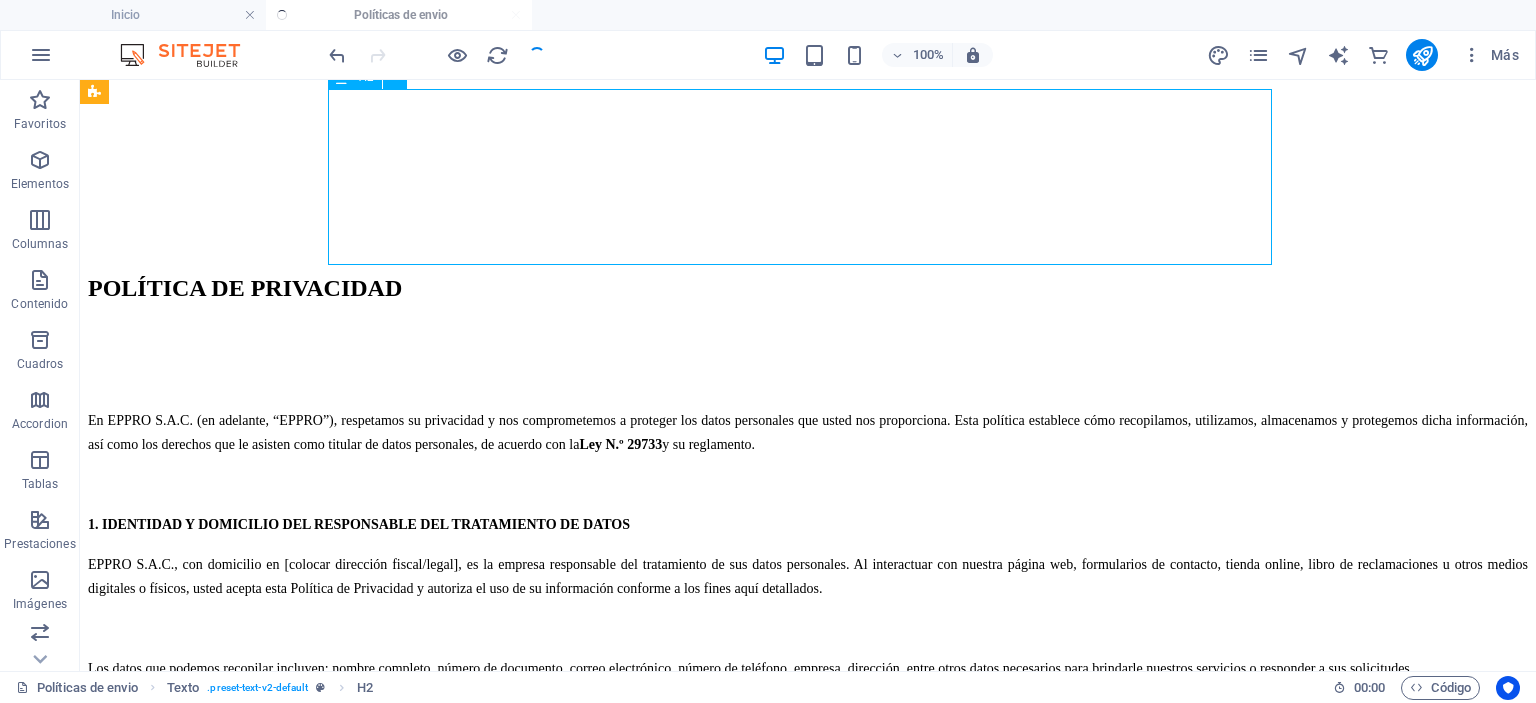 click on "POLÍTICA DE PRIVACIDAD" at bounding box center (808, 288) 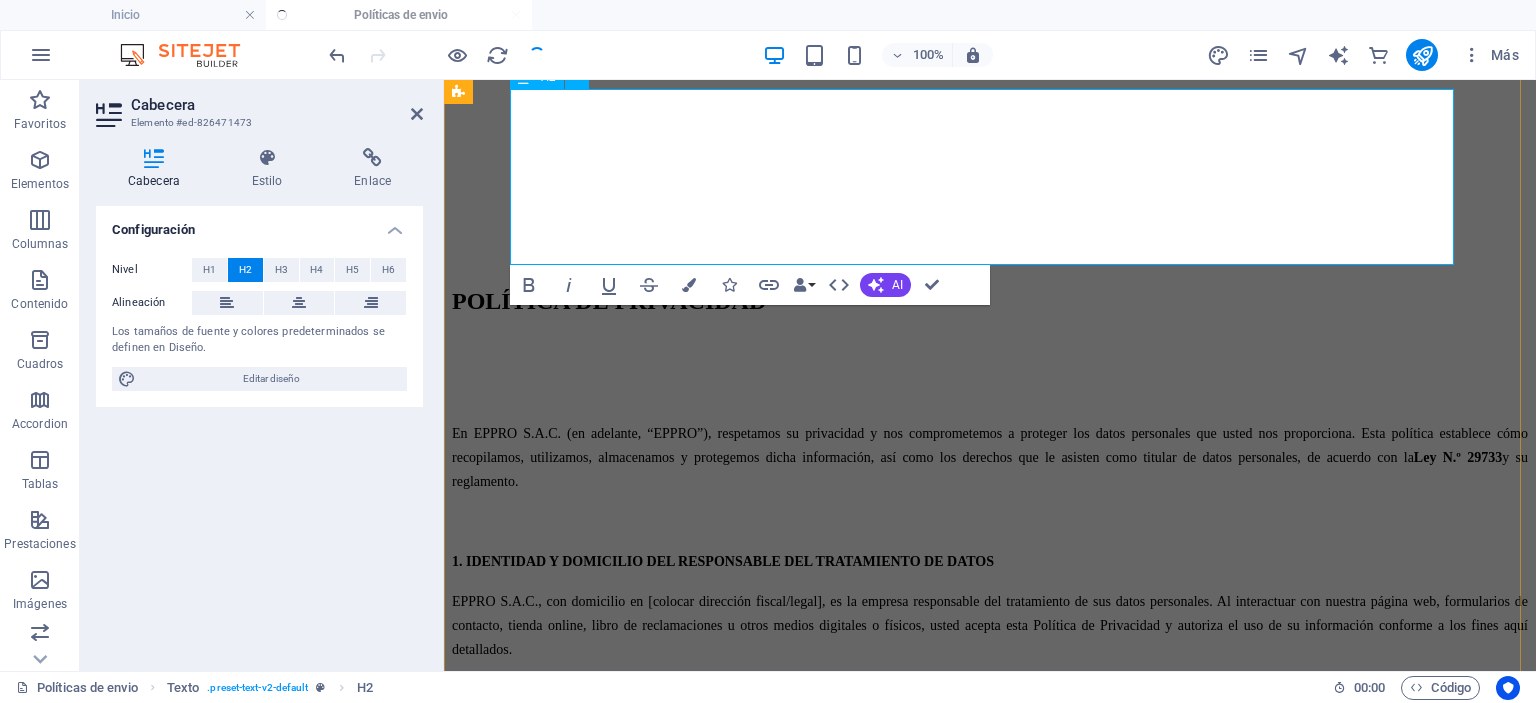 click on "POLÍTICA DE PRIVACIDAD" at bounding box center (990, 301) 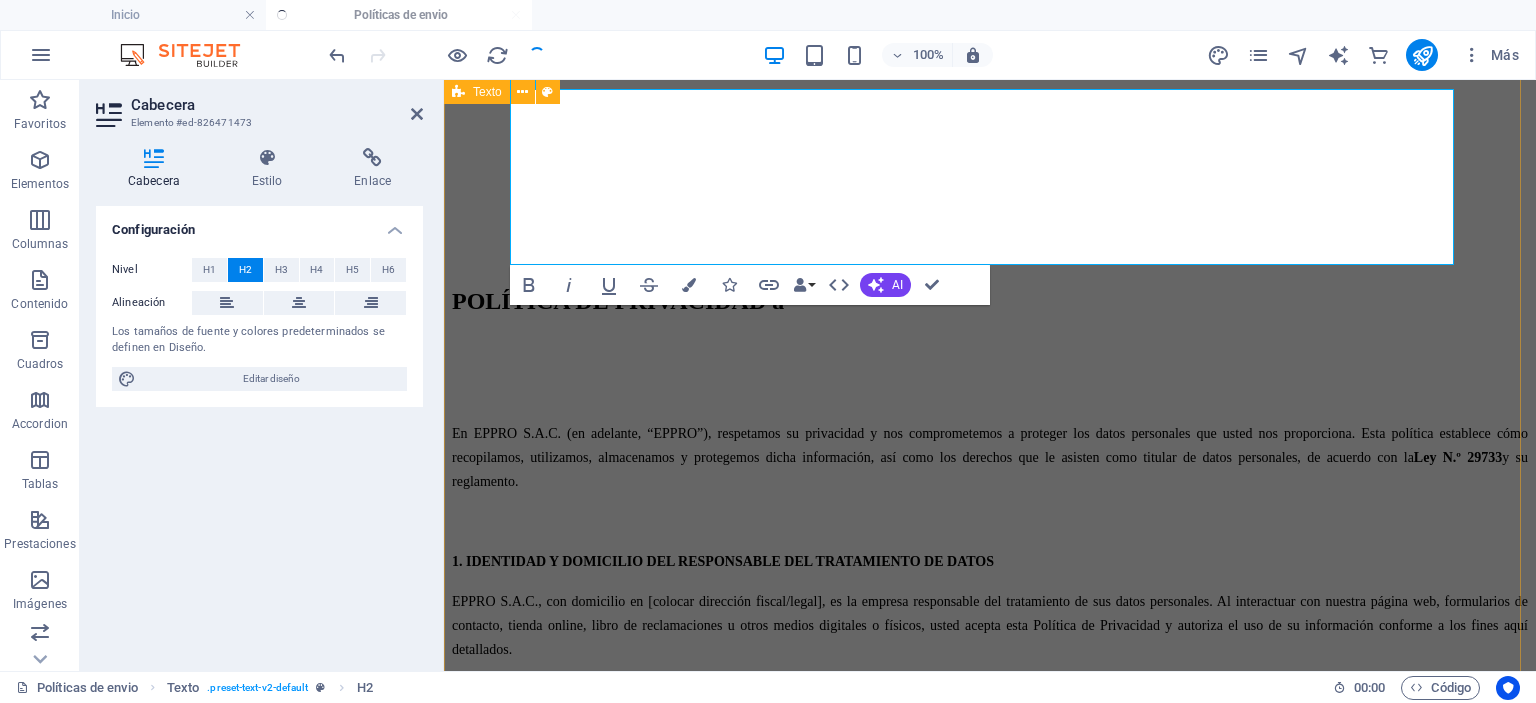 click on "POLÍTICA DE PRIVACIDAD a En EPPRO S.A.C. (en adelante, “EPPRO”), respetamos su privacidad y nos comprometemos a proteger los datos personales que usted nos proporciona. Esta política establece cómo recopilamos, utilizamos, almacenamos y protegemos dicha información, así como los derechos que le asisten como titular de datos personales, de acuerdo con la  Ley N.º 29733  y su reglamento. 1. IDENTIDAD Y DOMICILIO DEL RESPONSABLE DEL TRATAMIENTO DE DATOS EPPRO S.A.C., con domicilio en [colocar dirección fiscal/legal], es la empresa responsable del tratamiento de sus datos personales. Al interactuar con nuestra página web, formularios de contacto, tienda online, libro de reclamaciones u otros medios digitales o físicos, usted acepta esta Política de Privacidad y autoriza el uso de su información conforme a los fines aquí detallados. 2. FINALIDADES DEL USO DE SUS DATOS PERSONALES Los datos personales que recopilamos serán utilizados para: Atender consultas, solicitudes y reclamos. regresar" at bounding box center (990, 1129) 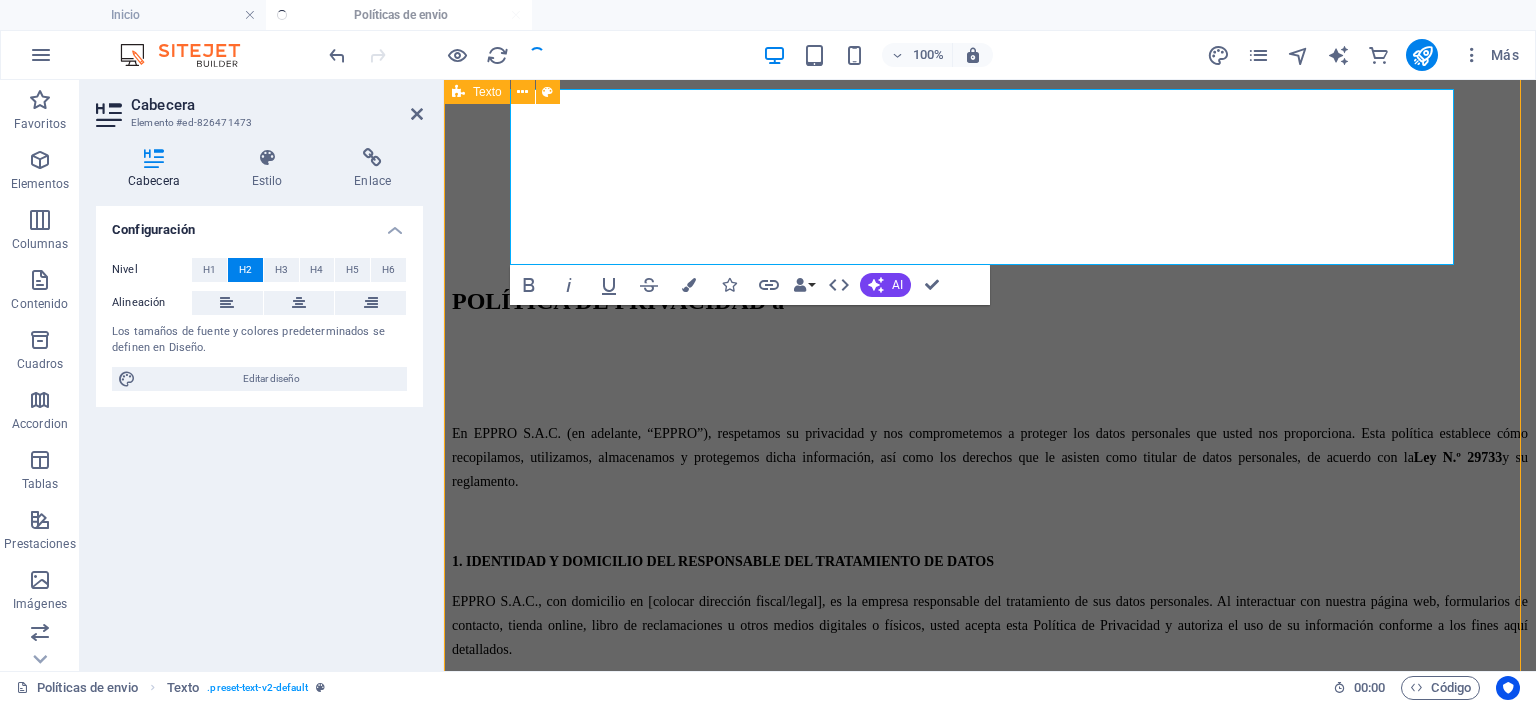 scroll, scrollTop: 600, scrollLeft: 0, axis: vertical 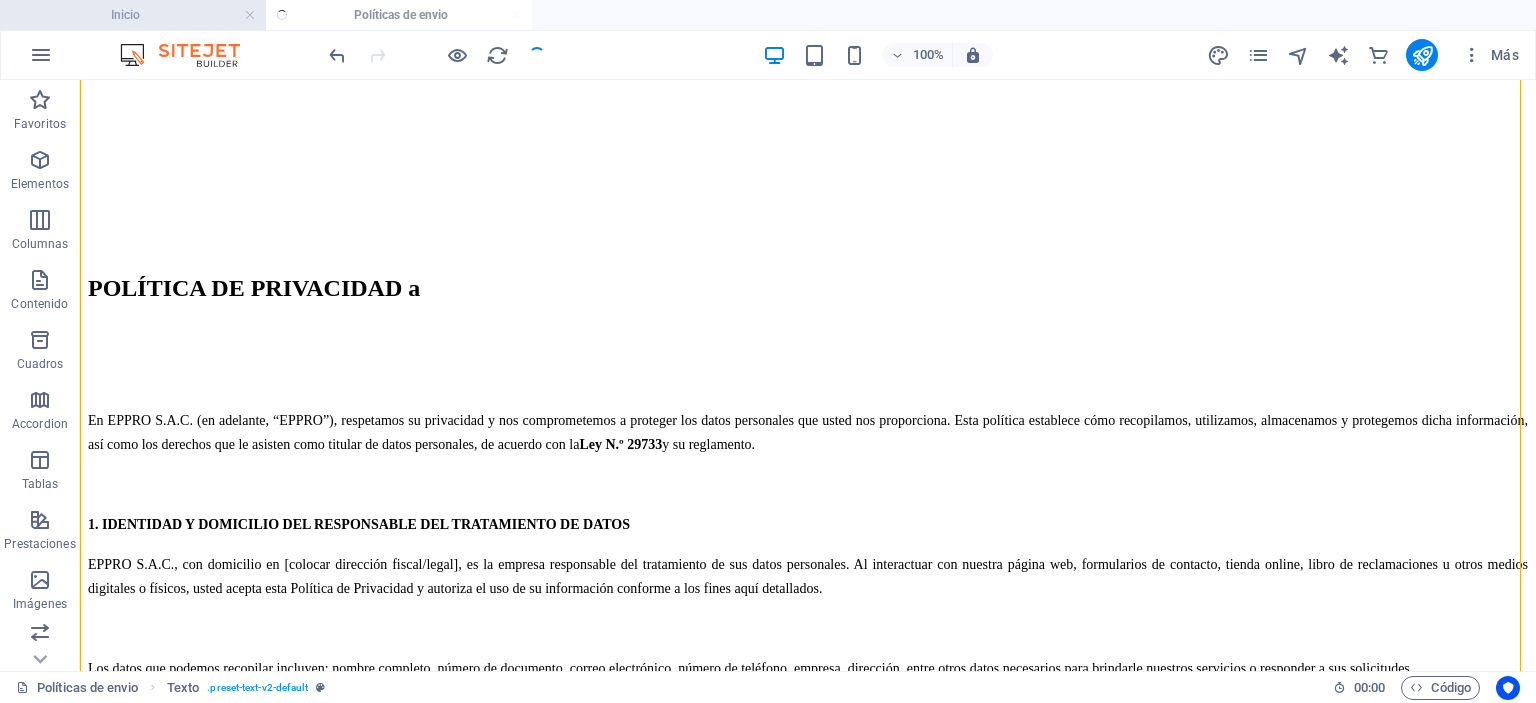 click on "Inicio" at bounding box center (133, 15) 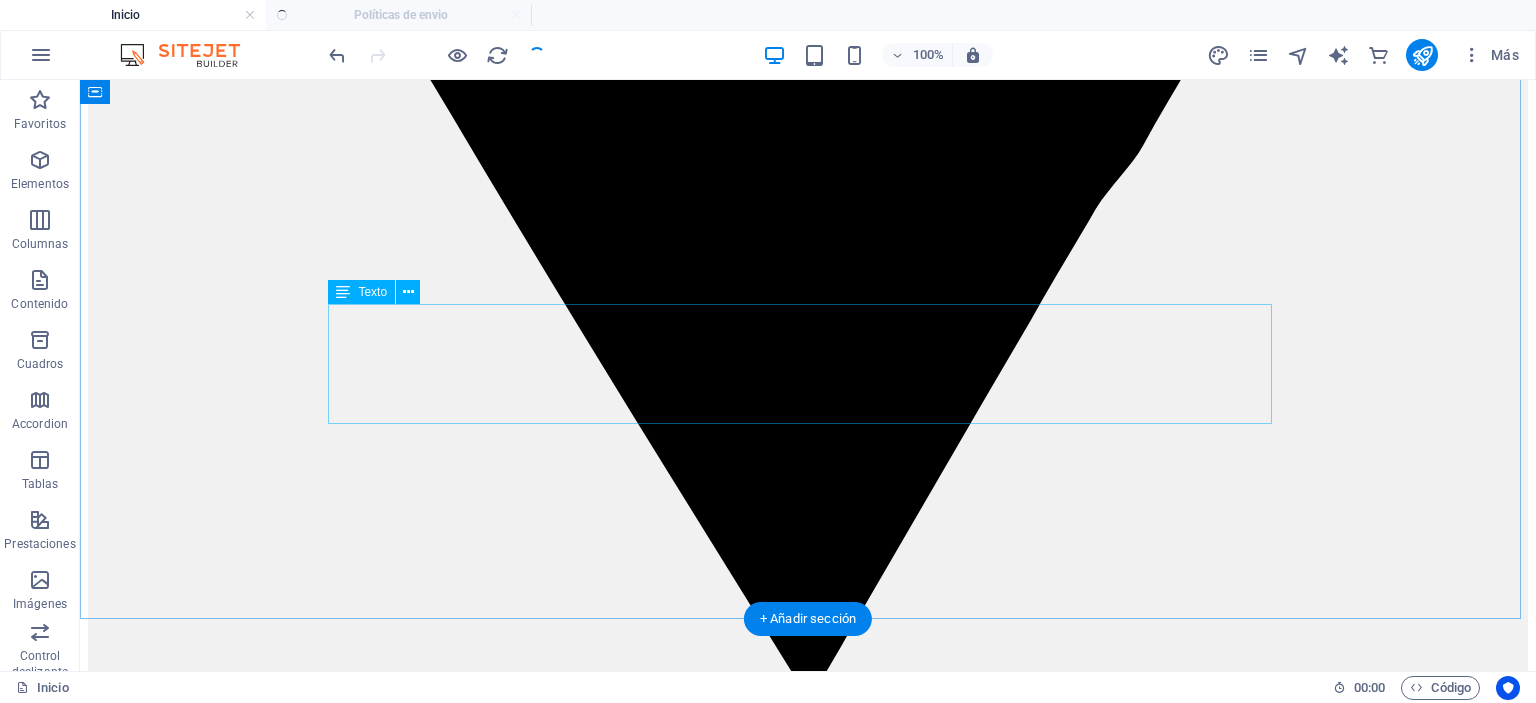 scroll, scrollTop: 6132, scrollLeft: 0, axis: vertical 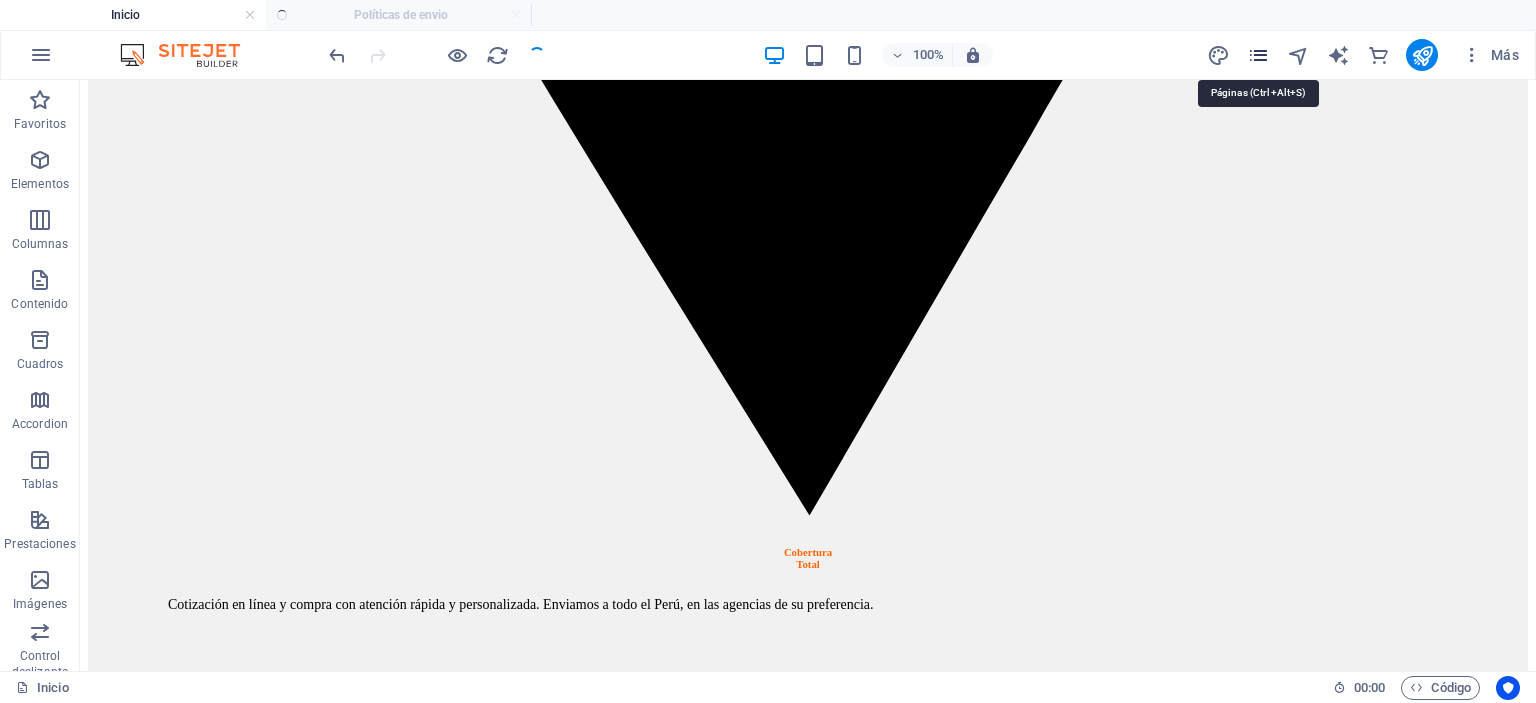 click at bounding box center [1258, 55] 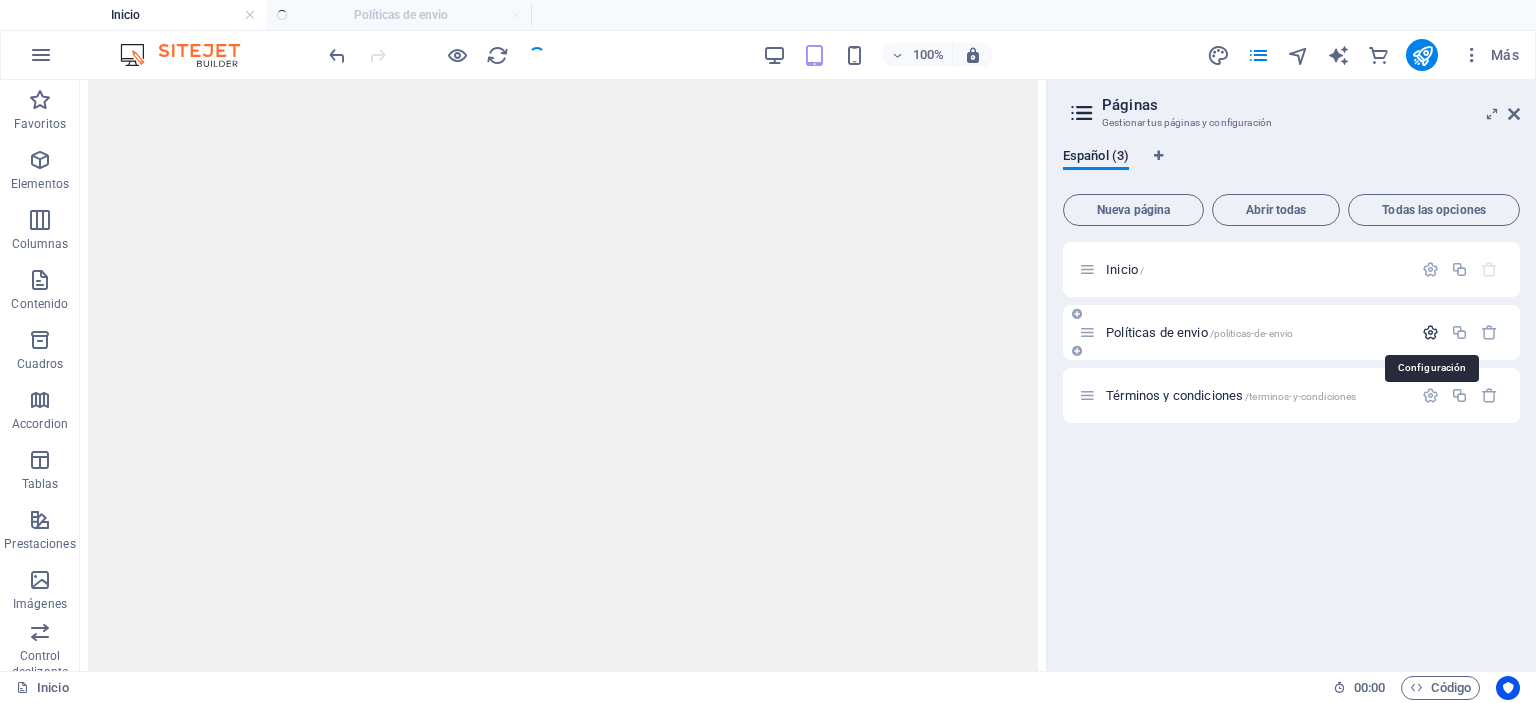 click at bounding box center (1430, 332) 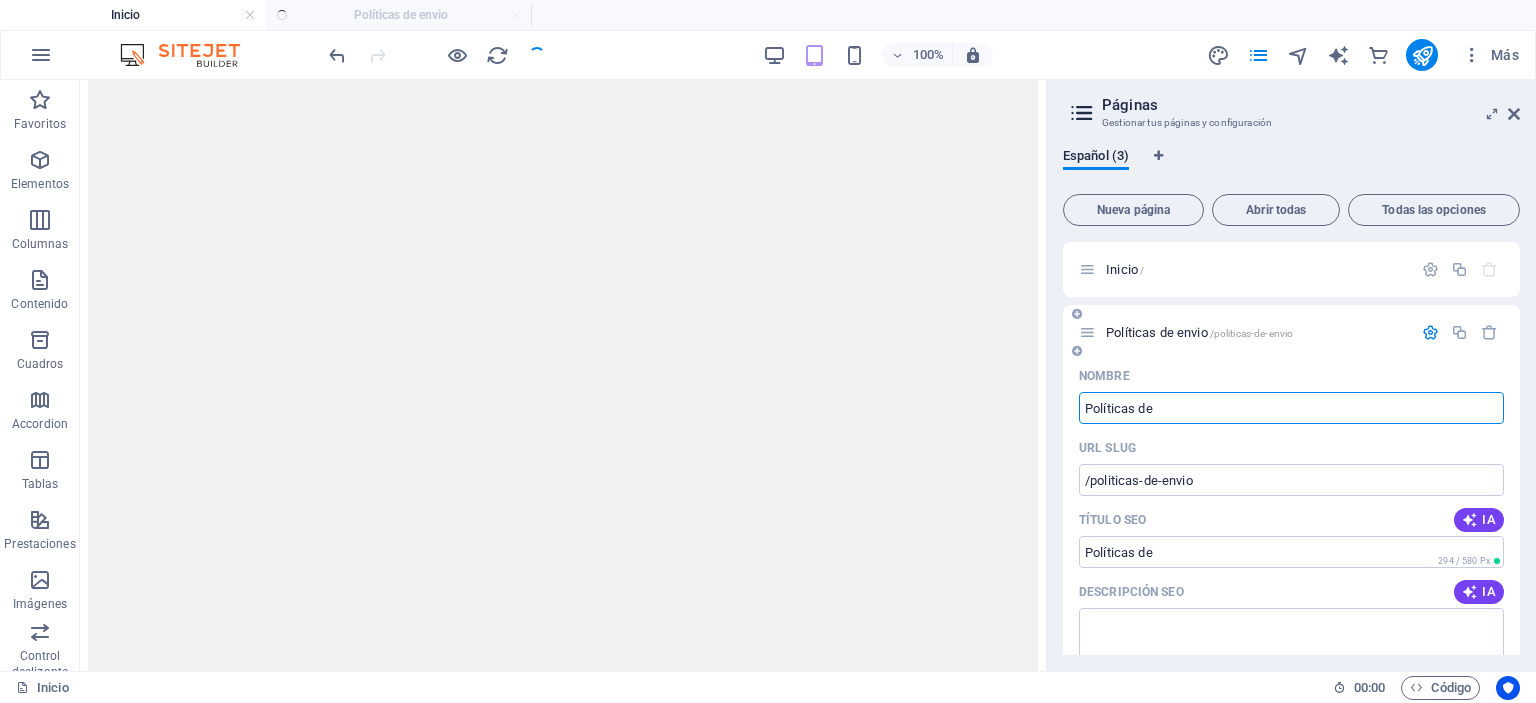 type on "Políticas de p" 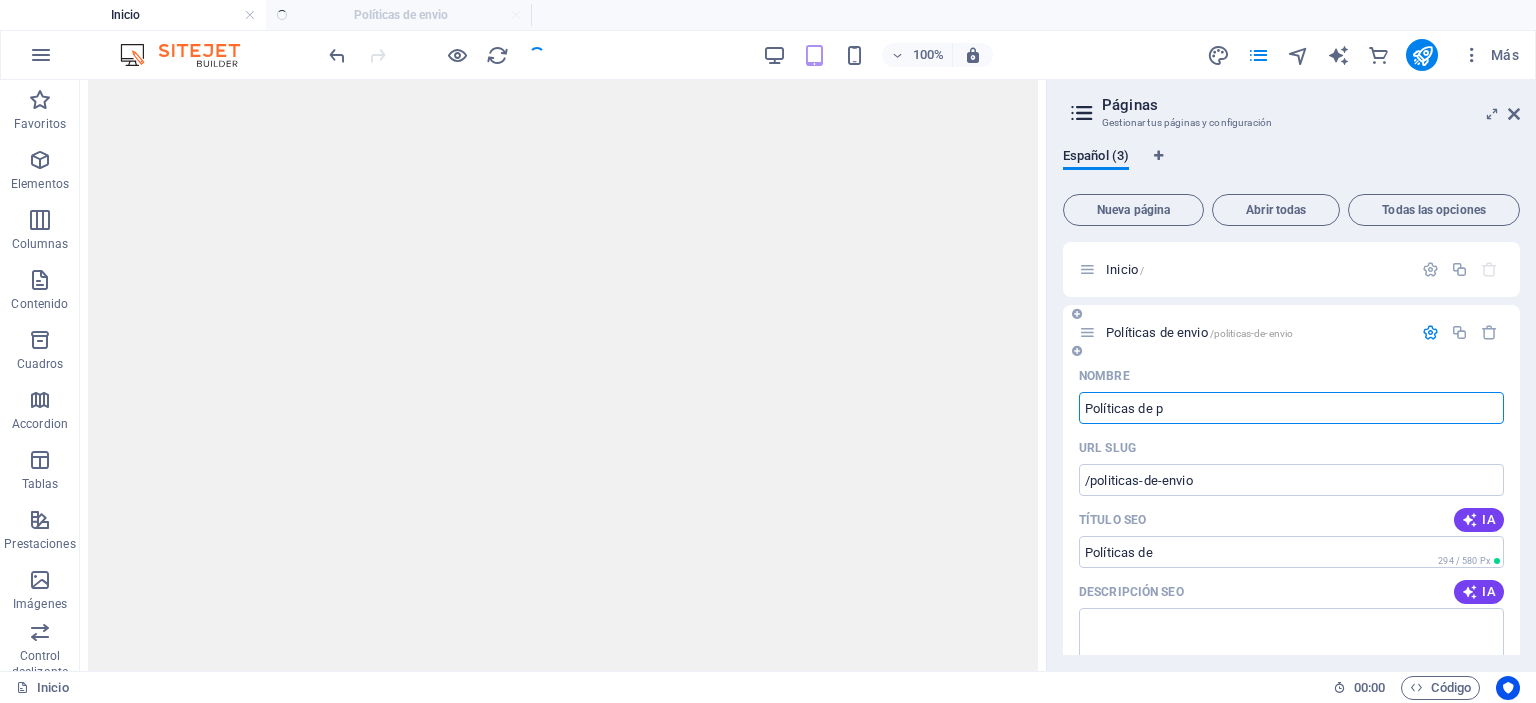 type on "/politicas-de" 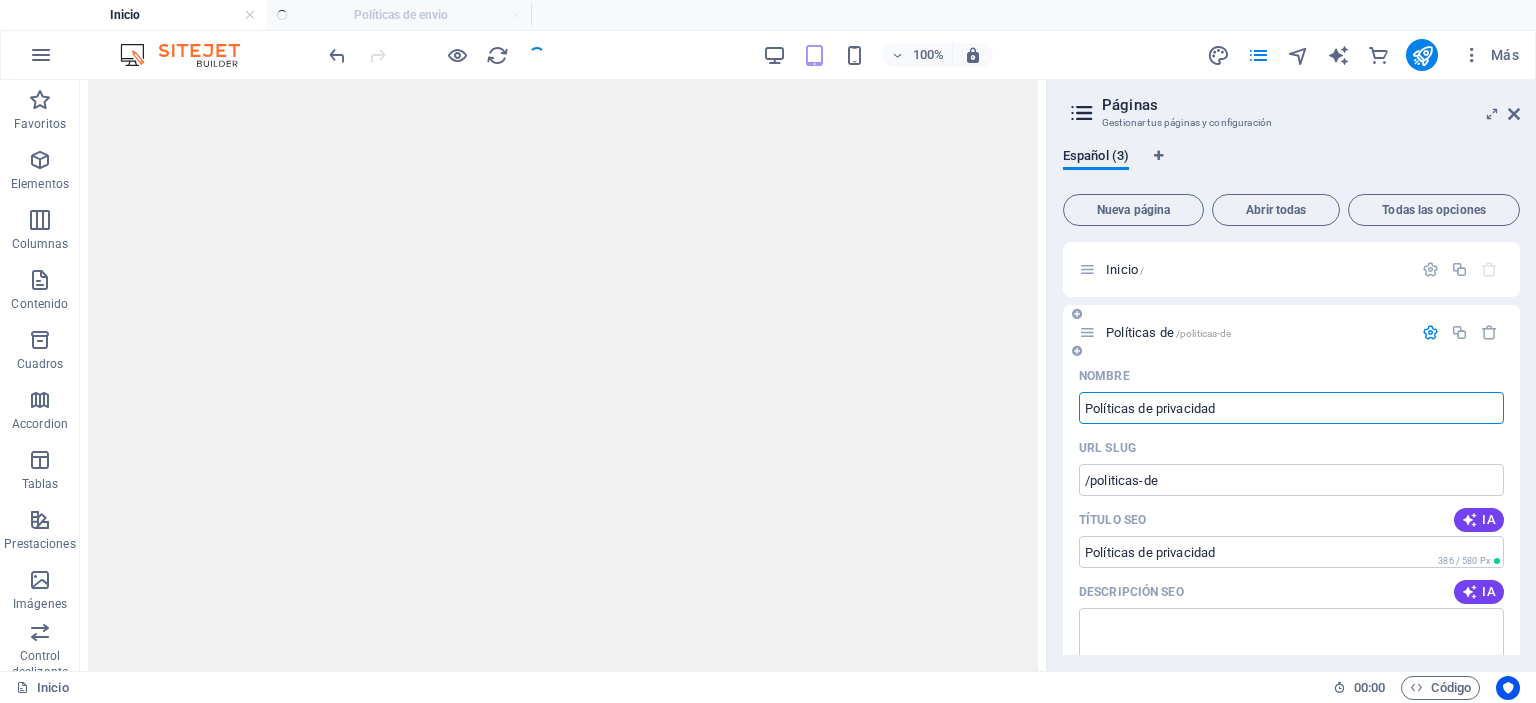 type on "Políticas de privacidad" 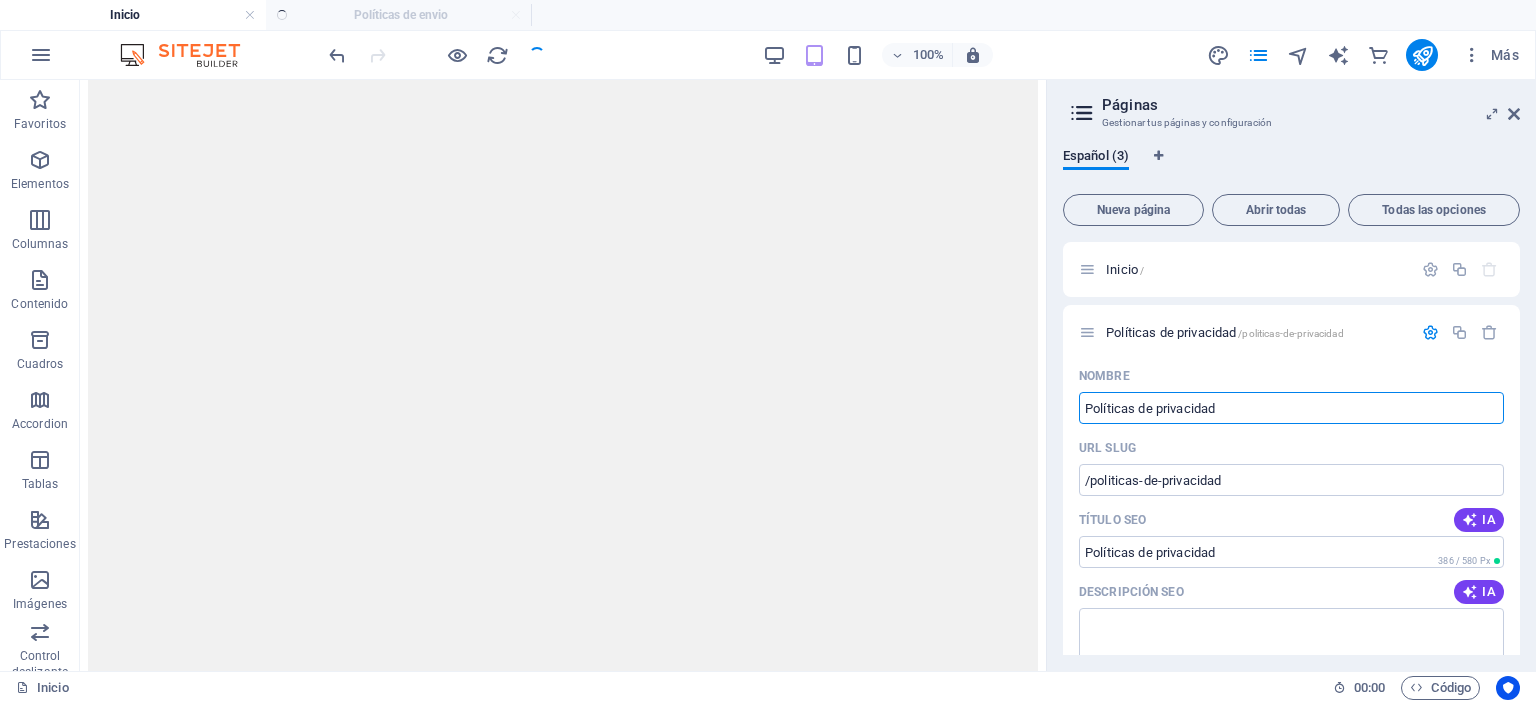 type on "Políticas de privacidad" 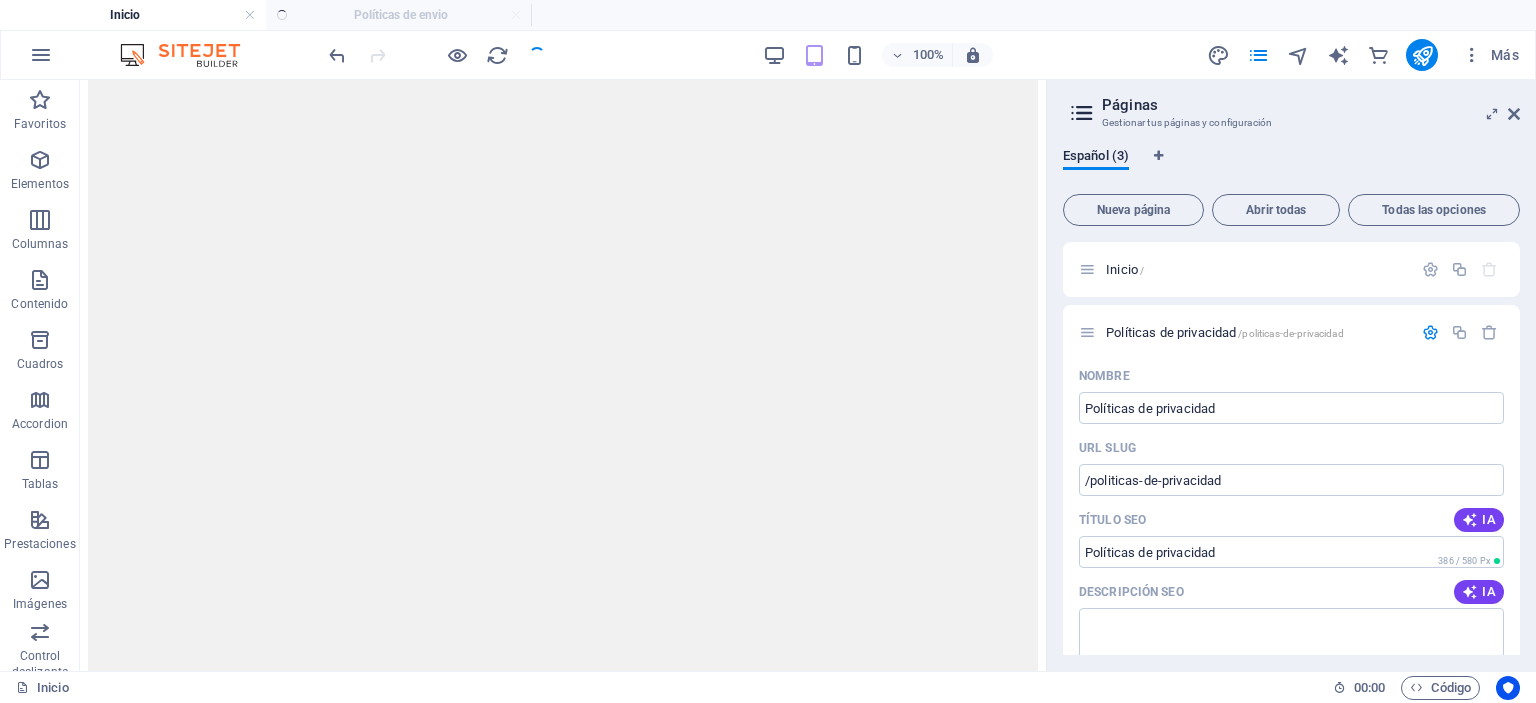 click on "Gestionar tus páginas y configuración" at bounding box center (1291, 123) 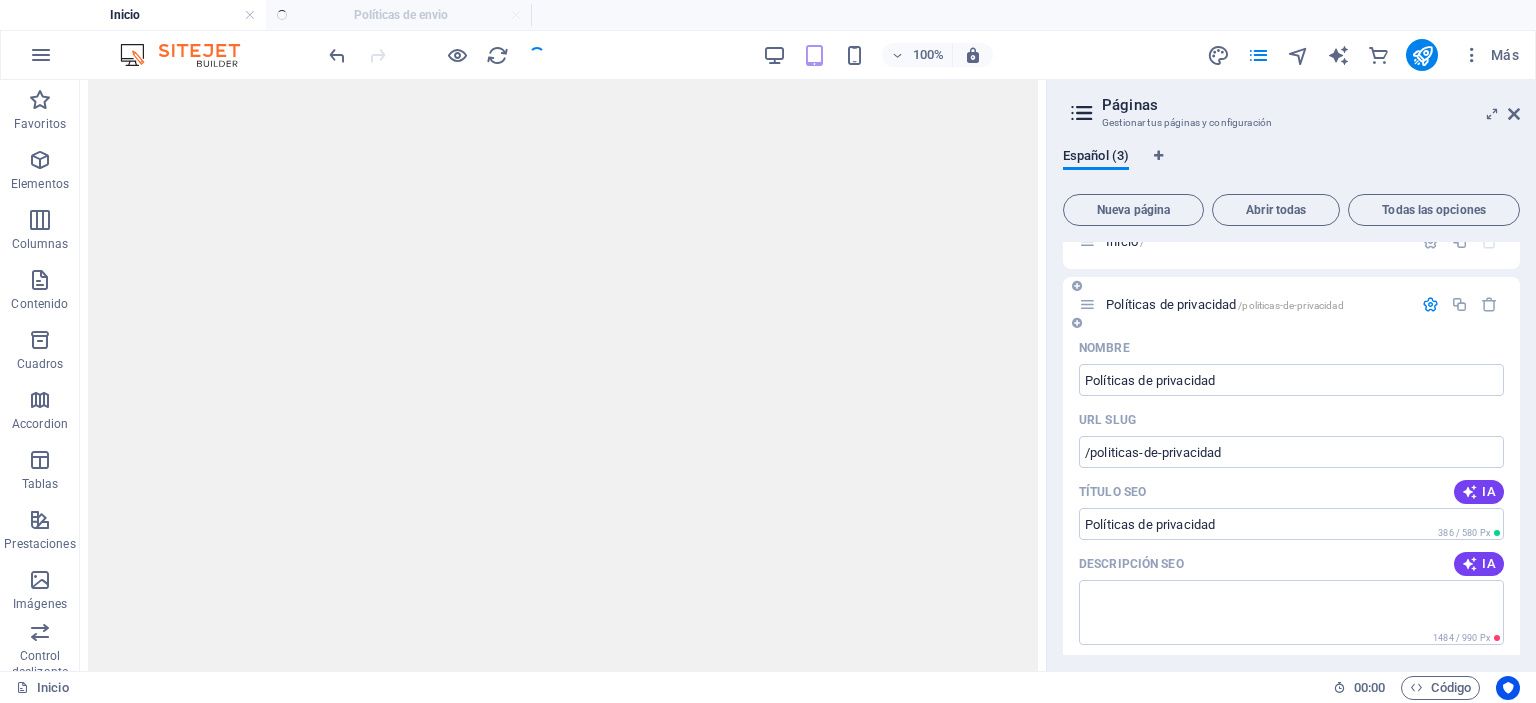 scroll, scrollTop: 0, scrollLeft: 0, axis: both 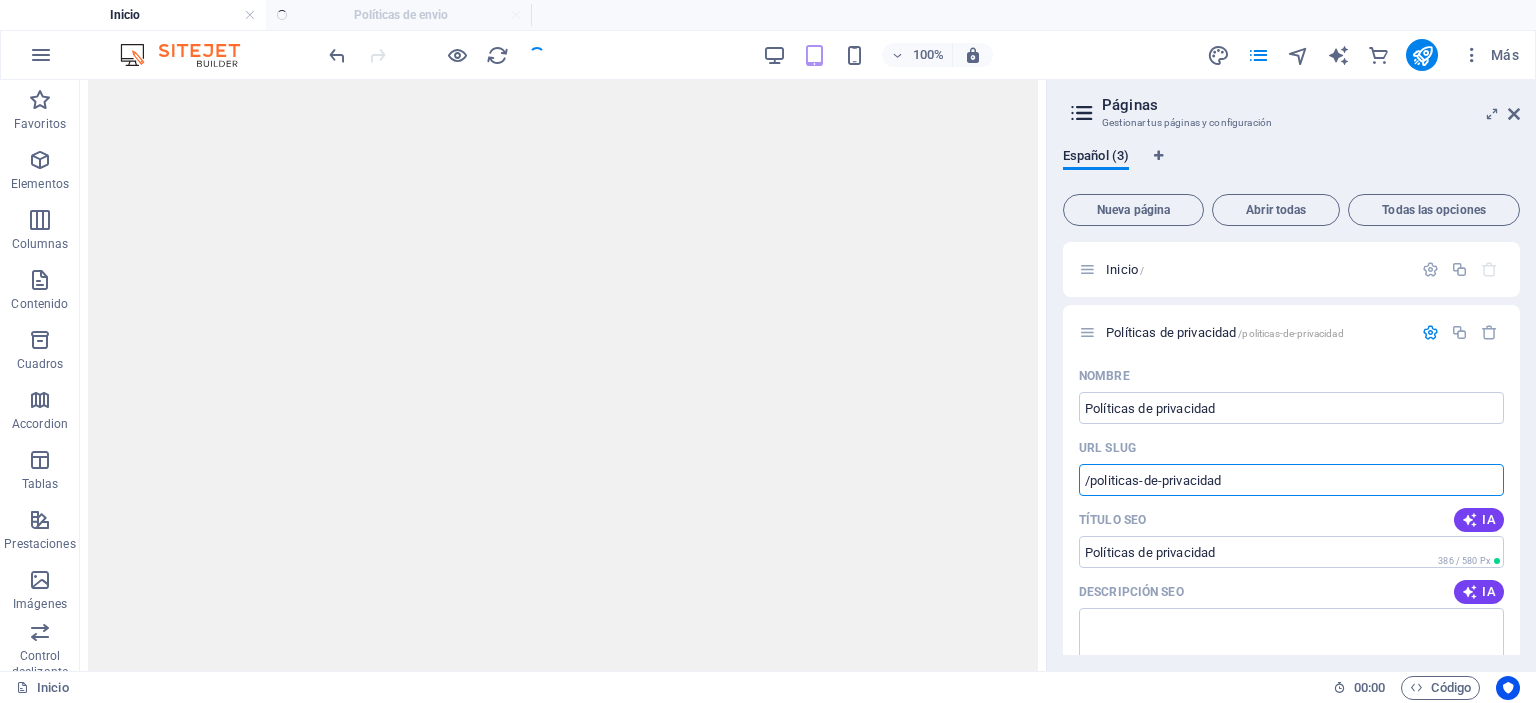 drag, startPoint x: 1231, startPoint y: 562, endPoint x: 966, endPoint y: 483, distance: 276.52487 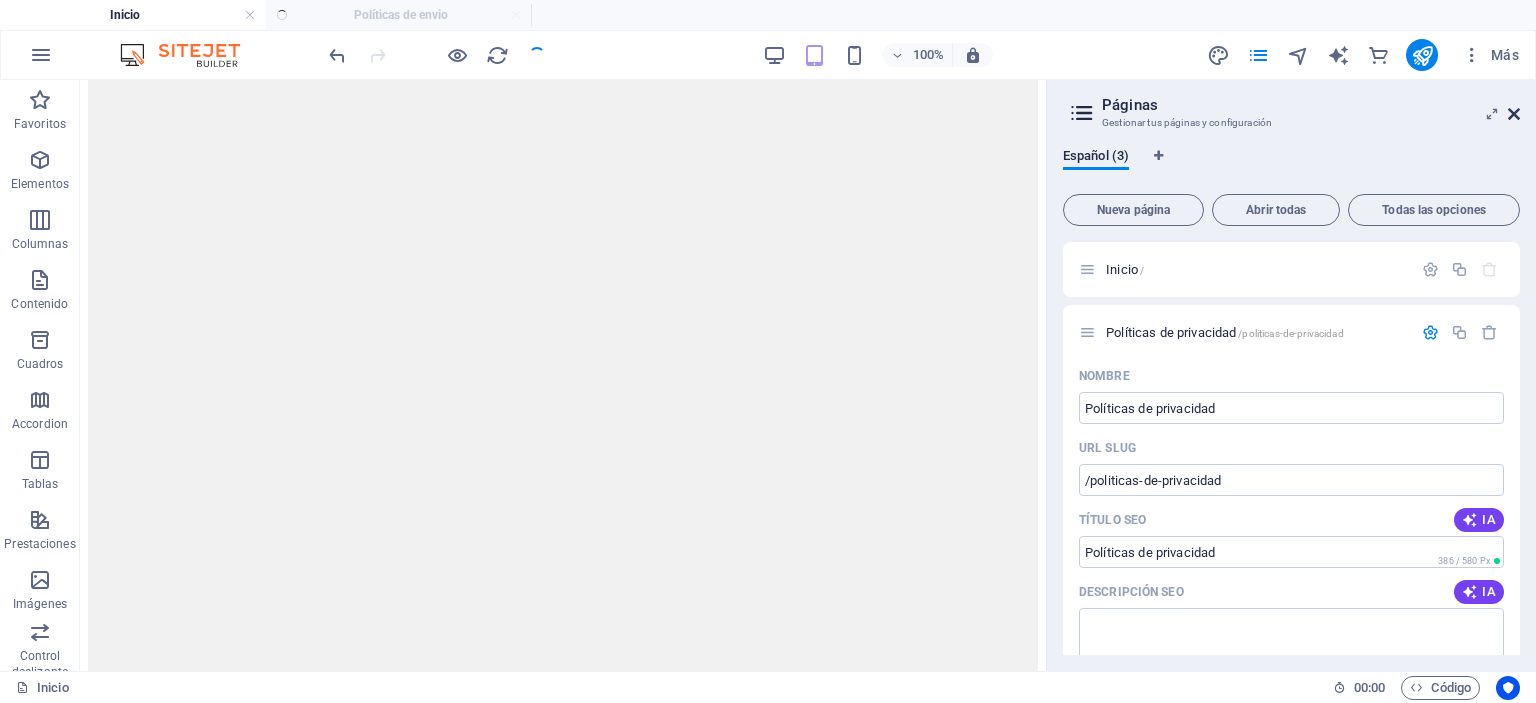 drag, startPoint x: 1513, startPoint y: 115, endPoint x: 1435, endPoint y: 35, distance: 111.73182 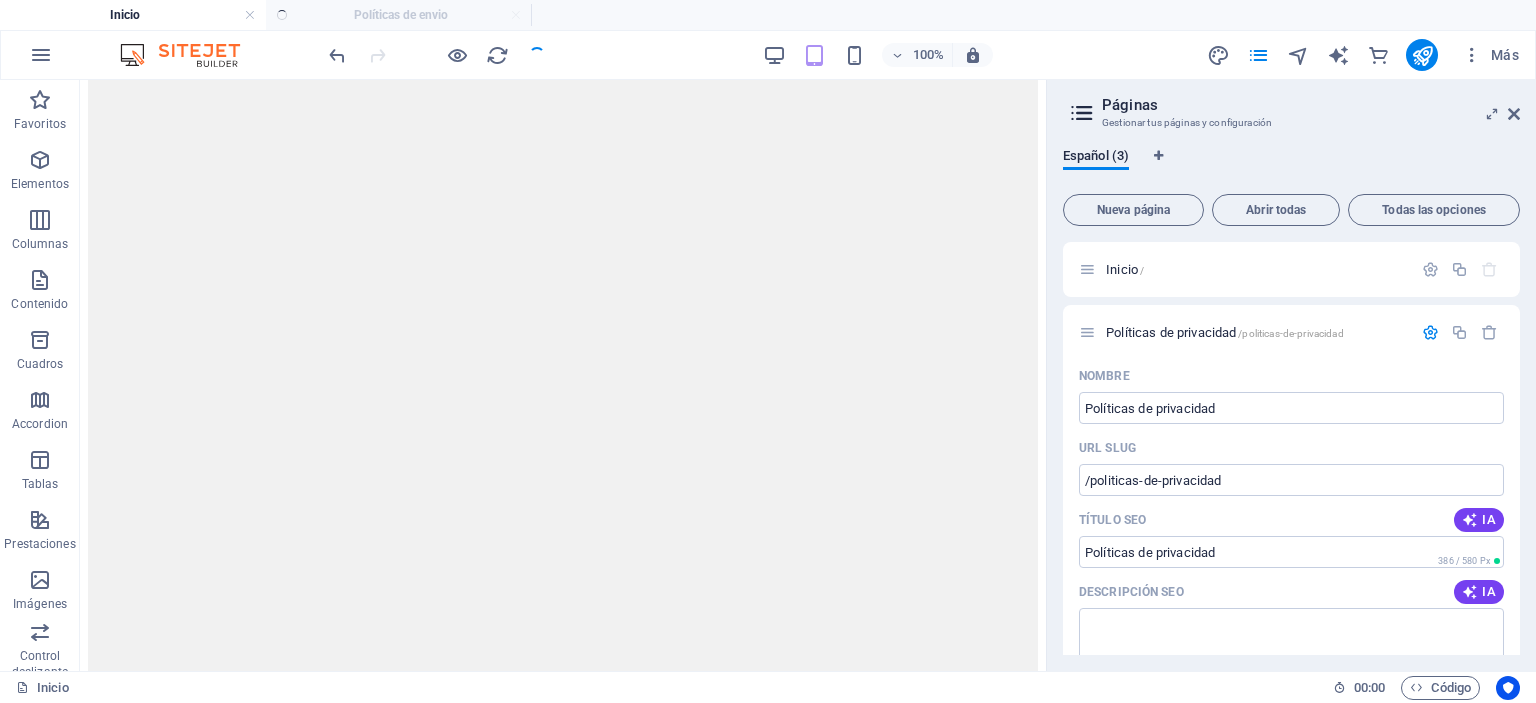 scroll, scrollTop: 6132, scrollLeft: 0, axis: vertical 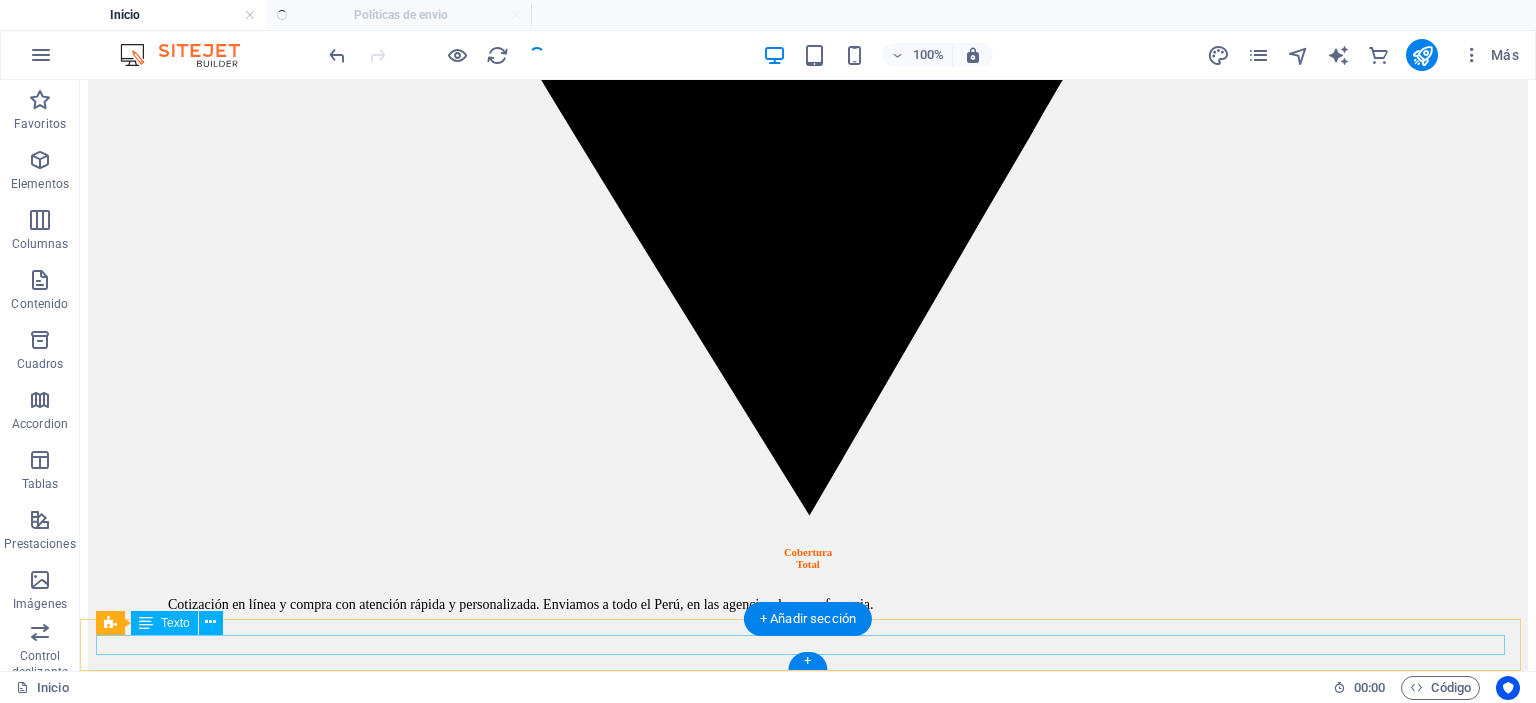 click on "Derechos reservados EPPRO SAC. 2022 |  Política de privacidad  | Términos y condiciones | Políticas de devolución y garantía" at bounding box center (808, 17736) 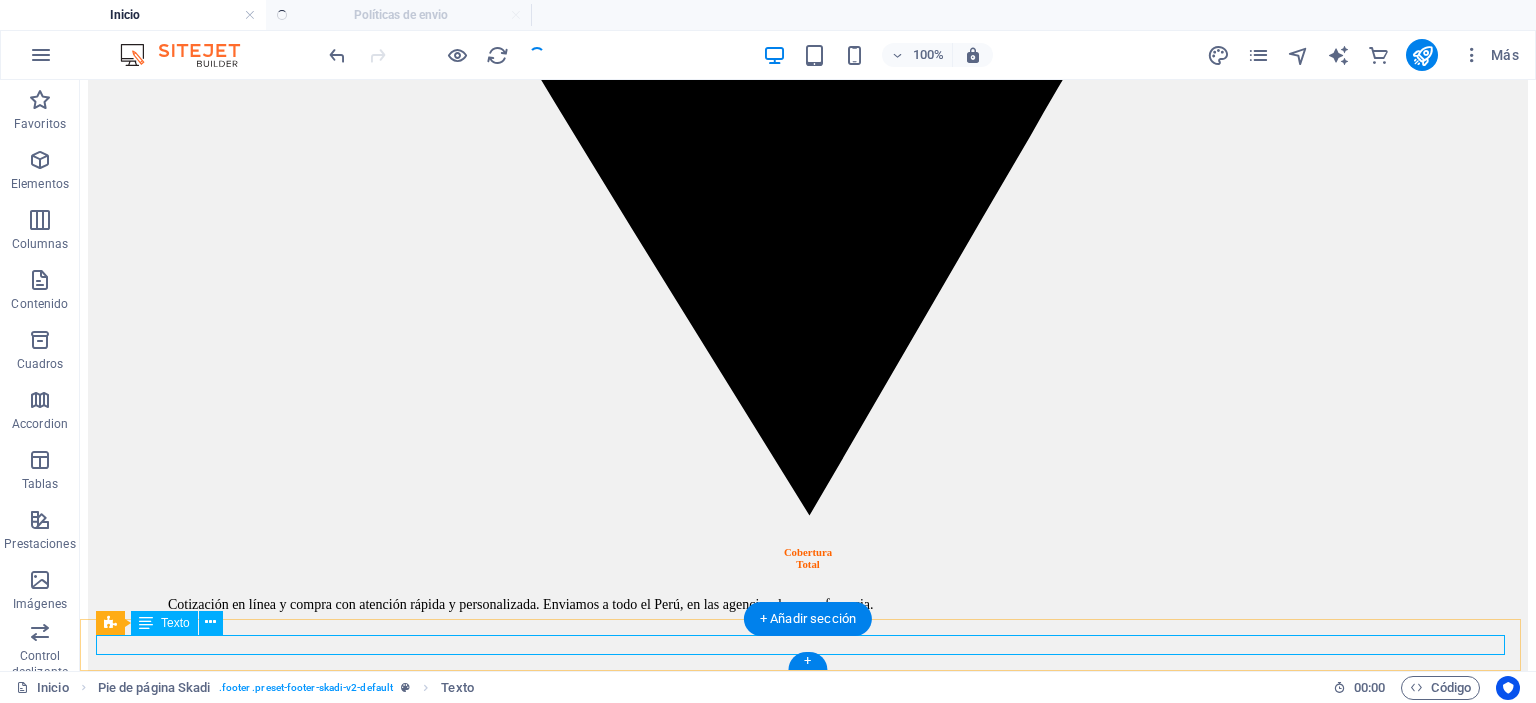 click on "Derechos reservados EPPRO SAC. 2022 |  Política de privacidad  | Términos y condiciones | Políticas de devolución y garantía" at bounding box center (808, 17736) 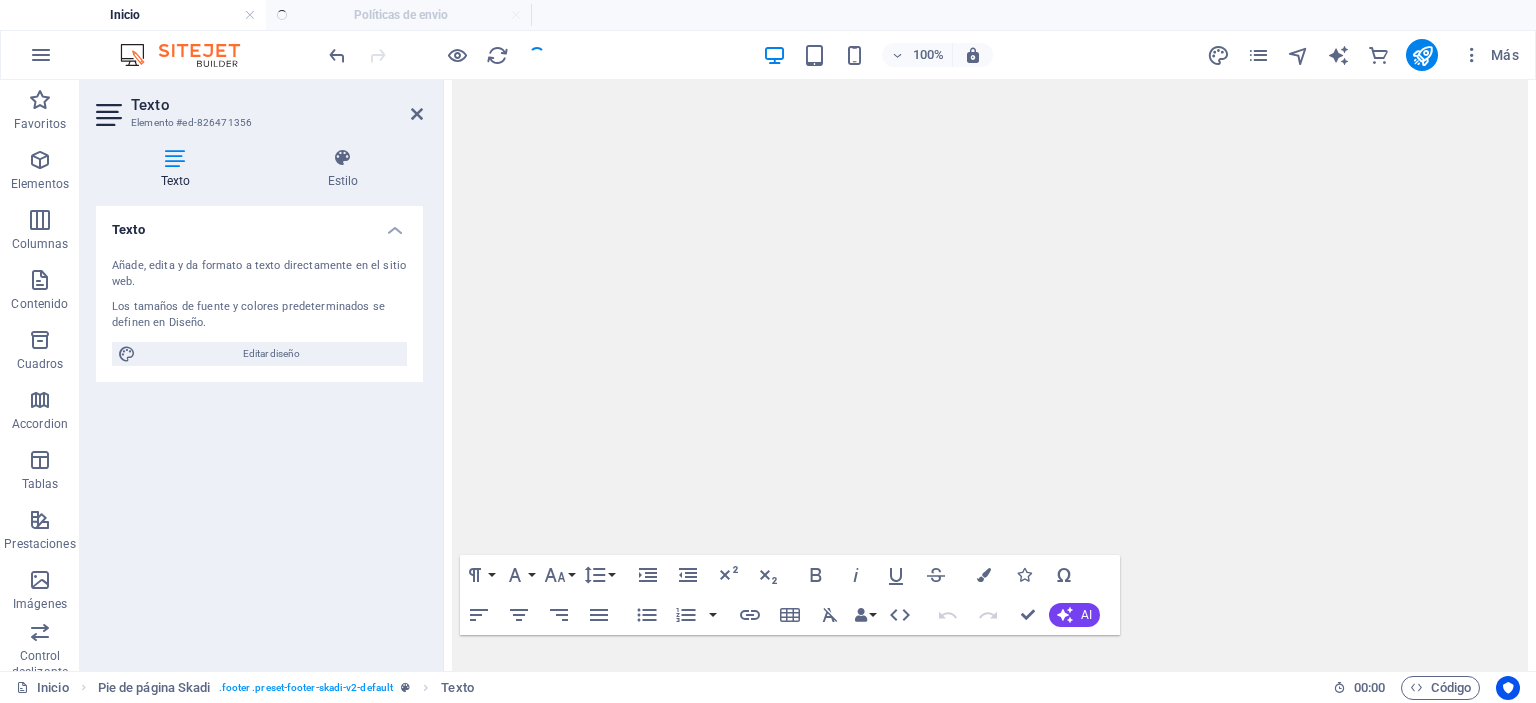 scroll, scrollTop: 6940, scrollLeft: 0, axis: vertical 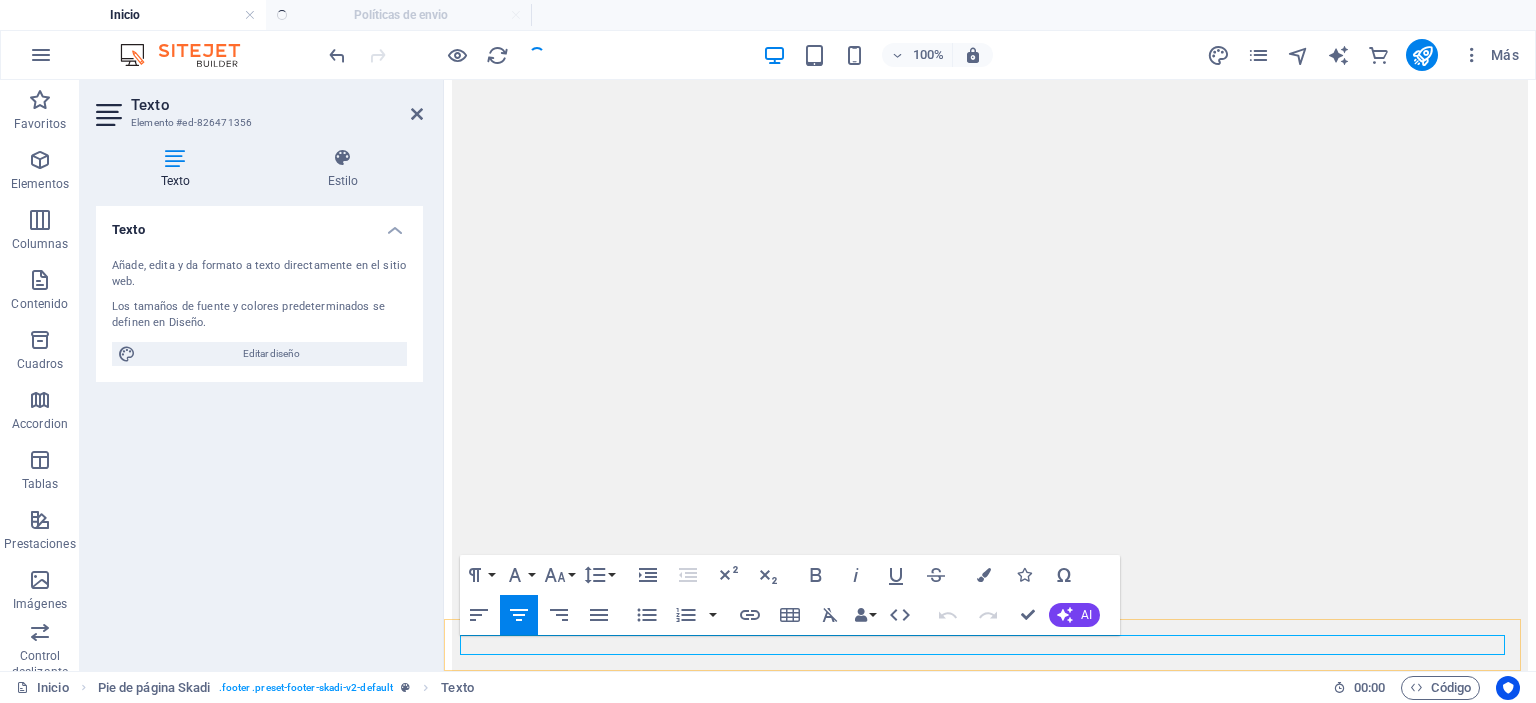 click on "Política de privacidad" 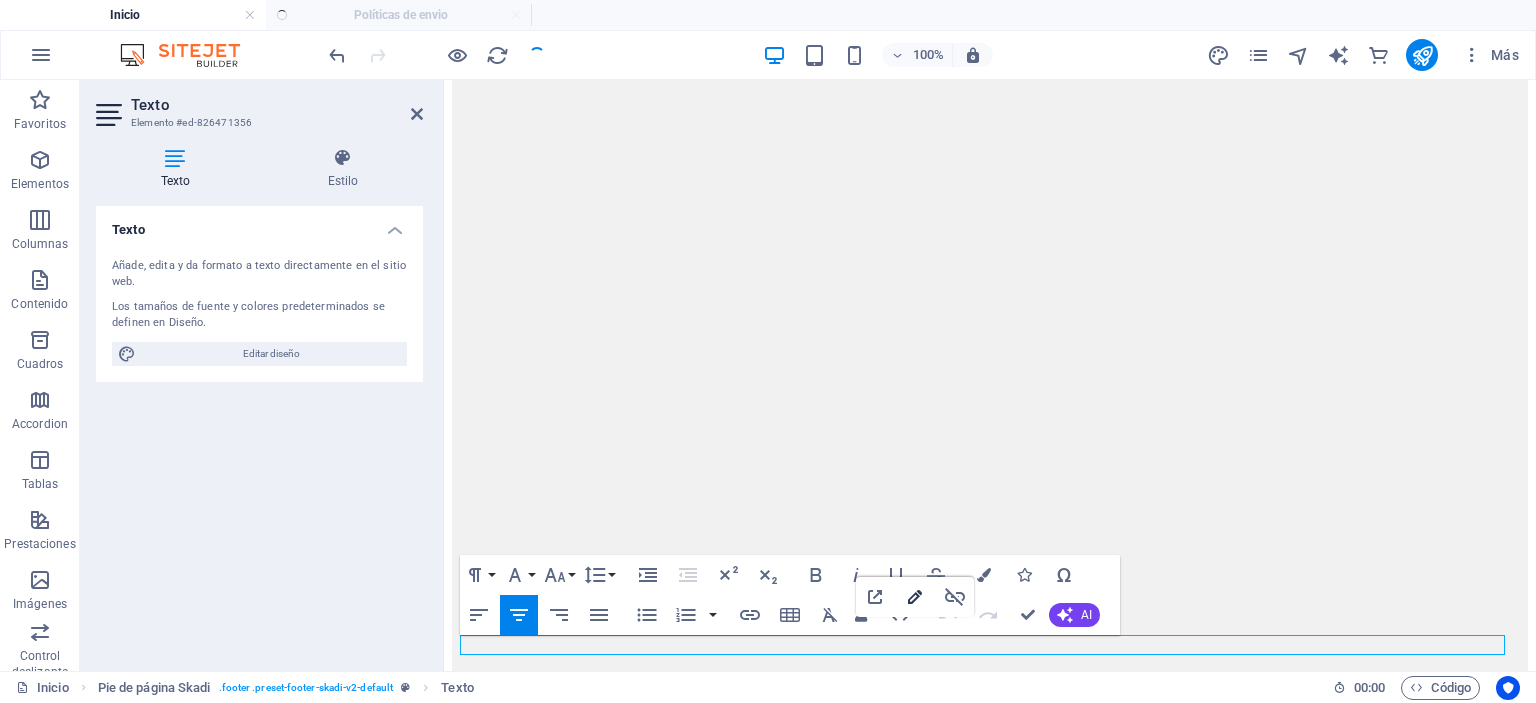 click 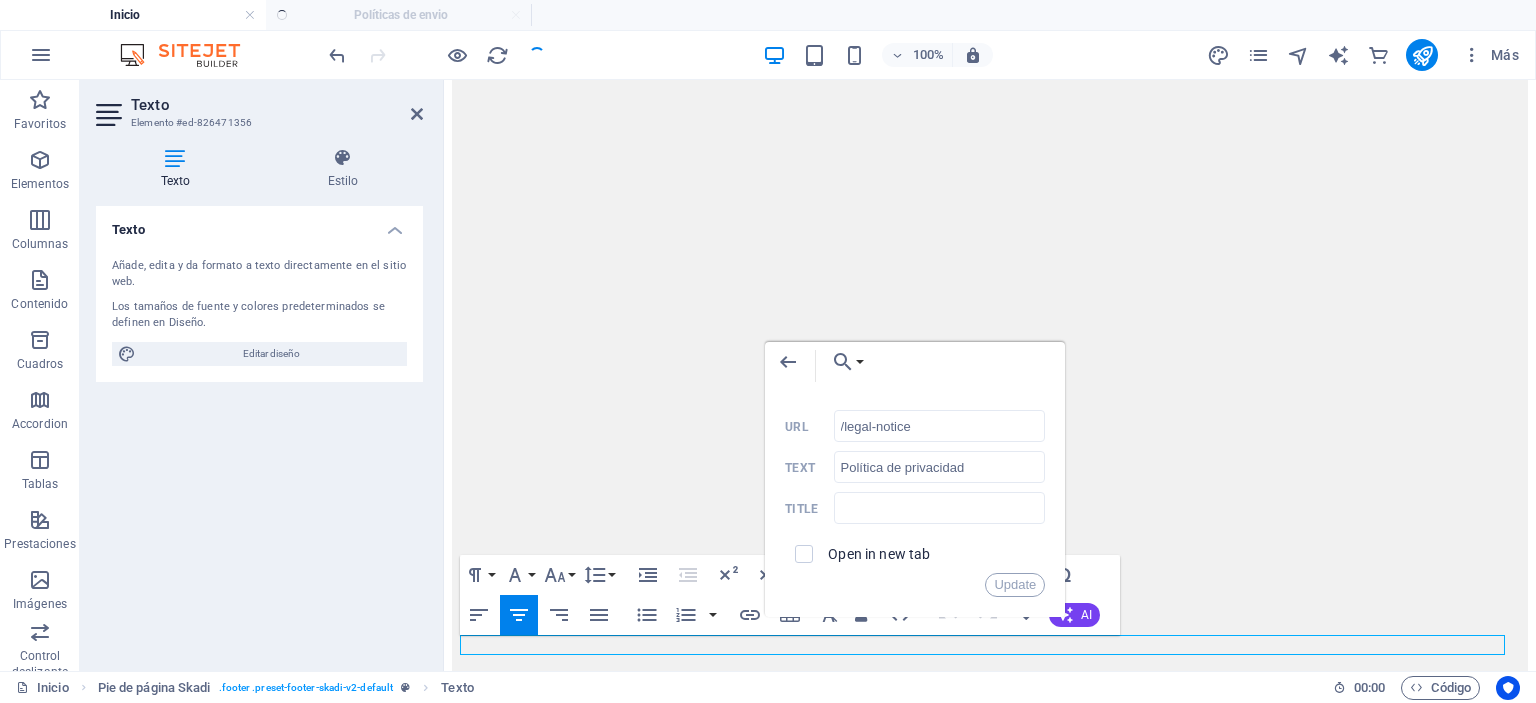 drag, startPoint x: 931, startPoint y: 427, endPoint x: 788, endPoint y: 417, distance: 143.34923 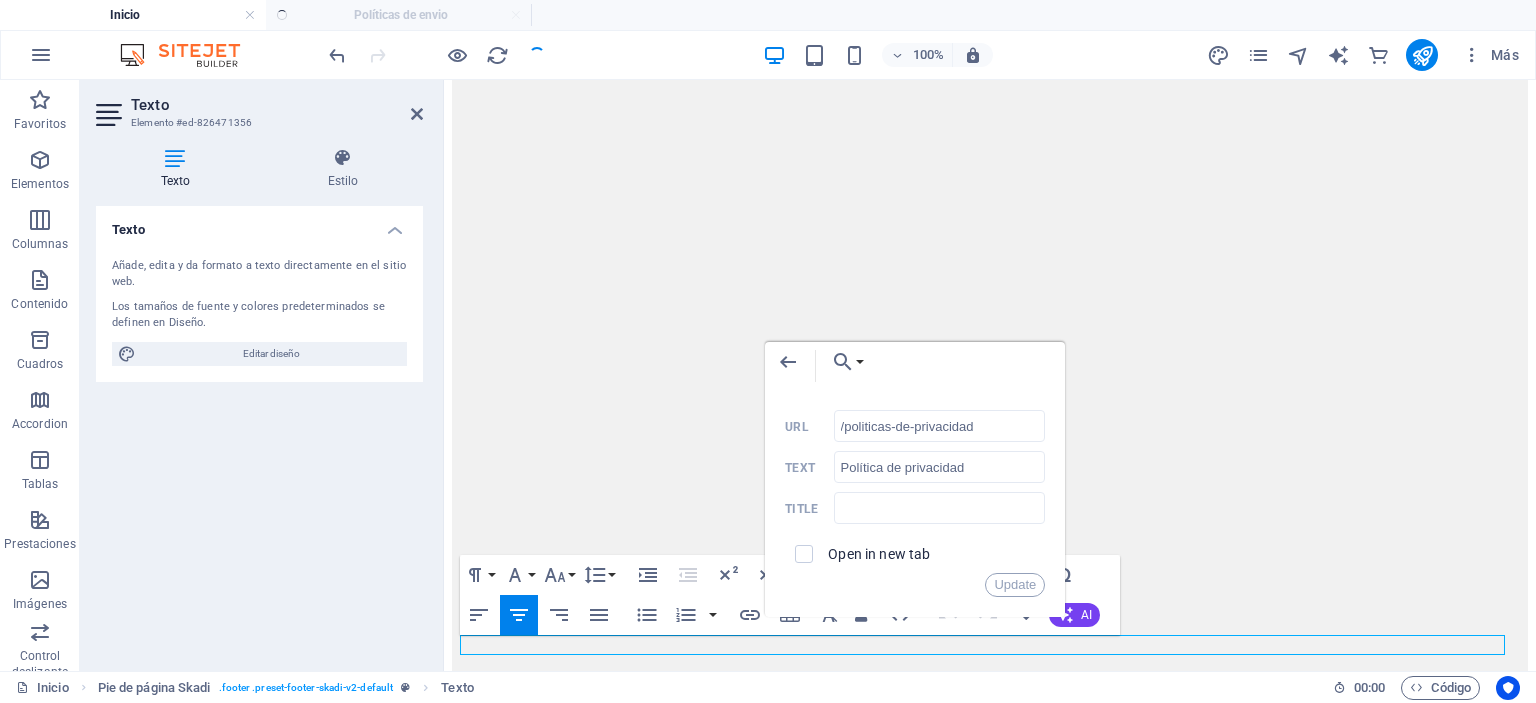 type on "/politicas-de-privacidad" 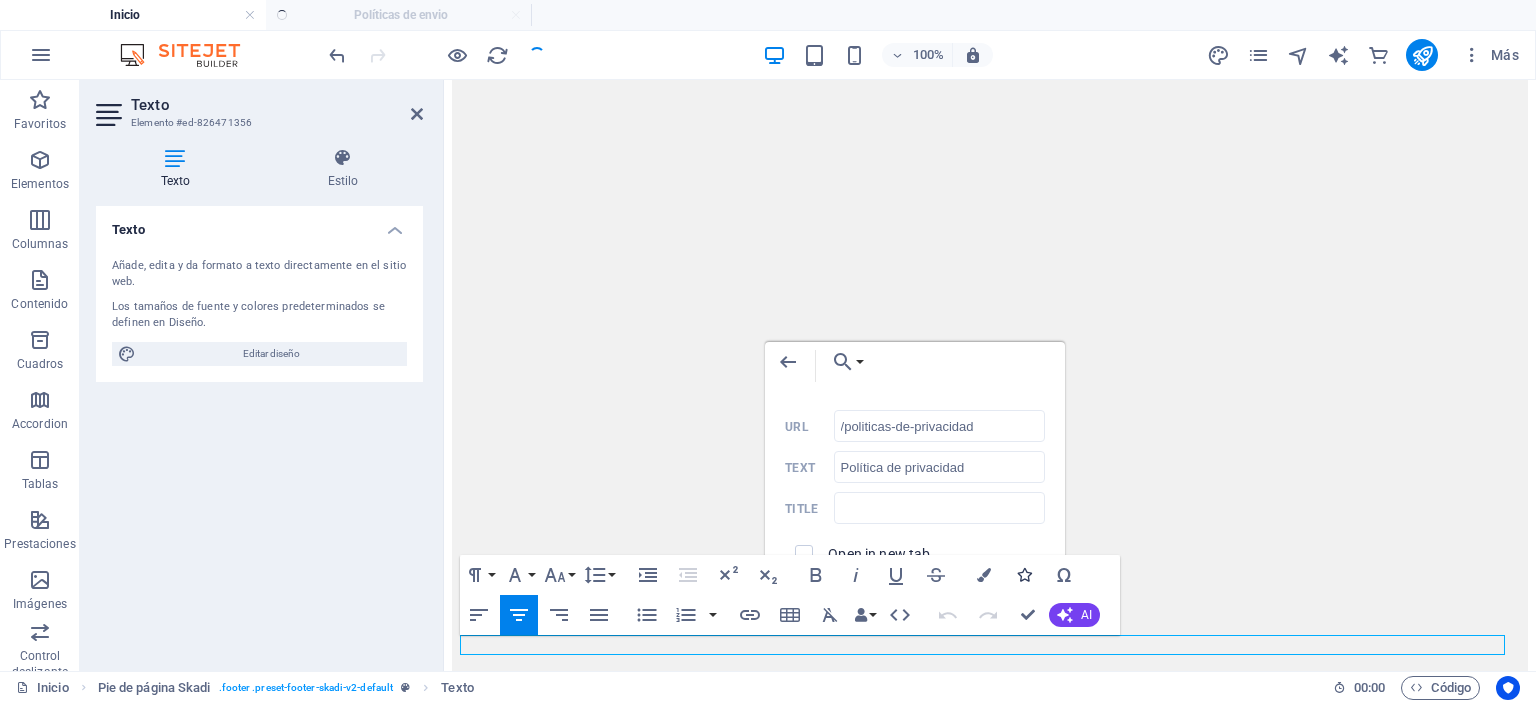 click on "Update" at bounding box center (1015, 585) 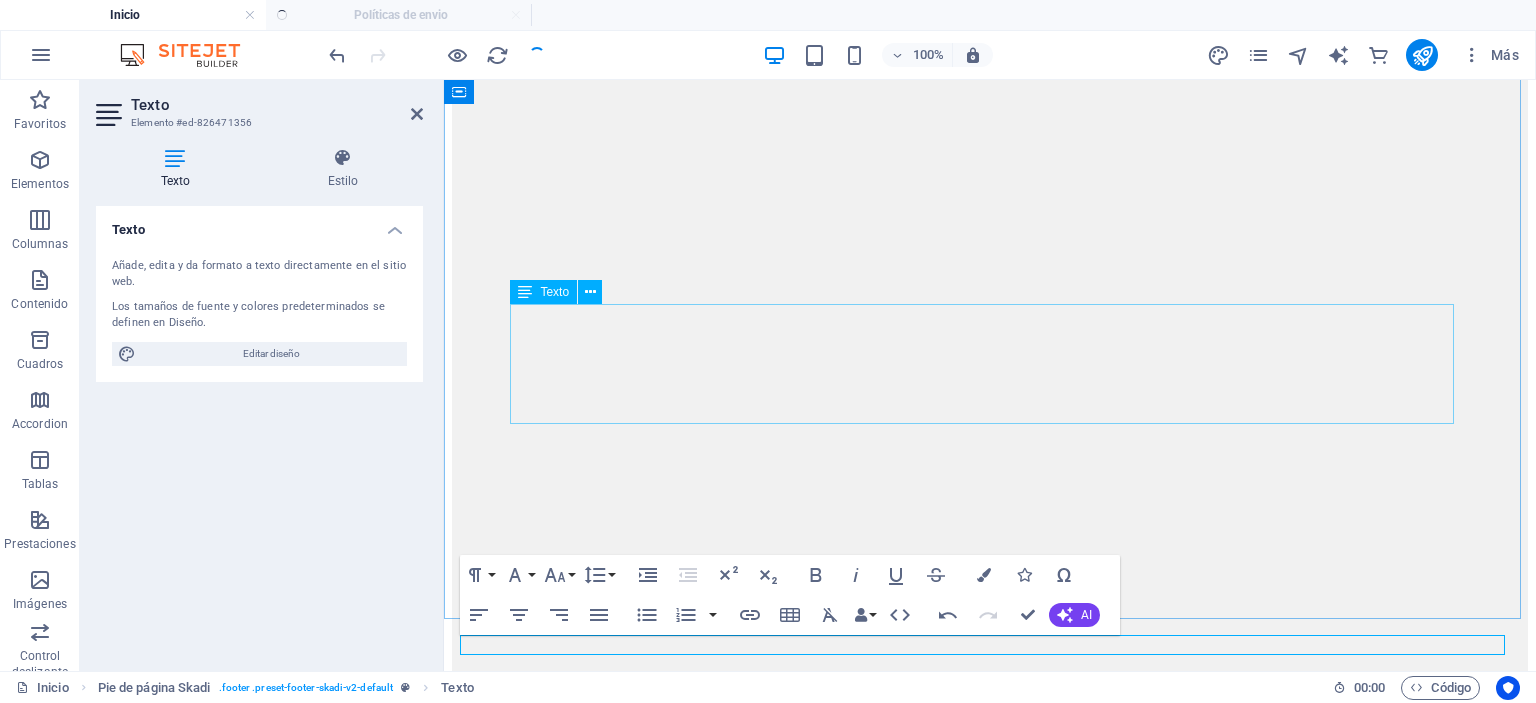 click on "RUC: 20602454943 ventas@[EMAIL] Horario de Atención: L - S | 8:00am - 5:30pm Oficina: Calle 2 Heroes del Cenepa I 20 Ventanilla Callao" 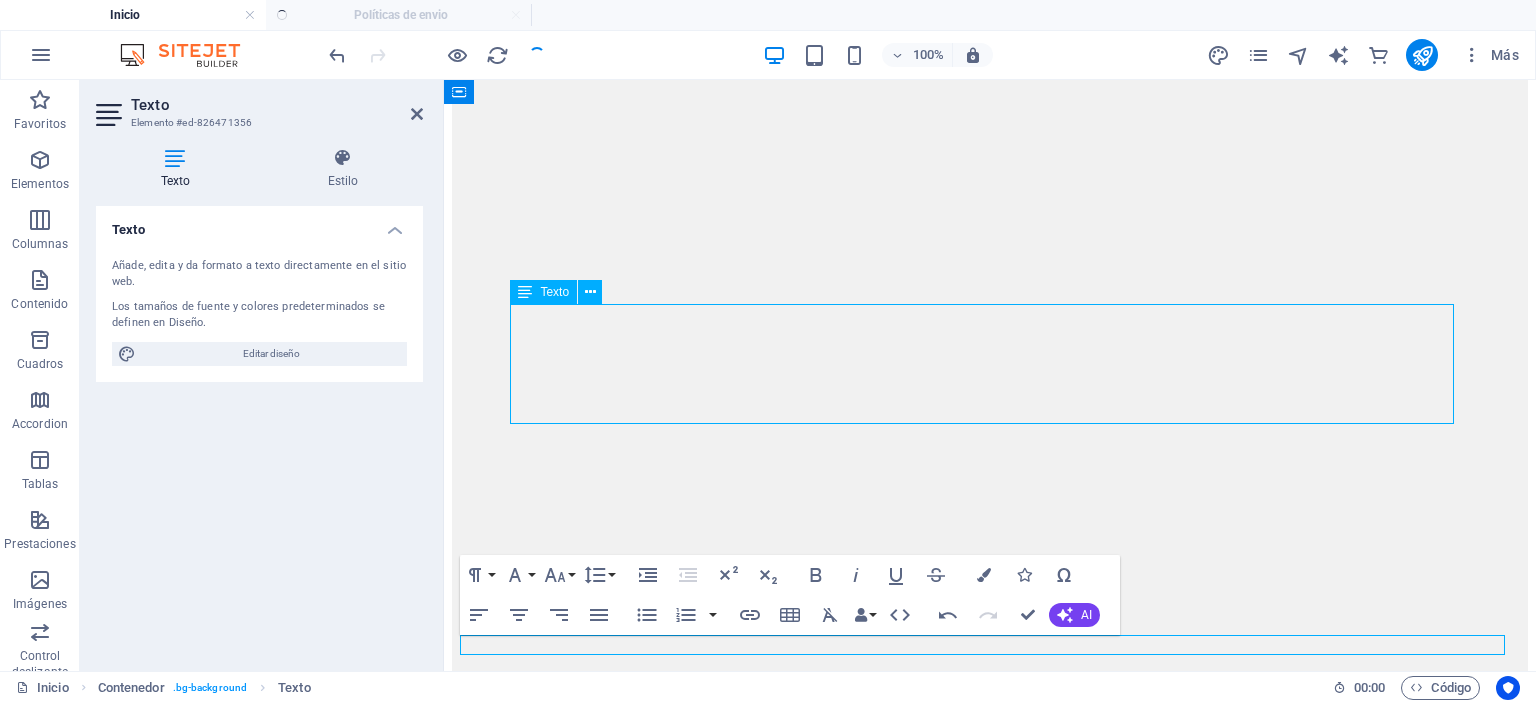 scroll, scrollTop: 6132, scrollLeft: 0, axis: vertical 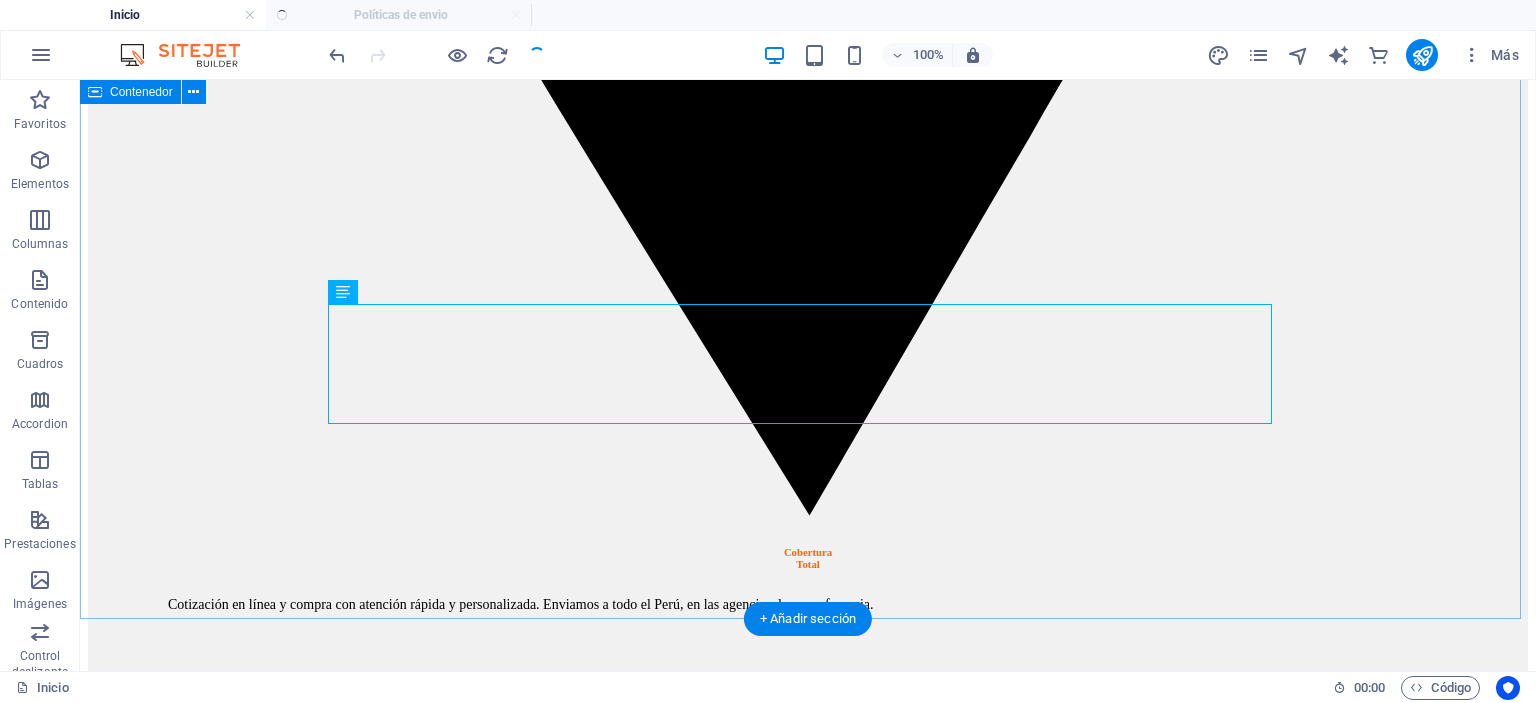 click on "RUC: 20602454943 ventas@[EMAIL] Horario de Atención: L - S | 8:00am - 5:30pm Oficina: Calle 2 Heroes del Cenepa I 20 Ventanilla Callao" 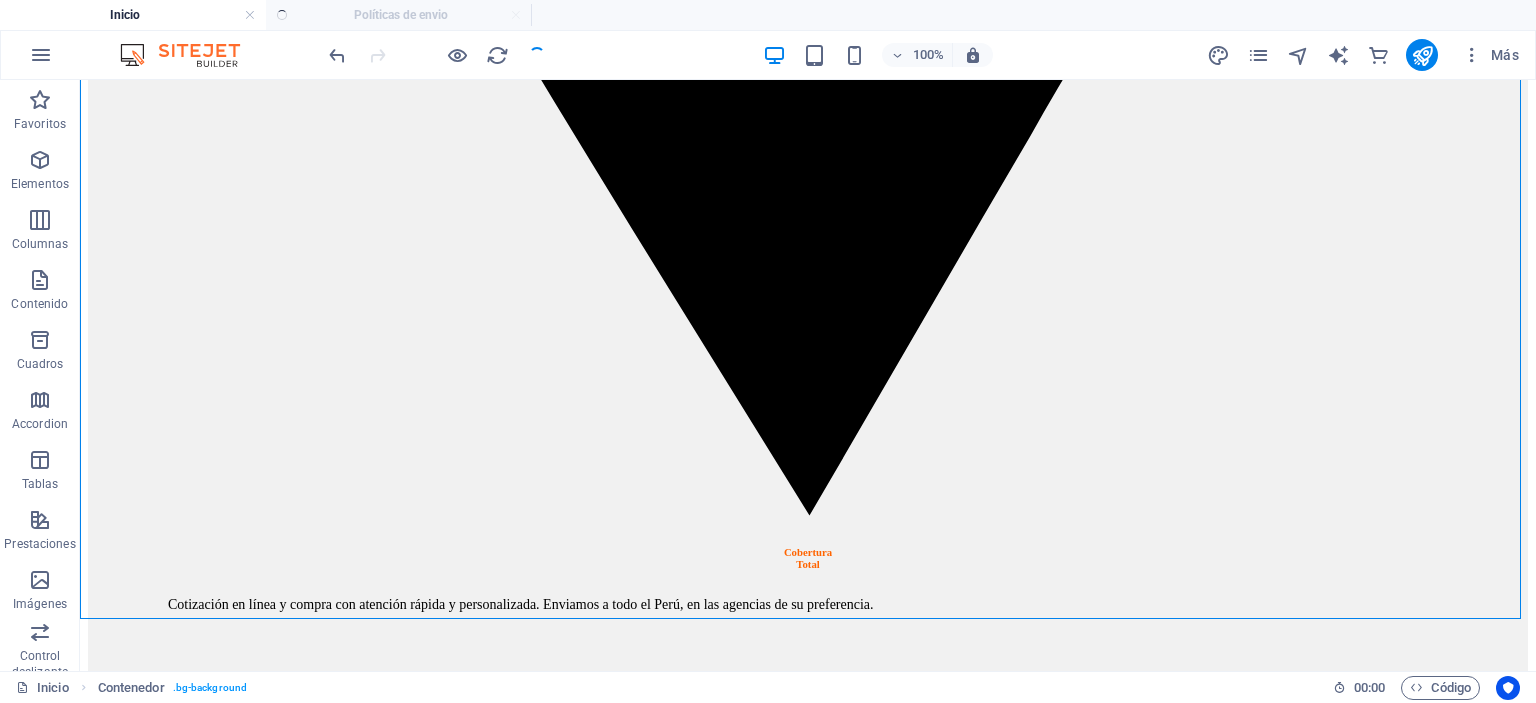 click 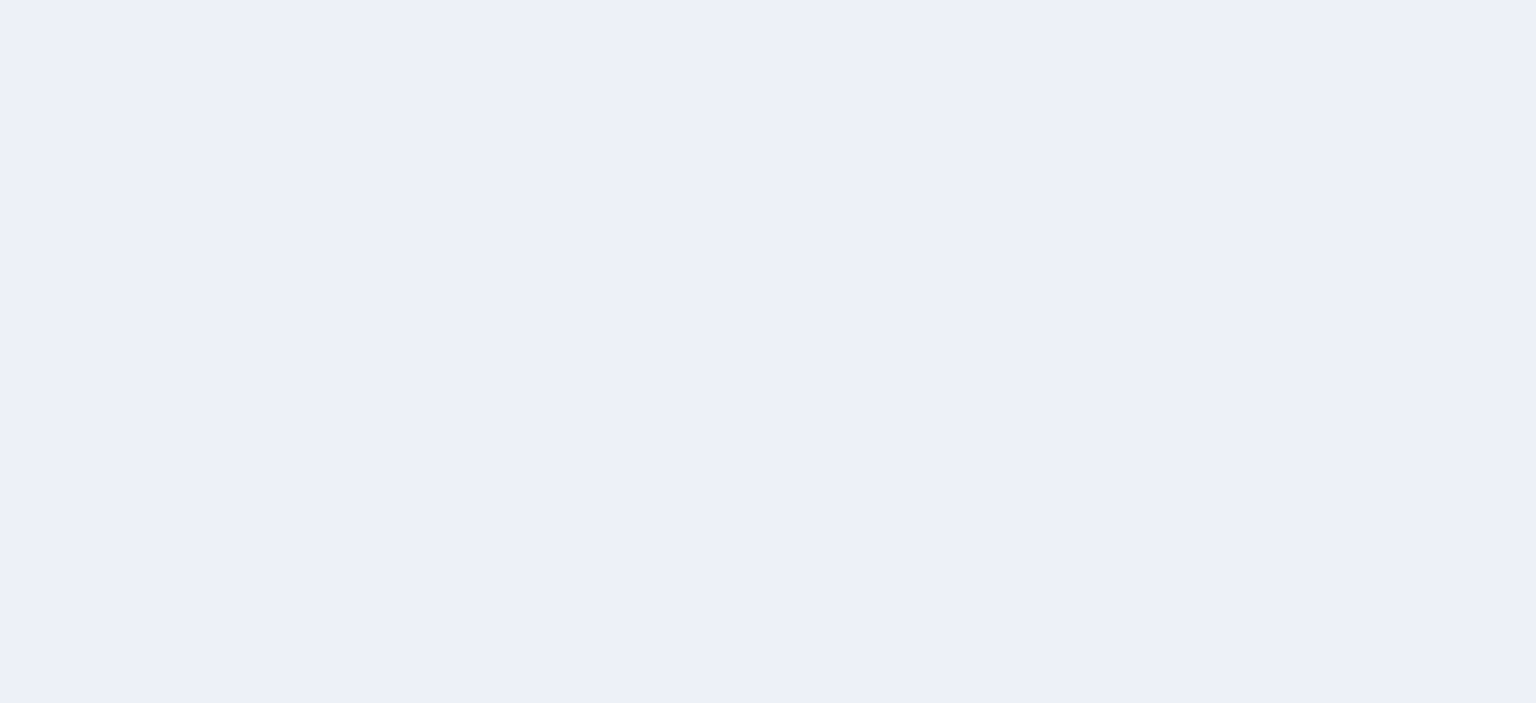 scroll, scrollTop: 0, scrollLeft: 0, axis: both 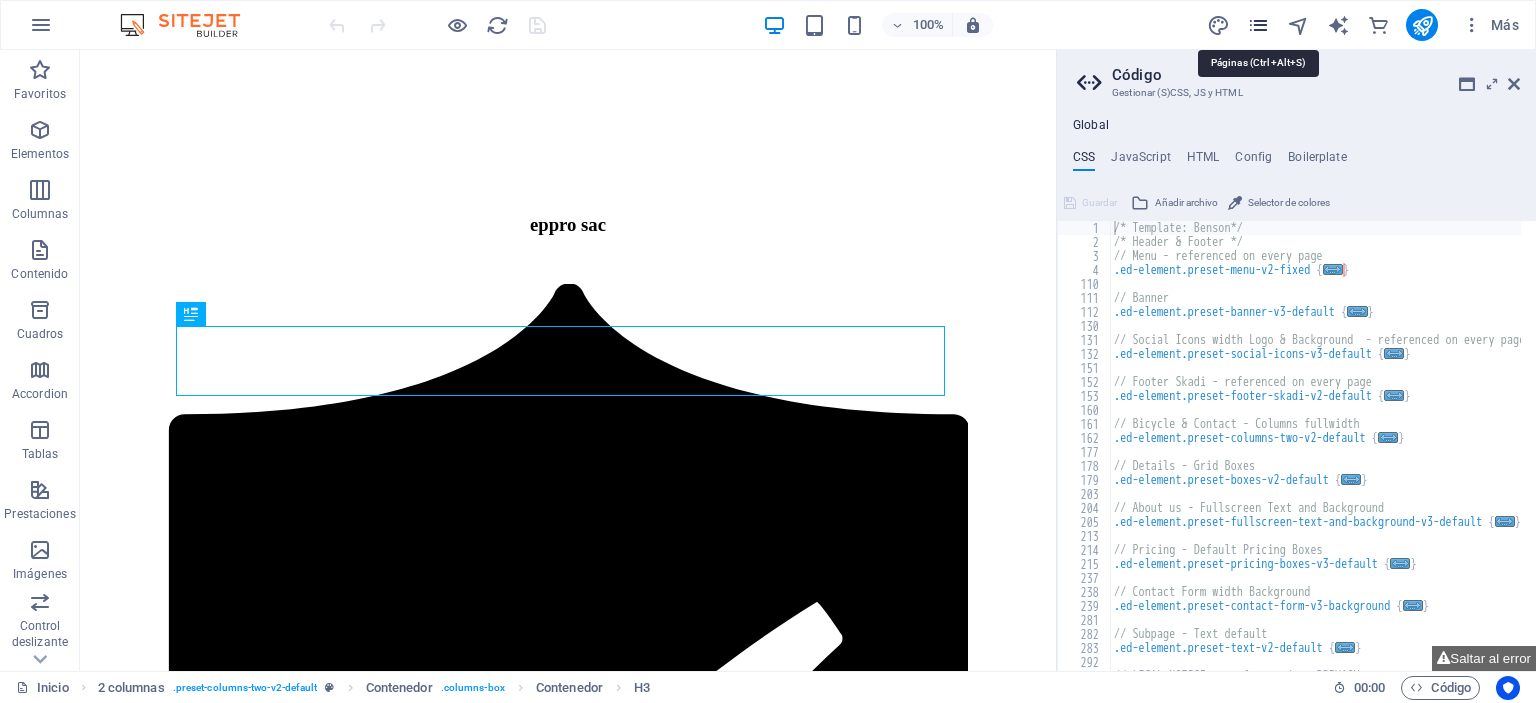 click at bounding box center (1258, 25) 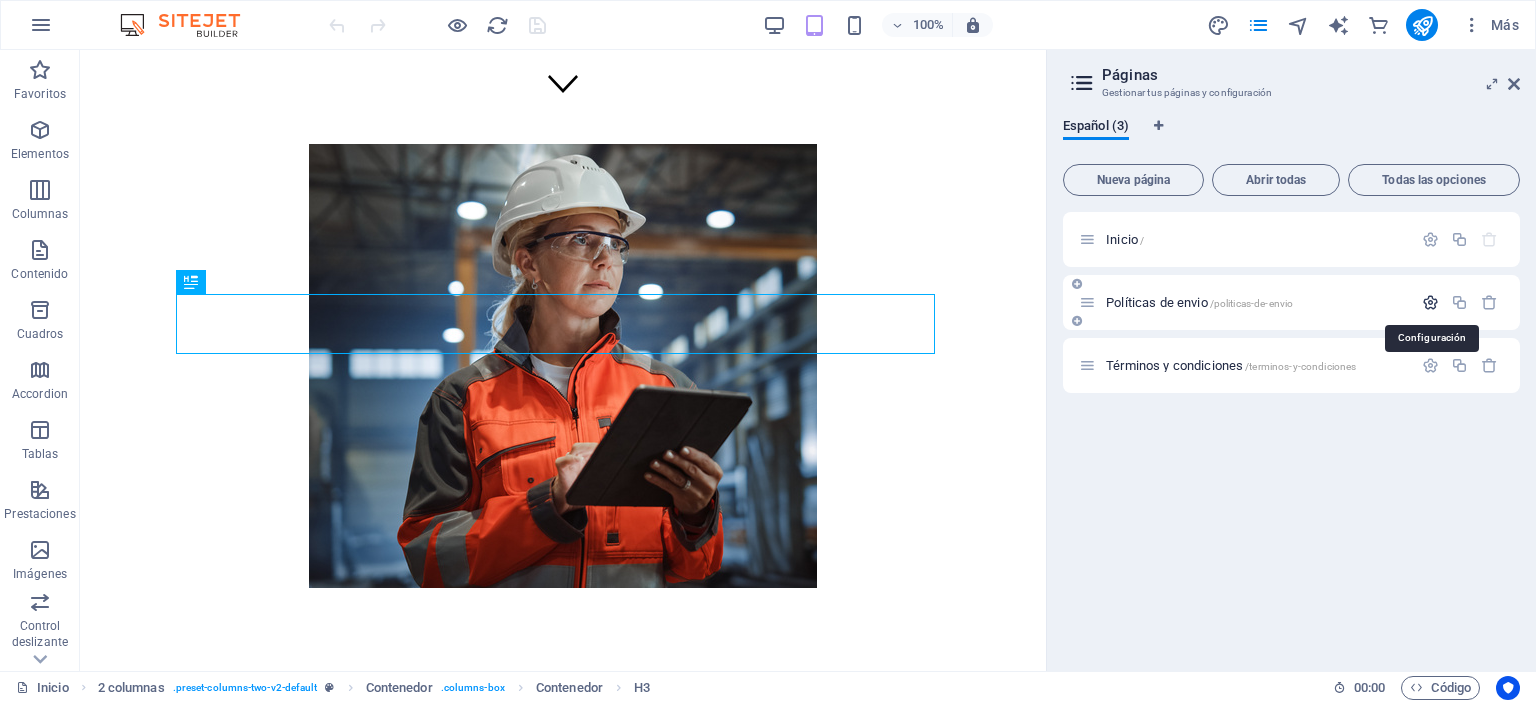 click at bounding box center (1430, 302) 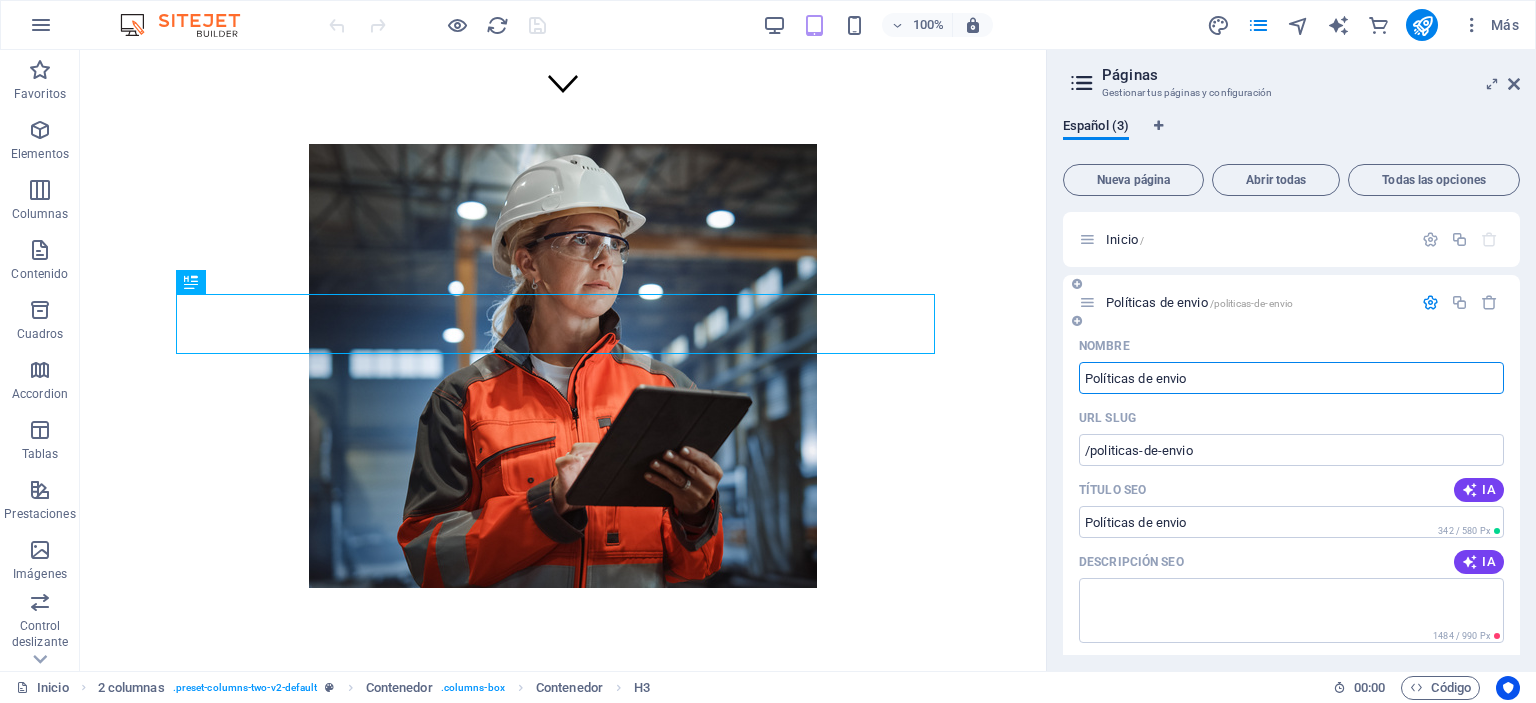 drag, startPoint x: 1164, startPoint y: 377, endPoint x: 1246, endPoint y: 377, distance: 82 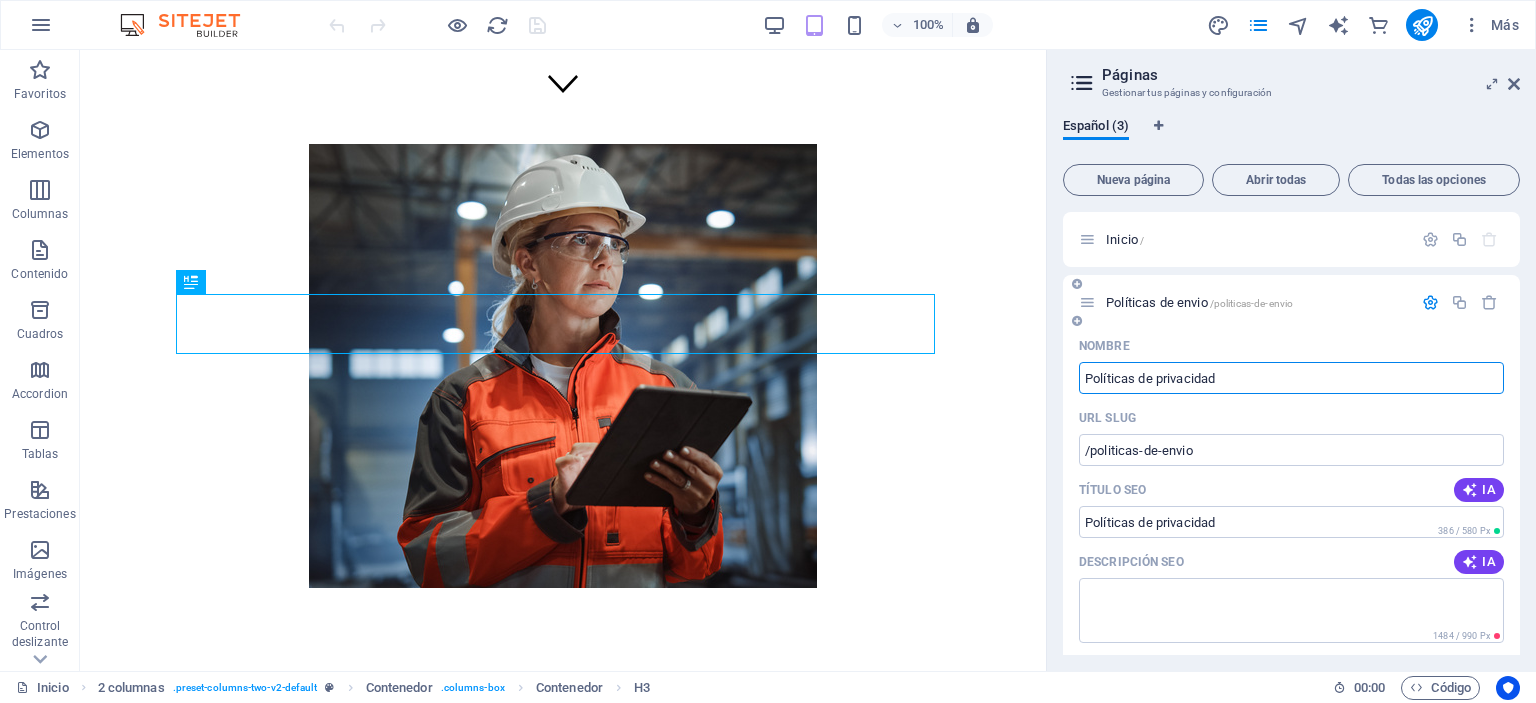 type on "Políticas de privacidad" 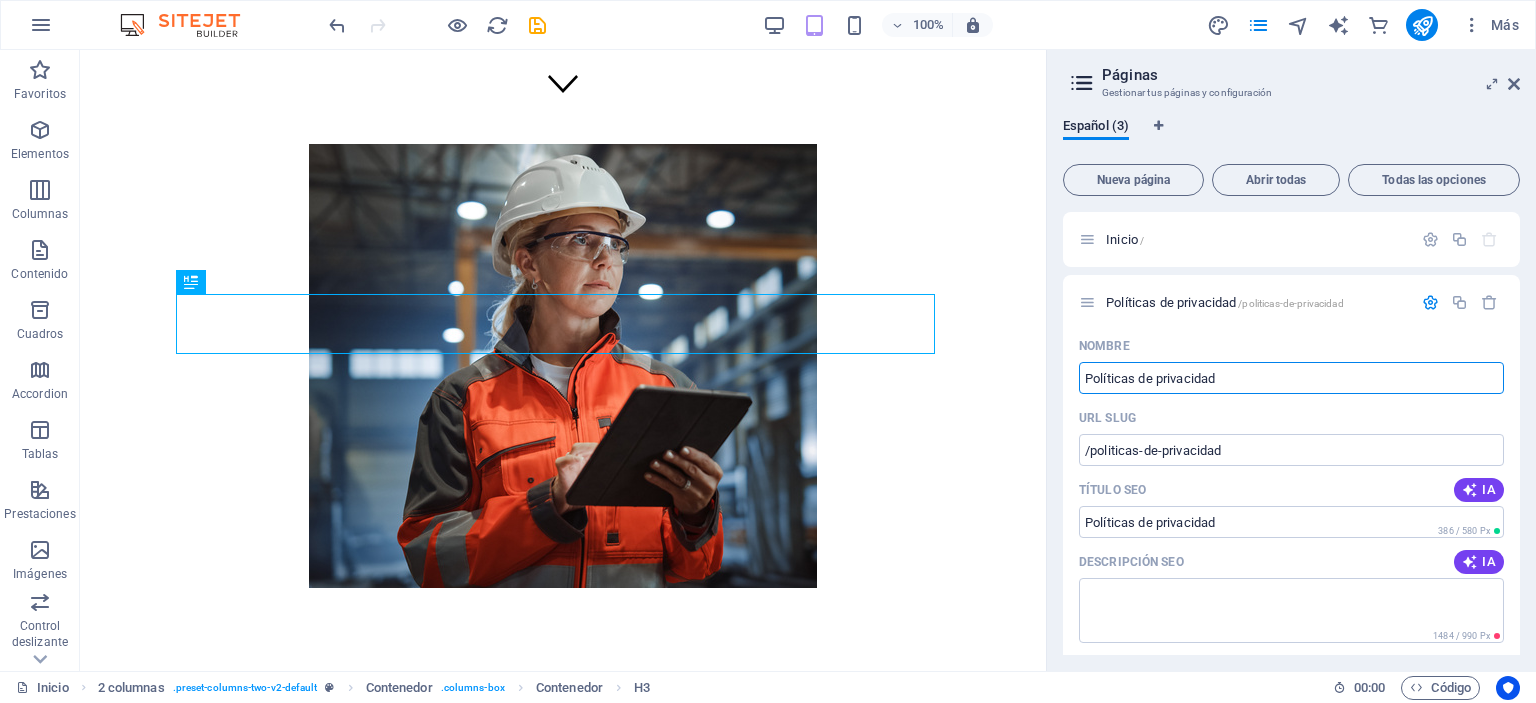 type on "Políticas de privacidad" 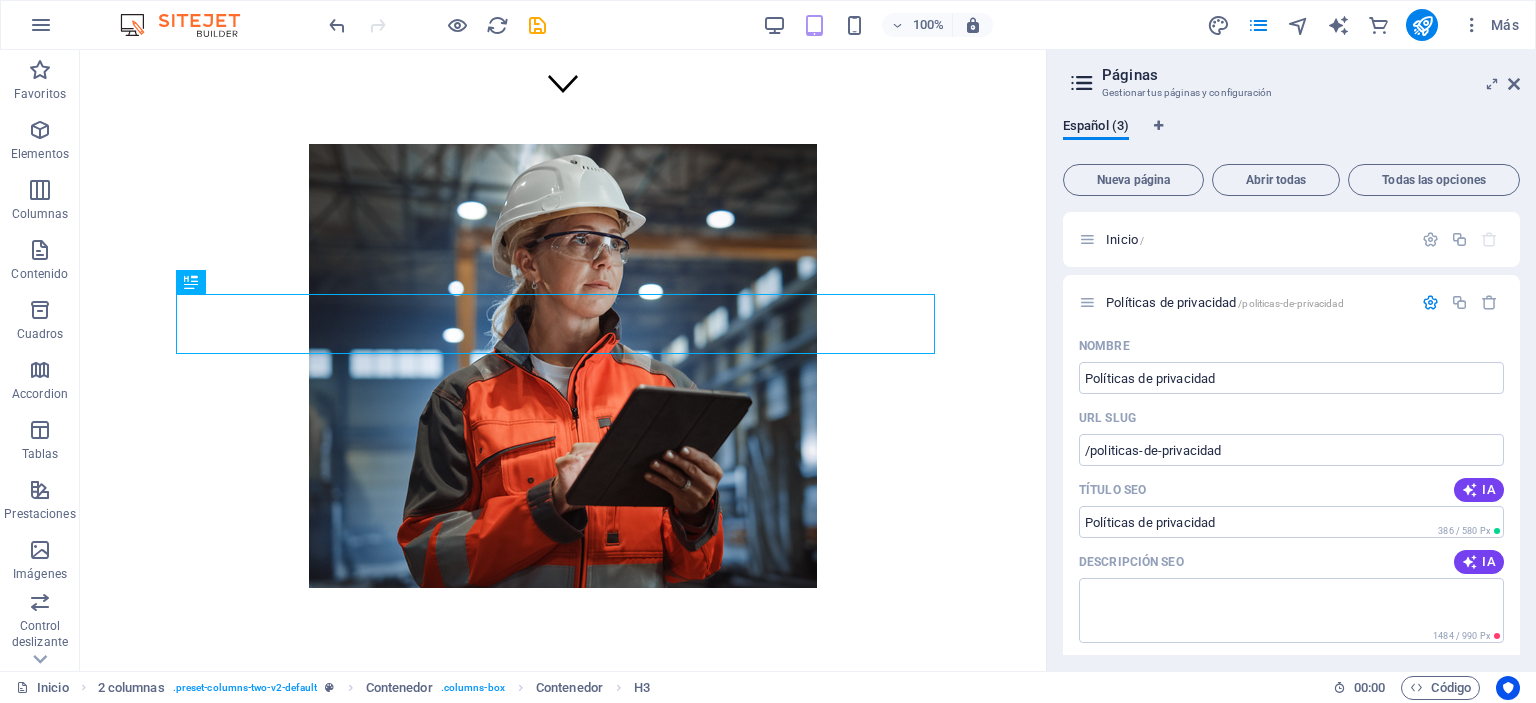 click on "Español (3)" at bounding box center (1291, 137) 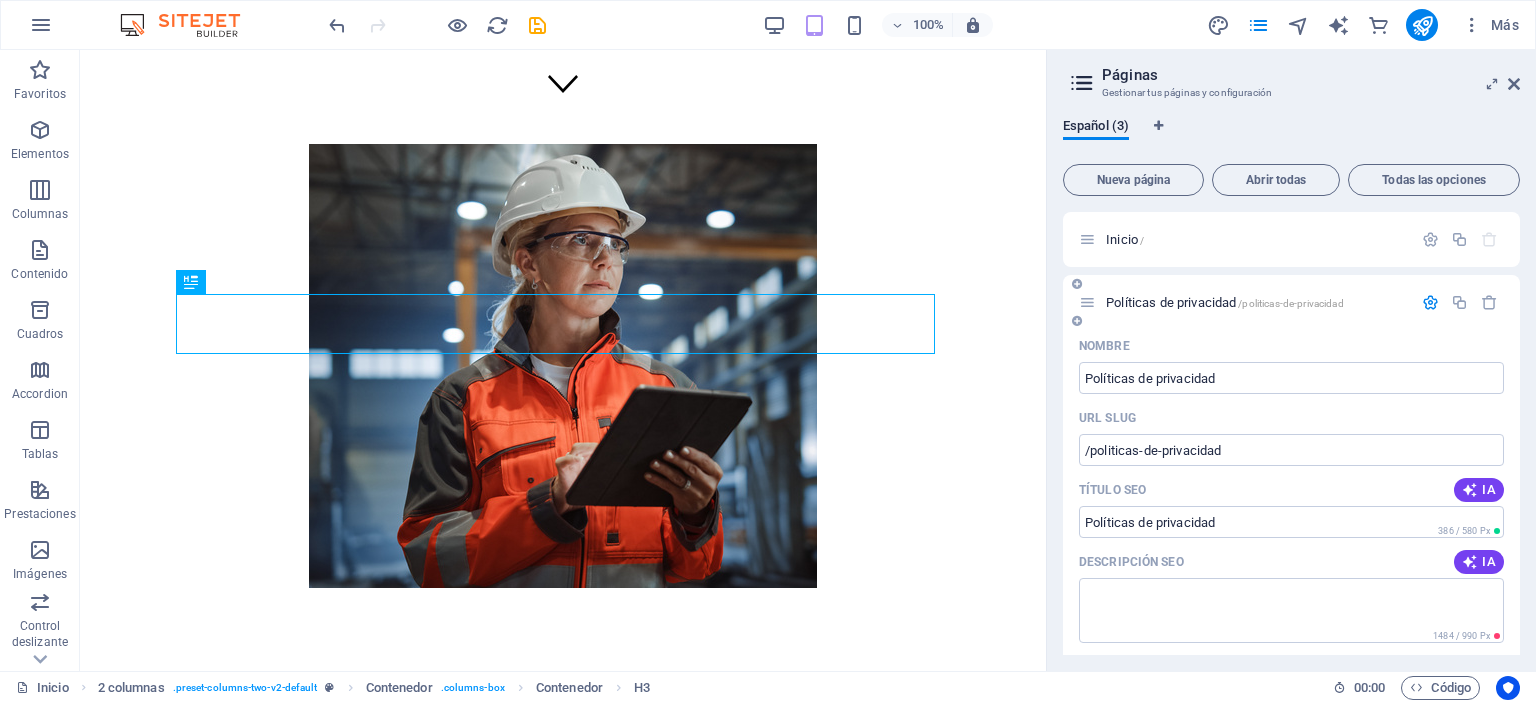 click at bounding box center [1430, 302] 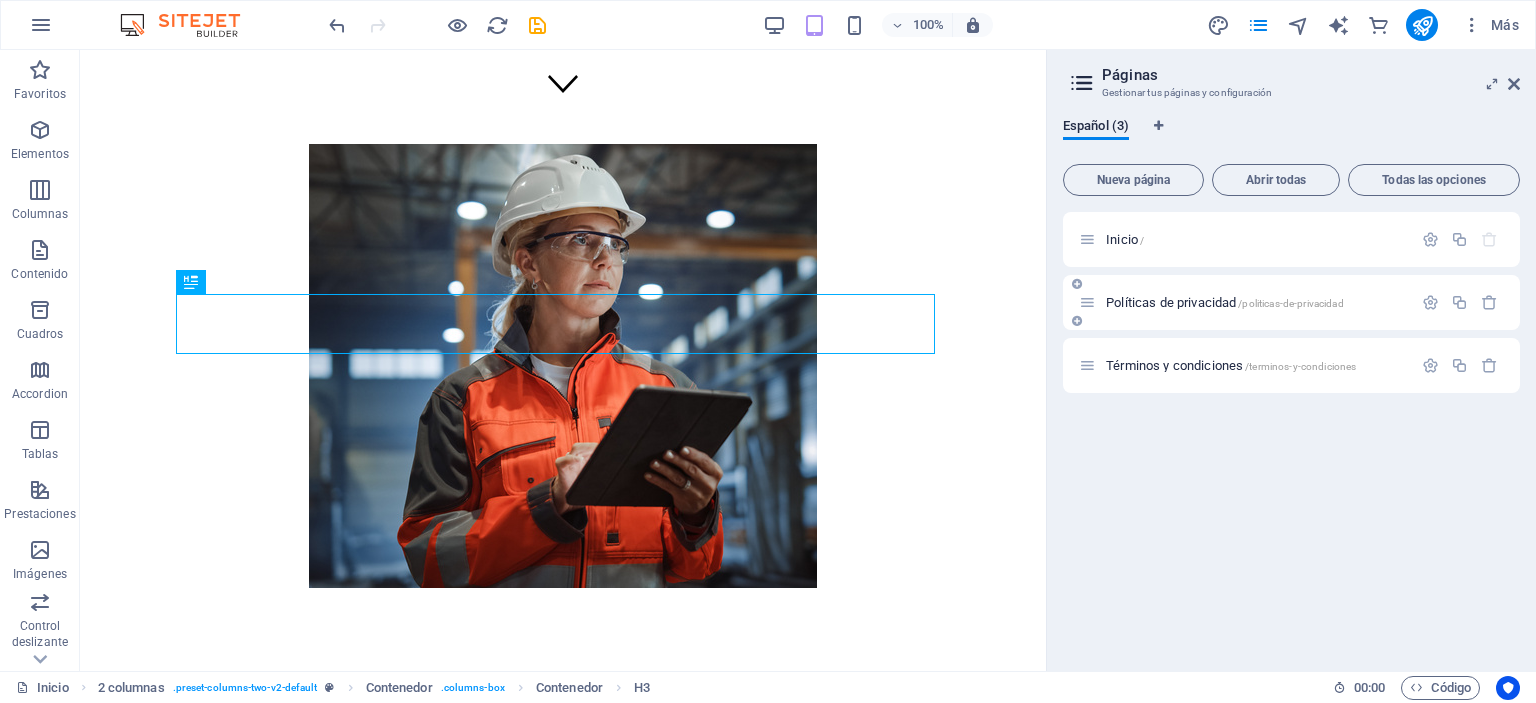 click on "Políticas de privacidad /politicas-de-privacidad" at bounding box center [1225, 302] 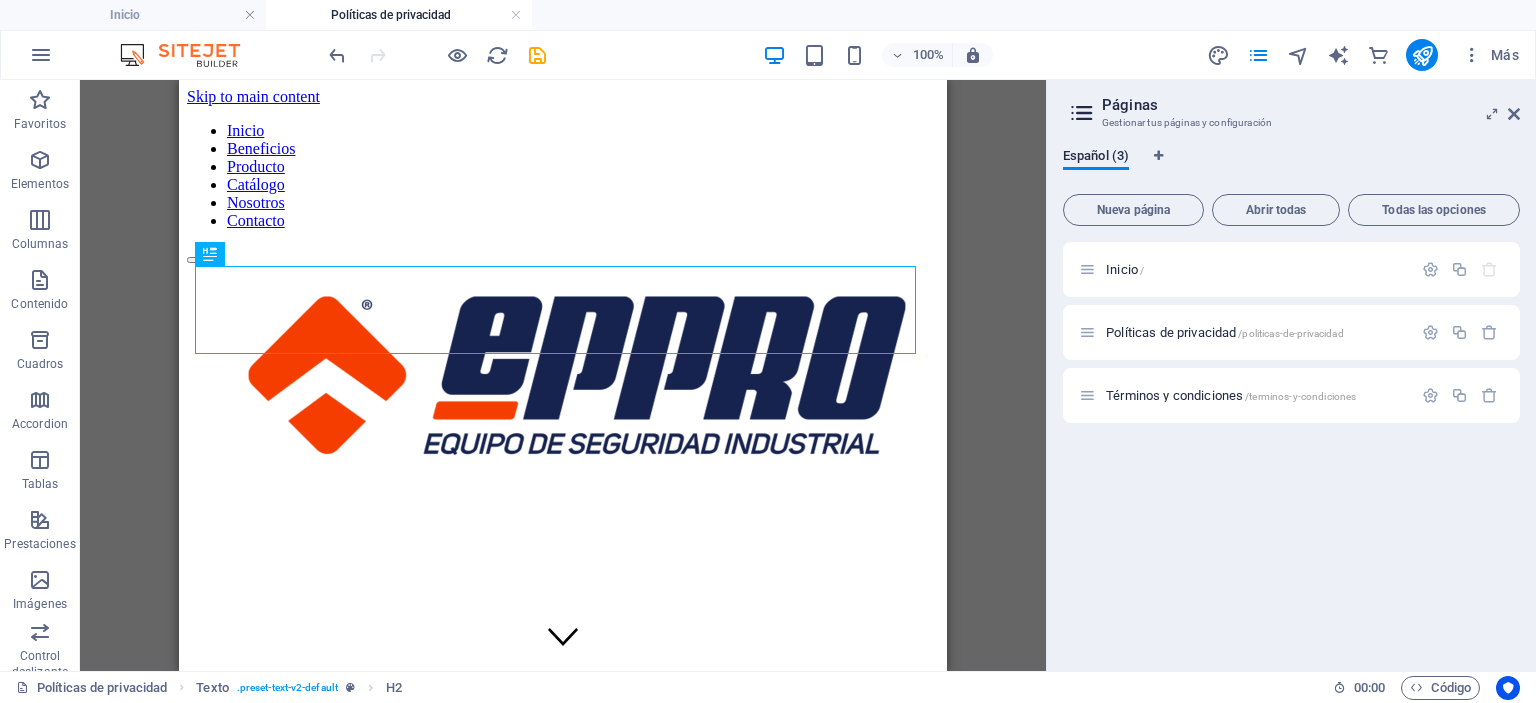 scroll, scrollTop: 410, scrollLeft: 0, axis: vertical 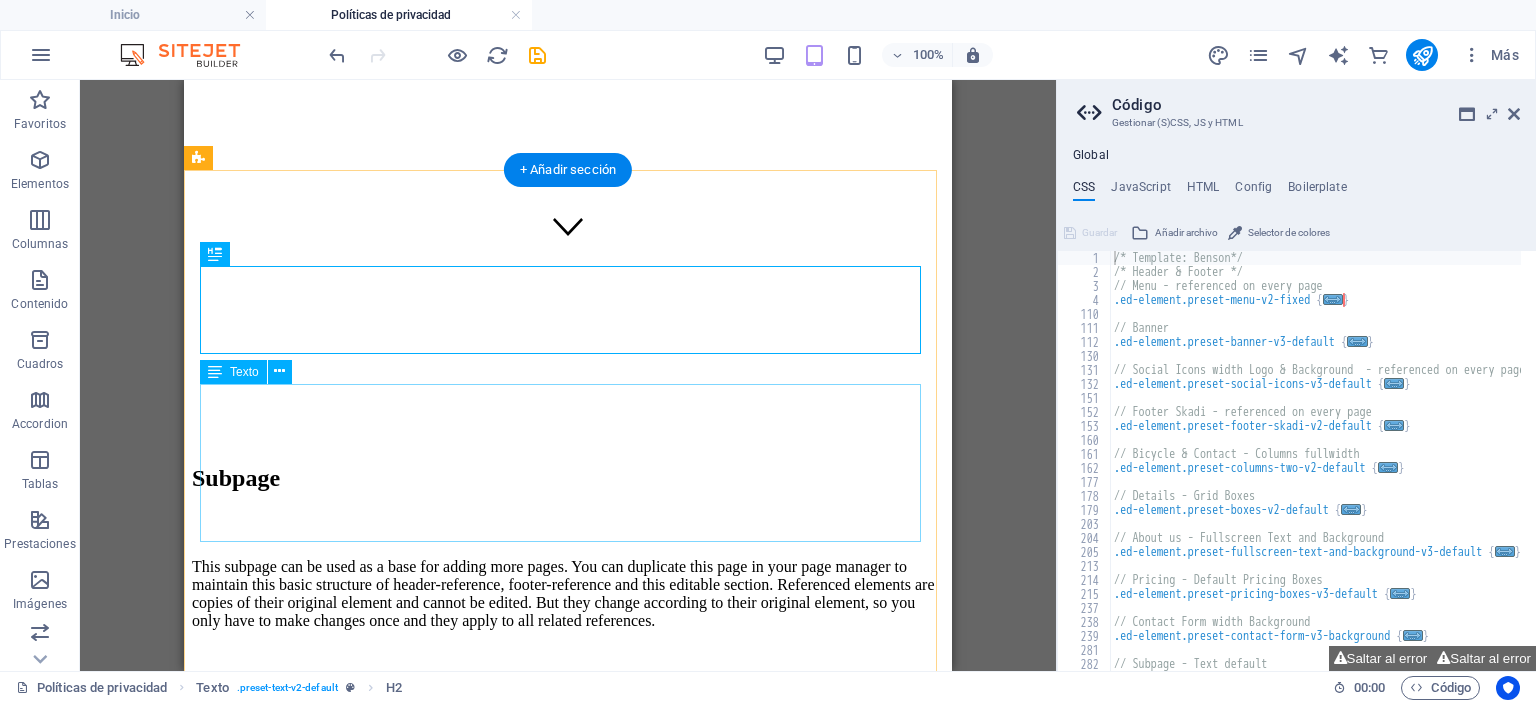 click on "This subpage can be used as a base for adding more pages. You can duplicate this page in your page manager to maintain this basic structure of header-reference, footer-reference and this editable section. Referenced elements are copies of their original element and cannot be edited. But they change according to their original element, so you only have to make changes once and they apply to all related references." at bounding box center [568, 594] 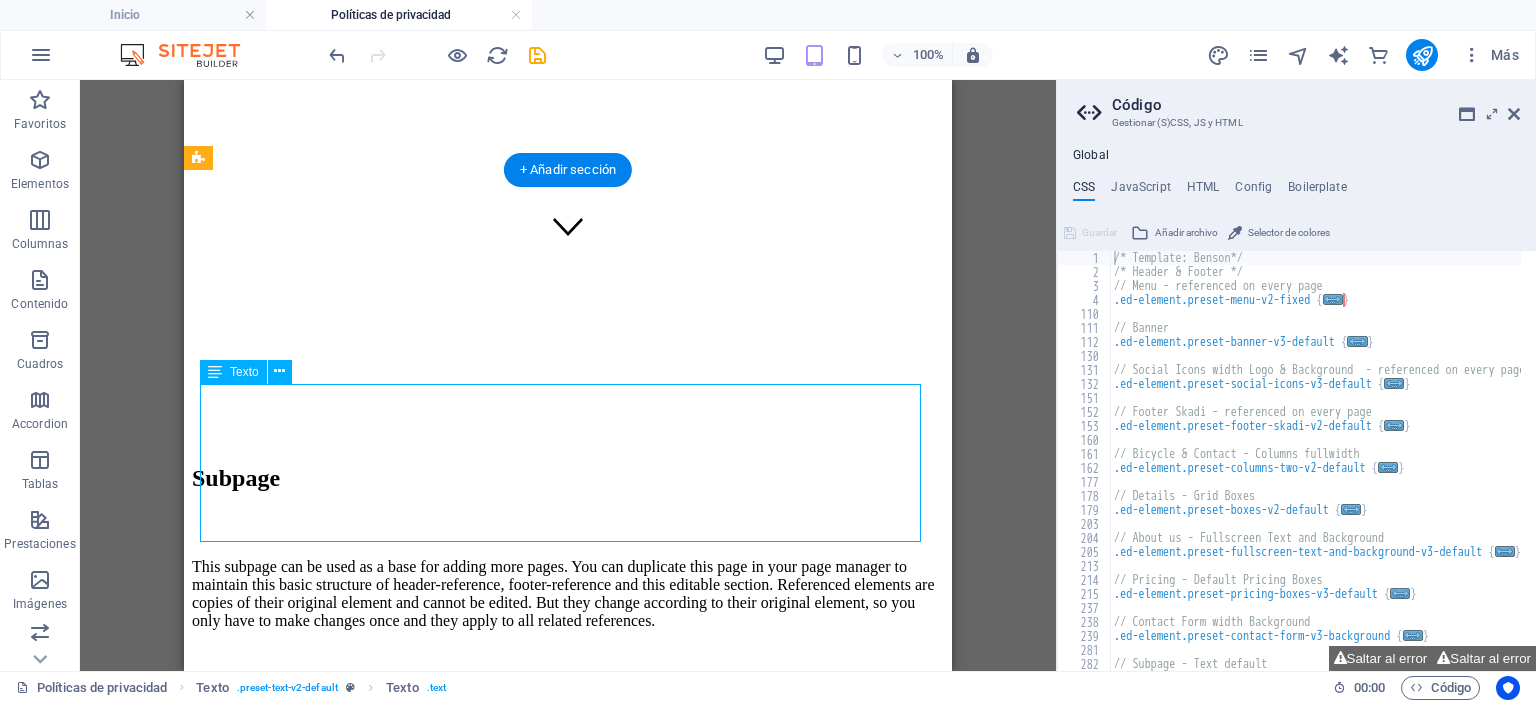 click on "This subpage can be used as a base for adding more pages. You can duplicate this page in your page manager to maintain this basic structure of header-reference, footer-reference and this editable section. Referenced elements are copies of their original element and cannot be edited. But they change according to their original element, so you only have to make changes once and they apply to all related references." at bounding box center (568, 594) 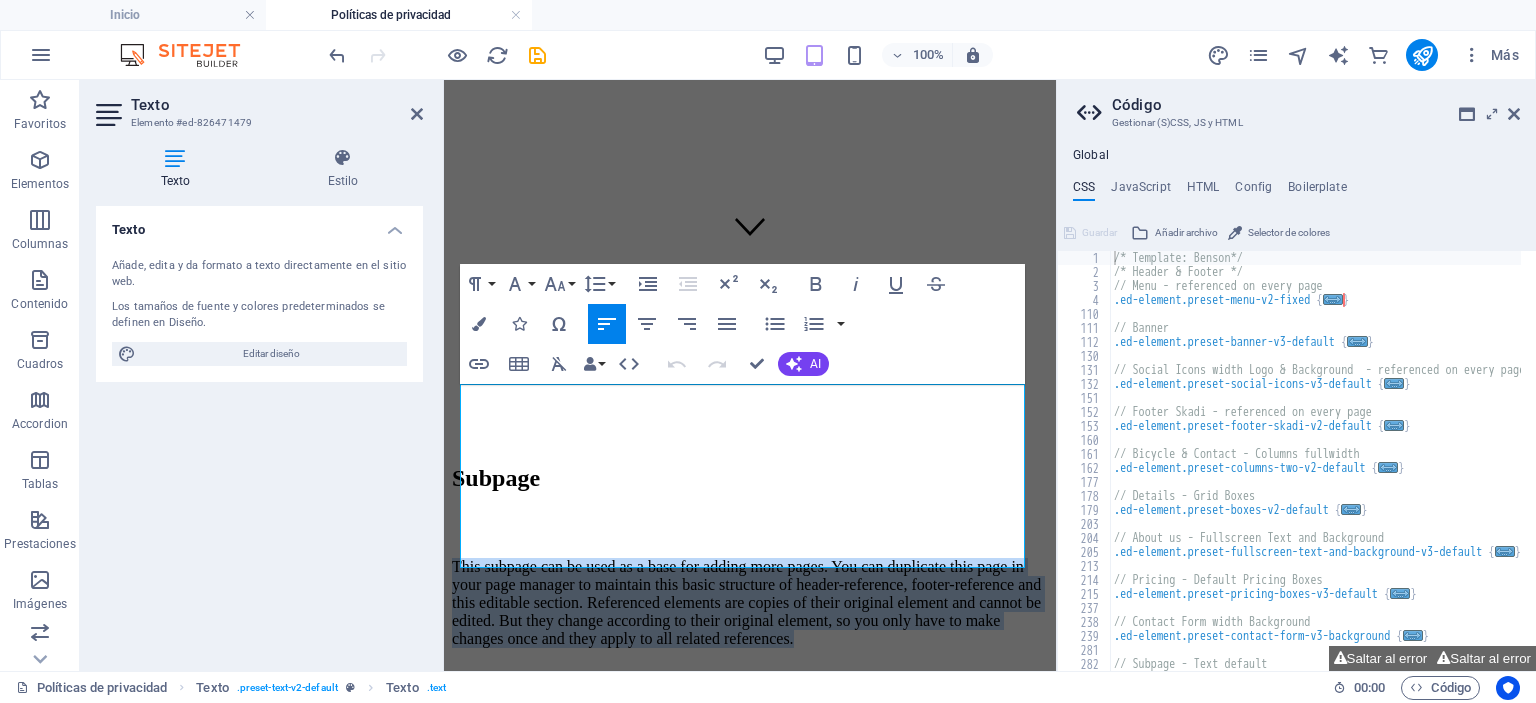 drag, startPoint x: 822, startPoint y: 551, endPoint x: 393, endPoint y: 291, distance: 501.6383 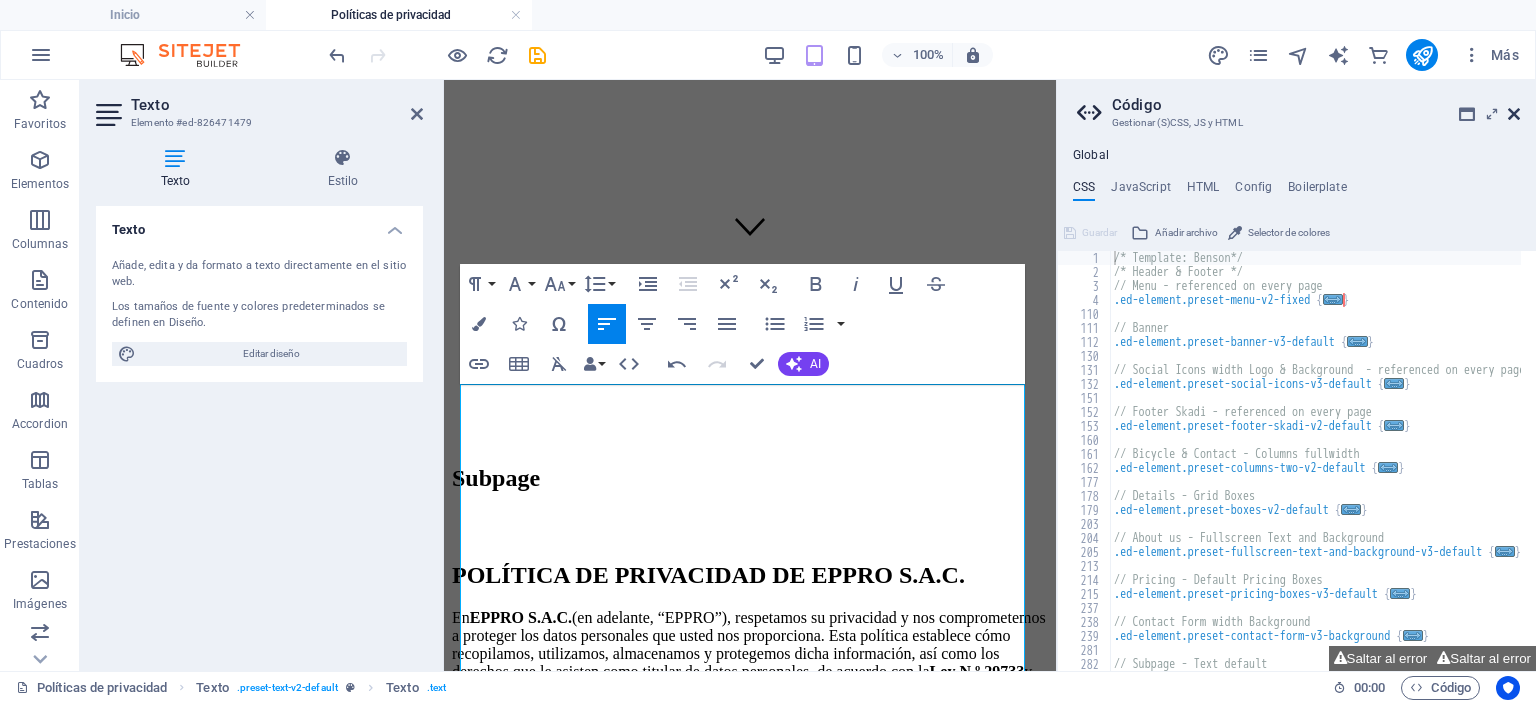click at bounding box center [1514, 114] 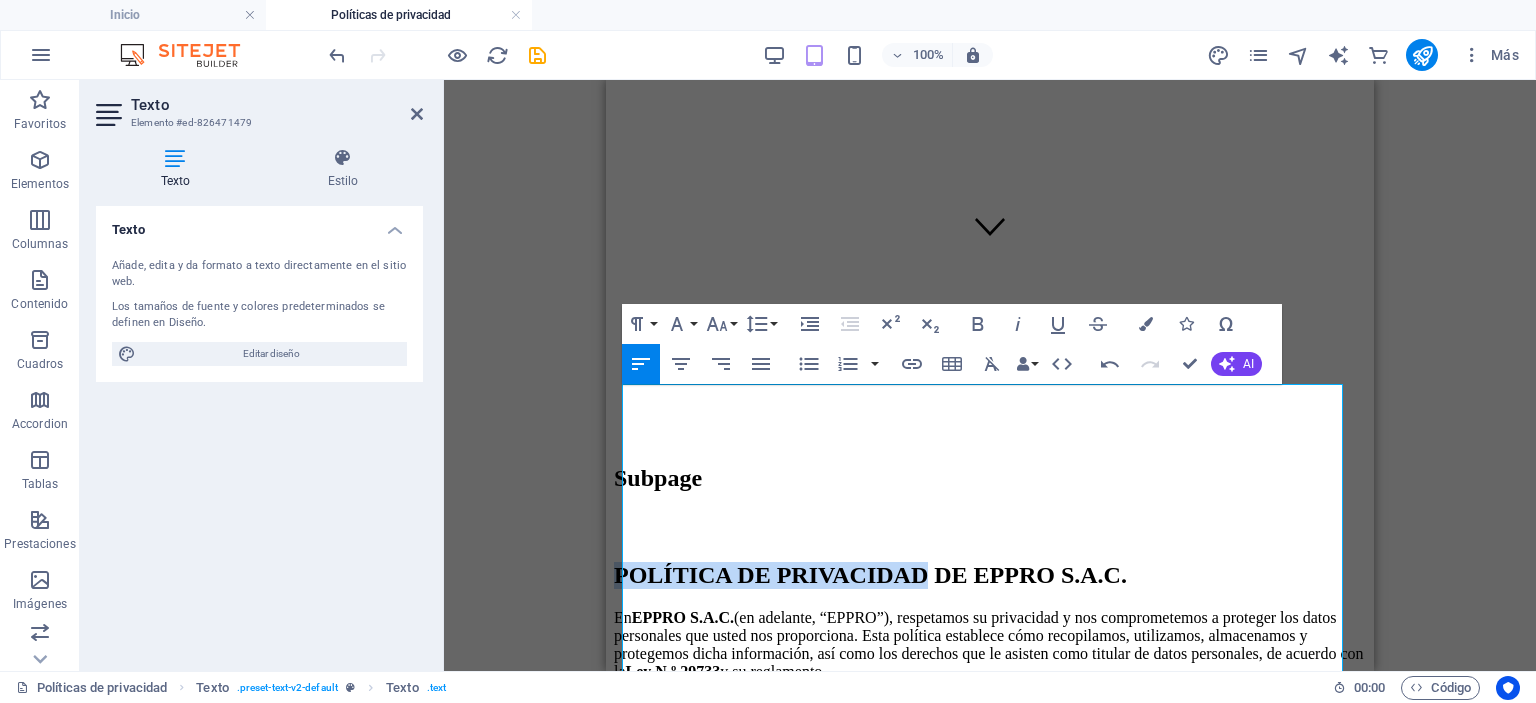 drag, startPoint x: 1172, startPoint y: 514, endPoint x: 554, endPoint y: 408, distance: 627.0247 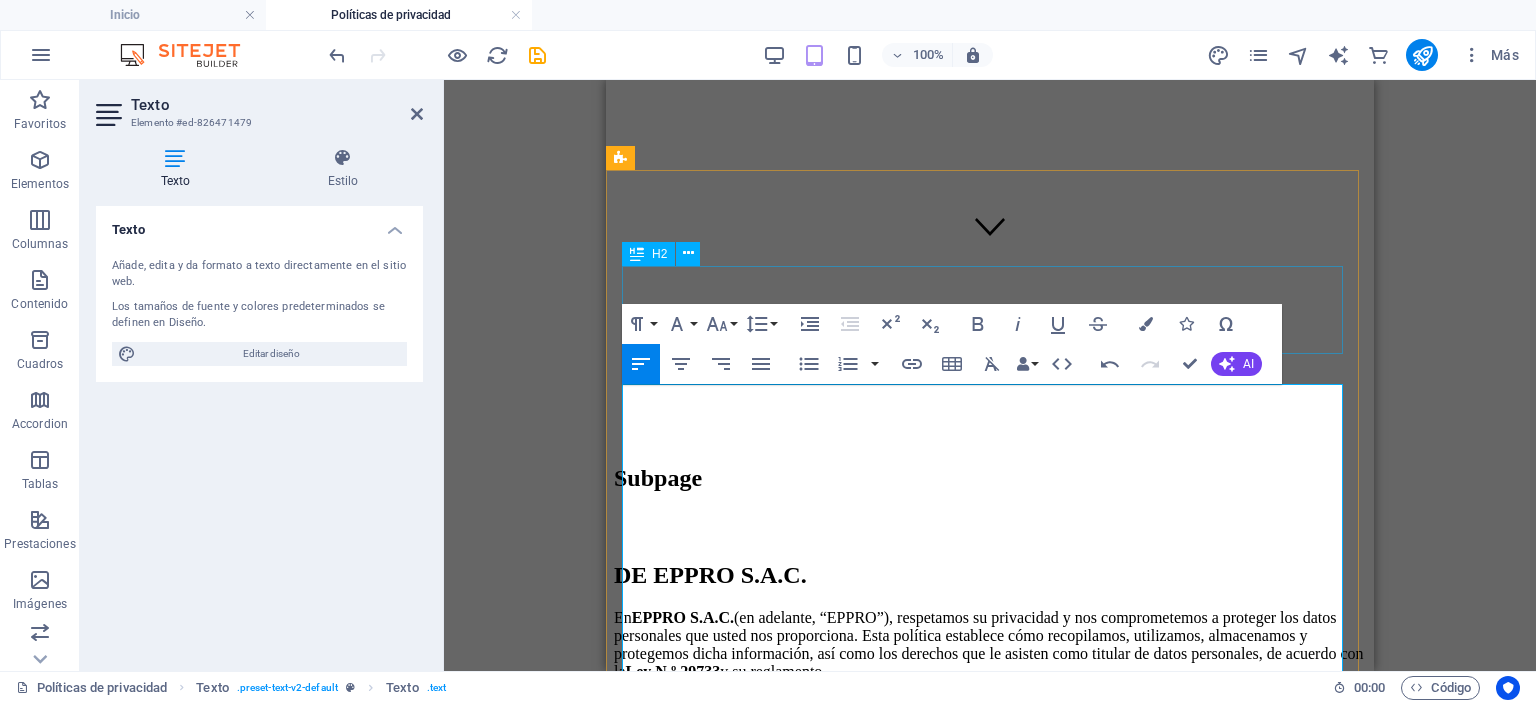 click on "Subpage" at bounding box center (990, 478) 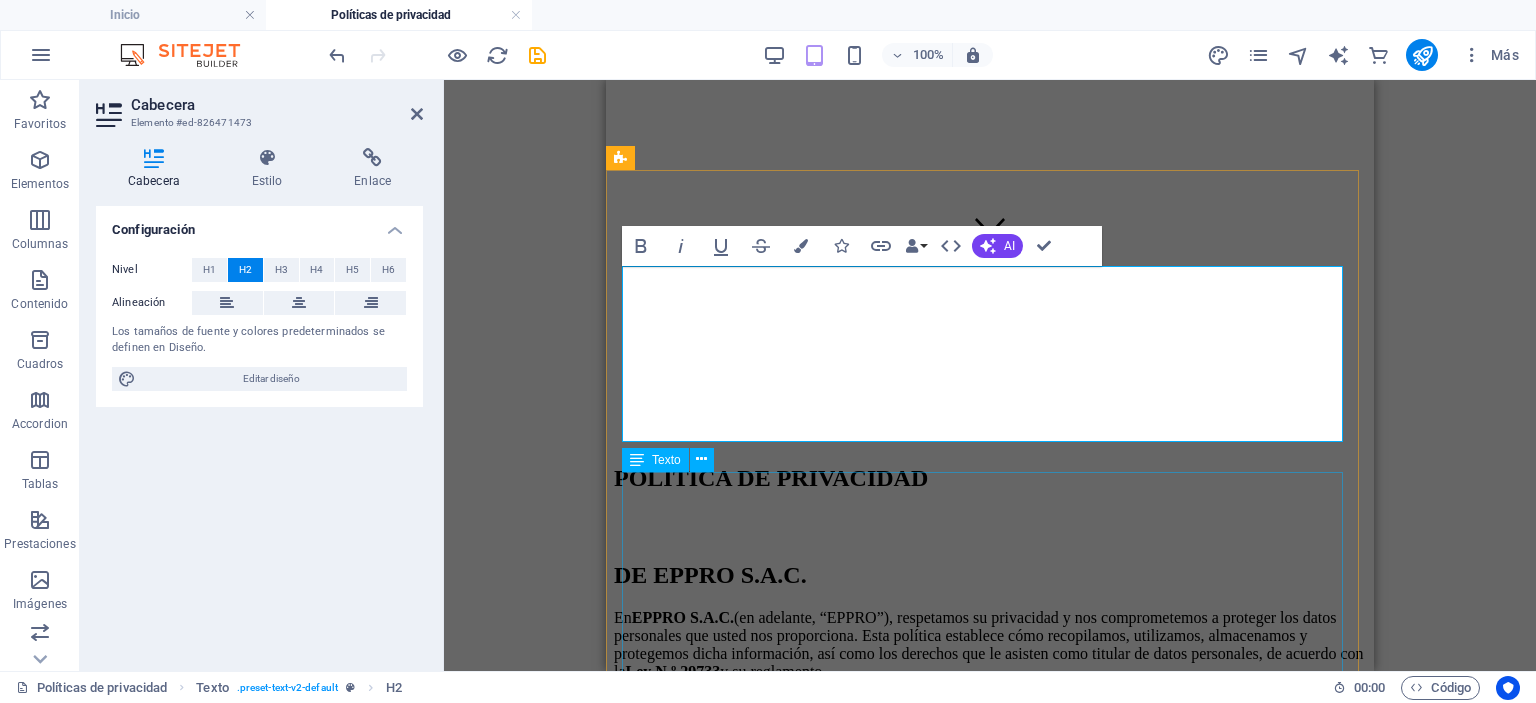click on "DE EPPRO S.A.C. En EPPRO S.A.C. (en adelante, “EPPRO”), respetamos su privacidad y nos comprometemos a proteger los datos personales que usted nos proporciona. Esta política establece cómo recopilamos, utilizamos, almacenamos y protegemos dicha información, así como los derechos que le asisten como titular de datos personales, de acuerdo con la Ley N.º 29733 y su reglamento. 1. IDENTIDAD Y DOMICILIO DEL RESPONSABLE DEL TRATAMIENTO DE DATOS EPPRO S.A.C., con domicilio en [ADDRESS], es la empresa responsable del tratamiento de sus datos personales. Al interactuar con nuestra página web, formularios de contacto, tienda online, libro de reclamaciones u otros medios digitales o físicos, usted acepta esta Política de Privacidad y autoriza el uso de su información conforme a los fines aquí detallados. 2. FINALIDADES DEL USO DE SUS DATOS PERSONALES Los datos personales que recopilamos serán utilizados para: Atender consultas, solicitudes y reclamos. contacto@[EMAIL]" at bounding box center (990, 1195) 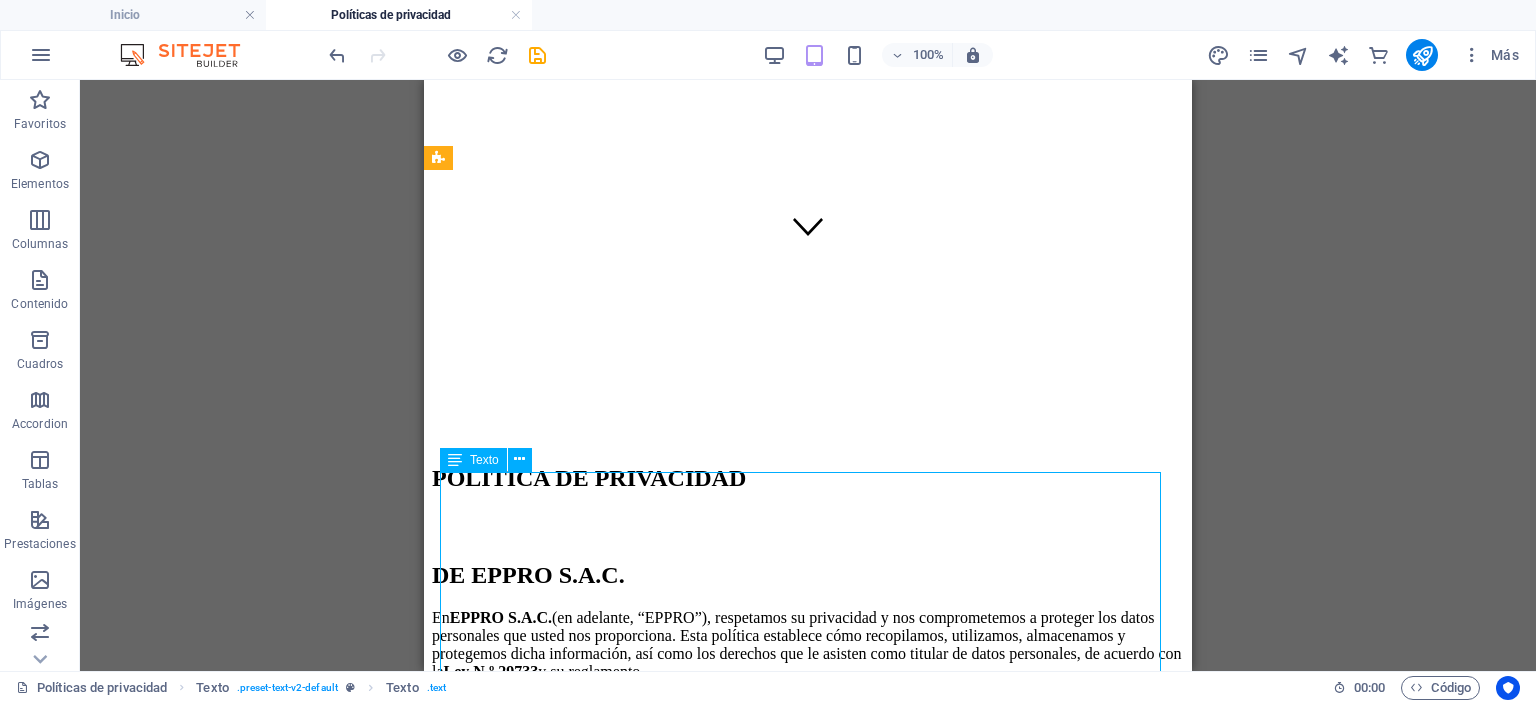click on "DE EPPRO S.A.C. En EPPRO S.A.C. (en adelante, “EPPRO”), respetamos su privacidad y nos comprometemos a proteger los datos personales que usted nos proporciona. Esta política establece cómo recopilamos, utilizamos, almacenamos y protegemos dicha información, así como los derechos que le asisten como titular de datos personales, de acuerdo con la Ley N.º 29733 y su reglamento. 1. IDENTIDAD Y DOMICILIO DEL RESPONSABLE DEL TRATAMIENTO DE DATOS EPPRO S.A.C., con domicilio en [ADDRESS], es la empresa responsable del tratamiento de sus datos personales. Al interactuar con nuestra página web, formularios de contacto, tienda online, libro de reclamaciones u otros medios digitales o físicos, usted acepta esta Política de Privacidad y autoriza el uso de su información conforme a los fines aquí detallados. 2. FINALIDADES DEL USO DE SUS DATOS PERSONALES Los datos personales que recopilamos serán utilizados para: Atender consultas, solicitudes y reclamos. contacto@[EMAIL]" at bounding box center (808, 1195) 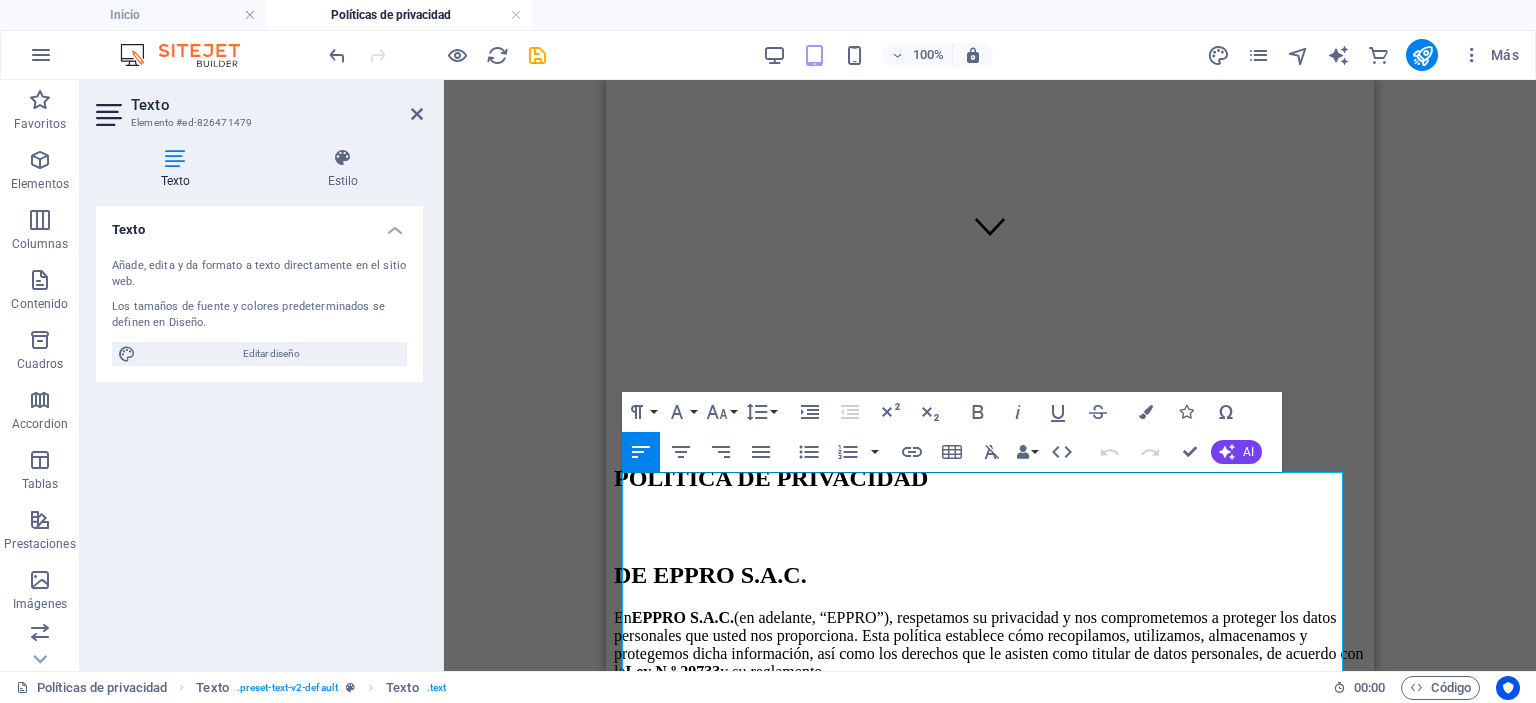 drag, startPoint x: 928, startPoint y: 629, endPoint x: 502, endPoint y: 485, distance: 449.6799 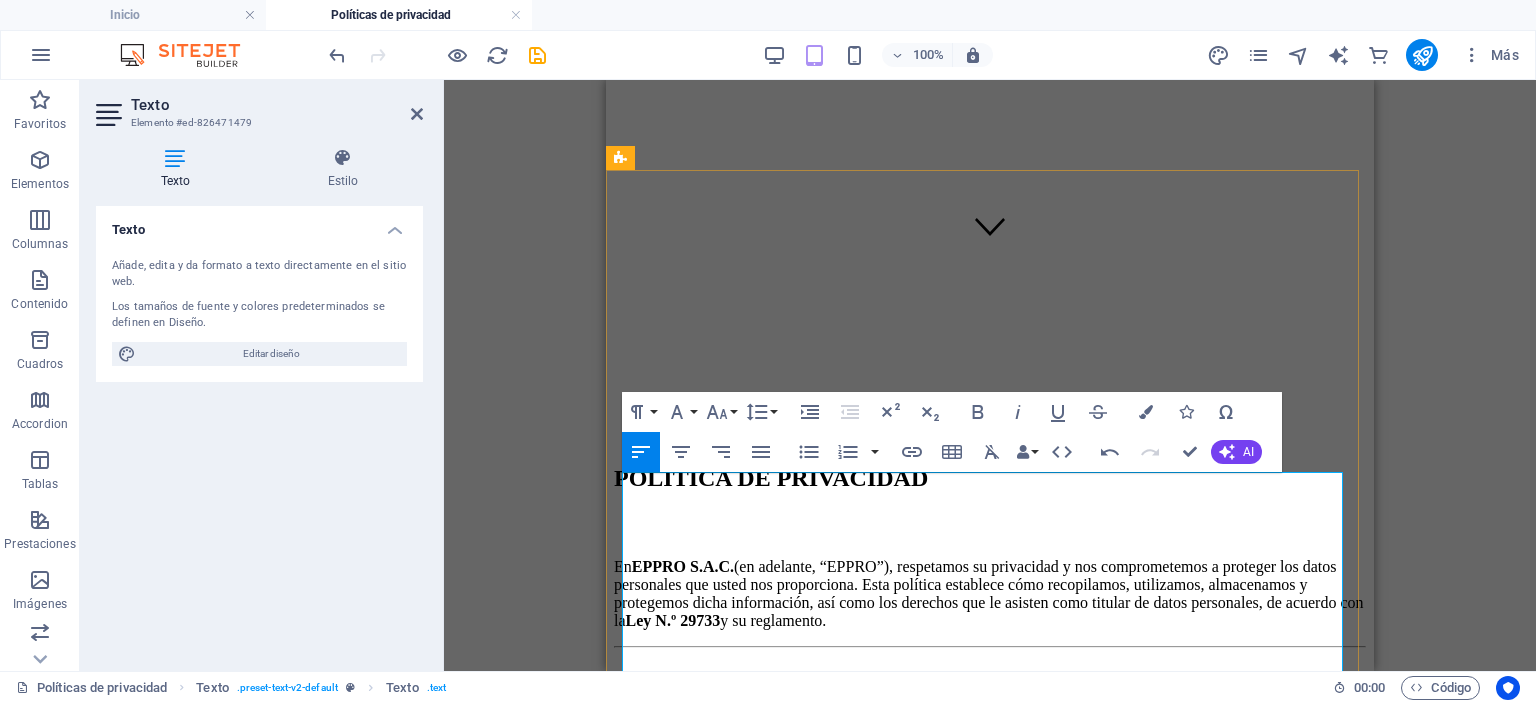 click on "En  EPPRO S.A.C.  (en adelante, “EPPRO”), respetamos su privacidad y nos comprometemos a proteger los datos personales que usted nos proporciona. Esta política establece cómo recopilamos, utilizamos, almacenamos y protegemos dicha información, así como los derechos que le asisten como titular de datos personales, de acuerdo con la  Ley N.º 29733  y su reglamento." at bounding box center (990, 594) 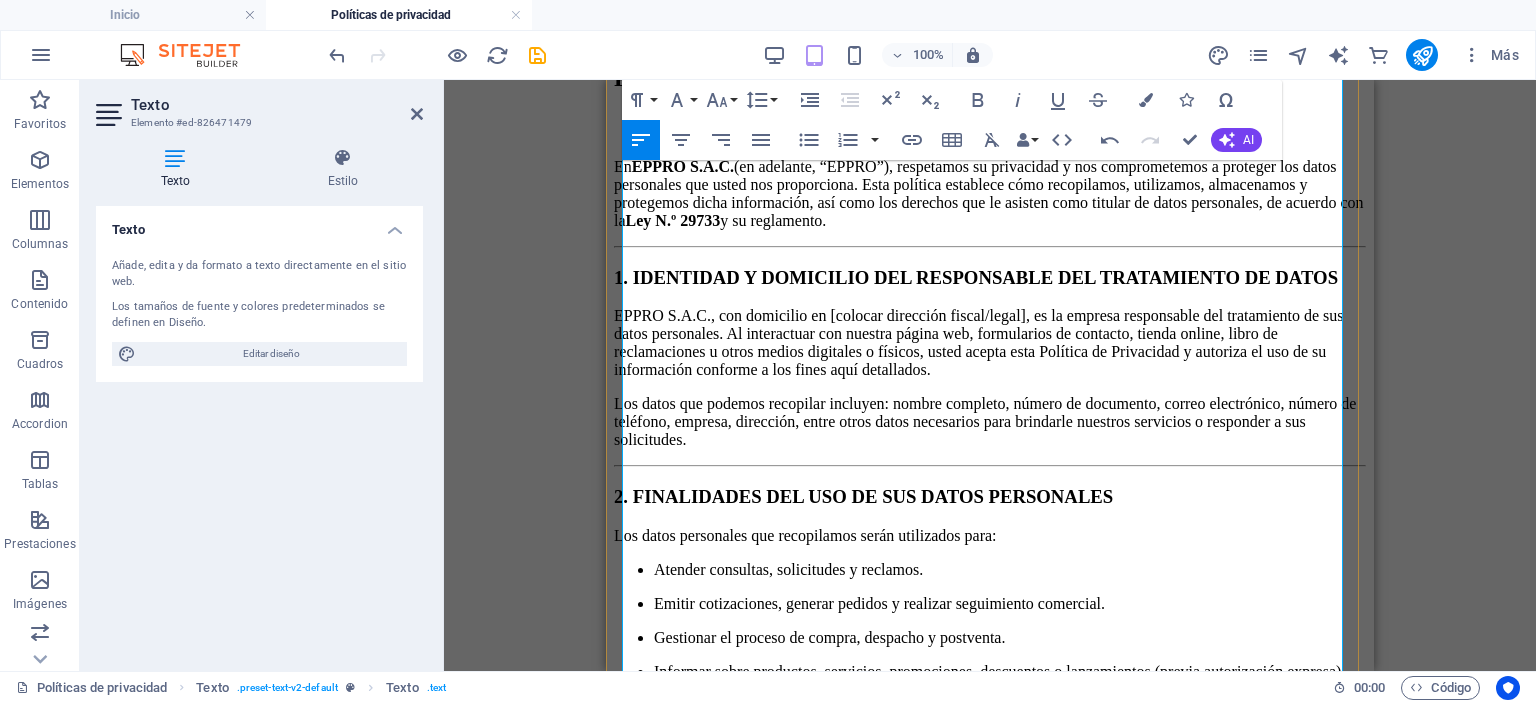 click on "1. IDENTIDAD Y DOMICILIO DEL RESPONSABLE DEL TRATAMIENTO DE DATOS" at bounding box center [990, 278] 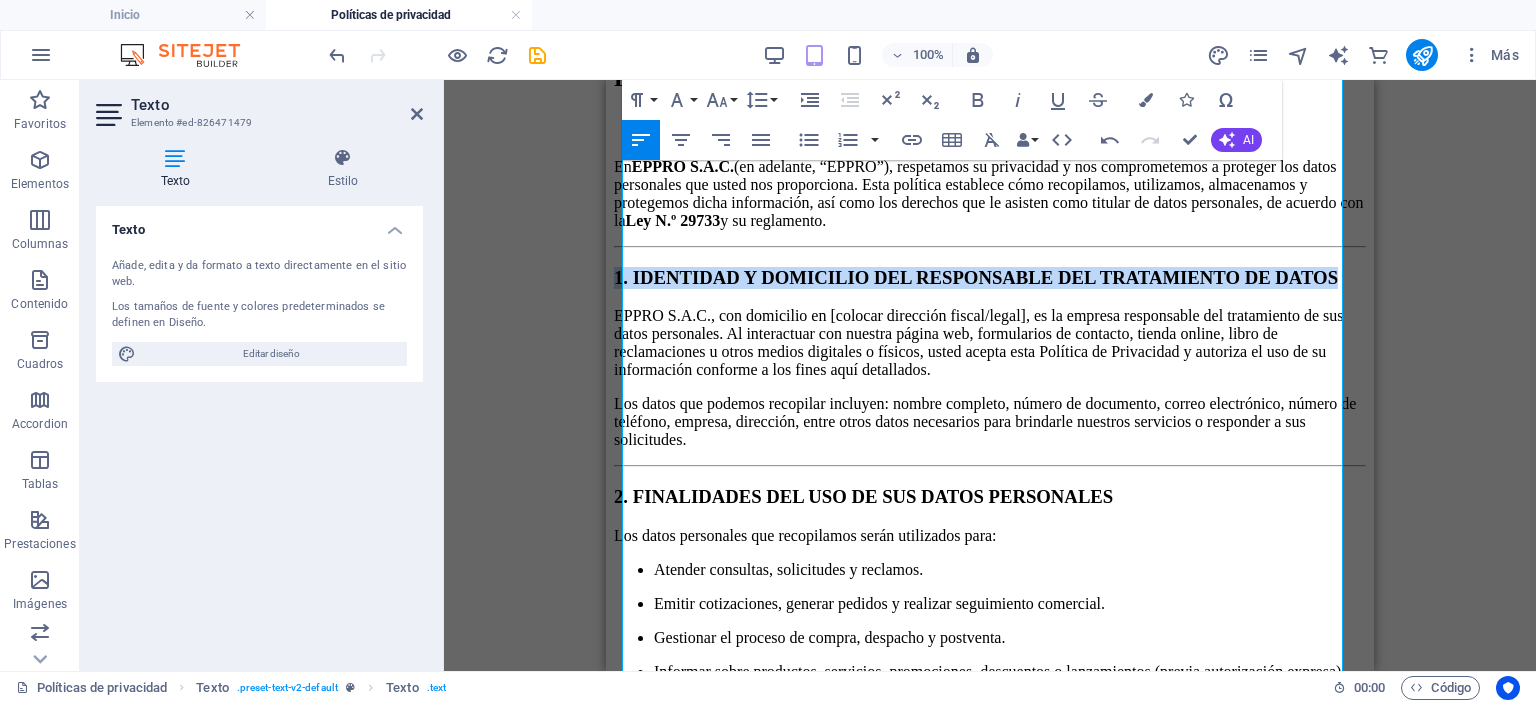 drag, startPoint x: 886, startPoint y: 479, endPoint x: 1204, endPoint y: 383, distance: 332.17465 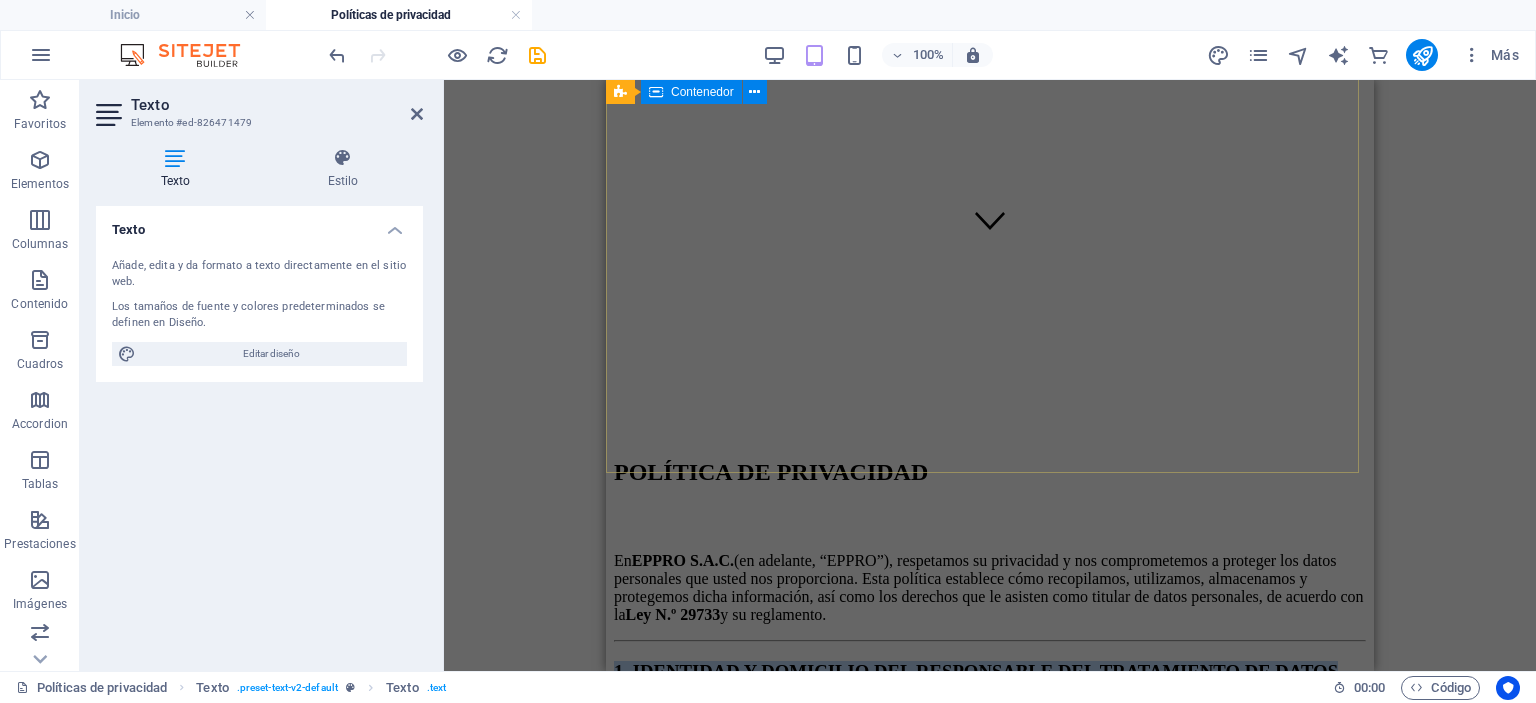 scroll, scrollTop: 507, scrollLeft: 0, axis: vertical 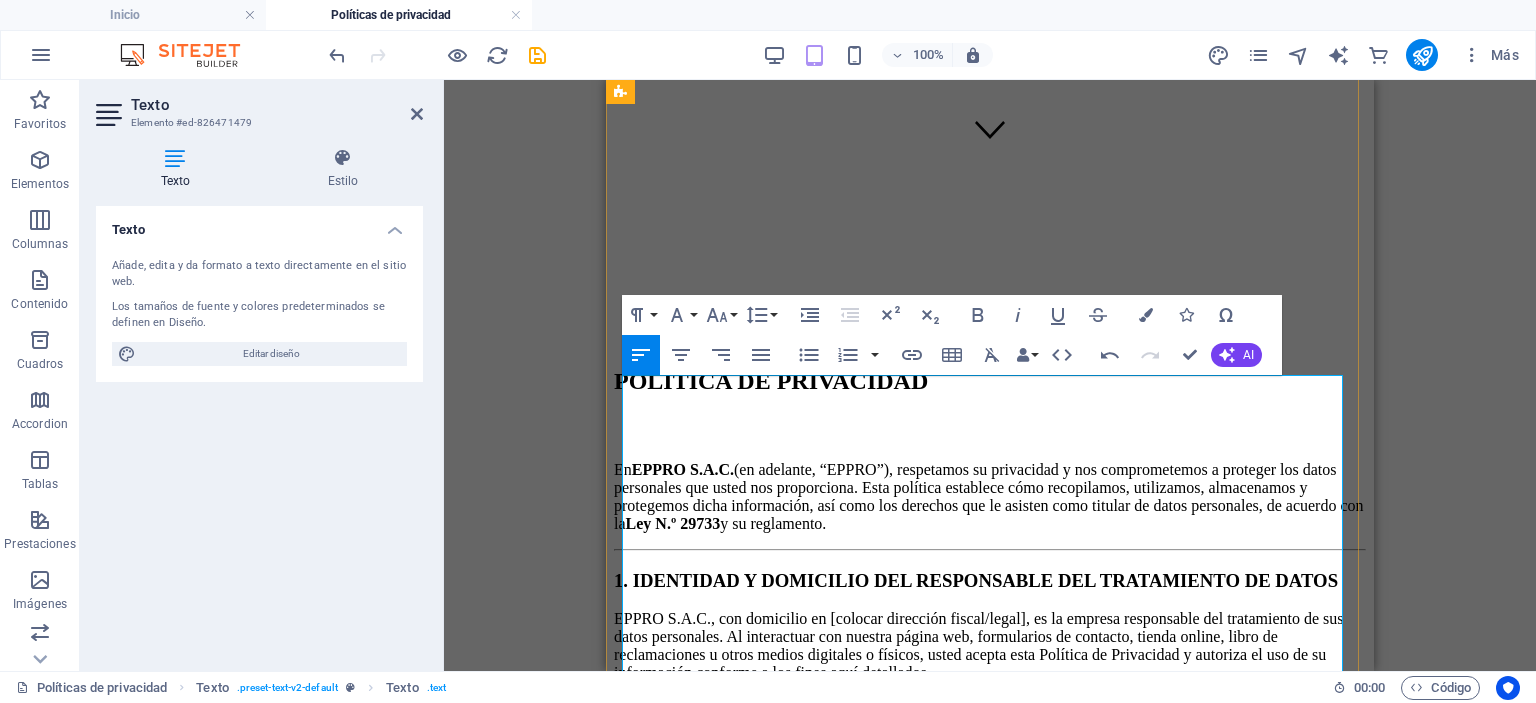 click on "En  EPPRO S.A.C.  (en adelante, “EPPRO”), respetamos su privacidad y nos comprometemos a proteger los datos personales que usted nos proporciona. Esta política establece cómo recopilamos, utilizamos, almacenamos y protegemos dicha información, así como los derechos que le asisten como titular de datos personales, de acuerdo con la  Ley N.º 29733  y su reglamento." at bounding box center [990, 497] 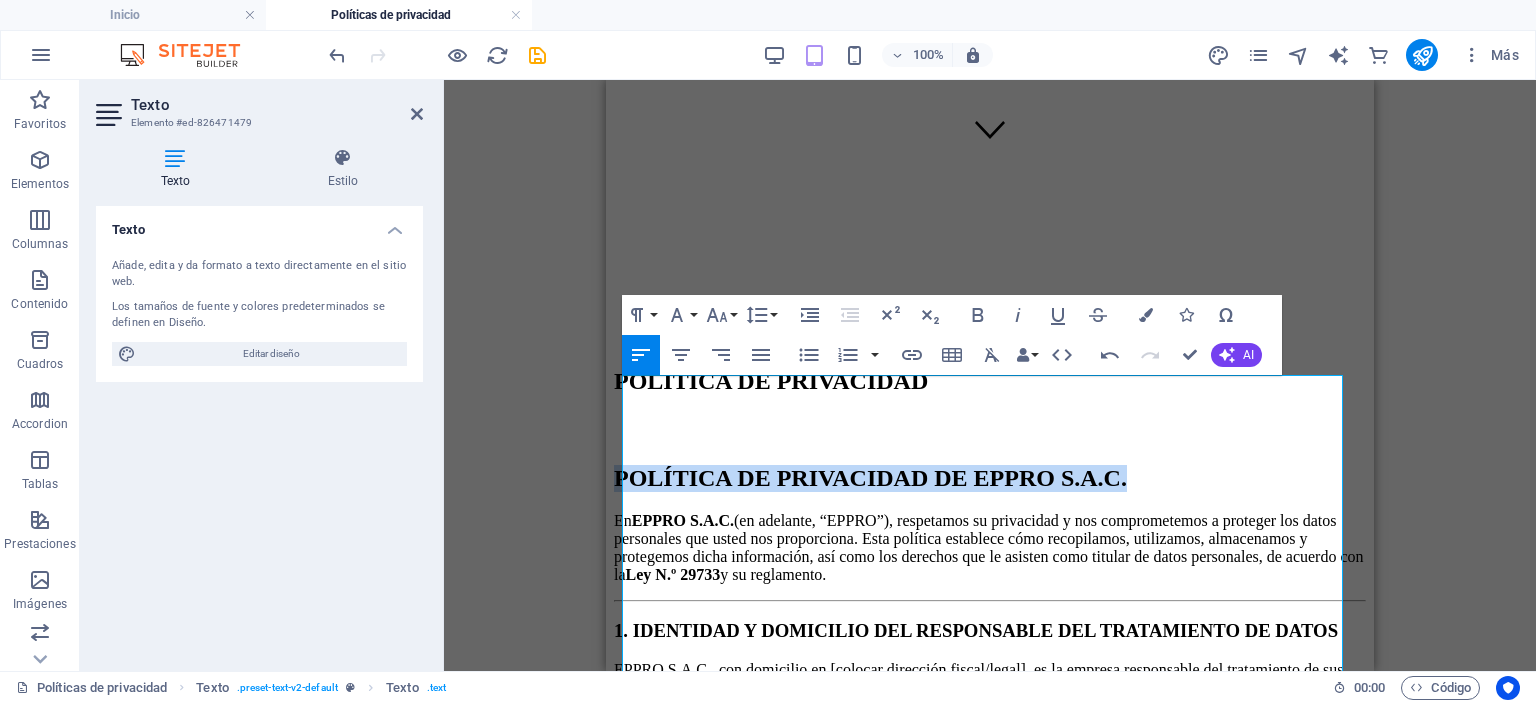 drag, startPoint x: 1216, startPoint y: 603, endPoint x: 1131, endPoint y: 483, distance: 147.05441 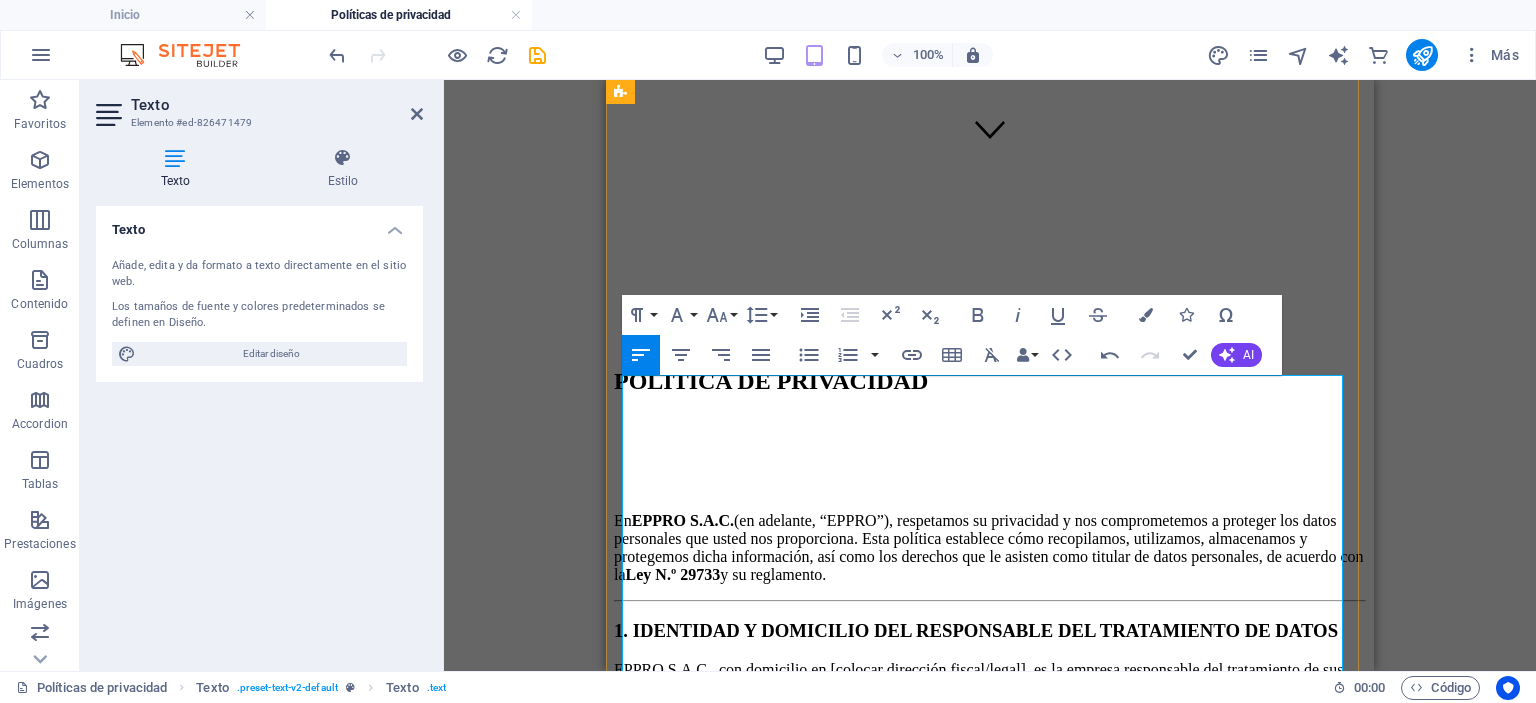 click on "En  EPPRO S.A.C.  (en adelante, “EPPRO”), respetamos su privacidad y nos comprometemos a proteger los datos personales que usted nos proporciona. Esta política establece cómo recopilamos, utilizamos, almacenamos y protegemos dicha información, así como los derechos que le asisten como titular de datos personales, de acuerdo con la  Ley N.º 29733  y su reglamento." at bounding box center (990, 548) 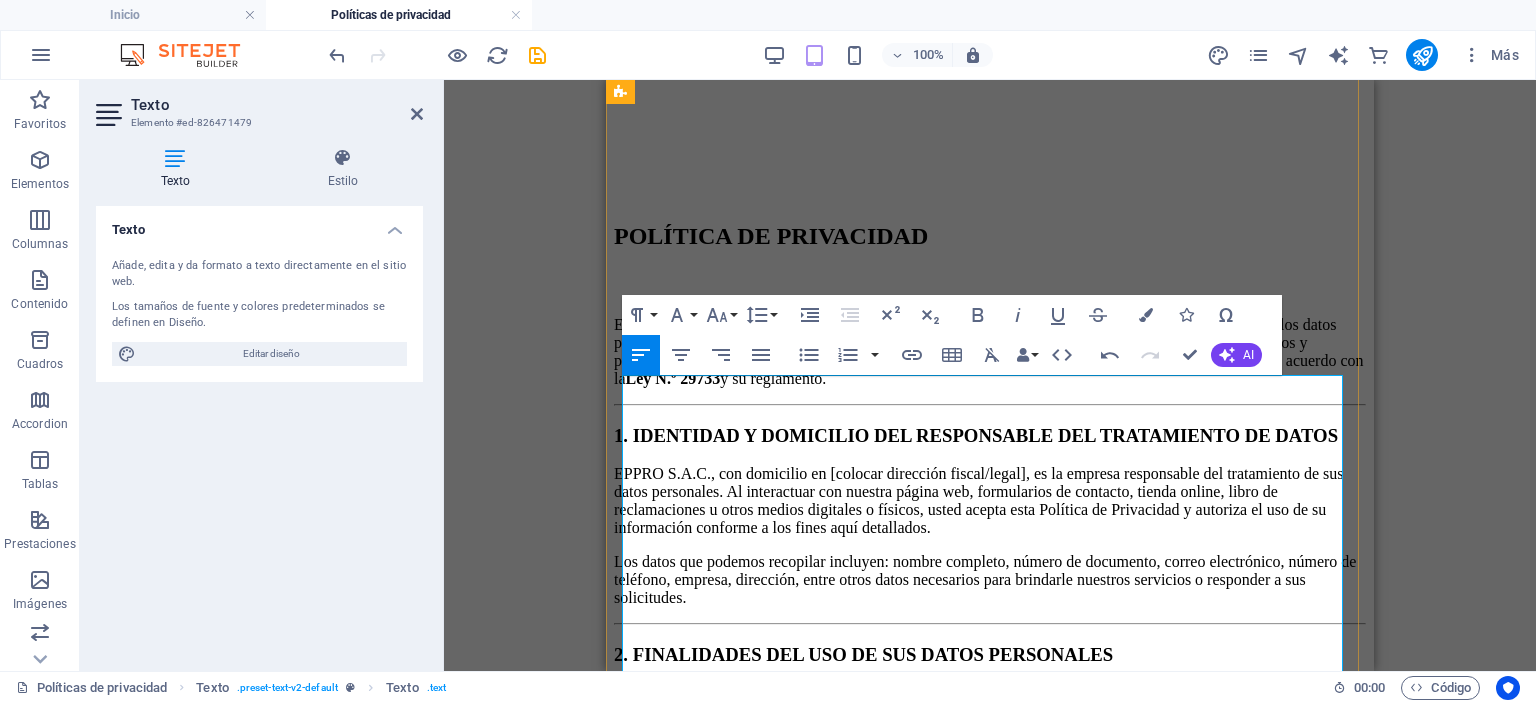 scroll, scrollTop: 707, scrollLeft: 0, axis: vertical 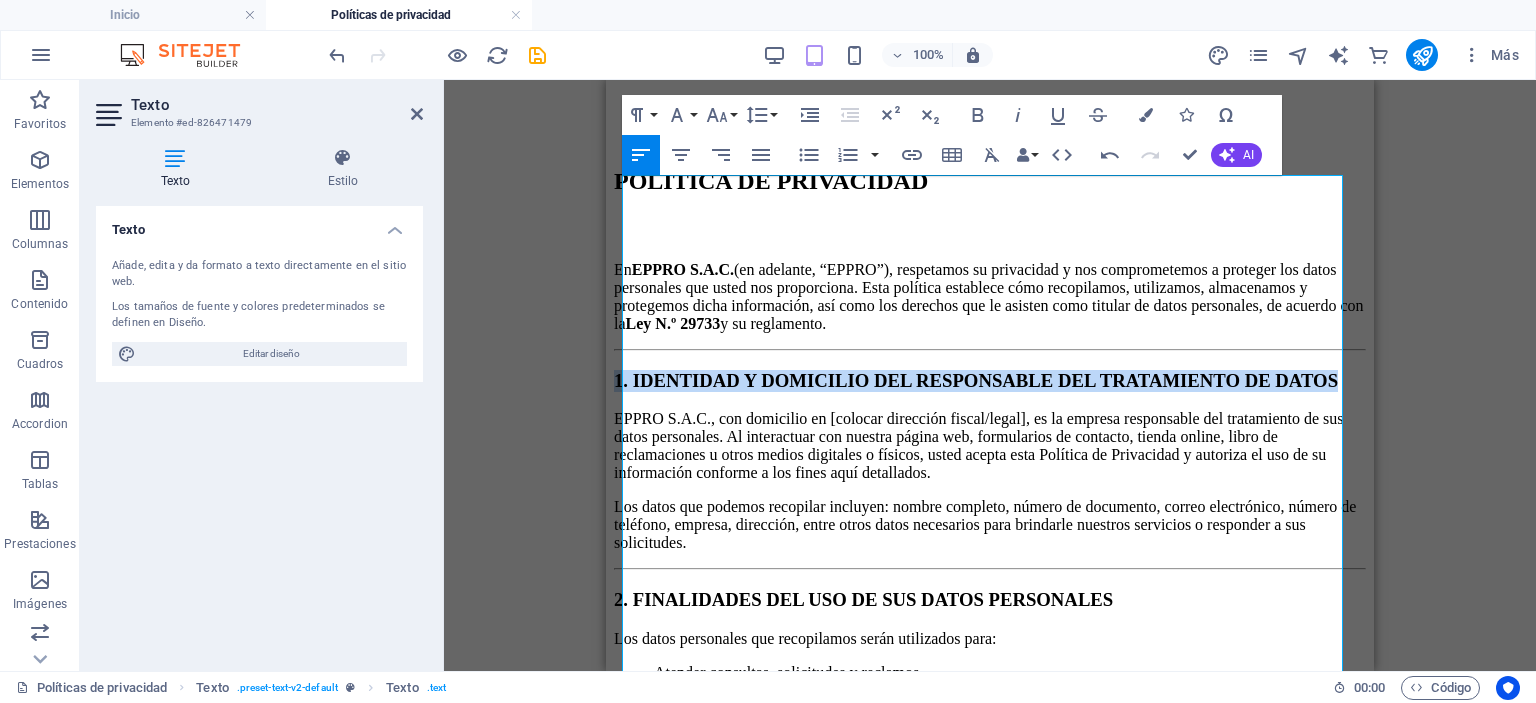 drag, startPoint x: 832, startPoint y: 587, endPoint x: 600, endPoint y: 350, distance: 331.65192 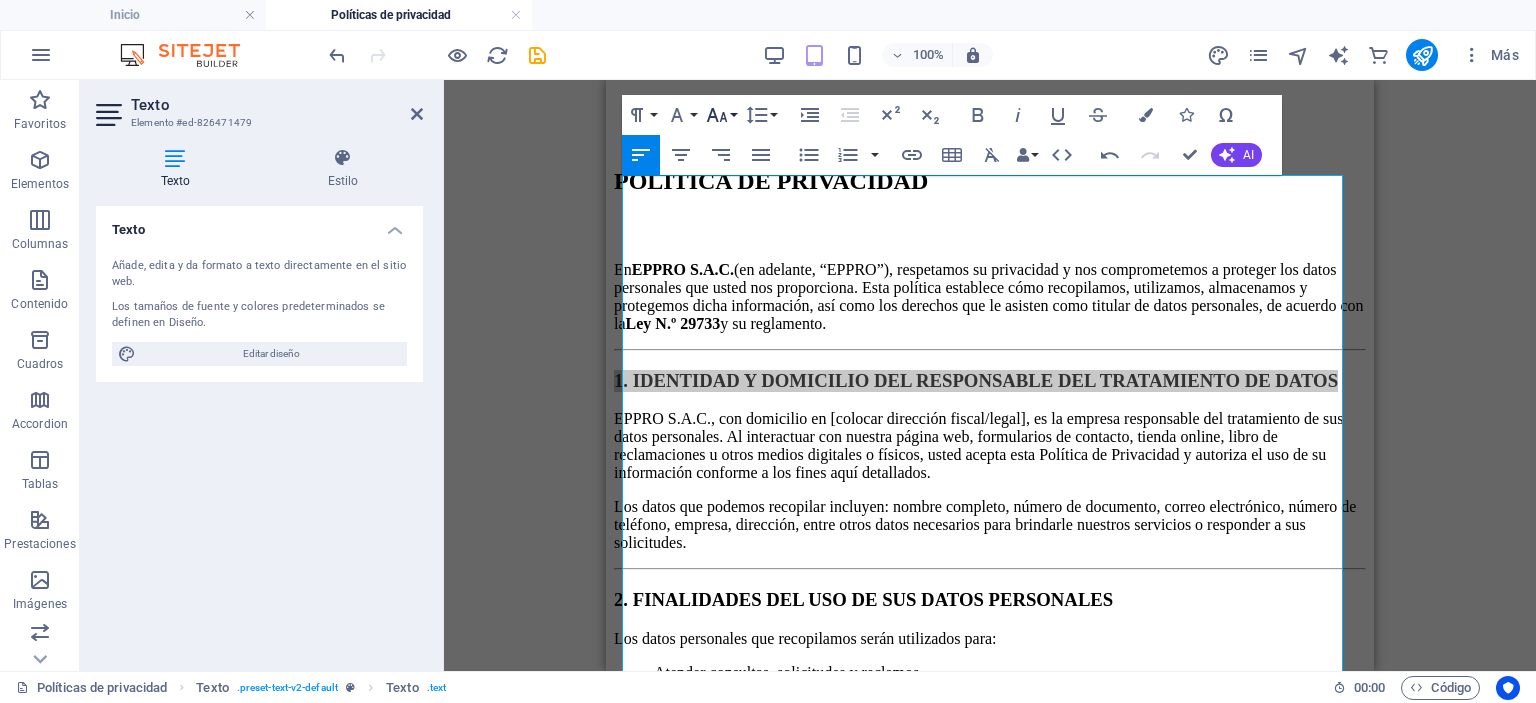 click on "Font Size" at bounding box center [721, 115] 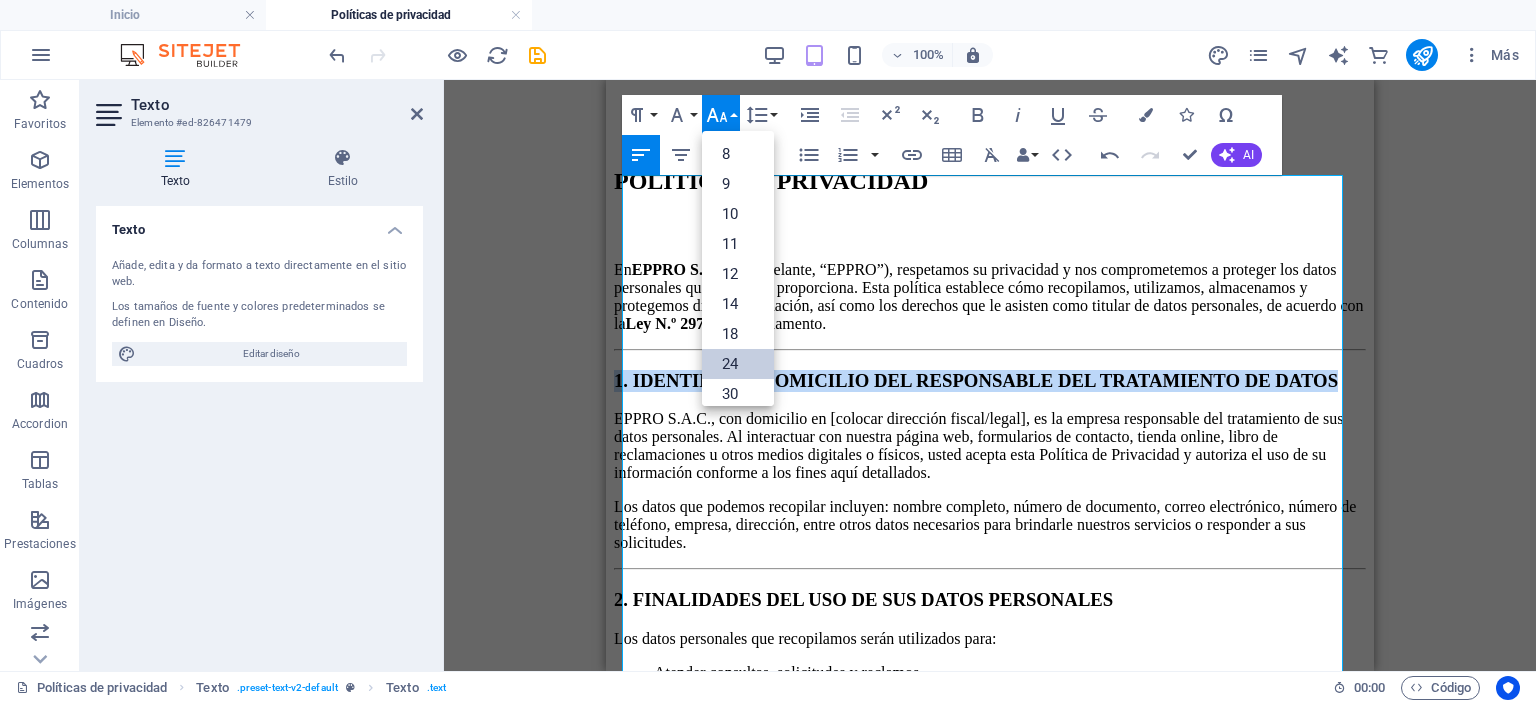 click on "24" at bounding box center [738, 364] 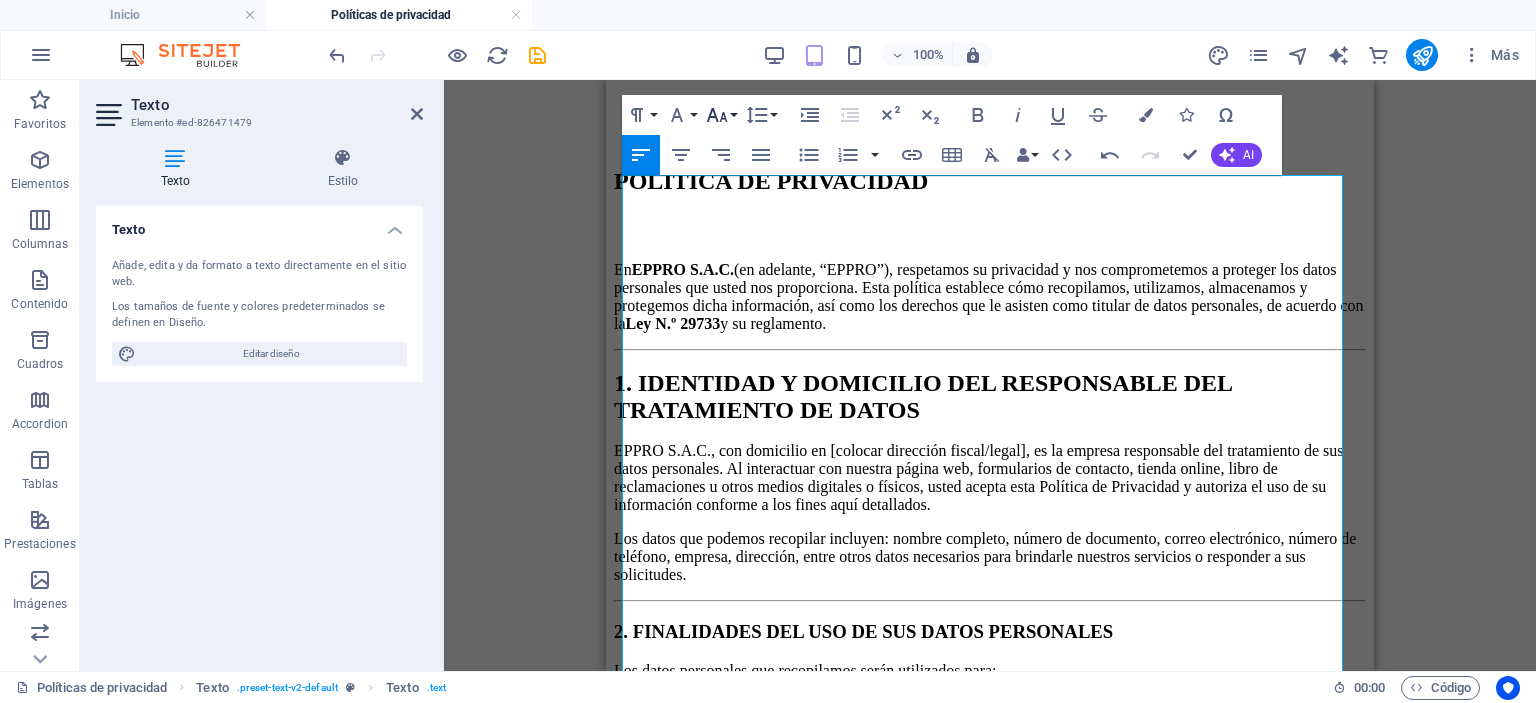 click on "Font Size" at bounding box center [721, 115] 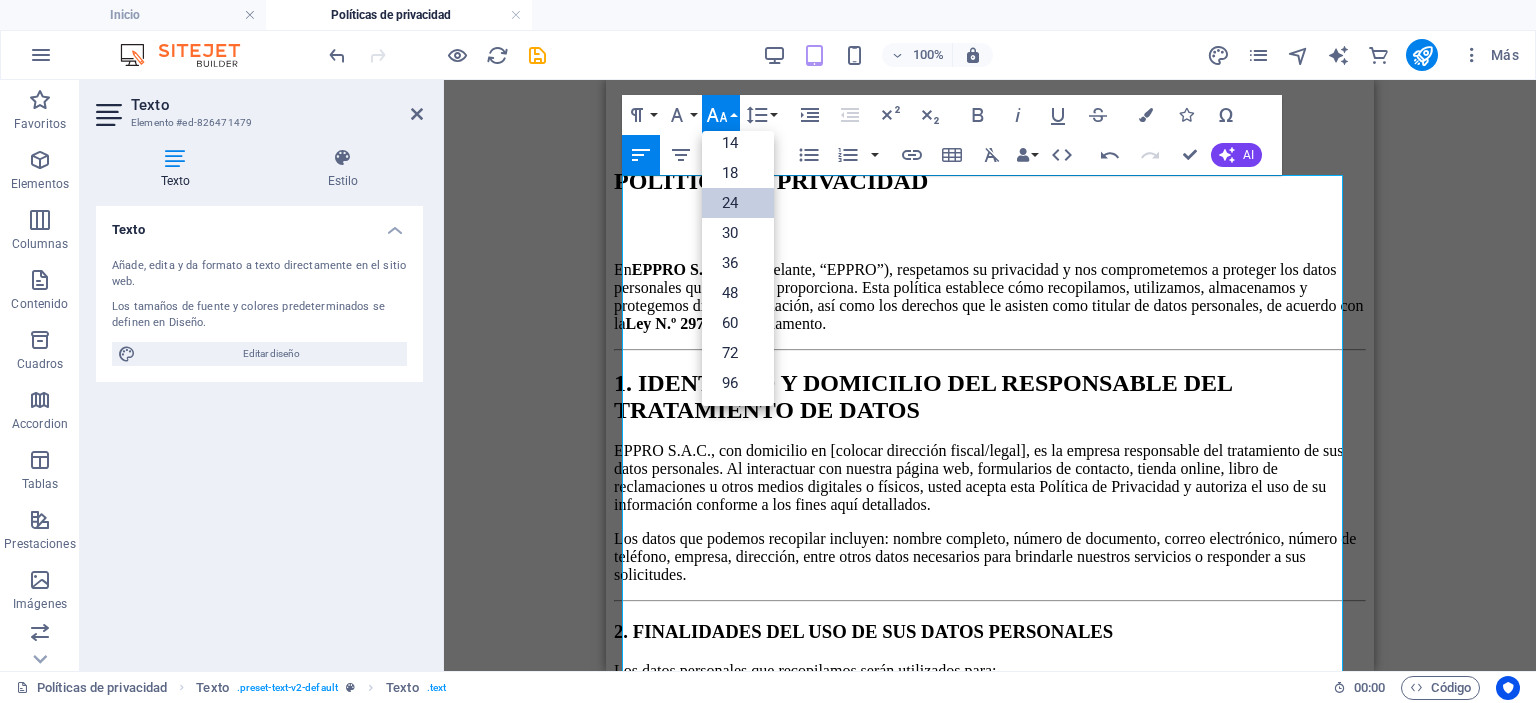 scroll, scrollTop: 160, scrollLeft: 0, axis: vertical 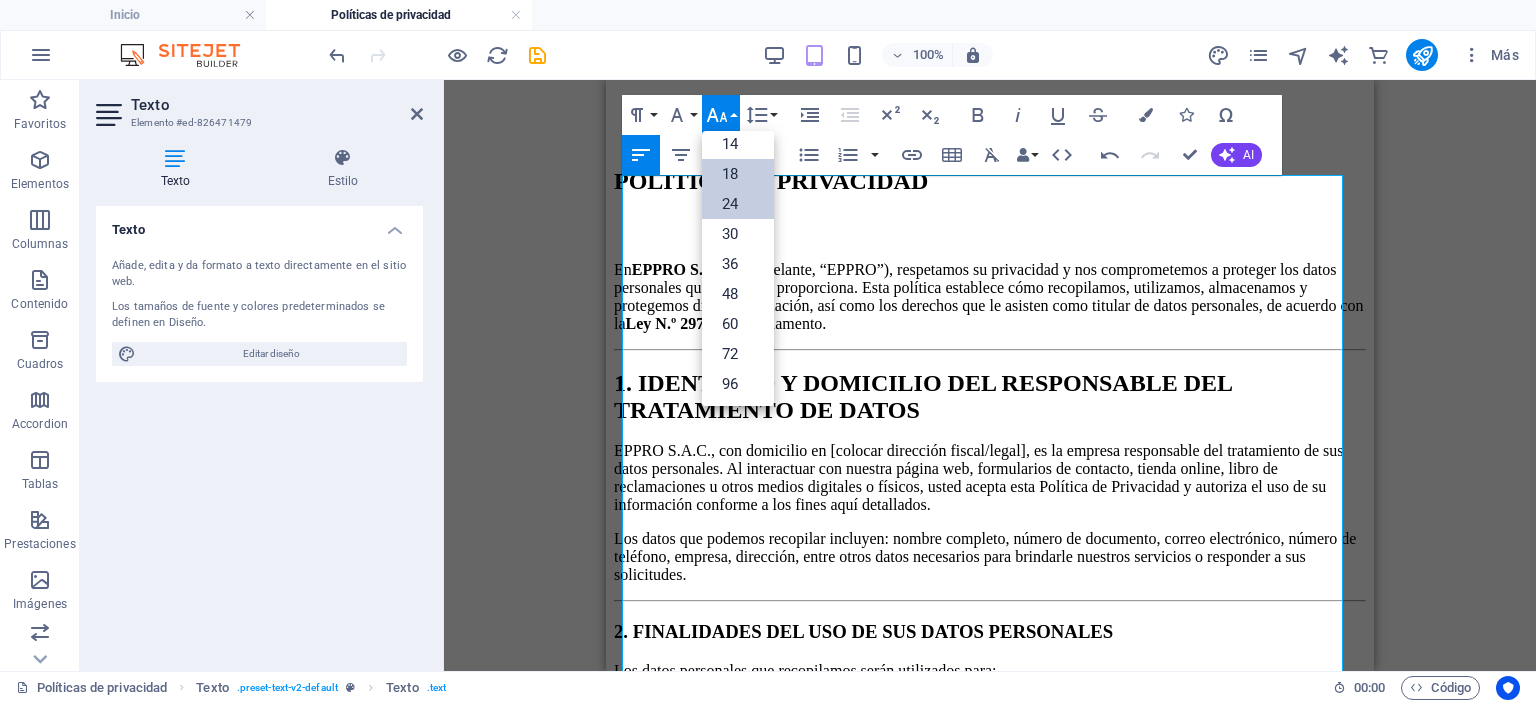 click on "18" at bounding box center (738, 174) 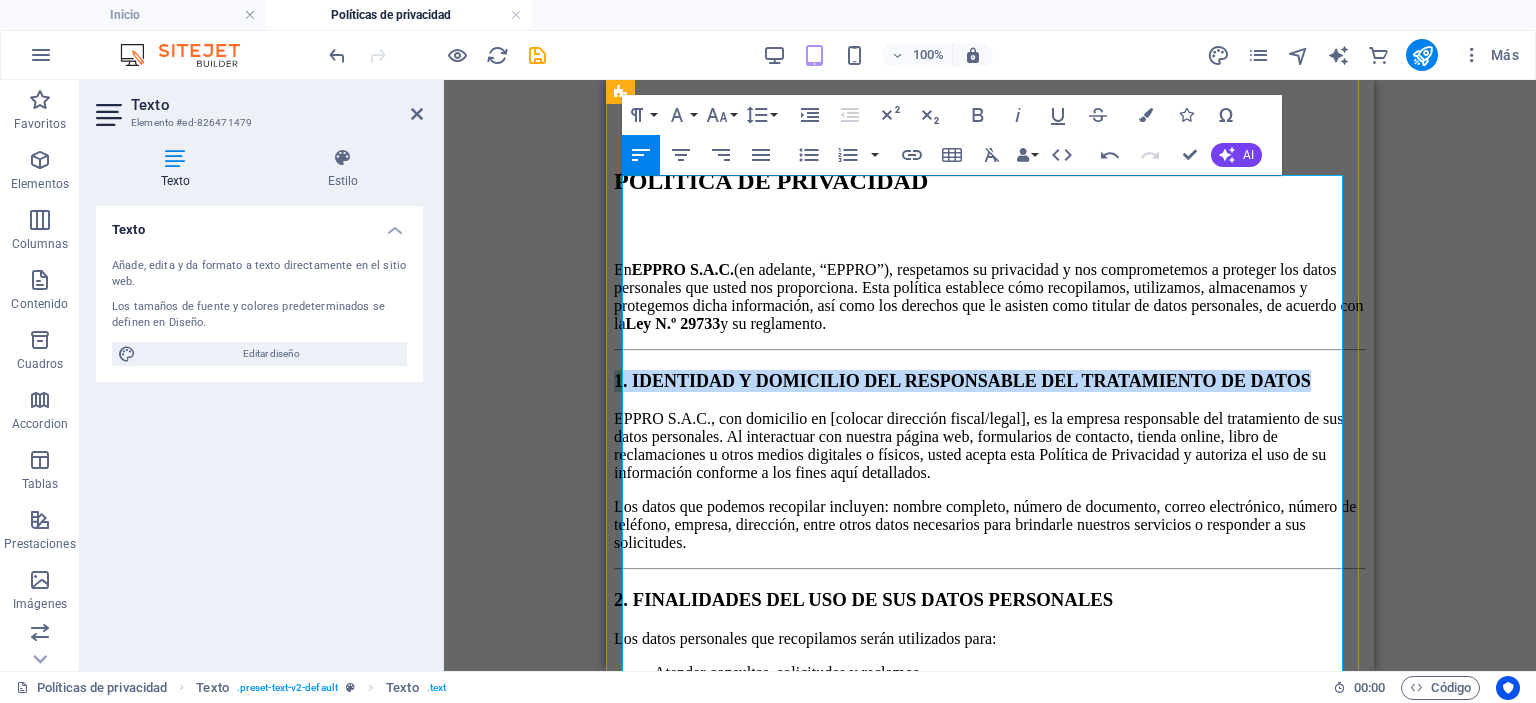 click on "1. IDENTIDAD Y DOMICILIO DEL RESPONSABLE DEL TRATAMIENTO DE DATOS" at bounding box center [990, 381] 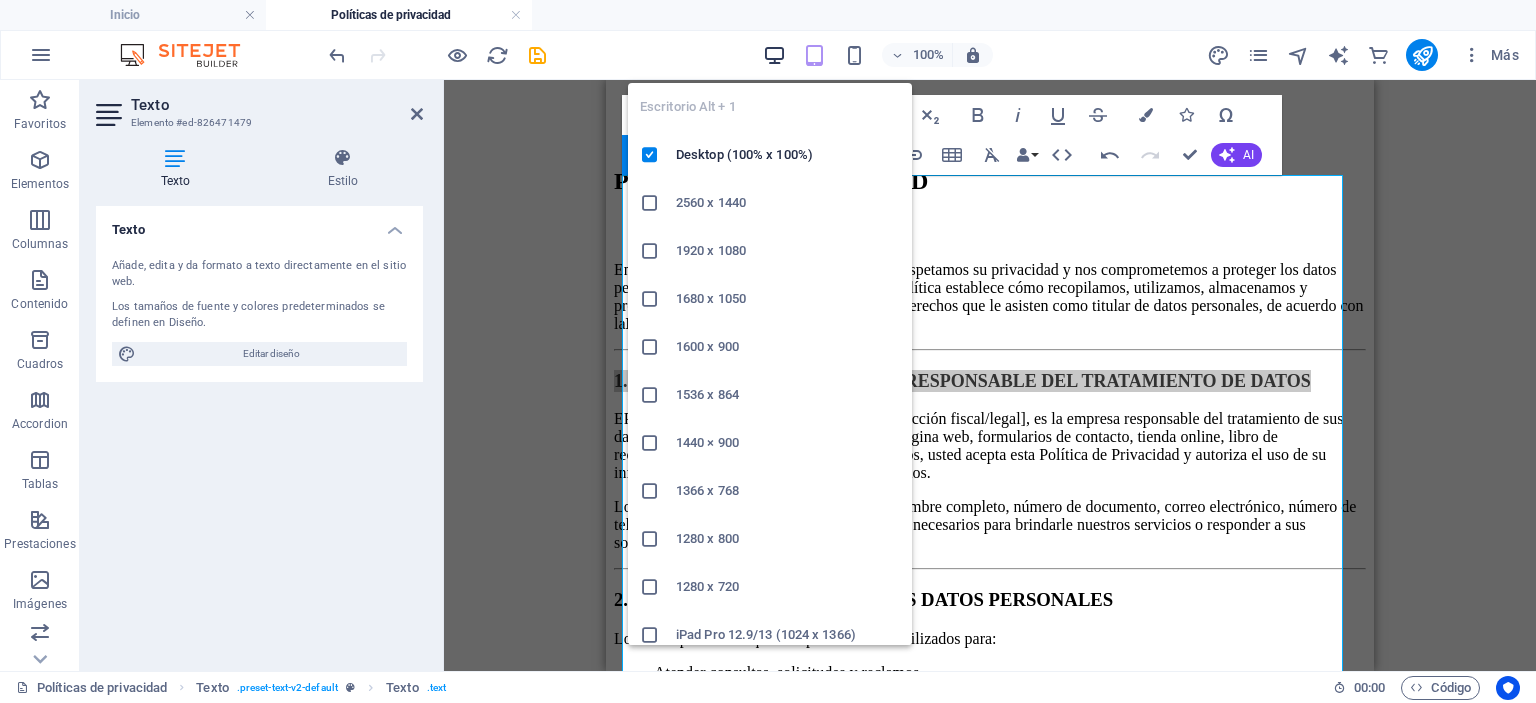 click at bounding box center (774, 55) 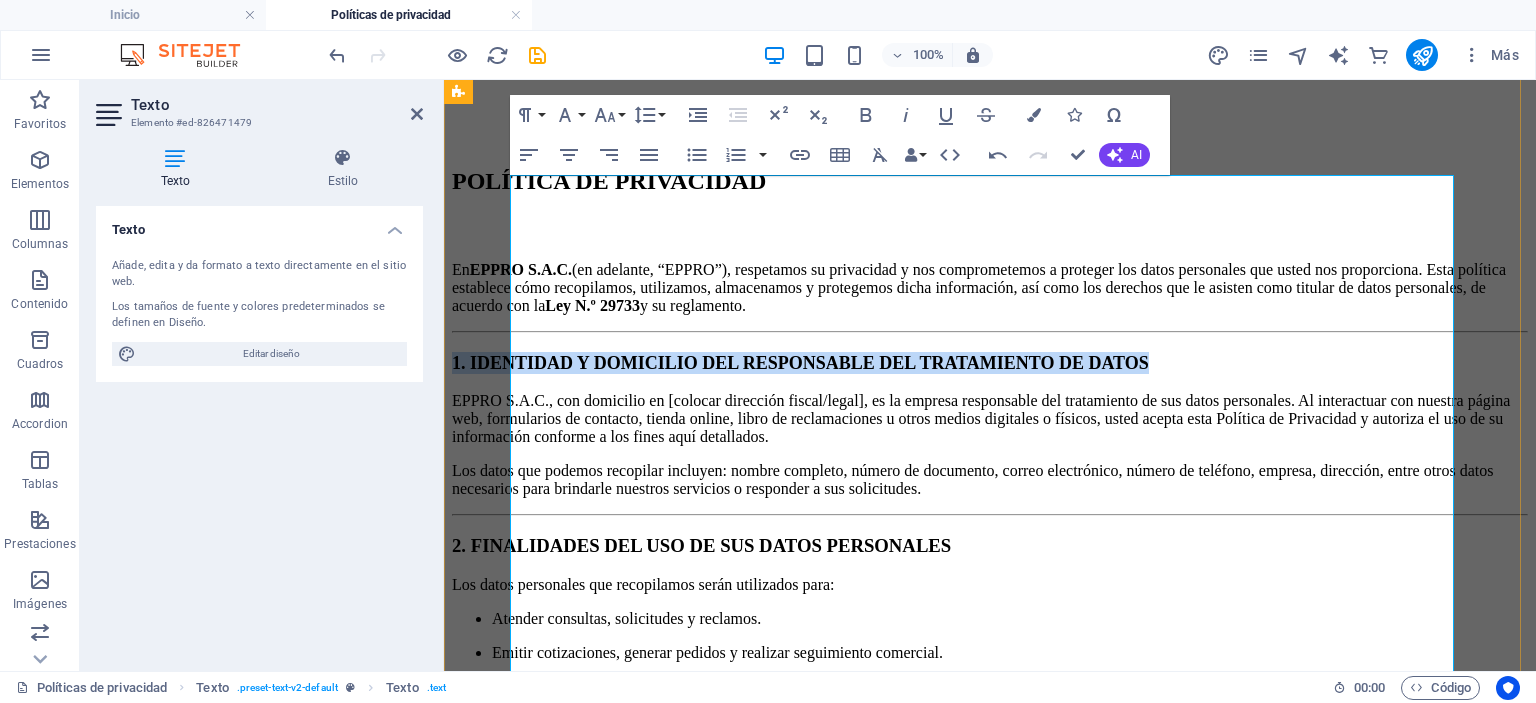 click on "1. IDENTIDAD Y DOMICILIO DEL RESPONSABLE DEL TRATAMIENTO DE DATOS" at bounding box center (990, 363) 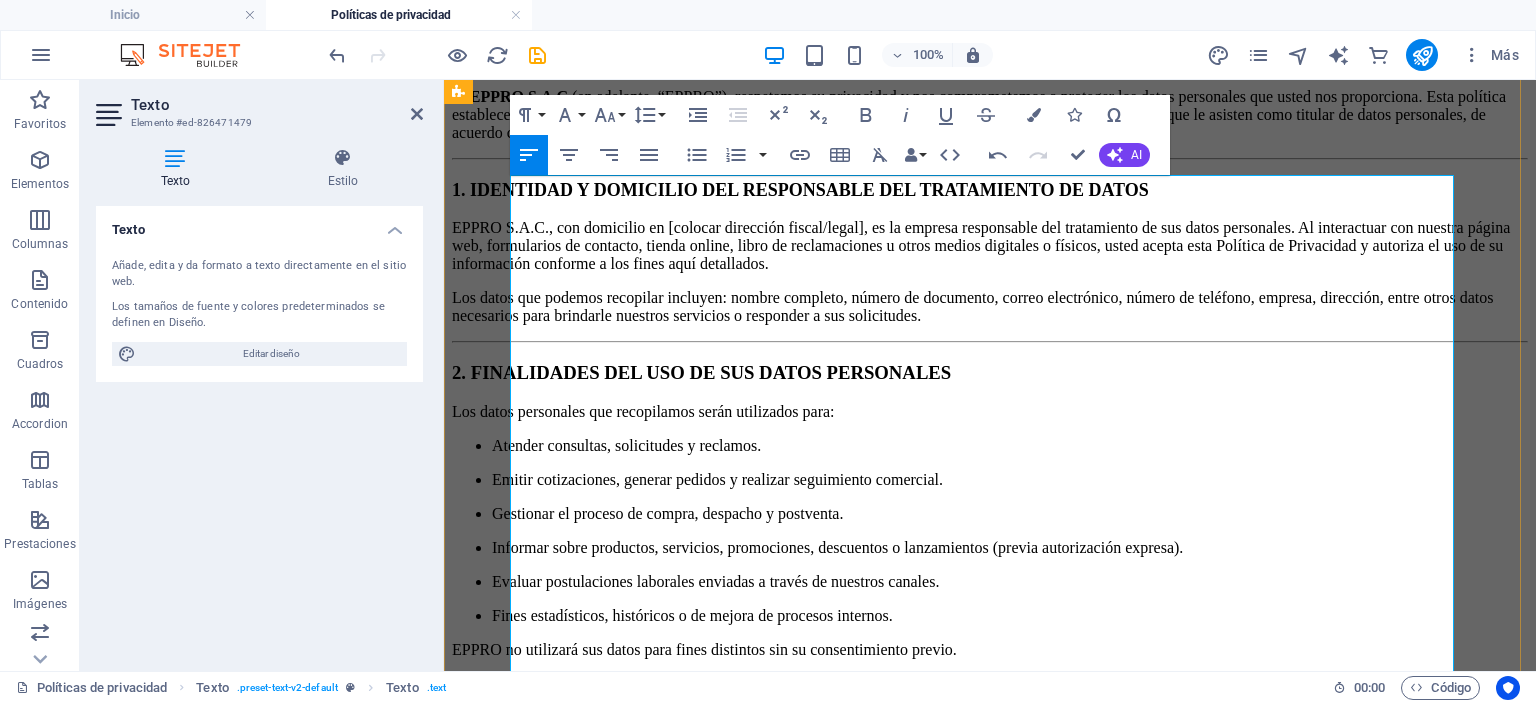 scroll, scrollTop: 907, scrollLeft: 0, axis: vertical 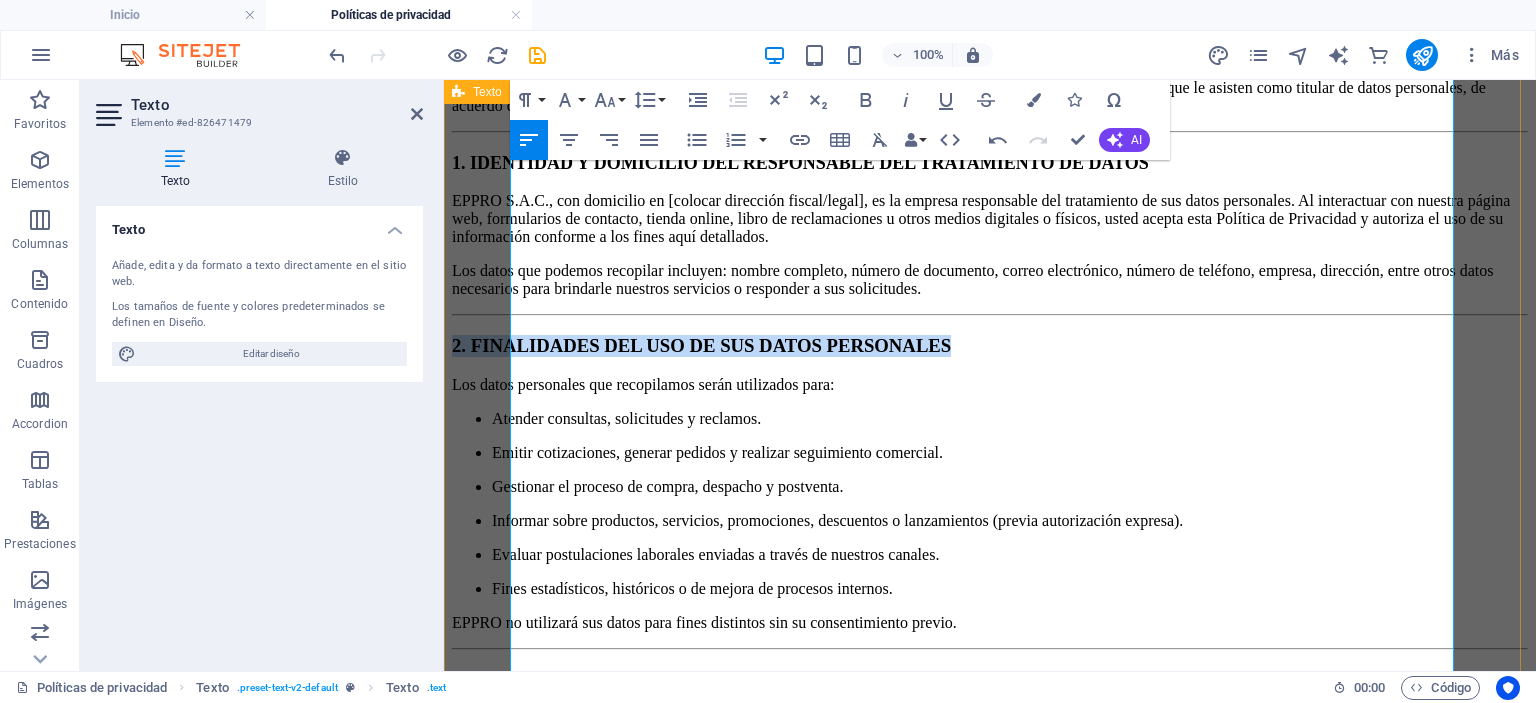 drag, startPoint x: 988, startPoint y: 559, endPoint x: 467, endPoint y: 400, distance: 544.7219 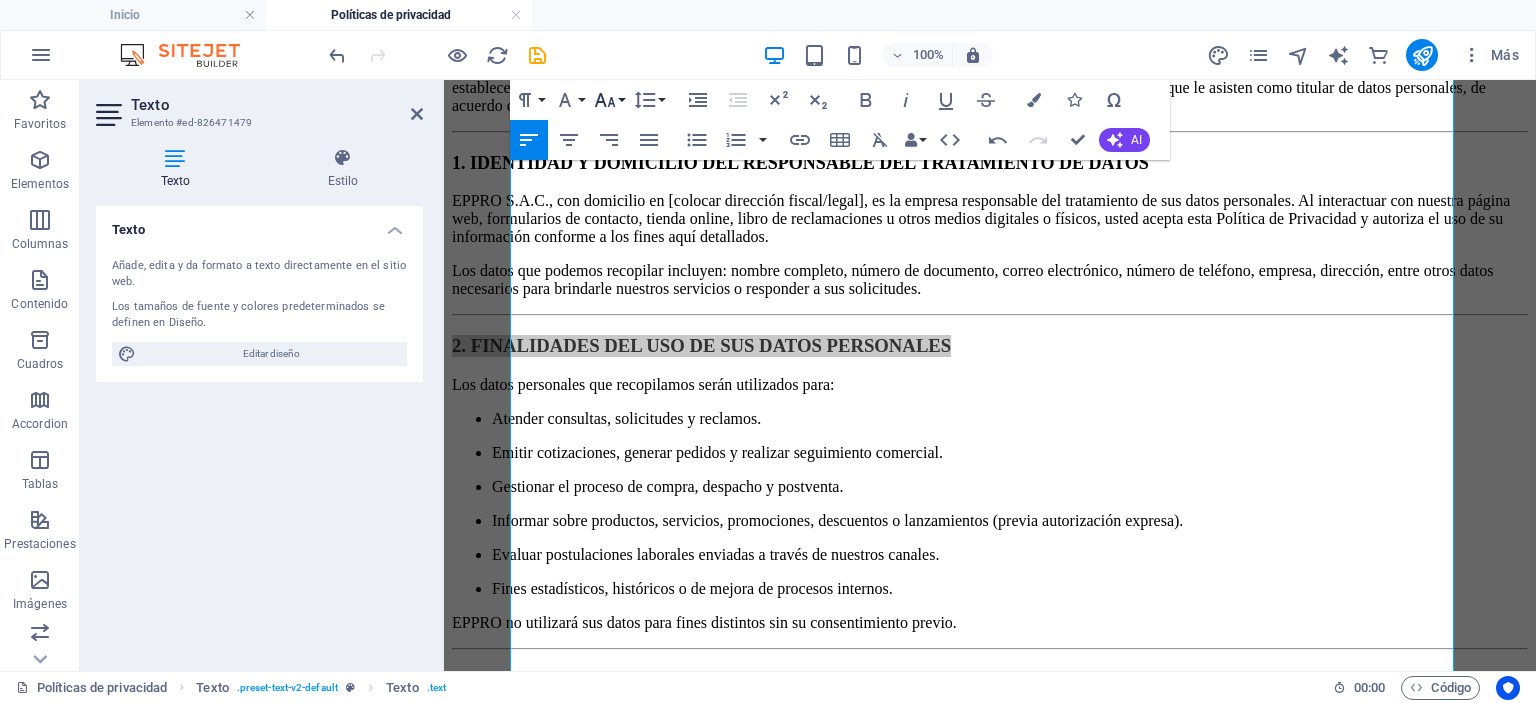 click 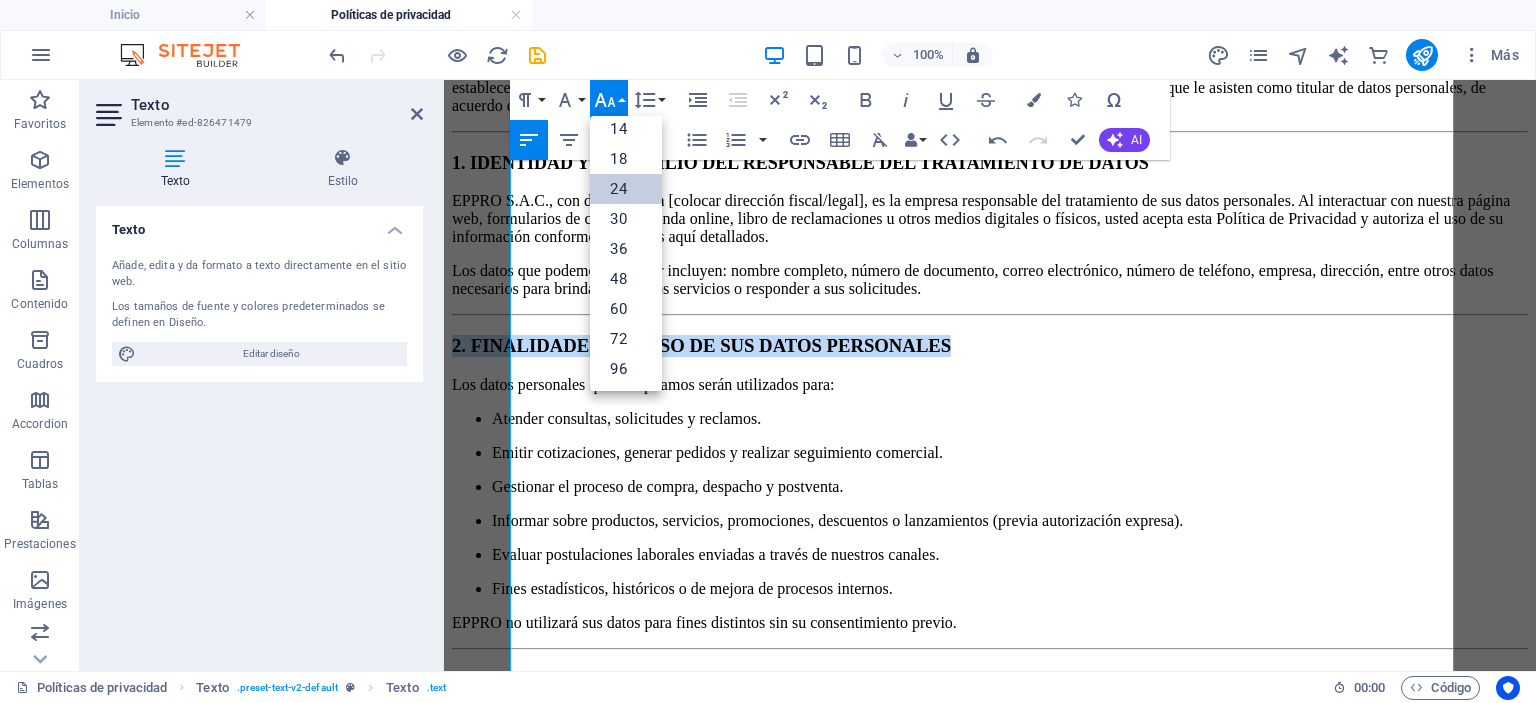click on "24" at bounding box center (626, 189) 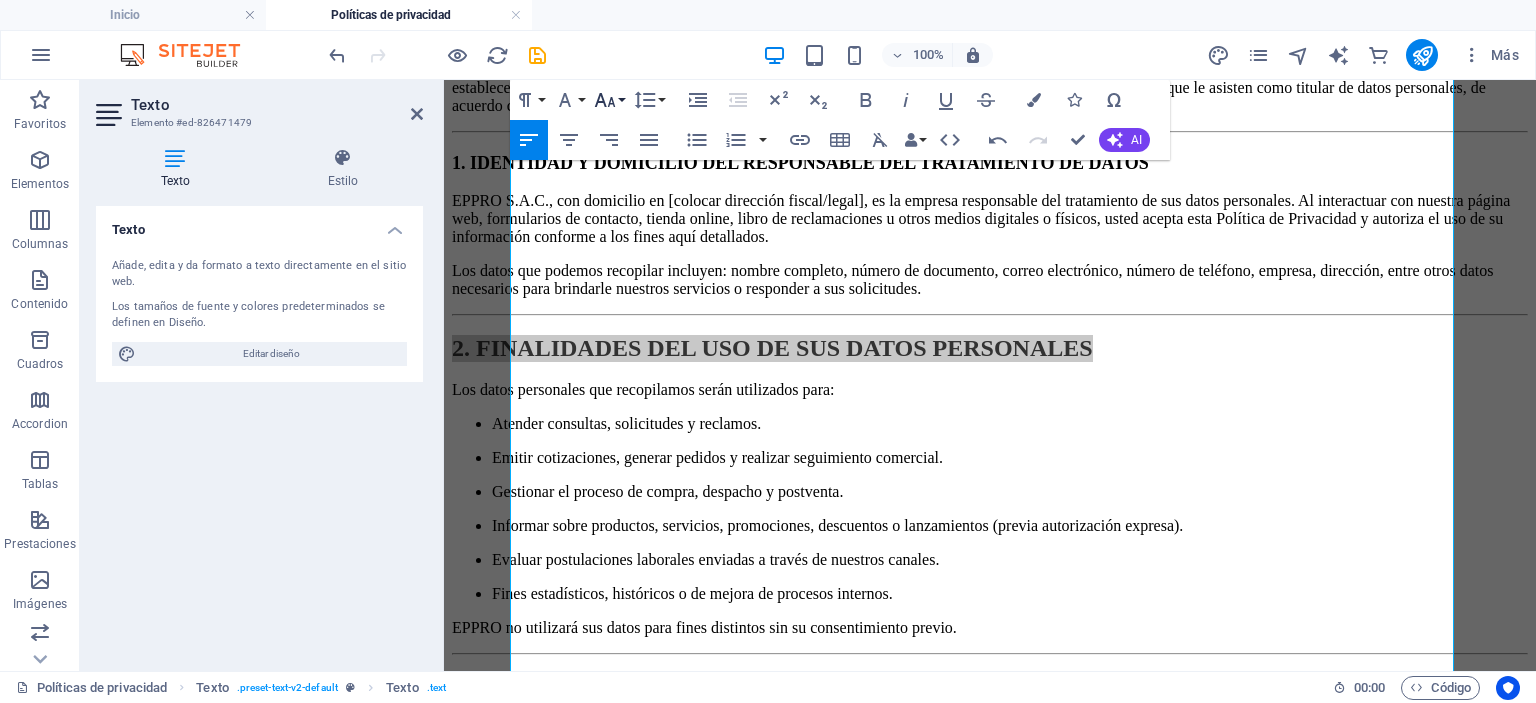 click 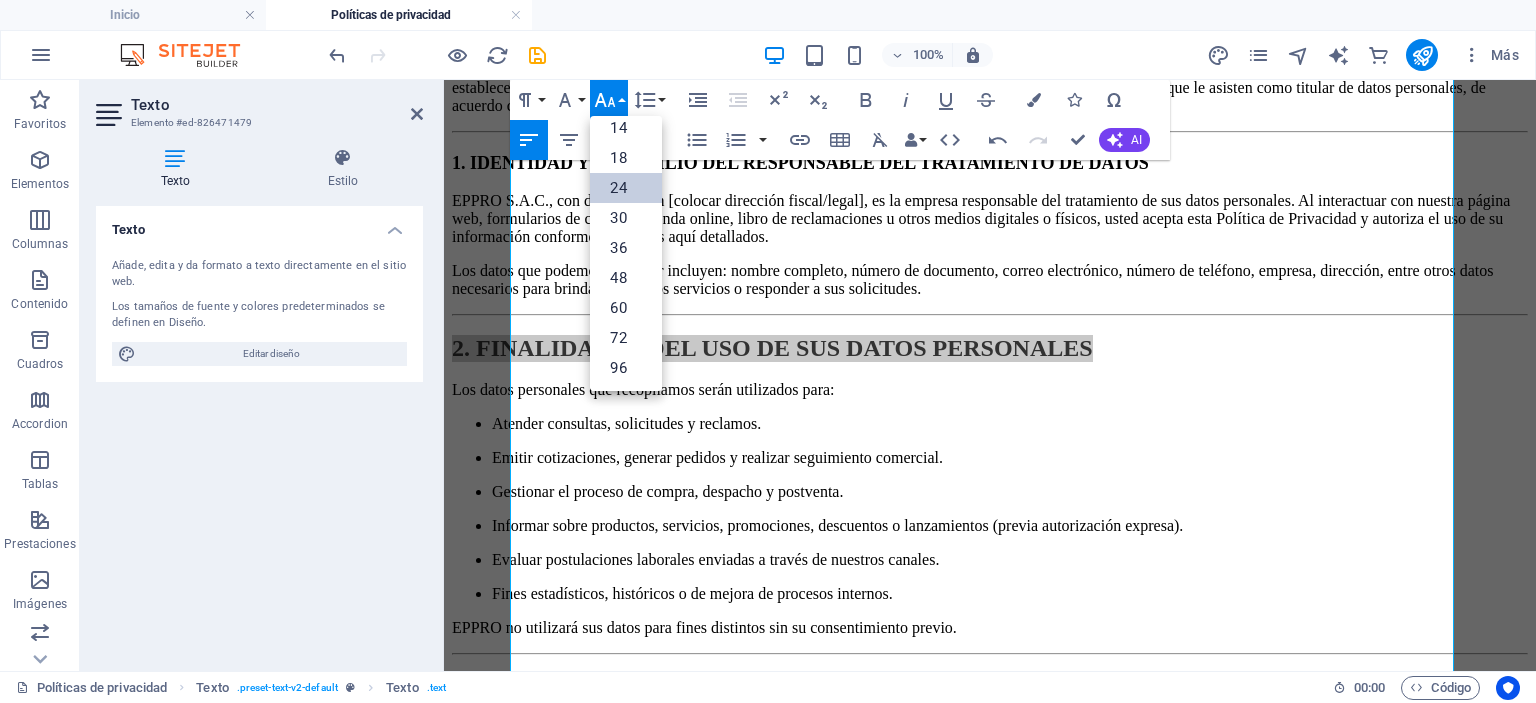 scroll, scrollTop: 160, scrollLeft: 0, axis: vertical 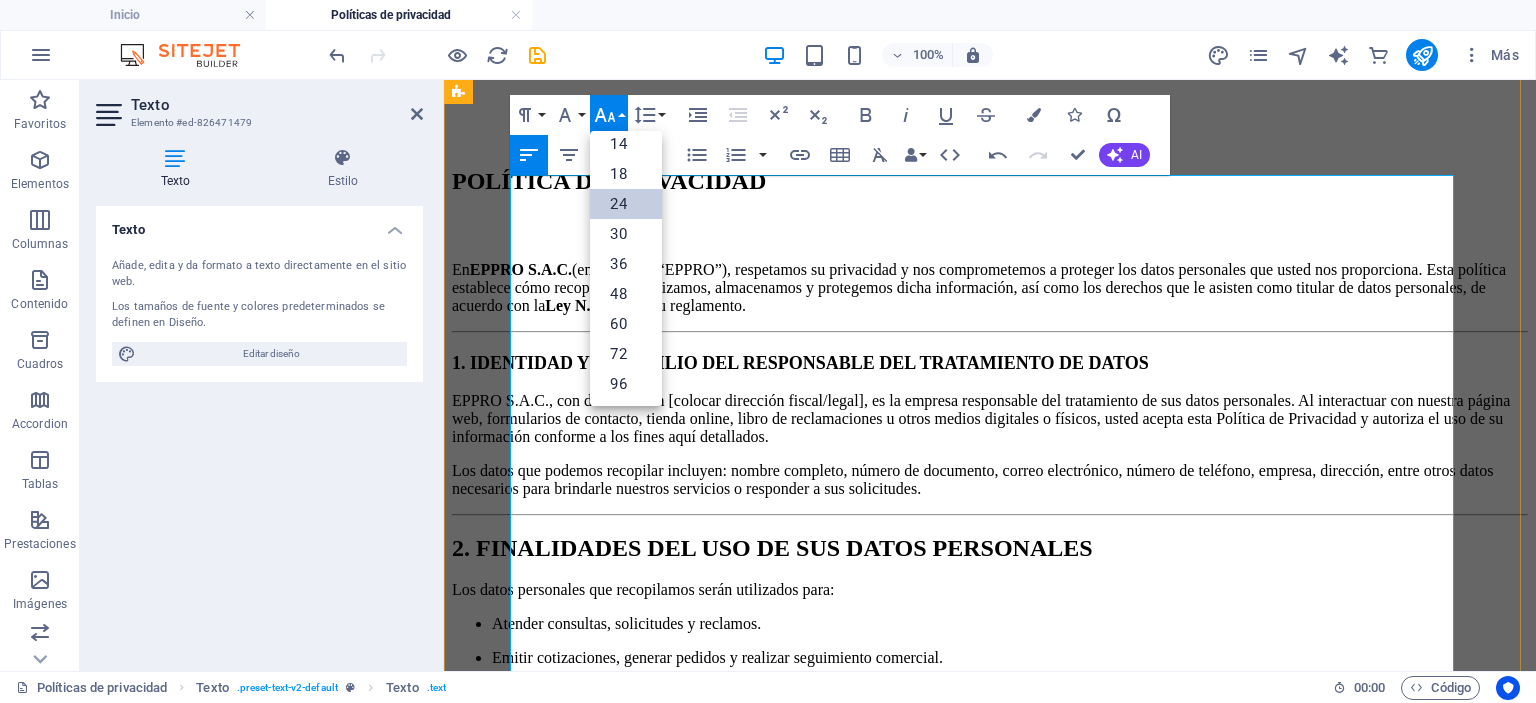 click on "1. IDENTIDAD Y DOMICILIO DEL RESPONSABLE DEL TRATAMIENTO DE DATOS" at bounding box center (800, 363) 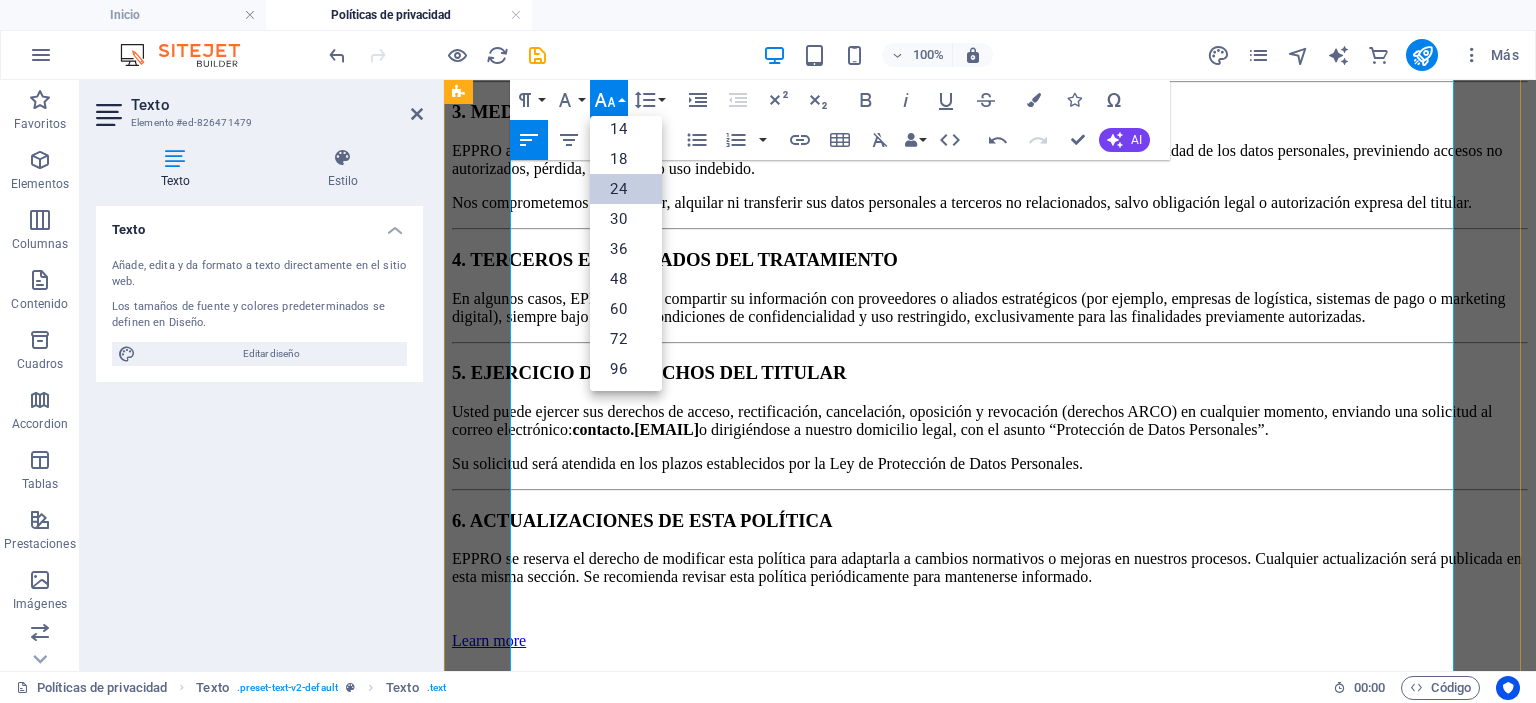 scroll, scrollTop: 1507, scrollLeft: 0, axis: vertical 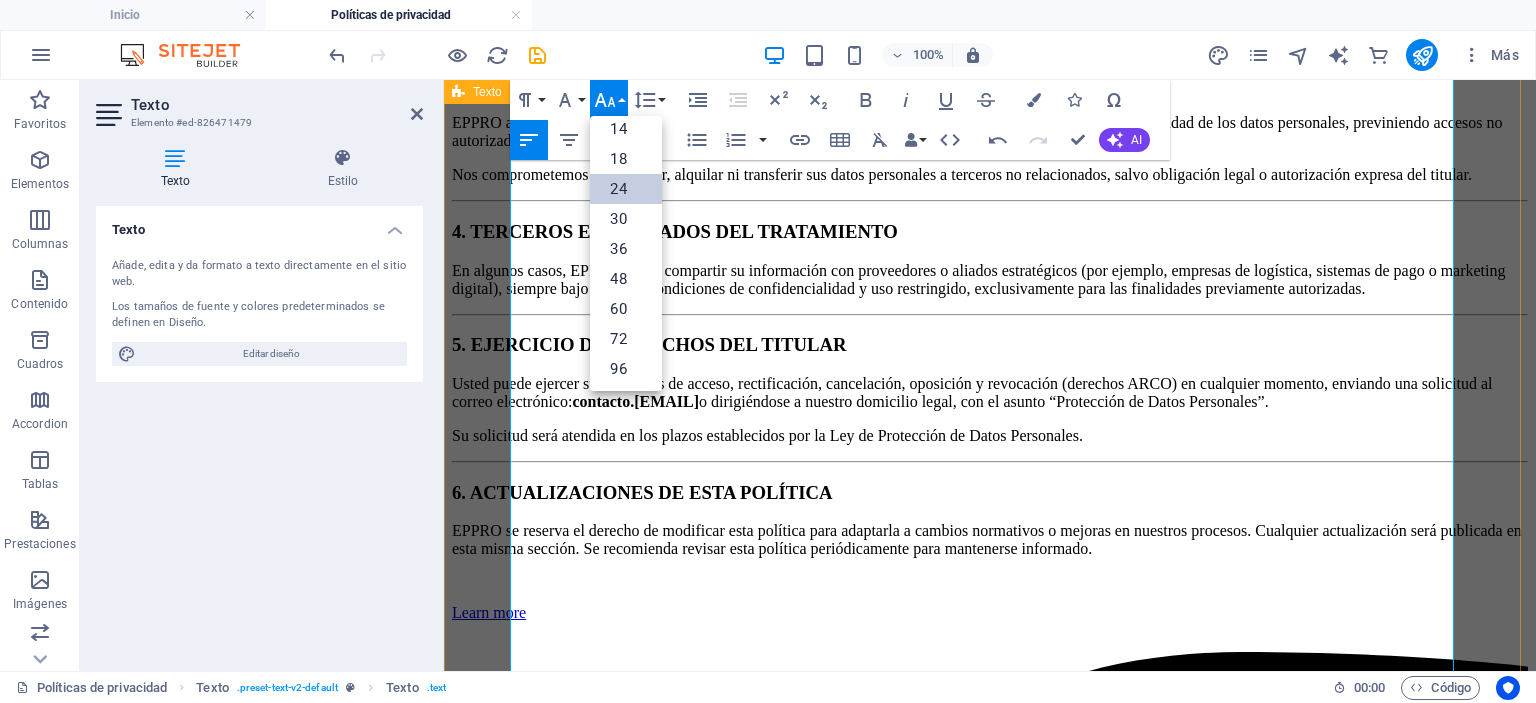 drag, startPoint x: 855, startPoint y: 448, endPoint x: 498, endPoint y: 347, distance: 371.01212 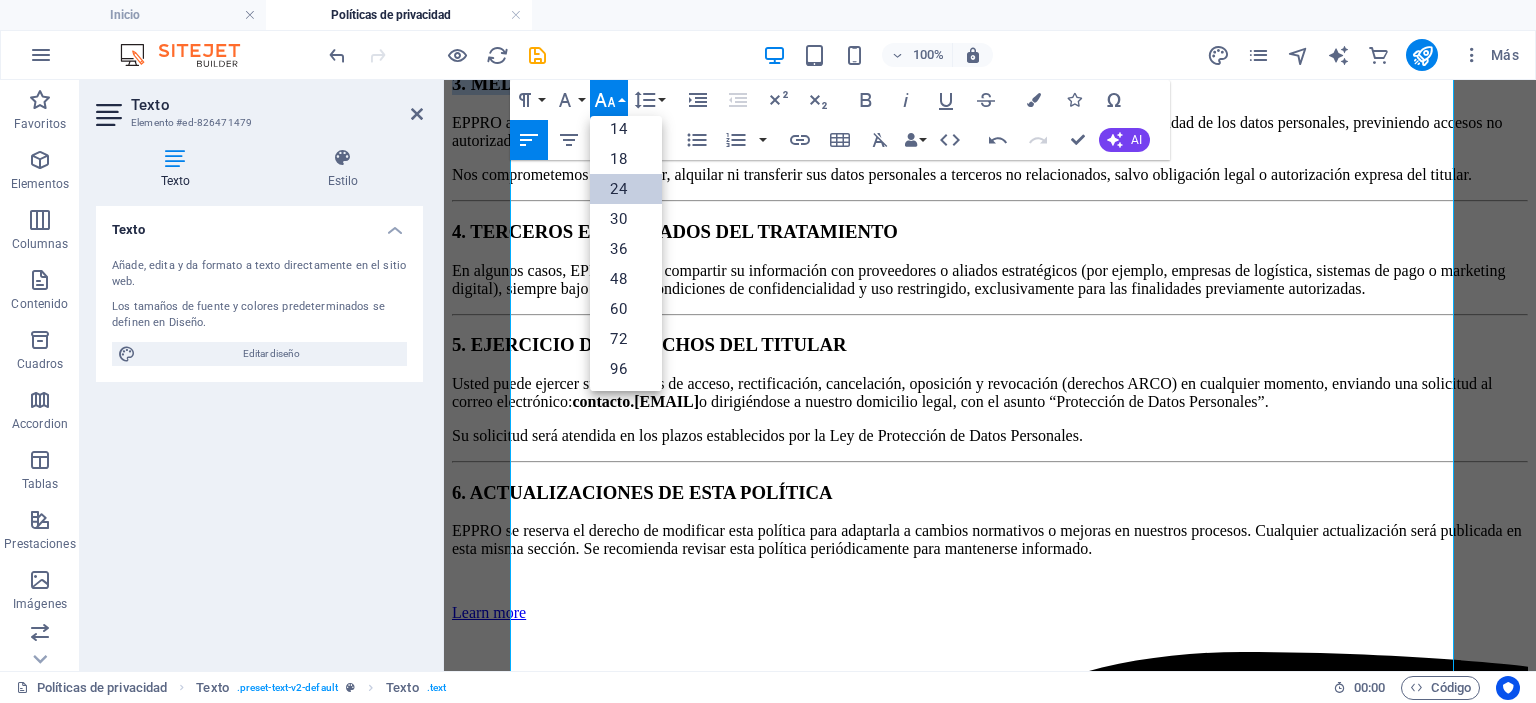 click on "24" at bounding box center (626, 189) 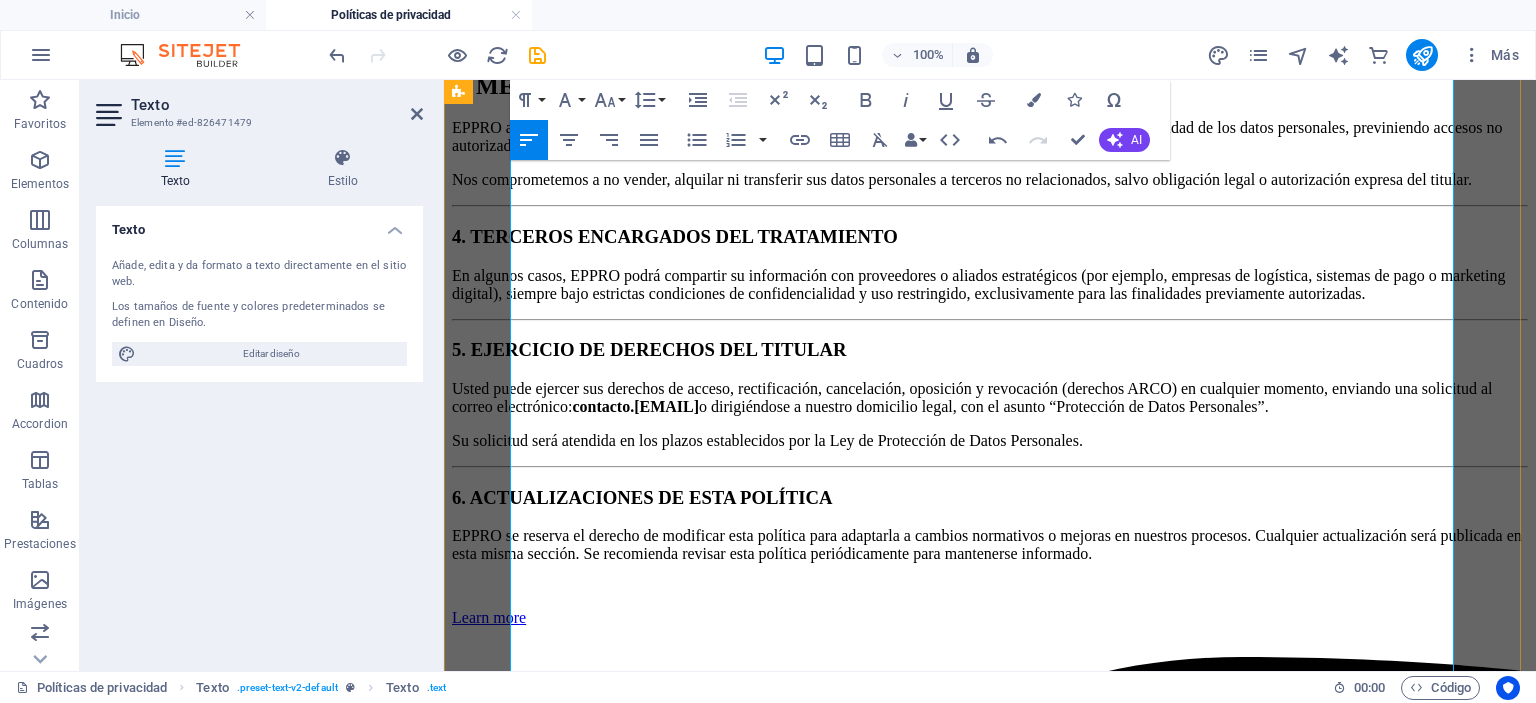 scroll, scrollTop: 1707, scrollLeft: 0, axis: vertical 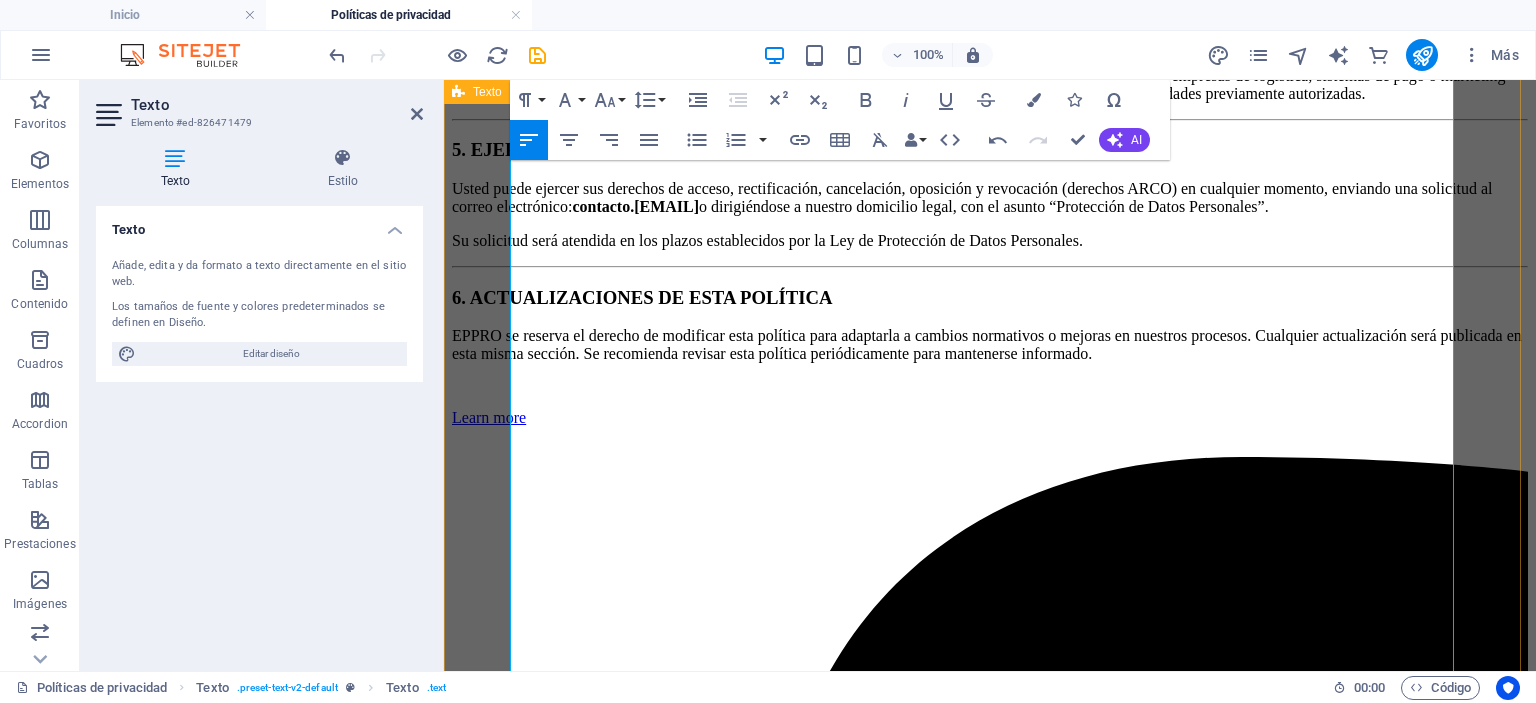 drag, startPoint x: 1024, startPoint y: 530, endPoint x: 486, endPoint y: 389, distance: 556.1699 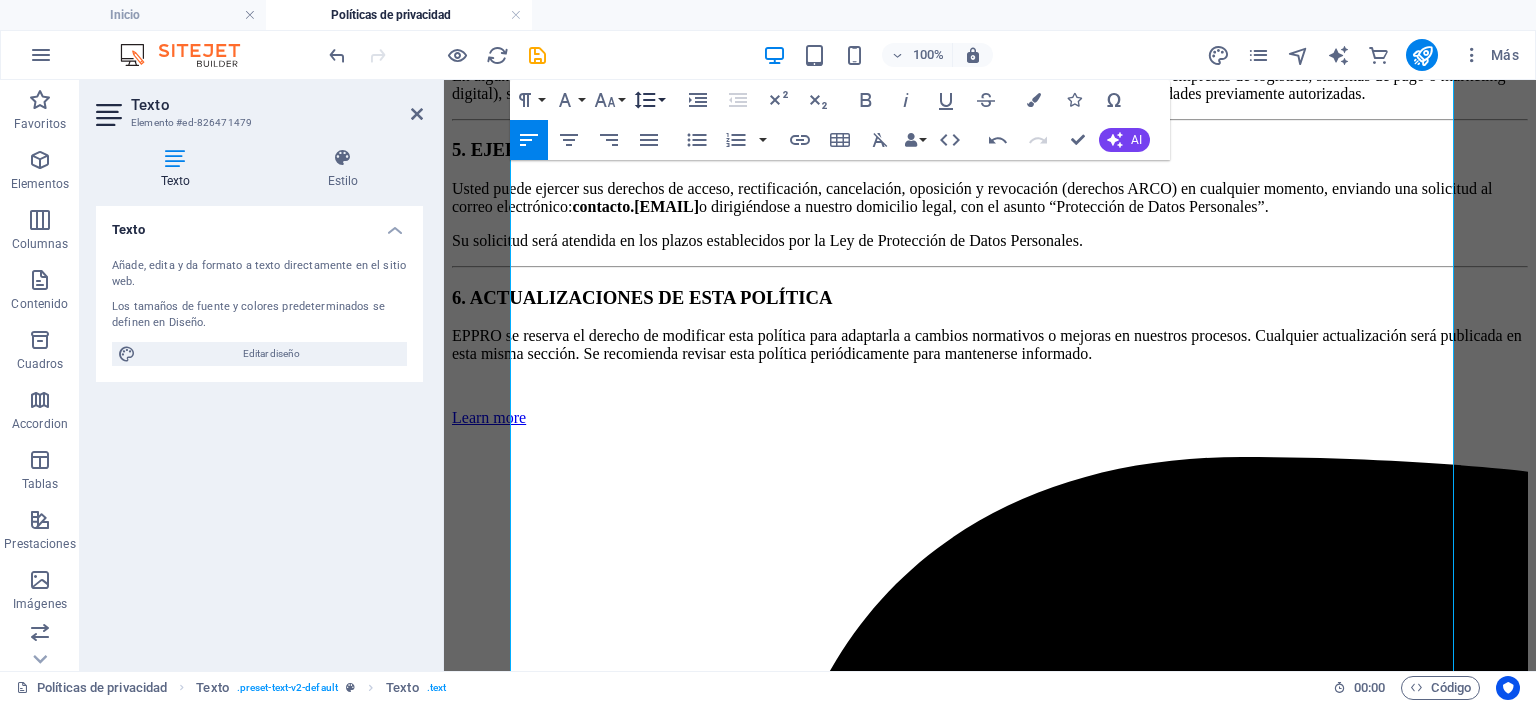 click on "Line Height" at bounding box center [649, 100] 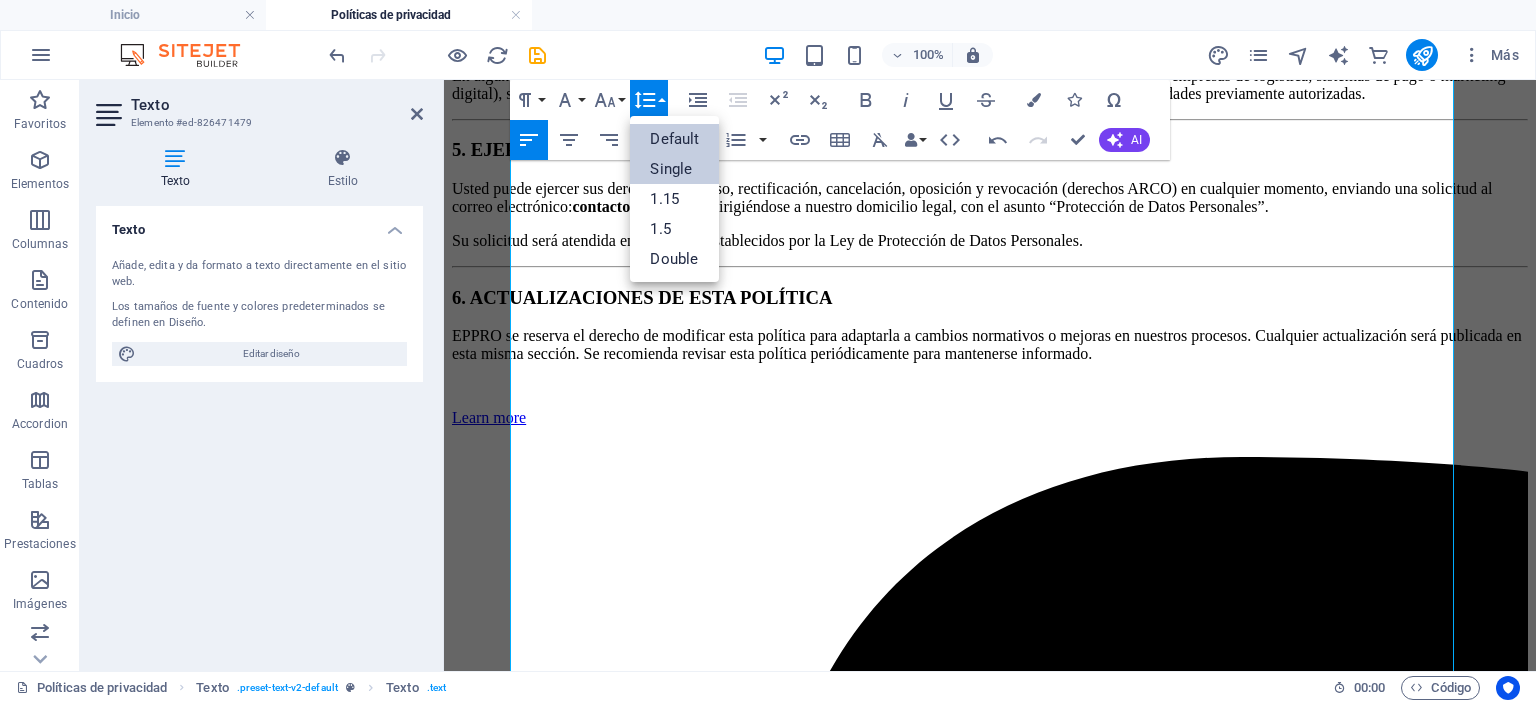 scroll, scrollTop: 0, scrollLeft: 0, axis: both 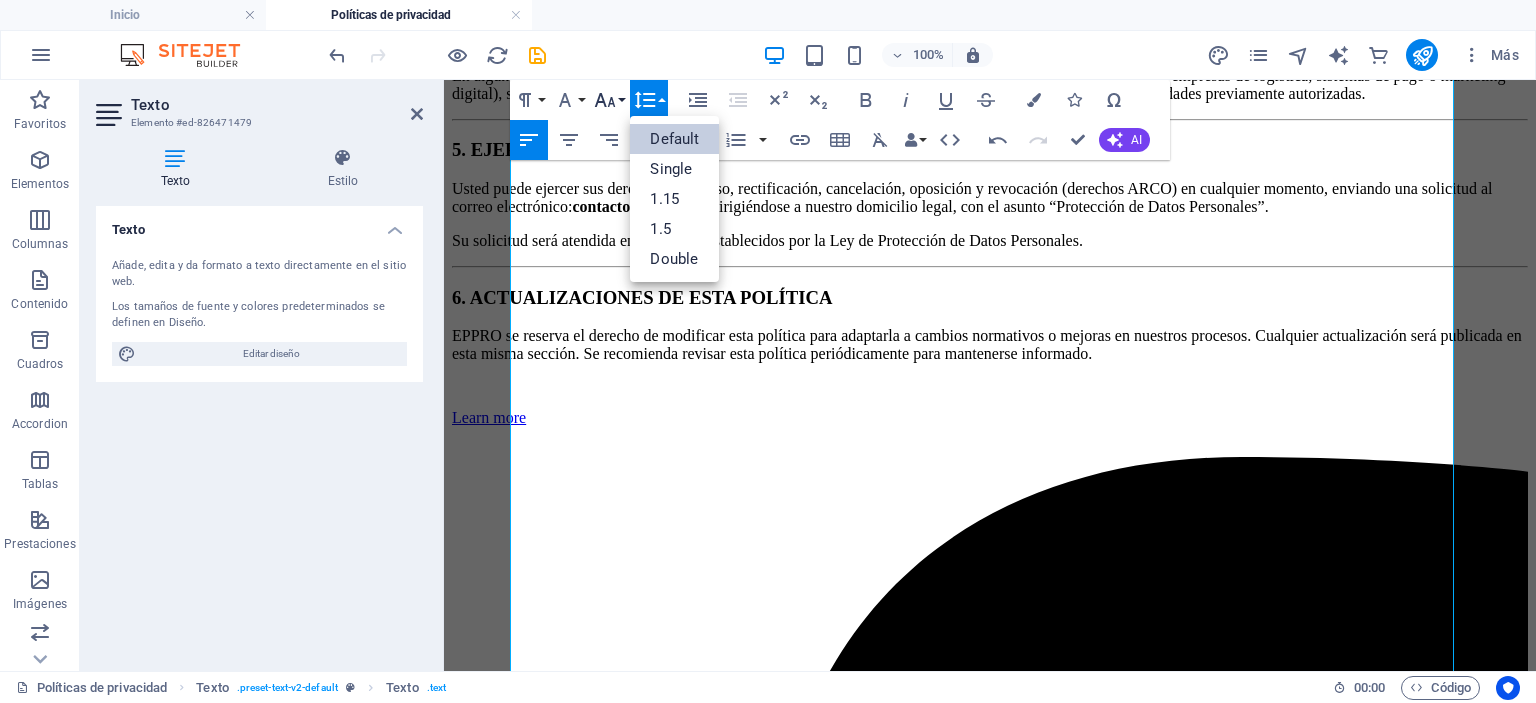 click 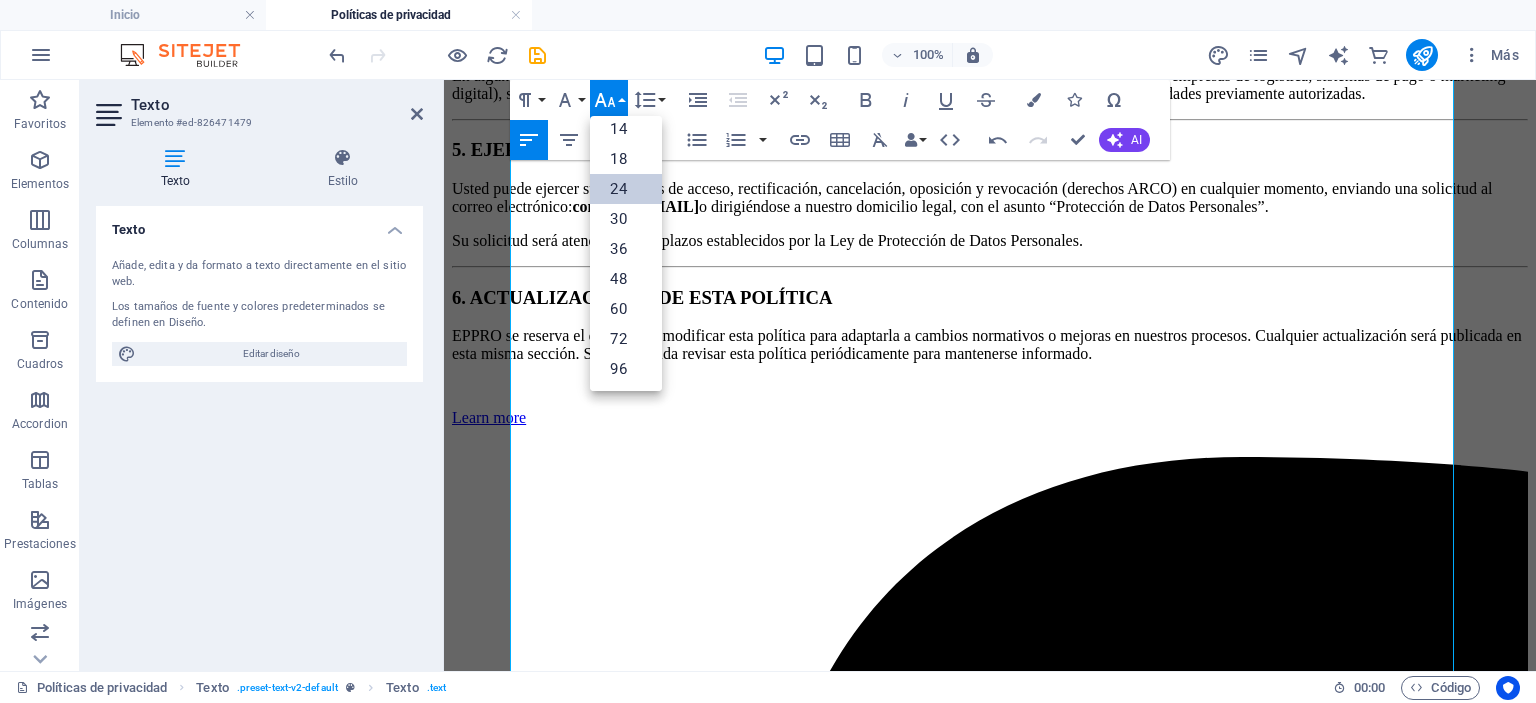 click on "24" at bounding box center [626, 189] 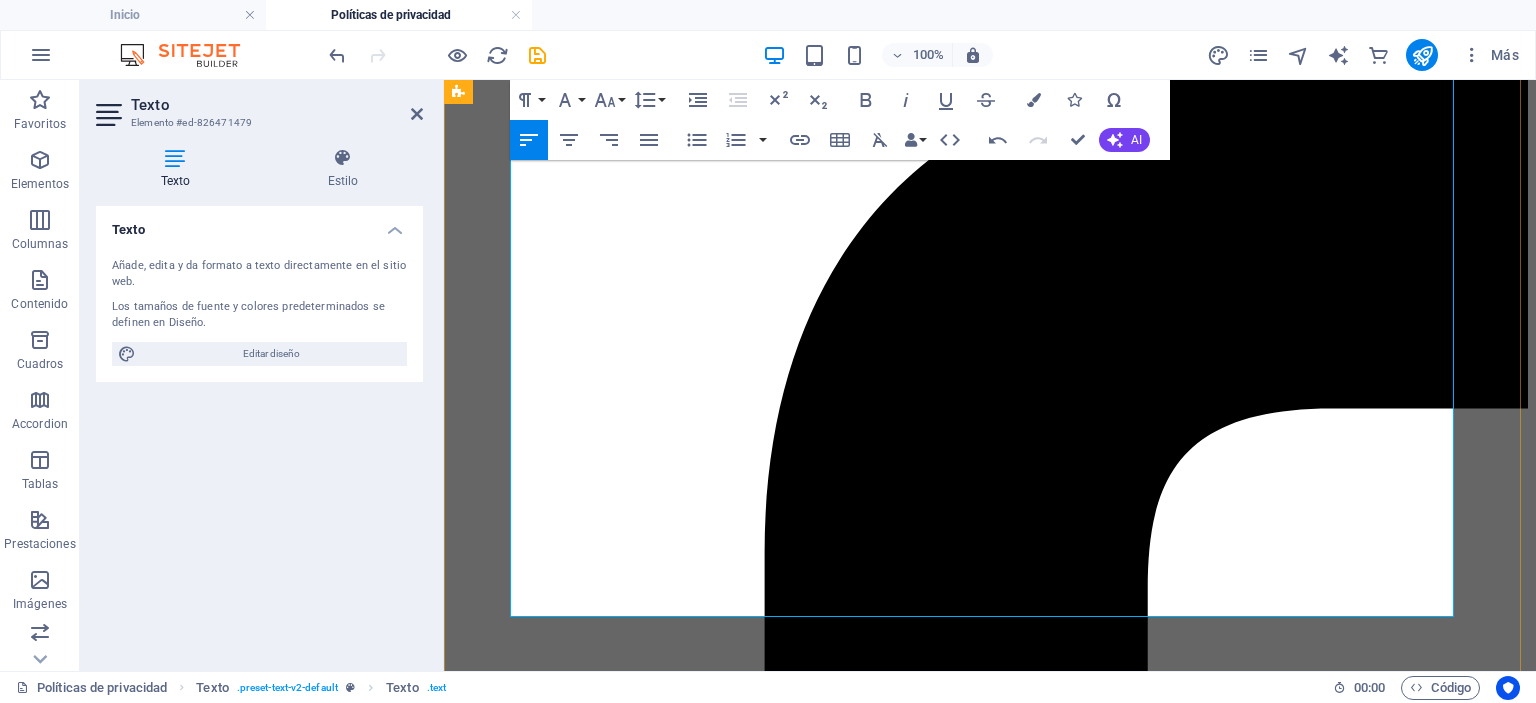 scroll, scrollTop: 1907, scrollLeft: 0, axis: vertical 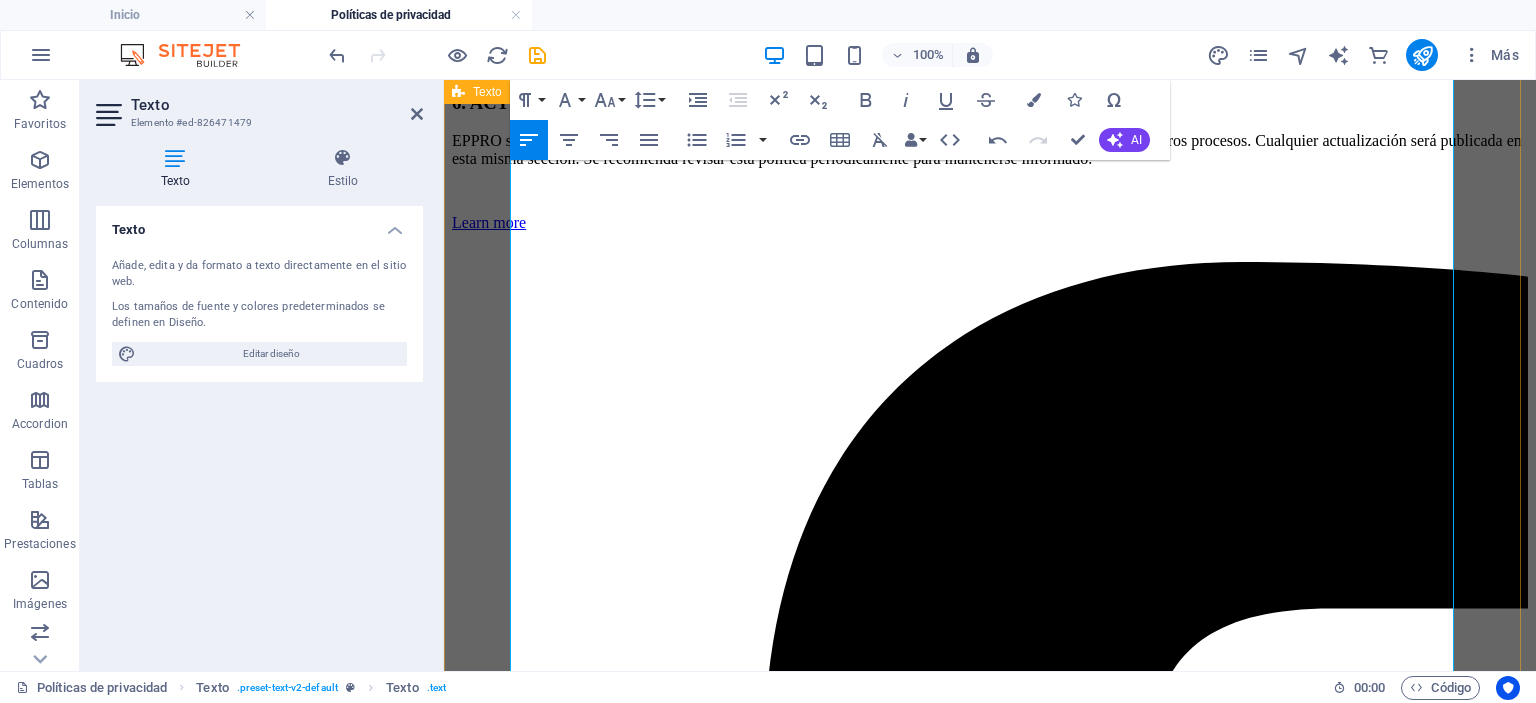 drag, startPoint x: 1365, startPoint y: 424, endPoint x: 487, endPoint y: 342, distance: 881.82086 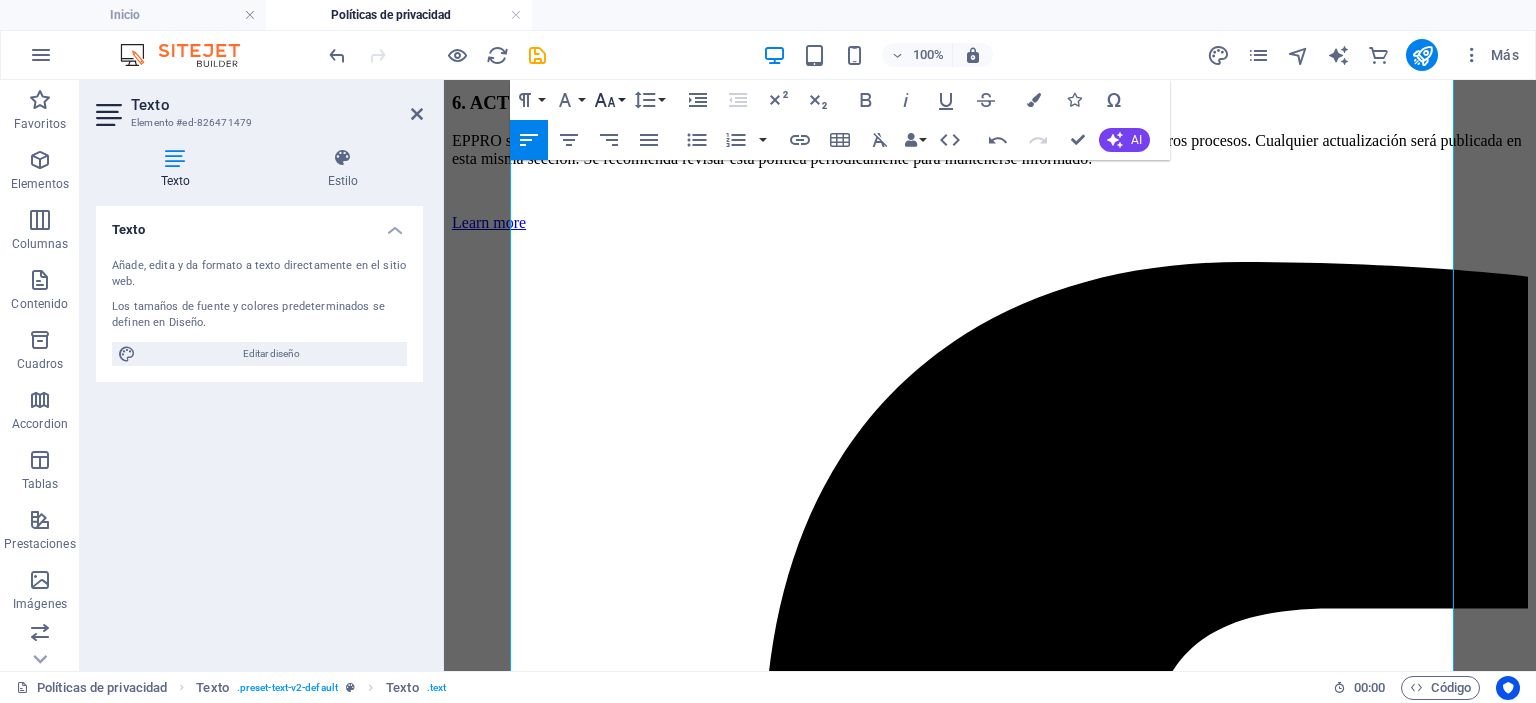 click on "Font Size" at bounding box center (609, 100) 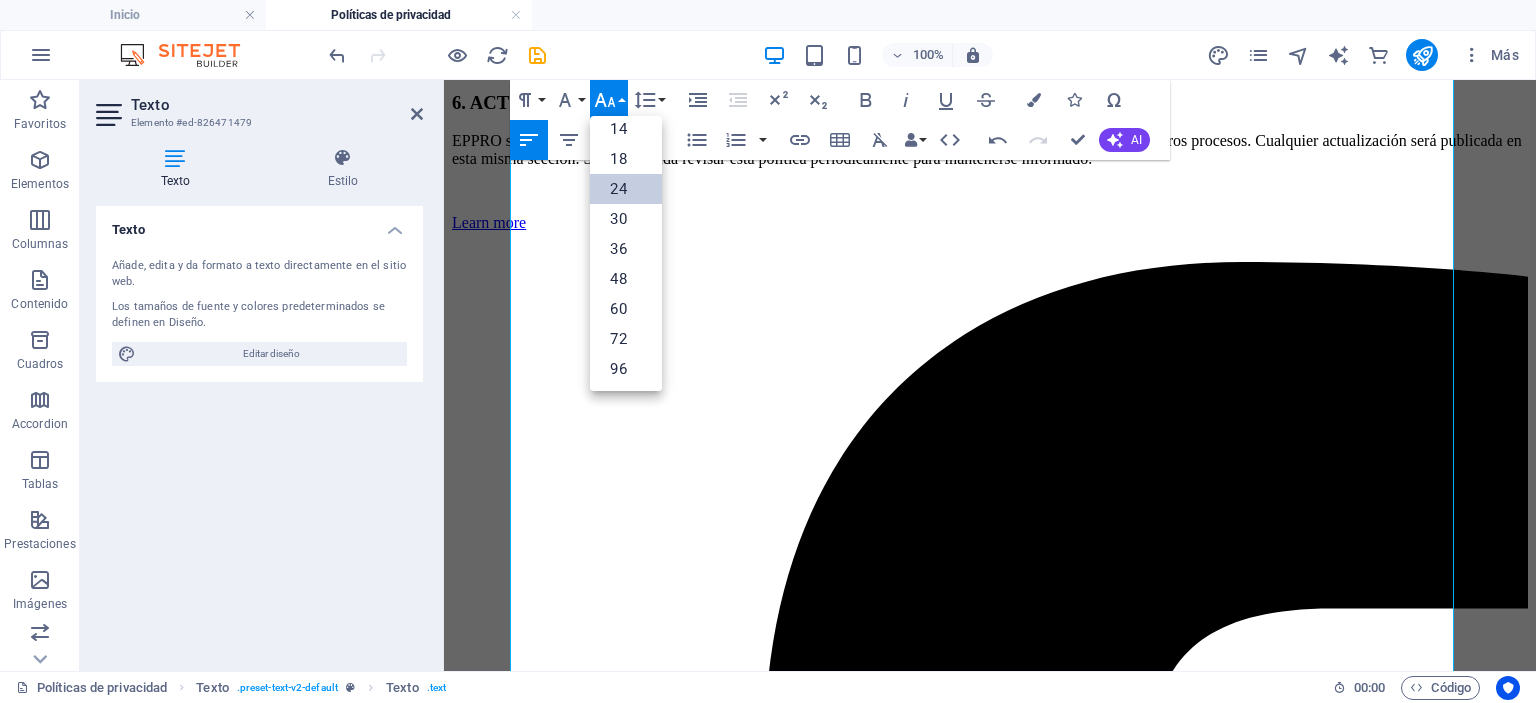 click on "24" at bounding box center [626, 189] 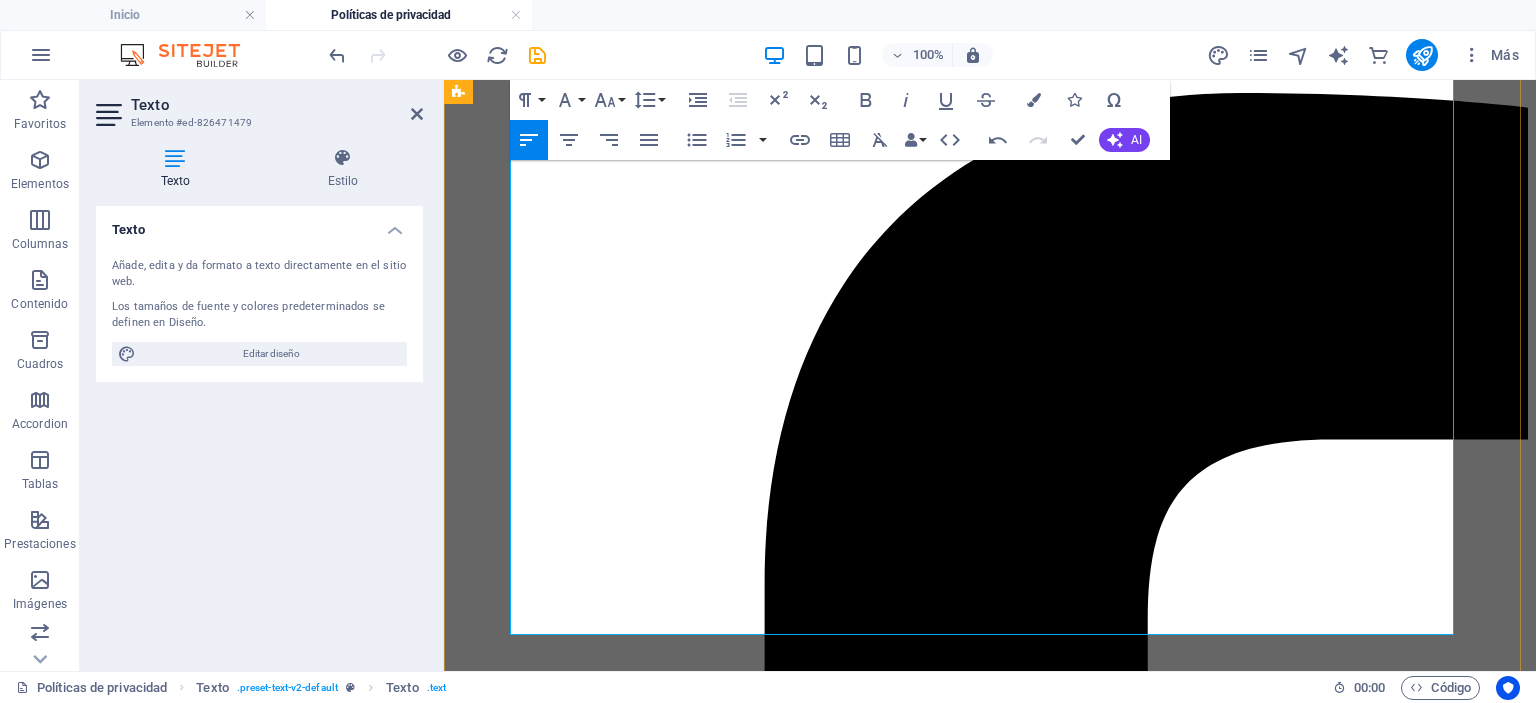 scroll, scrollTop: 2107, scrollLeft: 0, axis: vertical 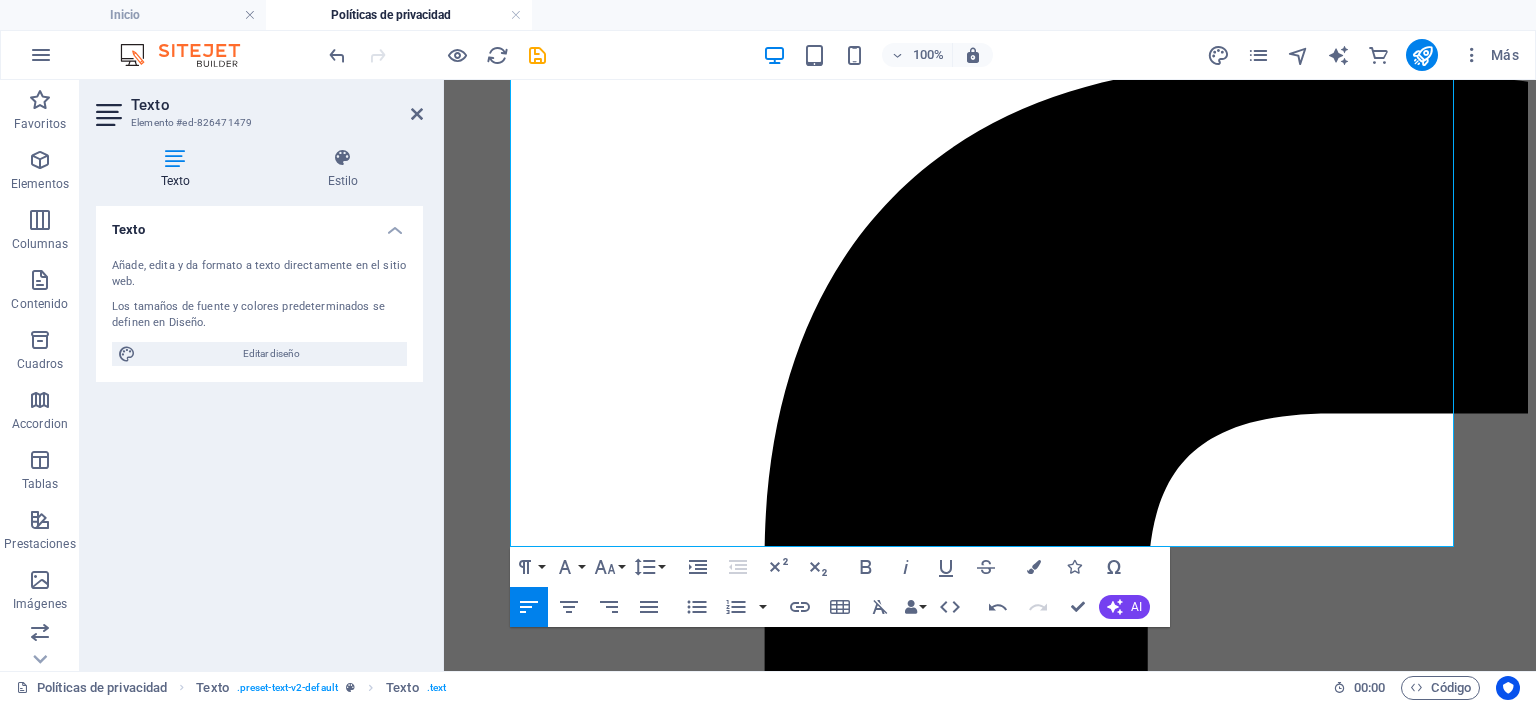drag, startPoint x: 1027, startPoint y: 423, endPoint x: 406, endPoint y: 339, distance: 626.6554 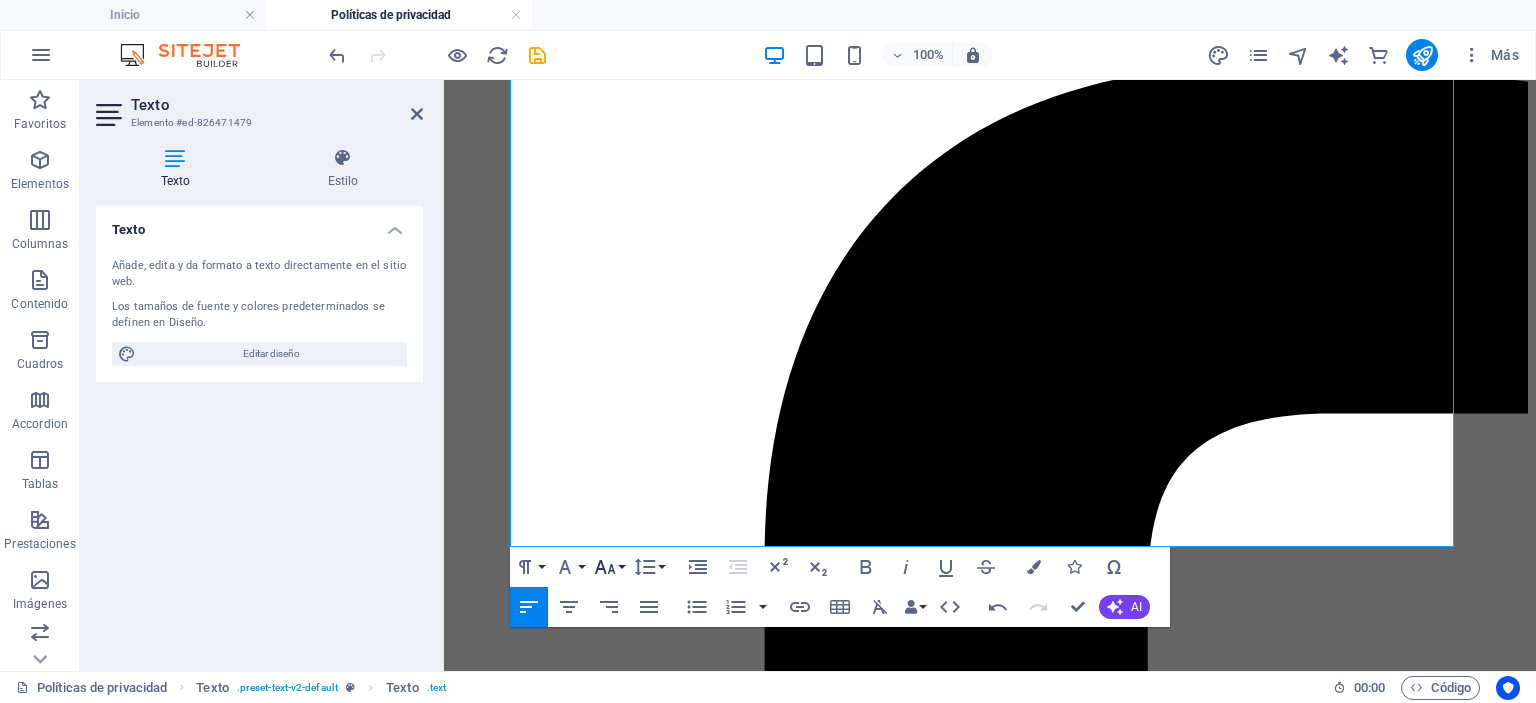 click 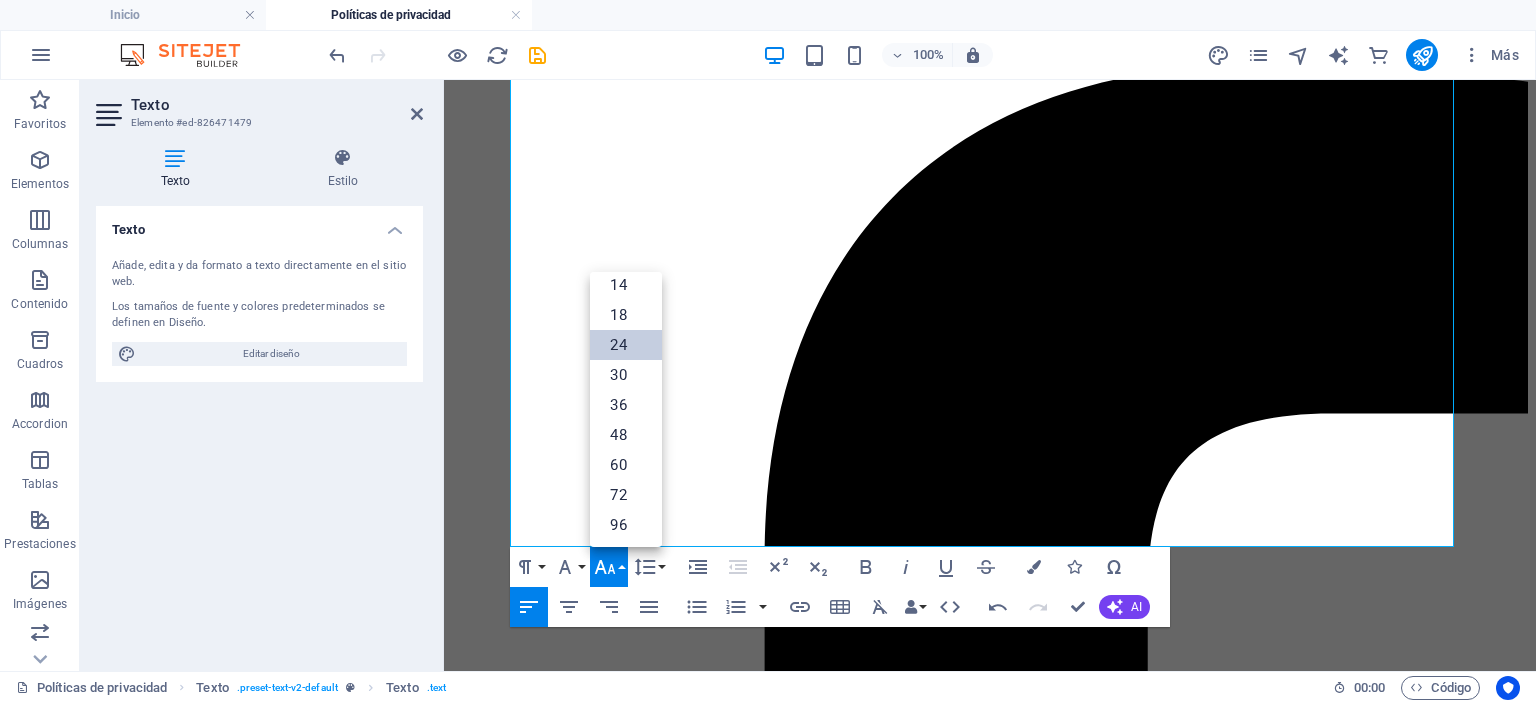 click on "24" at bounding box center (626, 345) 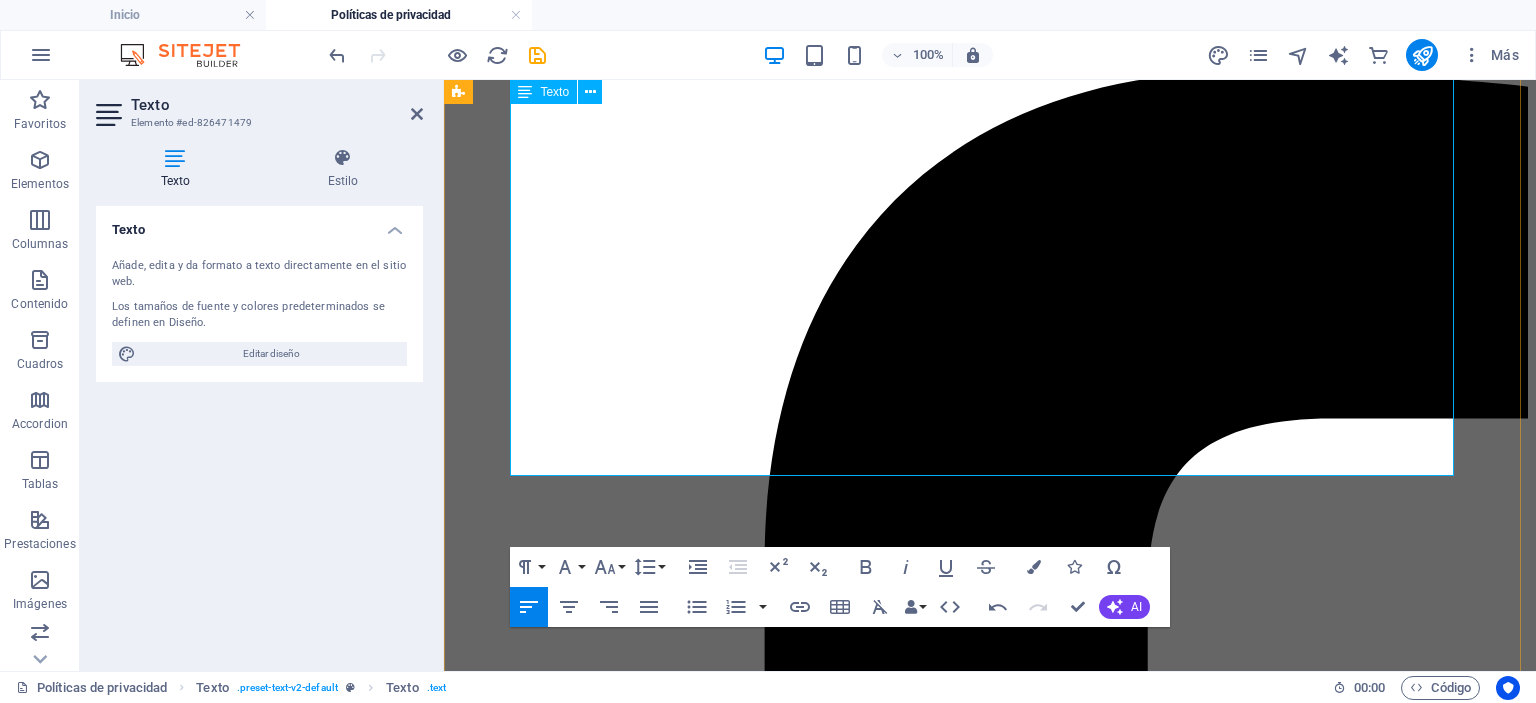 click on "6. ACTUALIZACIONES DE ESTA POLÍTICA" at bounding box center (990, -90) 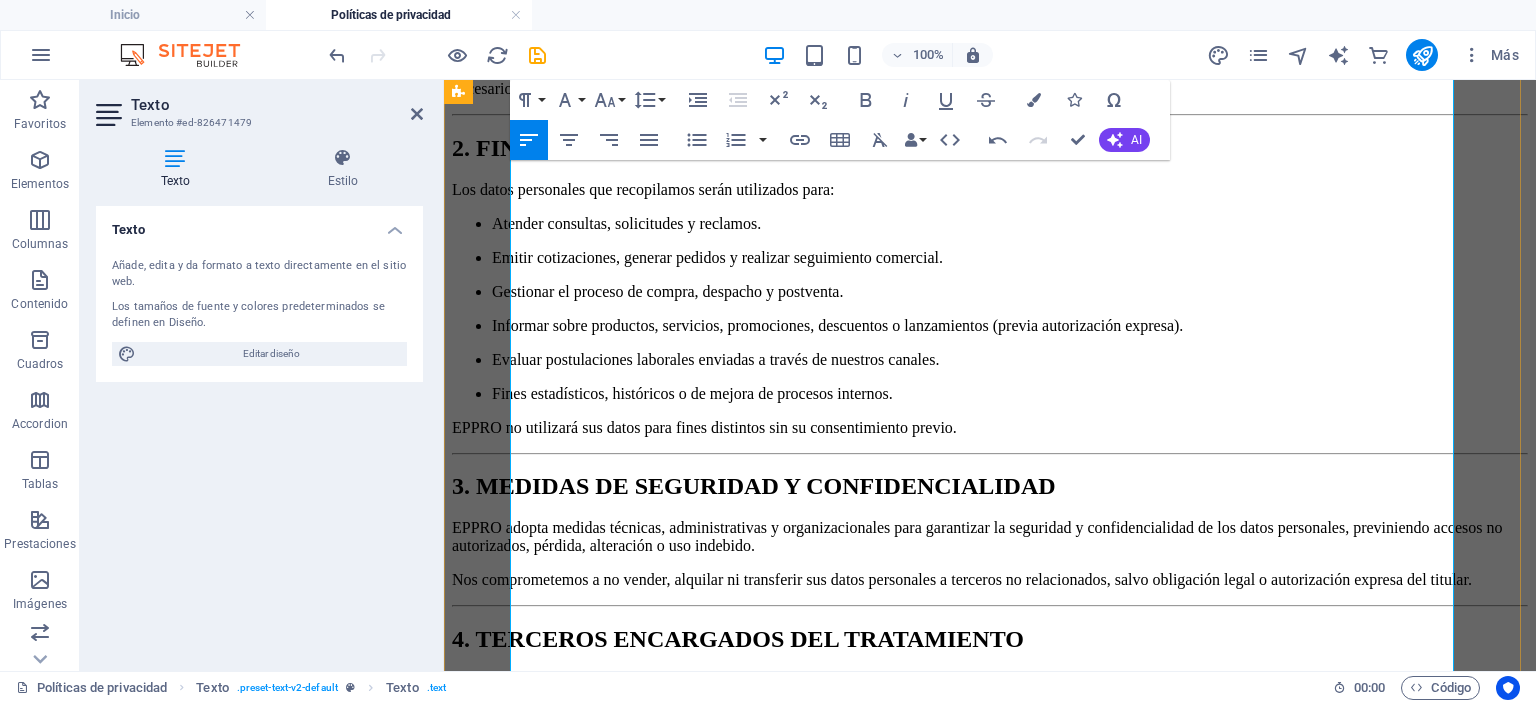 scroll, scrollTop: 507, scrollLeft: 0, axis: vertical 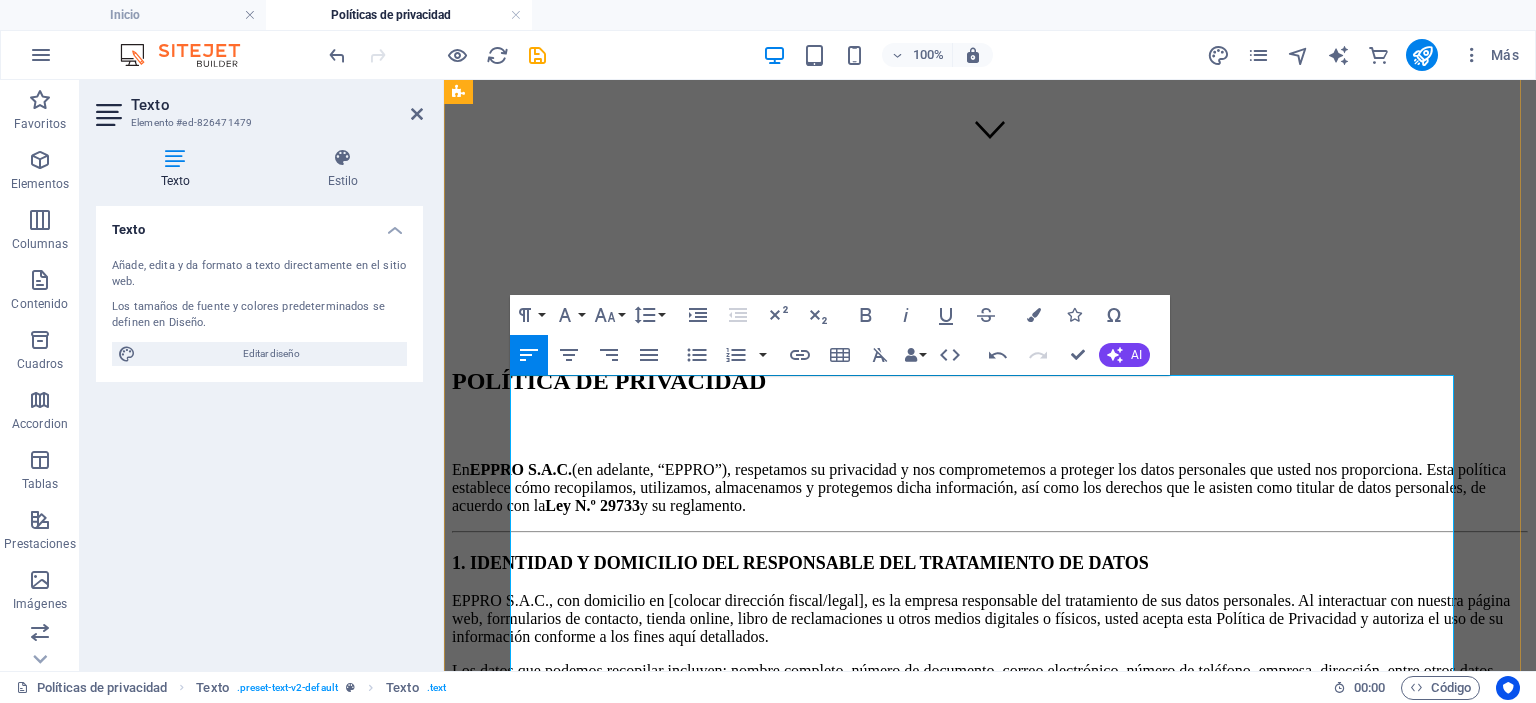click on "En  EPPRO S.A.C.  (en adelante, “EPPRO”), respetamos su privacidad y nos comprometemos a proteger los datos personales que usted nos proporciona. Esta política establece cómo recopilamos, utilizamos, almacenamos y protegemos dicha información, así como los derechos que le asisten como titular de datos personales, de acuerdo con la  Ley N.º 29733  y su reglamento." at bounding box center [990, 488] 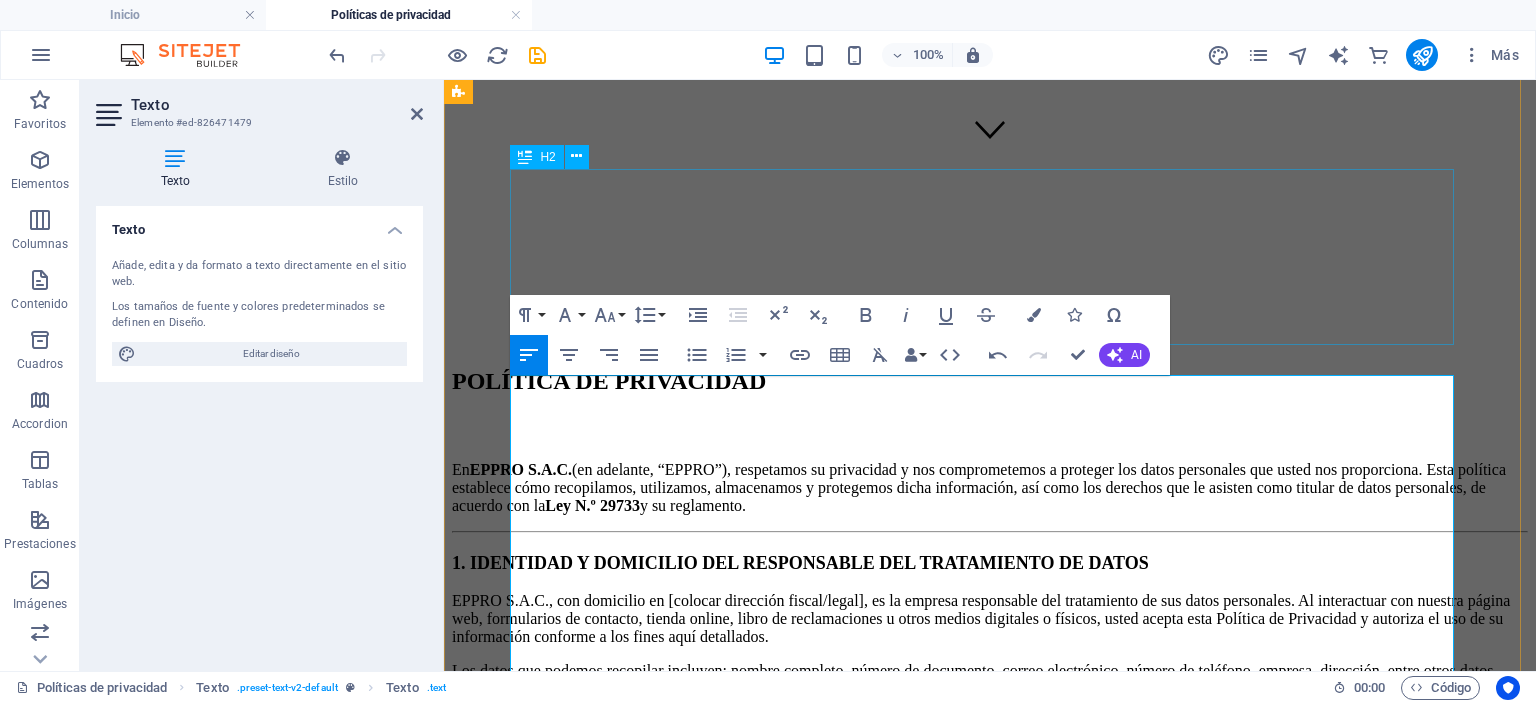 click on "POLÍTICA DE PRIVACIDAD" at bounding box center [990, 381] 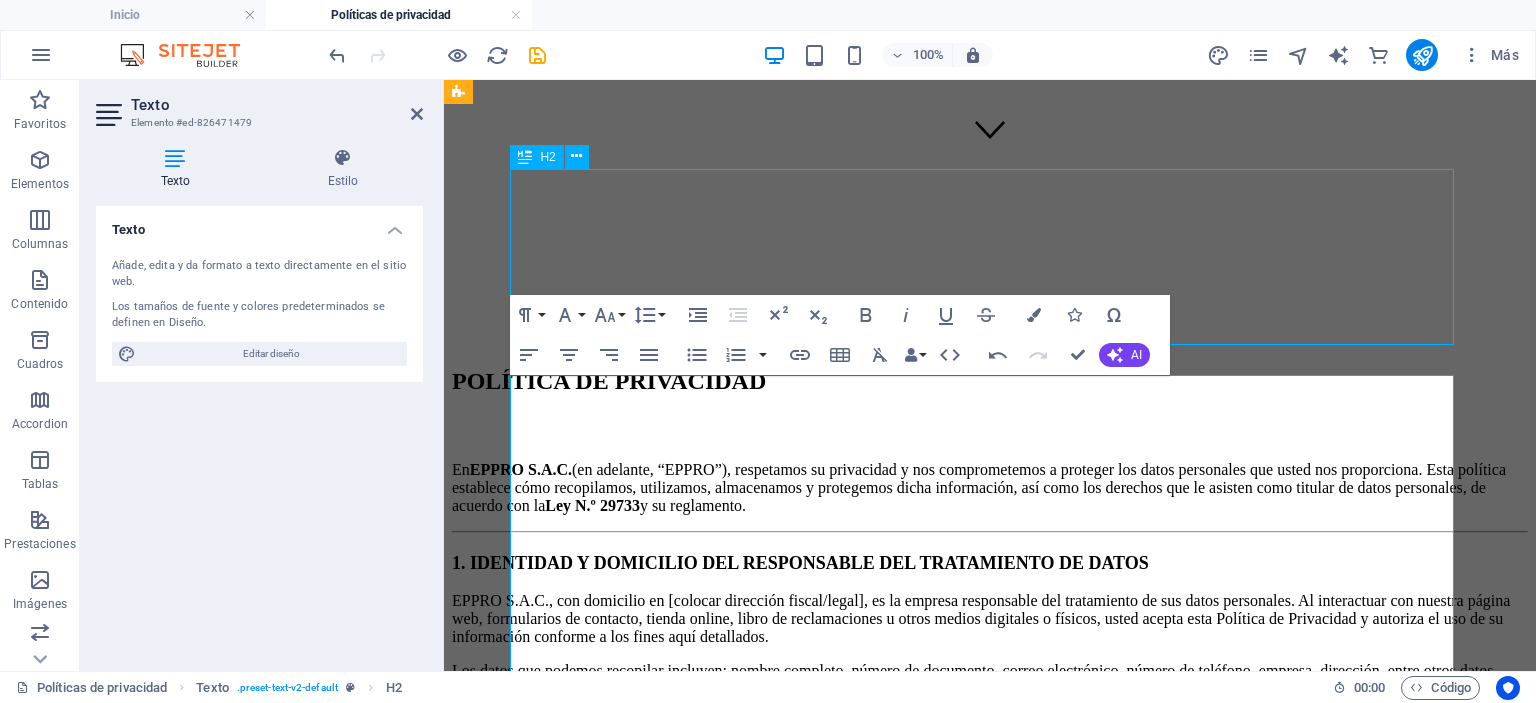 scroll, scrollTop: 520, scrollLeft: 0, axis: vertical 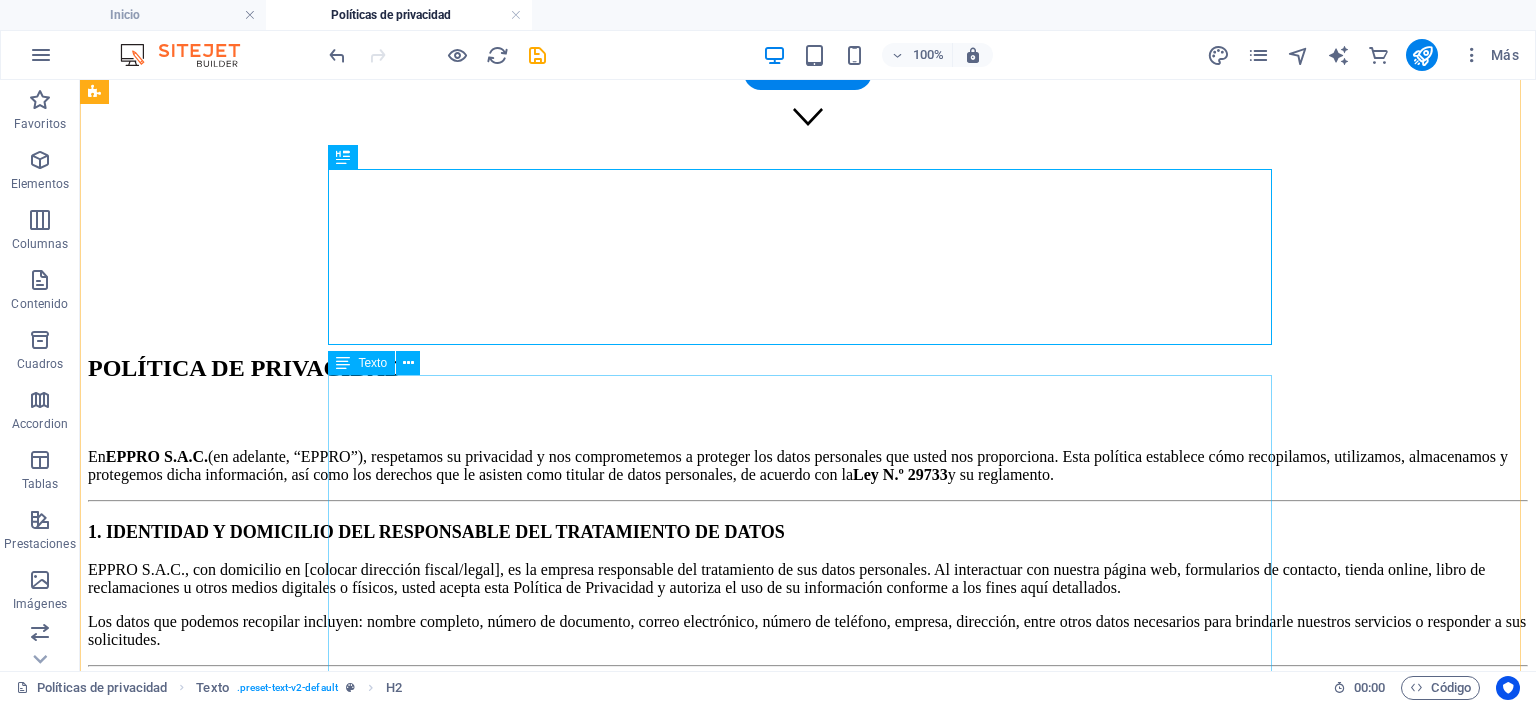 click on "En EPPRO S.A.C. (en adelante, “EPPRO”), respetamos su privacidad y nos comprometemos a proteger los datos personales que usted nos proporciona. Esta política establece cómo recopilamos, utilizamos, almacenamos y protegemos dicha información, así como los derechos que le asisten como titular de datos personales, de acuerdo con la Ley N.º 29733 y su reglamento. 1. IDENTIDAD Y DOMICILIO DEL RESPONSABLE DEL TRATAMIENTO DE DATOS EPPRO S.A.C., con domicilio en [ADDRESS], es la empresa responsable del tratamiento de sus datos personales. Al interactuar con nuestra página web, formularios de contacto, tienda online, libro de reclamaciones u otros medios digitales o físicos, usted acepta esta Política de Privacidad y autoriza el uso de su información conforme a los fines aquí detallados. 2. FINALIDADES DEL USO DE SUS DATOS PERSONALES Los datos personales que recopilamos serán utilizados para: Atender consultas, solicitudes y reclamos. 4. TERCEROS ENCARGADOS DEL TRATAMIENTO" at bounding box center [808, 980] 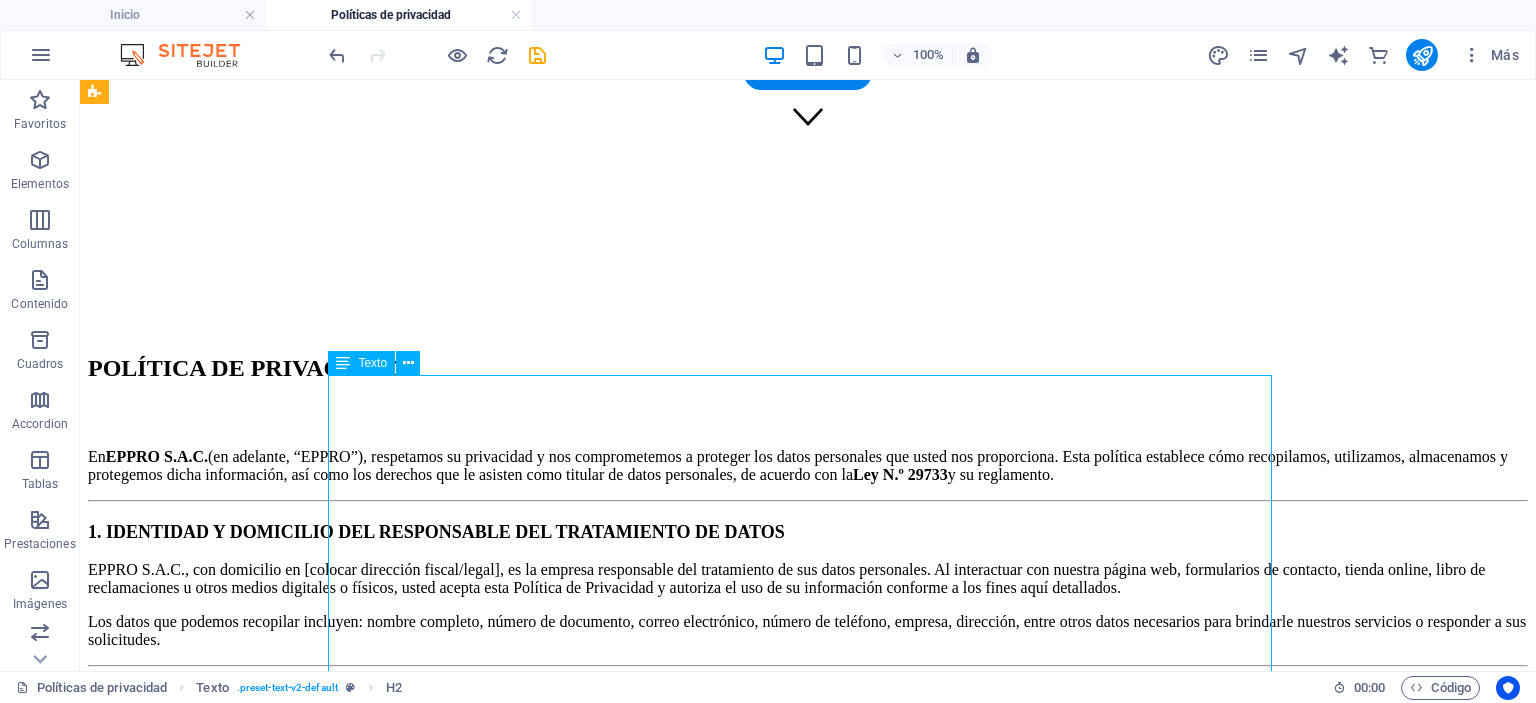 click on "En EPPRO S.A.C. (en adelante, “EPPRO”), respetamos su privacidad y nos comprometemos a proteger los datos personales que usted nos proporciona. Esta política establece cómo recopilamos, utilizamos, almacenamos y protegemos dicha información, así como los derechos que le asisten como titular de datos personales, de acuerdo con la Ley N.º 29733 y su reglamento. 1. IDENTIDAD Y DOMICILIO DEL RESPONSABLE DEL TRATAMIENTO DE DATOS EPPRO S.A.C., con domicilio en [ADDRESS], es la empresa responsable del tratamiento de sus datos personales. Al interactuar con nuestra página web, formularios de contacto, tienda online, libro de reclamaciones u otros medios digitales o físicos, usted acepta esta Política de Privacidad y autoriza el uso de su información conforme a los fines aquí detallados. 2. FINALIDADES DEL USO DE SUS DATOS PERSONALES Los datos personales que recopilamos serán utilizados para: Atender consultas, solicitudes y reclamos. 4. TERCEROS ENCARGADOS DEL TRATAMIENTO" at bounding box center [808, 980] 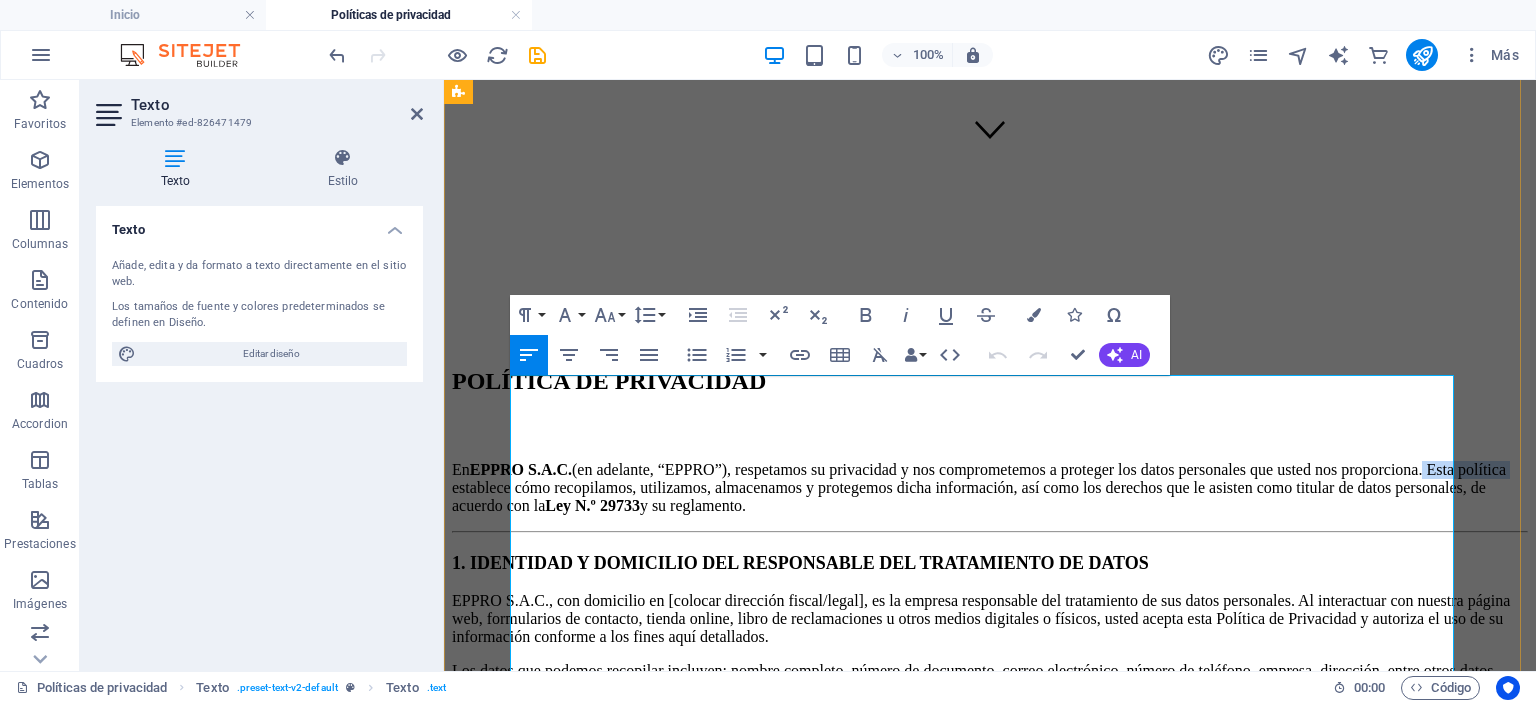 drag, startPoint x: 1008, startPoint y: 418, endPoint x: 892, endPoint y: 417, distance: 116.00431 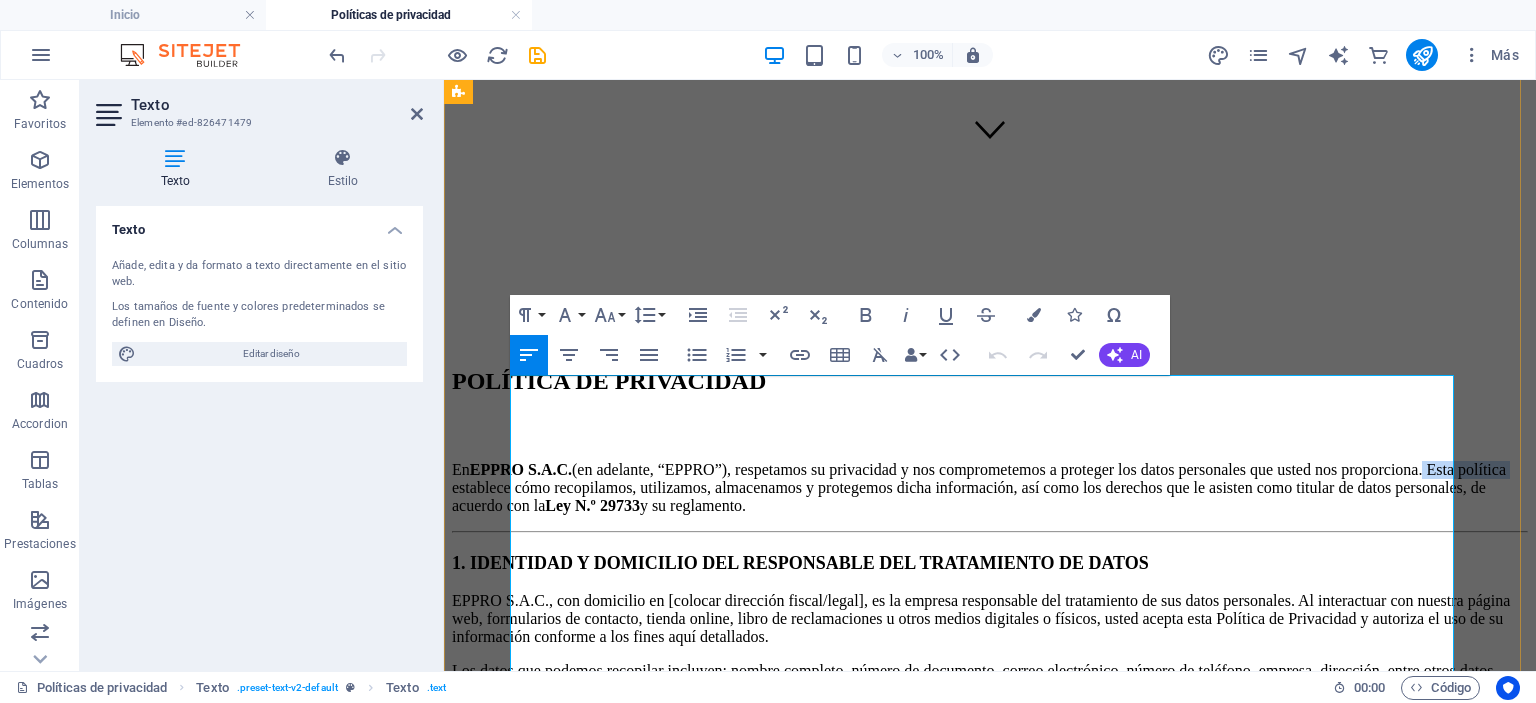 click on "En  EPPRO S.A.C.  (en adelante, “EPPRO”), respetamos su privacidad y nos comprometemos a proteger los datos personales que usted nos proporciona. Esta política establece cómo recopilamos, utilizamos, almacenamos y protegemos dicha información, así como los derechos que le asisten como titular de datos personales, de acuerdo con la  Ley N.º 29733  y su reglamento." at bounding box center (990, 488) 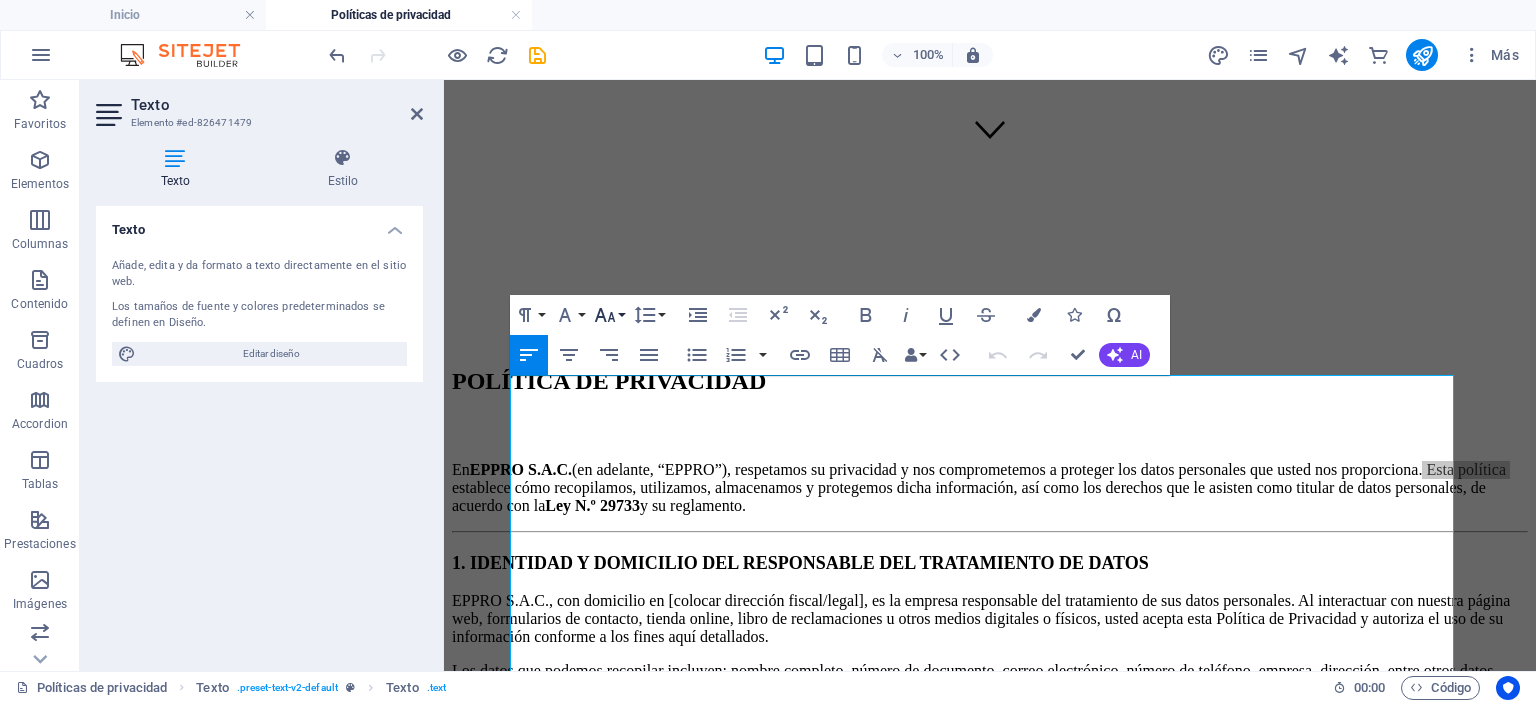 click 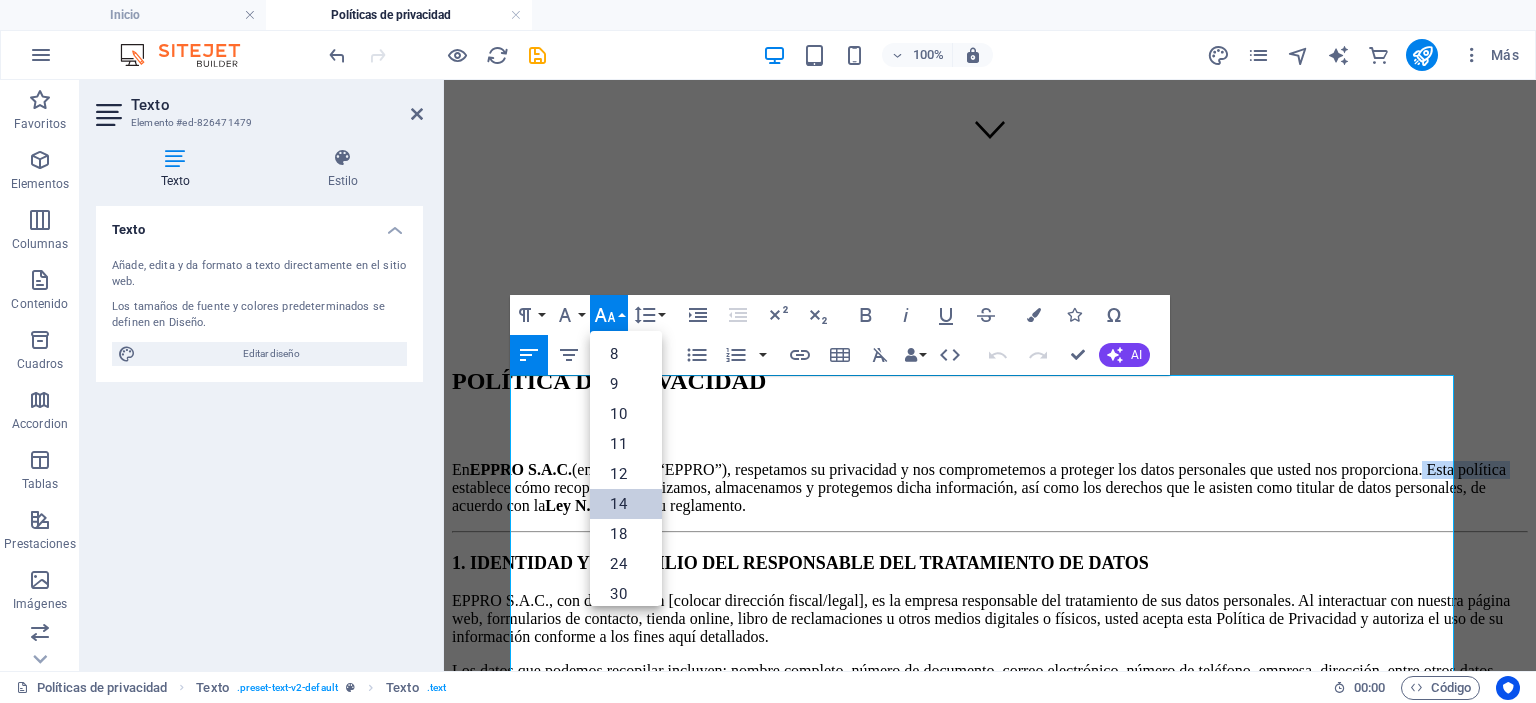 click on "14" at bounding box center [626, 504] 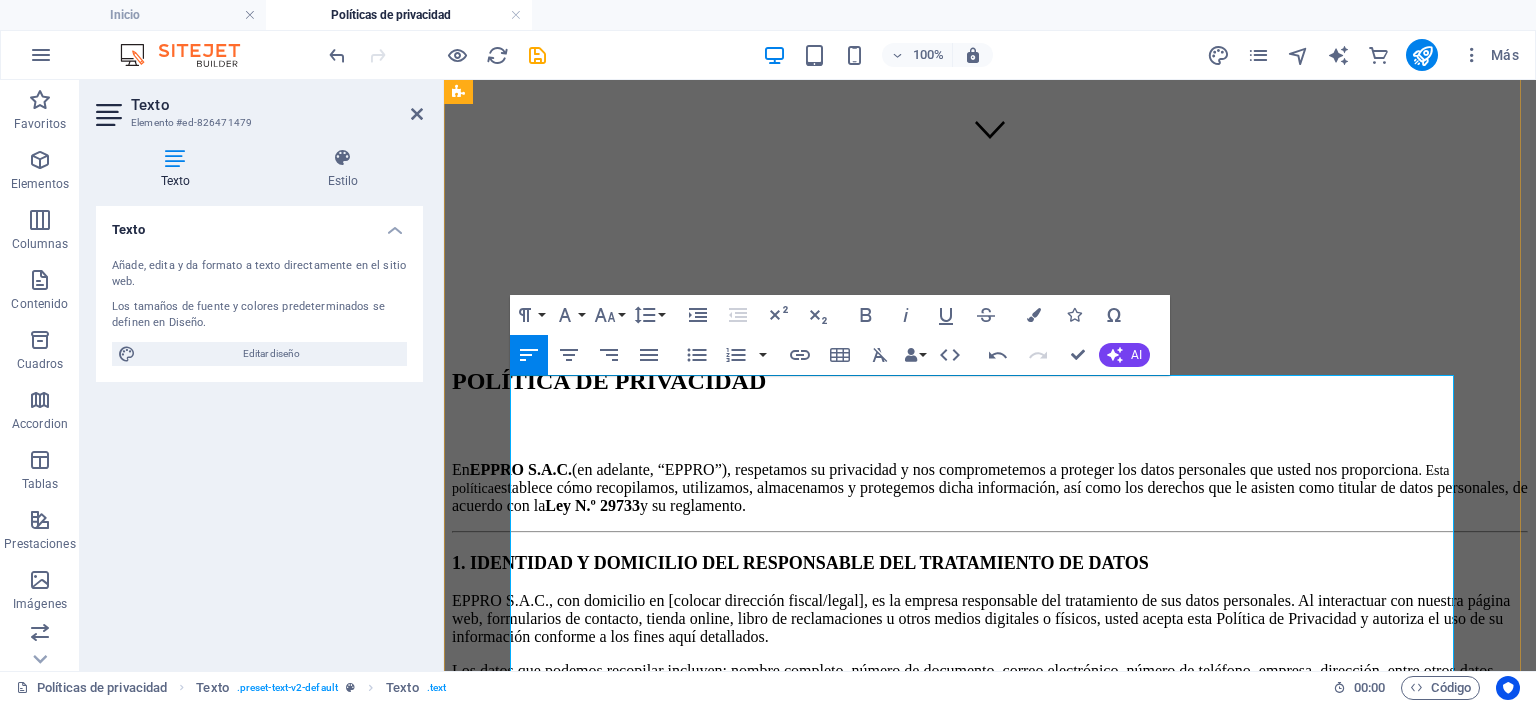 click on "En  EPPRO S.A.C.  (en adelante, “EPPRO”), respetamos su privacidad y nos comprometemos a proteger los datos personales que usted nos proporciona . Esta política  establece cómo recopilamos, utilizamos, almacenamos y protegemos dicha información, así como los derechos que le asisten como titular de datos personales, de acuerdo con la  Ley N.º 29733  y su reglamento." at bounding box center [990, 488] 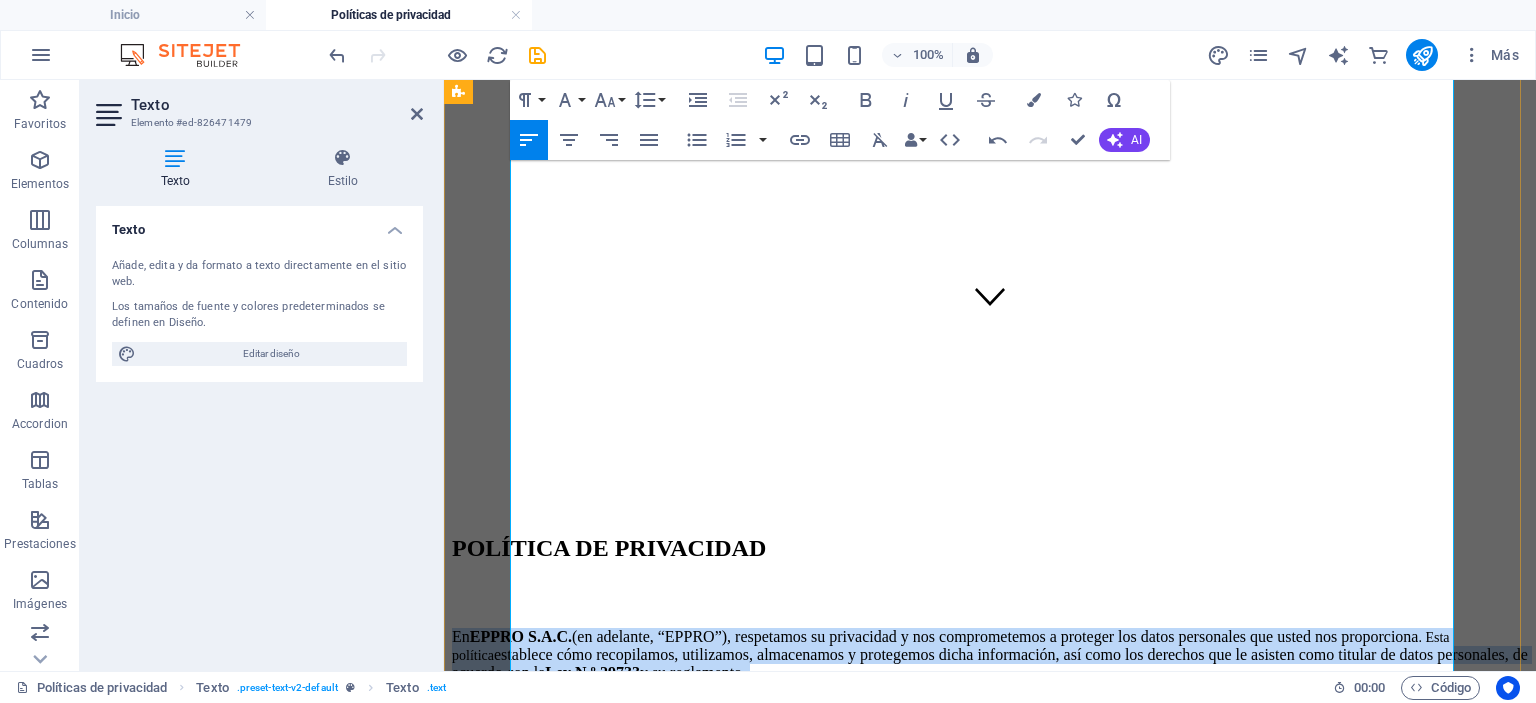 scroll, scrollTop: 0, scrollLeft: 0, axis: both 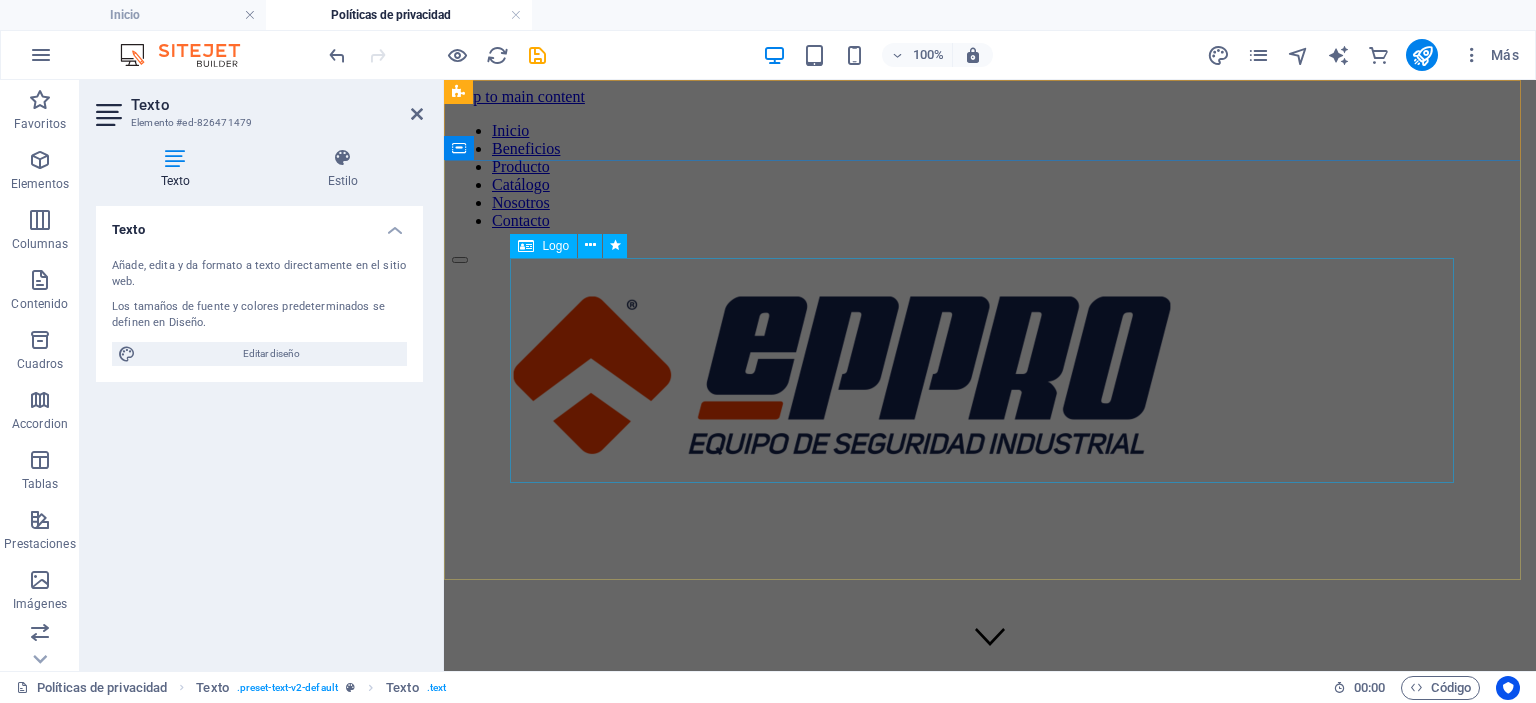 drag, startPoint x: 984, startPoint y: 416, endPoint x: 536, endPoint y: 455, distance: 449.69434 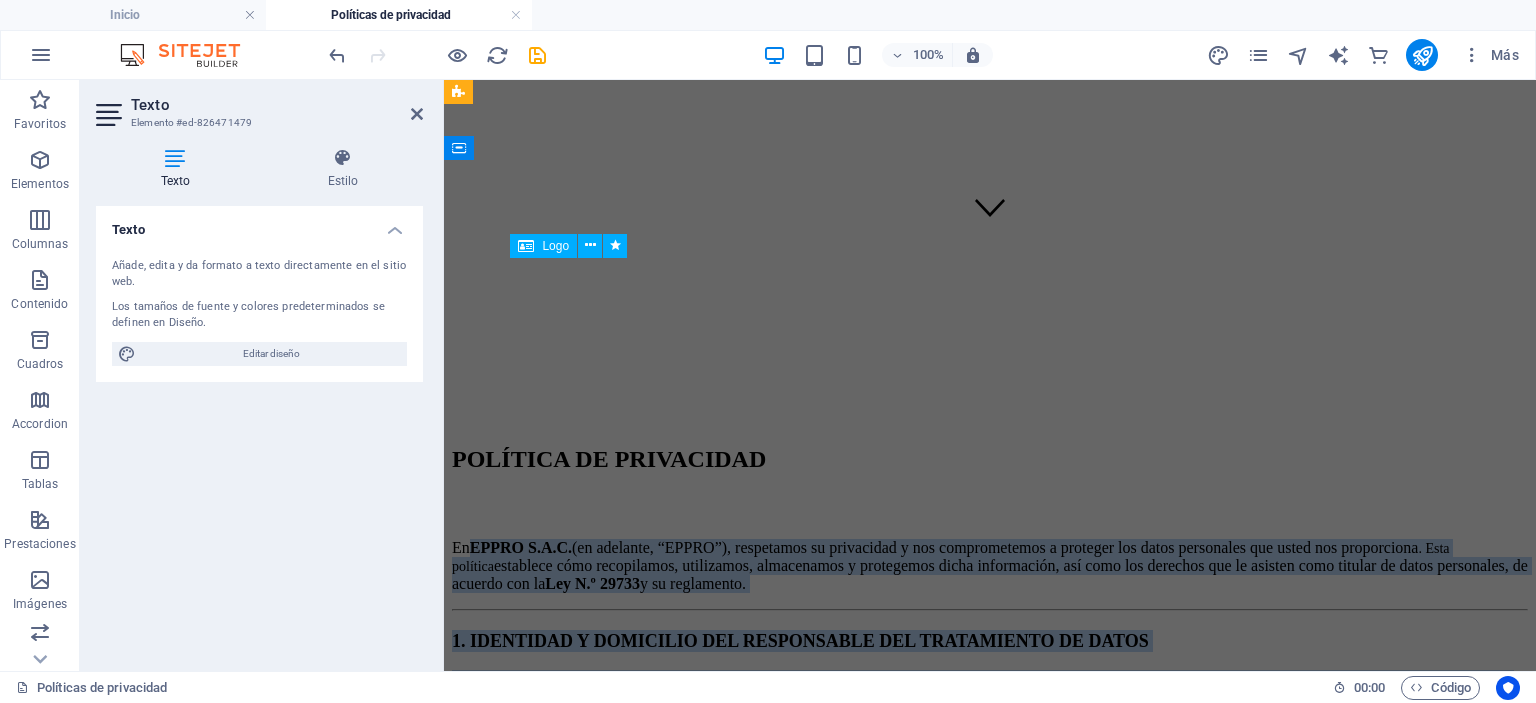 scroll, scrollTop: 600, scrollLeft: 0, axis: vertical 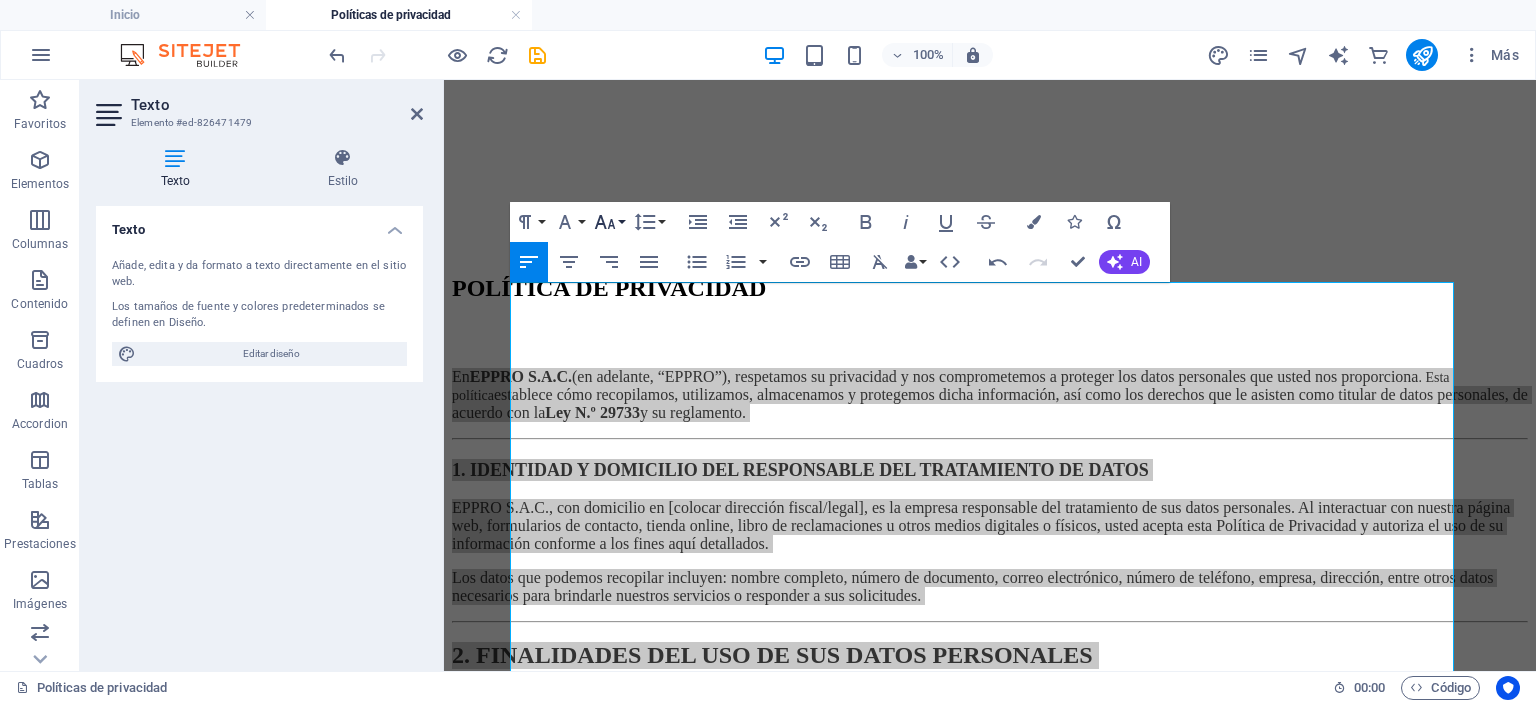 click on "Font Size" at bounding box center (609, 222) 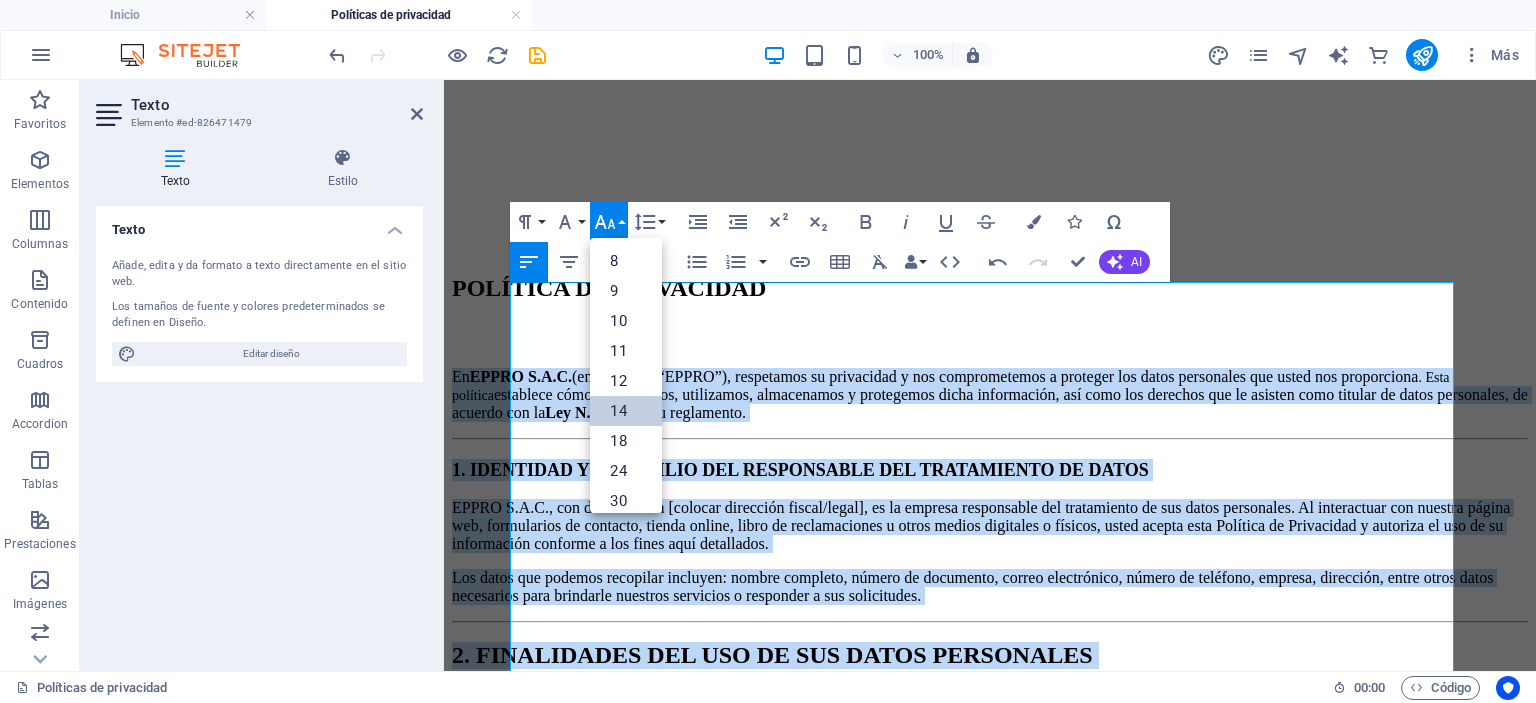 click on "14" at bounding box center [626, 411] 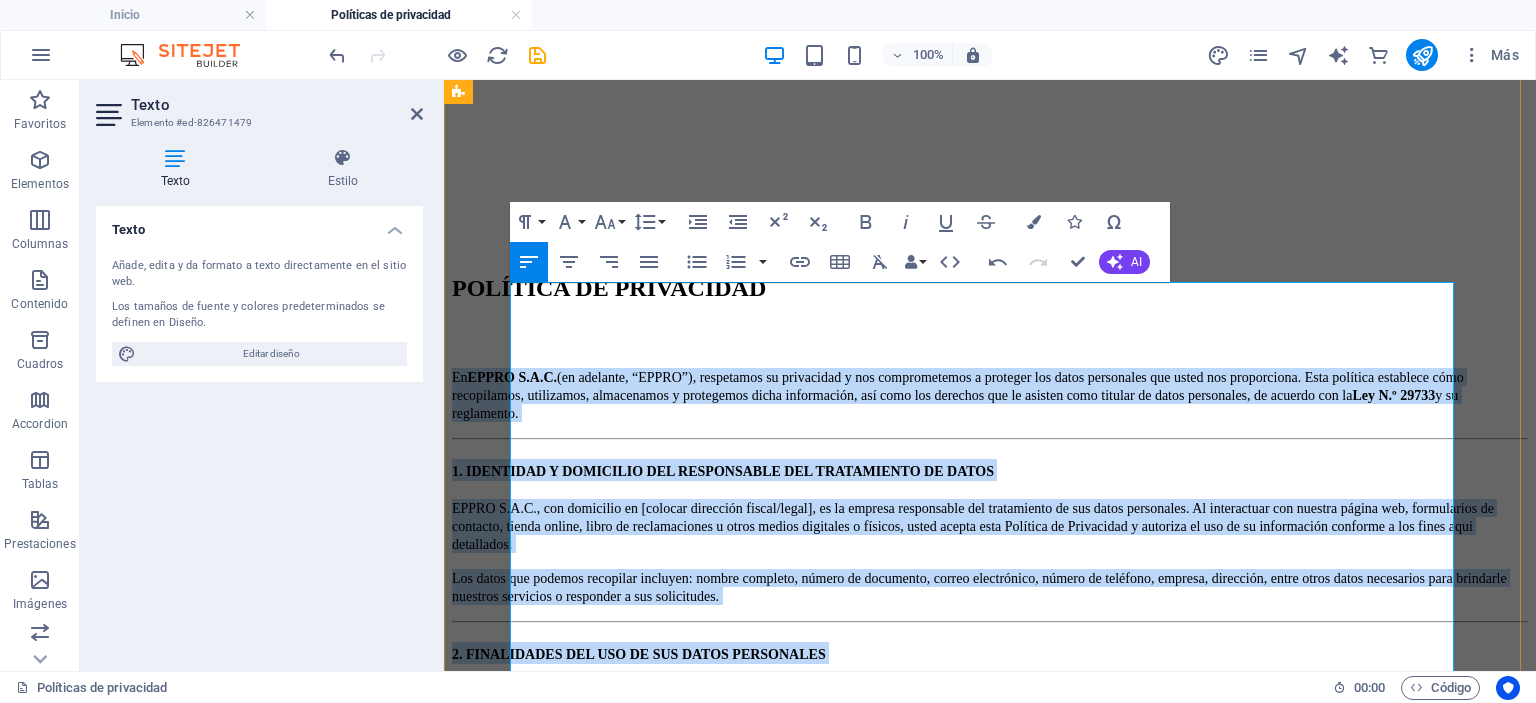 click on "1. IDENTIDAD Y DOMICILIO DEL RESPONSABLE DEL TRATAMIENTO DE DATOS" at bounding box center [990, 470] 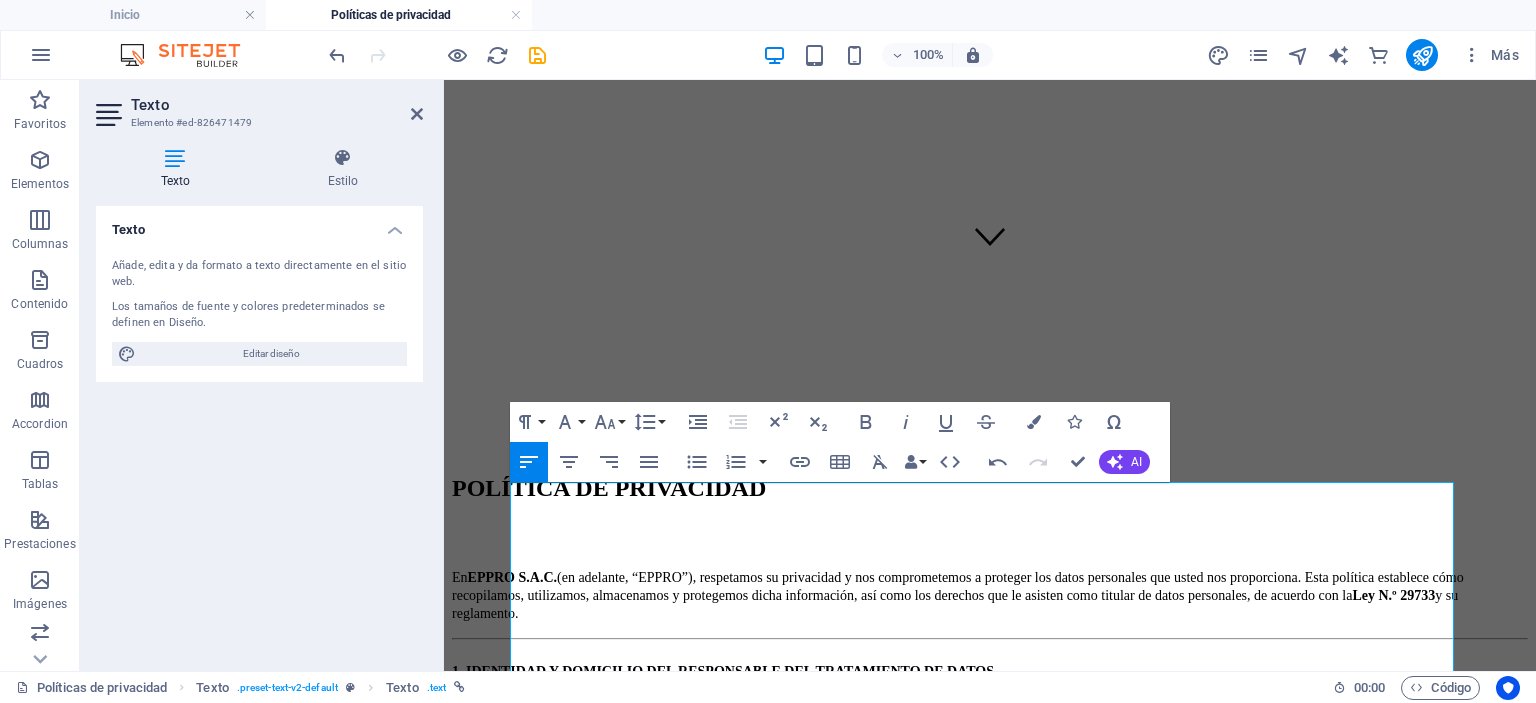 scroll, scrollTop: 800, scrollLeft: 0, axis: vertical 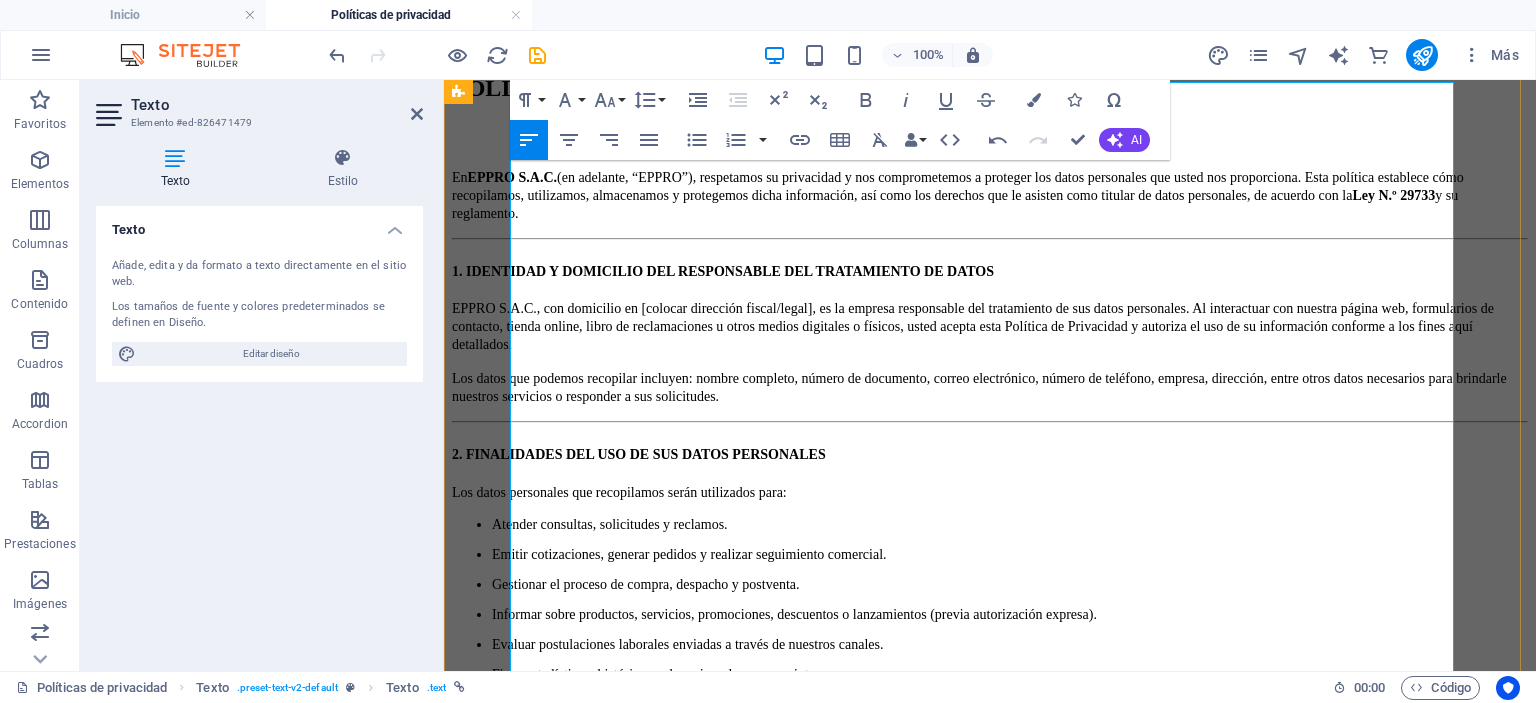 click on "EPPRO S.A.C., con domicilio en [colocar dirección fiscal/legal], es la empresa responsable del tratamiento de sus datos personales. Al interactuar con nuestra página web, formularios de contacto, tienda online, libro de reclamaciones u otros medios digitales o físicos, usted acepta esta Política de Privacidad y autoriza el uso de su información conforme a los fines aquí detallados." at bounding box center (973, 326) 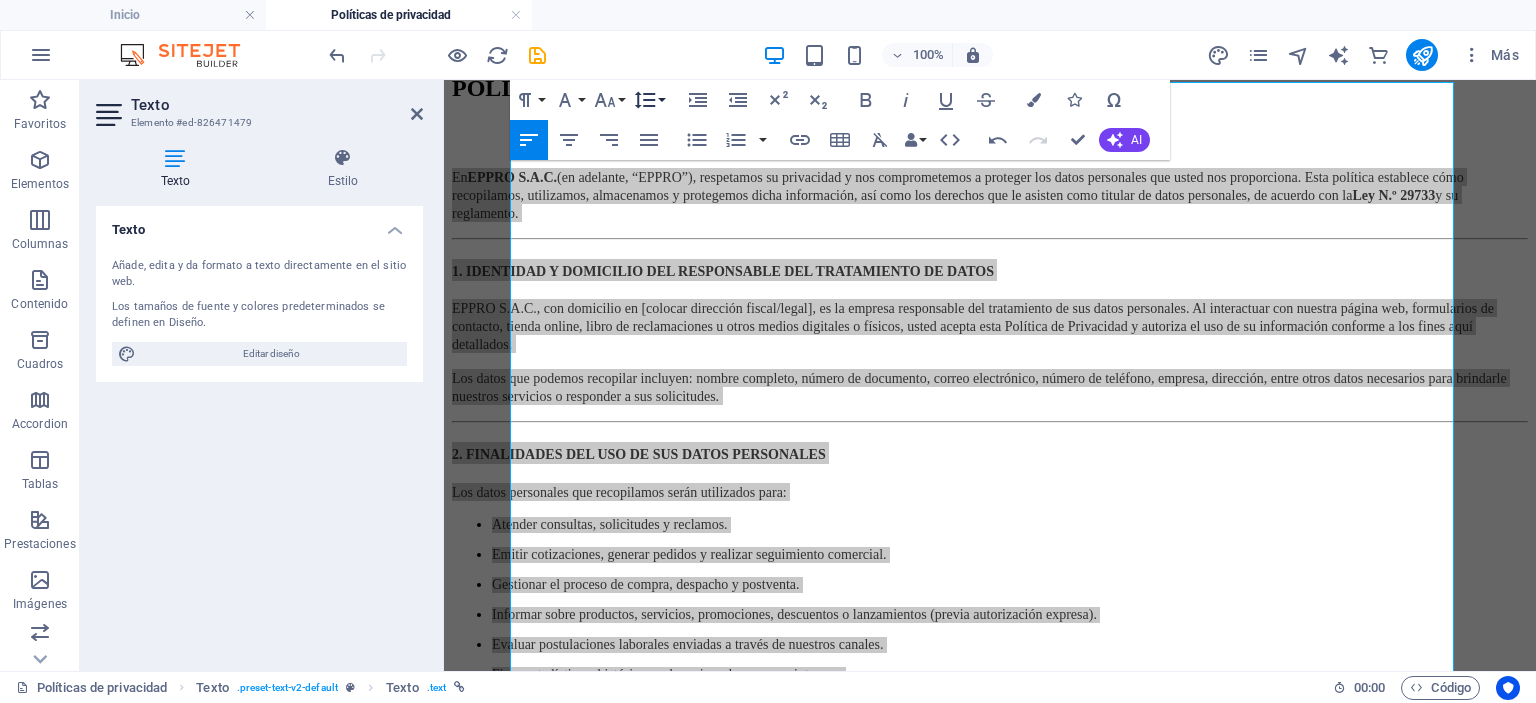 click 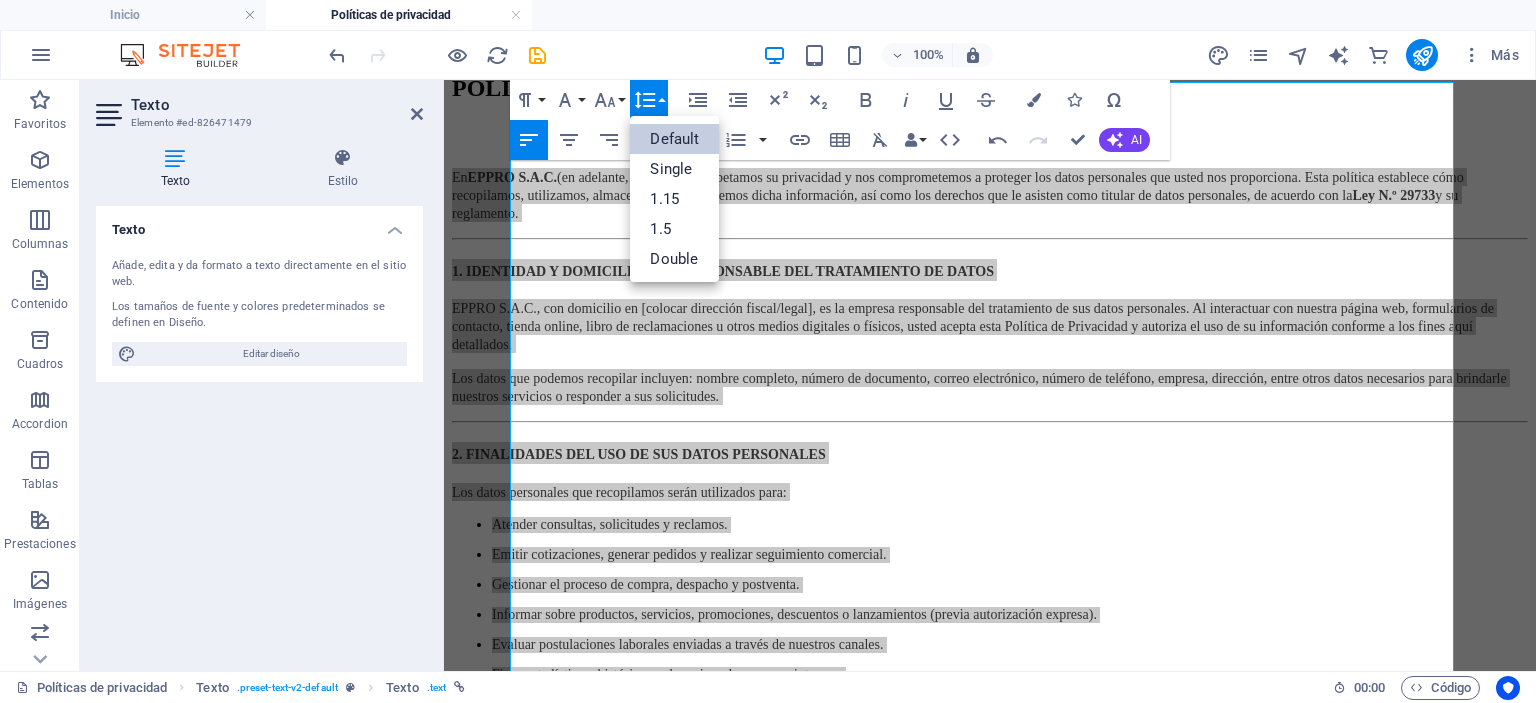 scroll, scrollTop: 0, scrollLeft: 0, axis: both 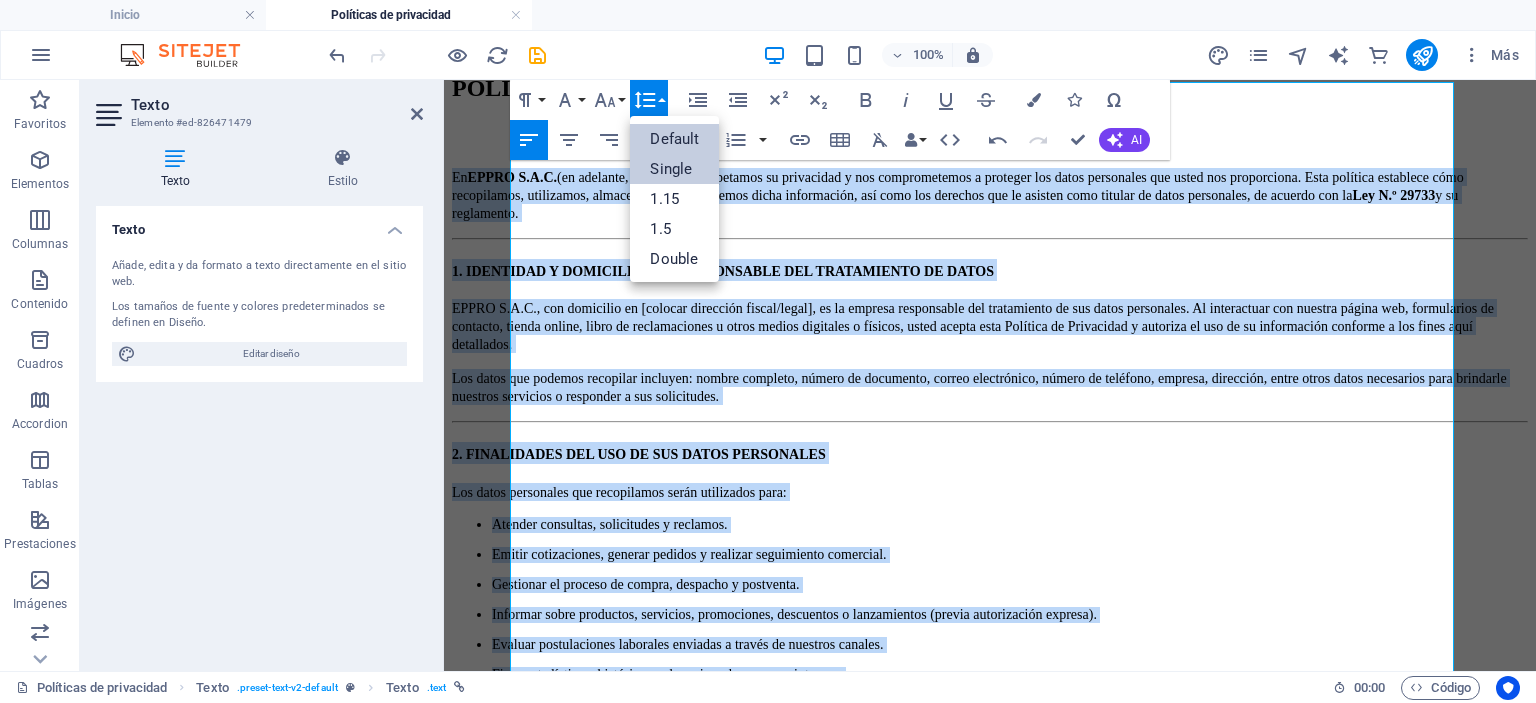 click on "Single" at bounding box center (674, 169) 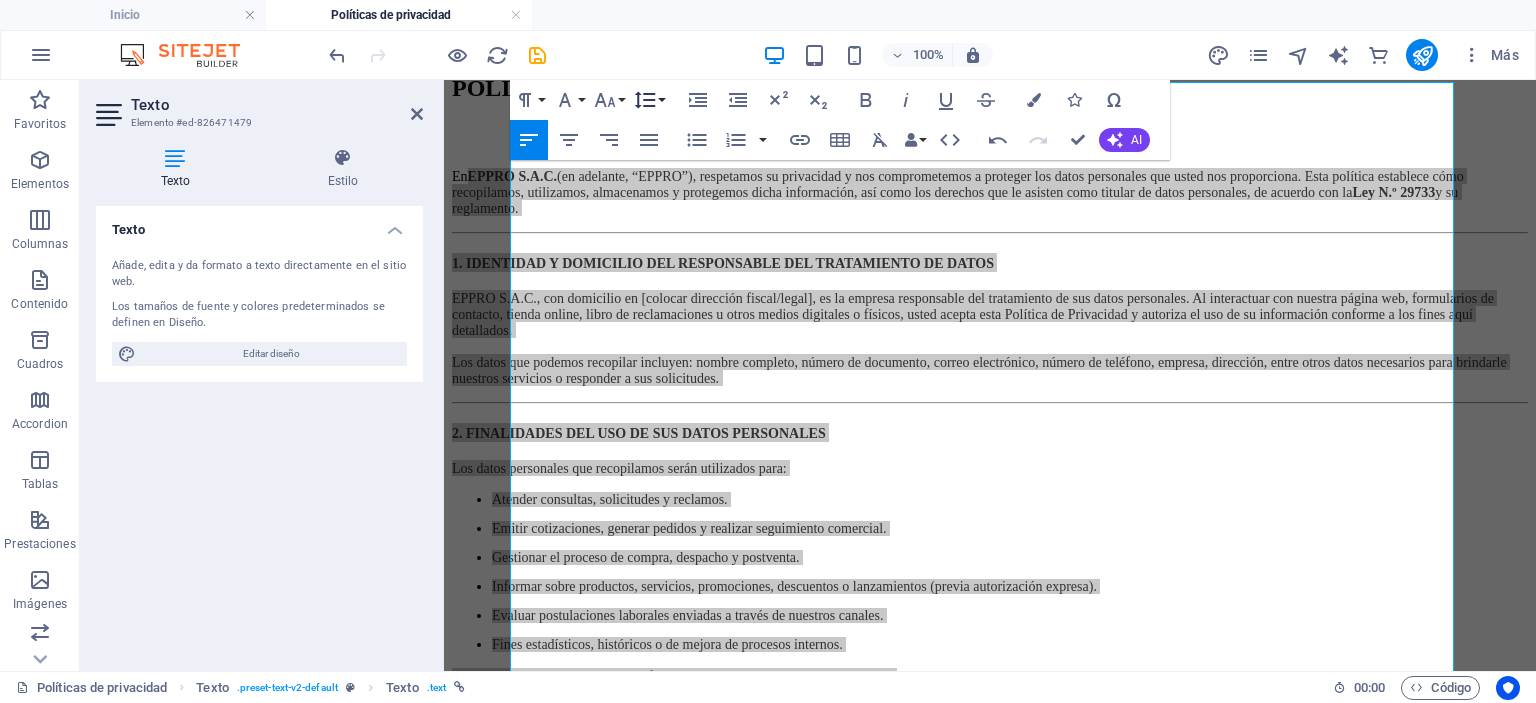 click on "Line Height" at bounding box center [649, 100] 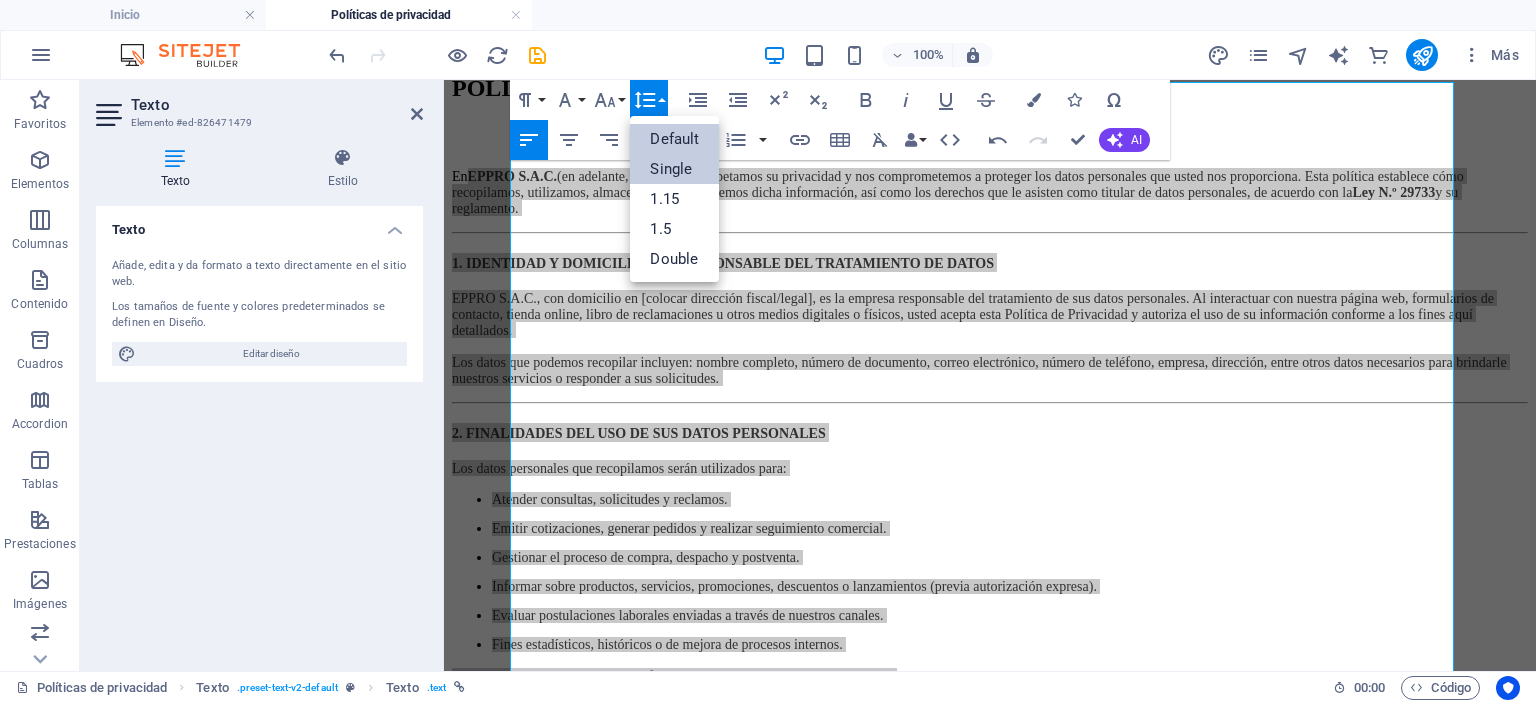 scroll, scrollTop: 0, scrollLeft: 0, axis: both 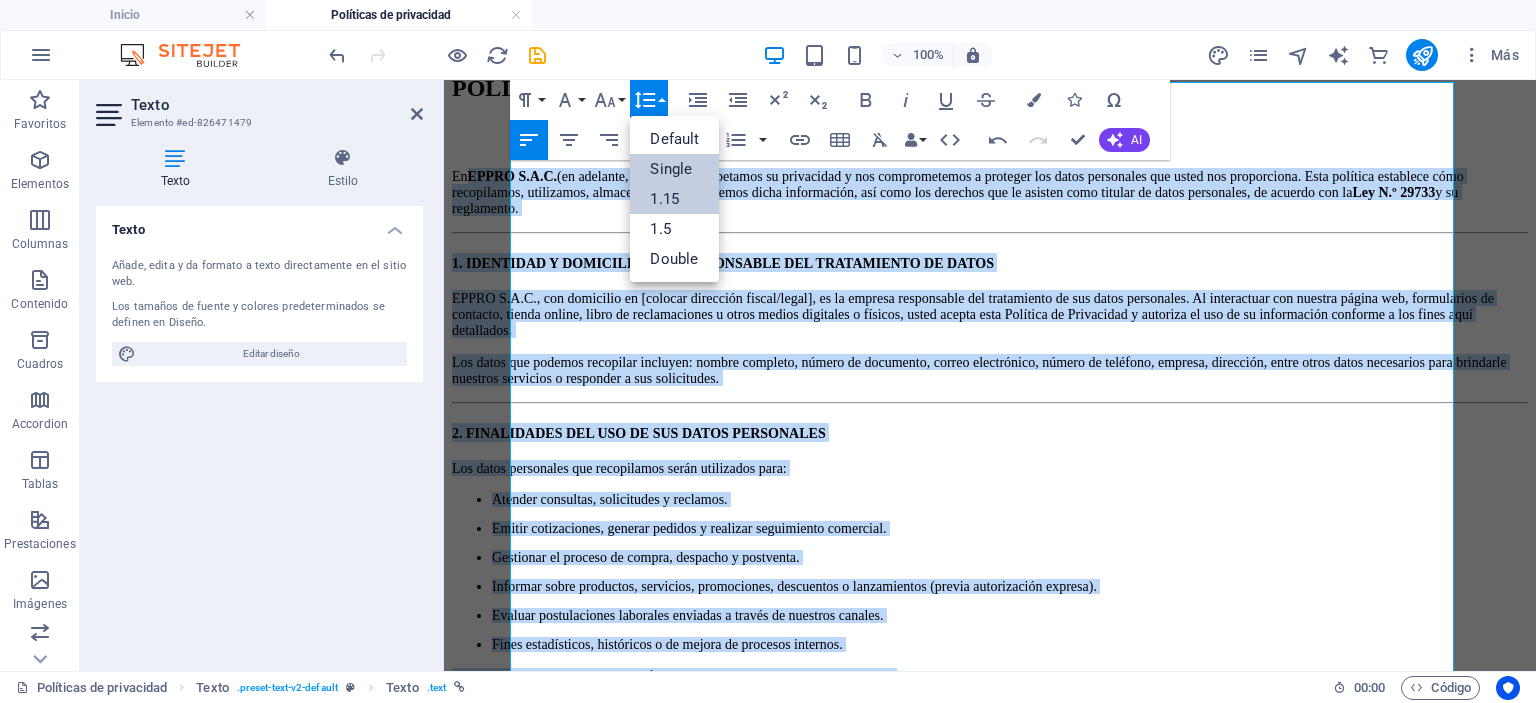 click on "1.15" at bounding box center (674, 199) 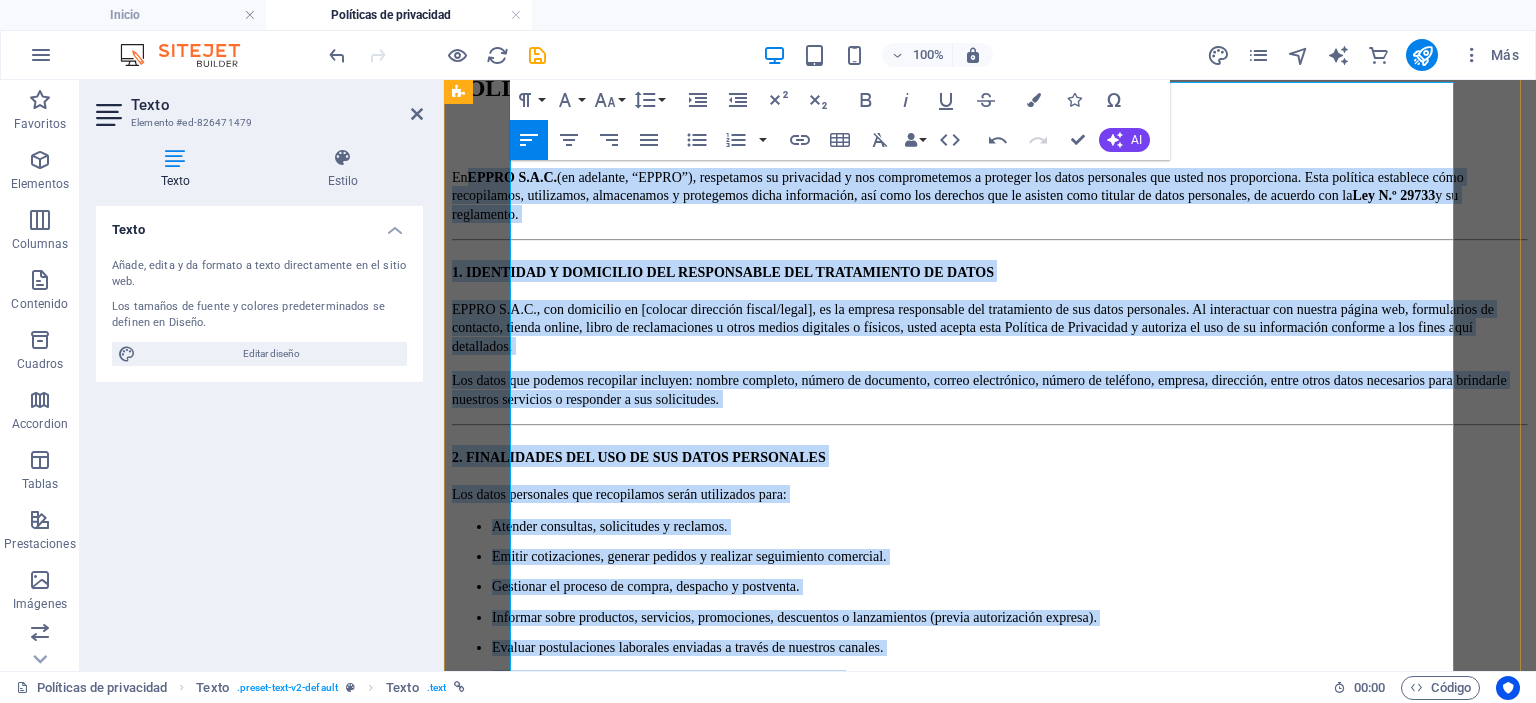 click on "Los datos que podemos recopilar incluyen: nombre completo, número de documento, correo electrónico, número de teléfono, empresa, dirección, entre otros datos necesarios para brindarle nuestros servicios o responder a sus solicitudes." at bounding box center (979, 389) 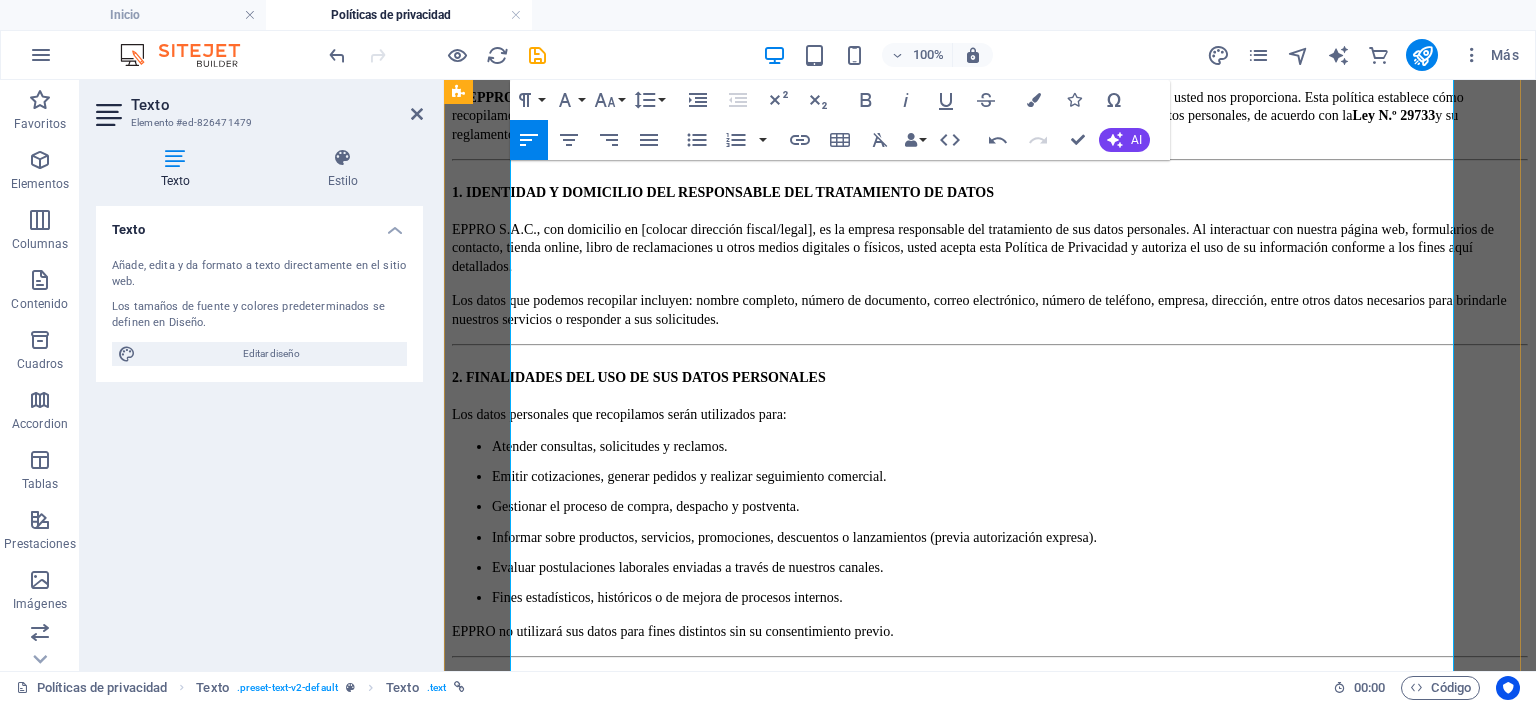 scroll, scrollTop: 1000, scrollLeft: 0, axis: vertical 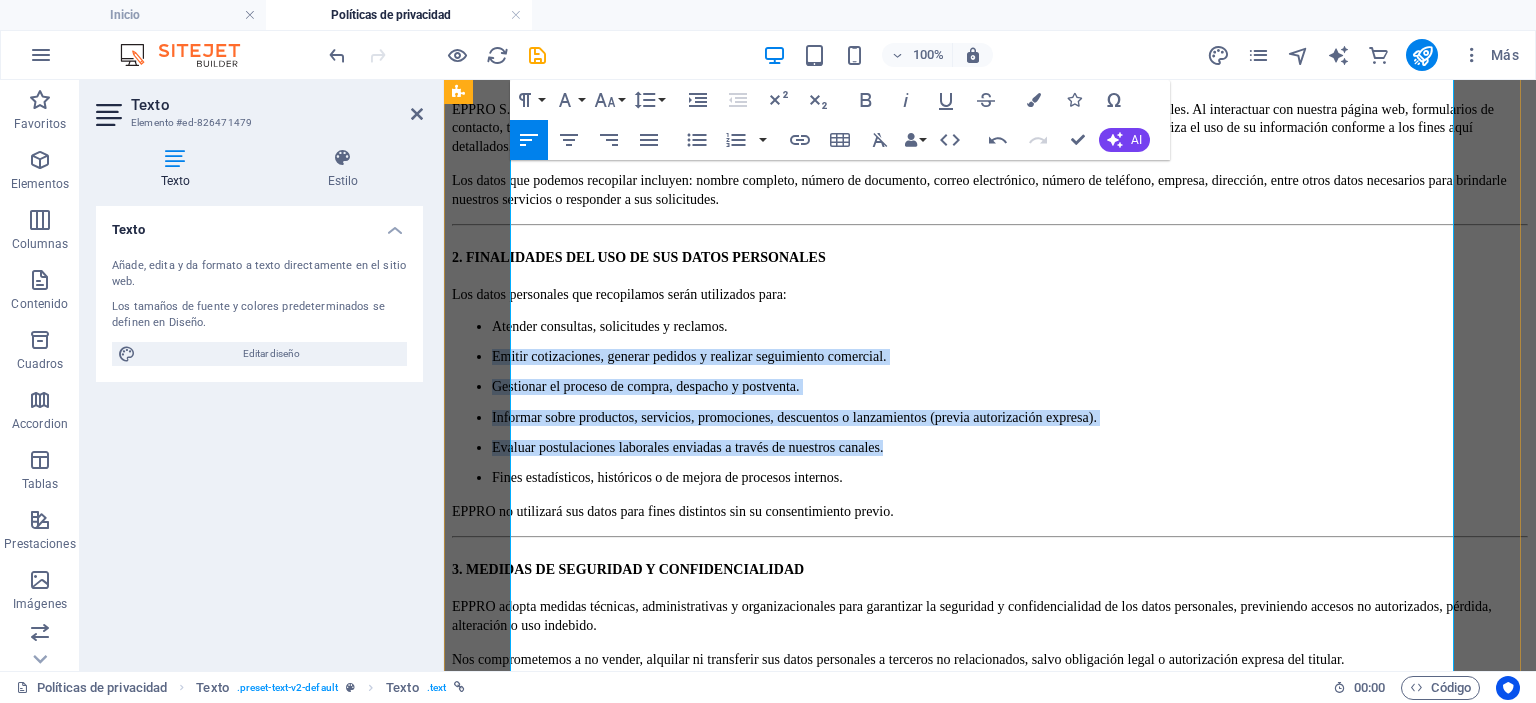 drag, startPoint x: 1032, startPoint y: 425, endPoint x: 585, endPoint y: 272, distance: 472.45953 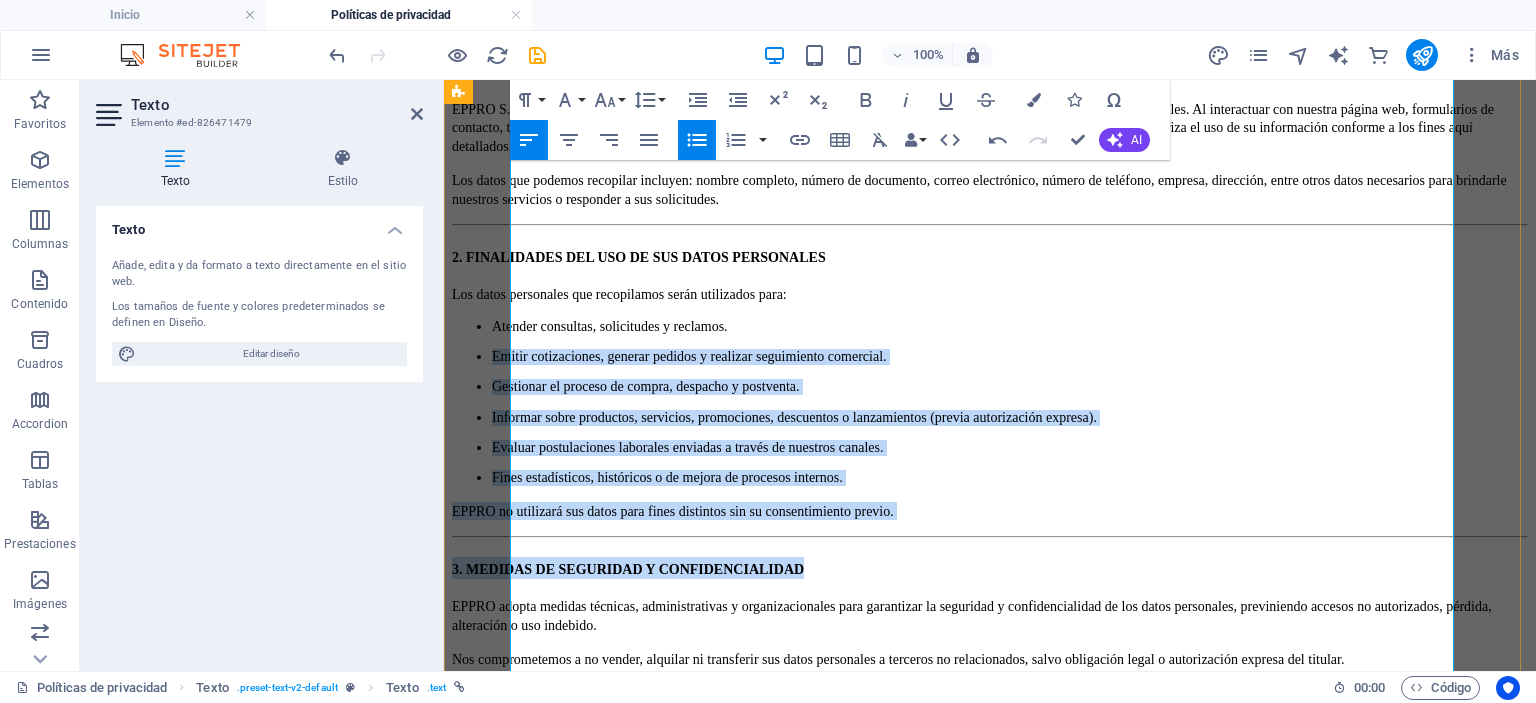drag, startPoint x: 1069, startPoint y: 496, endPoint x: 764, endPoint y: 401, distance: 319.45267 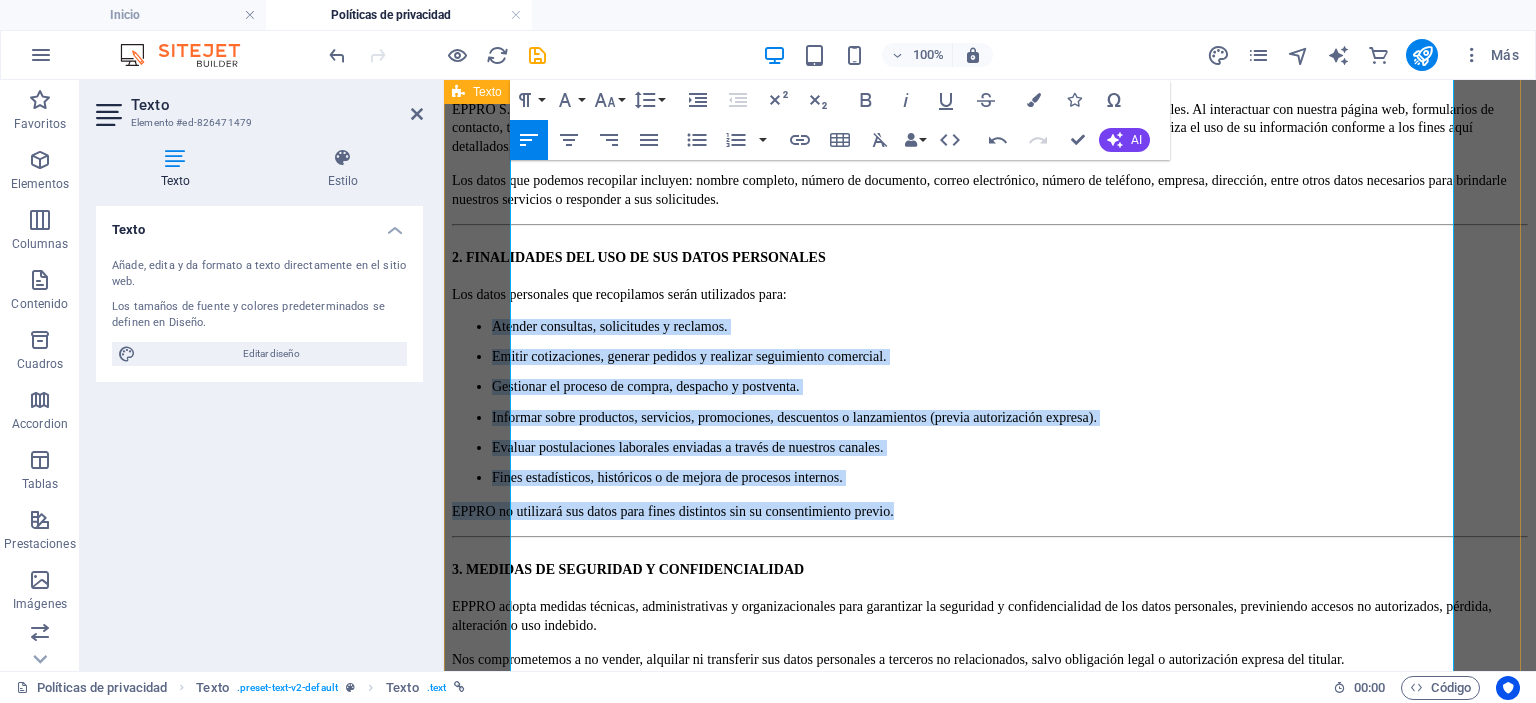 drag, startPoint x: 1074, startPoint y: 485, endPoint x: 509, endPoint y: 245, distance: 613.8607 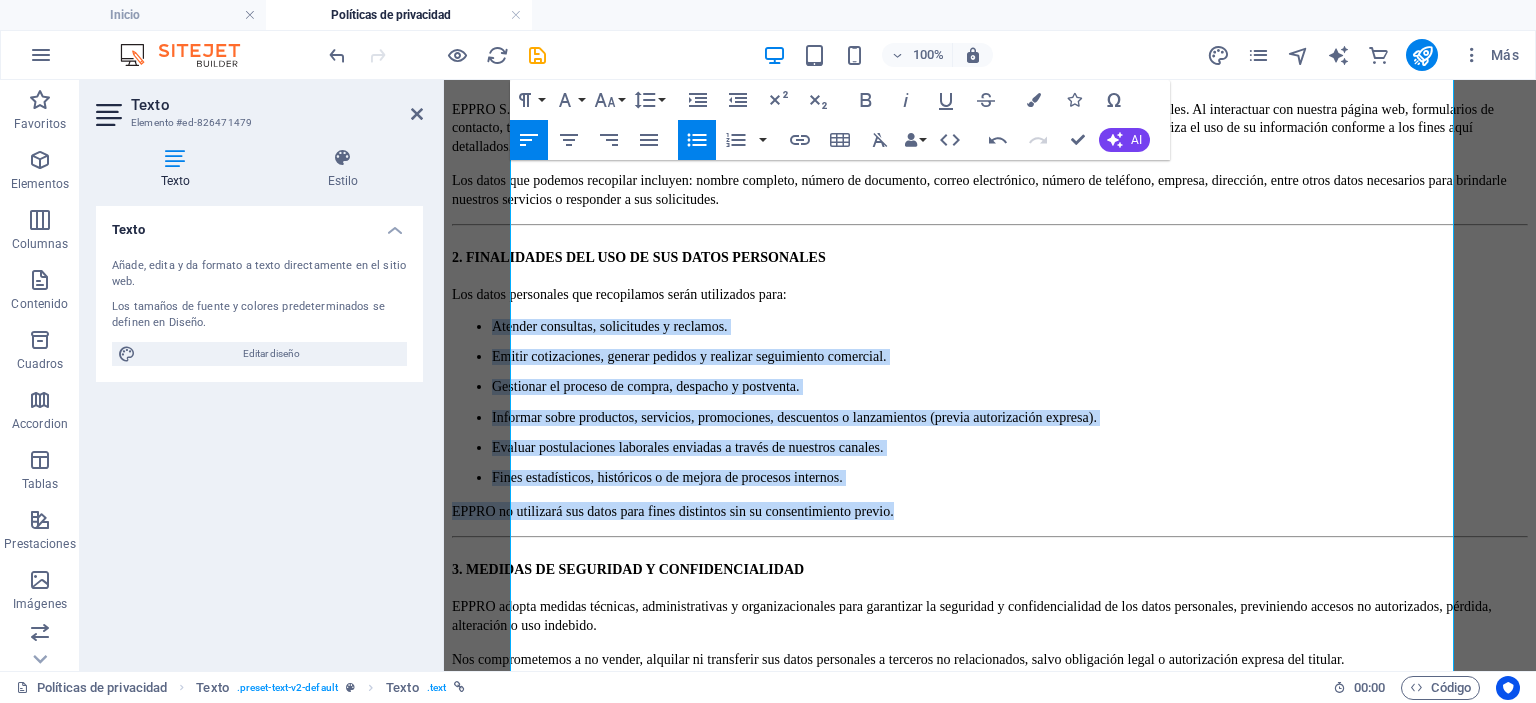 click 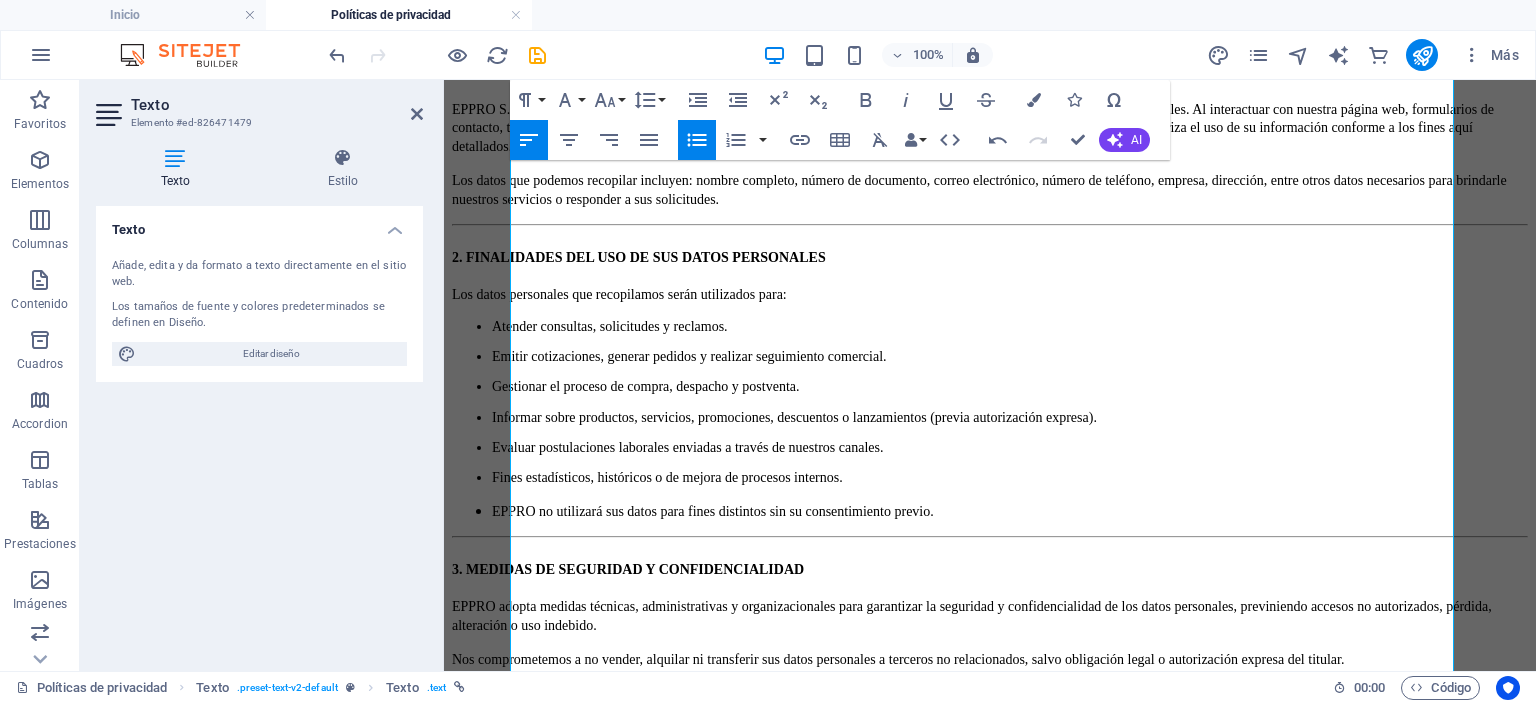 click 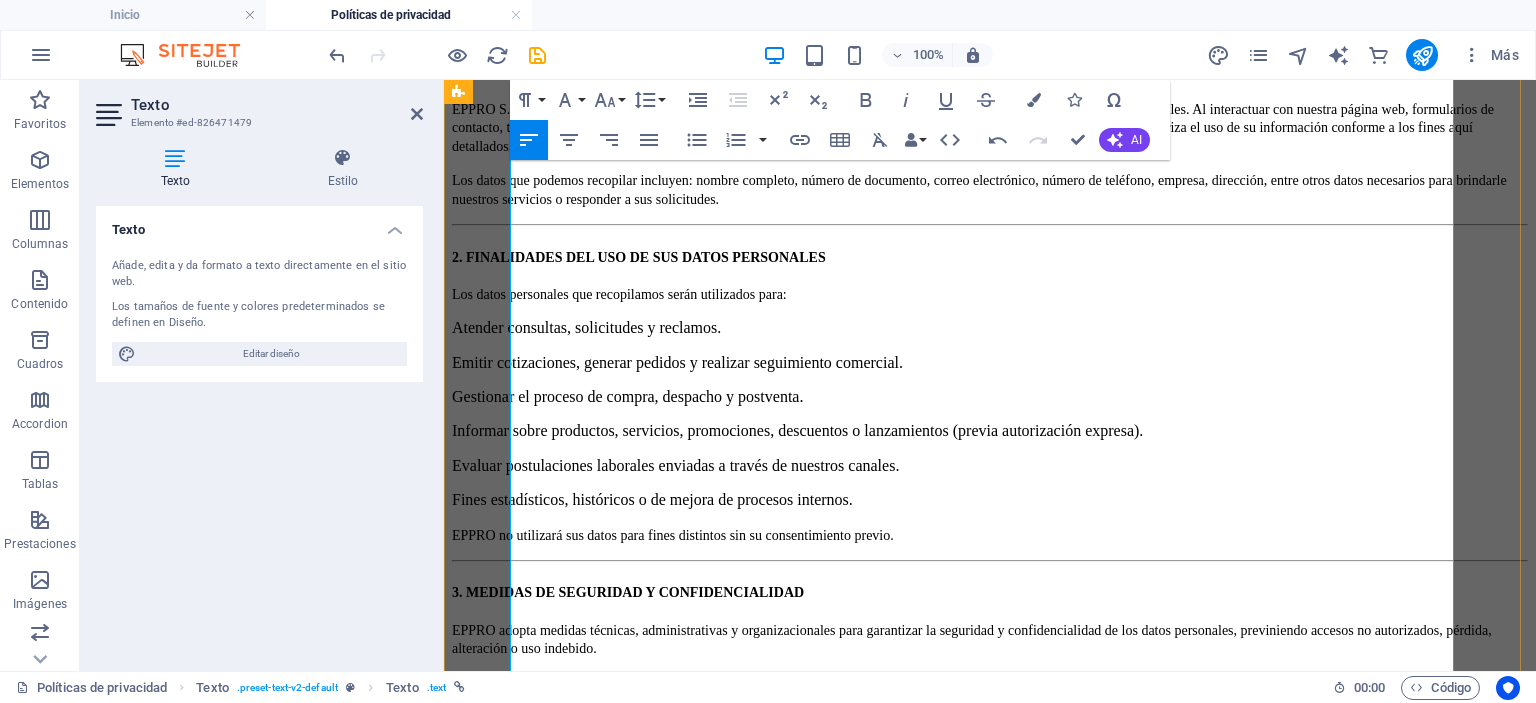 click on "Los datos personales que recopilamos serán utilizados para:" at bounding box center (990, 294) 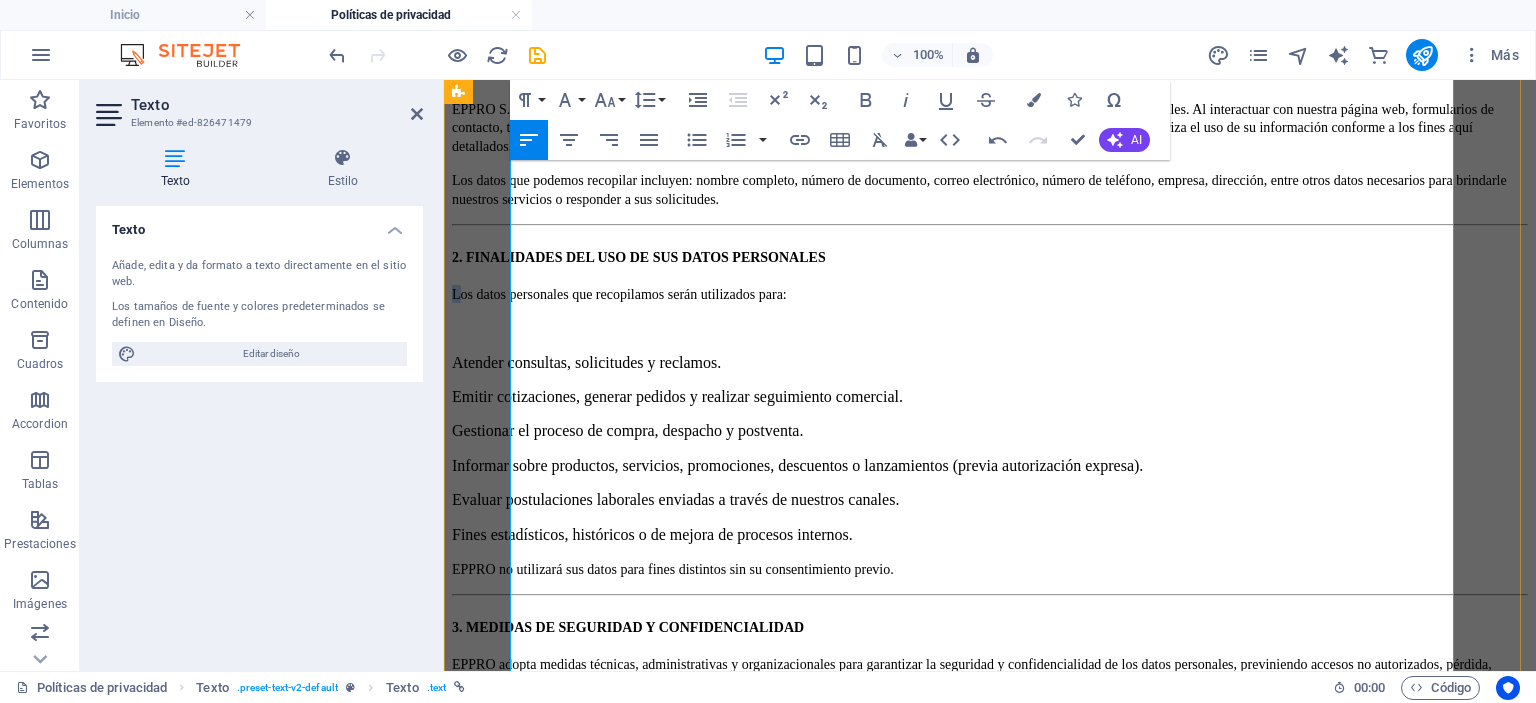 click on "Los datos personales que recopilamos serán utilizados para:" at bounding box center (619, 294) 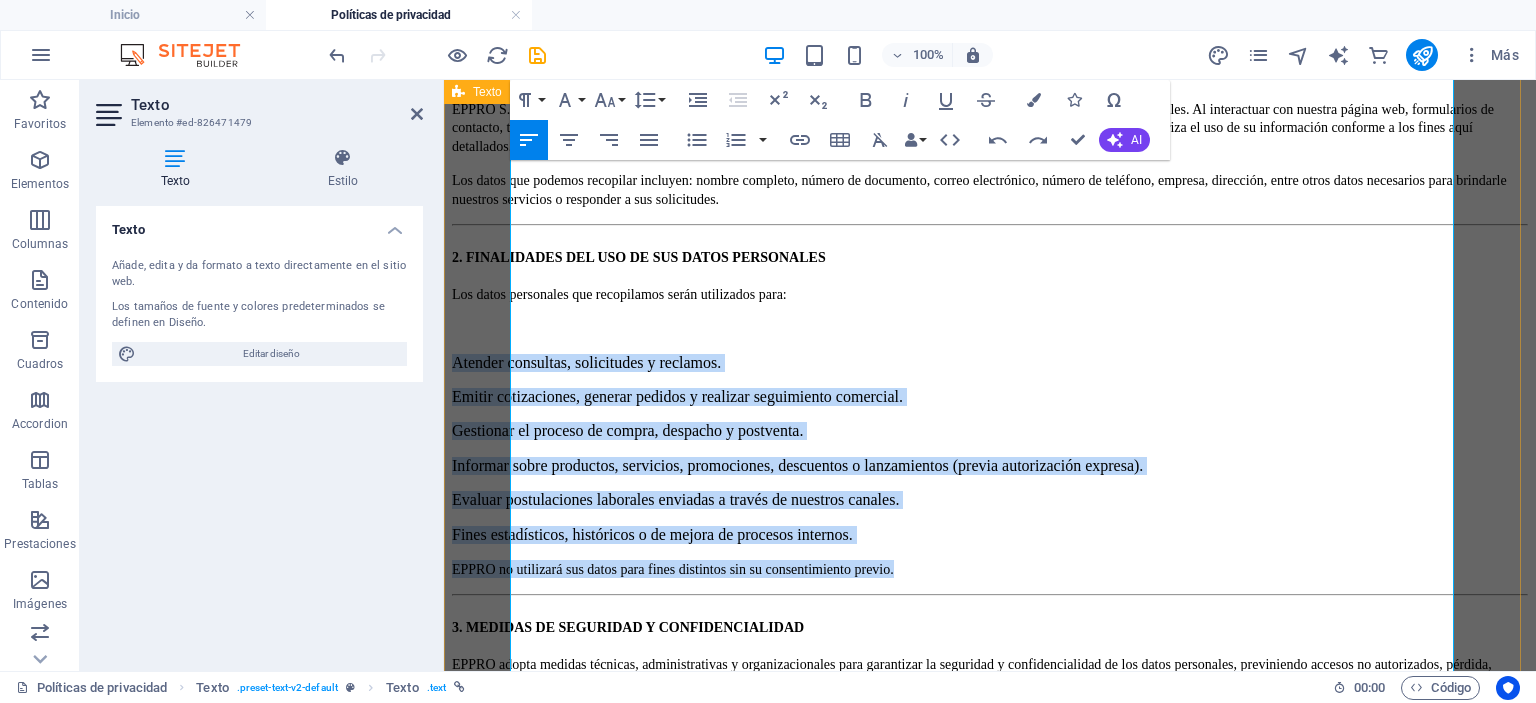 drag, startPoint x: 1060, startPoint y: 386, endPoint x: 500, endPoint y: 266, distance: 572.7128 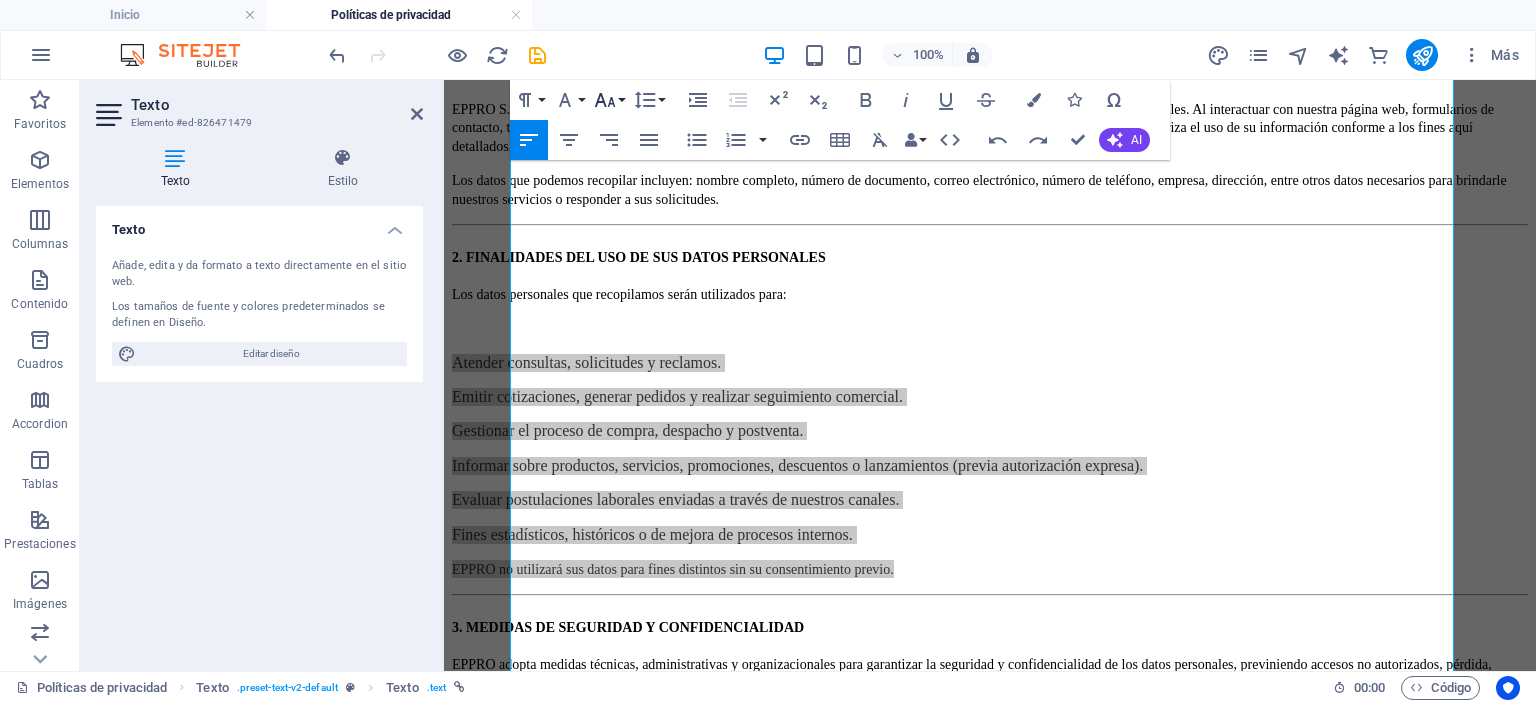 click 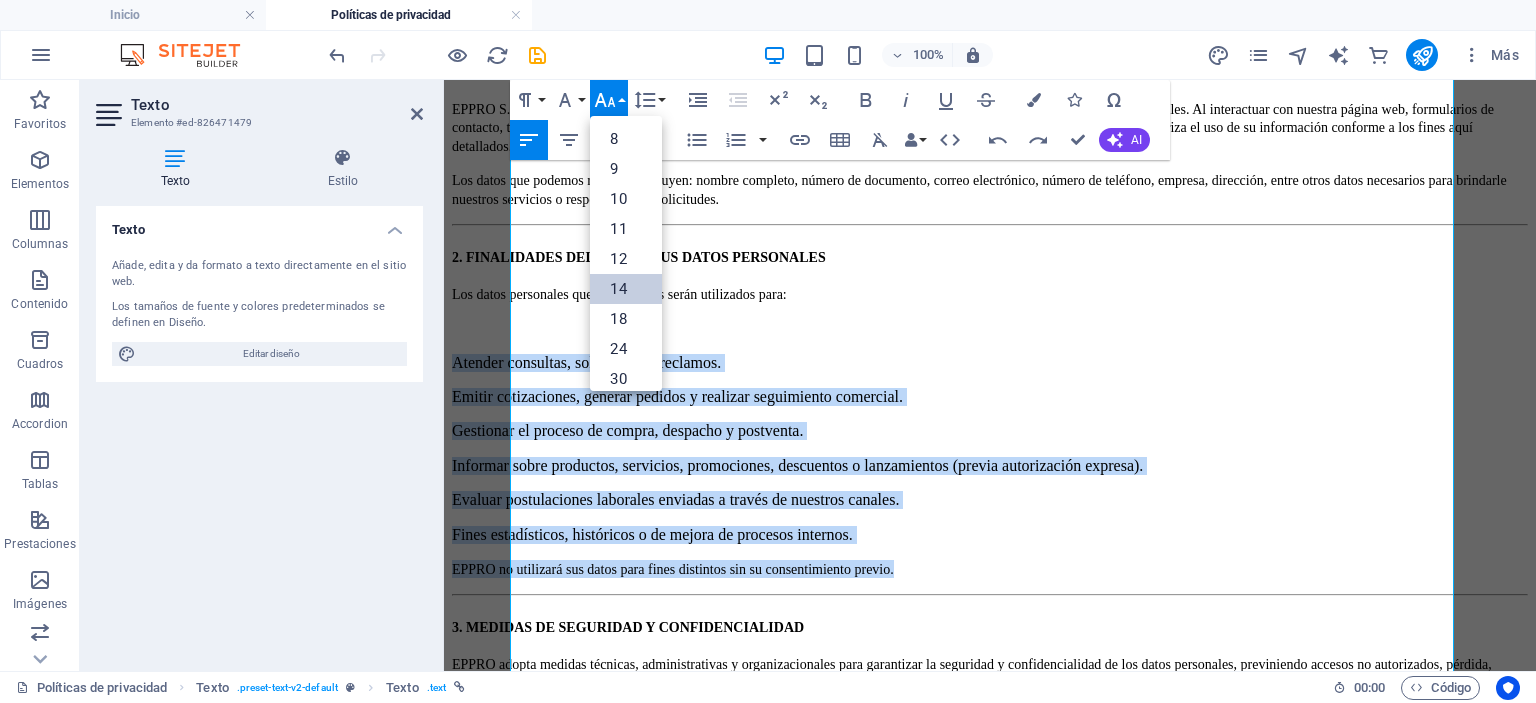 click on "14" at bounding box center [626, 289] 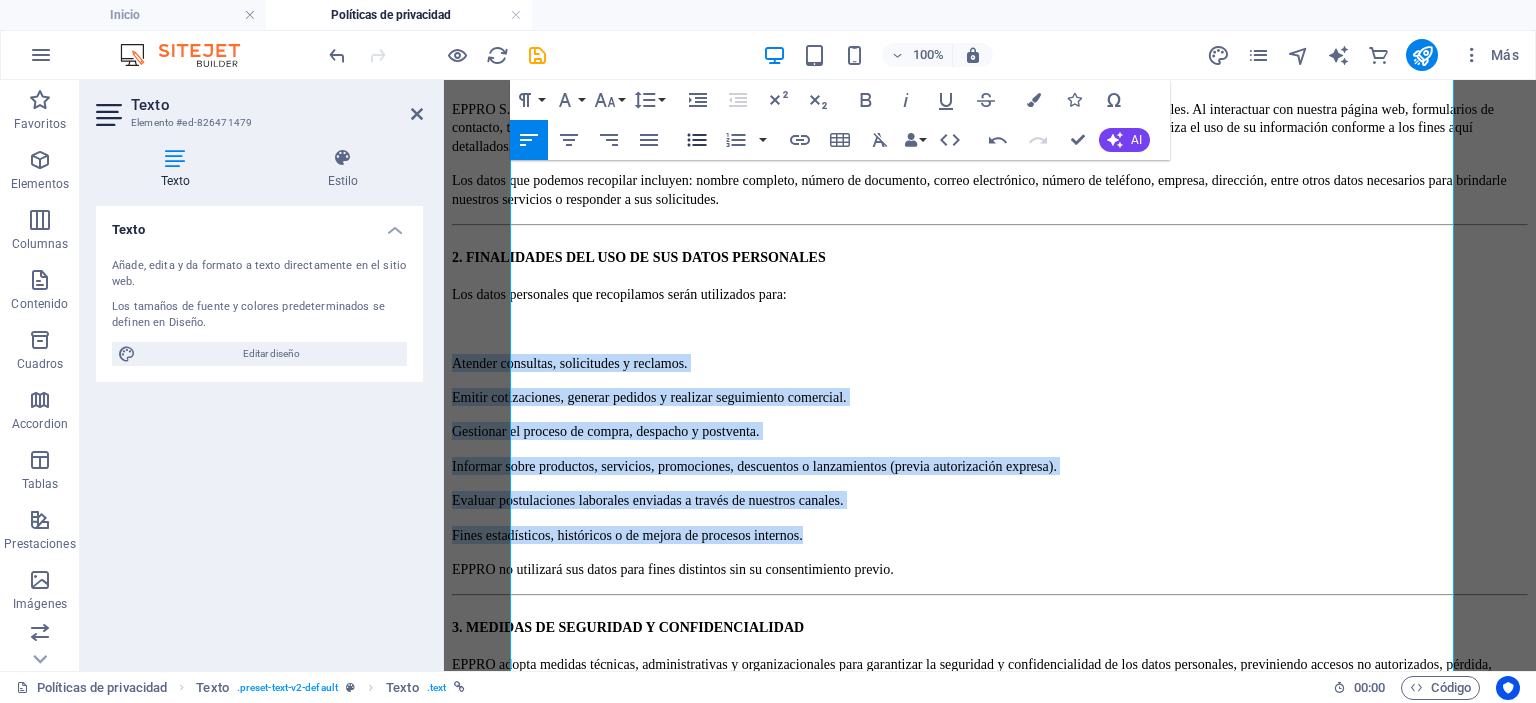 click 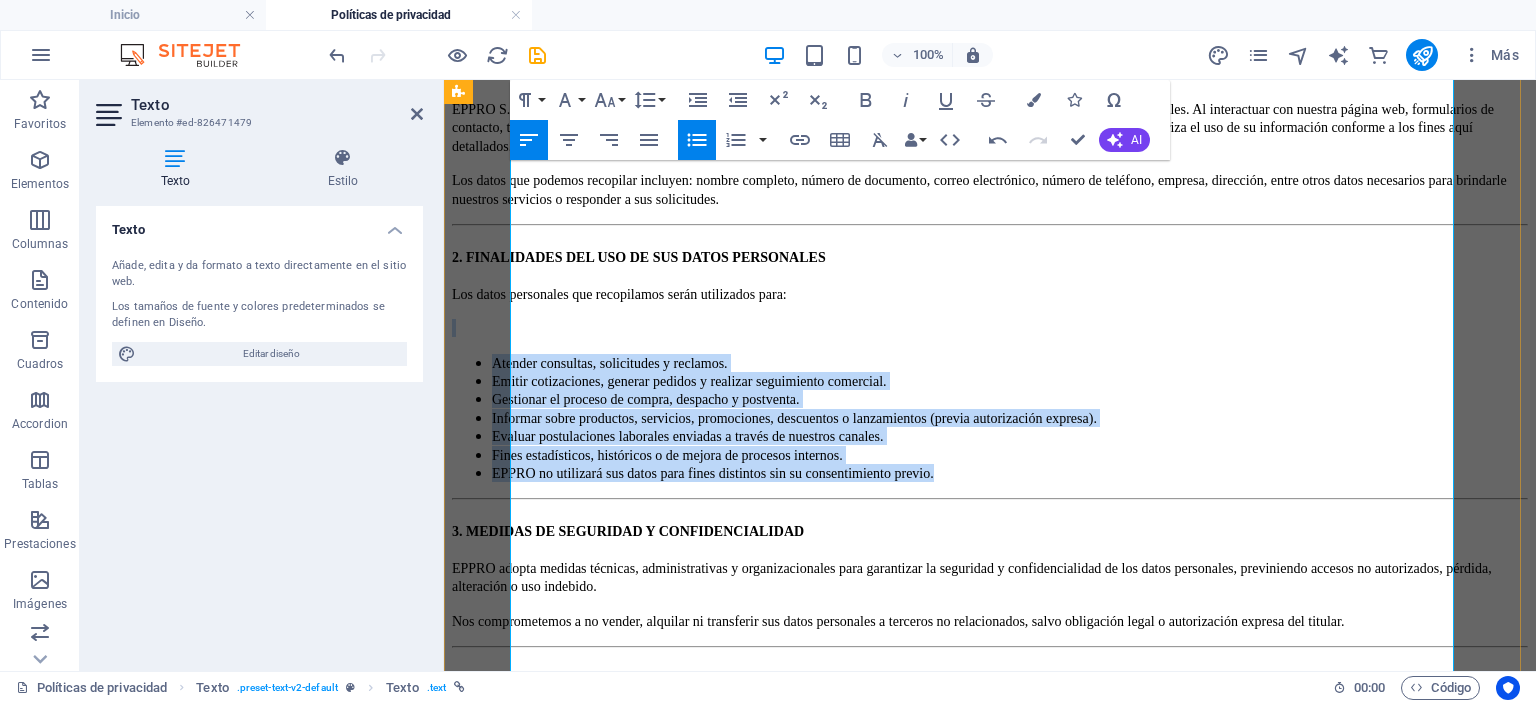 click on "EPPRO no utilizará sus datos para fines distintos sin su consentimiento previo." at bounding box center [1010, 473] 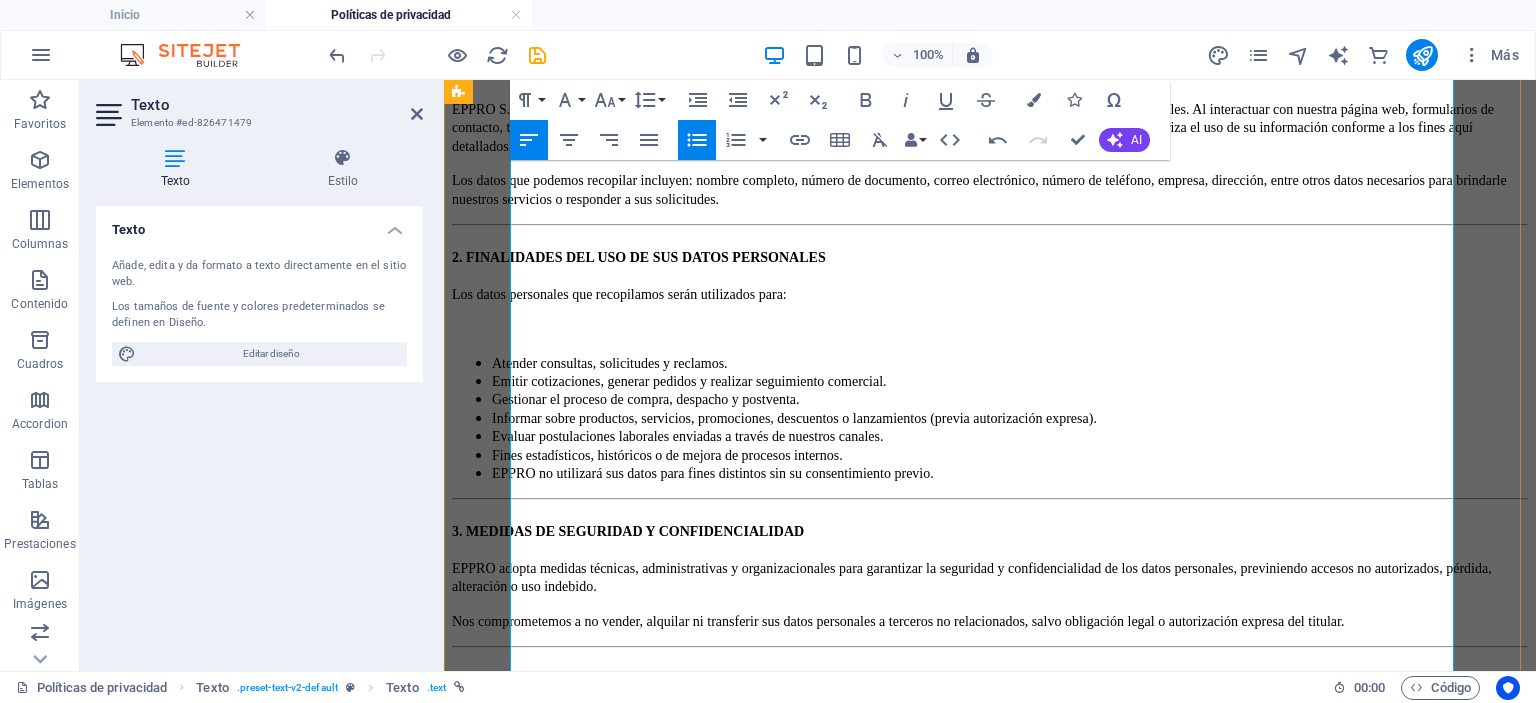 click on "3. MEDIDAS DE SEGURIDAD Y CONFIDENCIALIDAD" at bounding box center (990, 530) 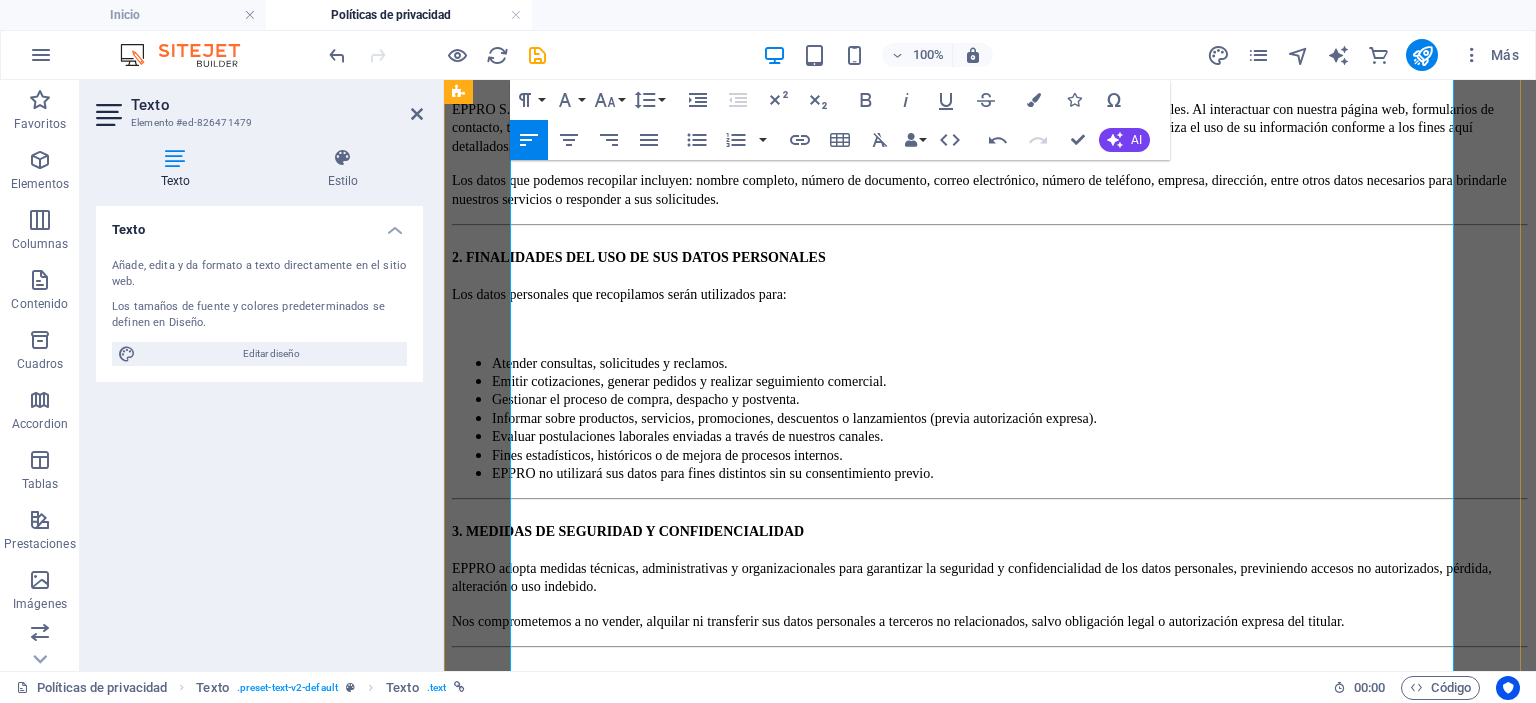 click on "3. MEDIDAS DE SEGURIDAD Y CONFIDENCIALIDAD" at bounding box center [990, 530] 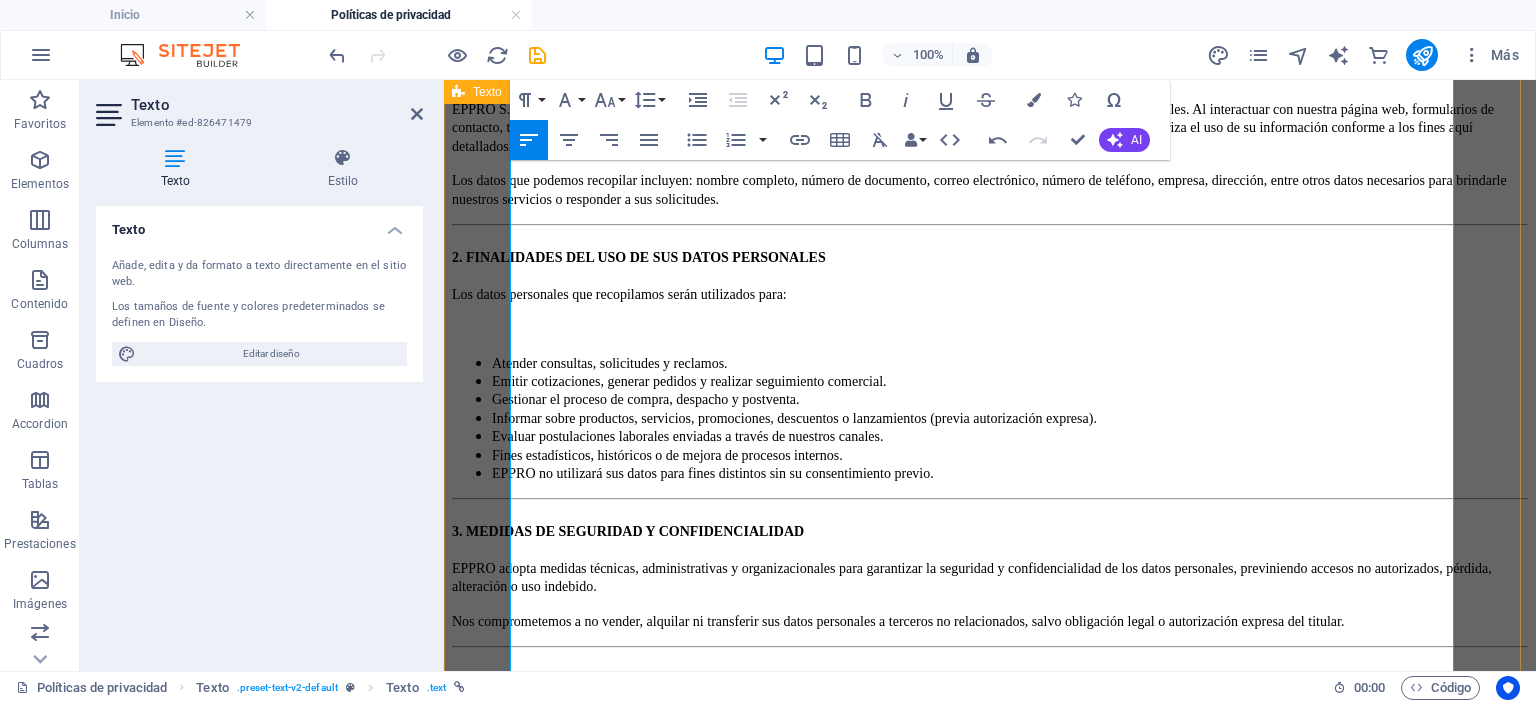 click on "POLÍTICA DE PRIVACIDAD En  EPPRO S.A.C.  (en adelante, “EPPRO”), respetamos su privacidad y nos comprometemos a proteger los datos personales que usted nos proporciona. Esta política establece cómo recopilamos, utilizamos, almacenamos y protegemos dicha información, así como los derechos que le asisten como titular de datos personales, de acuerdo con la  Ley N.º 29733  y su reglamento. 1. IDENTIDAD Y DOMICILIO DEL RESPONSABLE DEL TRATAMIENTO DE DATOS EPPRO S.A.C., con domicilio en [ADDRESS], es la empresa responsable del tratamiento de sus datos personales. Al interactuar con nuestra página web, formularios de contacto, tienda online, libro de reclamaciones u otros medios digitales o físicos, usted acepta esta Política de Privacidad y autoriza el uso de su información conforme a los fines aquí detallados. 2. FINALIDADES DEL USO DE SUS DATOS PERSONALES Los datos personales que recopilamos serán utilizados para: ​ Atender consultas, solicitudes y reclamos. Learn more" at bounding box center [990, 487] 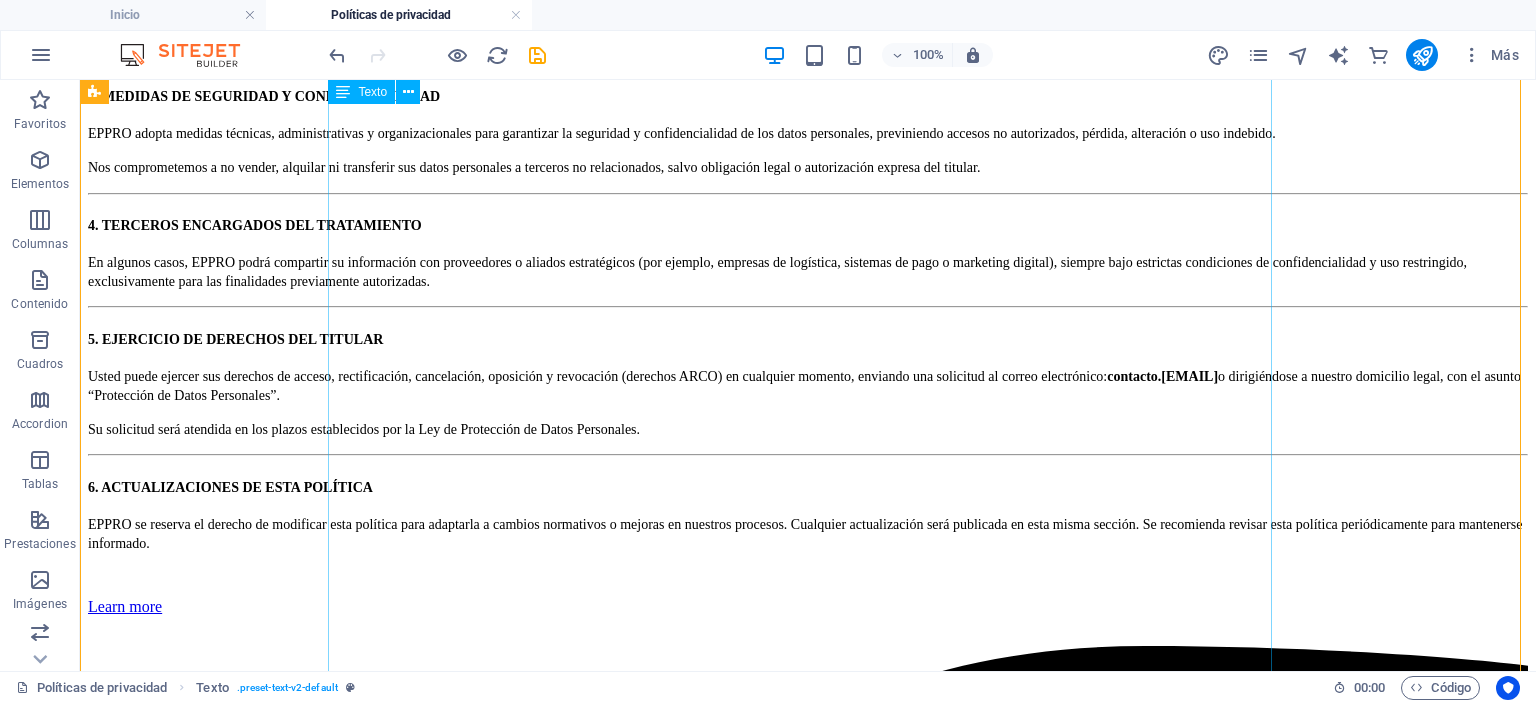 scroll, scrollTop: 1412, scrollLeft: 0, axis: vertical 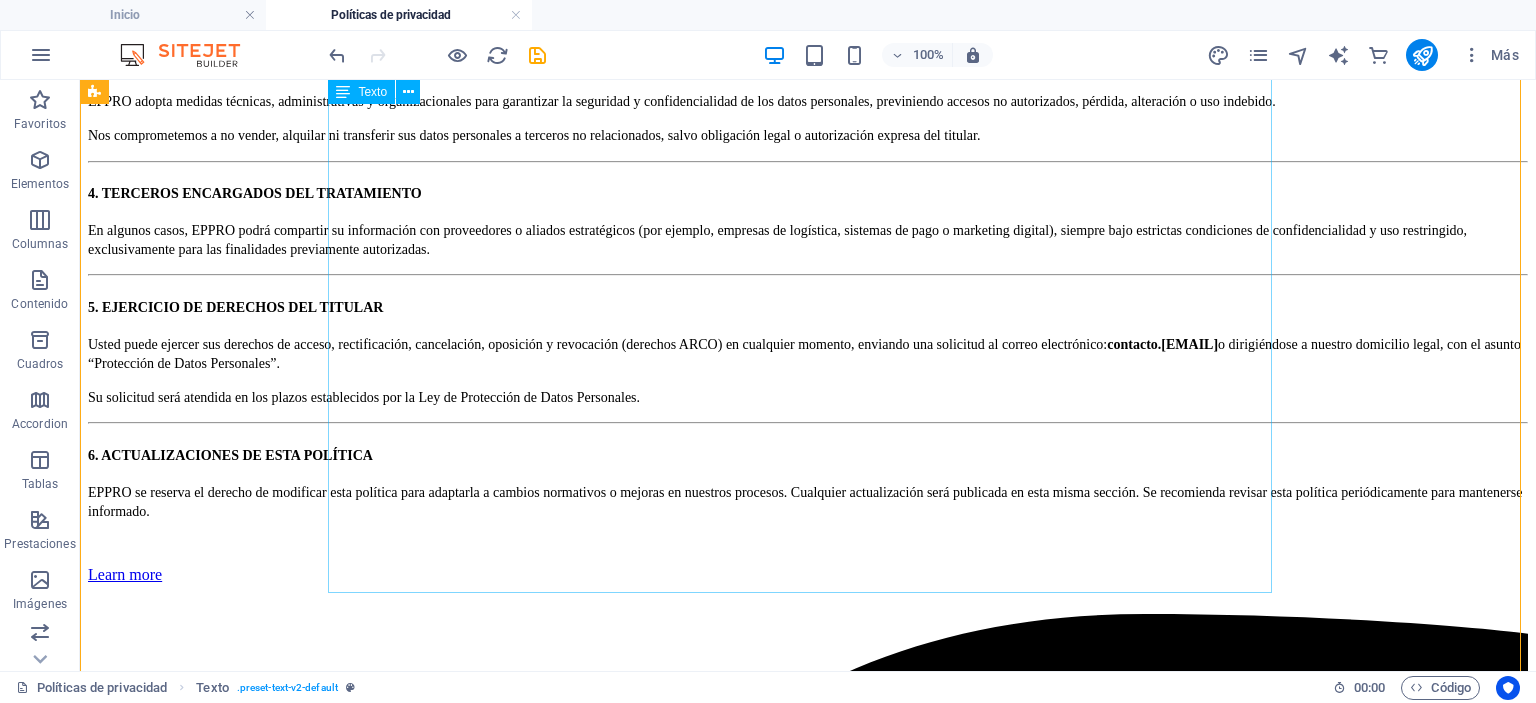 click on "En EPPRO S.A.C. (en adelante, “EPPRO”), respetamos su privacidad y nos comprometemos a proteger los datos personales que usted nos proporciona. Esta política establece cómo recopilamos, utilizamos, almacenamos y protegemos dicha información, así como los derechos que le asisten como titular de datos personales, de acuerdo con la Ley N.º 29733 y su reglamento. 1. IDENTIDAD Y DOMICILIO DEL RESPONSABLE DEL TRATAMIENTO DE DATOS EPPRO S.A.C., con domicilio en [ADDRESS], es la empresa responsable del tratamiento de sus datos personales. Al interactuar con nuestra página web, formularios de contacto, tienda online, libro de reclamaciones u otros medios digitales o físicos, usted acepta esta Política de Privacidad y autoriza el uso de su información conforme a los fines aquí detallados. 2. FINALIDADES DEL USO DE SUS DATOS PERSONALES Los datos personales que recopilamos serán utilizados para: Atender consultas, solicitudes y reclamos. 4. TERCEROS ENCARGADOS DEL TRATAMIENTO" at bounding box center (808, 38) 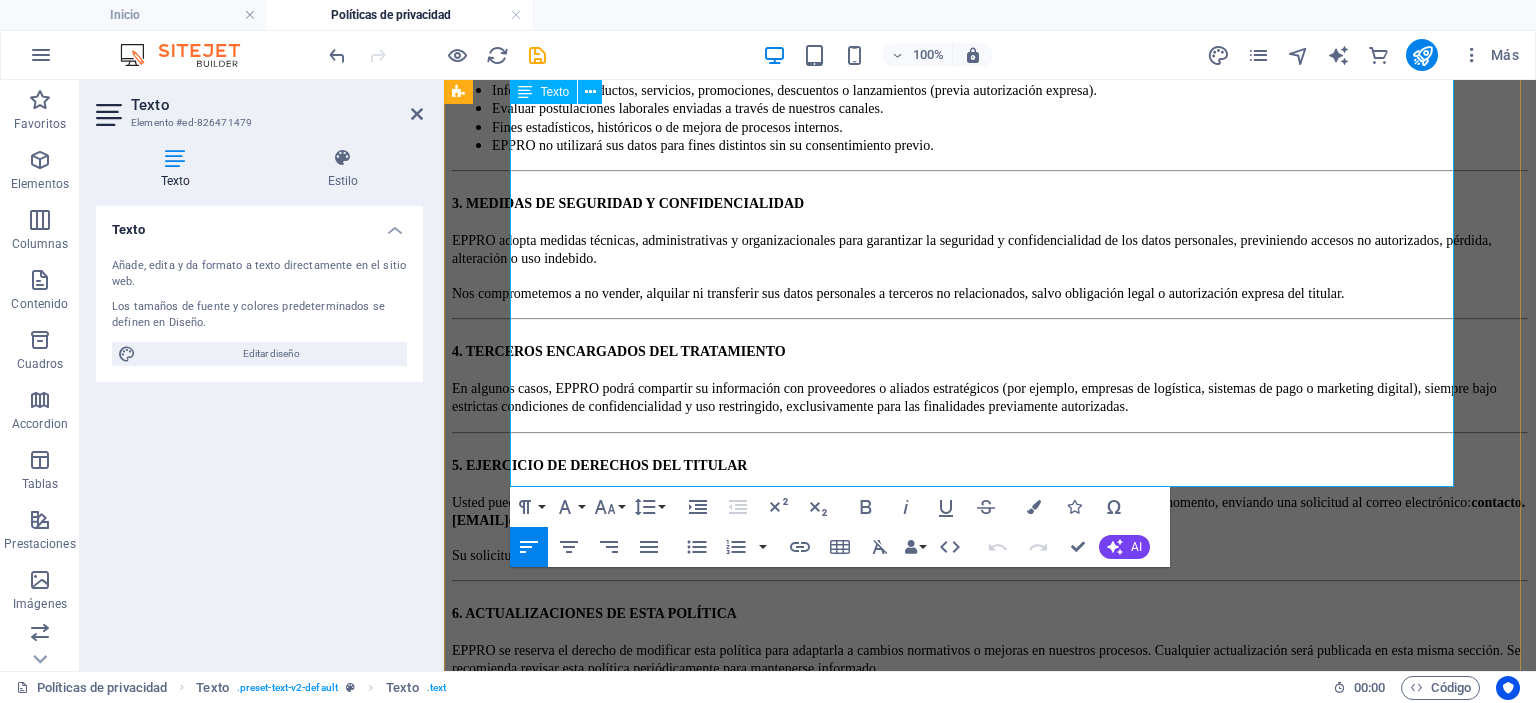 scroll, scrollTop: 1306, scrollLeft: 0, axis: vertical 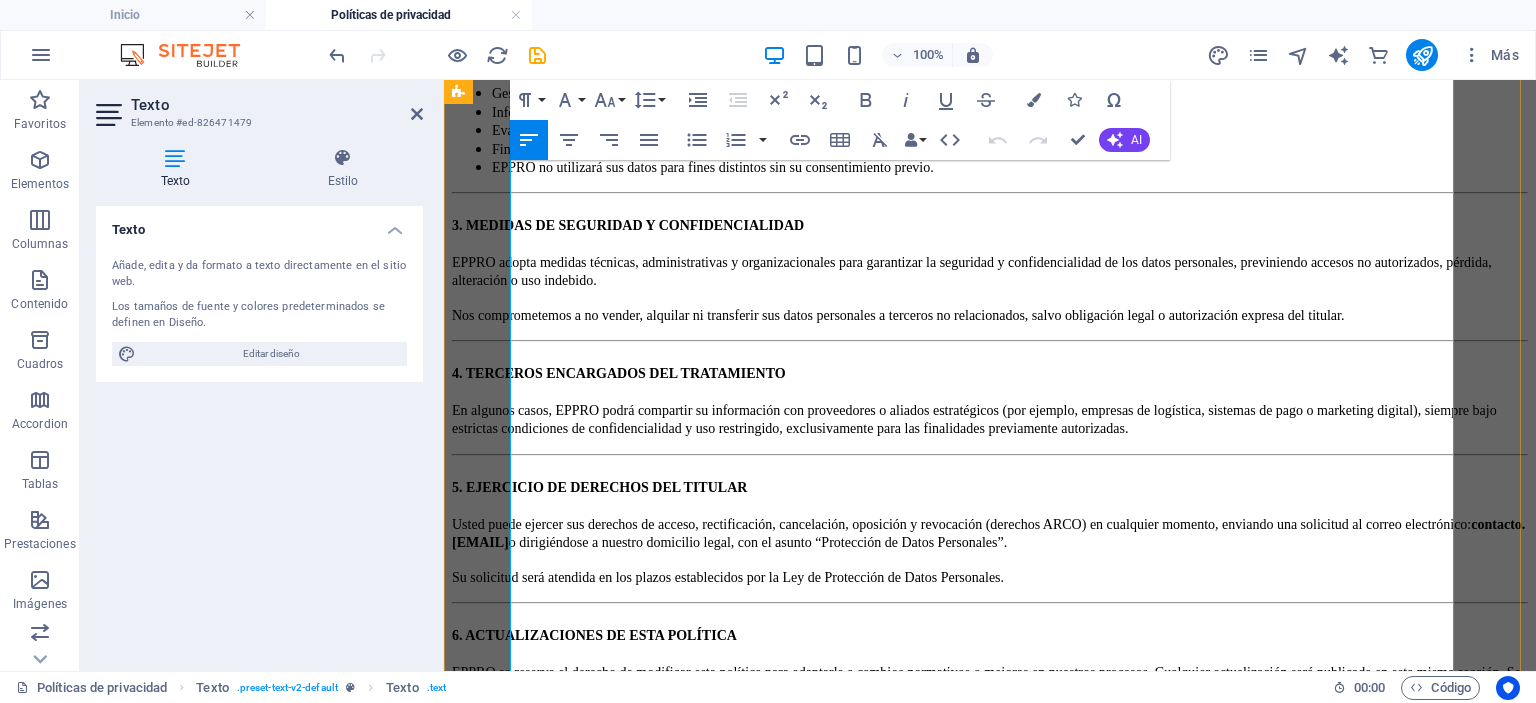 drag, startPoint x: 814, startPoint y: 513, endPoint x: 968, endPoint y: 519, distance: 154.11684 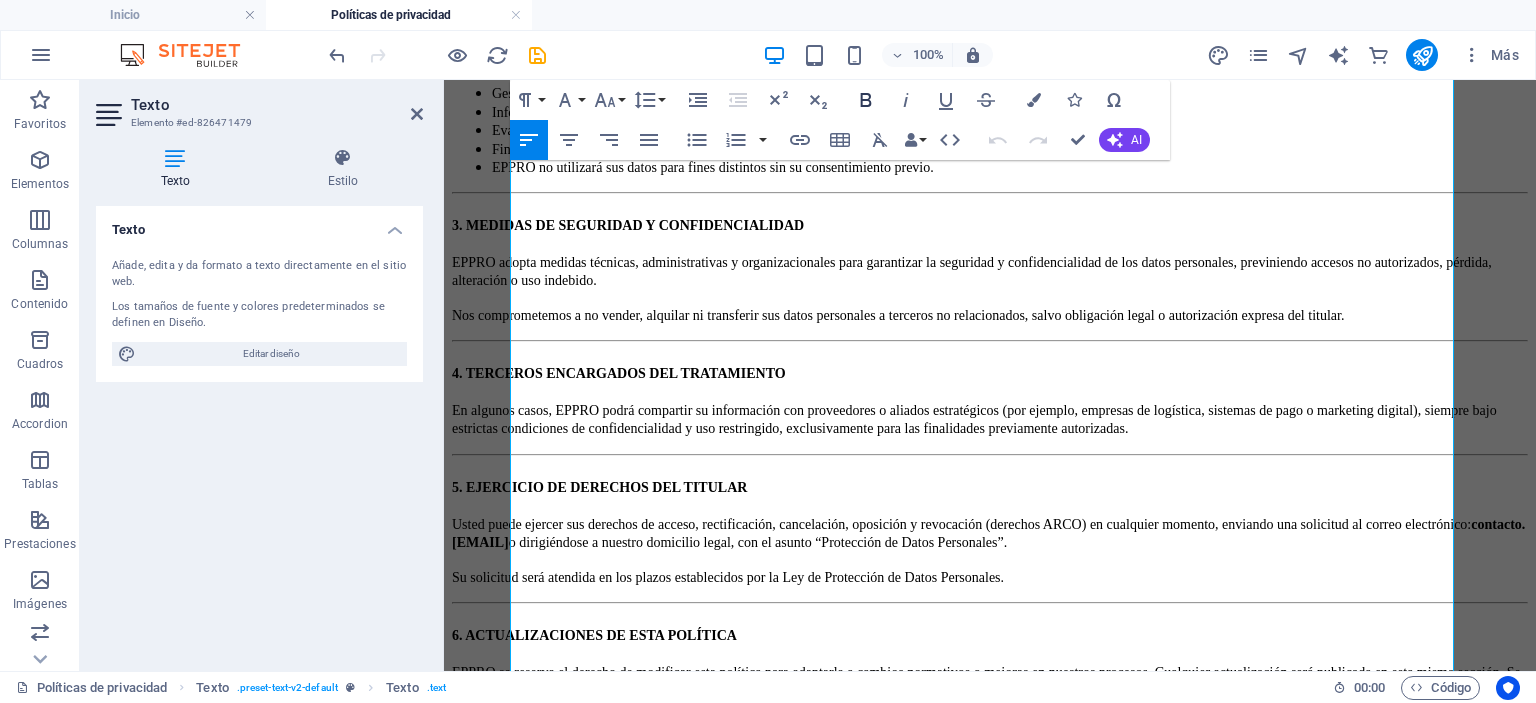click 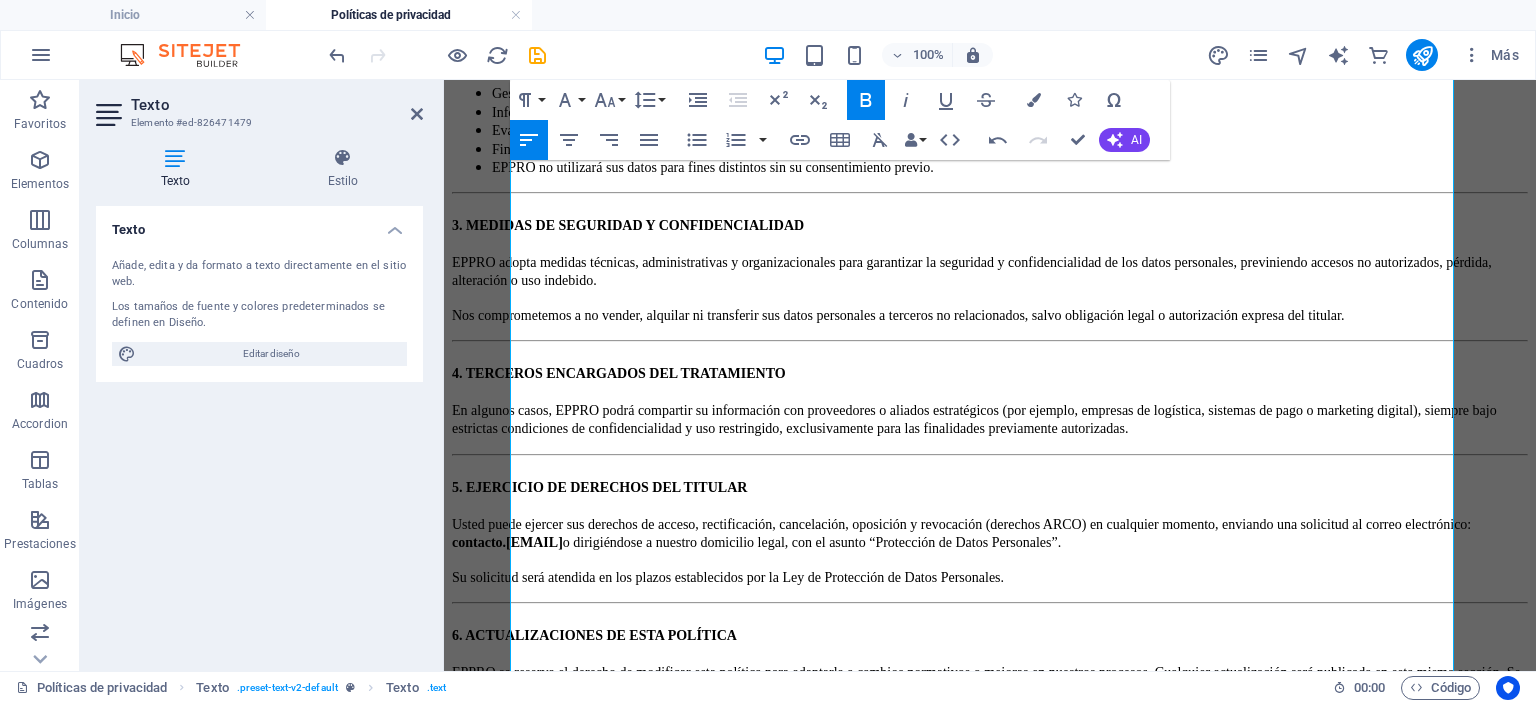 click 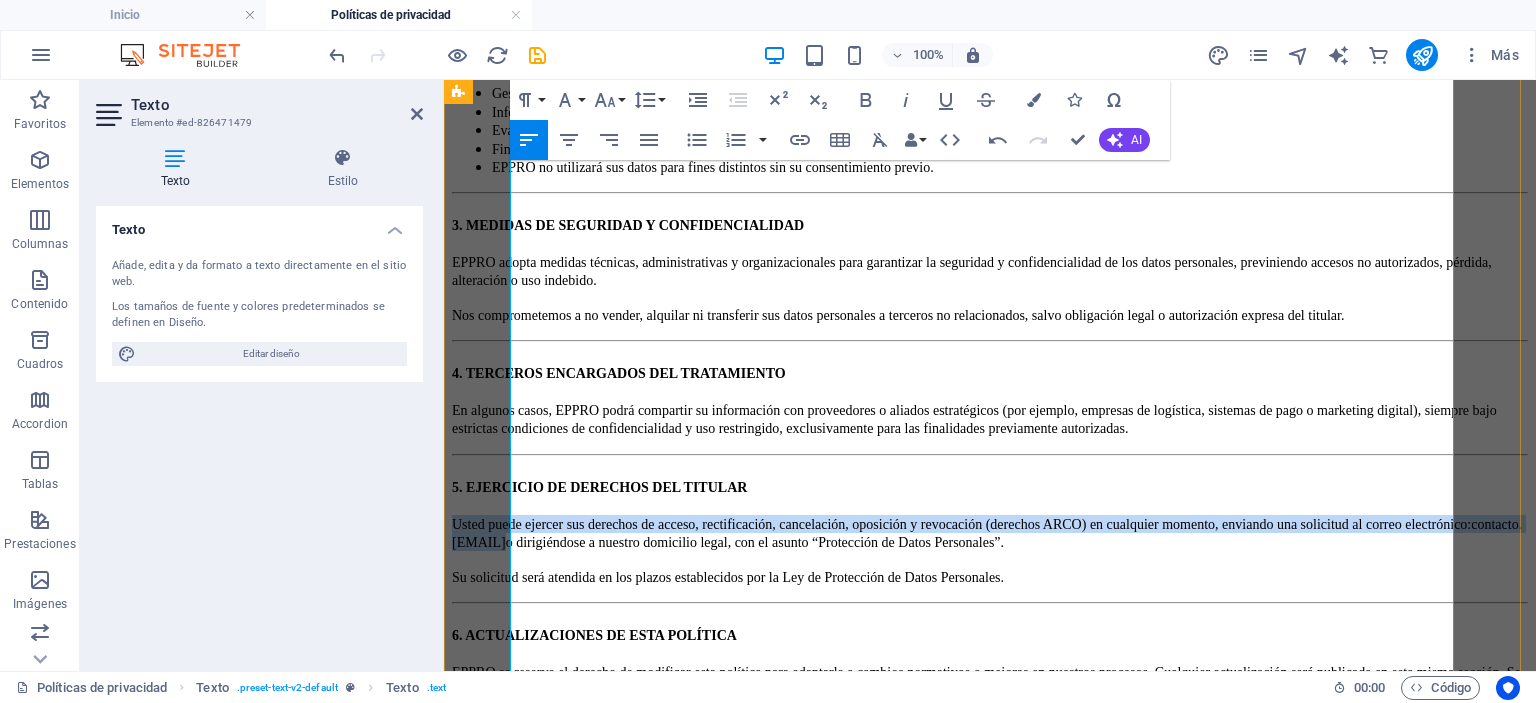 click on "contacto.[EMAIL]" at bounding box center [987, 533] 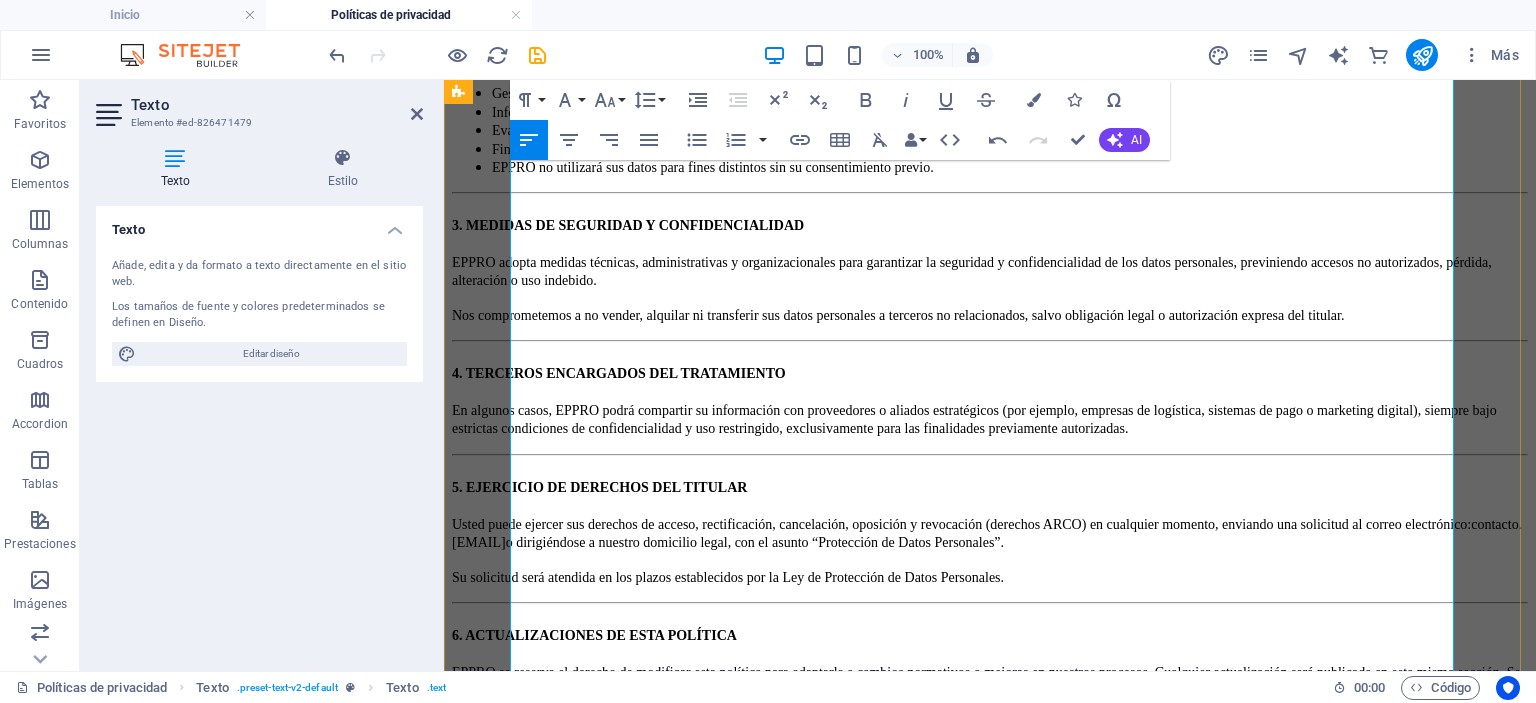 type 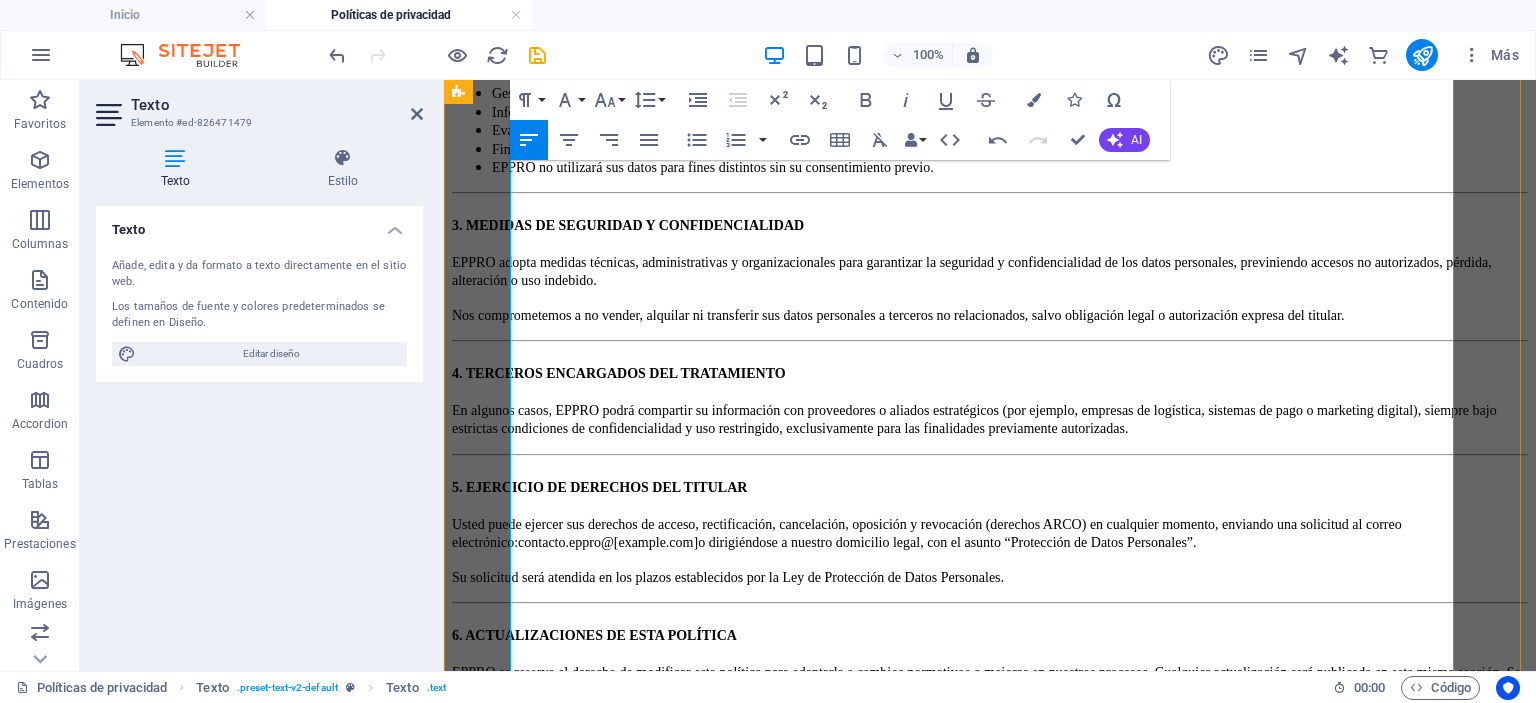 click on "Su solicitud será atendida en los plazos establecidos por la Ley de Protección de Datos Personales." at bounding box center (728, 577) 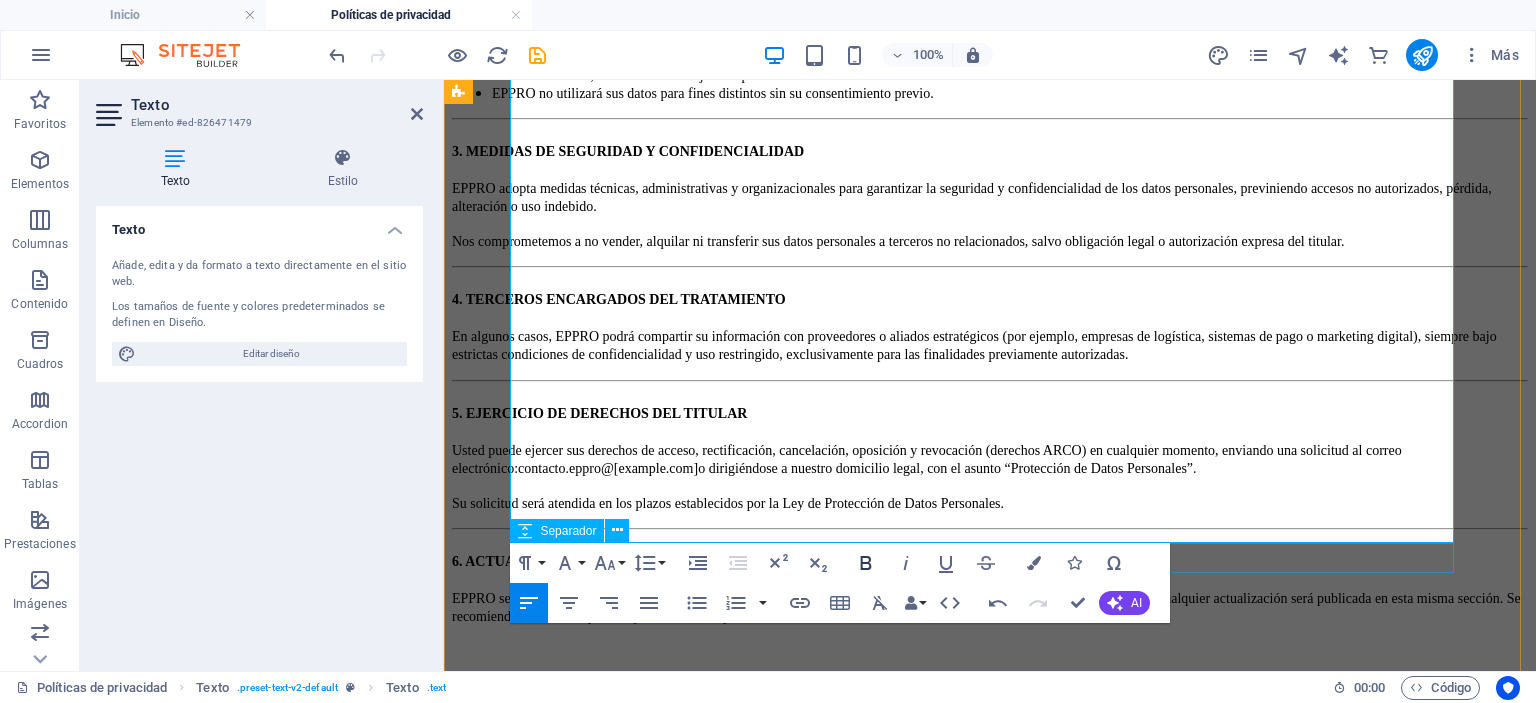 scroll, scrollTop: 1506, scrollLeft: 0, axis: vertical 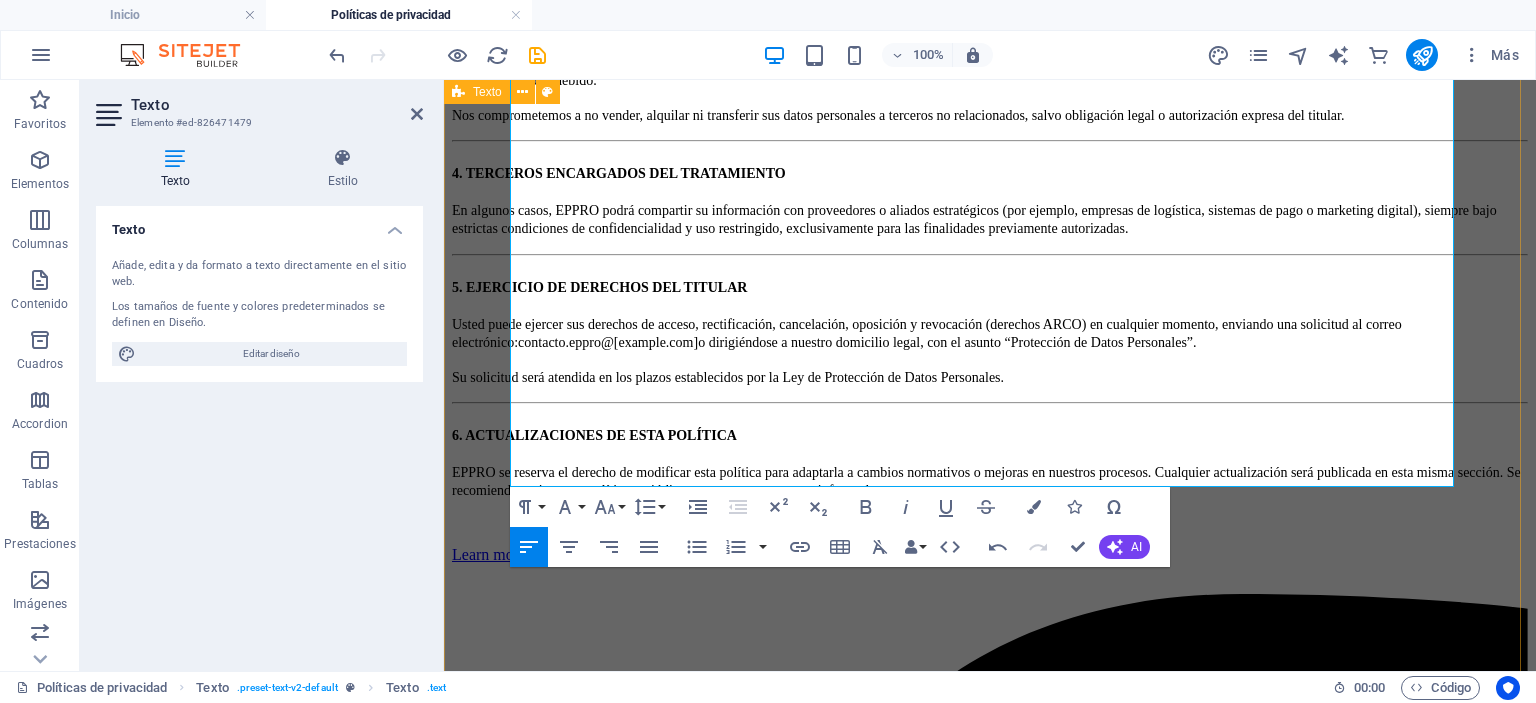 click on "POLÍTICA DE PRIVACIDAD En EPPRO S.A.C. (en adelante, “EPPRO”), respetamos su privacidad y nos comprometemos a proteger los datos personales que usted nos proporciona. Esta política establece cómo recopilamos, utilizamos, almacenamos y protegemos dicha información, así como los derechos que le asisten como titular de datos personales, de acuerdo con la Ley N.º 29733 y su reglamento. 1. IDENTIDAD Y DOMICILIO DEL RESPONSABLE DEL TRATAMIENTO DE DATOS EPPRO S.A.C., con domicilio en [ADDRESS], es la empresa responsable del tratamiento de sus datos personales. Al interactuar con nuestra página web, formularios de contacto, tienda online, libro de reclamaciones u otros medios digitales o físicos, usted acepta esta Política de Privacidad y autoriza el uso de su información conforme a los fines aquí detallados. 2. FINALIDADES DEL USO DE SUS DATOS PERSONALES Los datos personales que recopilamos serán utilizados para: Atender consultas, solicitudes y reclamos. Learn more" at bounding box center (990, -19) 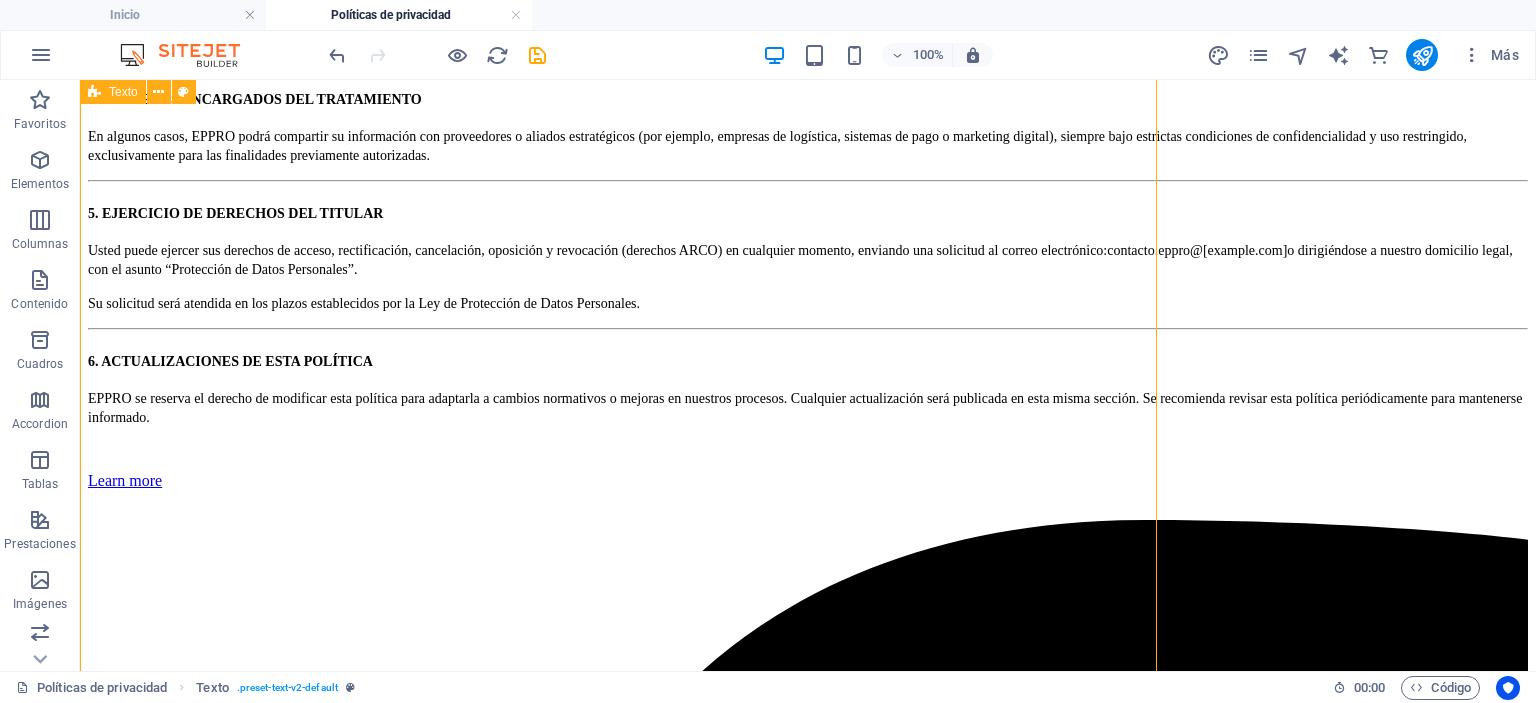 scroll, scrollTop: 1519, scrollLeft: 0, axis: vertical 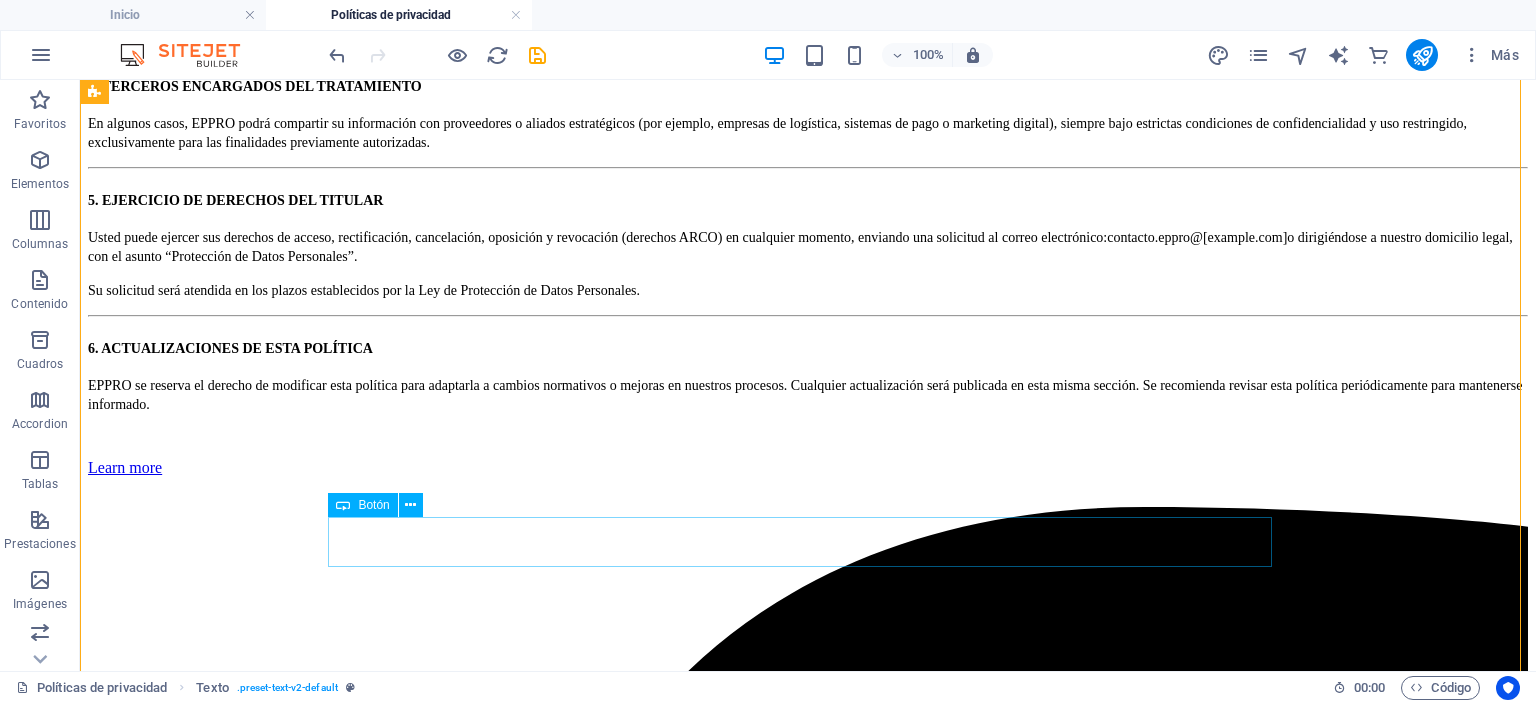 click on "Learn more" at bounding box center (808, 468) 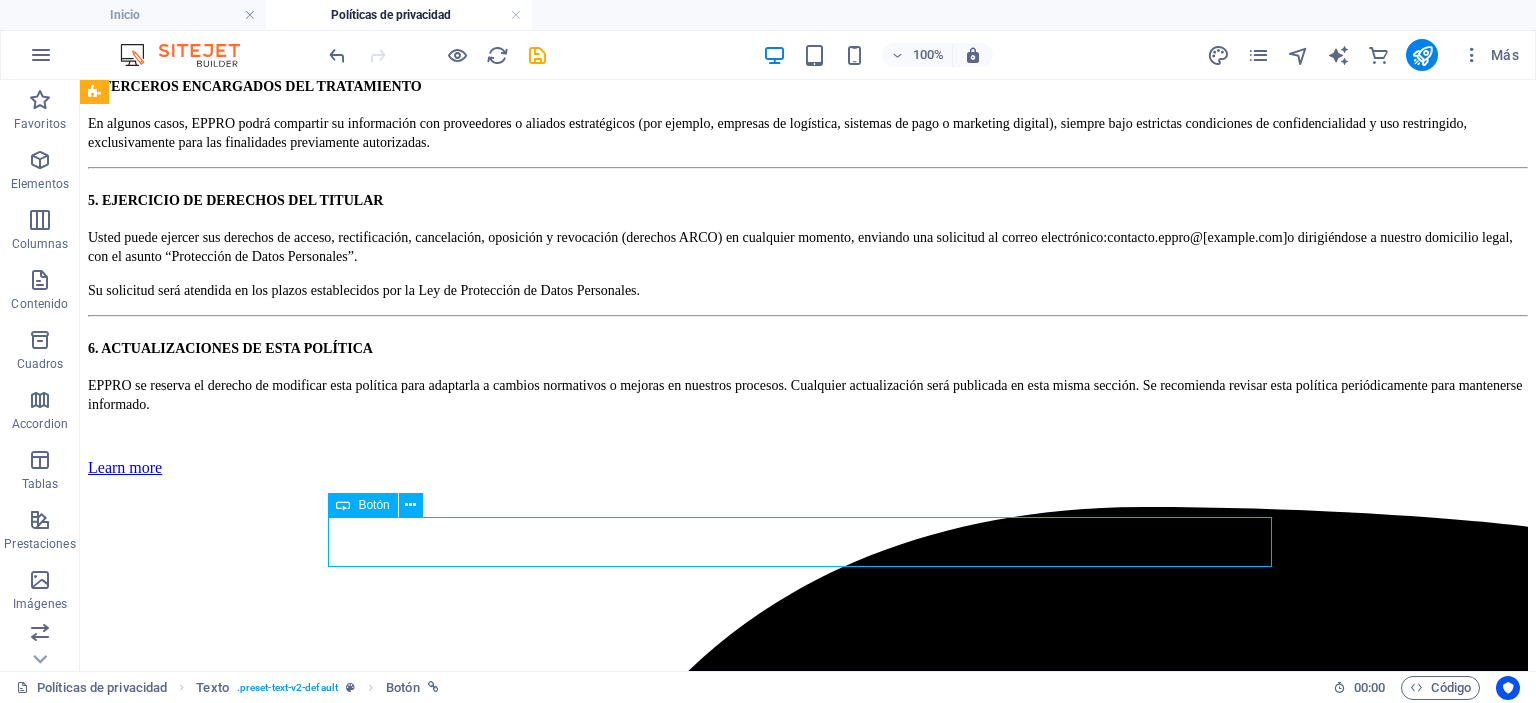 click on "Learn more" at bounding box center [808, 468] 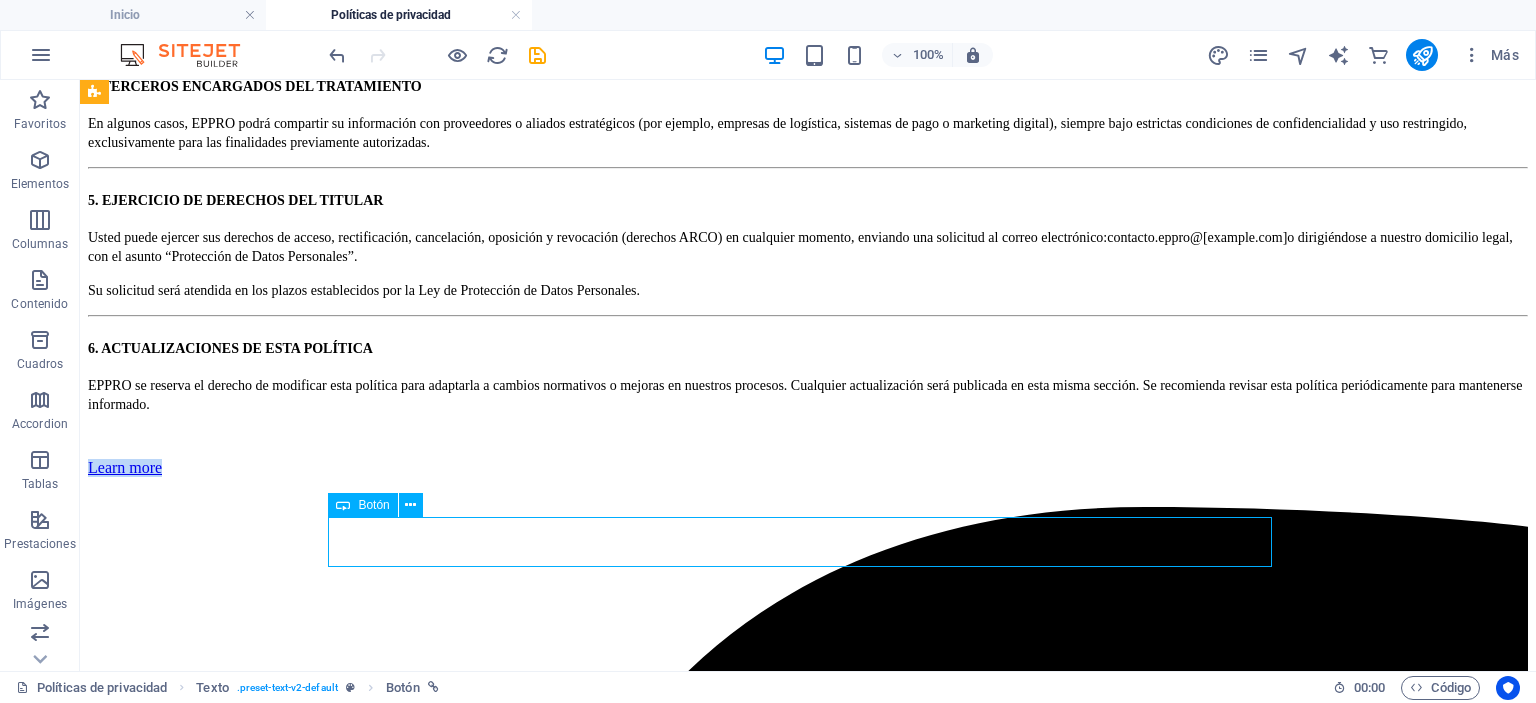 scroll, scrollTop: 1506, scrollLeft: 0, axis: vertical 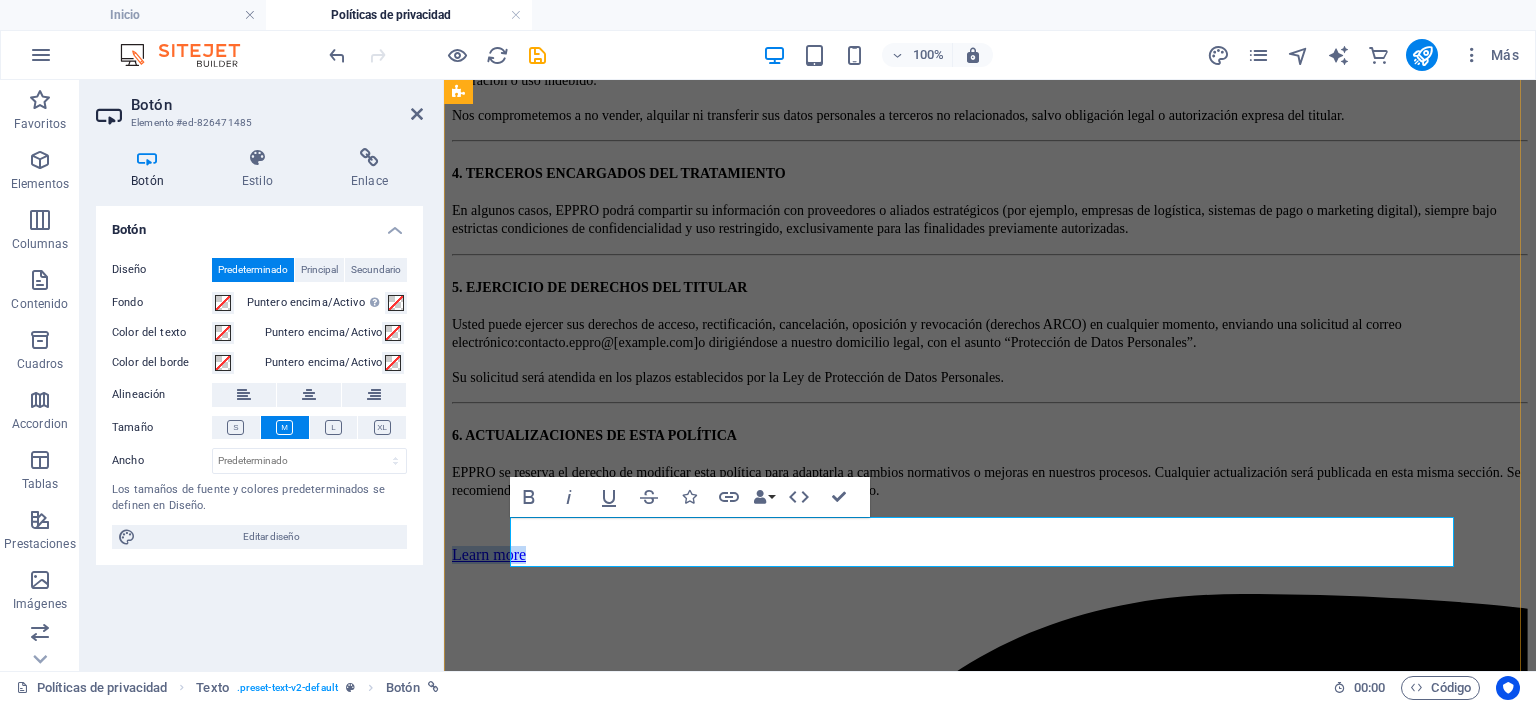 type 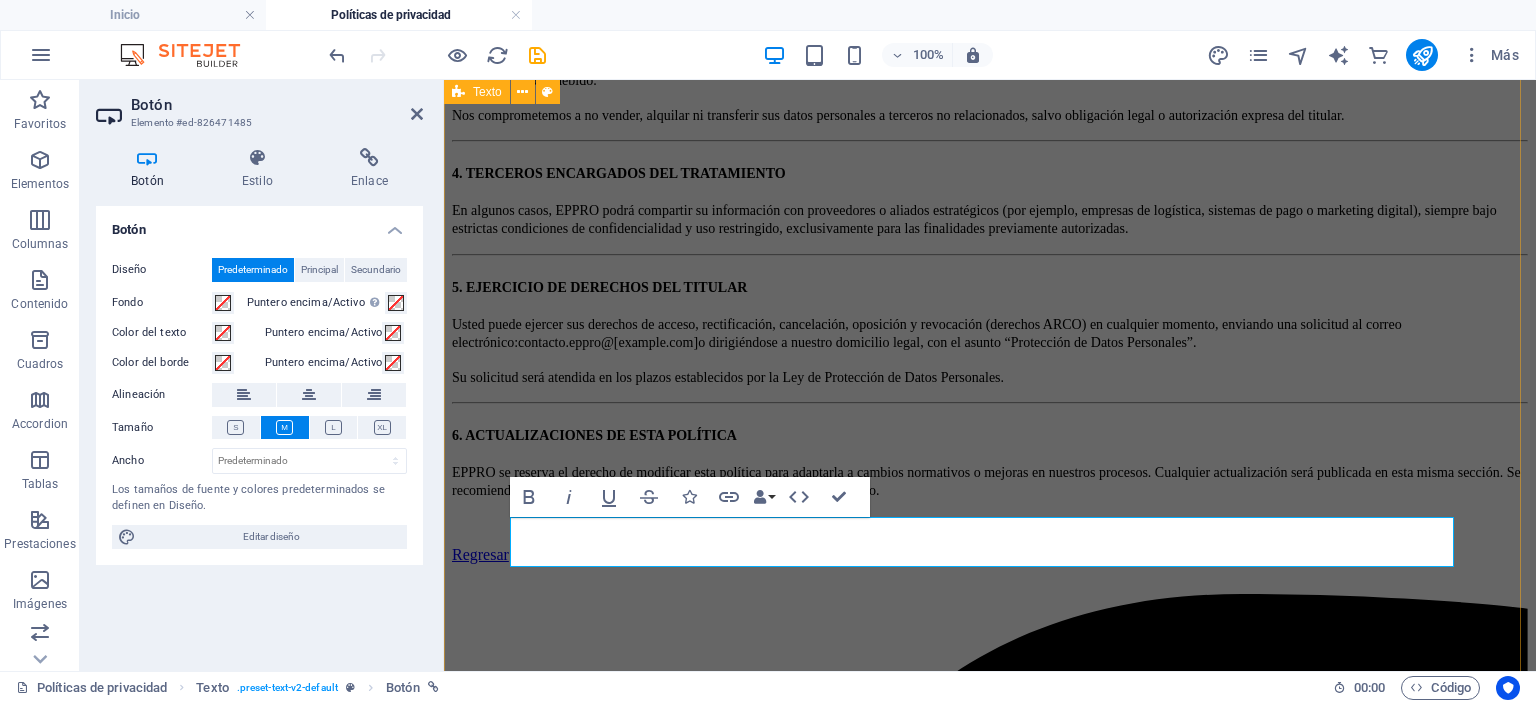 click on "POLÍTICA DE PRIVACIDAD En  EPPRO S.A.C.  (en adelante, “EPPRO”), respetamos su privacidad y nos comprometemos a proteger los datos personales que usted nos proporciona. Esta política establece cómo recopilamos, utilizamos, almacenamos y protegemos dicha información, así como los derechos que le asisten como titular de datos personales, de acuerdo con la  Ley N.º 29733  y su reglamento. 1. IDENTIDAD Y DOMICILIO DEL RESPONSABLE DEL TRATAMIENTO DE DATOS EPPRO S.A.C., con domicilio en [ADDRESS], es la empresa responsable del tratamiento de sus datos personales. Al interactuar con nuestra página web, formularios de contacto, tienda online, libro de reclamaciones u otros medios digitales o físicos, usted acepta esta Política de Privacidad y autoriza el uso de su información conforme a los fines aquí detallados. 2. FINALIDADES DEL USO DE SUS DATOS PERSONALES Los datos personales que recopilamos serán utilizados para: Atender consultas, solicitudes y reclamos. Regresar" at bounding box center (990, -19) 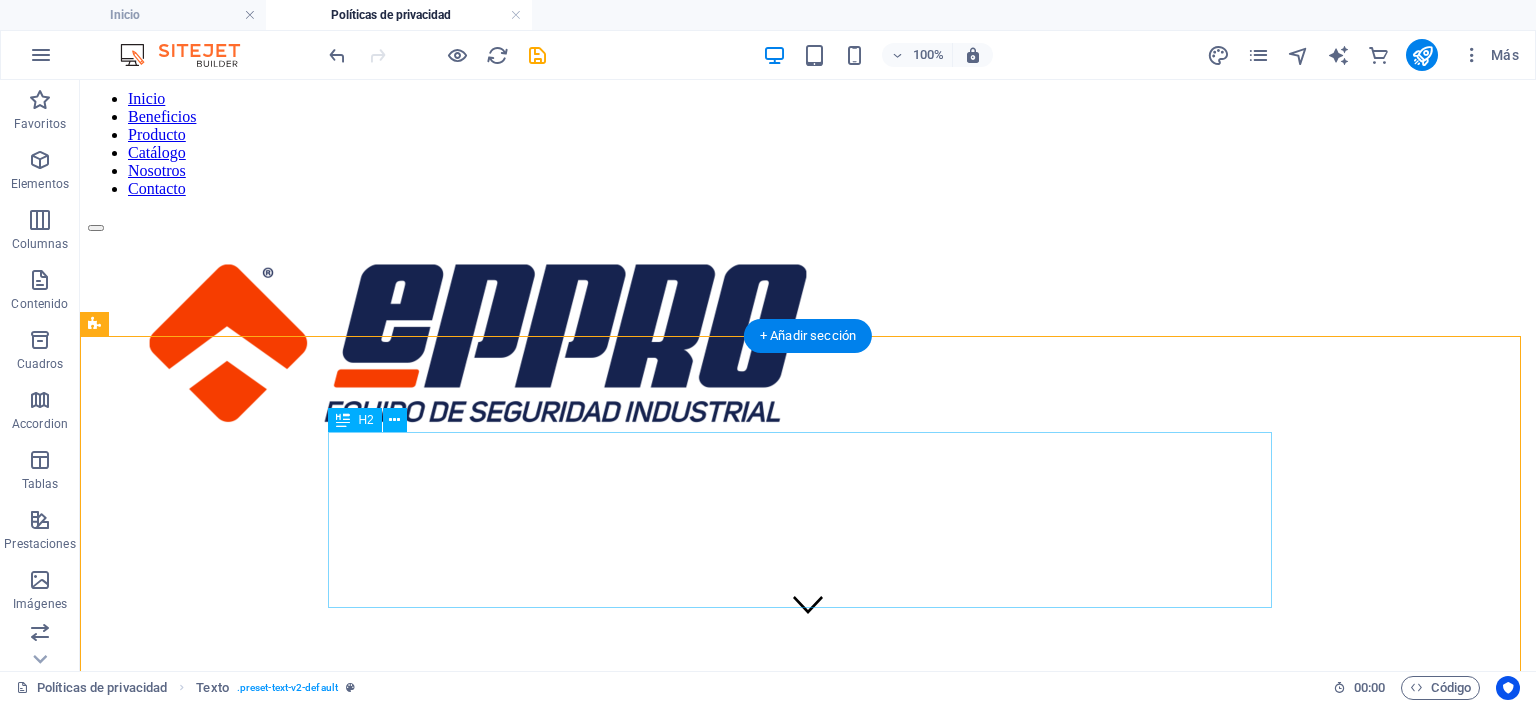 scroll, scrollTop: 0, scrollLeft: 0, axis: both 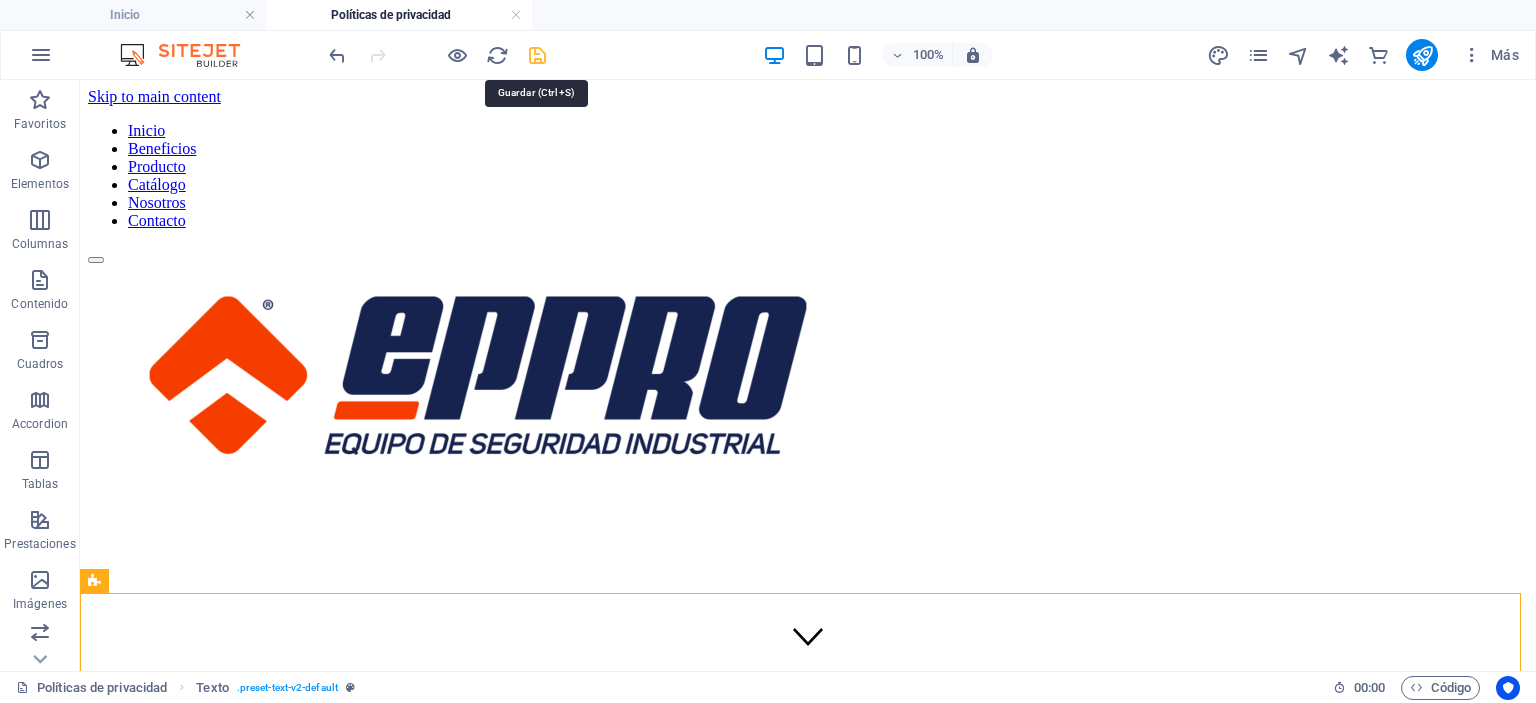 click at bounding box center [537, 55] 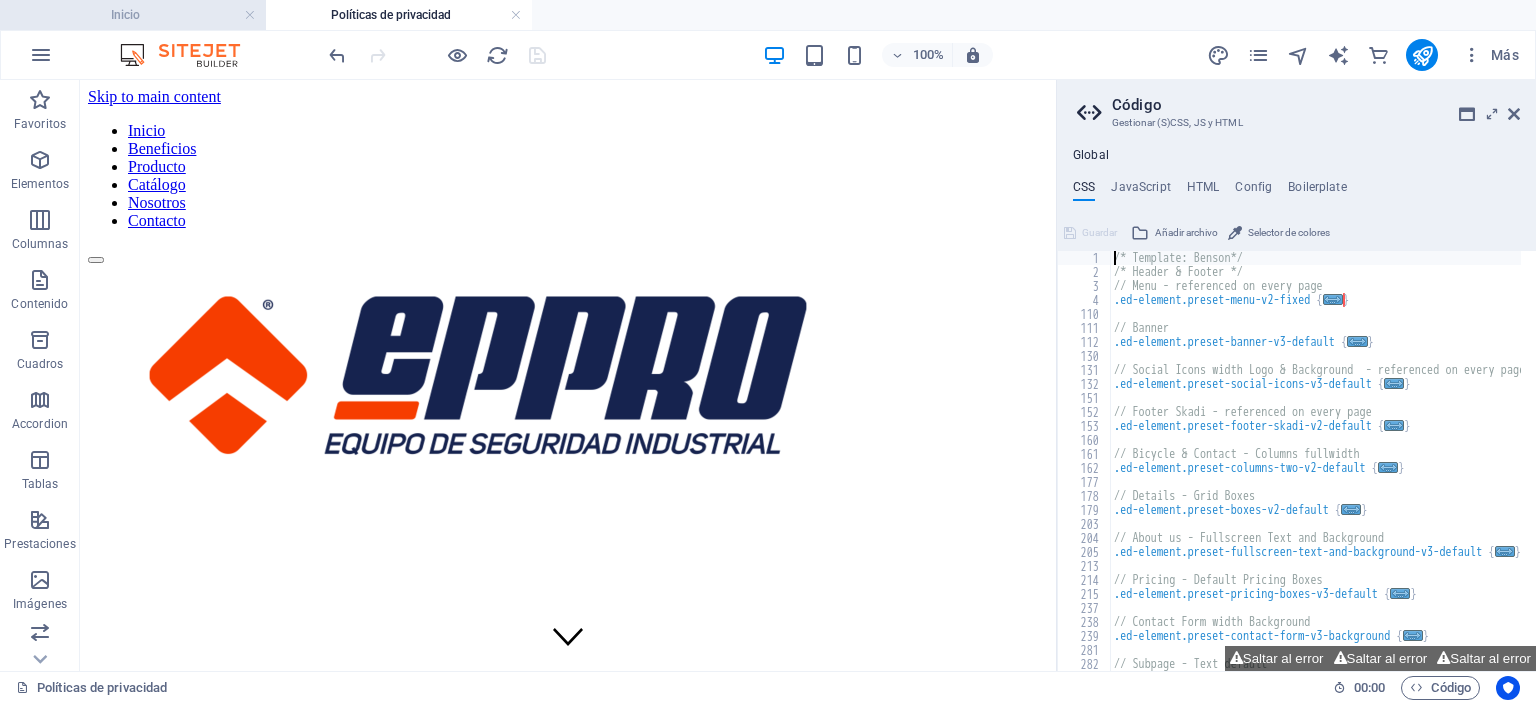 click on "Inicio" at bounding box center [133, 15] 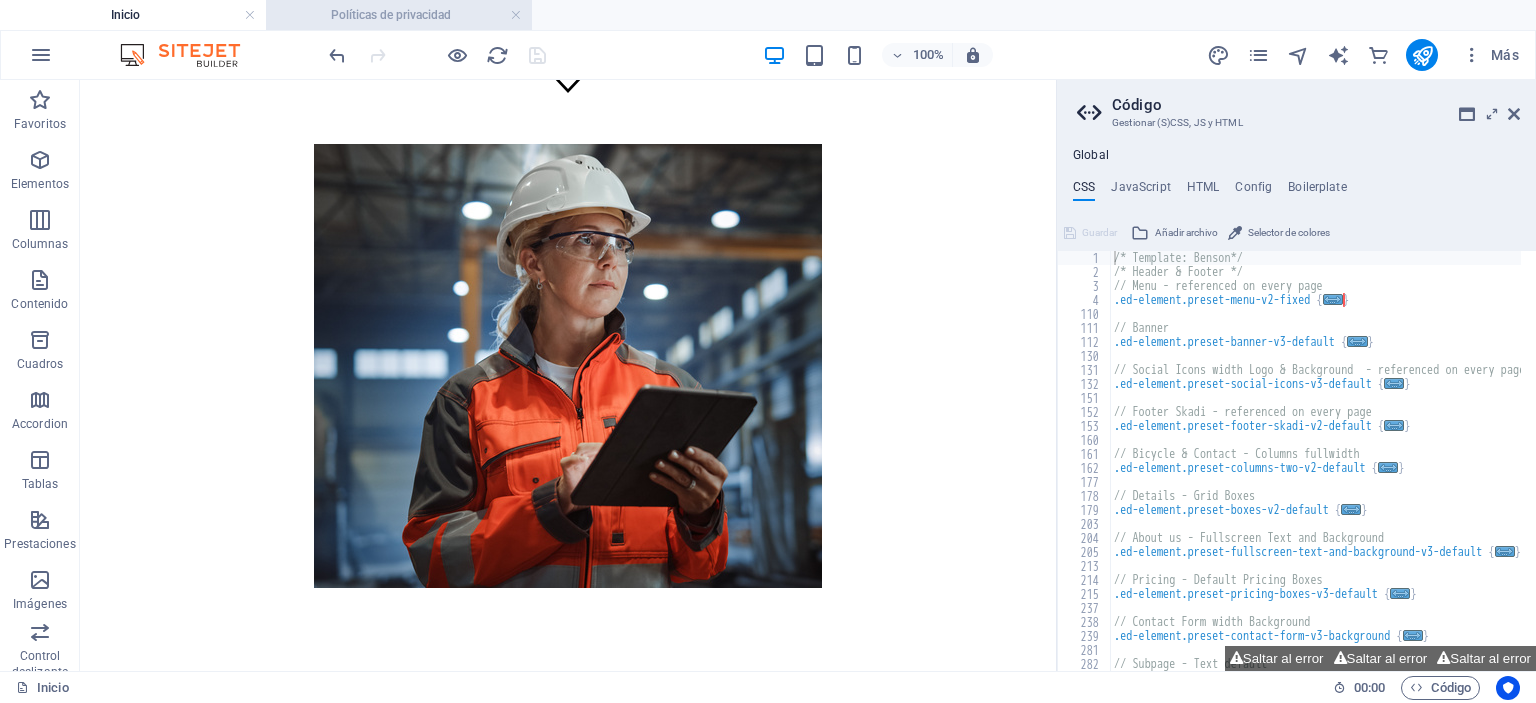 click on "Políticas de privacidad" at bounding box center (399, 15) 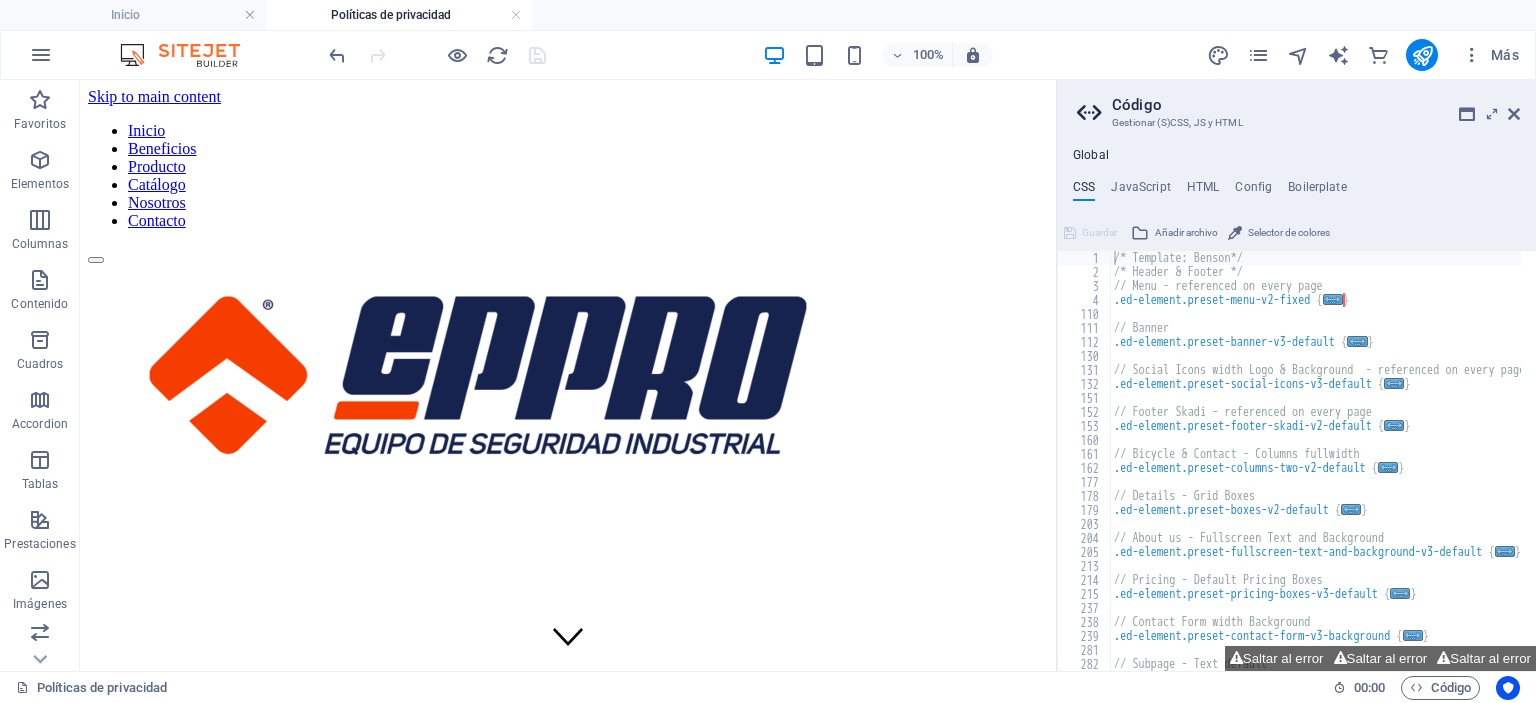 click on "Más" at bounding box center [1366, 55] 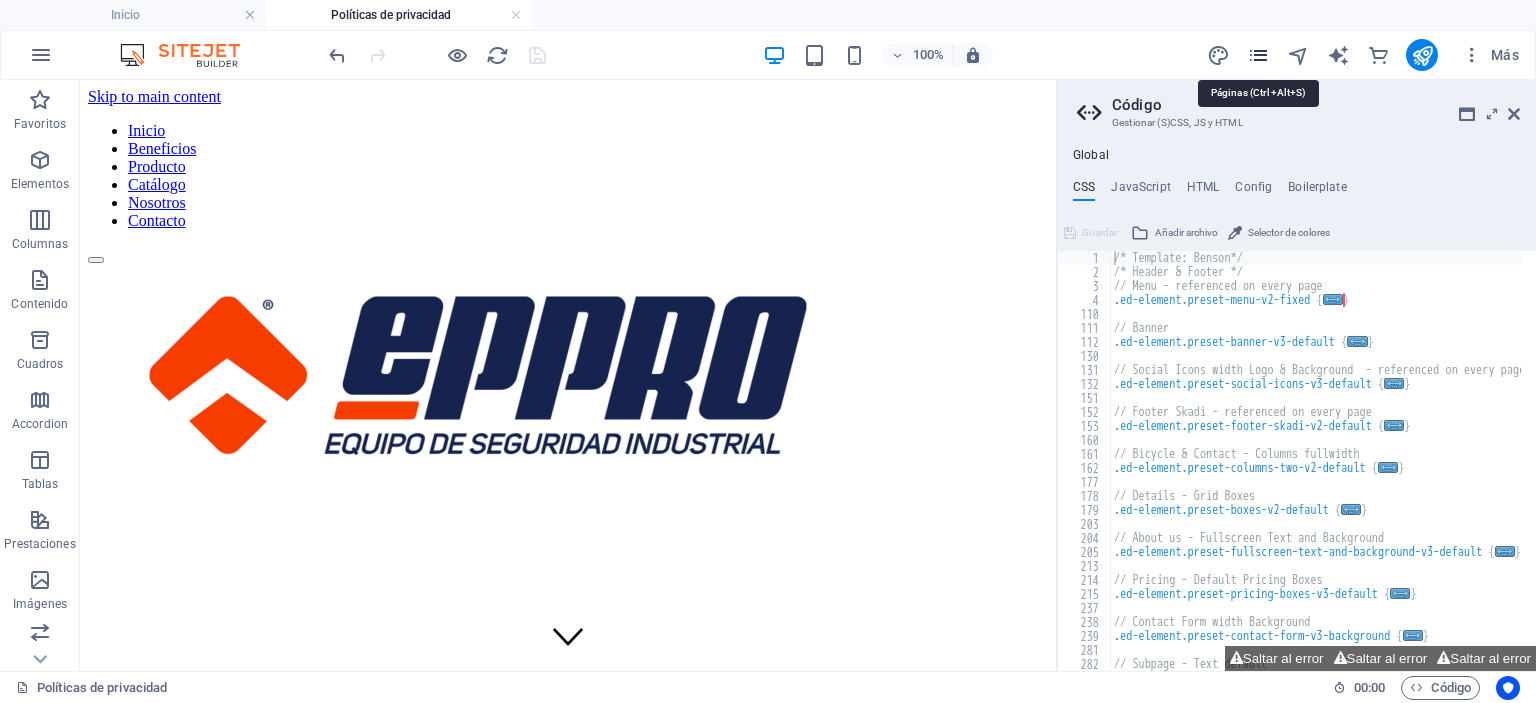 drag, startPoint x: 1260, startPoint y: 48, endPoint x: 1273, endPoint y: 78, distance: 32.695564 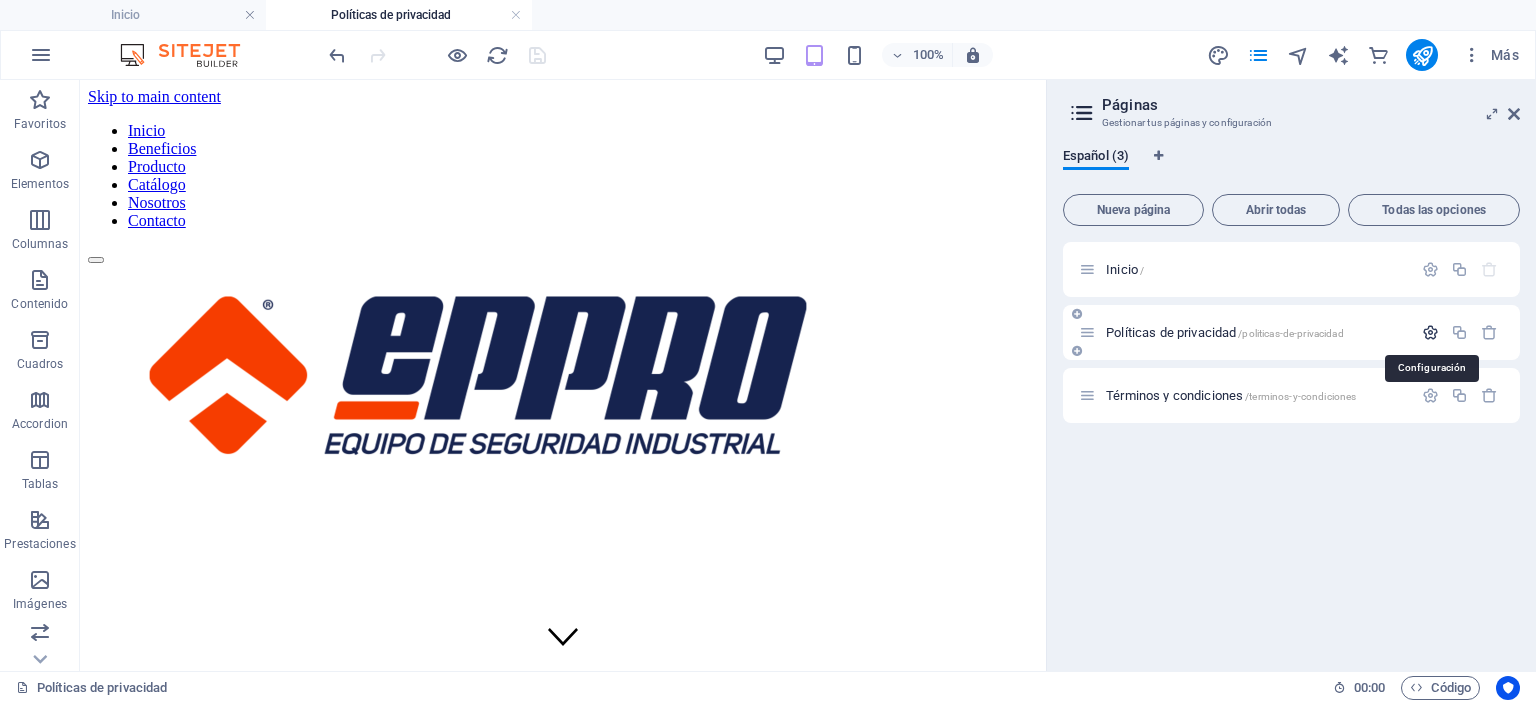 click at bounding box center [1430, 332] 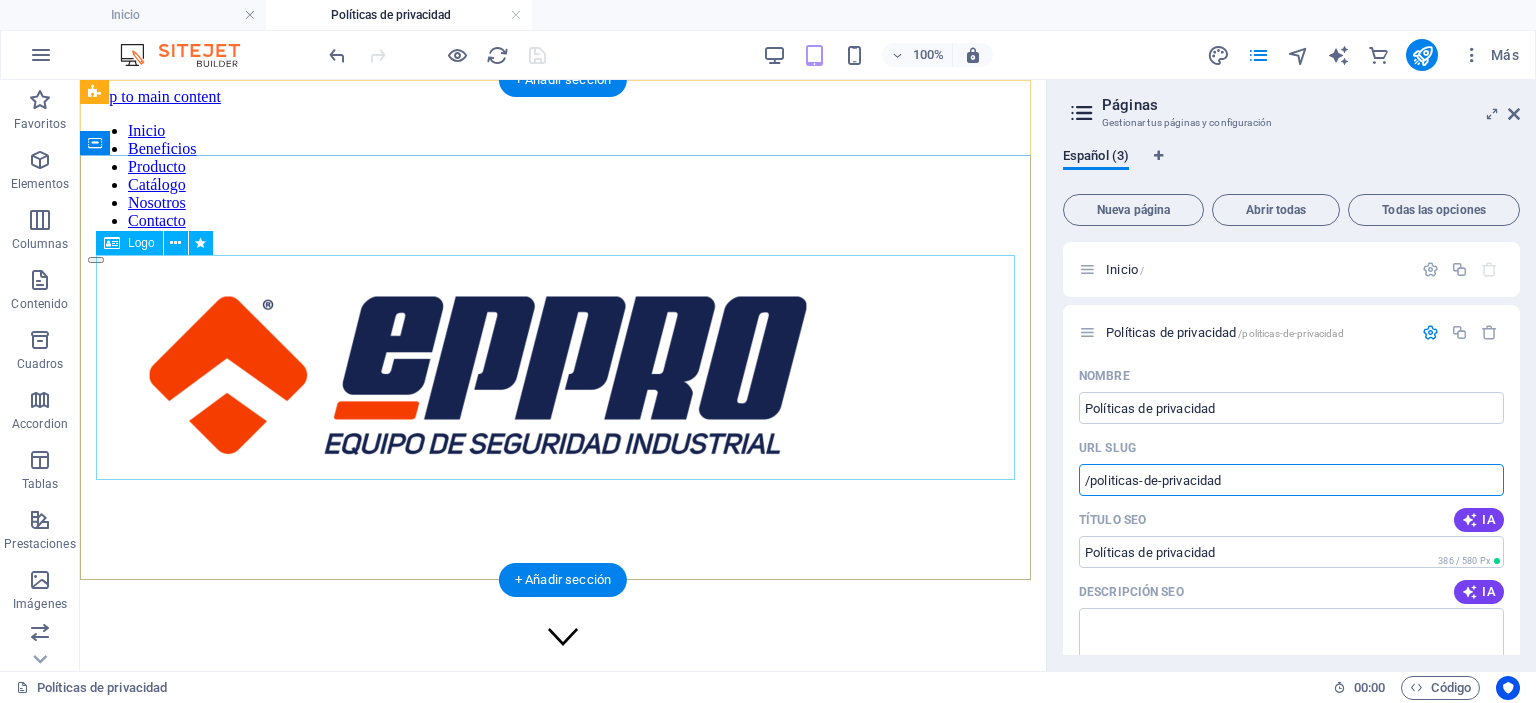 drag, startPoint x: 1030, startPoint y: 470, endPoint x: 996, endPoint y: 470, distance: 34 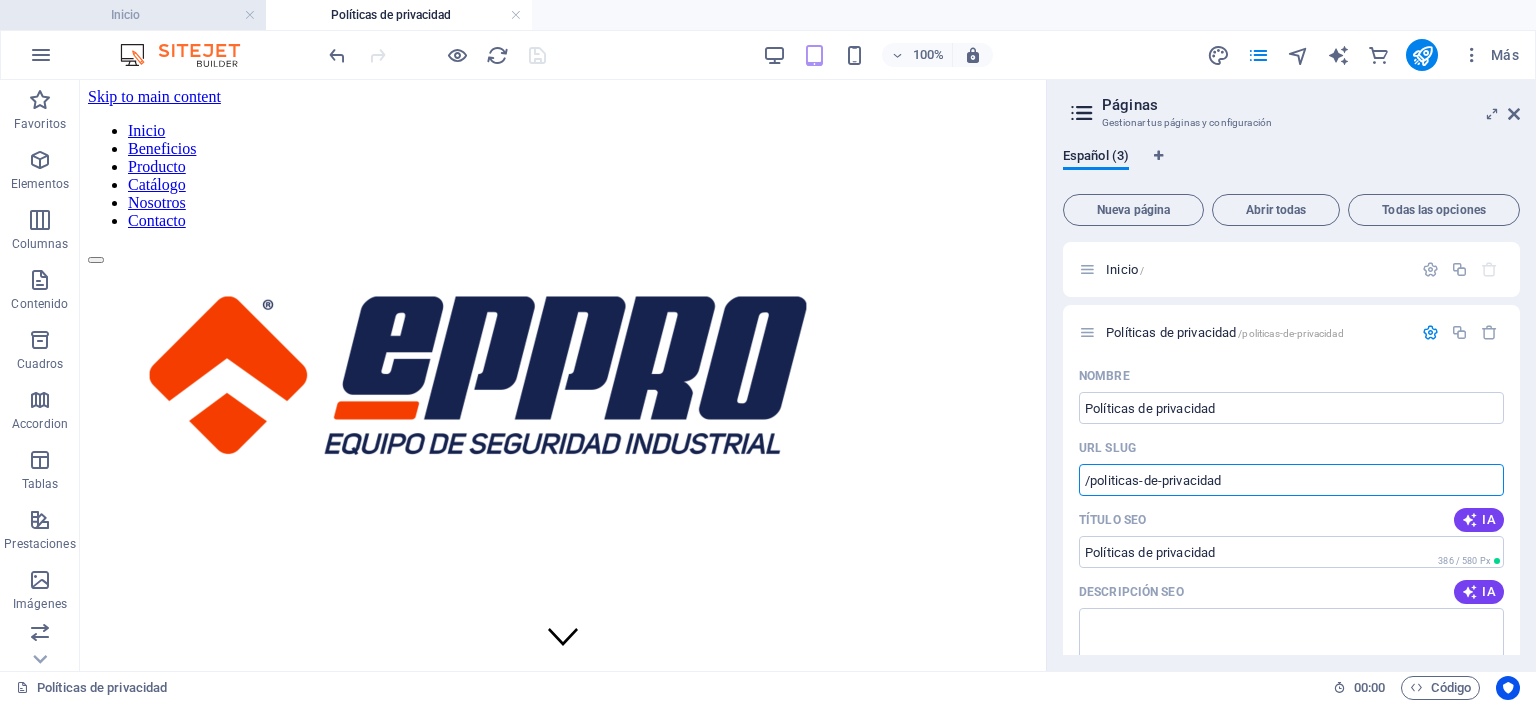 click on "Inicio" at bounding box center (133, 15) 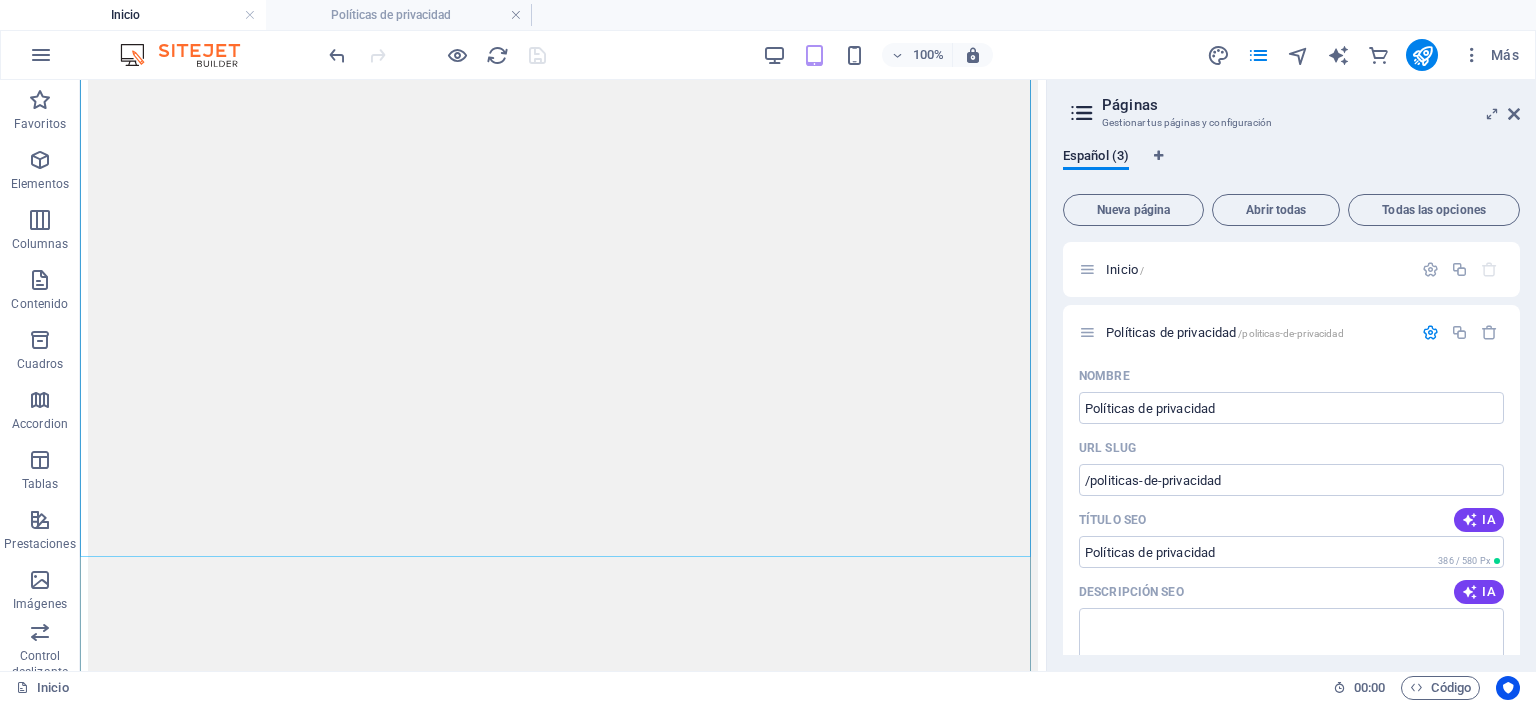 scroll, scrollTop: 7733, scrollLeft: 0, axis: vertical 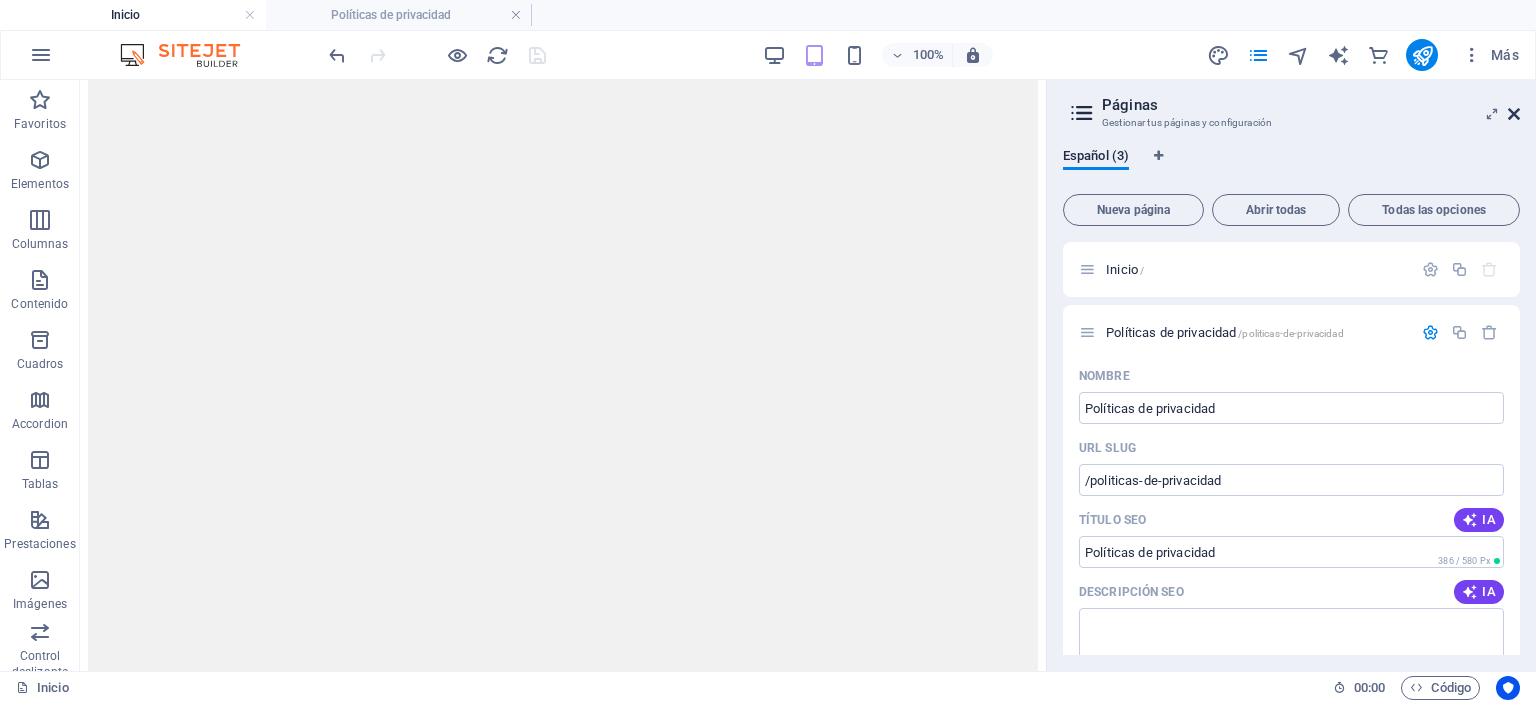 click at bounding box center [1514, 114] 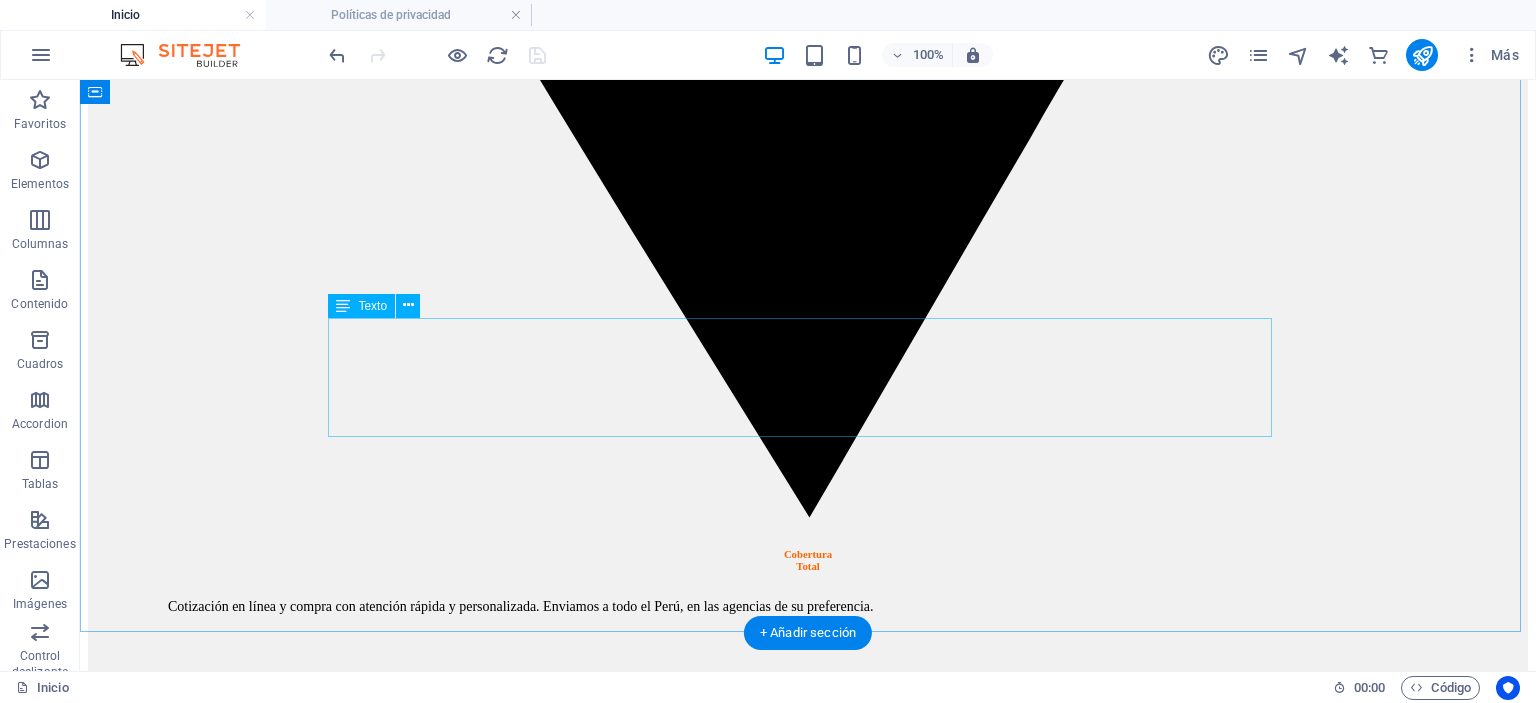 scroll, scrollTop: 6132, scrollLeft: 0, axis: vertical 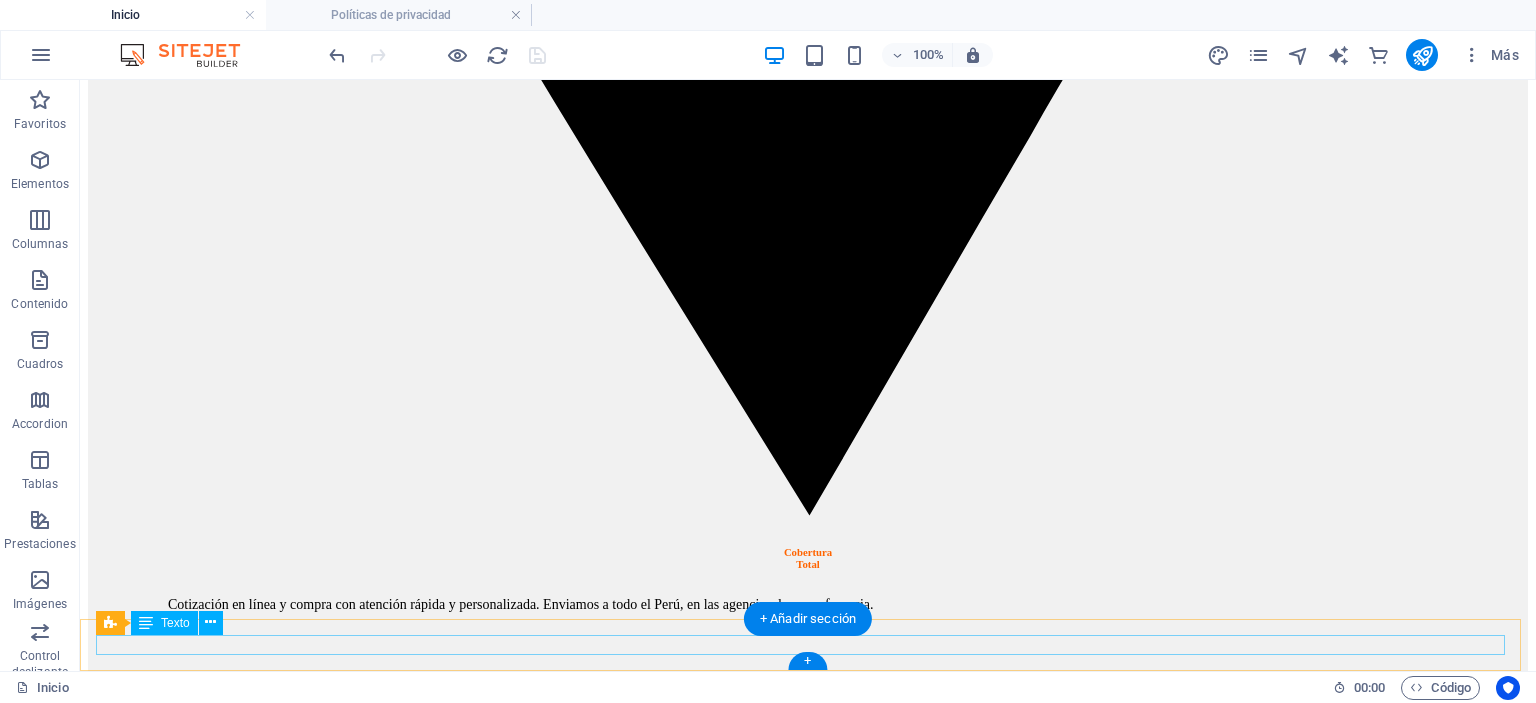 click on "Derechos reservados EPPRO SAC. 2022 |  Política de privacidad  | Términos y condiciones | Políticas de devolución y garantía" at bounding box center [808, 17736] 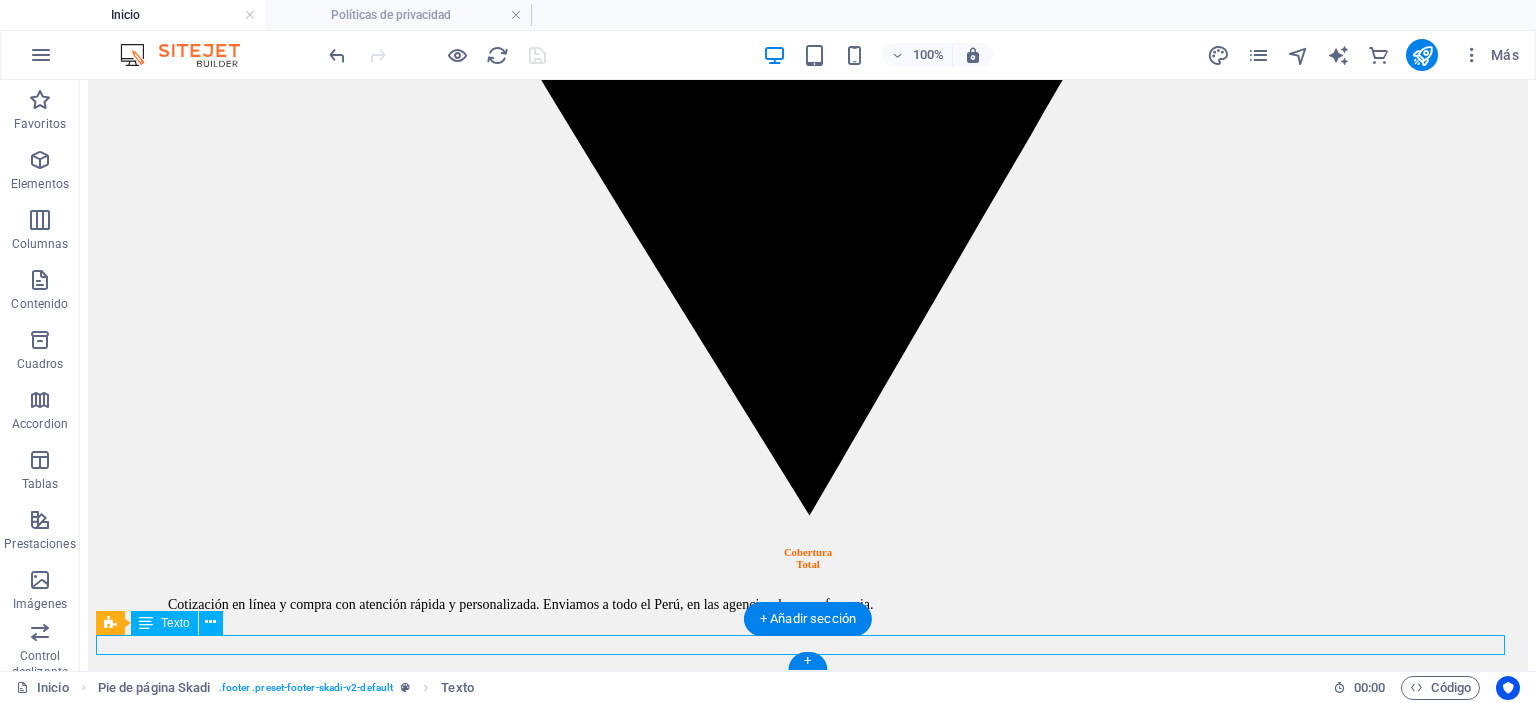 click on "Derechos reservados EPPRO SAC. 2022 |  Política de privacidad  | Términos y condiciones | Políticas de devolución y garantía" at bounding box center (808, 17736) 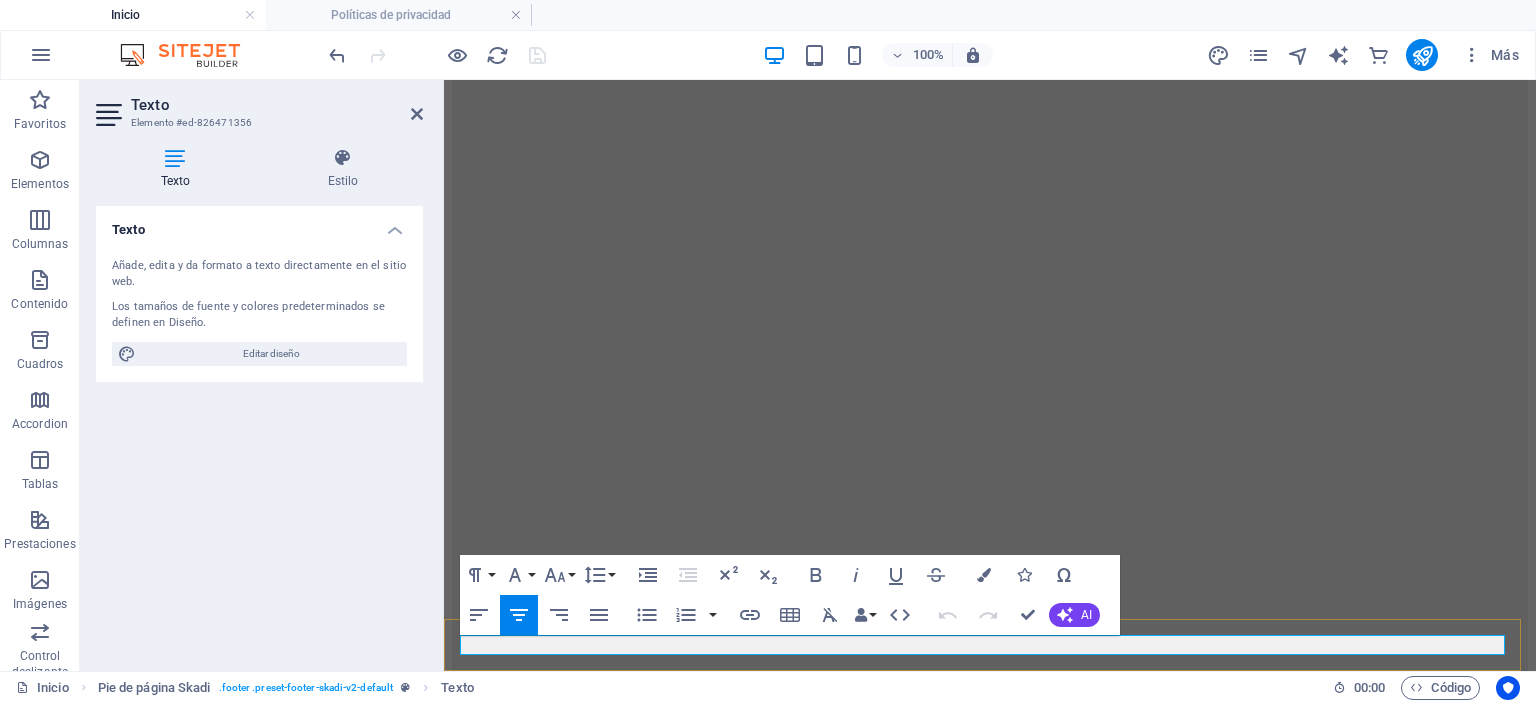click on "Derechos reservados EPPRO SAC. 2022 |  Política de privacidad  | Términos y condiciones | Políticas de devolución y garantía" at bounding box center [990, 15155] 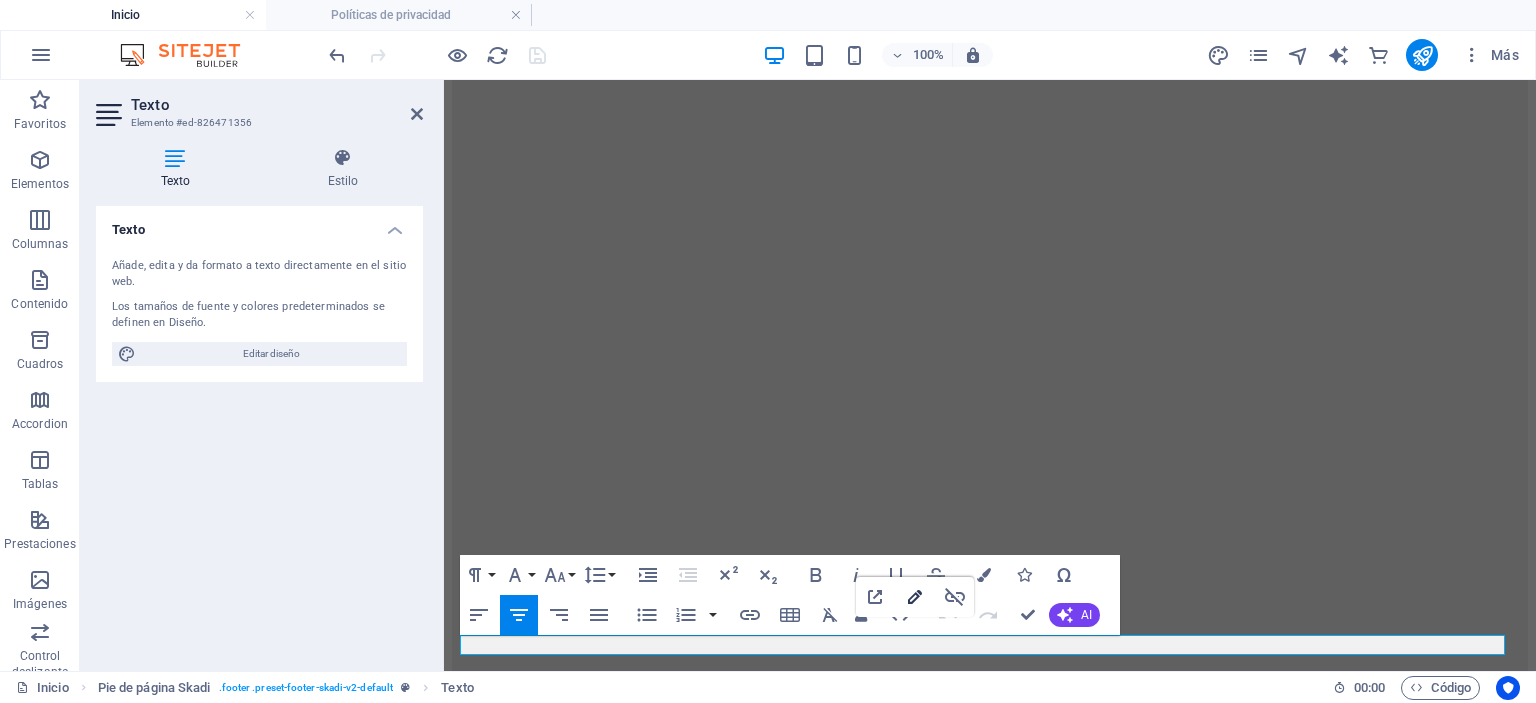 click 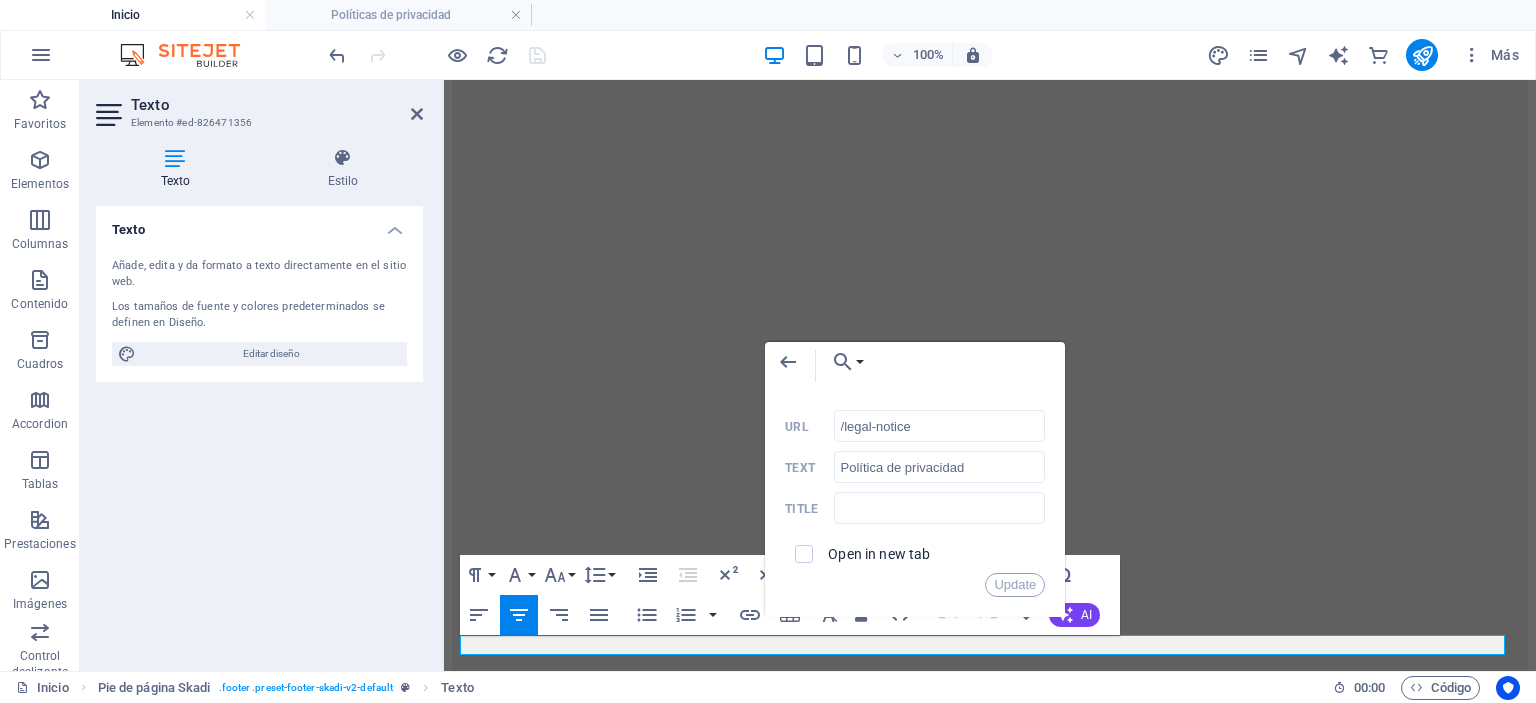 drag, startPoint x: 1385, startPoint y: 503, endPoint x: 1203, endPoint y: 505, distance: 182.01099 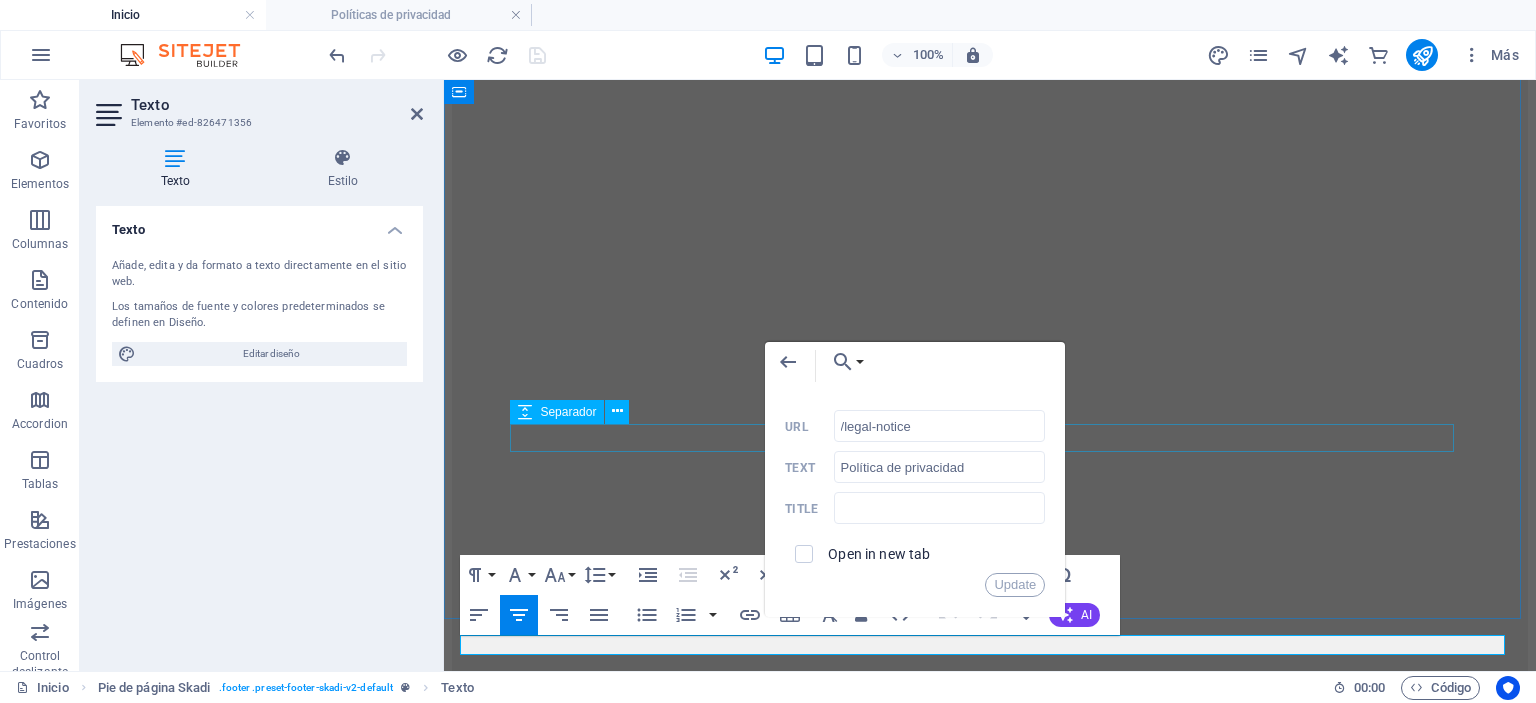 click at bounding box center (990, 15041) 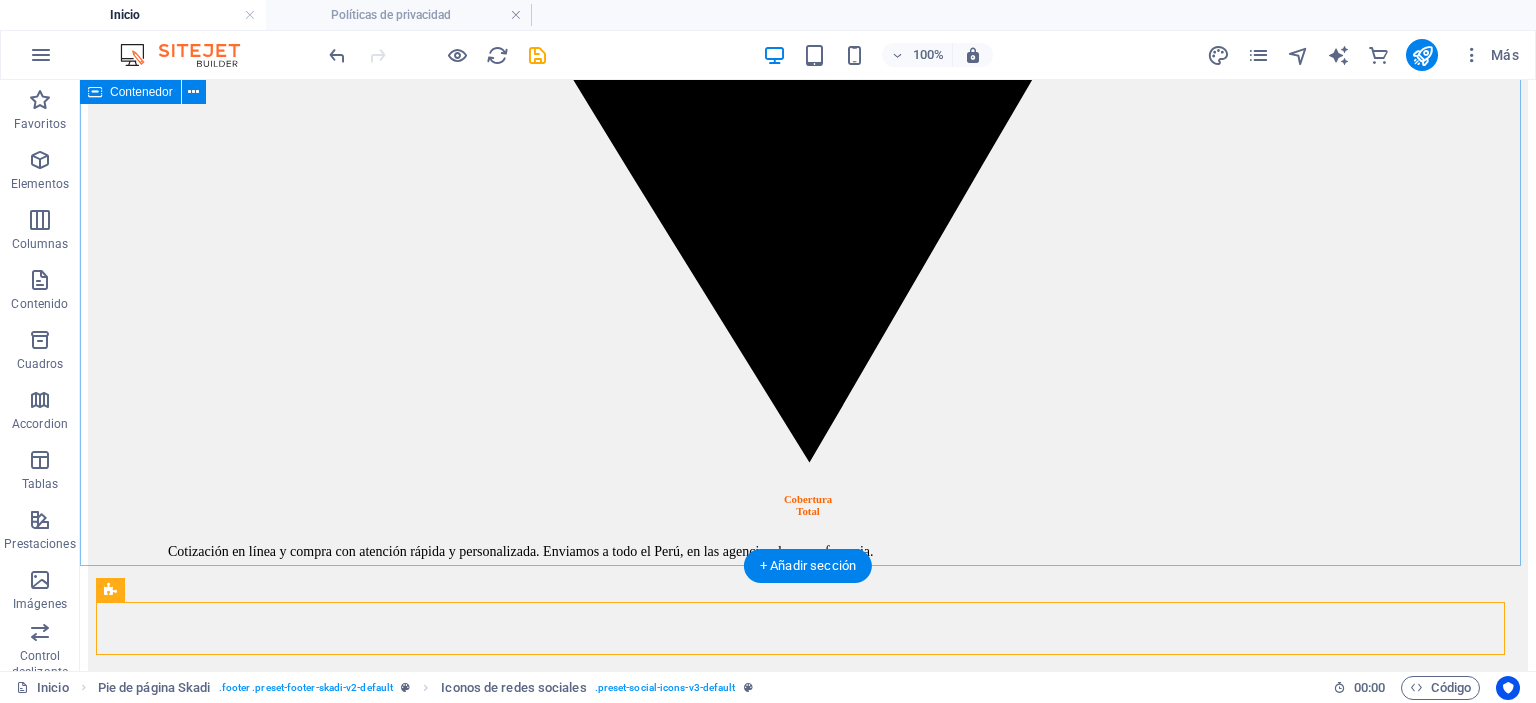 scroll, scrollTop: 6132, scrollLeft: 0, axis: vertical 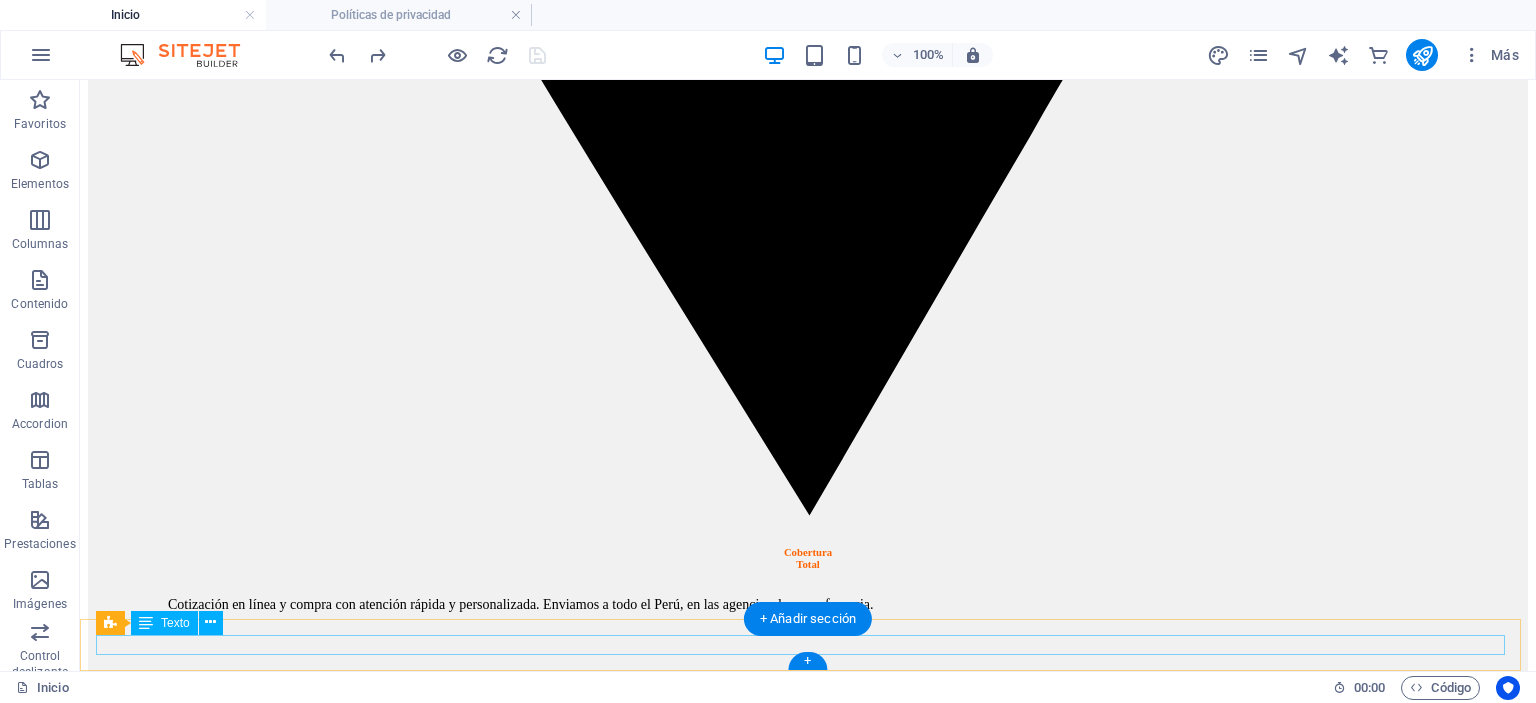 click on "Derechos reservados EPPRO SAC. 2022 |  Política de privacidad  | Términos y condiciones | Políticas de devolución y garantía" at bounding box center (808, 17736) 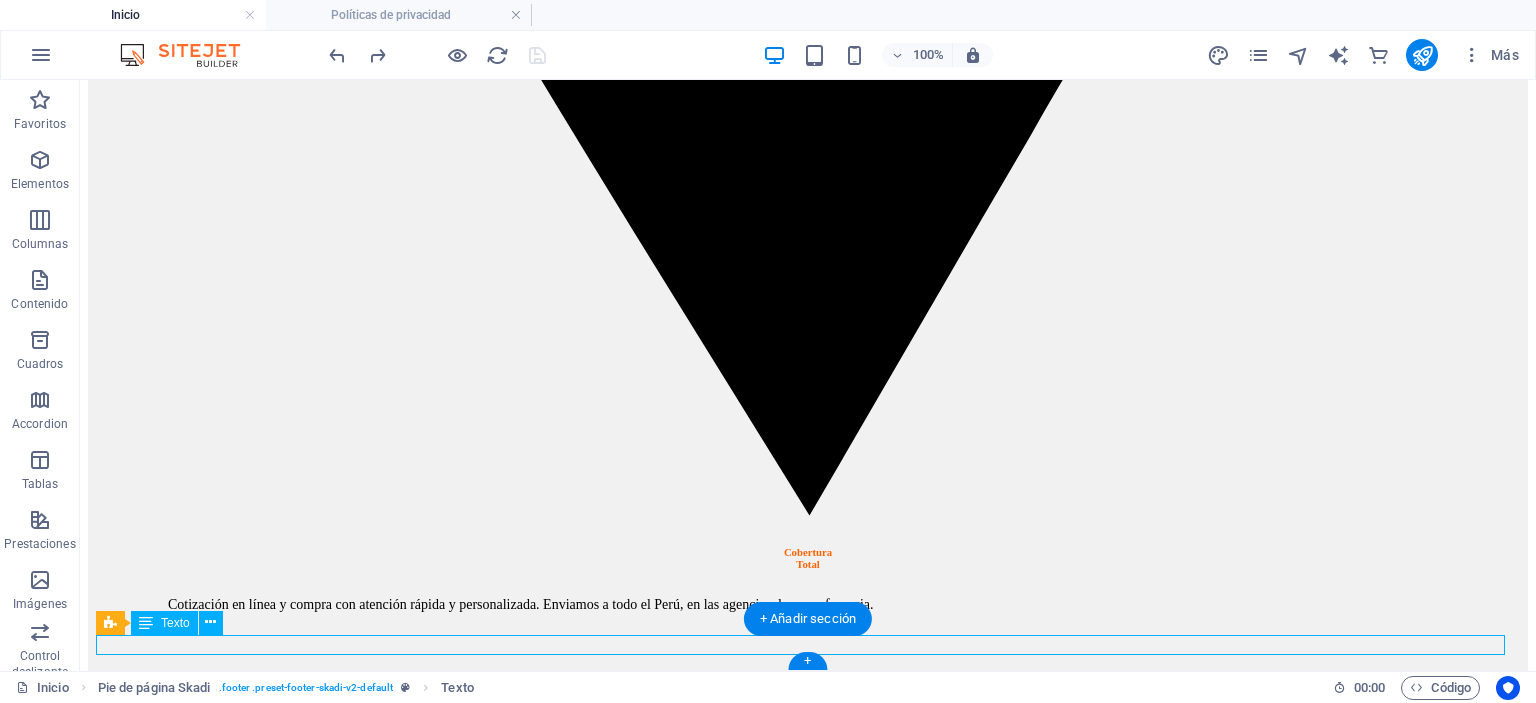 click on "Derechos reservados EPPRO SAC. 2022 |  Política de privacidad  | Términos y condiciones | Políticas de devolución y garantía" at bounding box center (808, 17736) 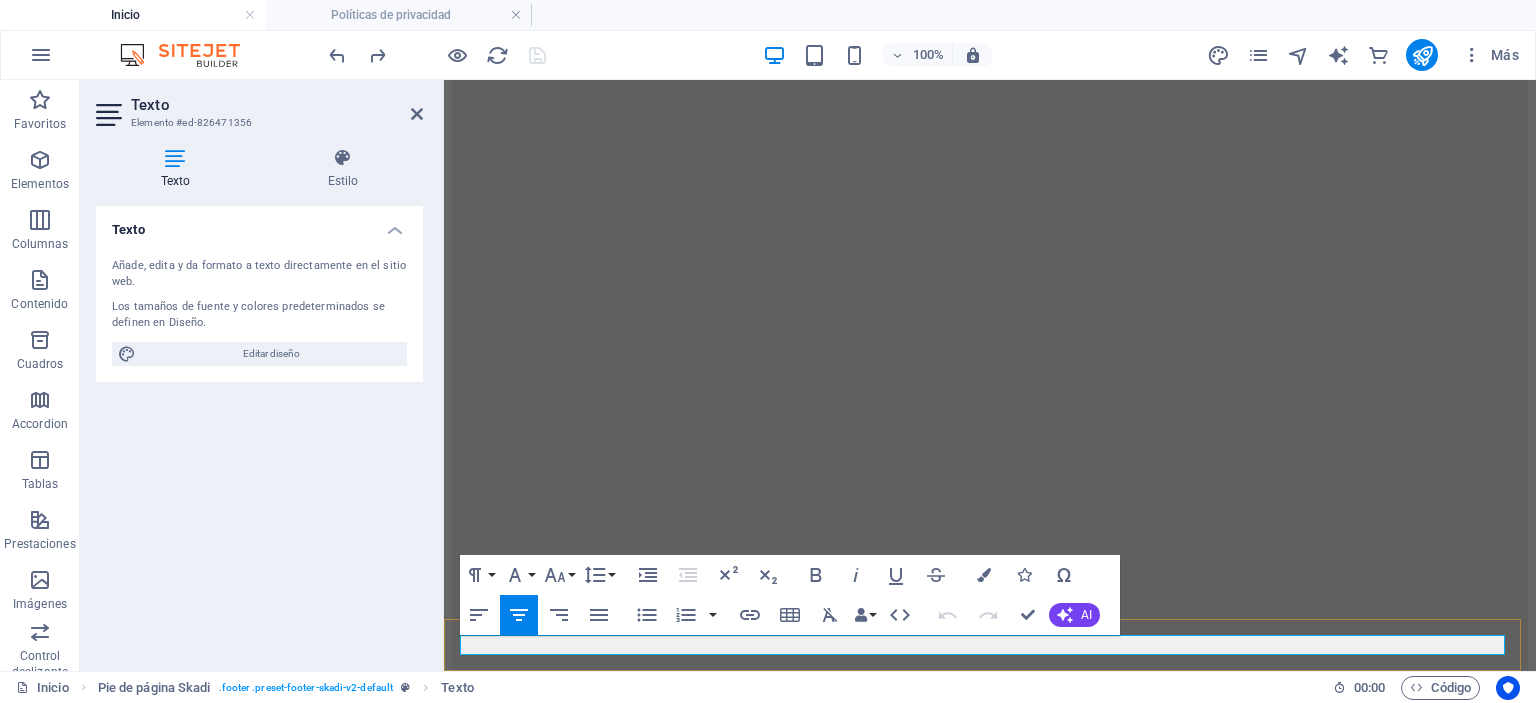 click on "Política de privacidad" 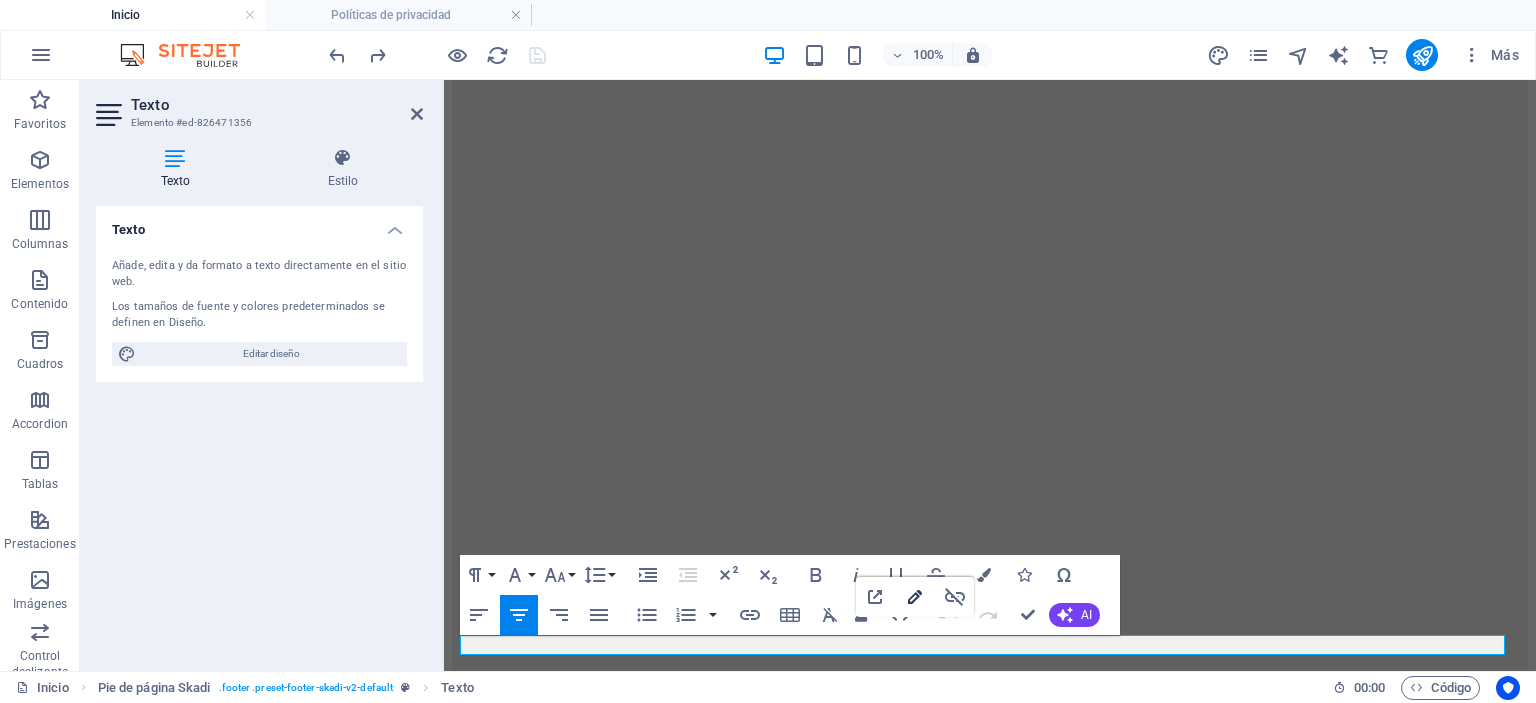 click 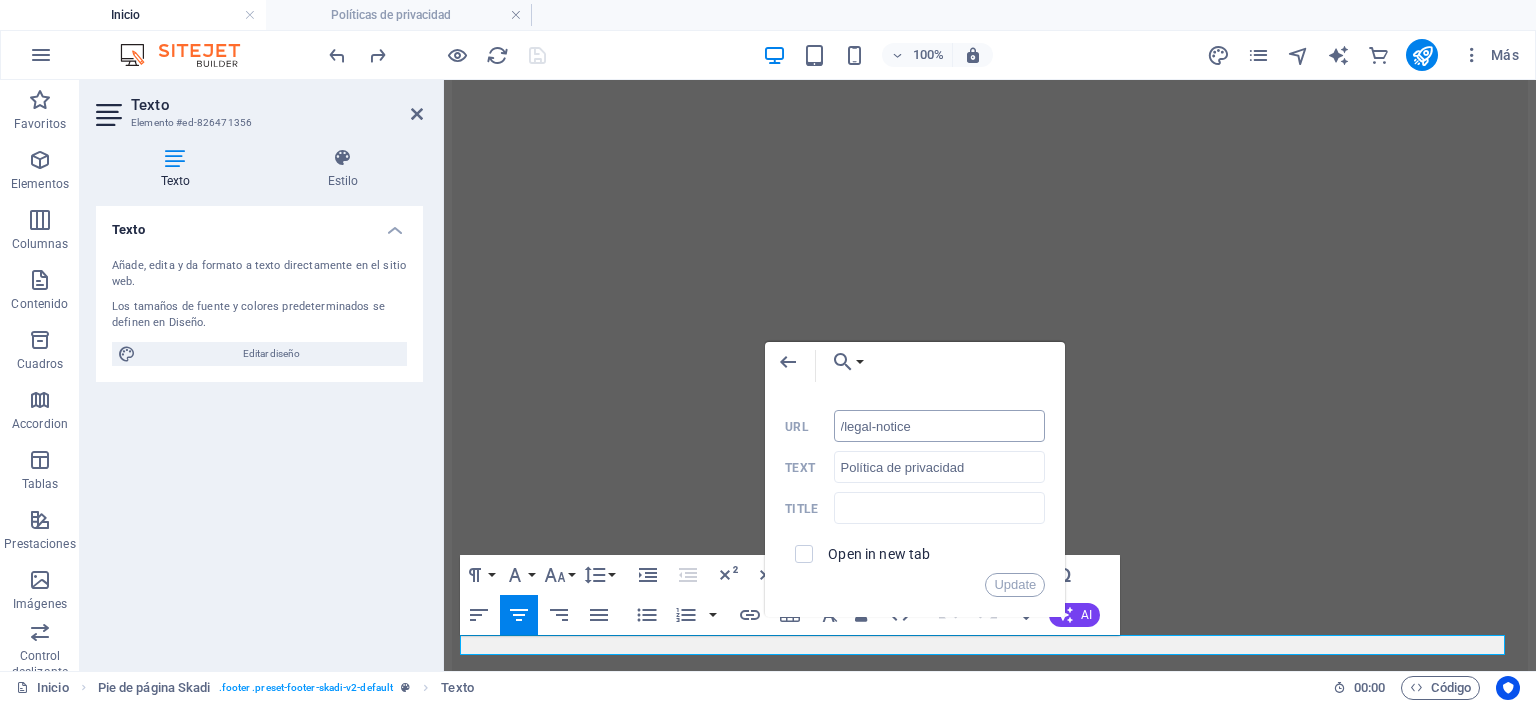 click on "/legal-notice" at bounding box center (940, 426) 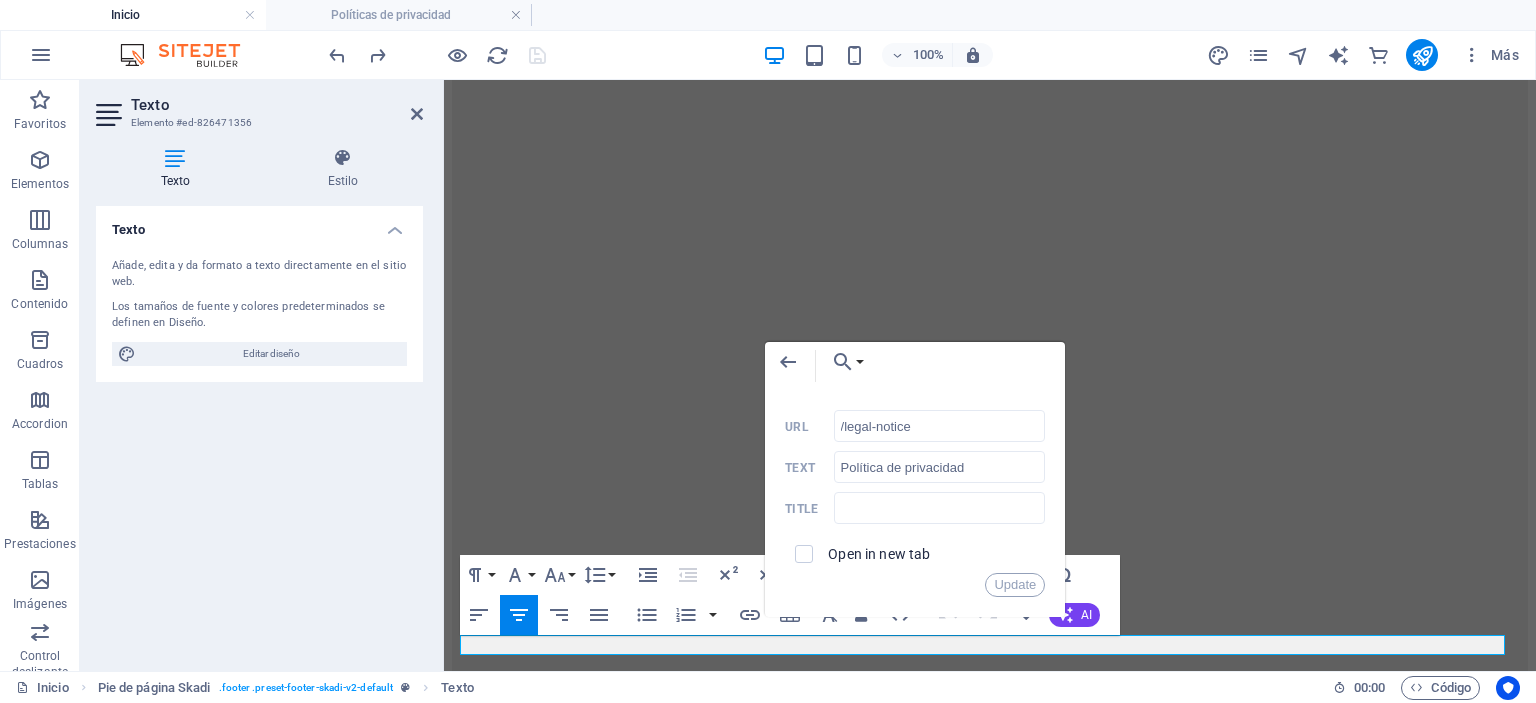 drag, startPoint x: 914, startPoint y: 425, endPoint x: 830, endPoint y: 421, distance: 84.095184 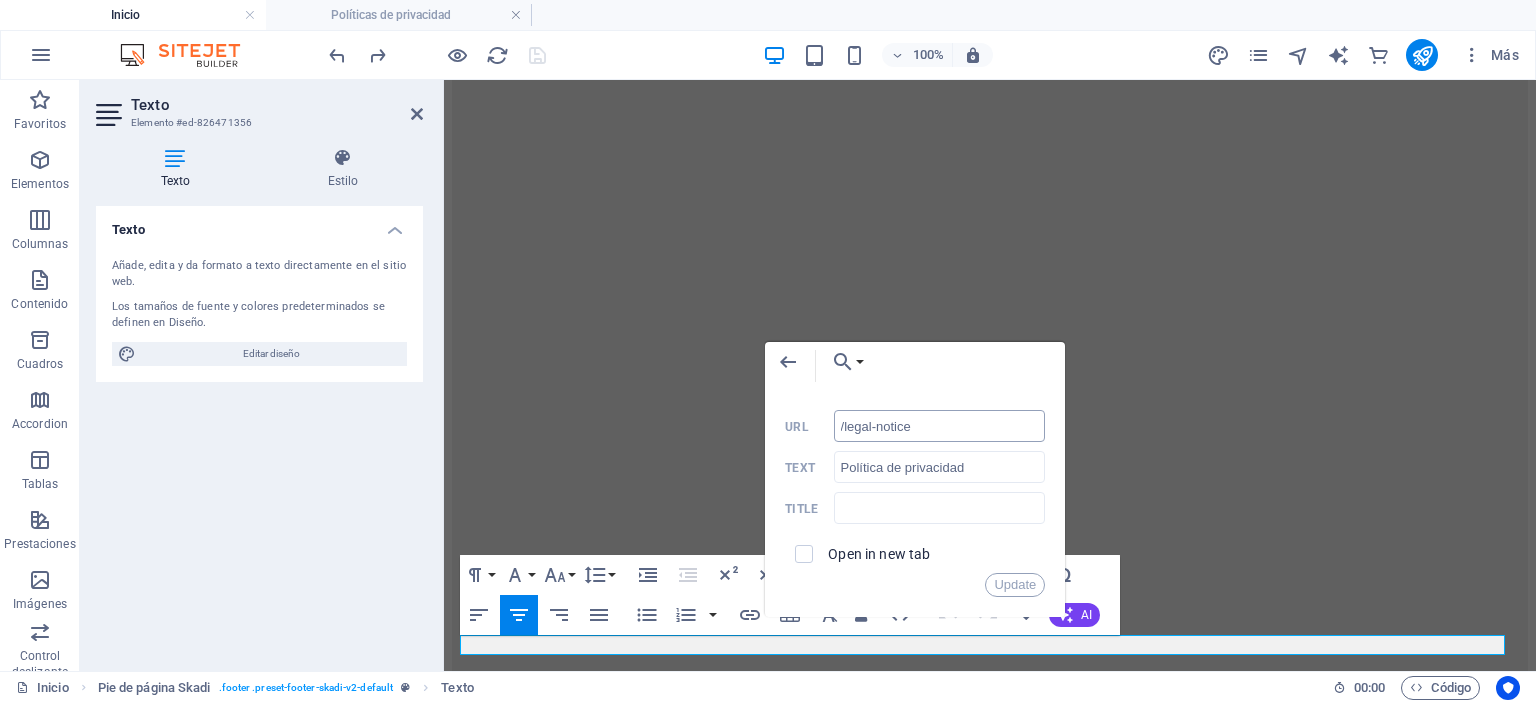 type on "/politicas-de-privacidad" 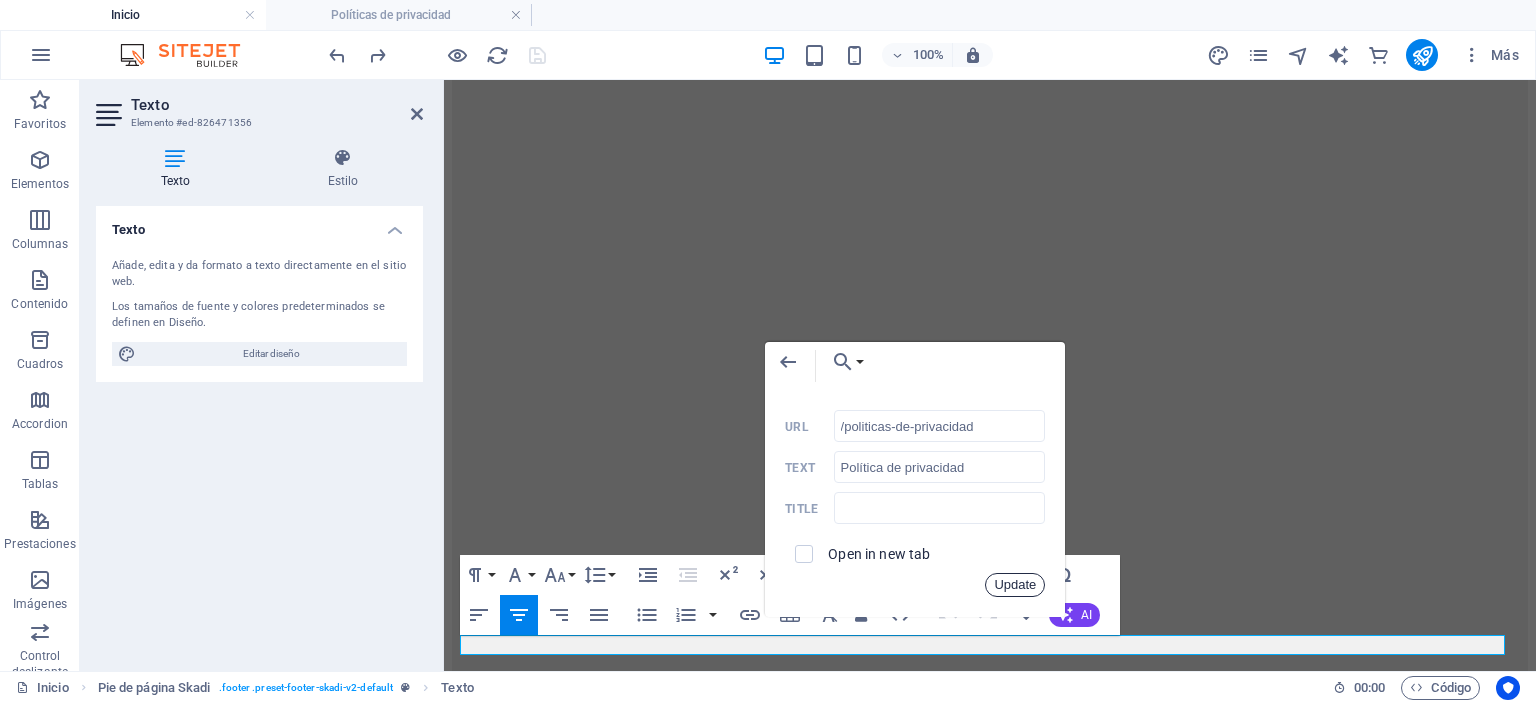 click on "Update" at bounding box center (1015, 585) 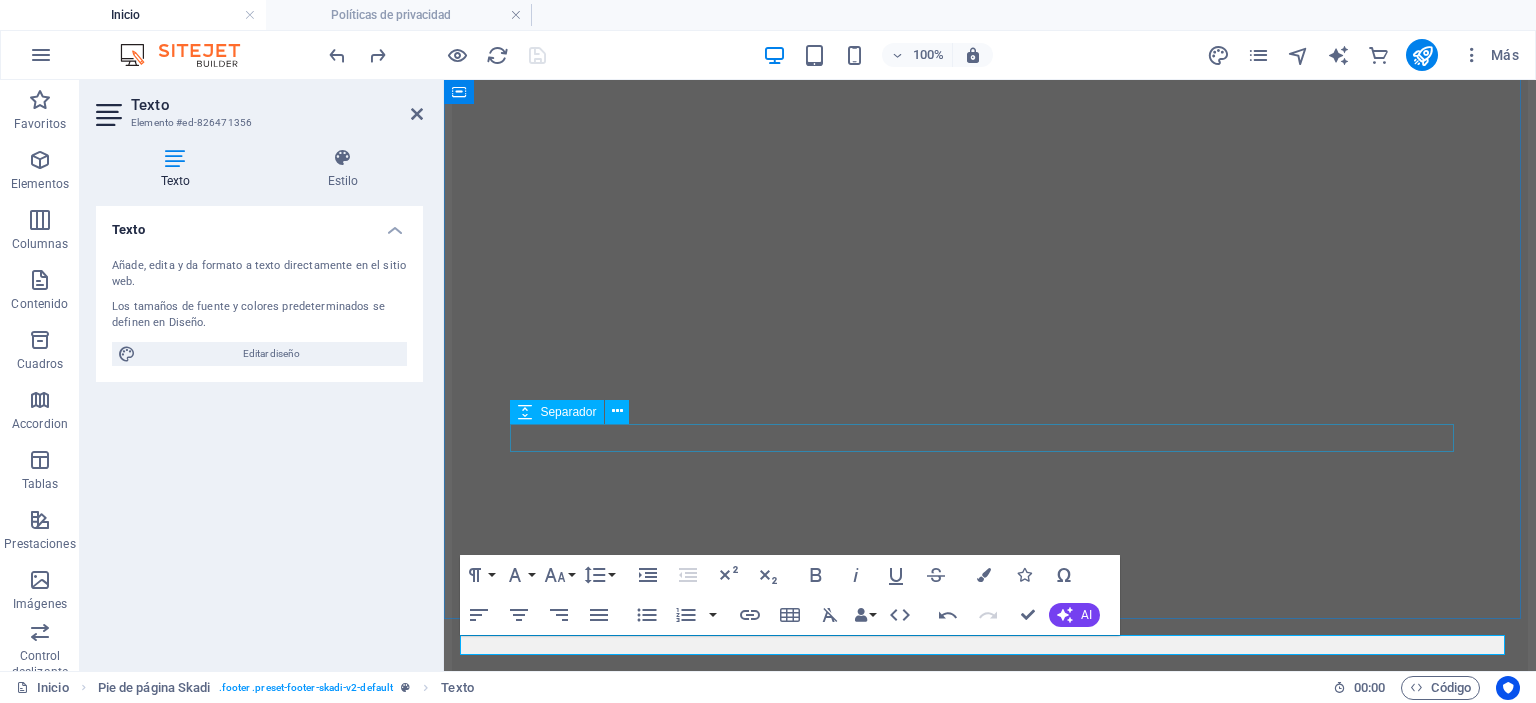 click at bounding box center (990, 15041) 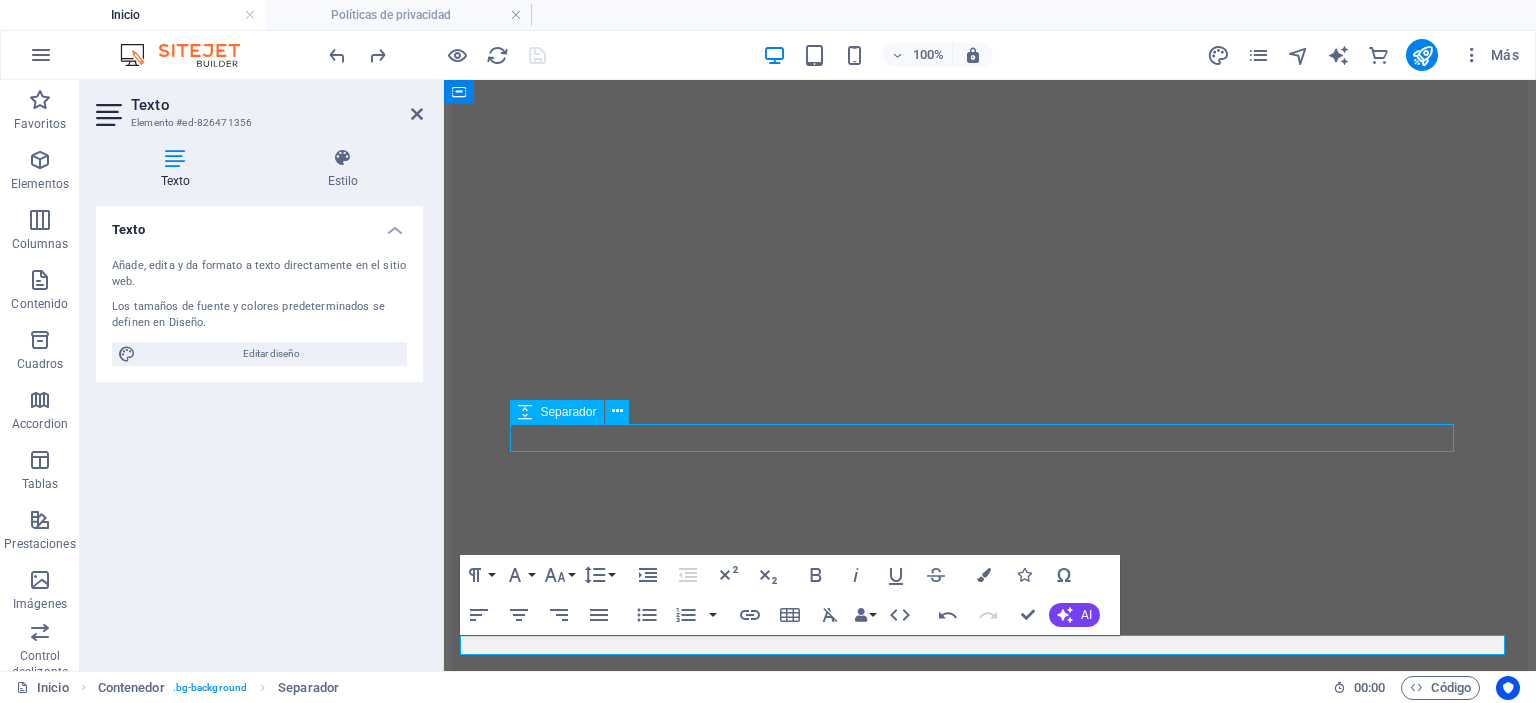 scroll, scrollTop: 6132, scrollLeft: 0, axis: vertical 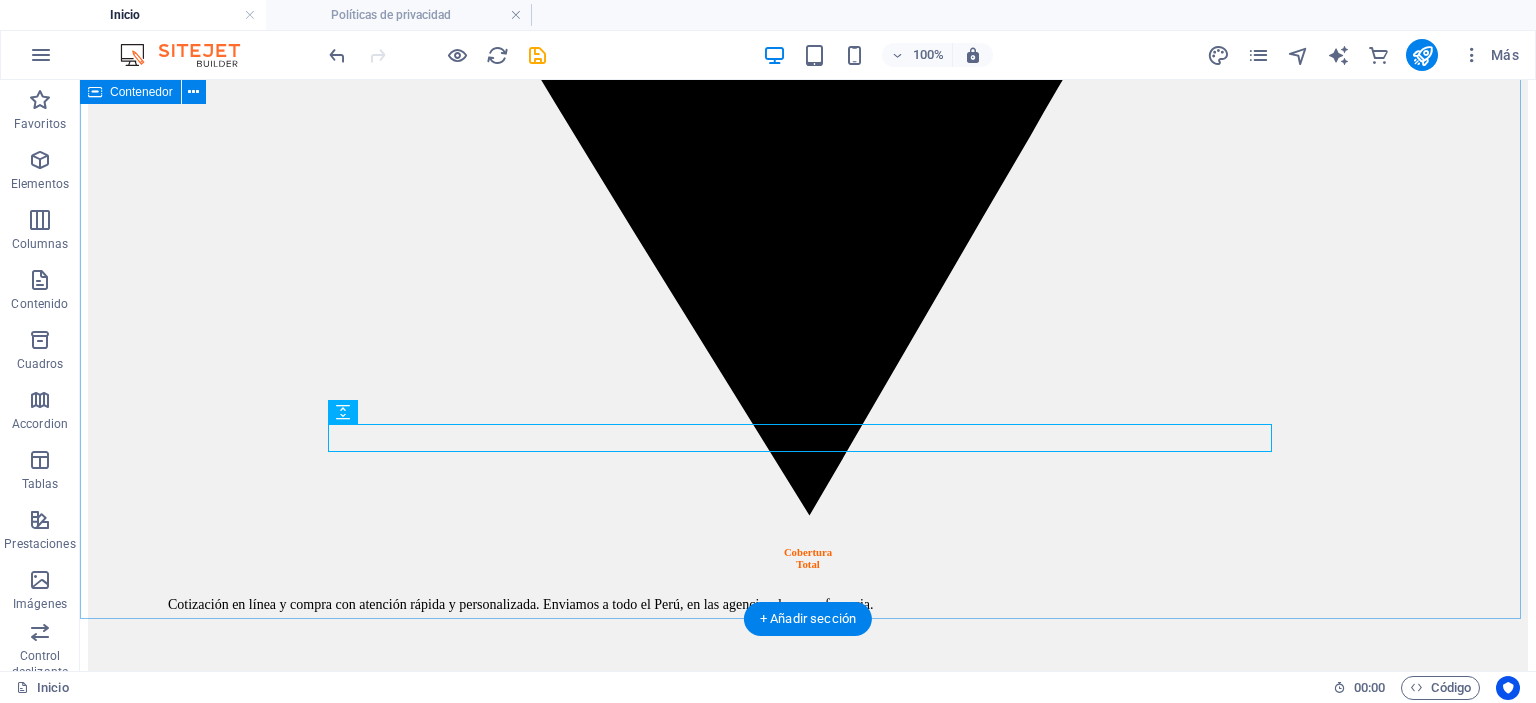 click on "RUC: 20602454943 ventas@[EMAIL] Horario de Atención: L - S | 8:00am - 5:30pm Oficina: Calle 2 Heroes del Cenepa I 20 Ventanilla Callao" at bounding box center (808, 14034) 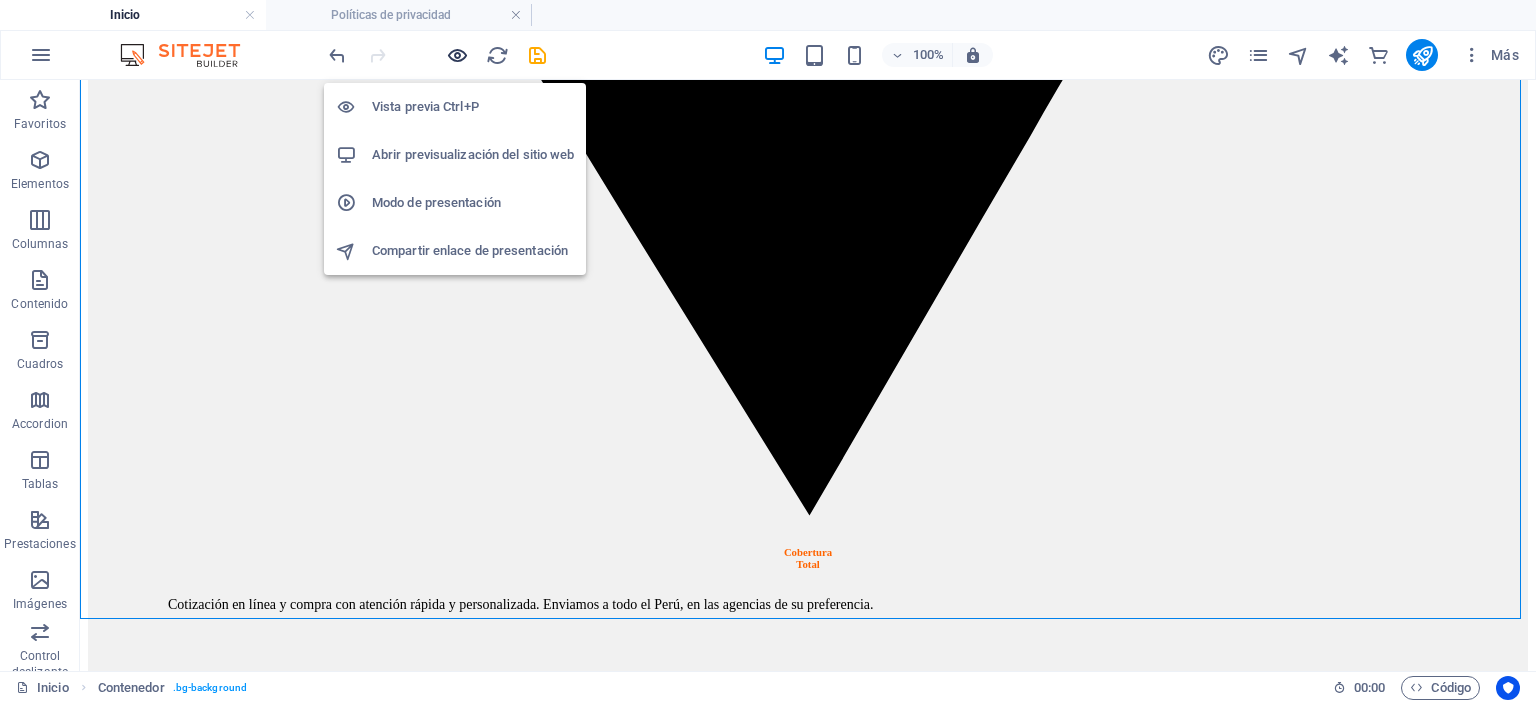 click at bounding box center (457, 55) 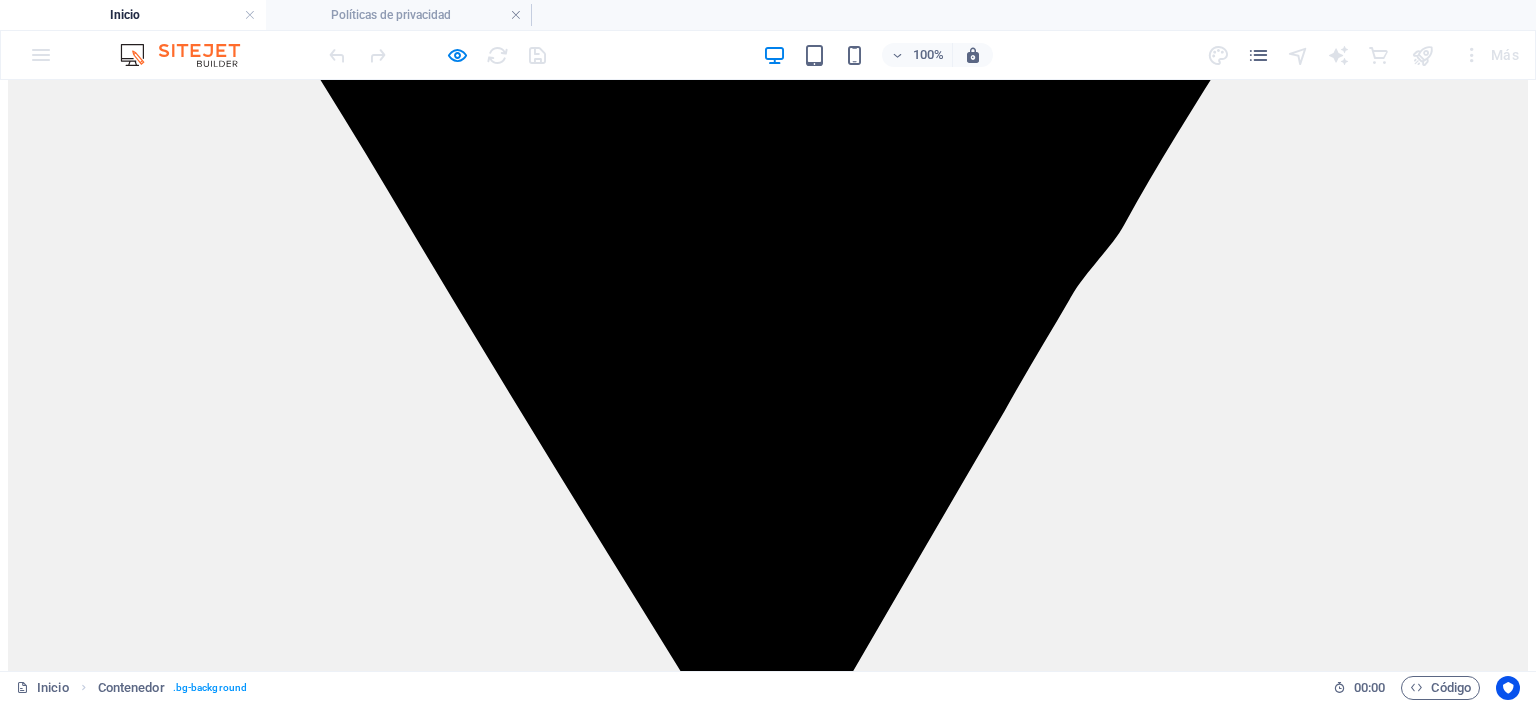 click on "Política de privacidad" at bounding box center (716, 18125) 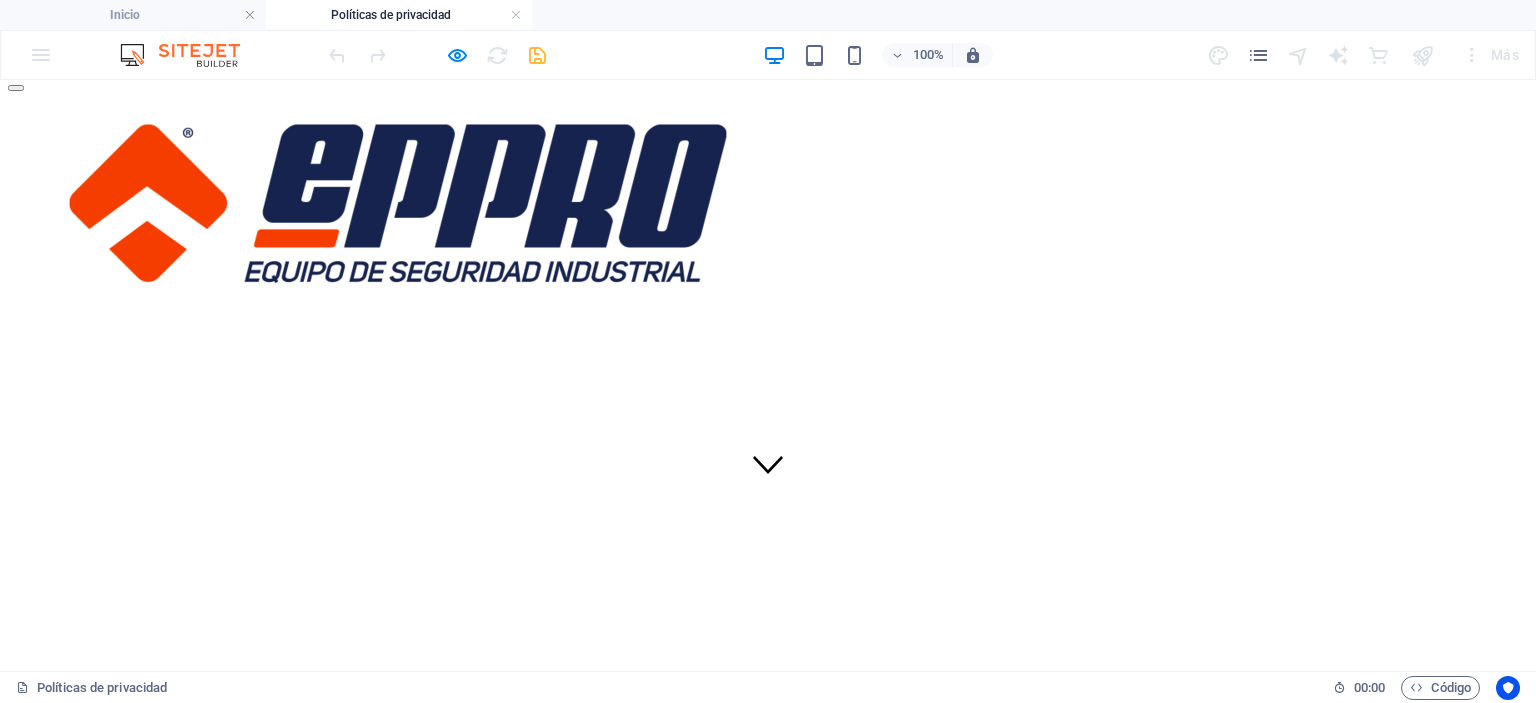 scroll, scrollTop: 0, scrollLeft: 0, axis: both 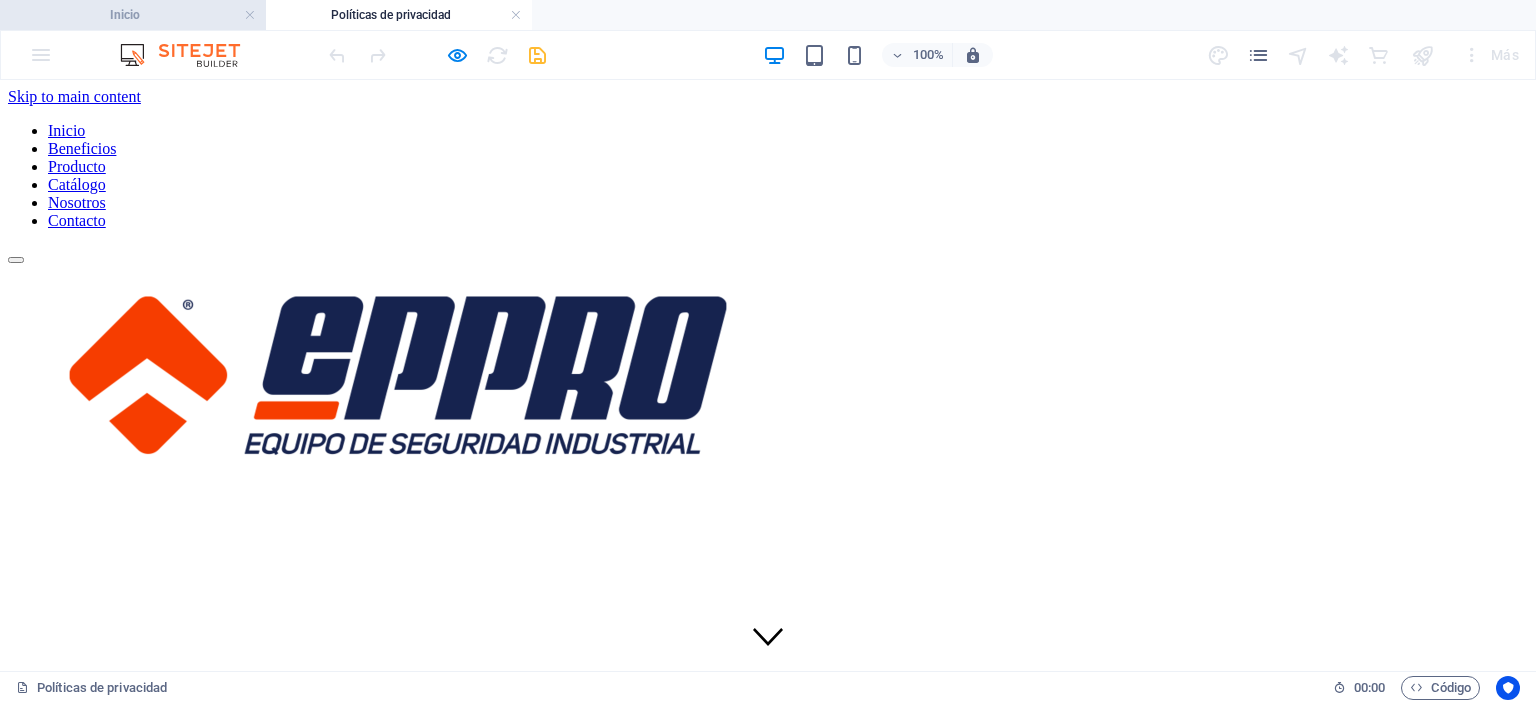 click on "Inicio" at bounding box center (133, 15) 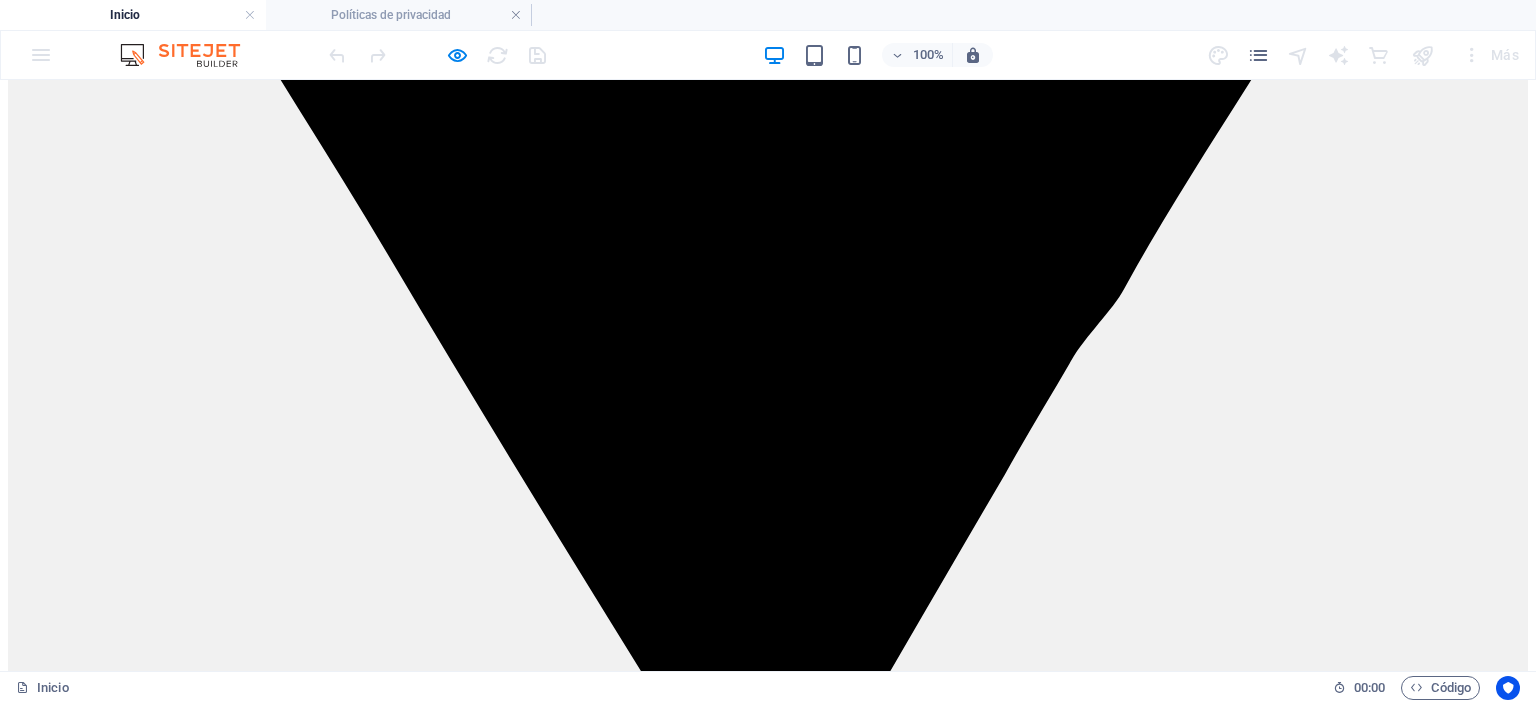 scroll, scrollTop: 6132, scrollLeft: 0, axis: vertical 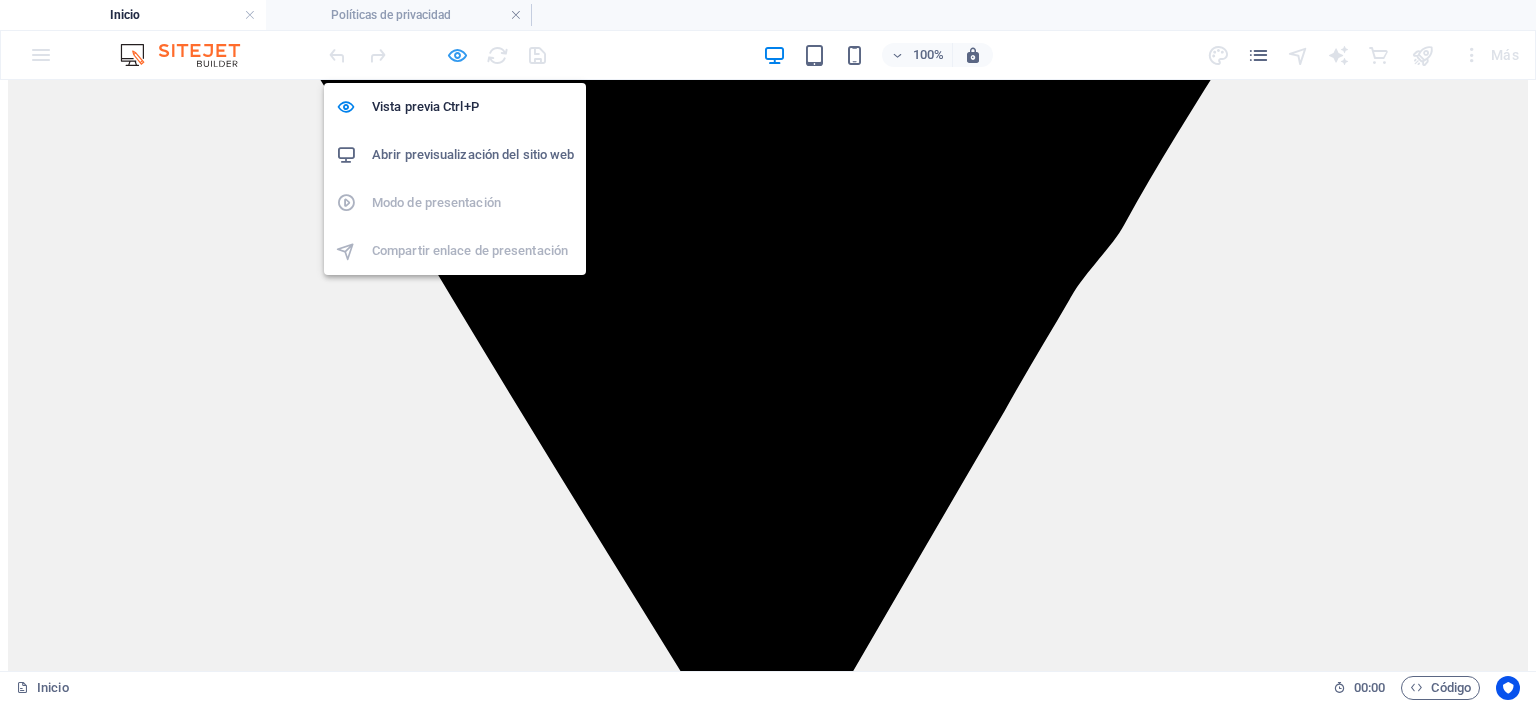 click at bounding box center (457, 55) 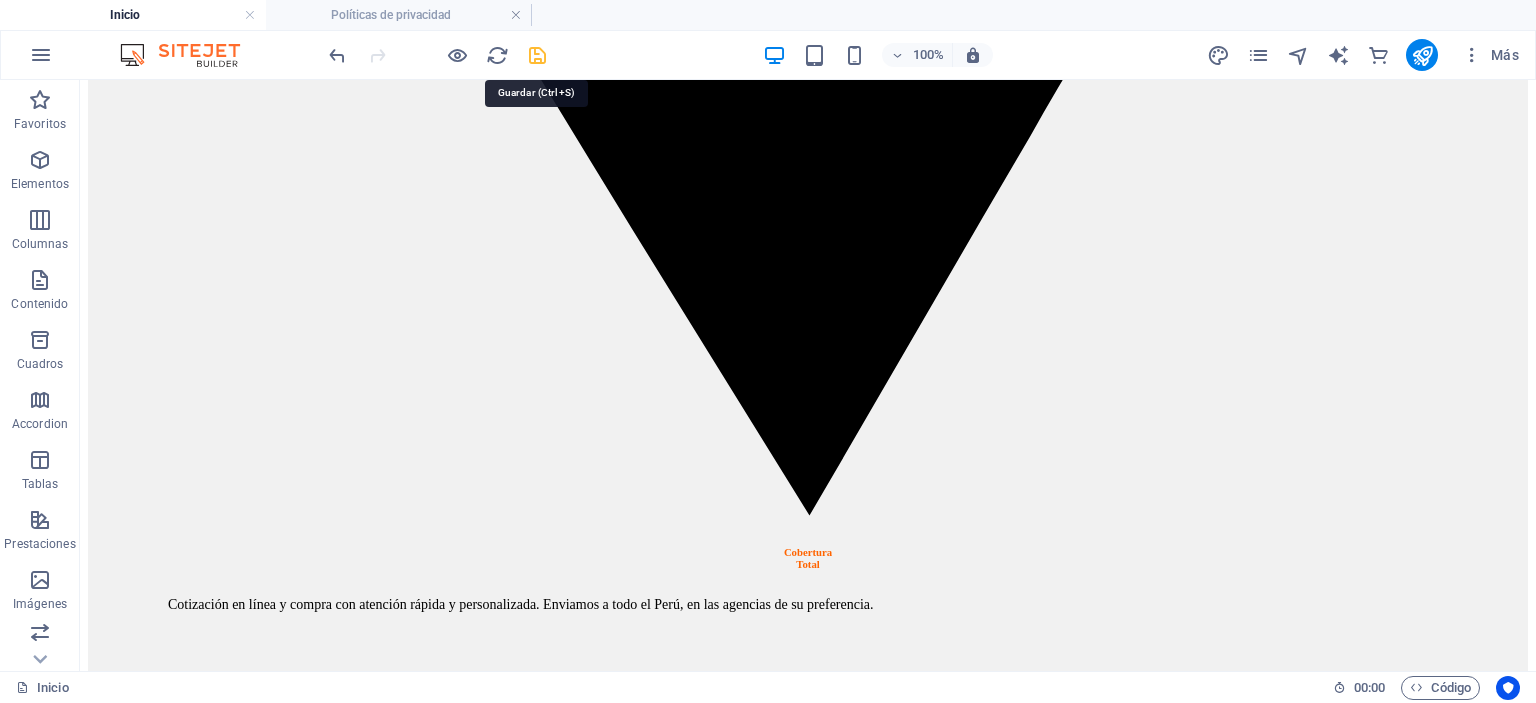 click at bounding box center [537, 55] 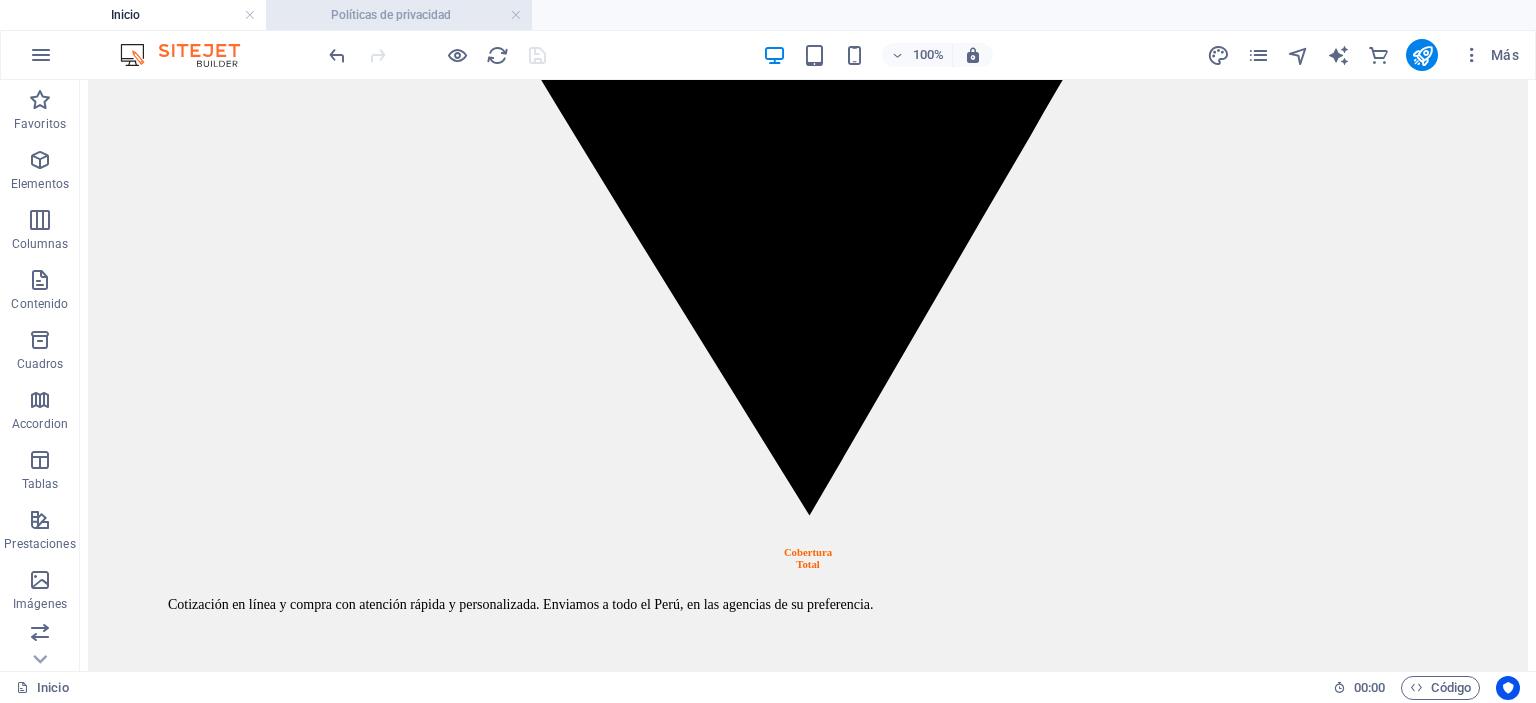 click on "Políticas de privacidad" at bounding box center (399, 15) 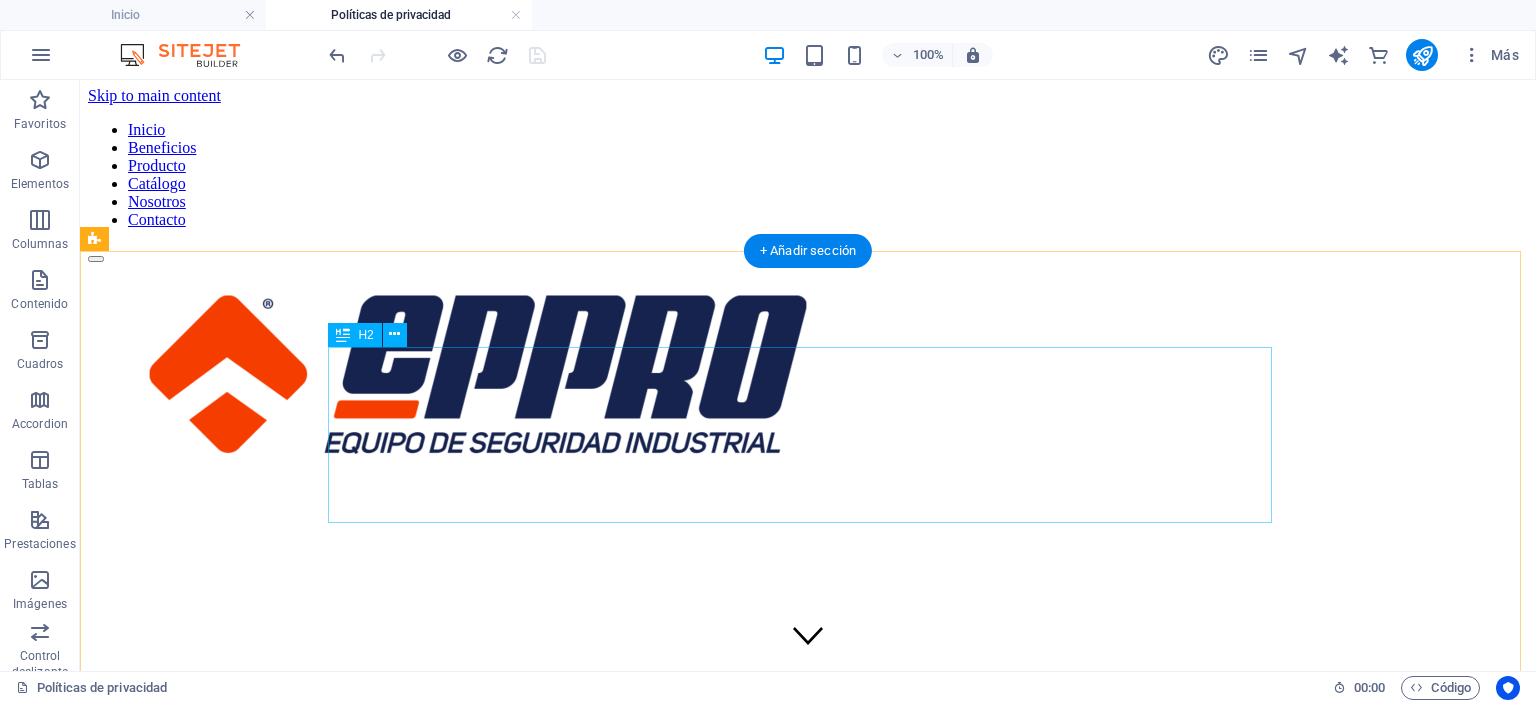scroll, scrollTop: 0, scrollLeft: 0, axis: both 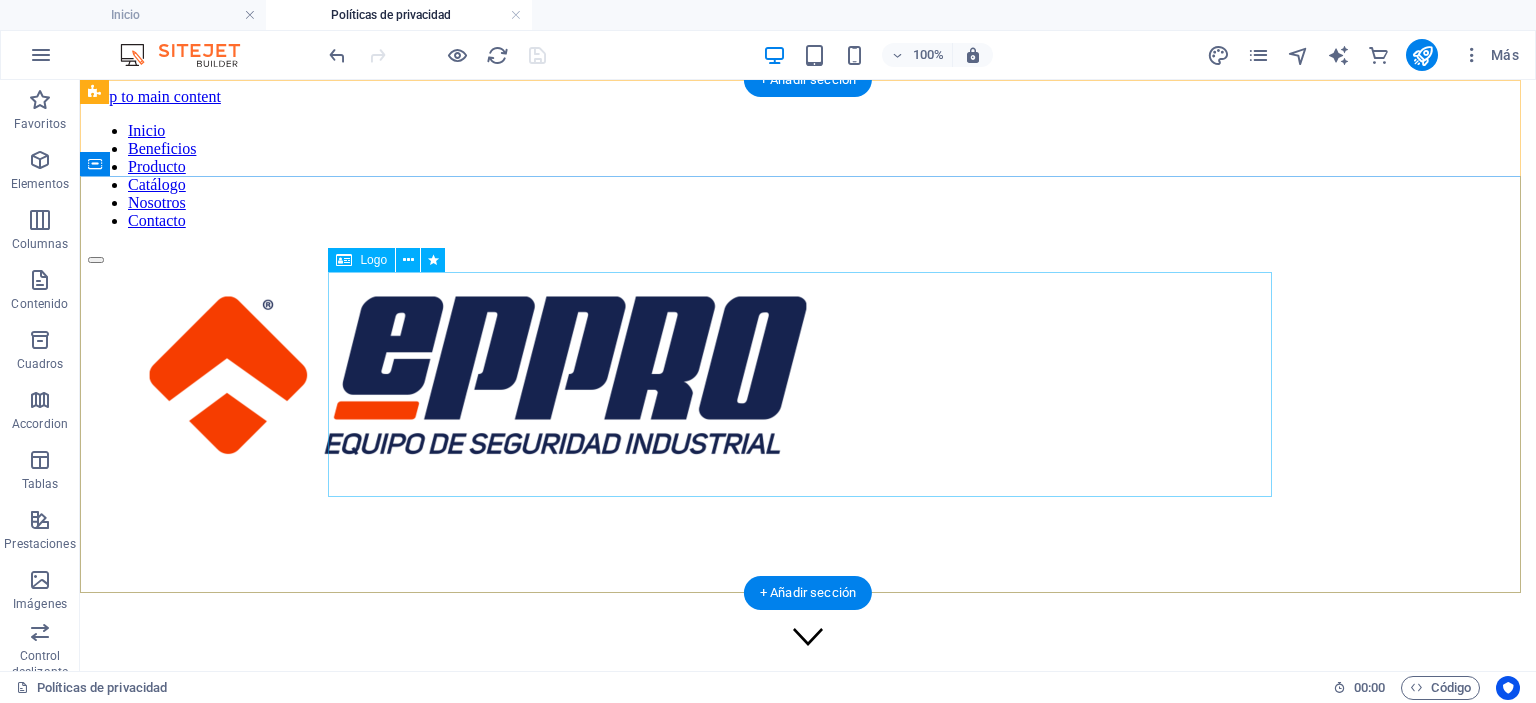 click at bounding box center (808, 378) 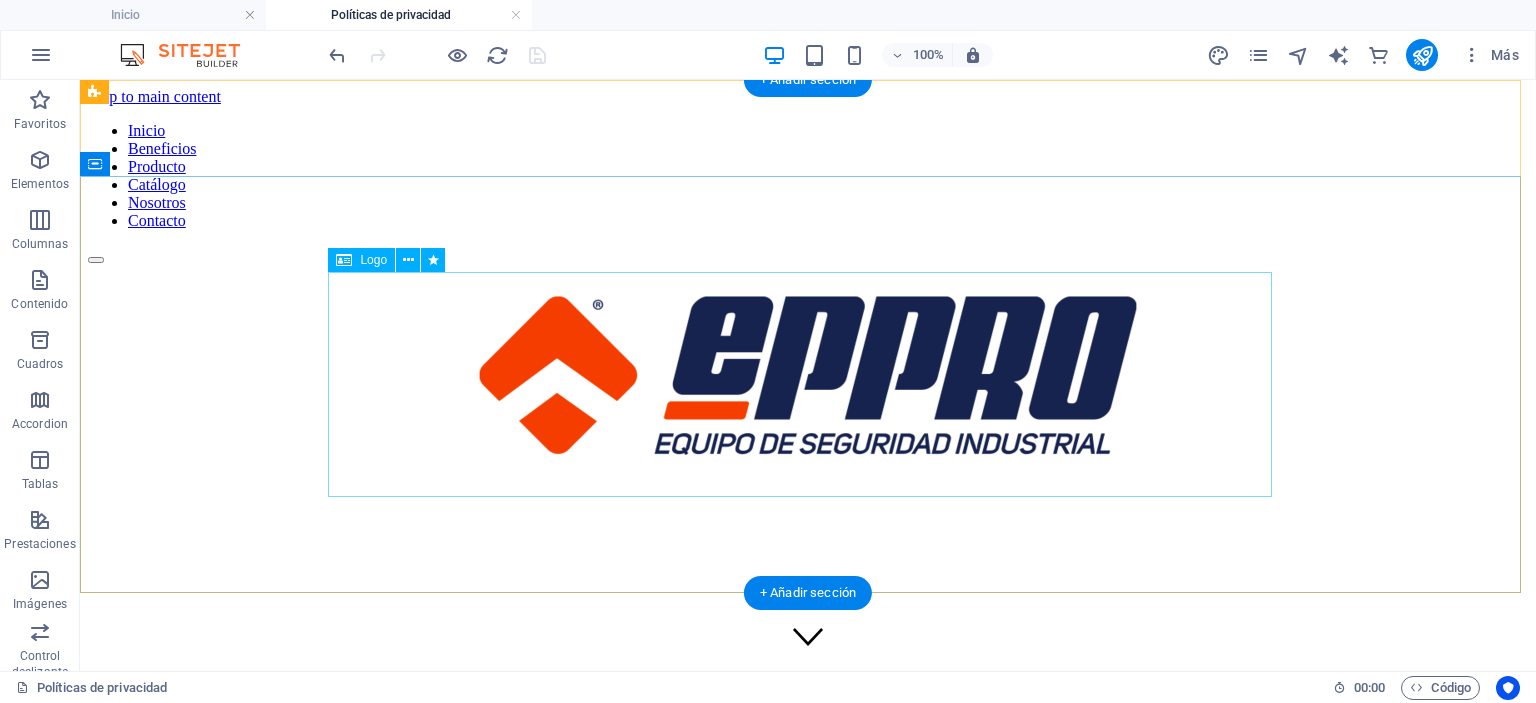 select on "px" 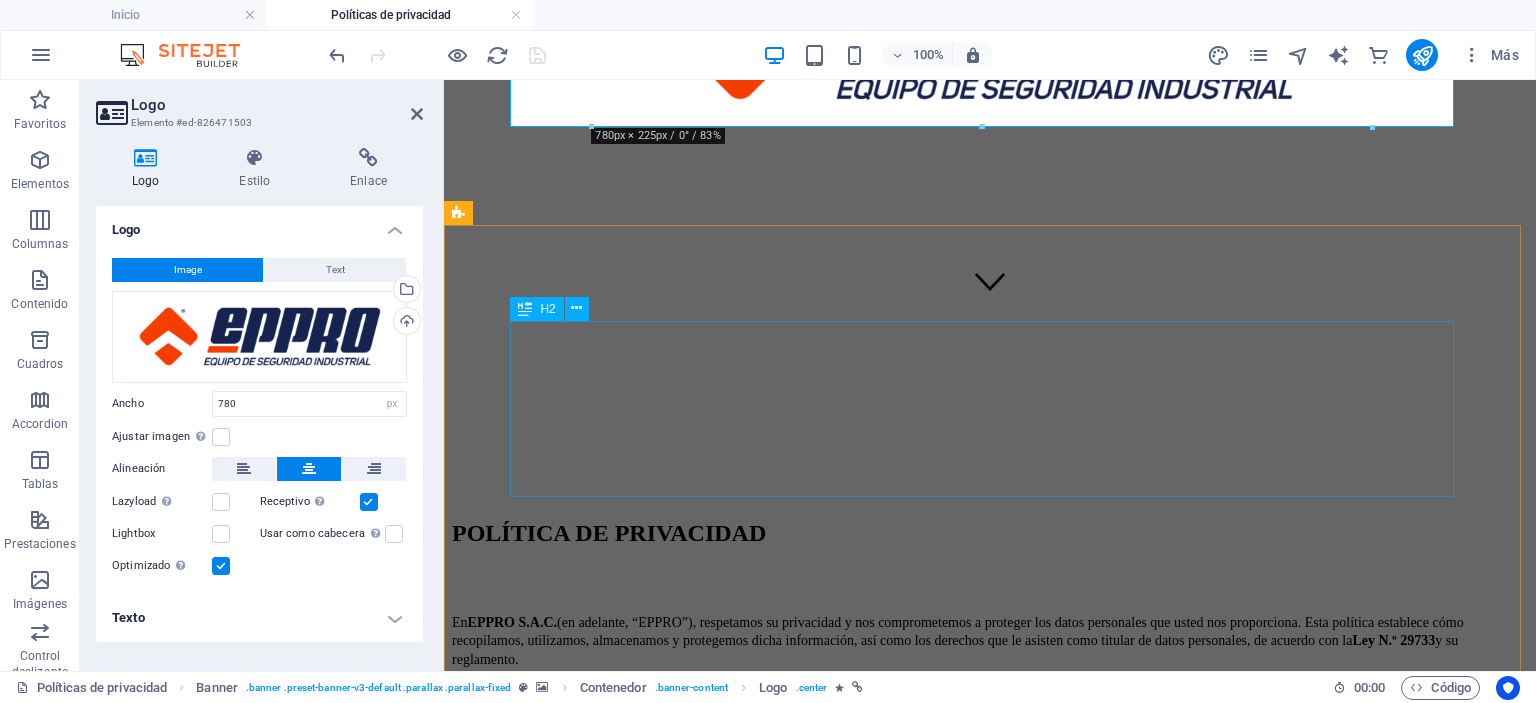 scroll, scrollTop: 0, scrollLeft: 0, axis: both 